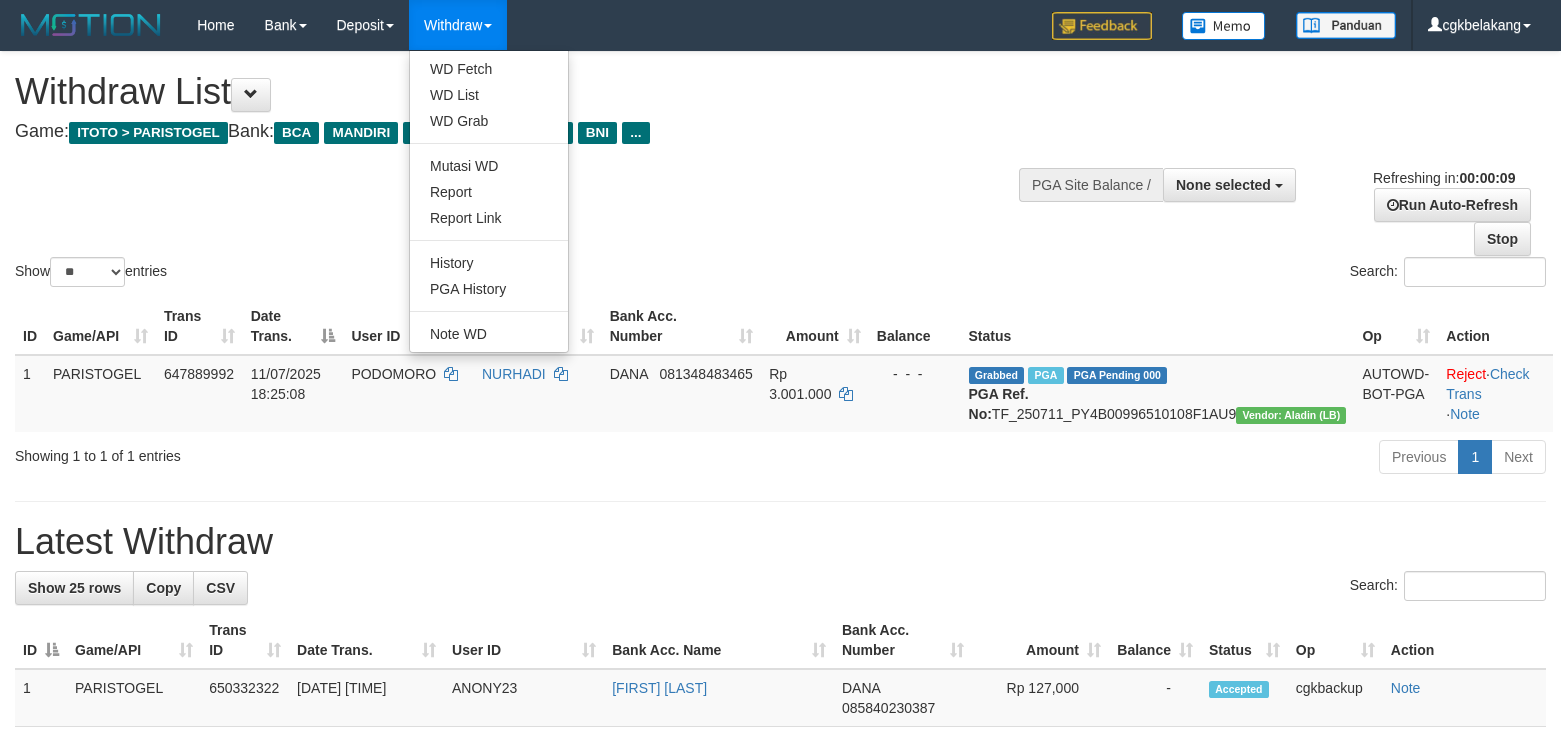 select 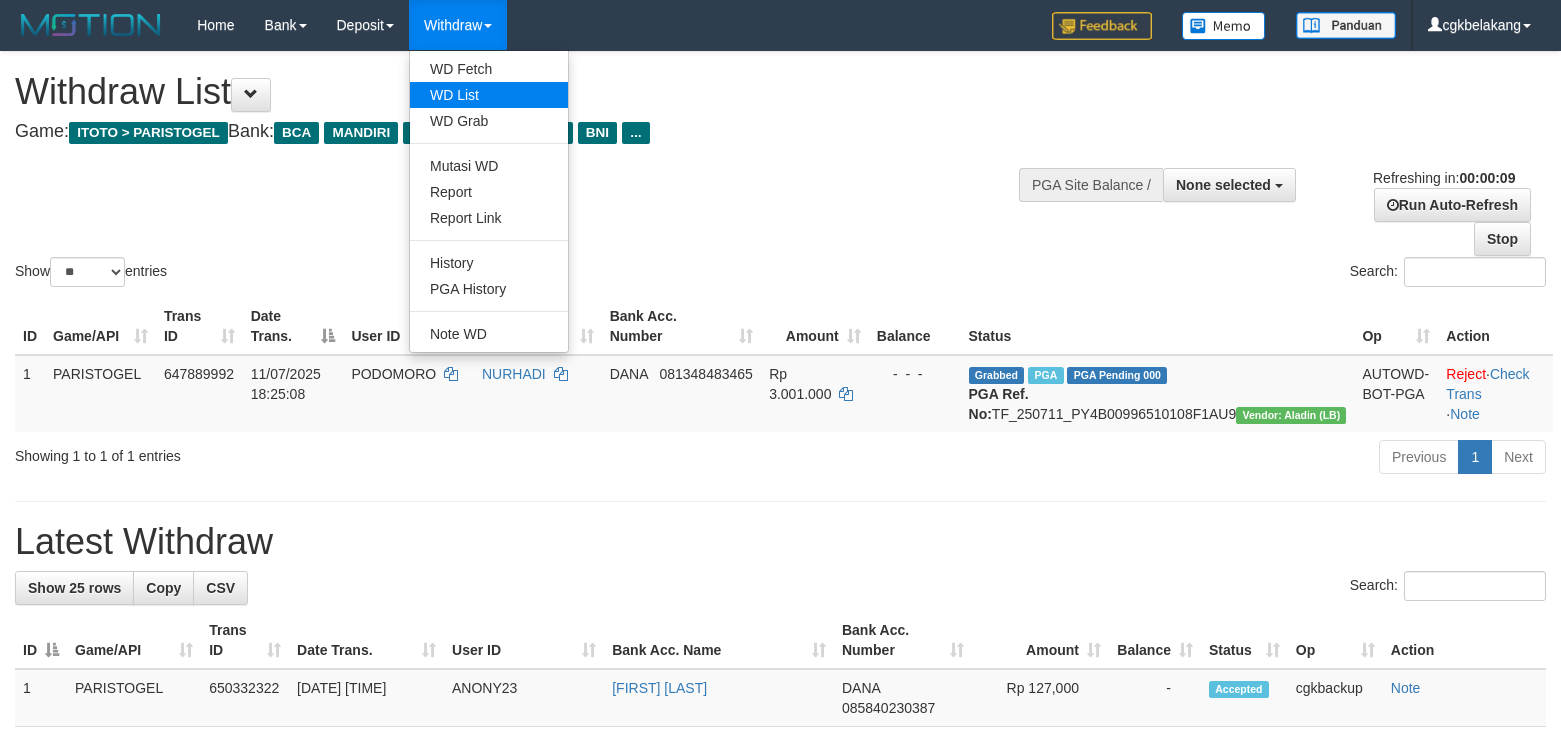 scroll, scrollTop: 0, scrollLeft: 0, axis: both 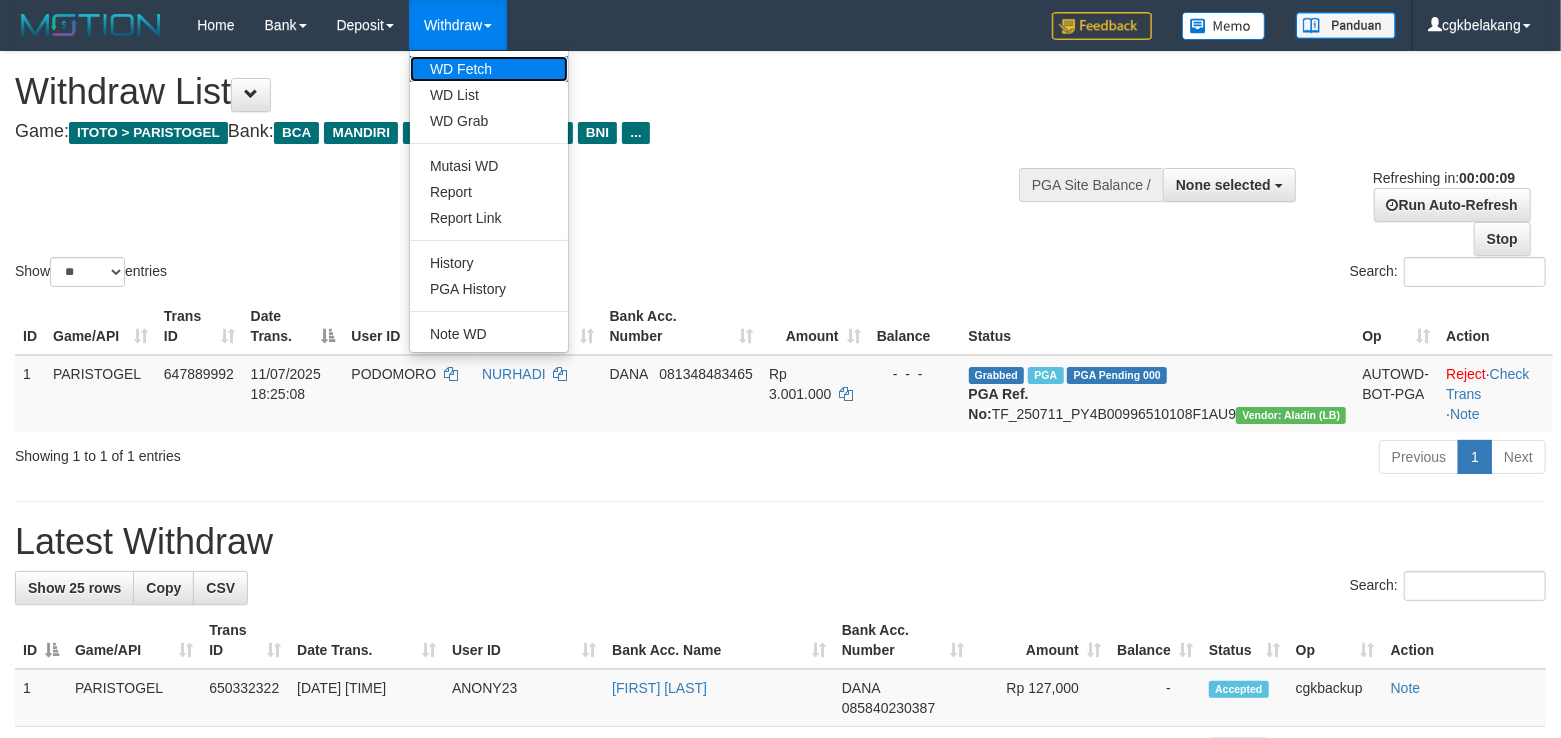 click on "WD Fetch" at bounding box center [489, 69] 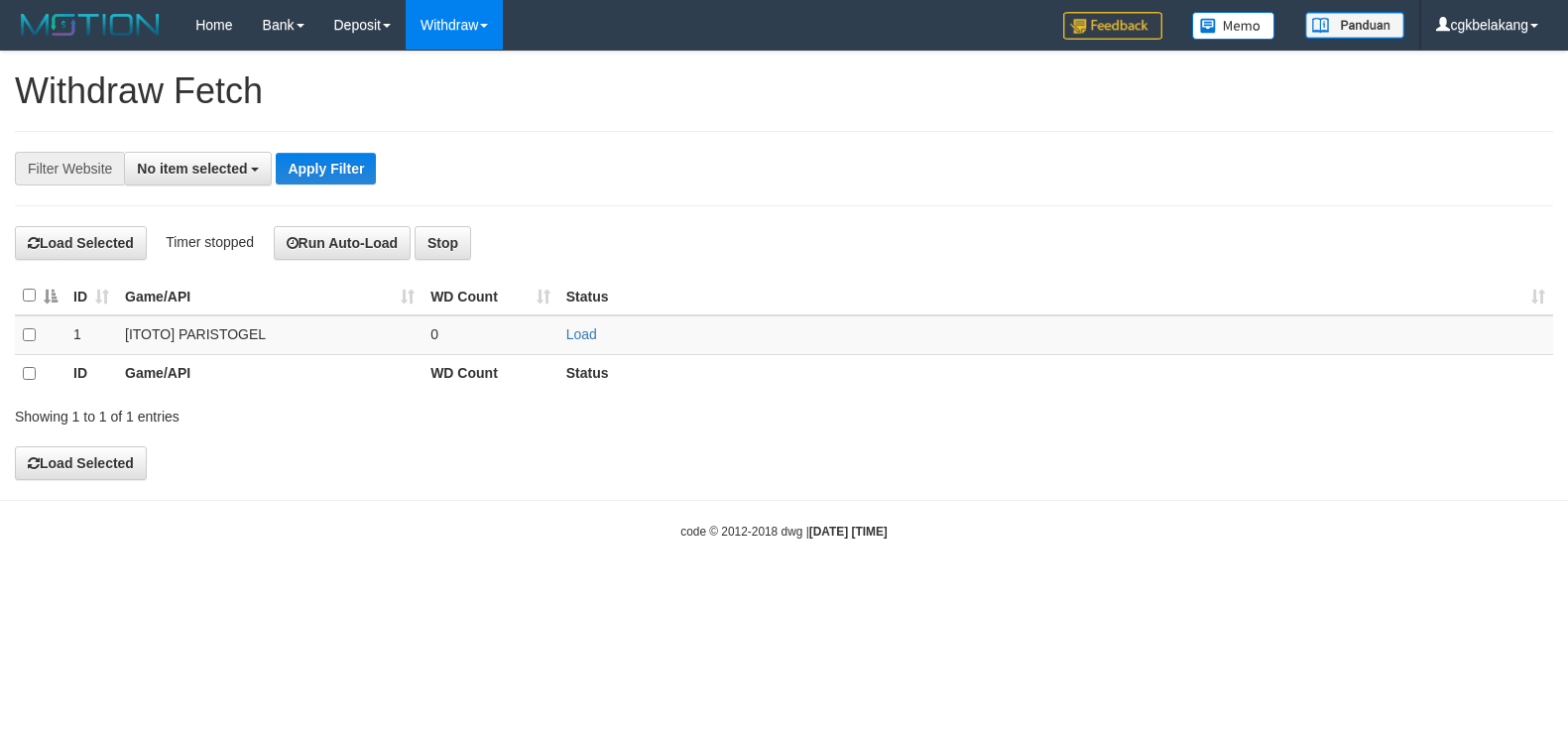 select 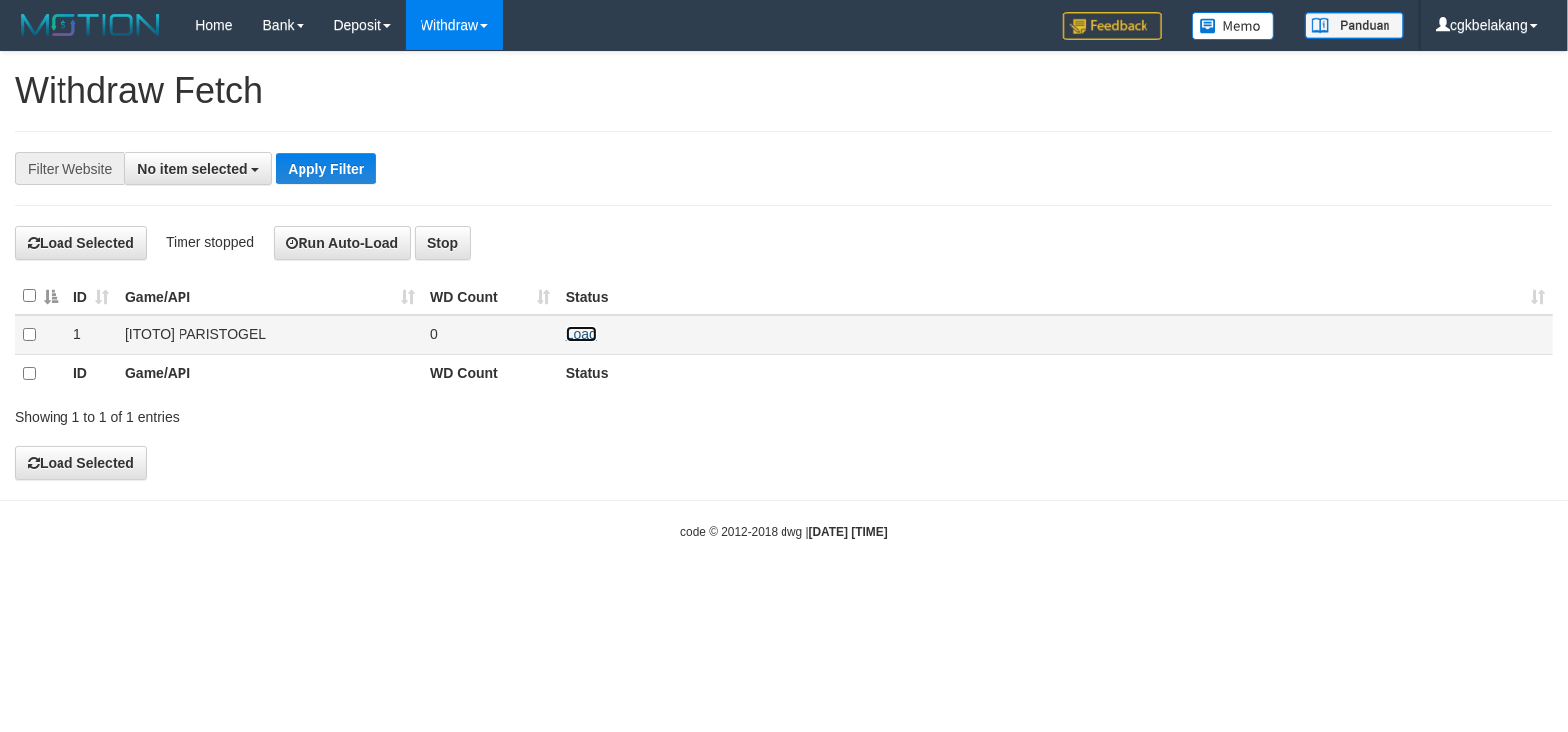 click on "Load" at bounding box center (581, 334) 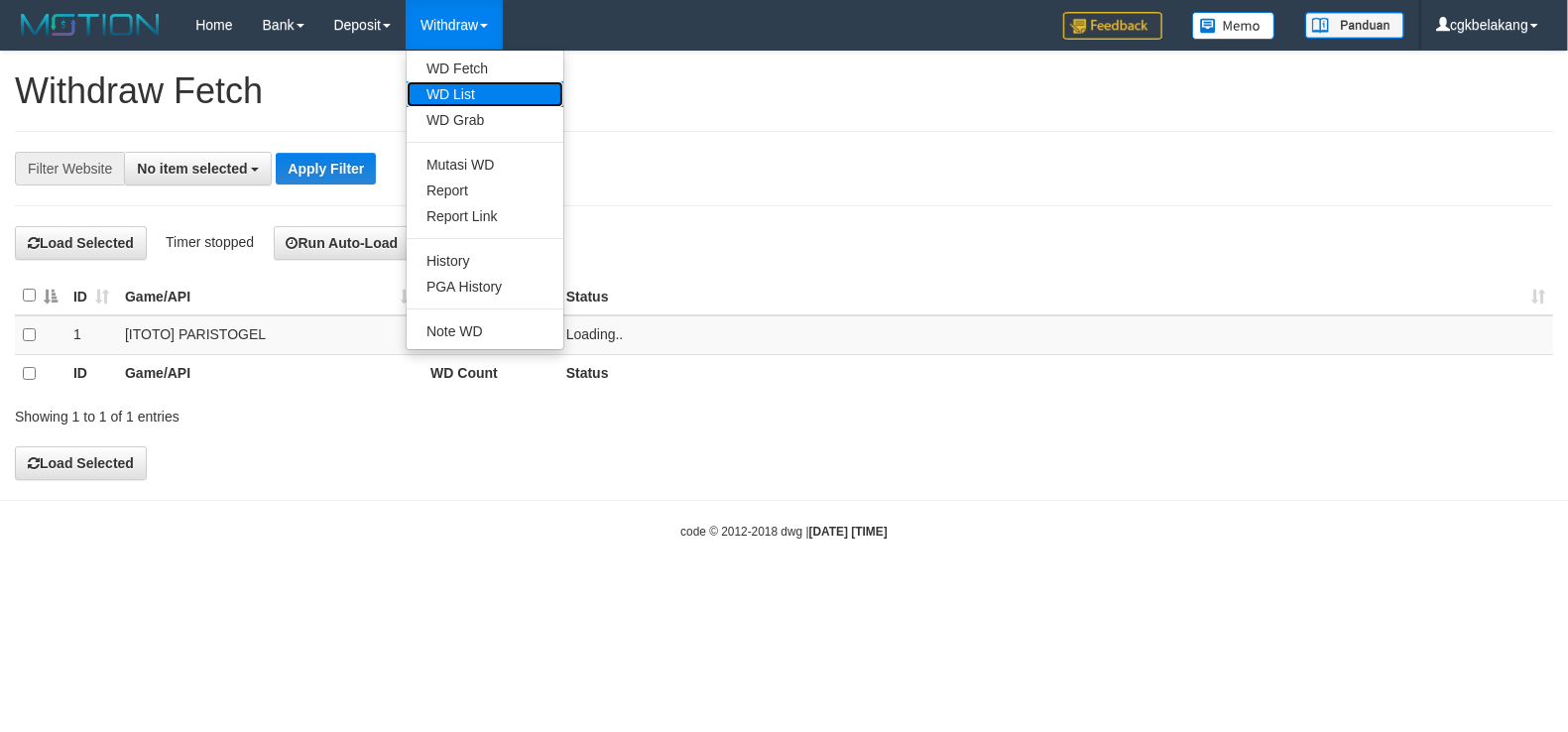 click on "WD List" at bounding box center (485, 94) 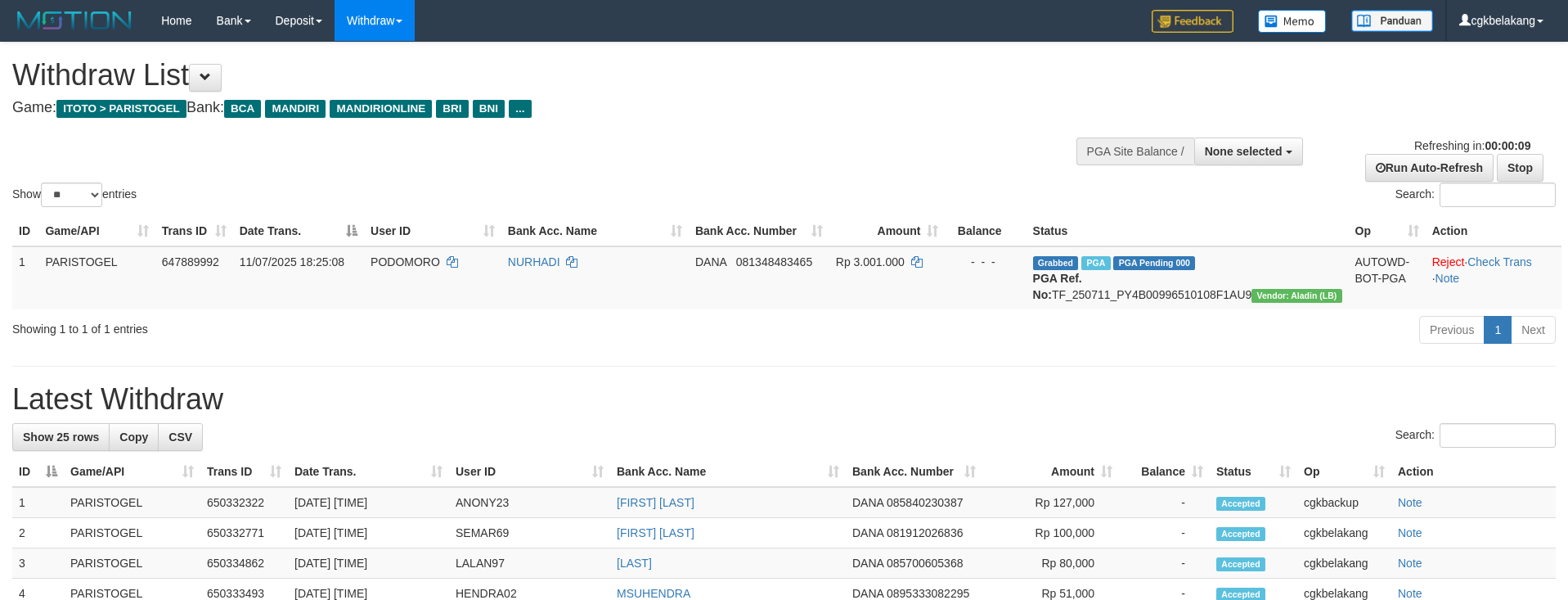 select 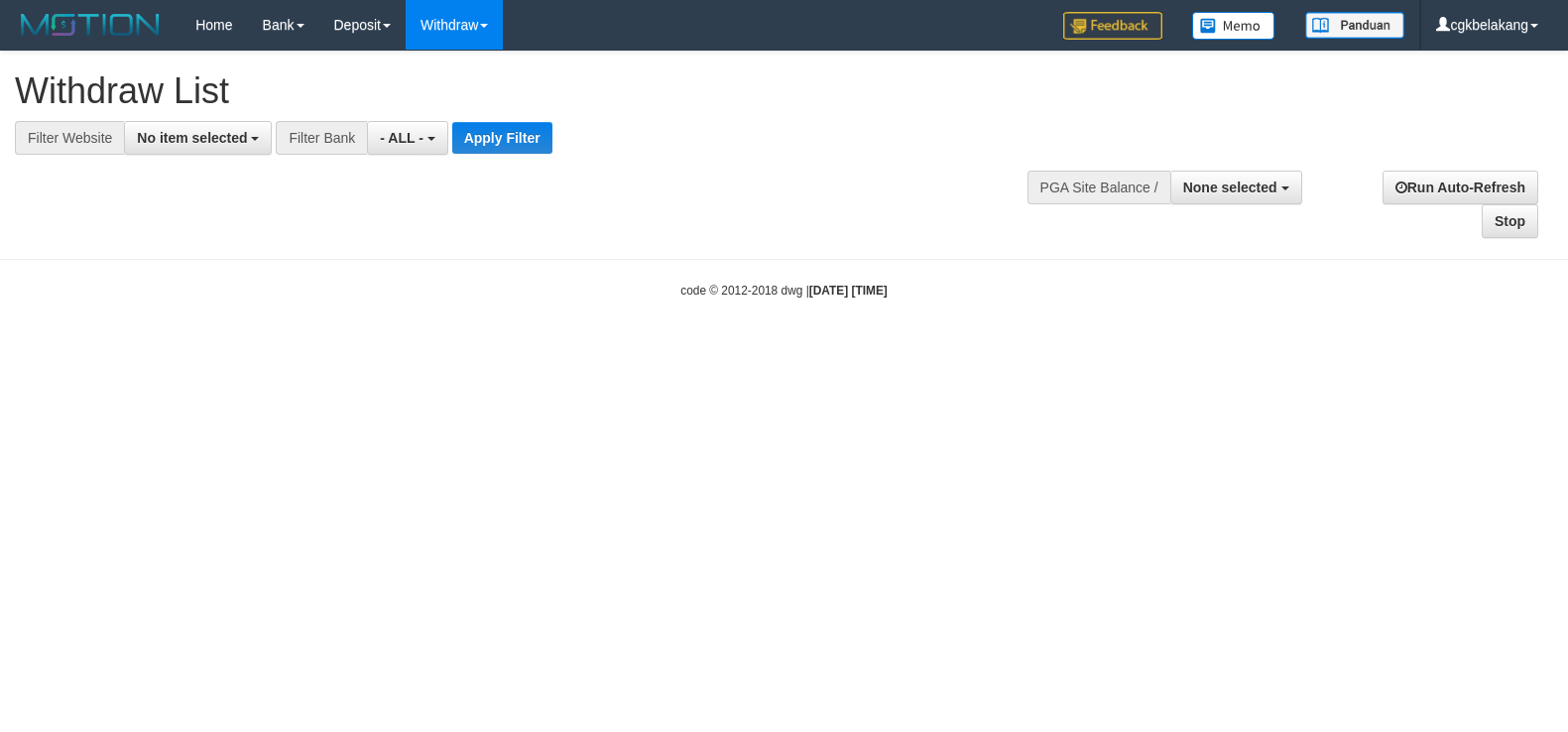select 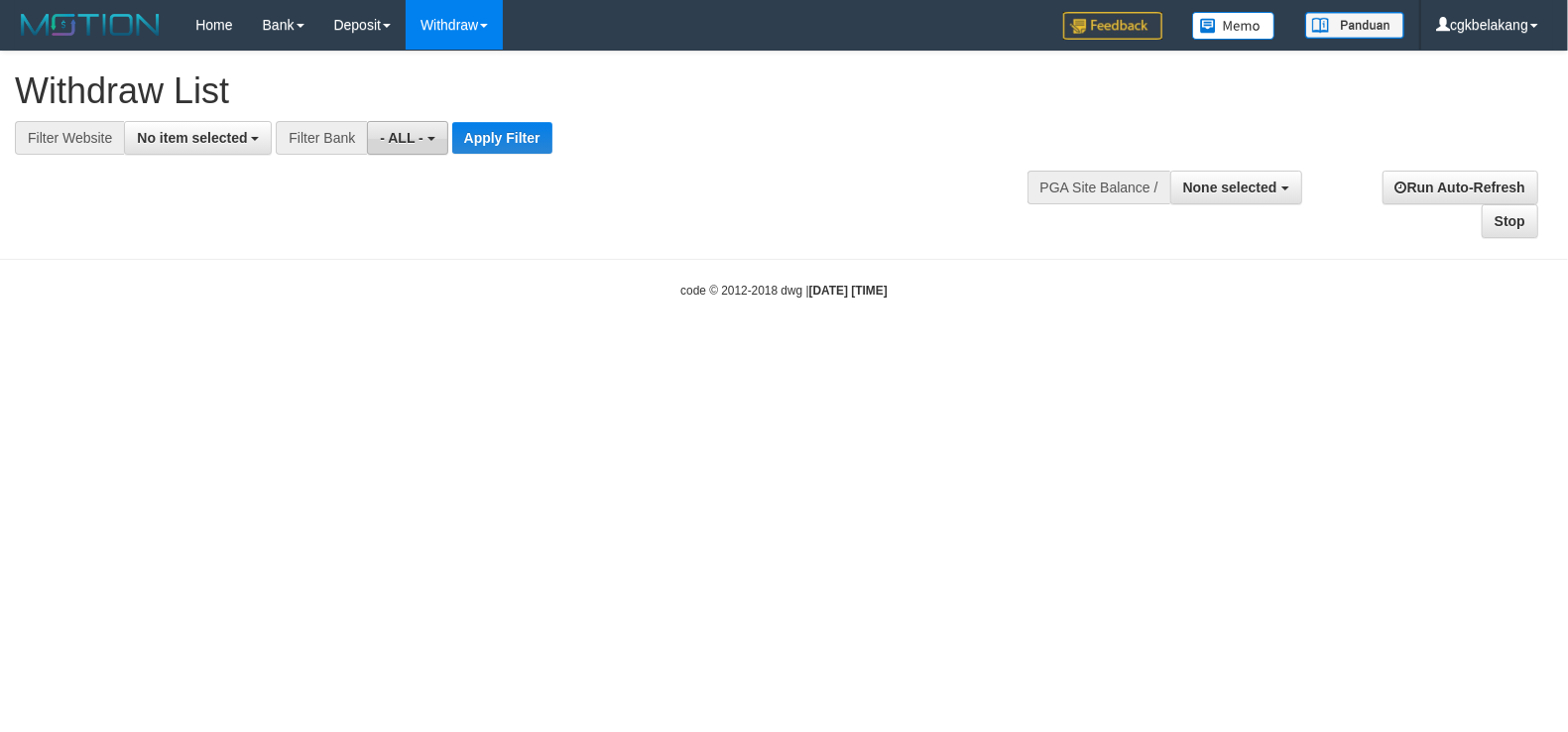 click on "- ALL -" at bounding box center (402, 138) 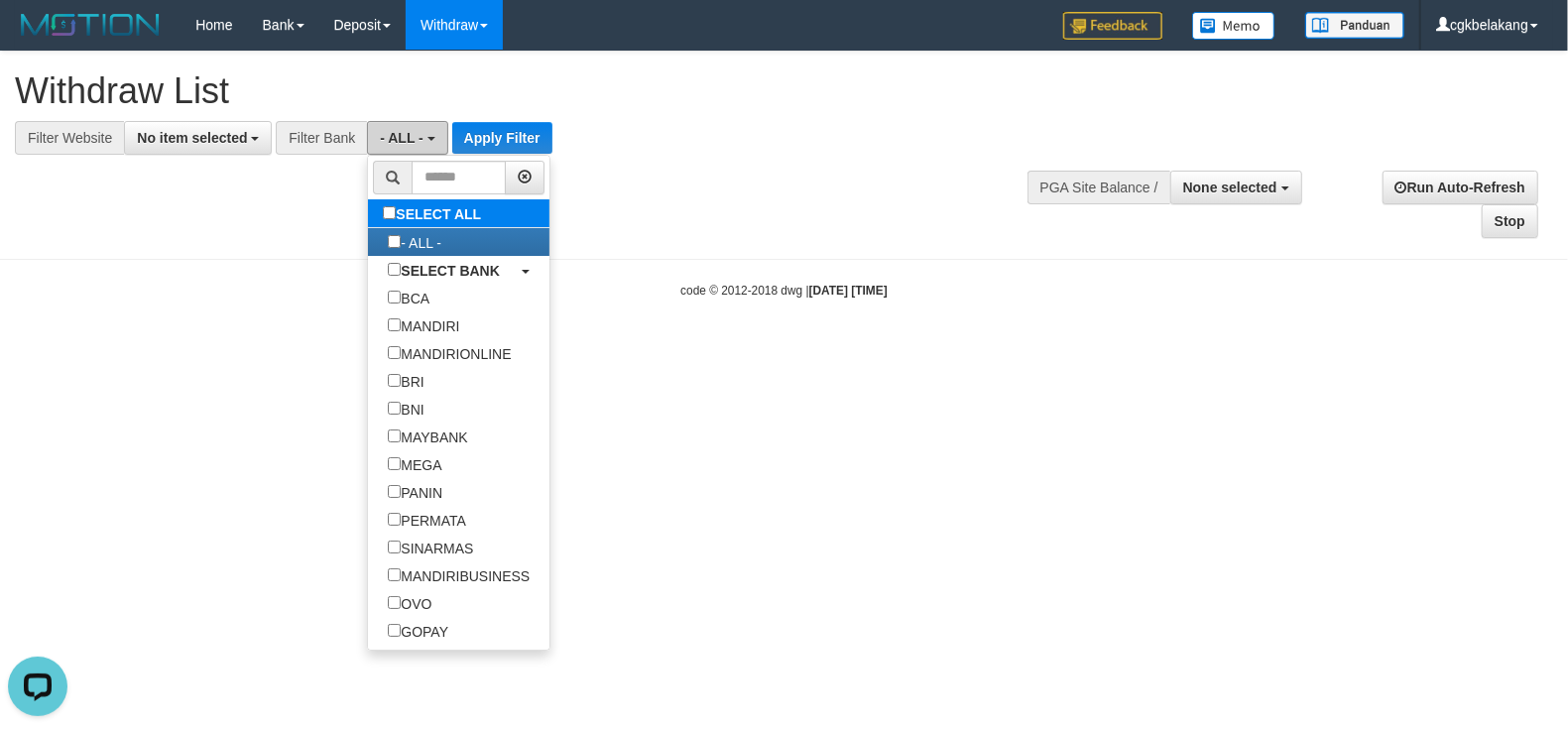 scroll, scrollTop: 0, scrollLeft: 0, axis: both 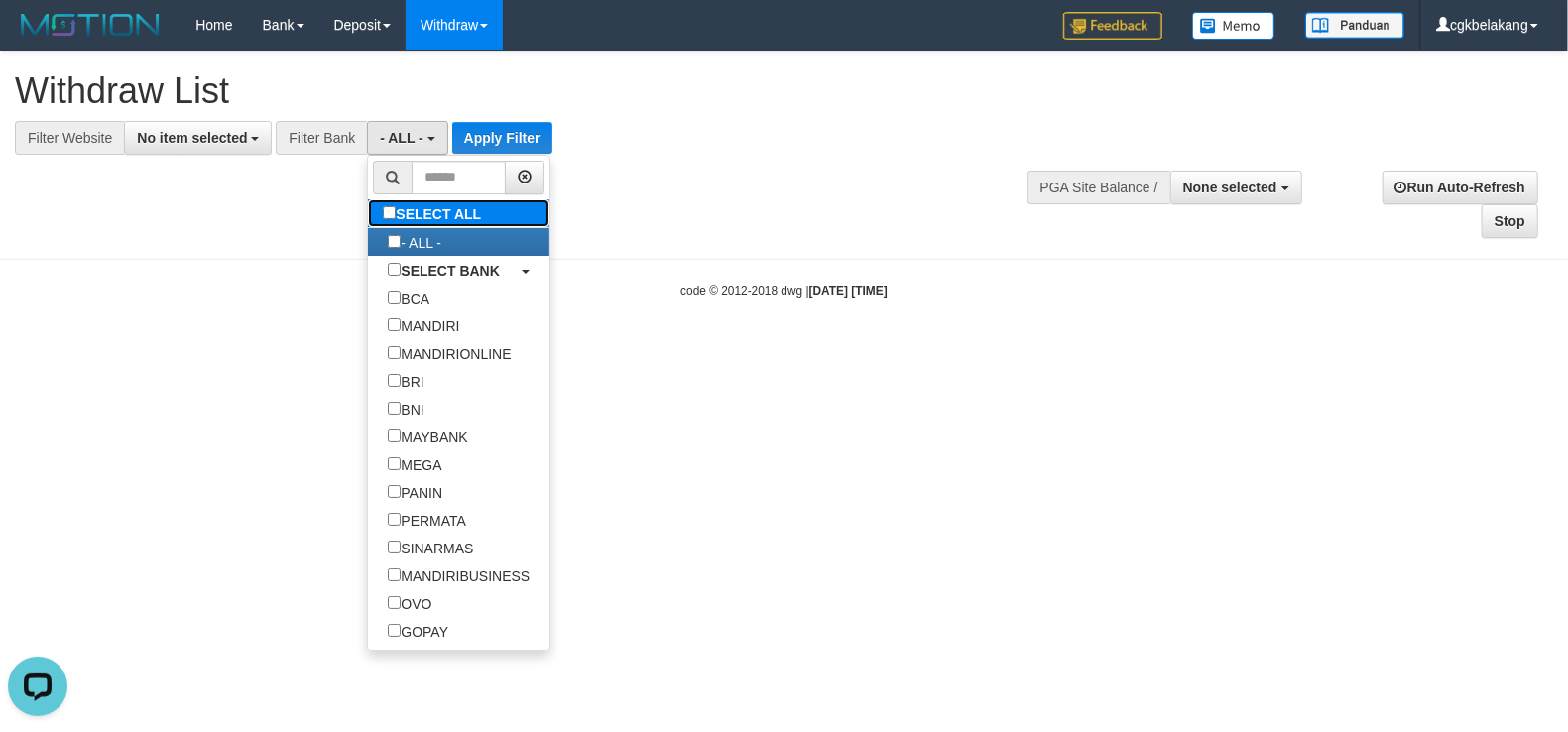 click on "SELECT ALL" at bounding box center [434, 213] 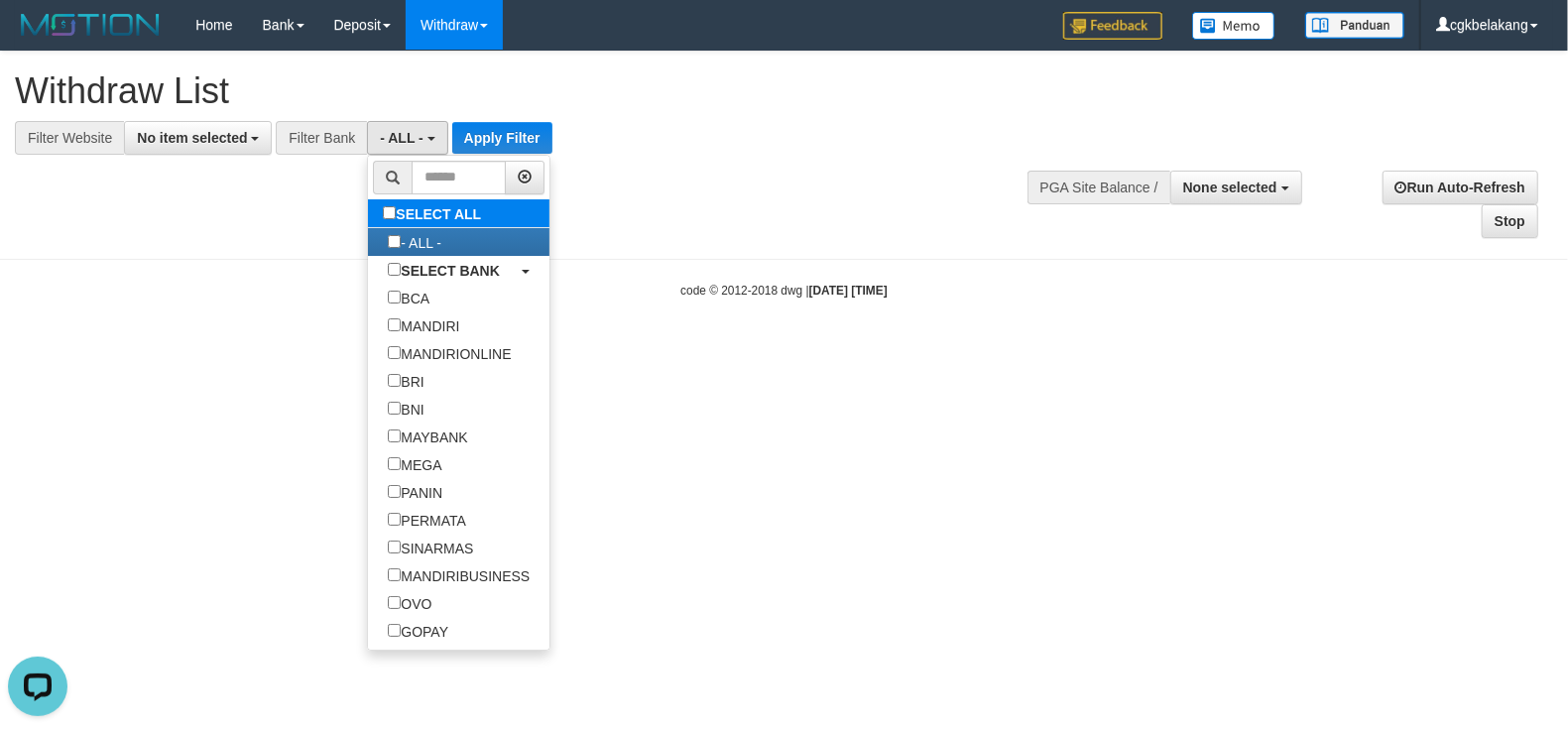 type 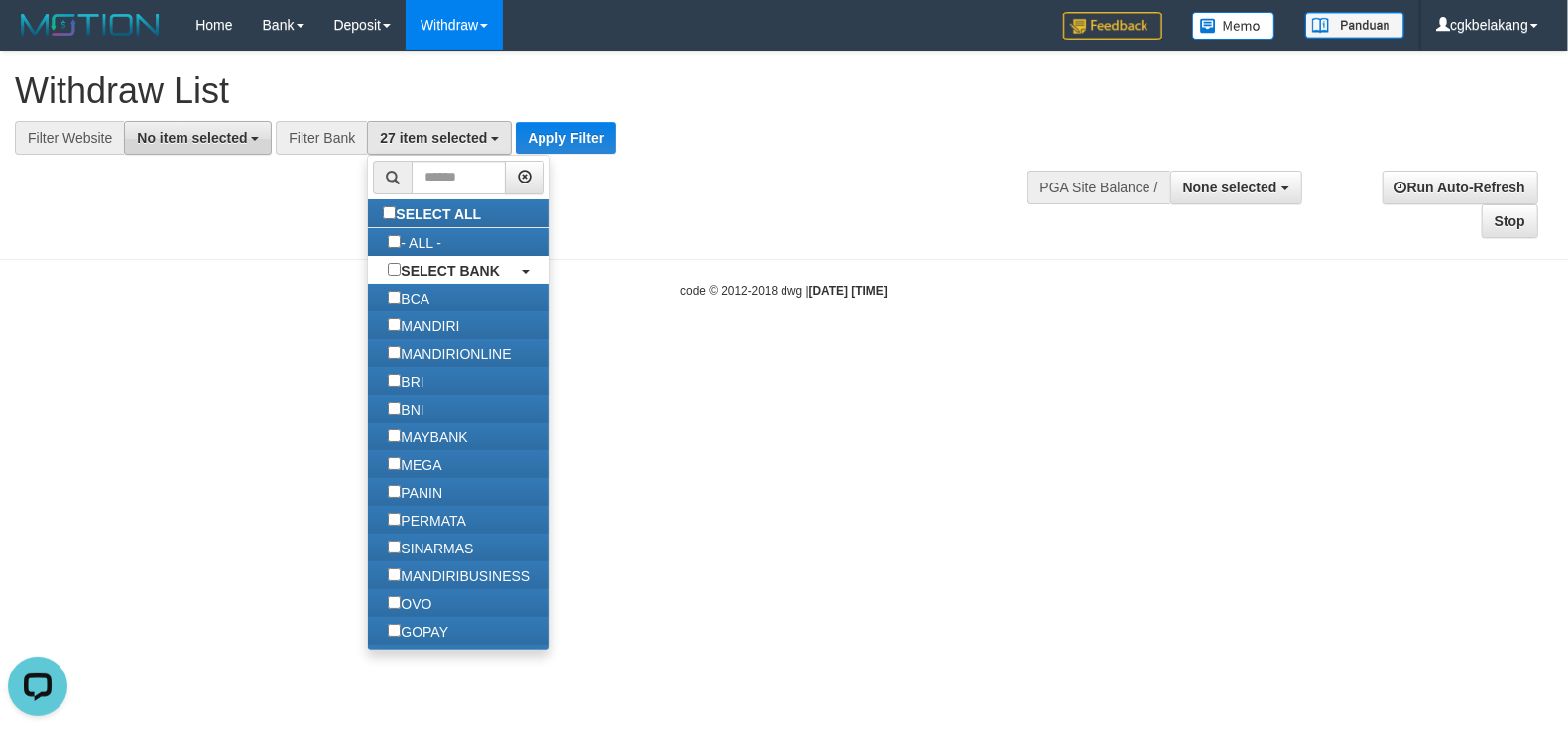 click on "No item selected" at bounding box center [191, 138] 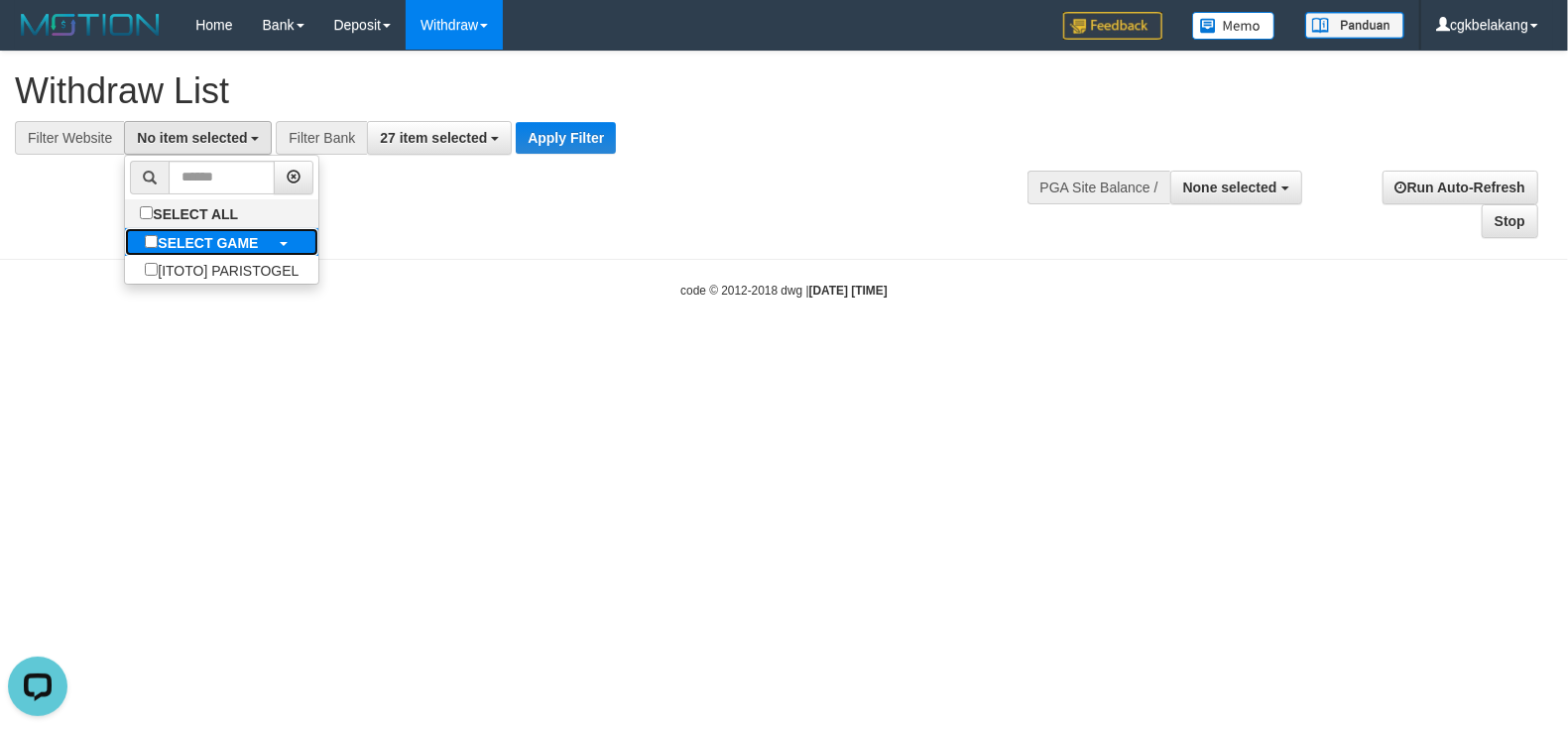 click on "SELECT GAME" at bounding box center [207, 243] 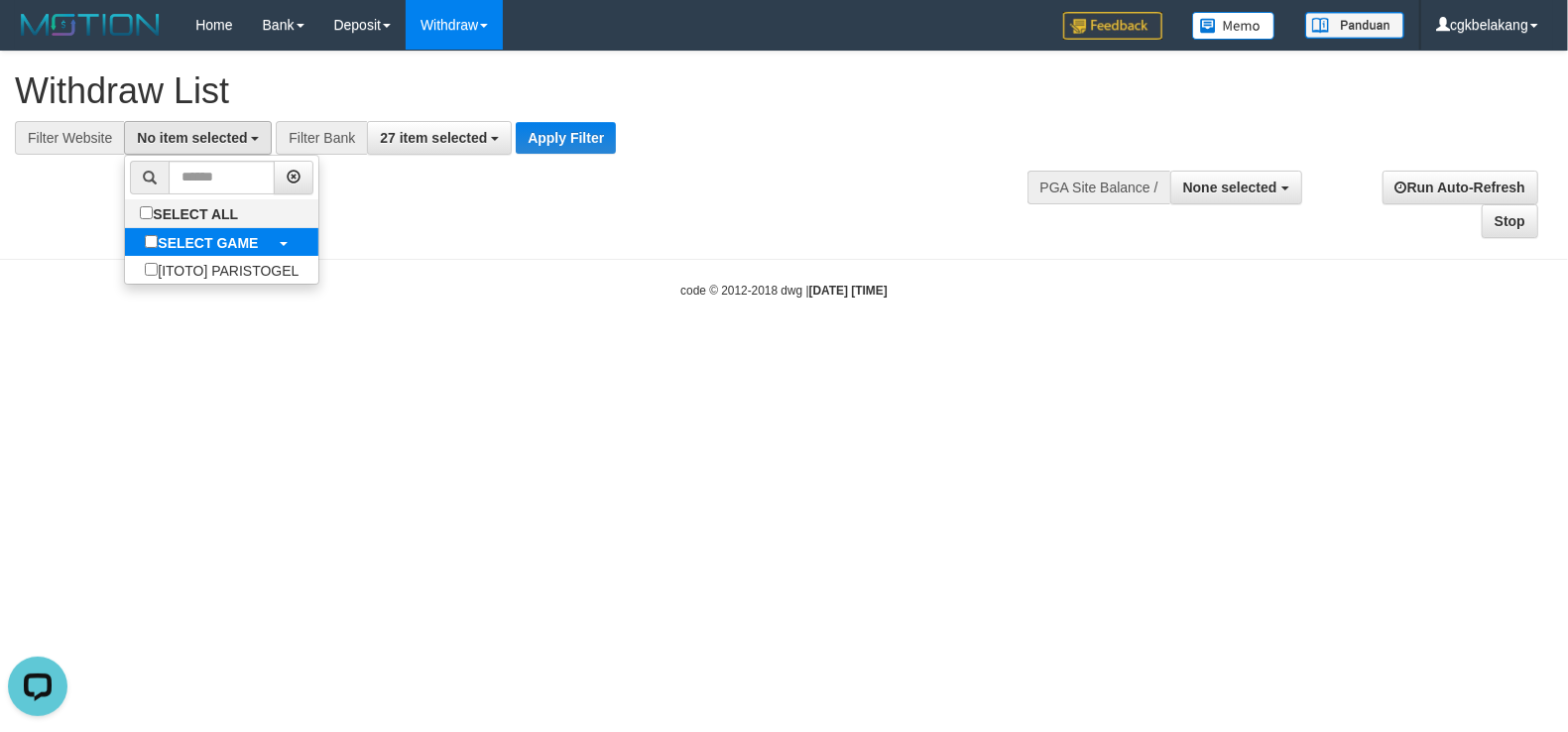 select on "****" 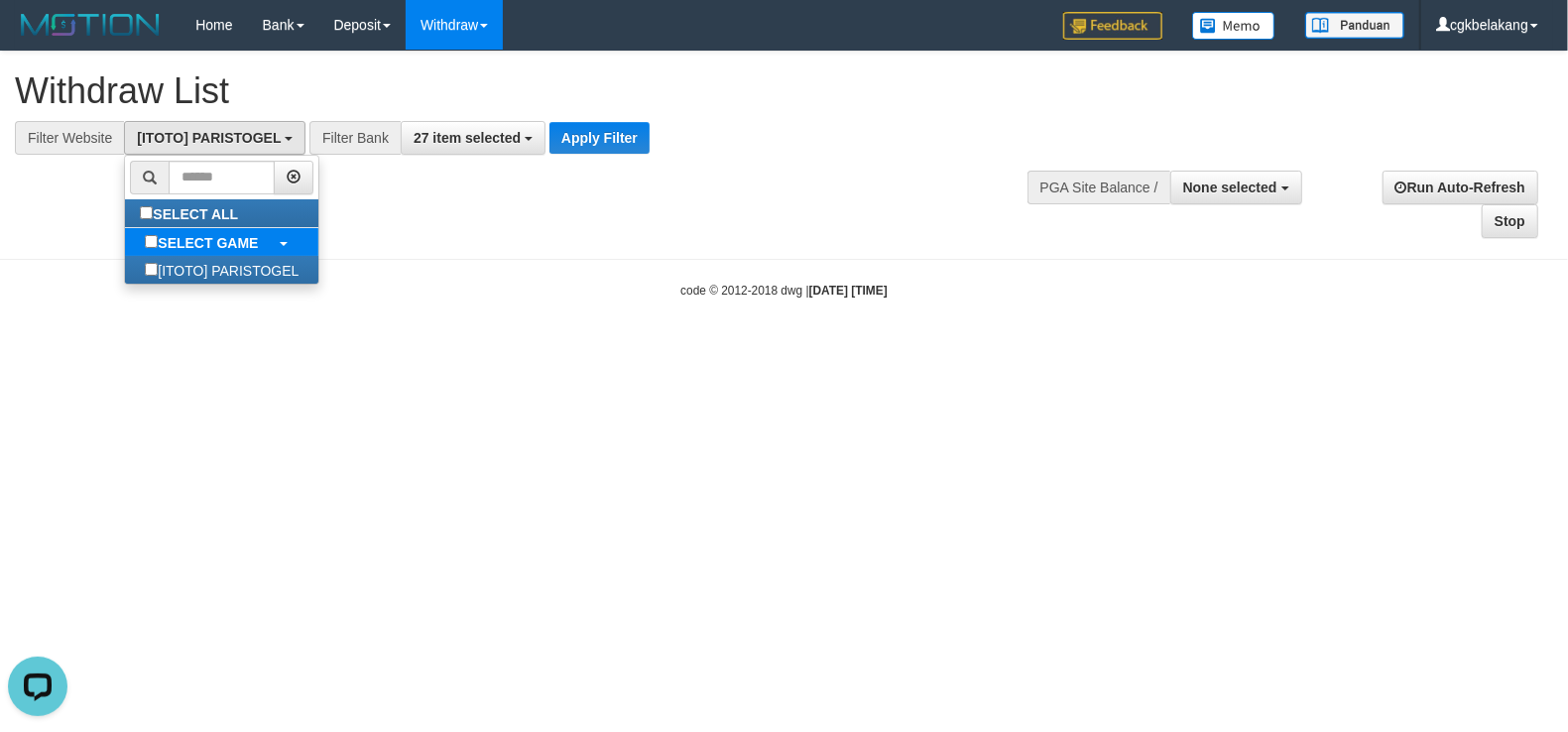 scroll, scrollTop: 17, scrollLeft: 0, axis: vertical 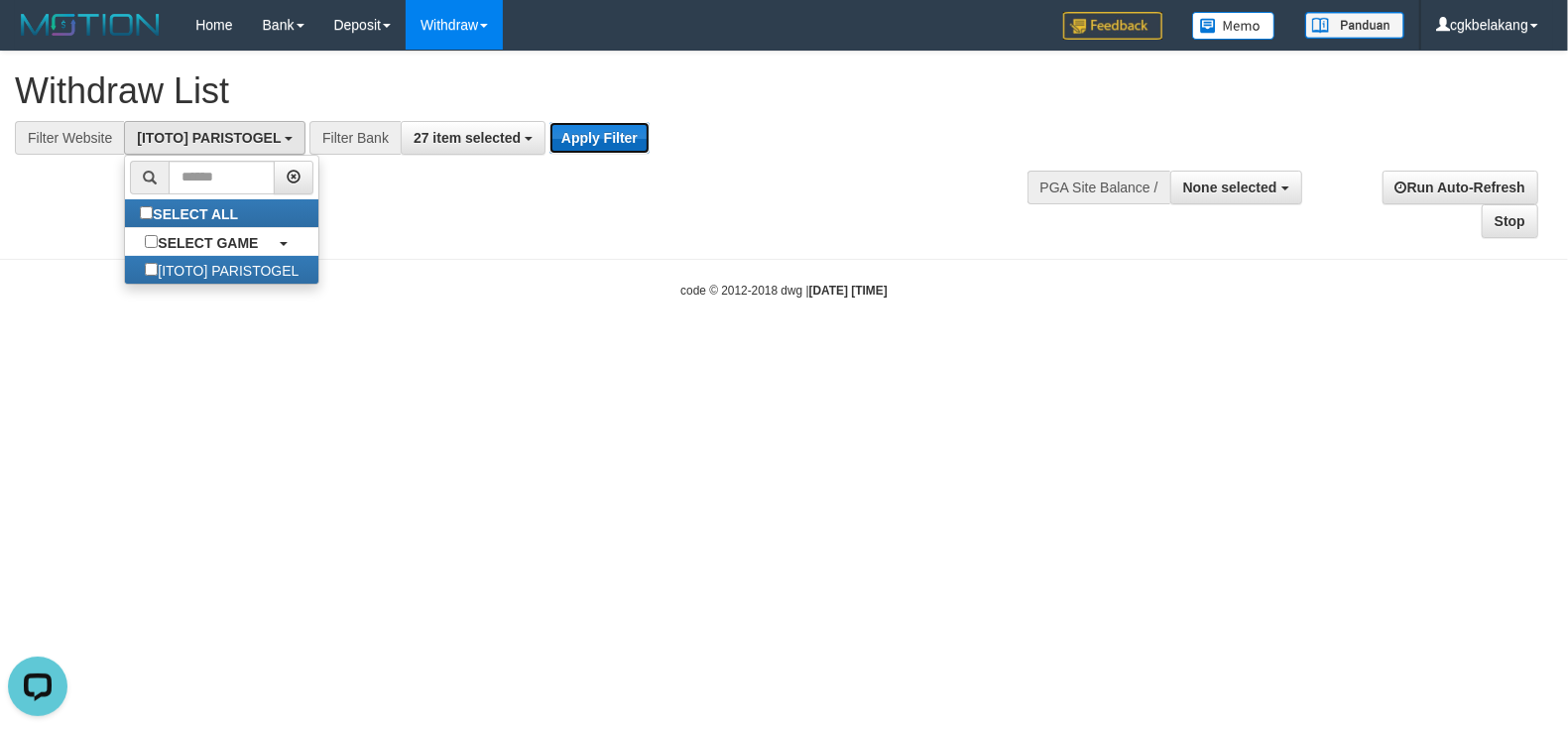click on "Apply Filter" at bounding box center (599, 138) 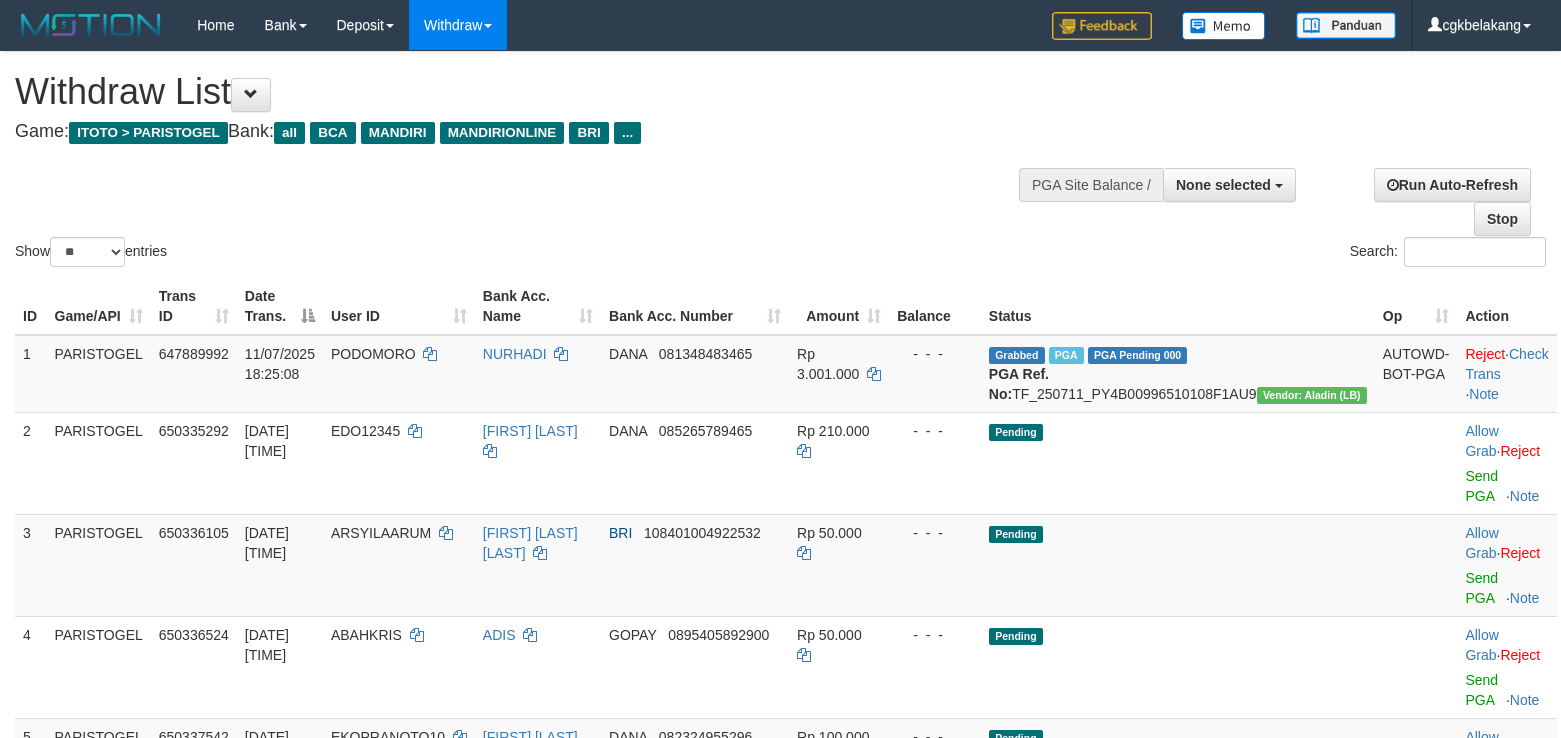 select 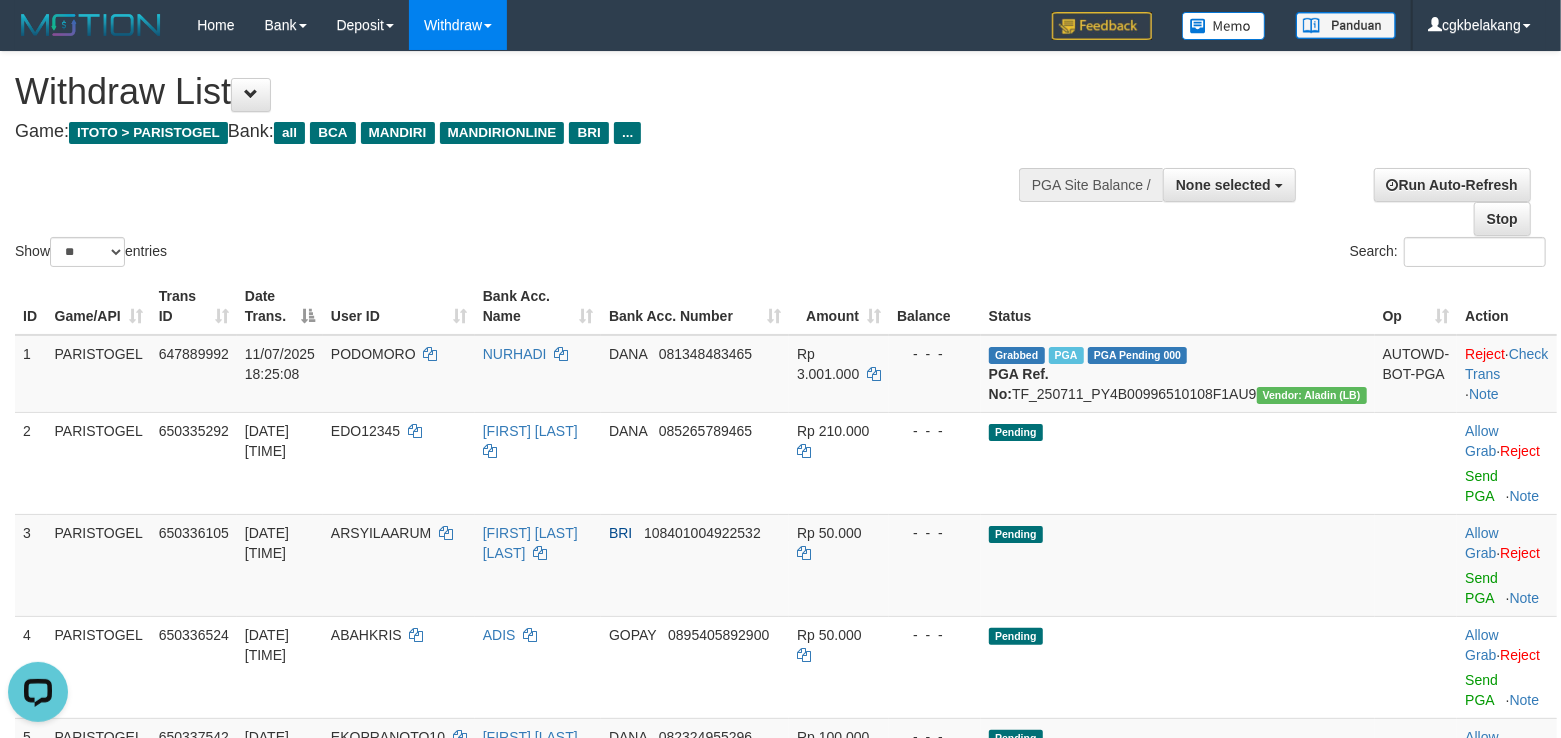 scroll, scrollTop: 0, scrollLeft: 0, axis: both 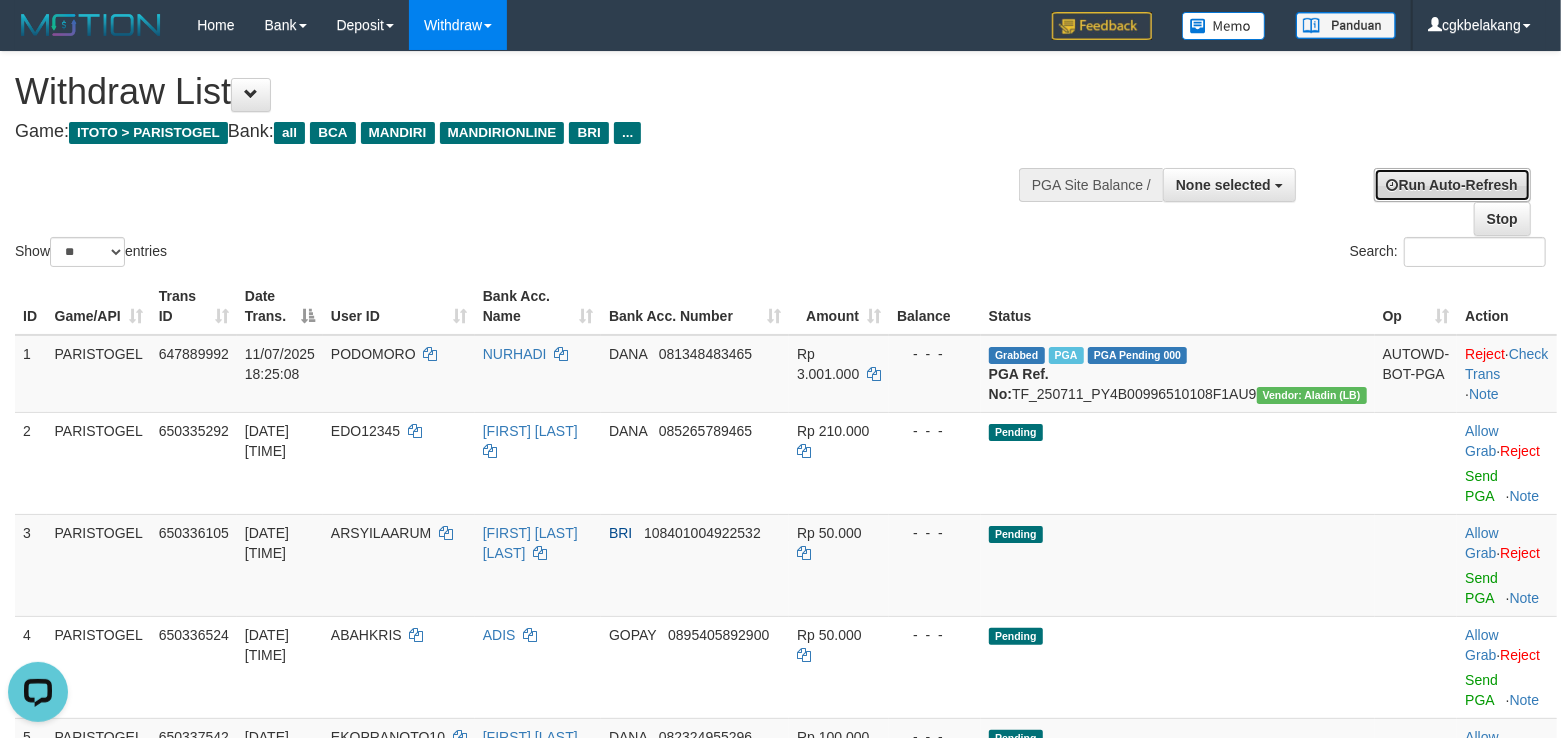 click on "Run Auto-Refresh" at bounding box center [1452, 185] 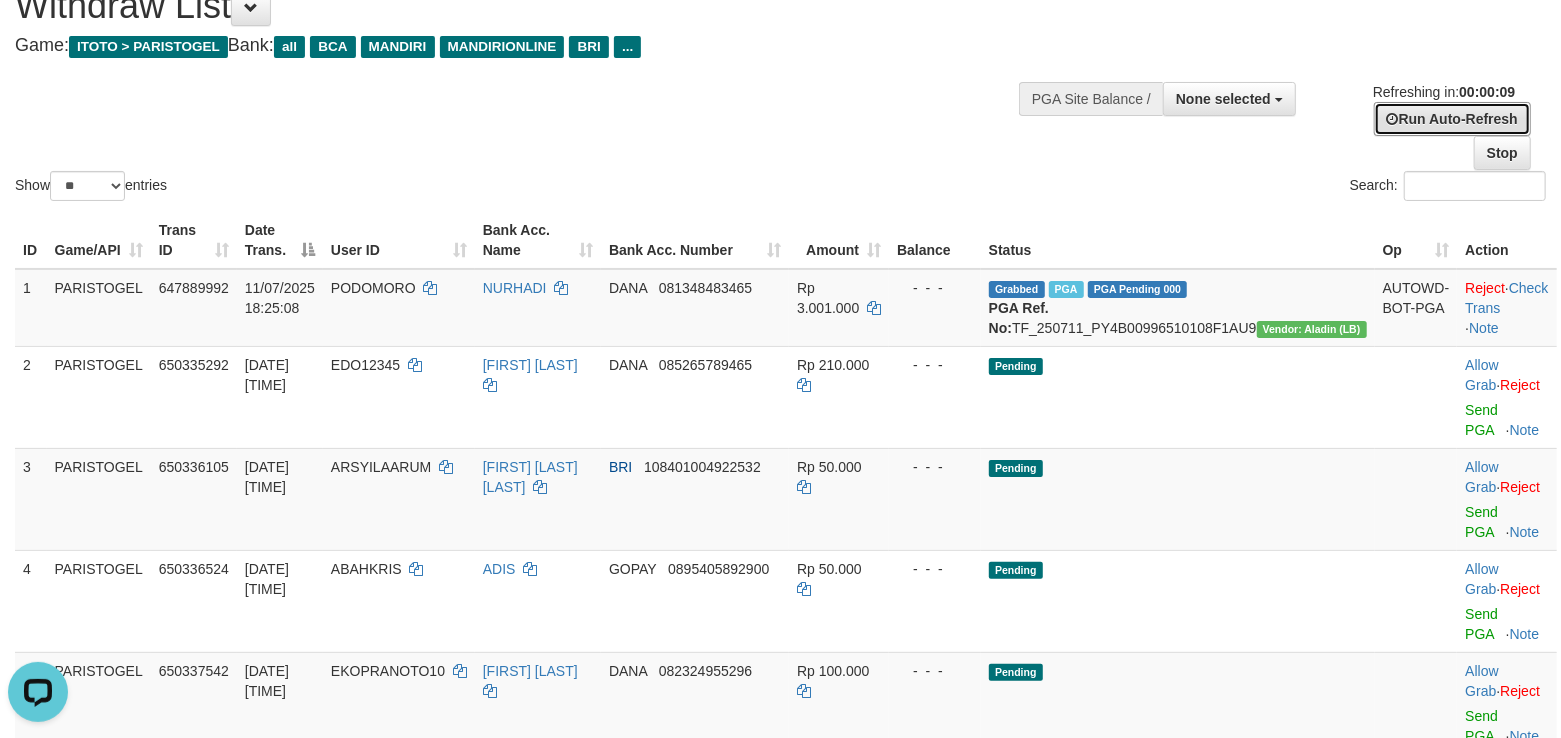 scroll, scrollTop: 133, scrollLeft: 0, axis: vertical 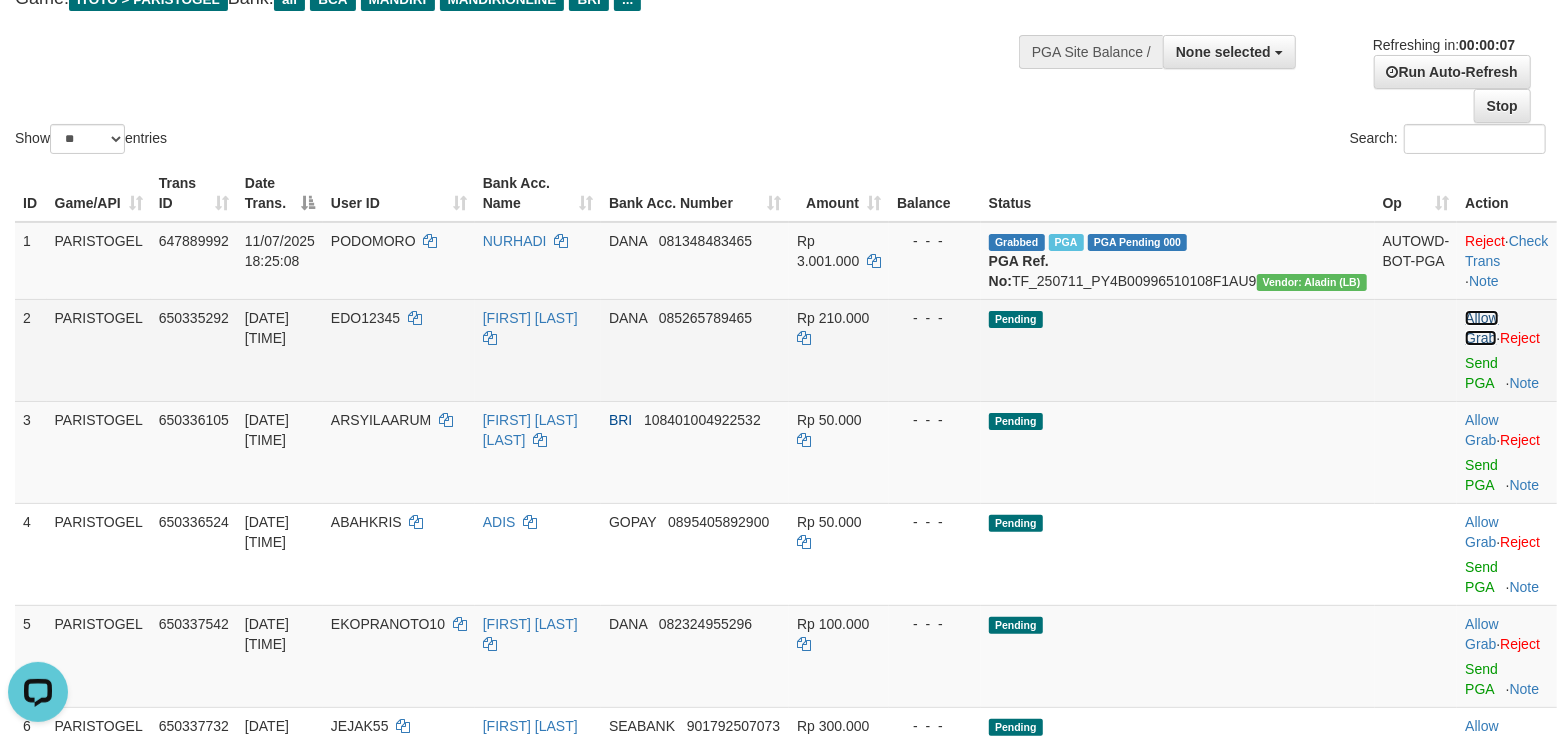 click on "Allow Grab" at bounding box center [1481, 328] 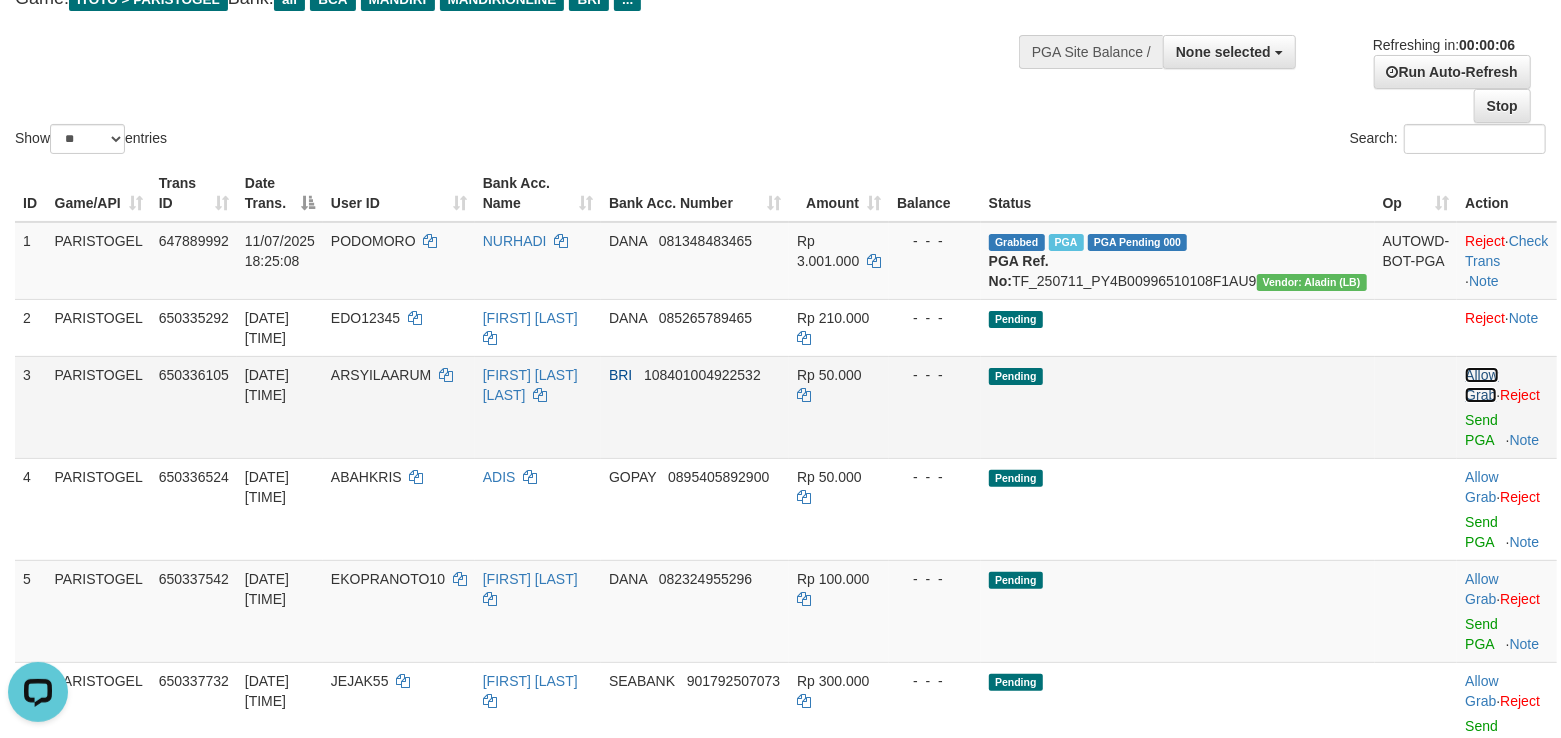 click on "Allow Grab" at bounding box center [1481, 385] 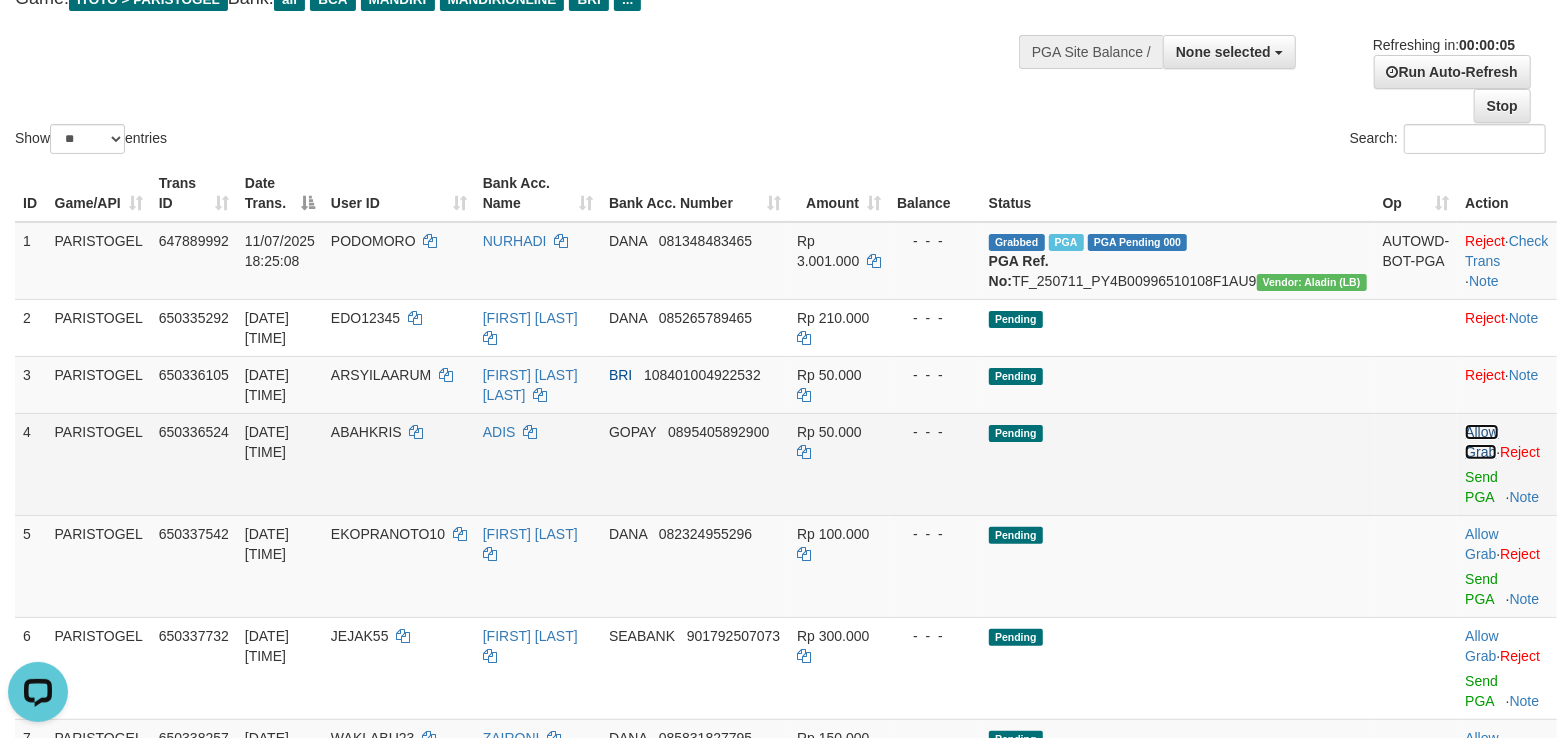 click on "Allow Grab" at bounding box center (1481, 442) 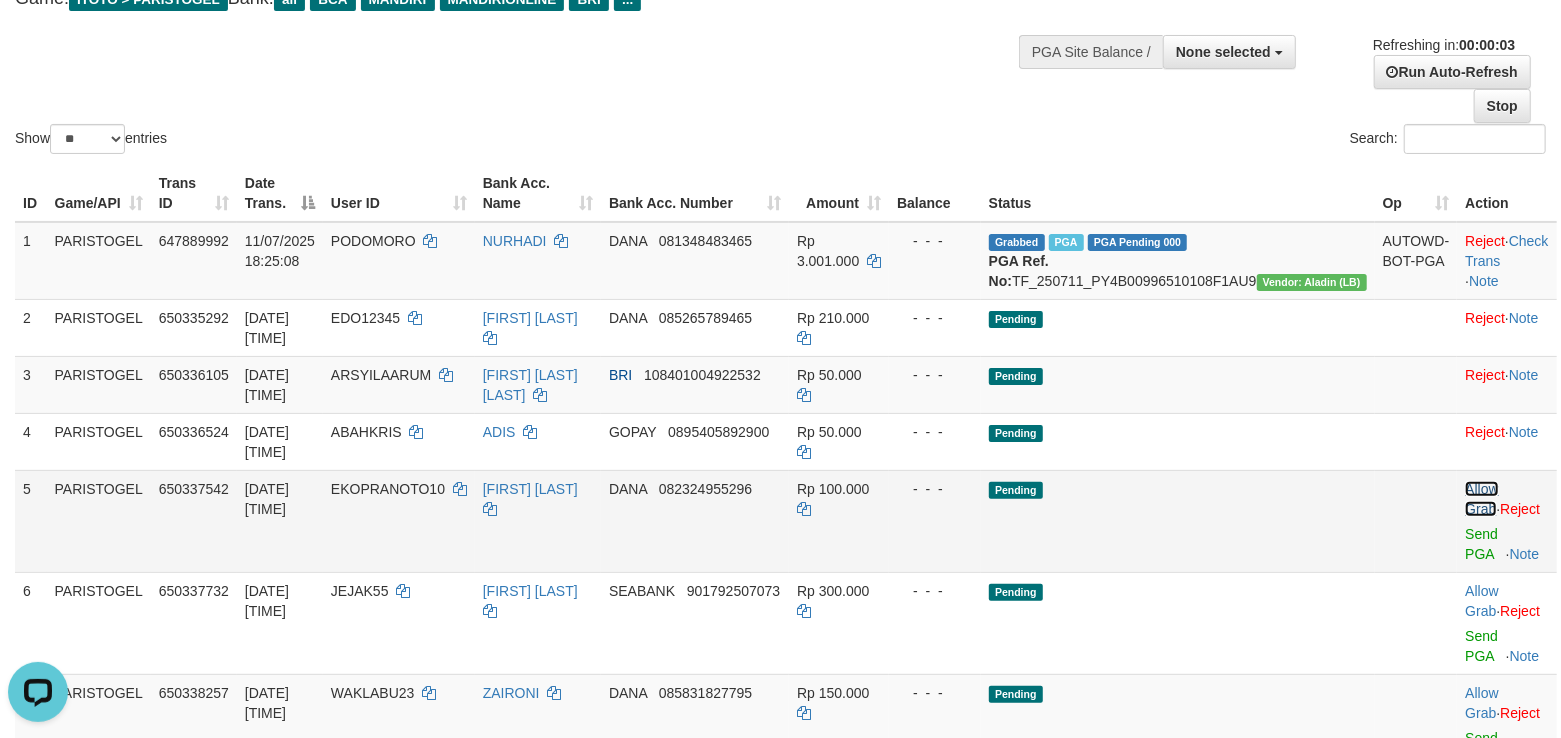 click on "Allow Grab" at bounding box center [1481, 499] 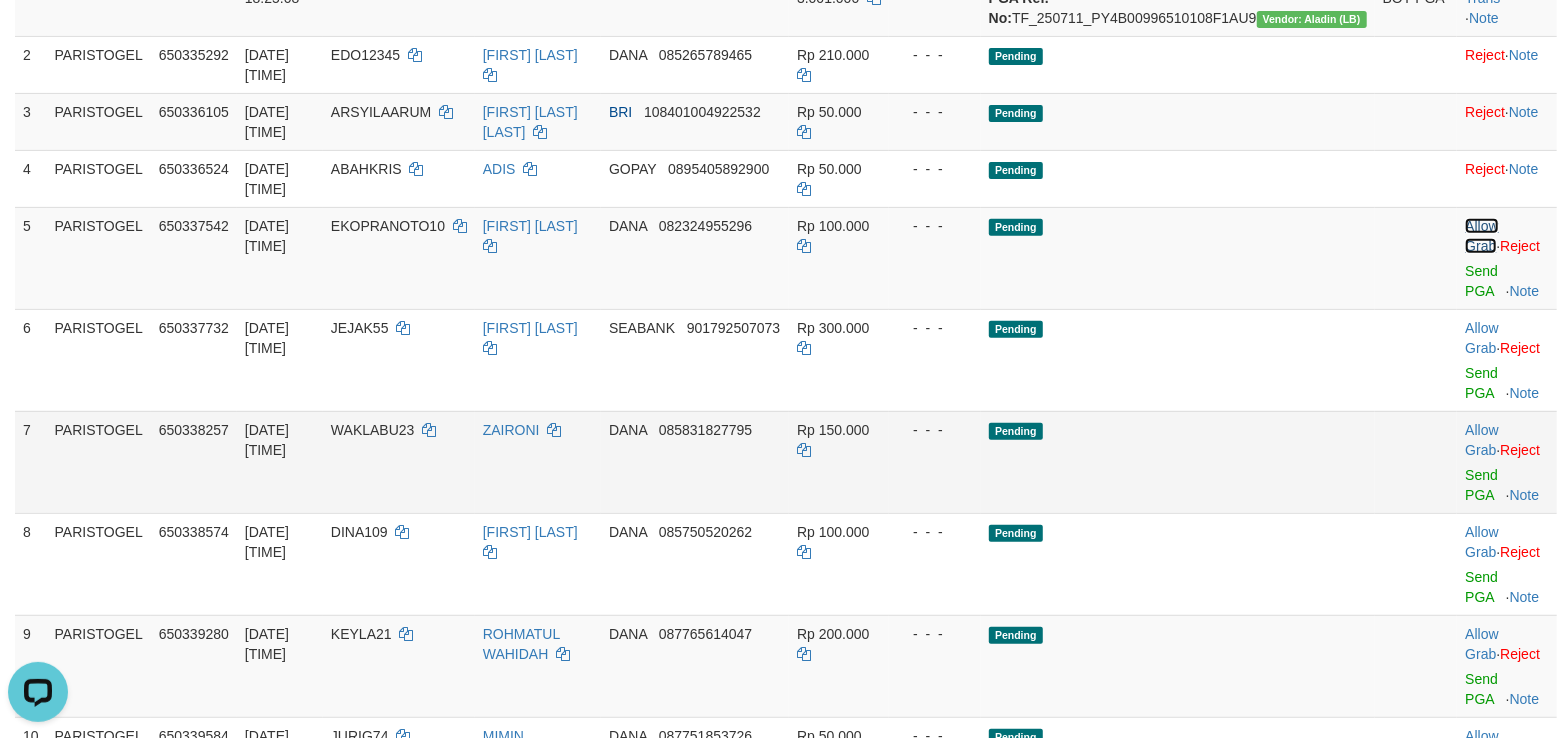 scroll, scrollTop: 400, scrollLeft: 0, axis: vertical 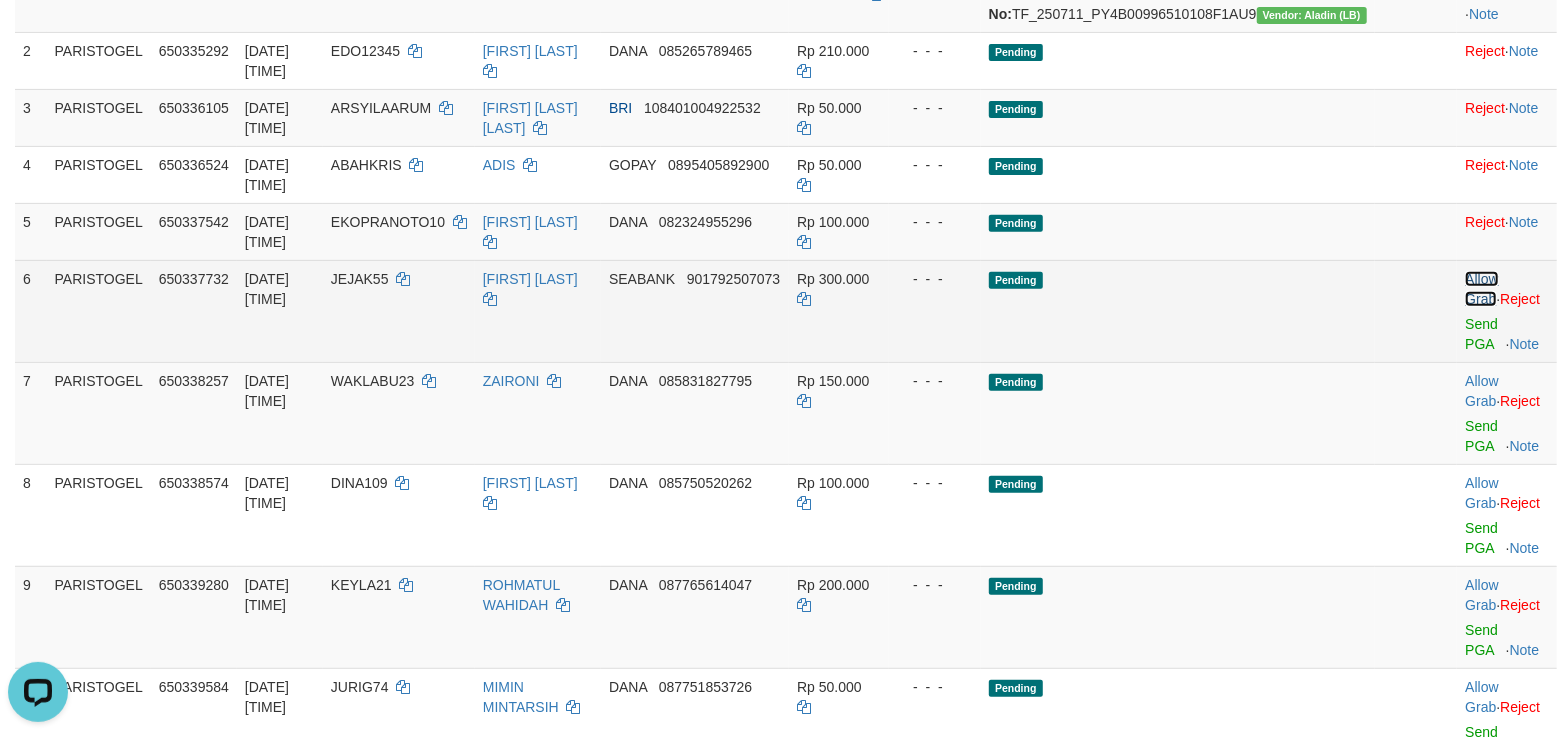 click on "Allow Grab" at bounding box center [1481, 289] 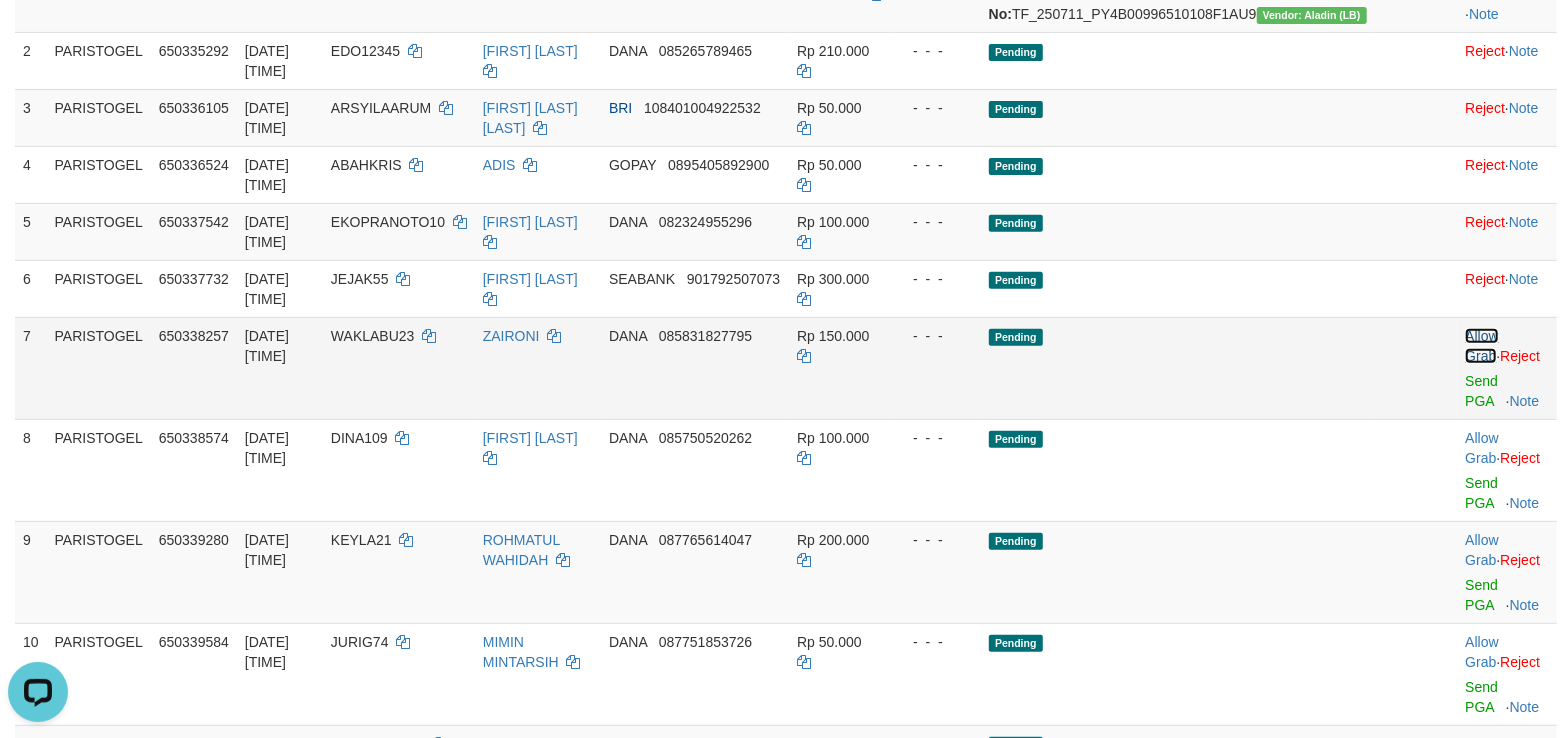 click on "Allow Grab" at bounding box center (1481, 346) 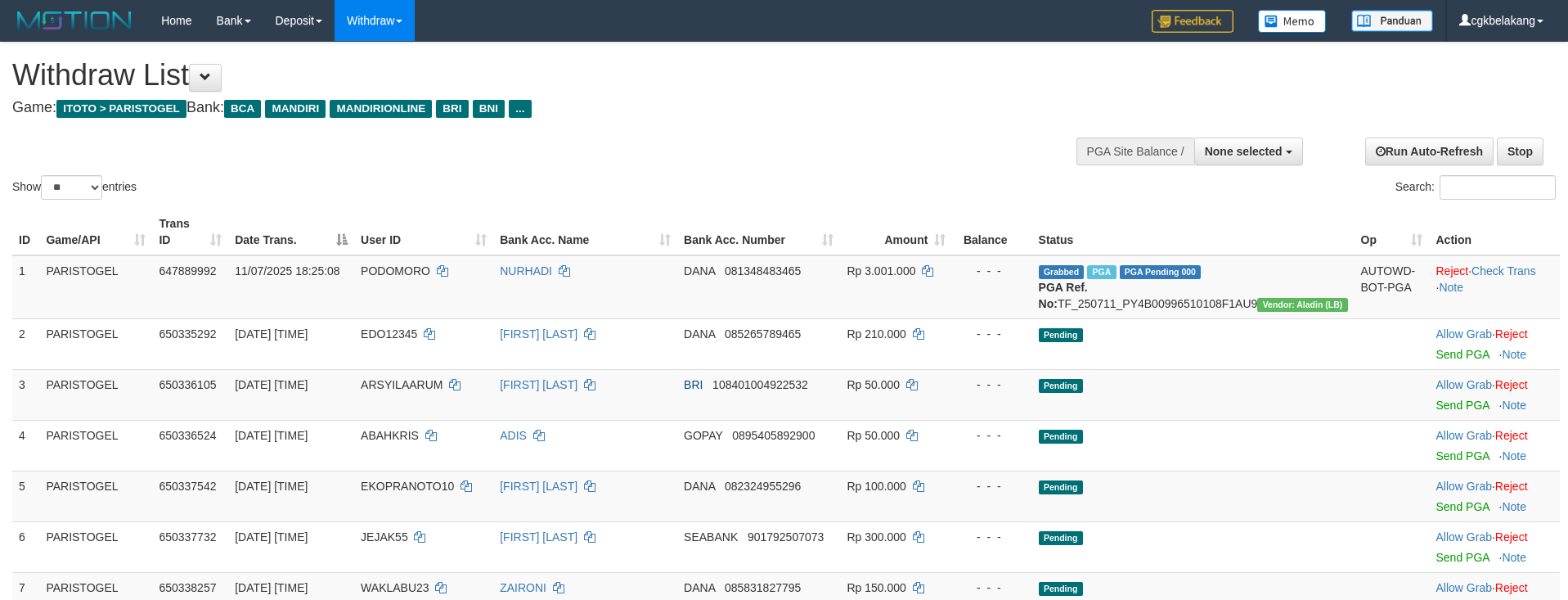 select 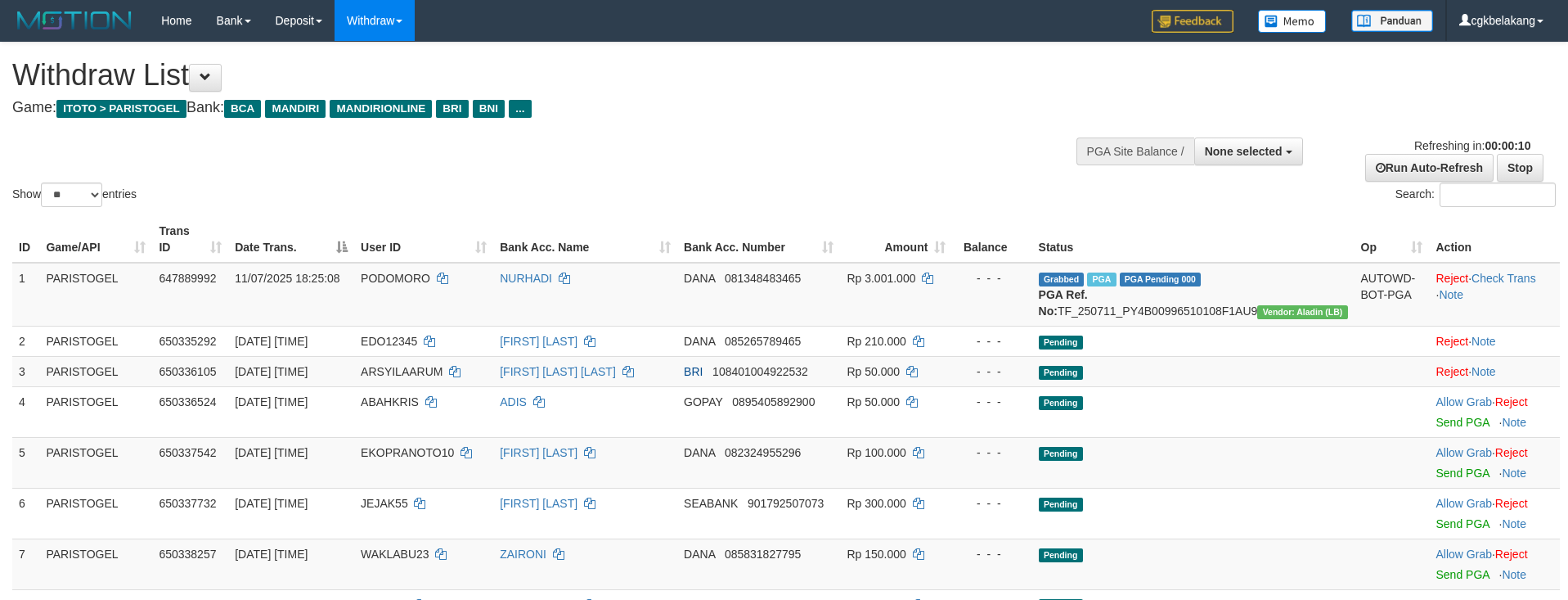 select 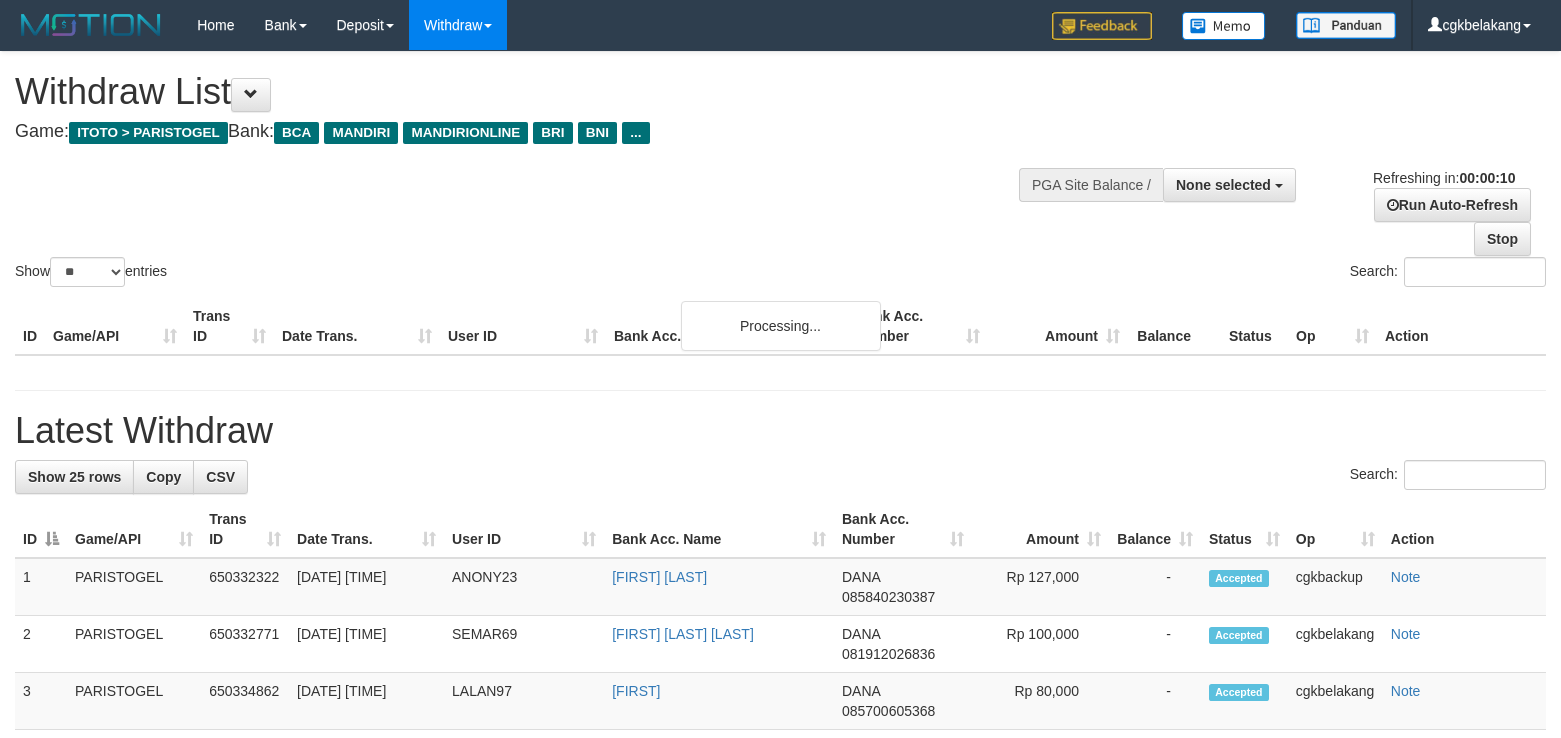 select 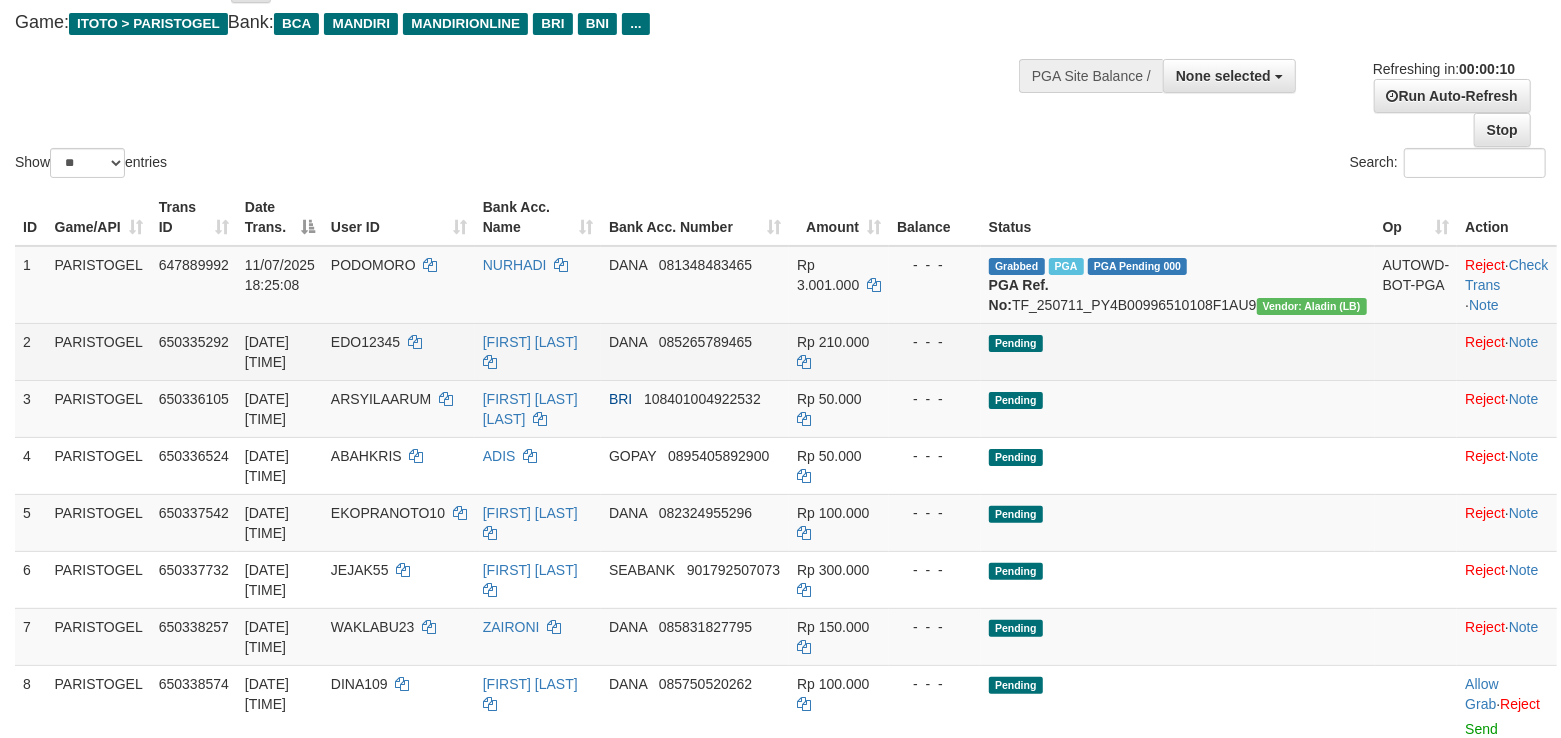 scroll, scrollTop: 400, scrollLeft: 0, axis: vertical 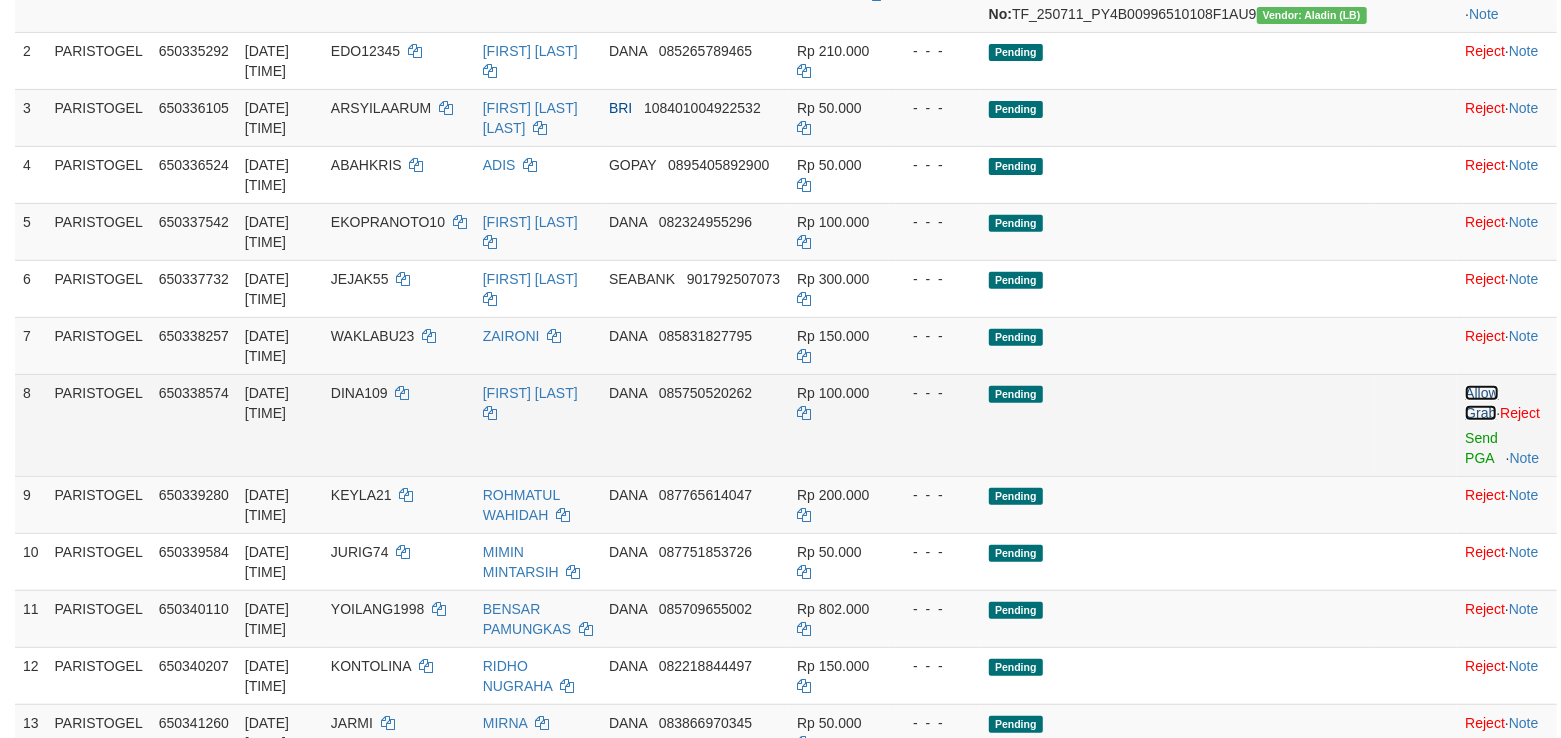 click on "Allow Grab" at bounding box center [1481, 403] 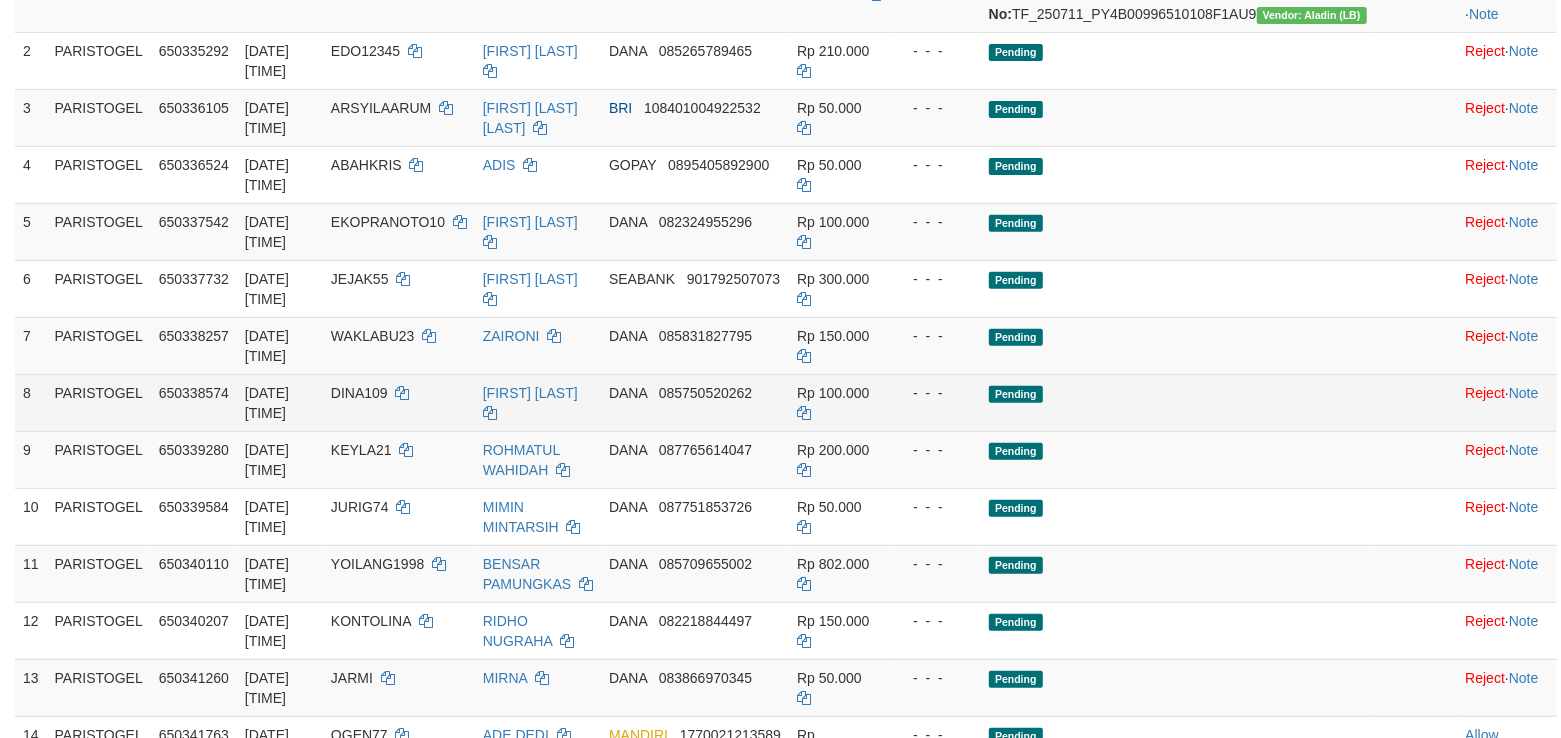 scroll, scrollTop: 532, scrollLeft: 0, axis: vertical 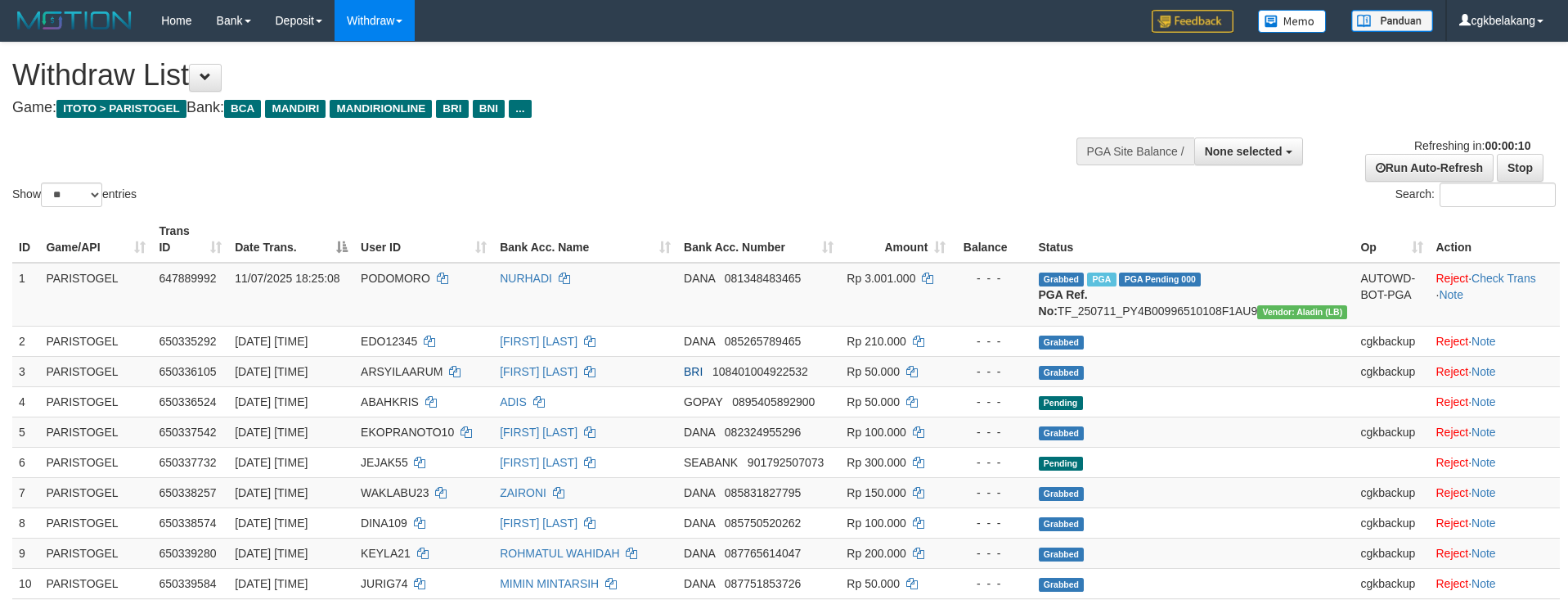 select 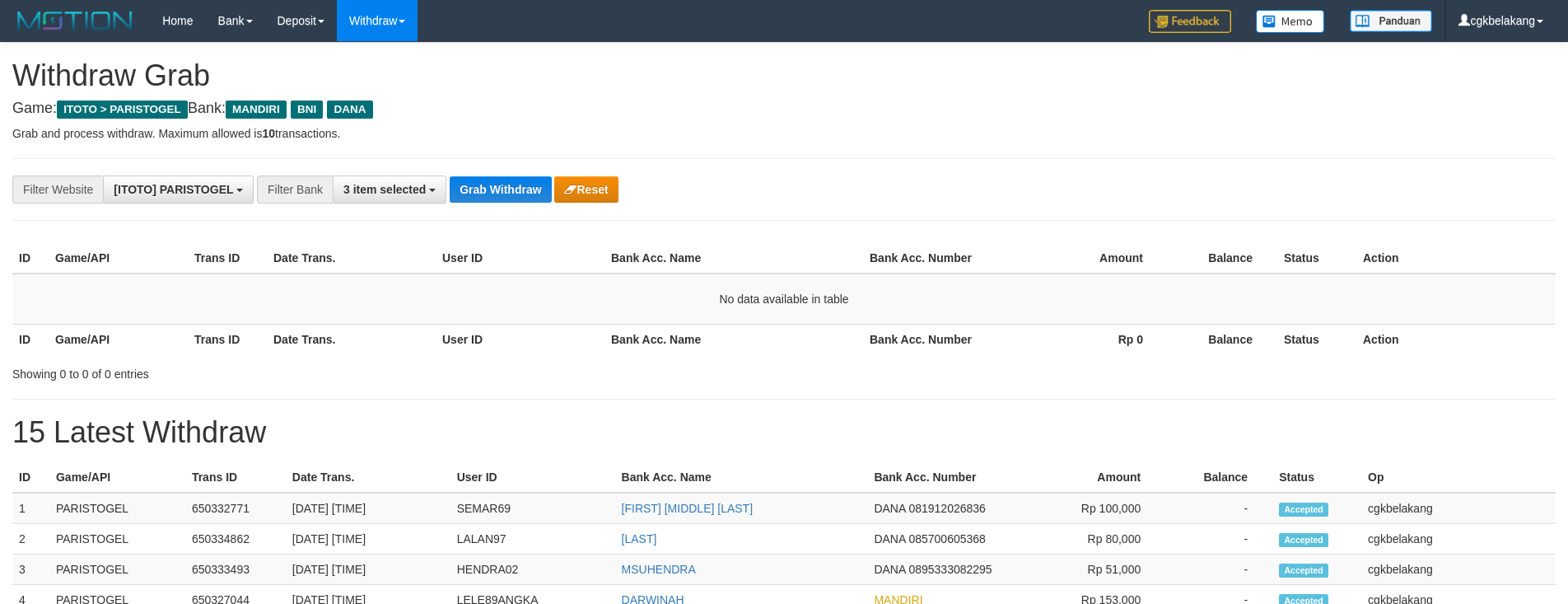 scroll, scrollTop: 0, scrollLeft: 0, axis: both 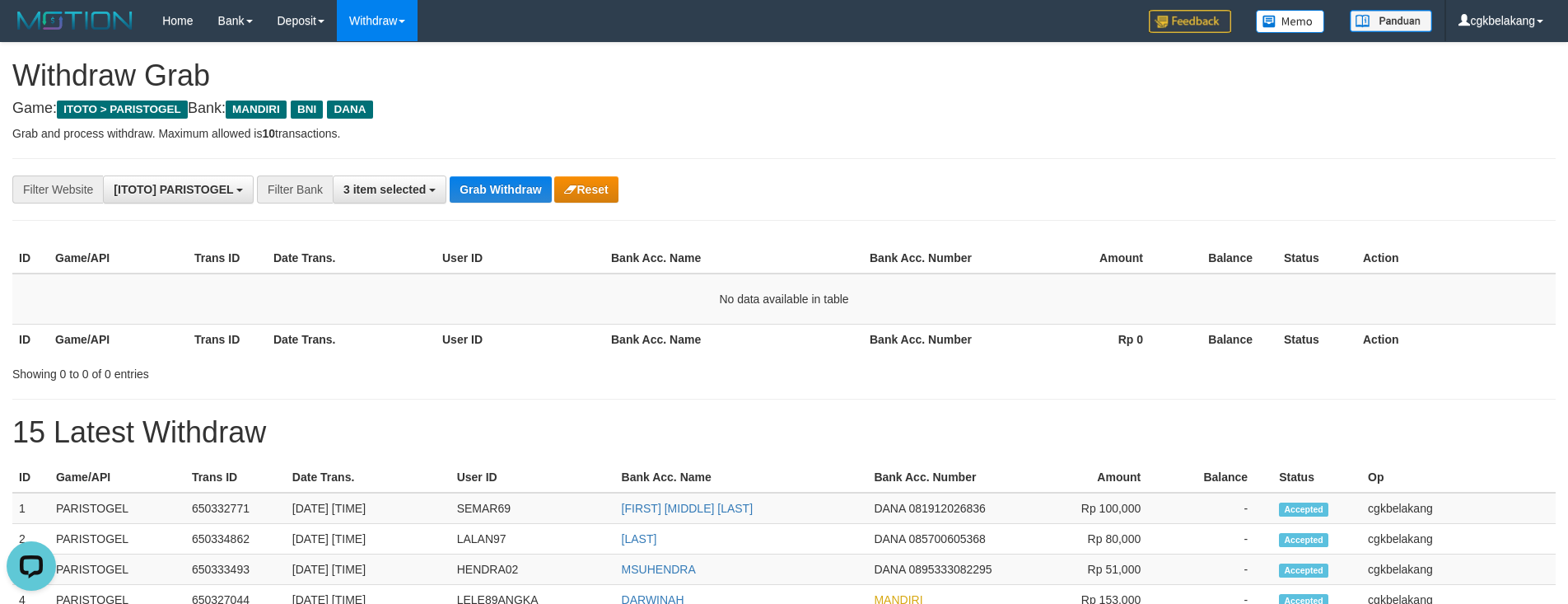 click on "**********" at bounding box center [784, 190] 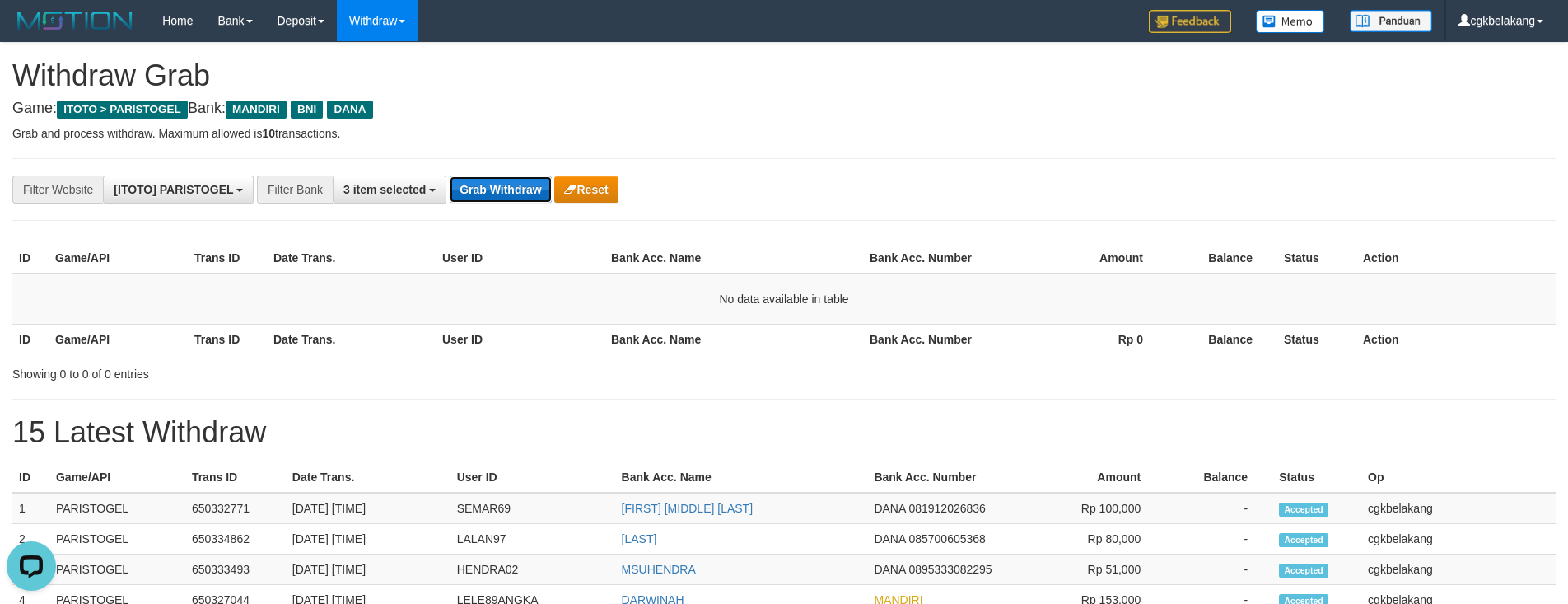 click on "Grab Withdraw" at bounding box center (500, 190) 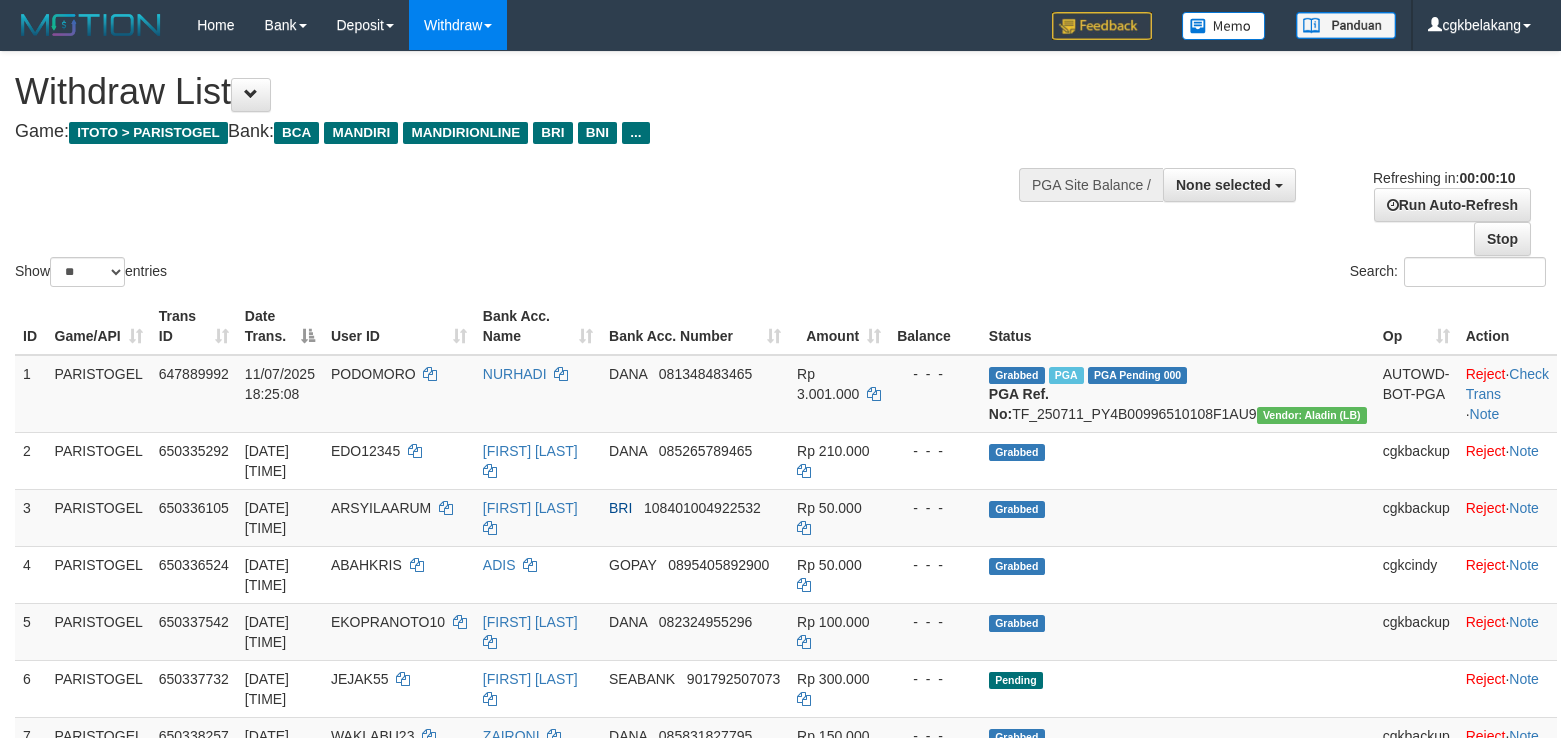 select 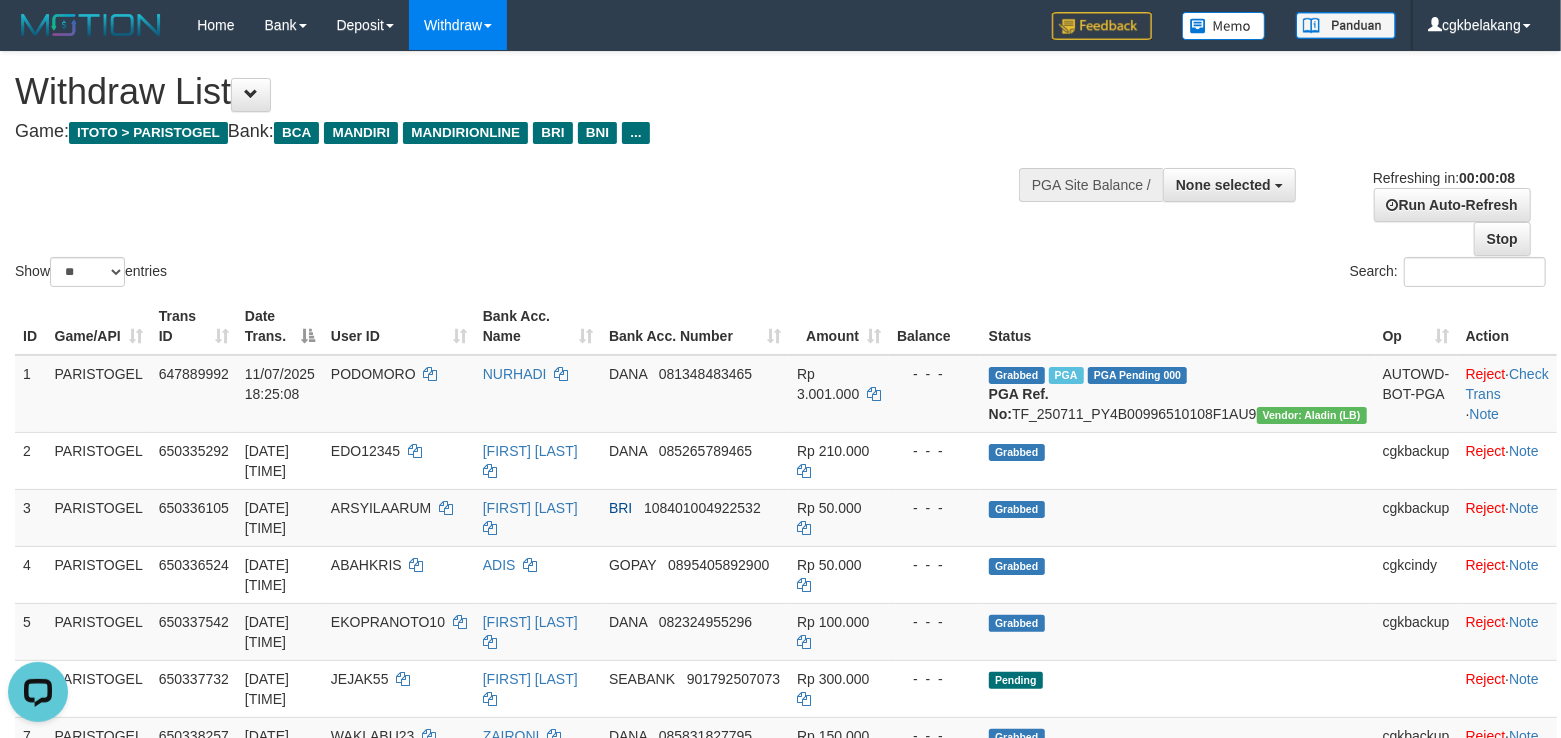 scroll, scrollTop: 0, scrollLeft: 0, axis: both 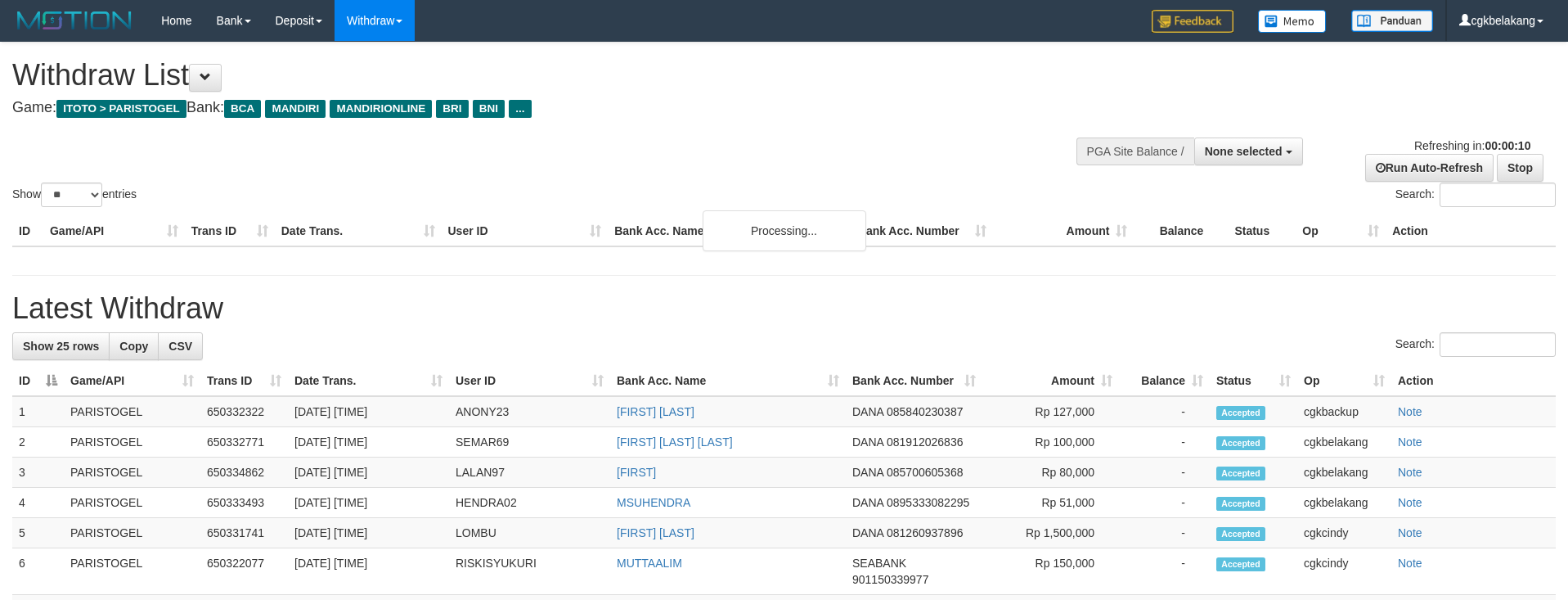 select 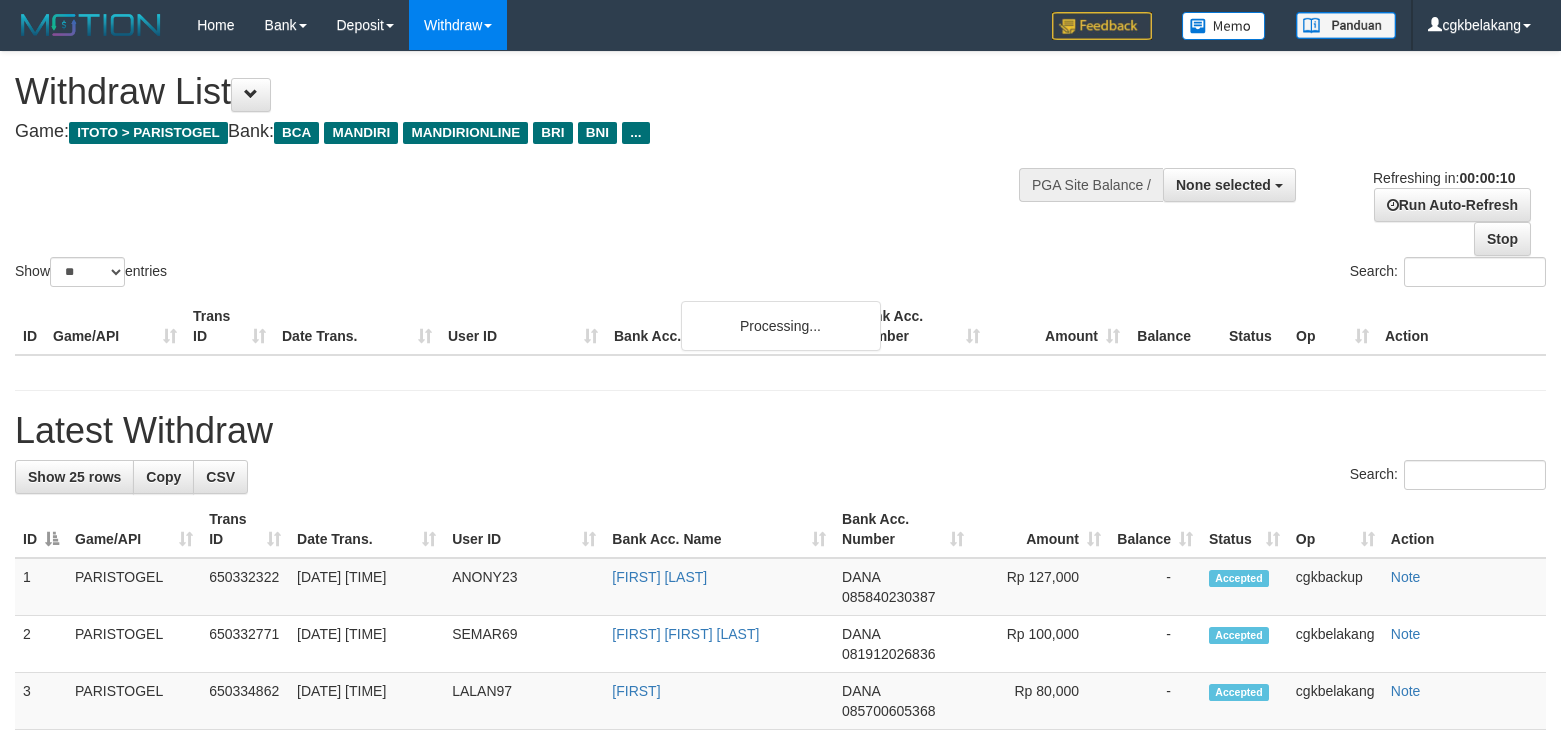 select 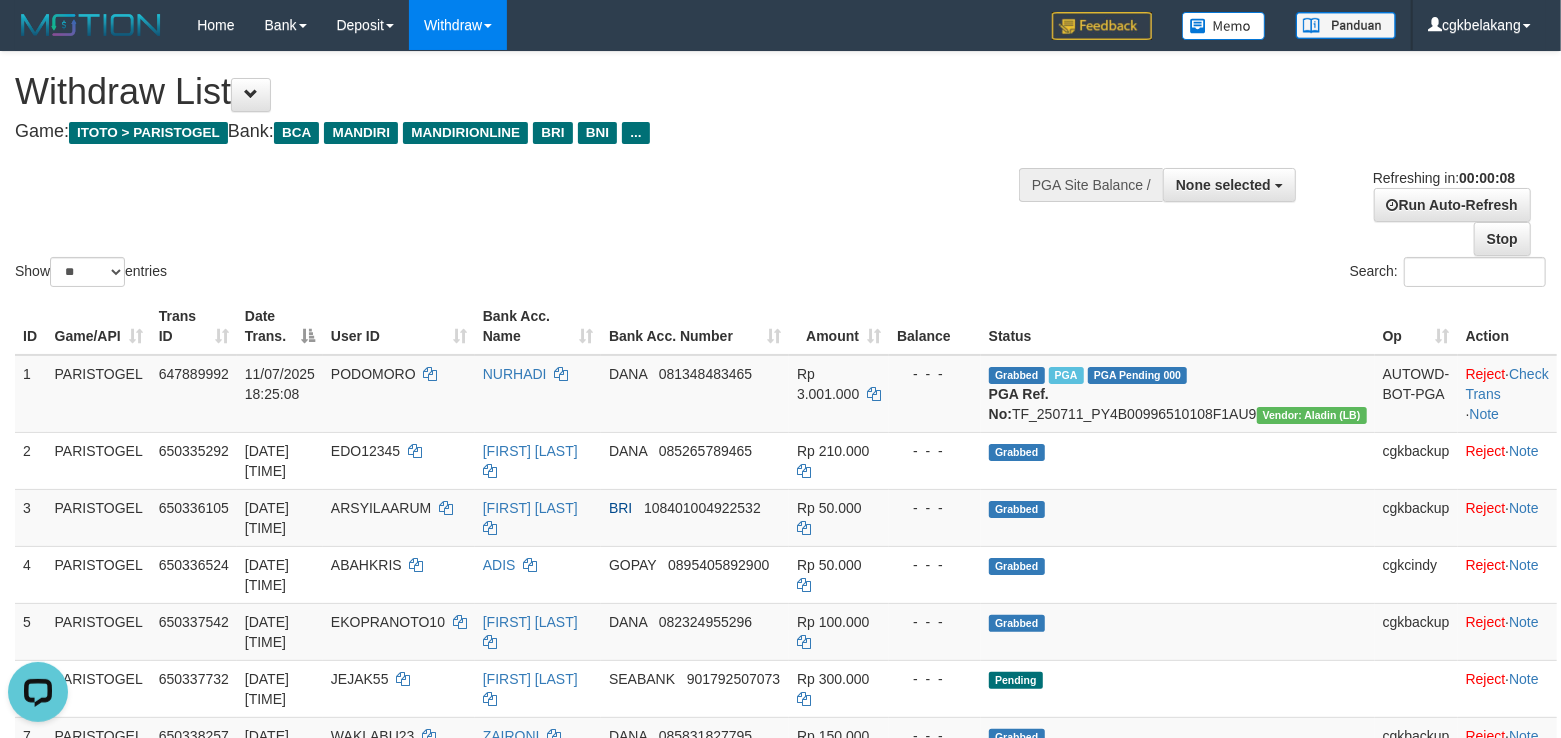 scroll, scrollTop: 0, scrollLeft: 0, axis: both 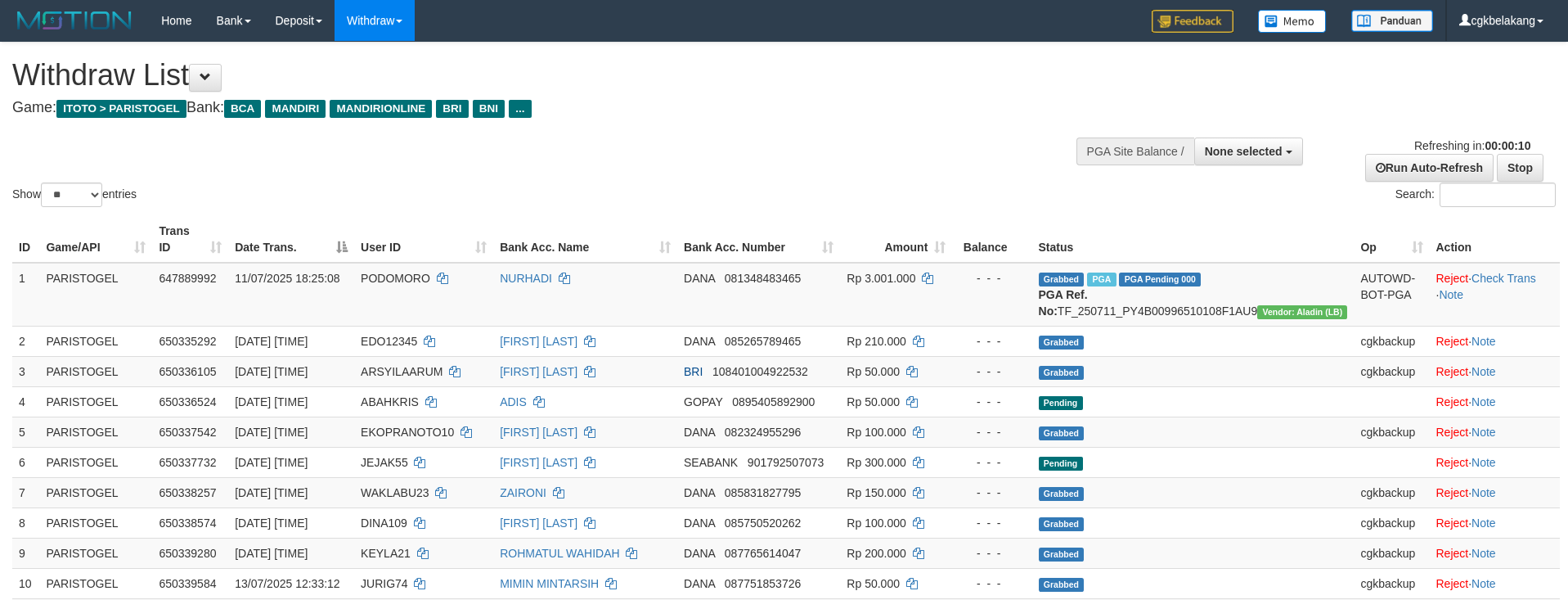 select 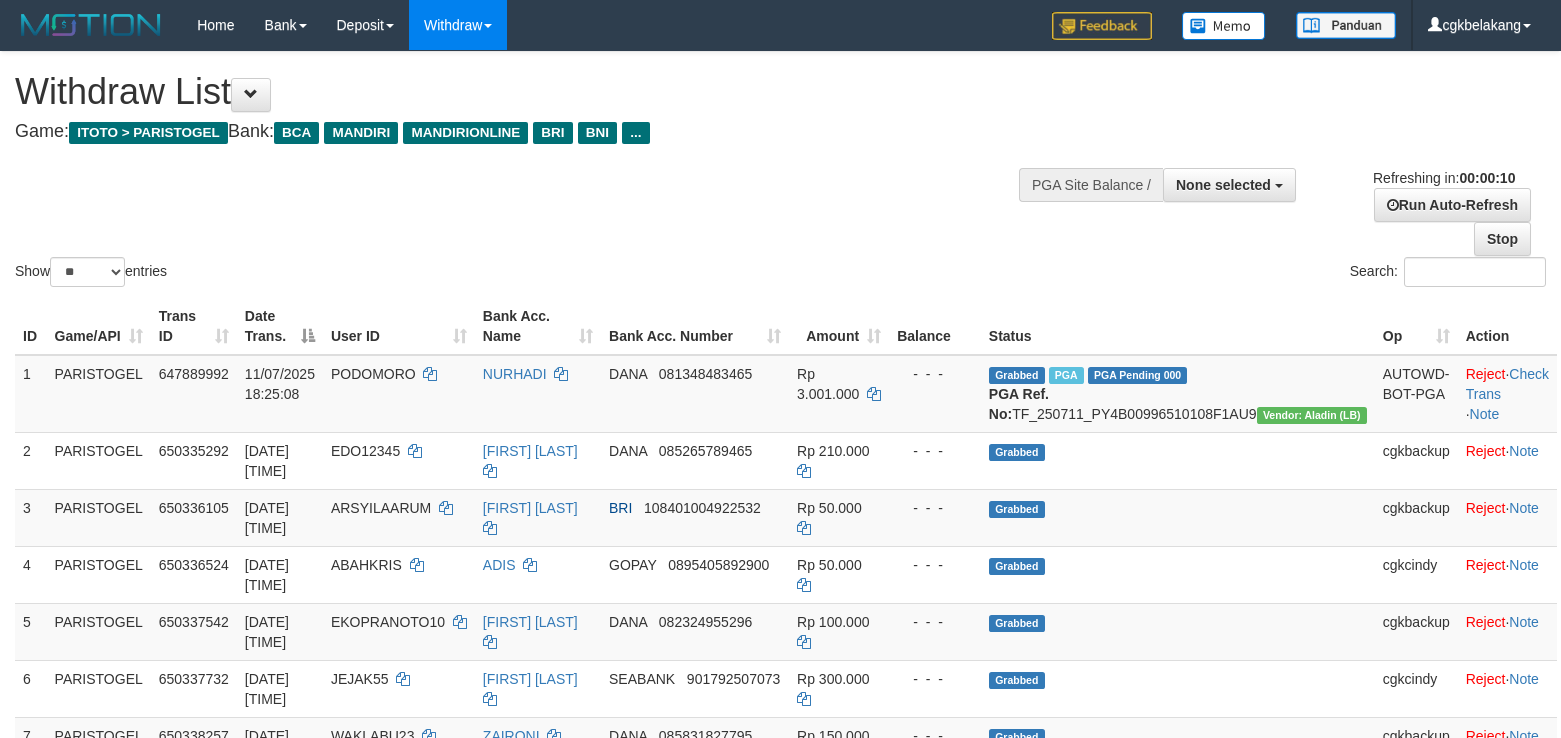 select 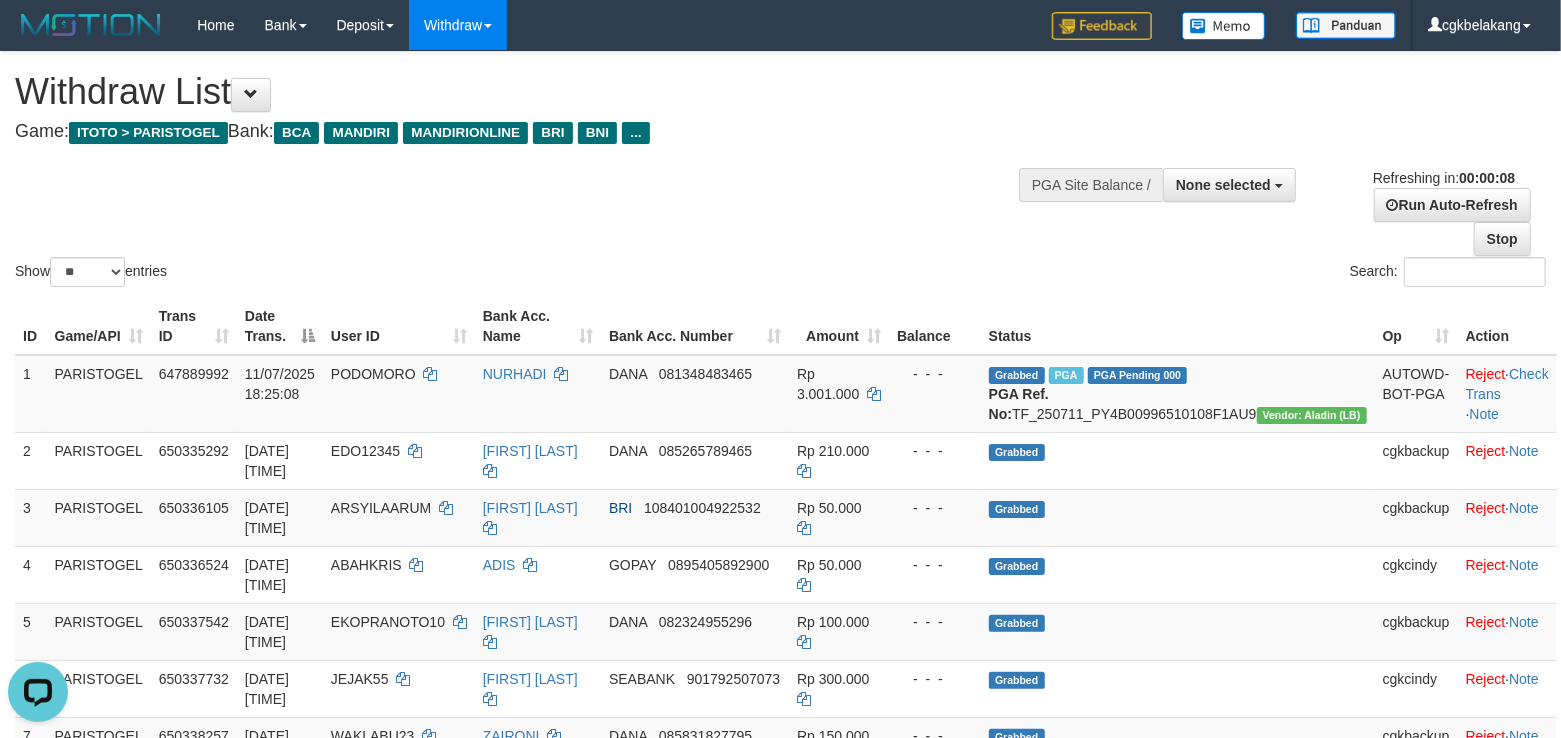 scroll, scrollTop: 0, scrollLeft: 0, axis: both 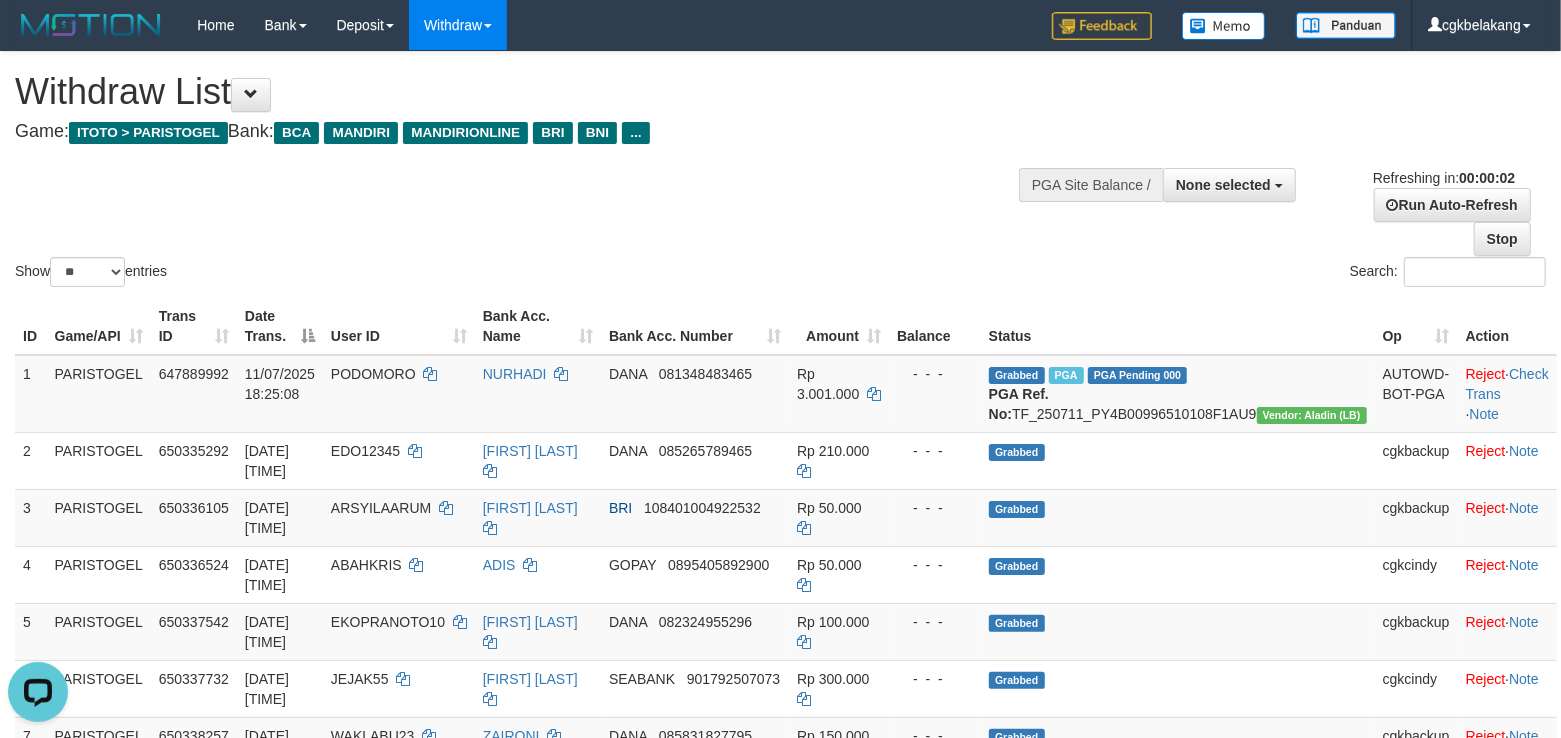 click on "Search:" at bounding box center [1171, 274] 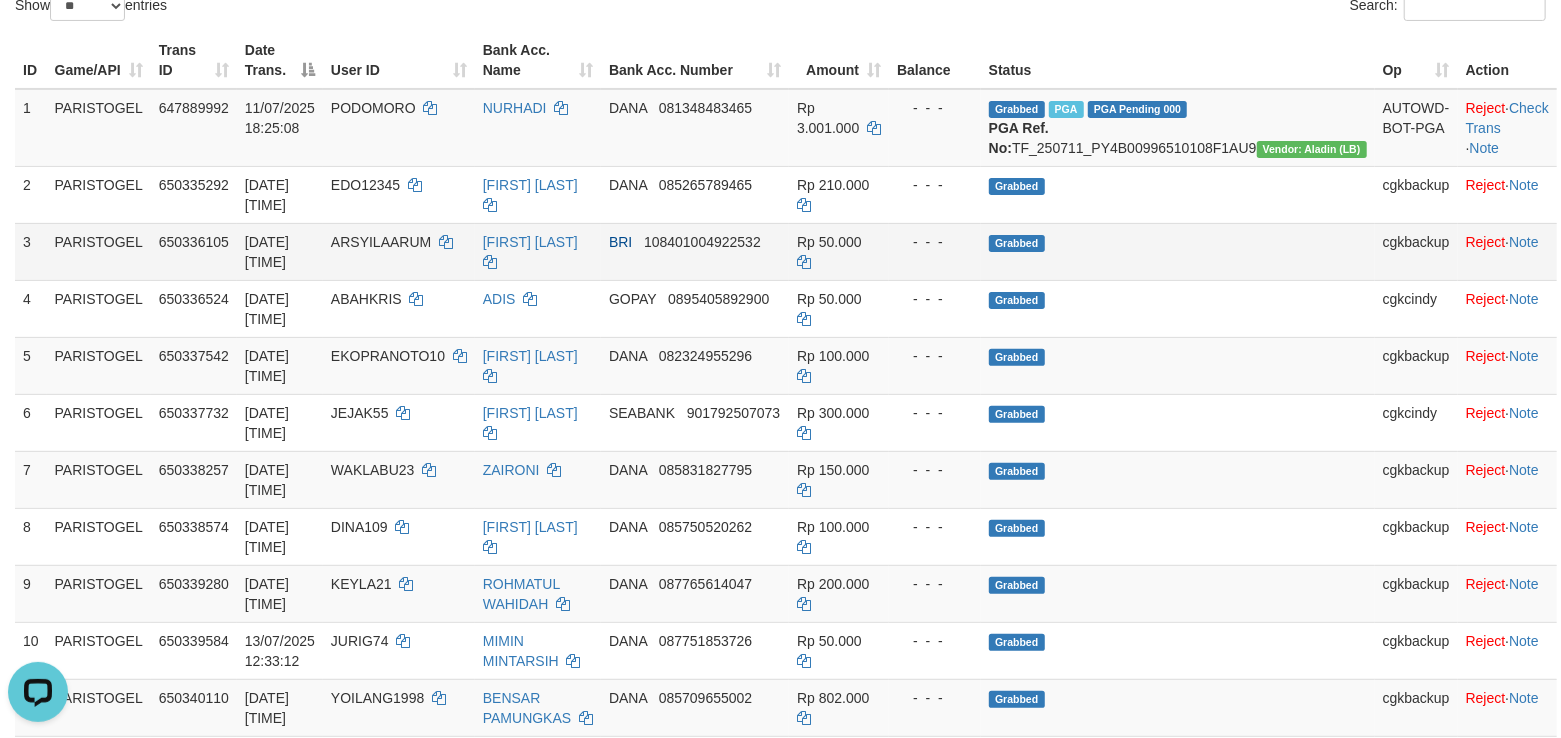 scroll, scrollTop: 284, scrollLeft: 0, axis: vertical 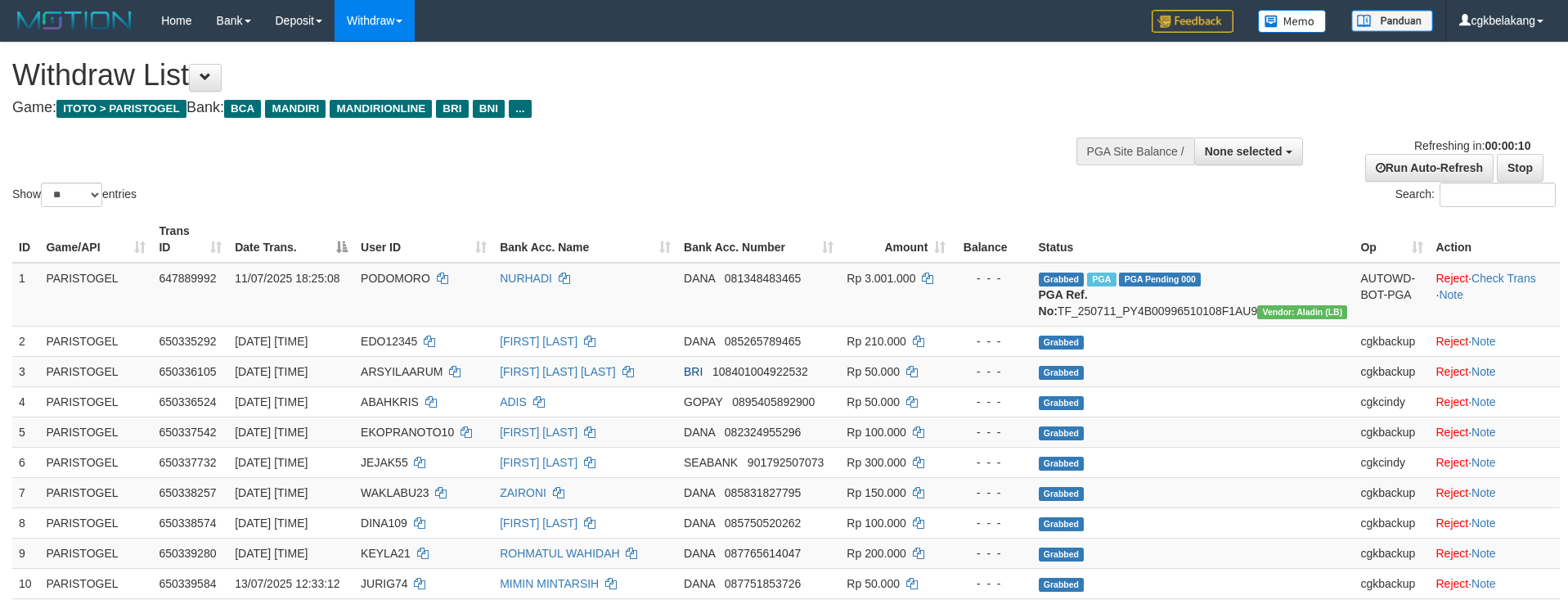 select 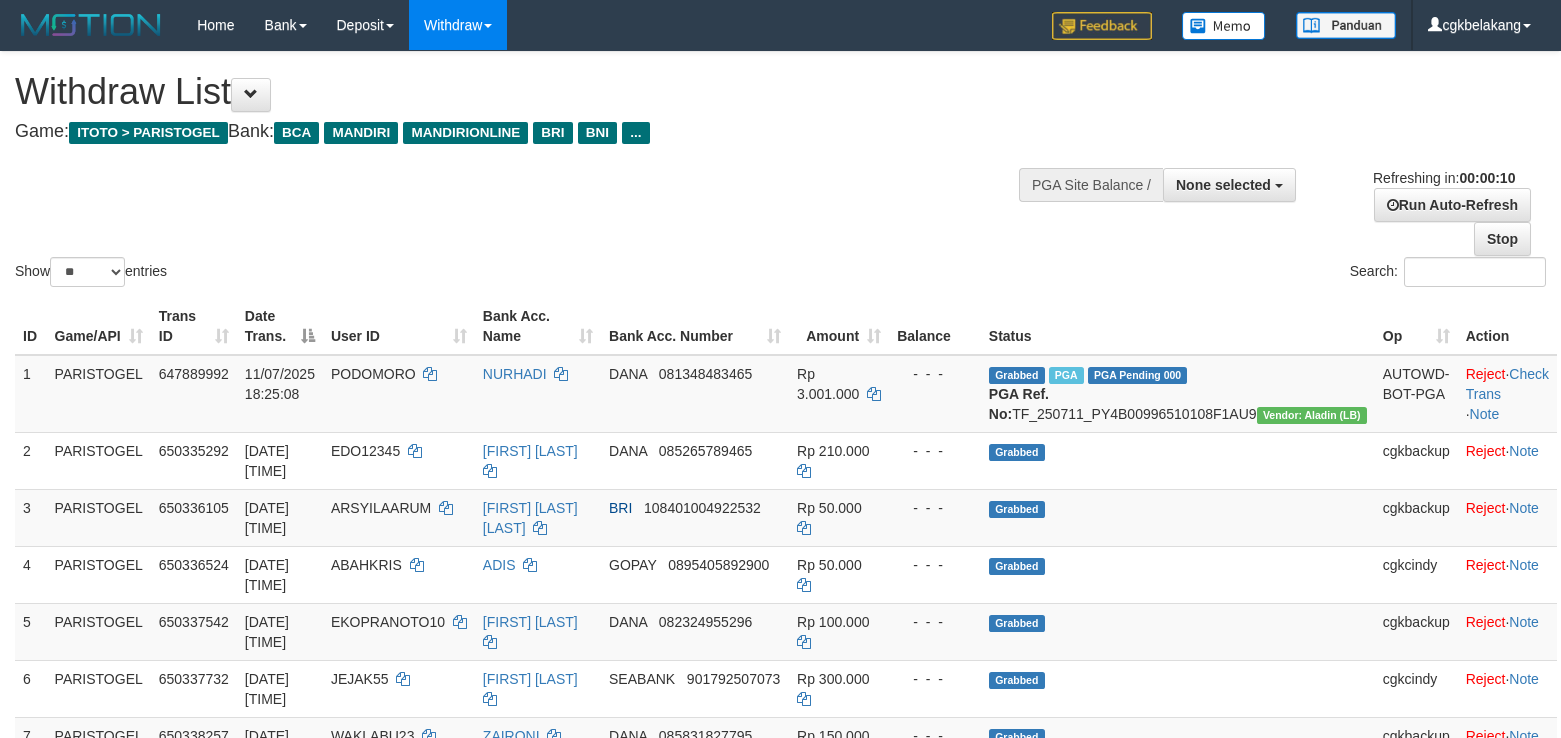 select 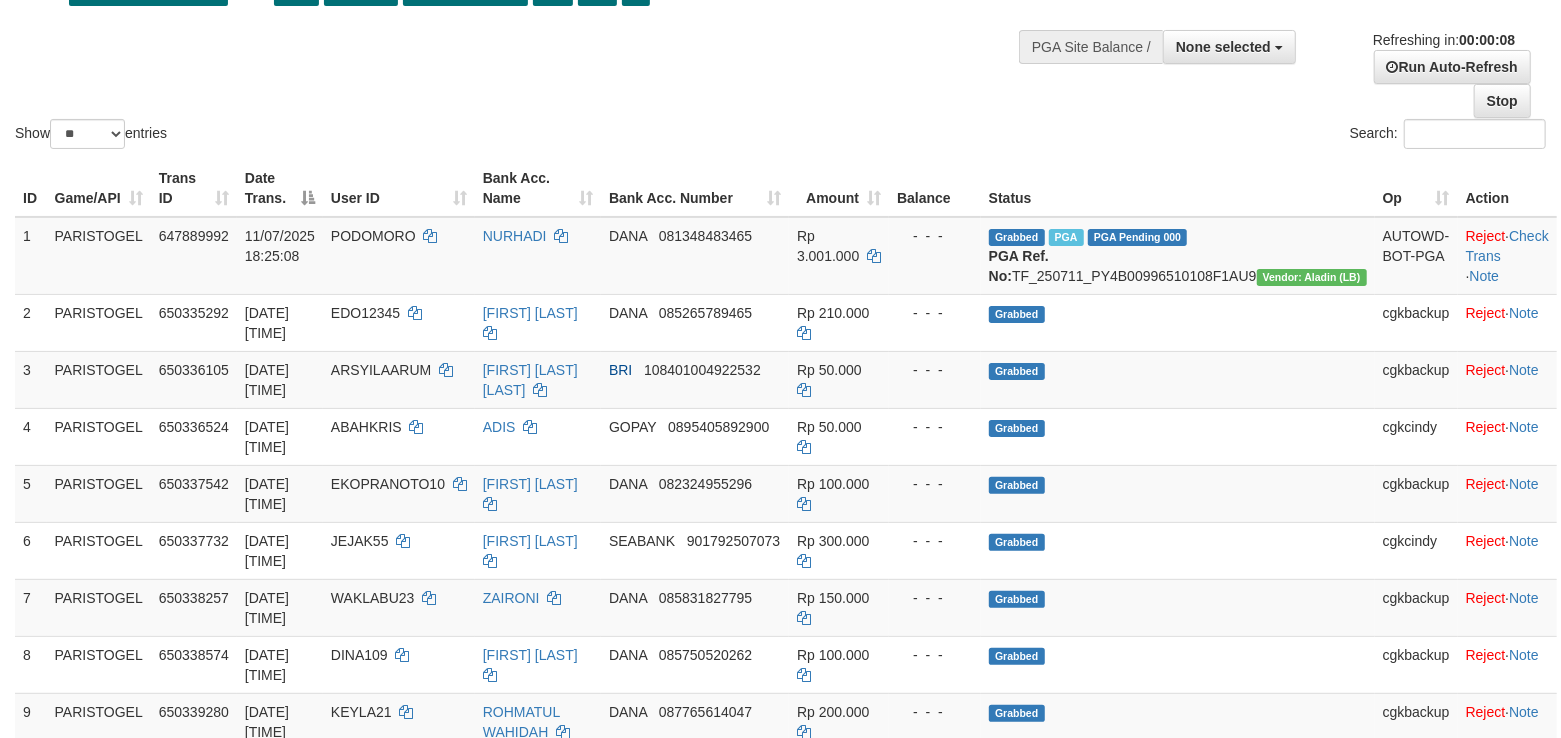scroll, scrollTop: 0, scrollLeft: 0, axis: both 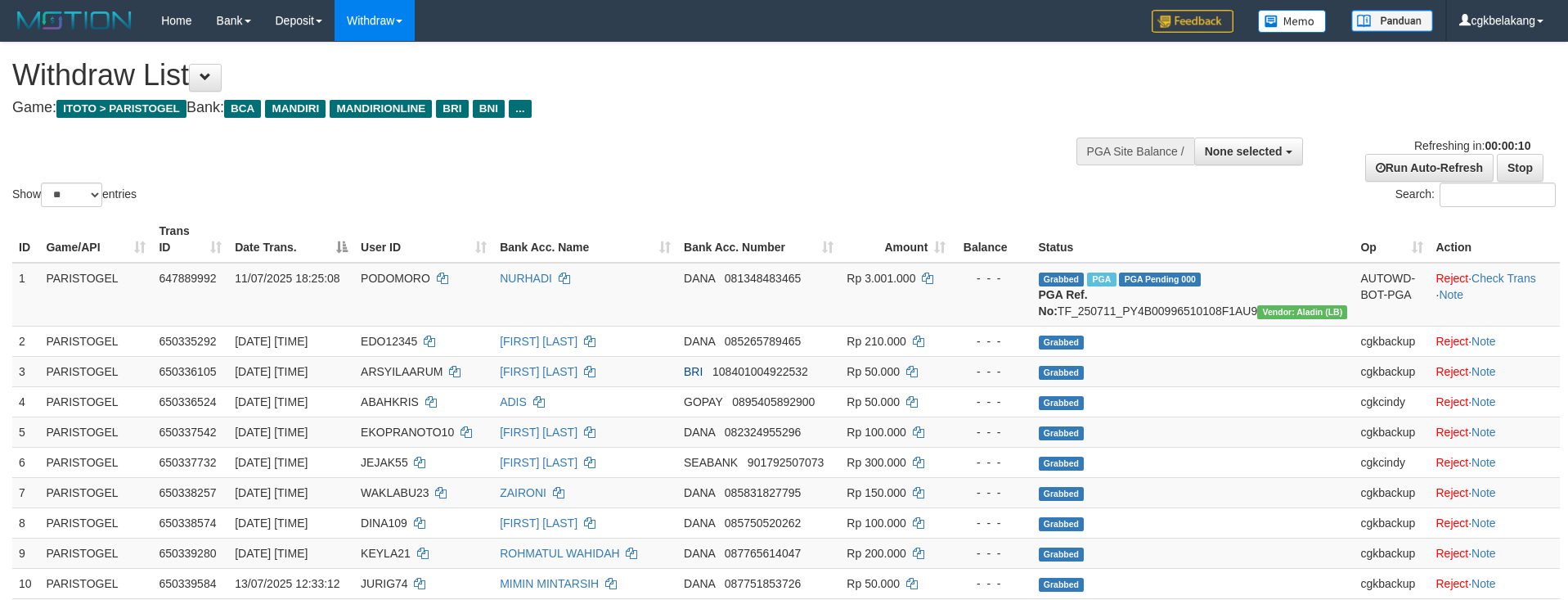 select 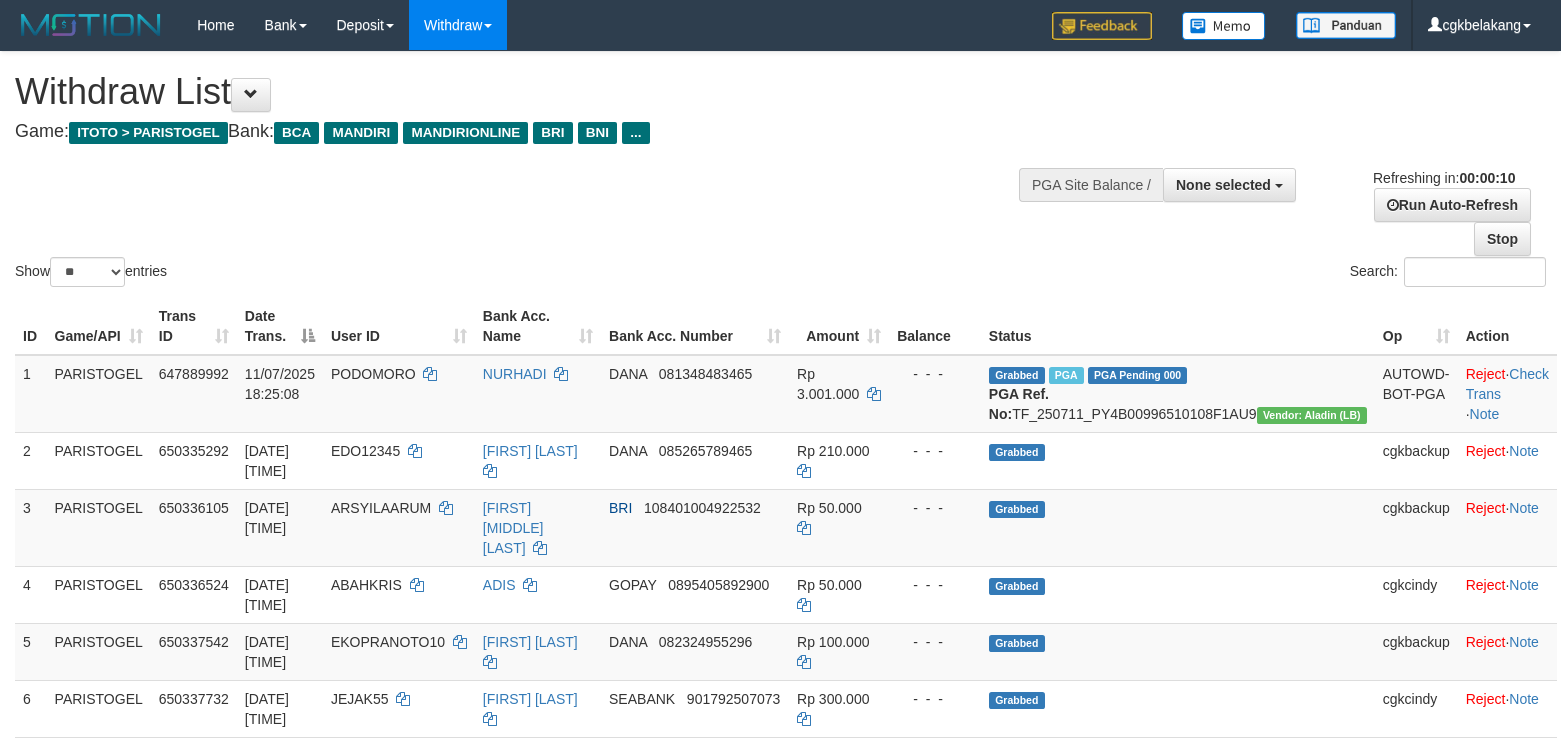 select 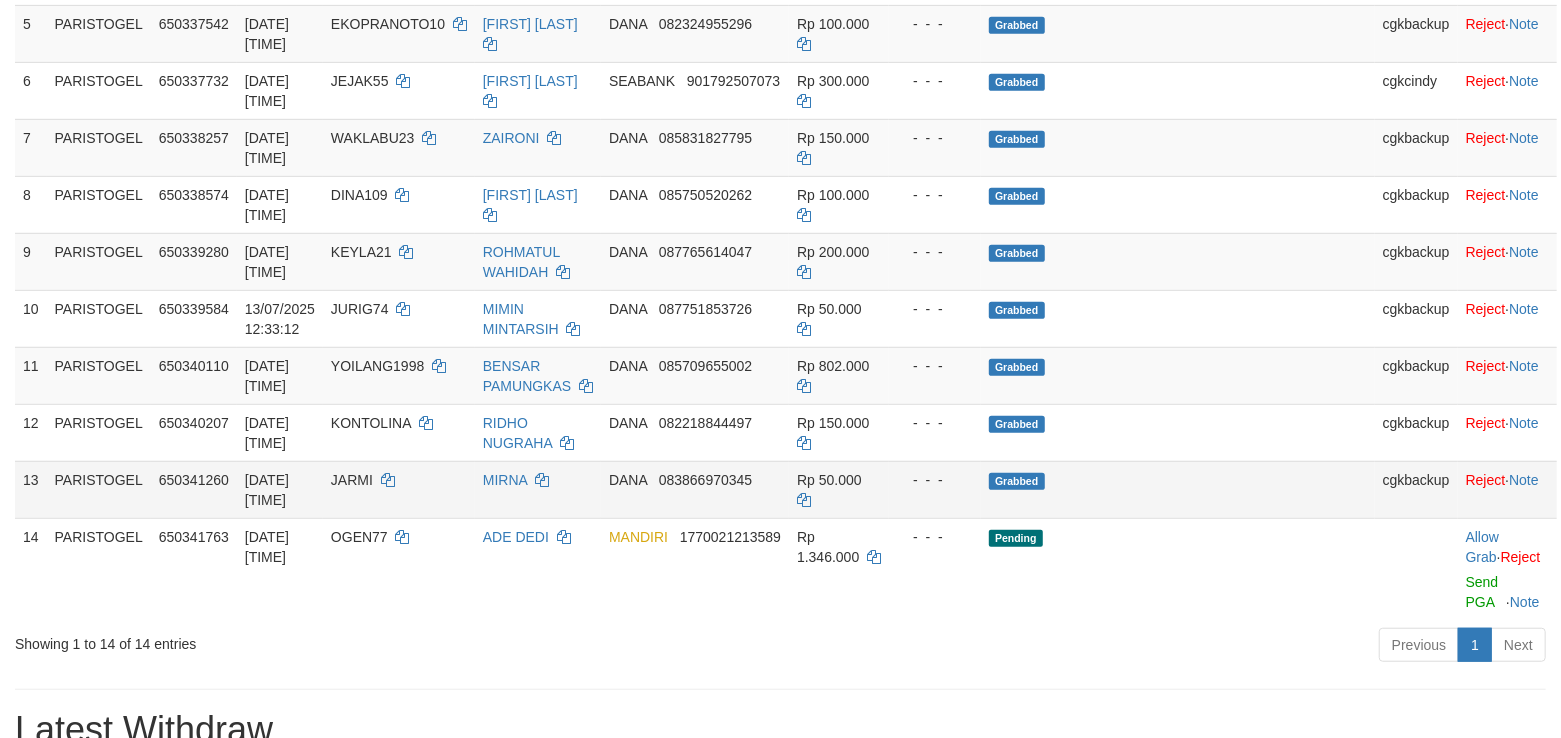 scroll, scrollTop: 666, scrollLeft: 0, axis: vertical 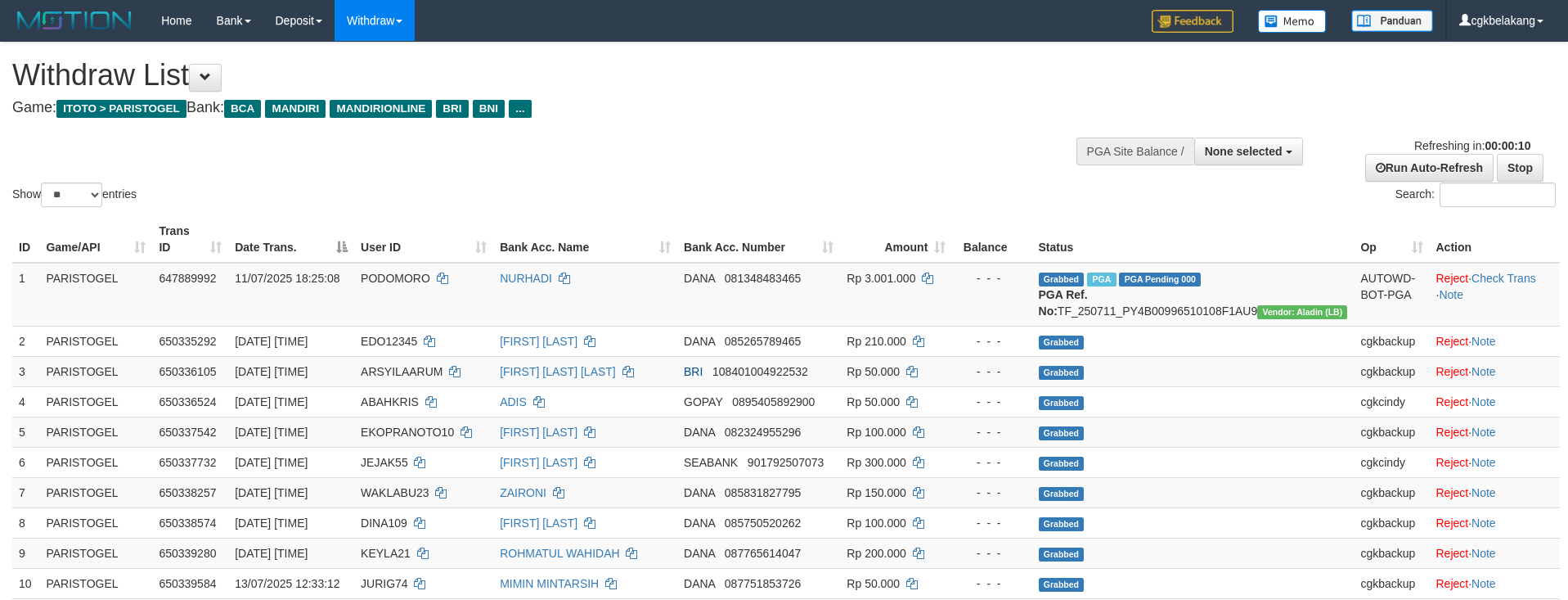 select 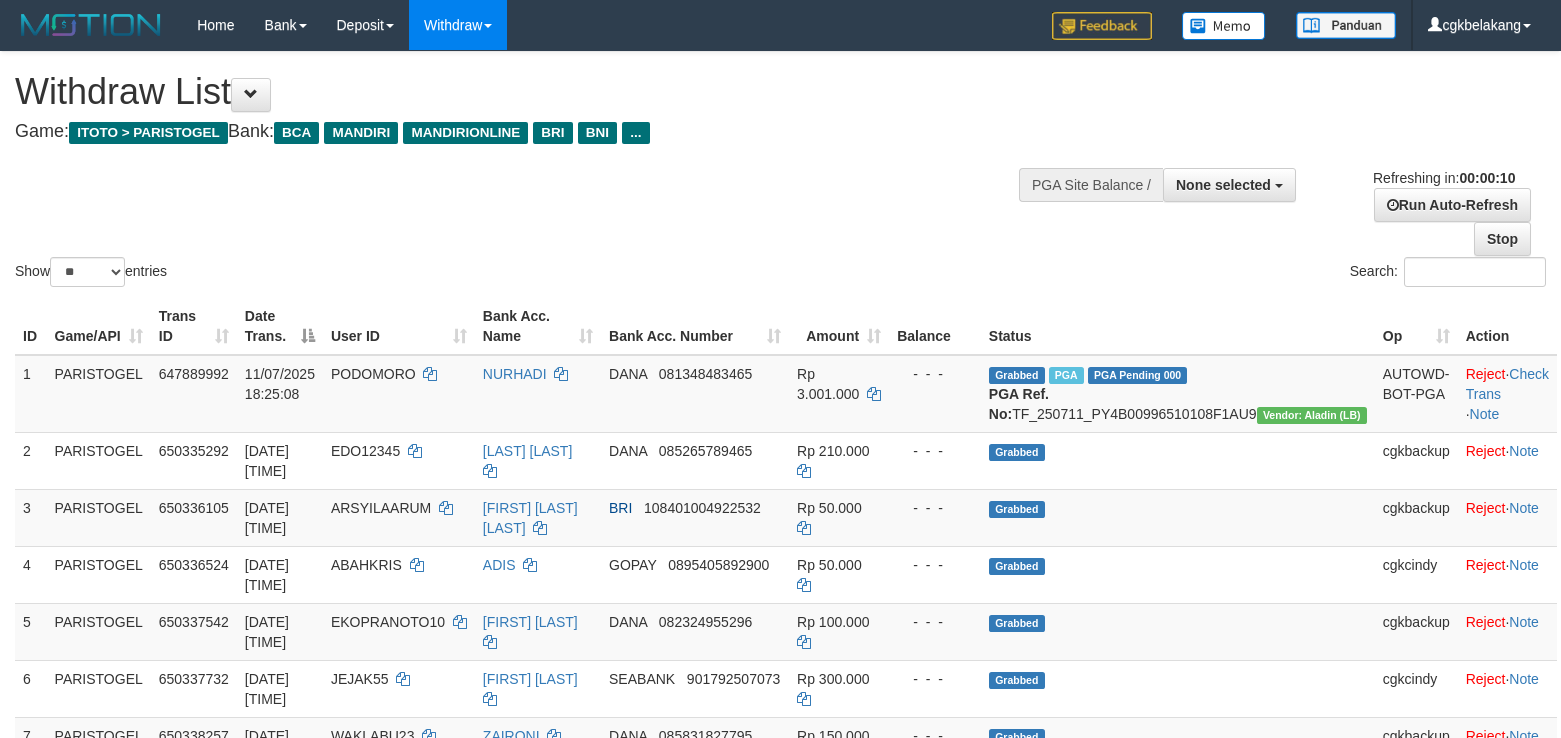 select 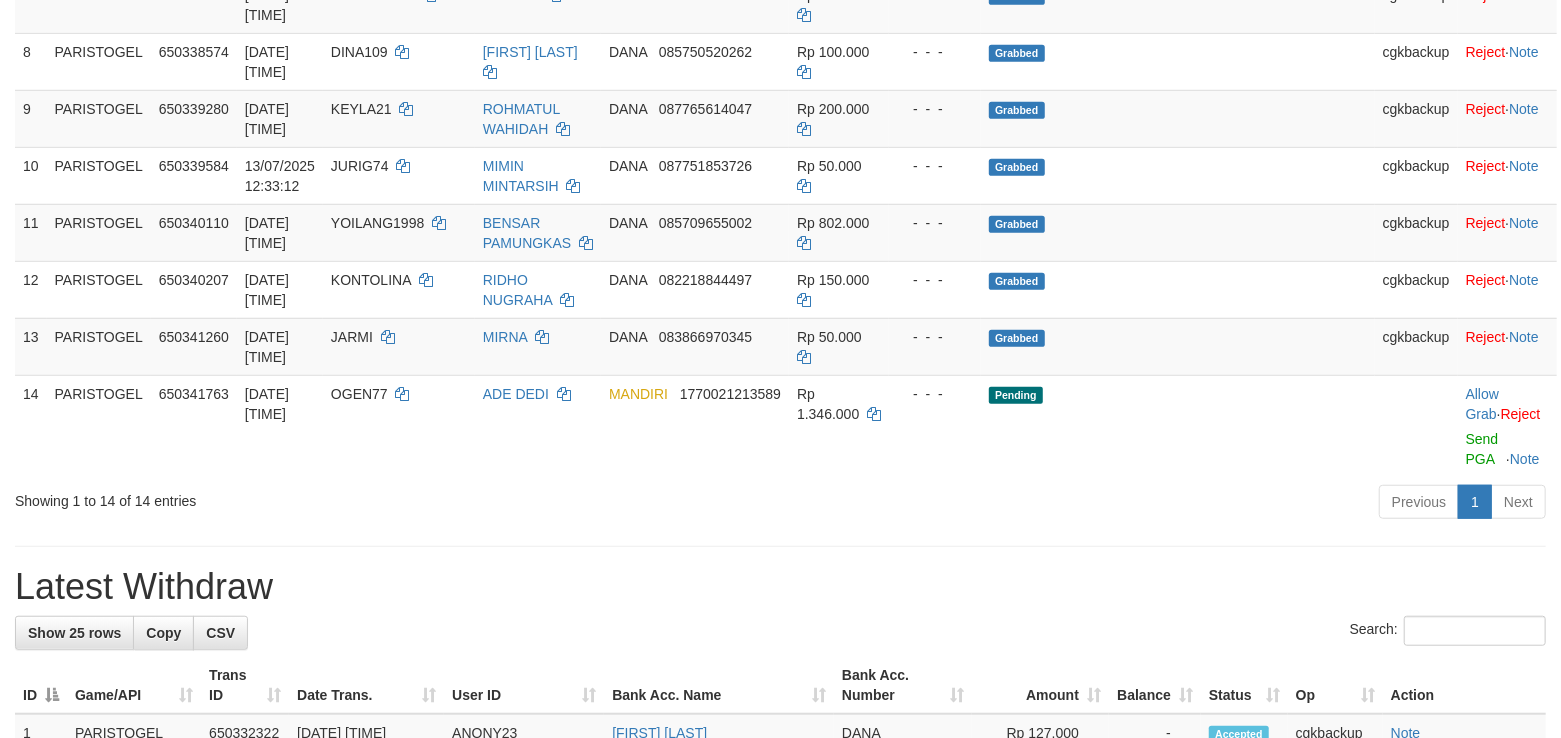 scroll, scrollTop: 666, scrollLeft: 0, axis: vertical 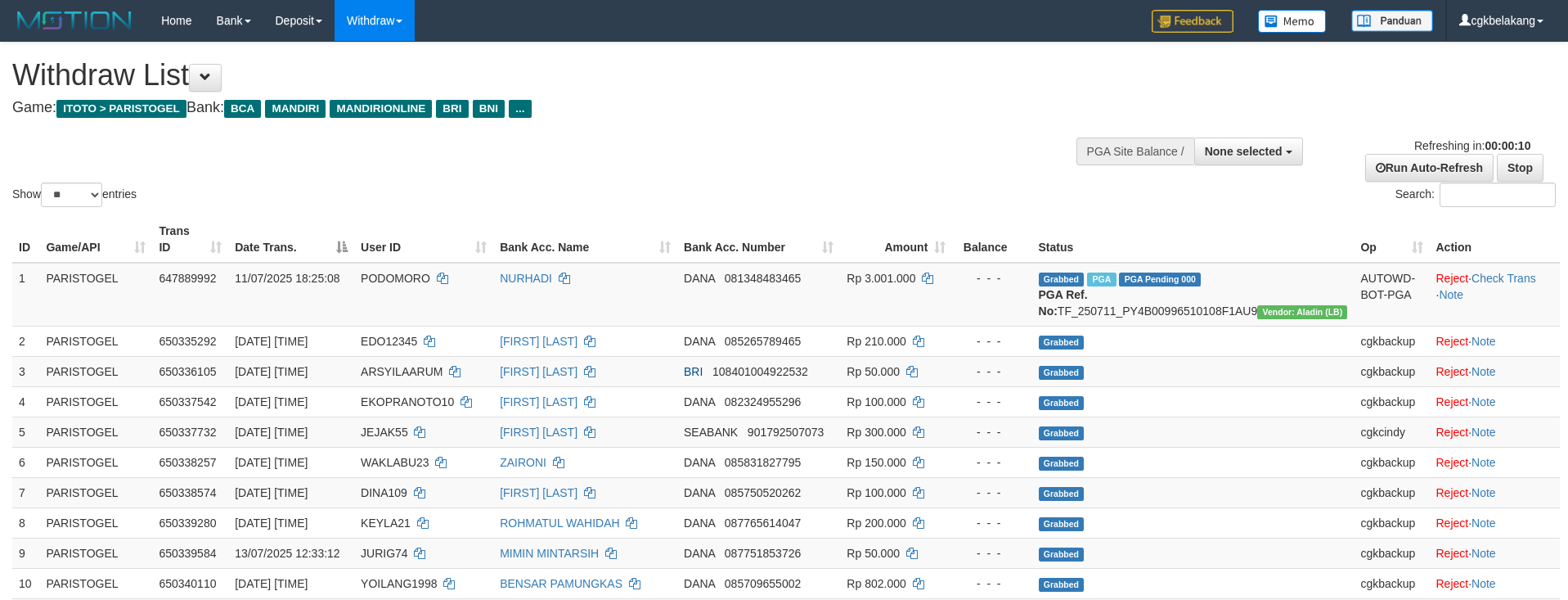 select 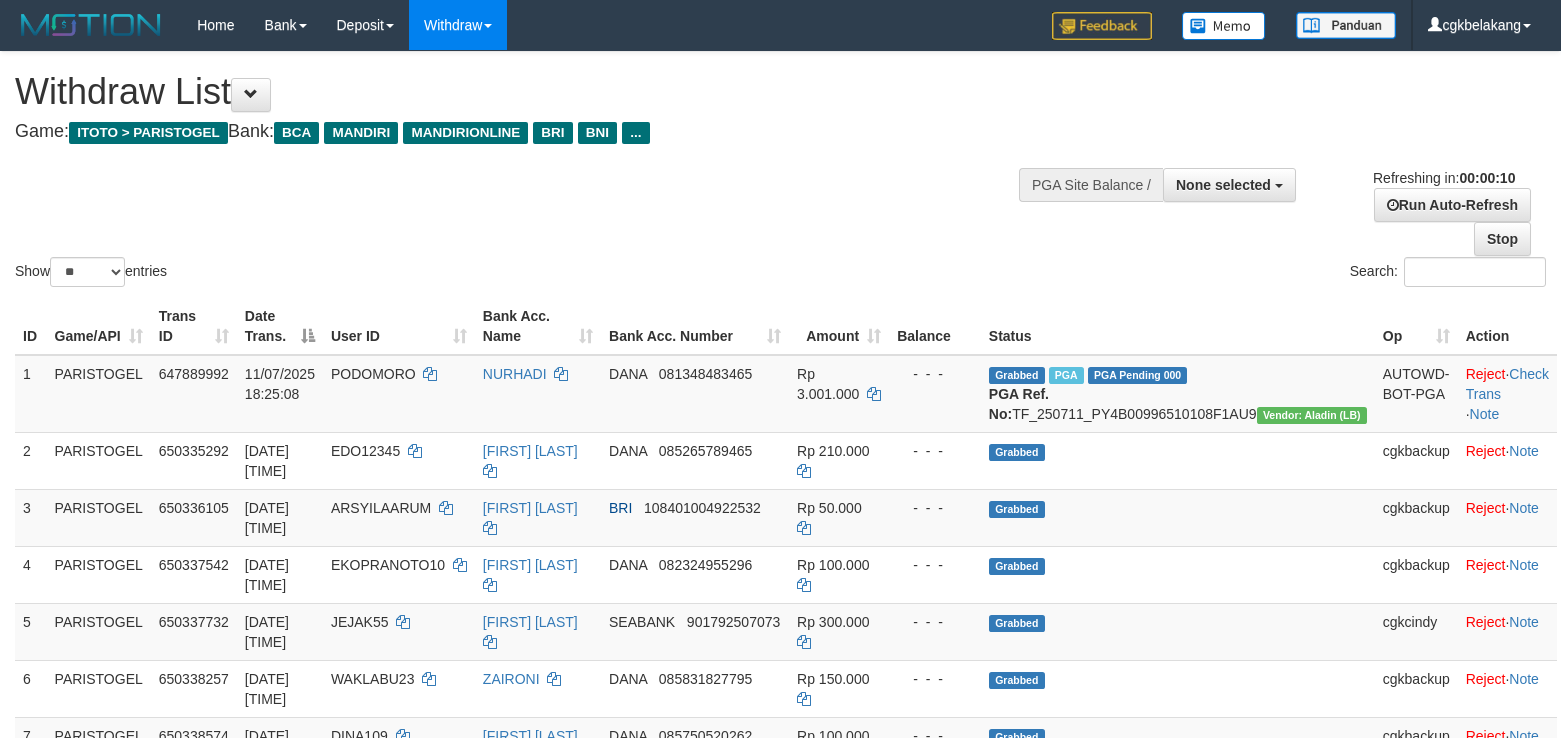 select 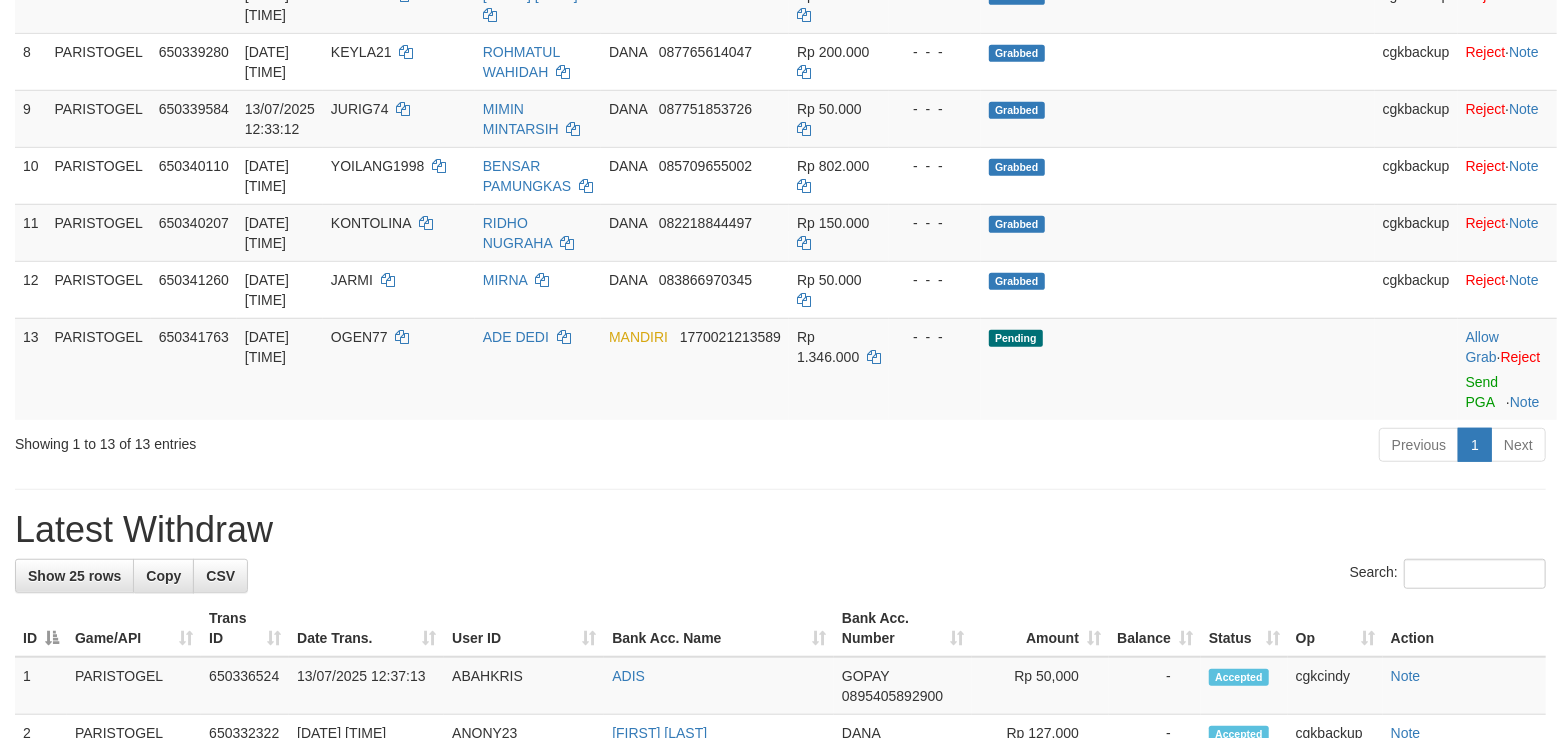 scroll, scrollTop: 666, scrollLeft: 0, axis: vertical 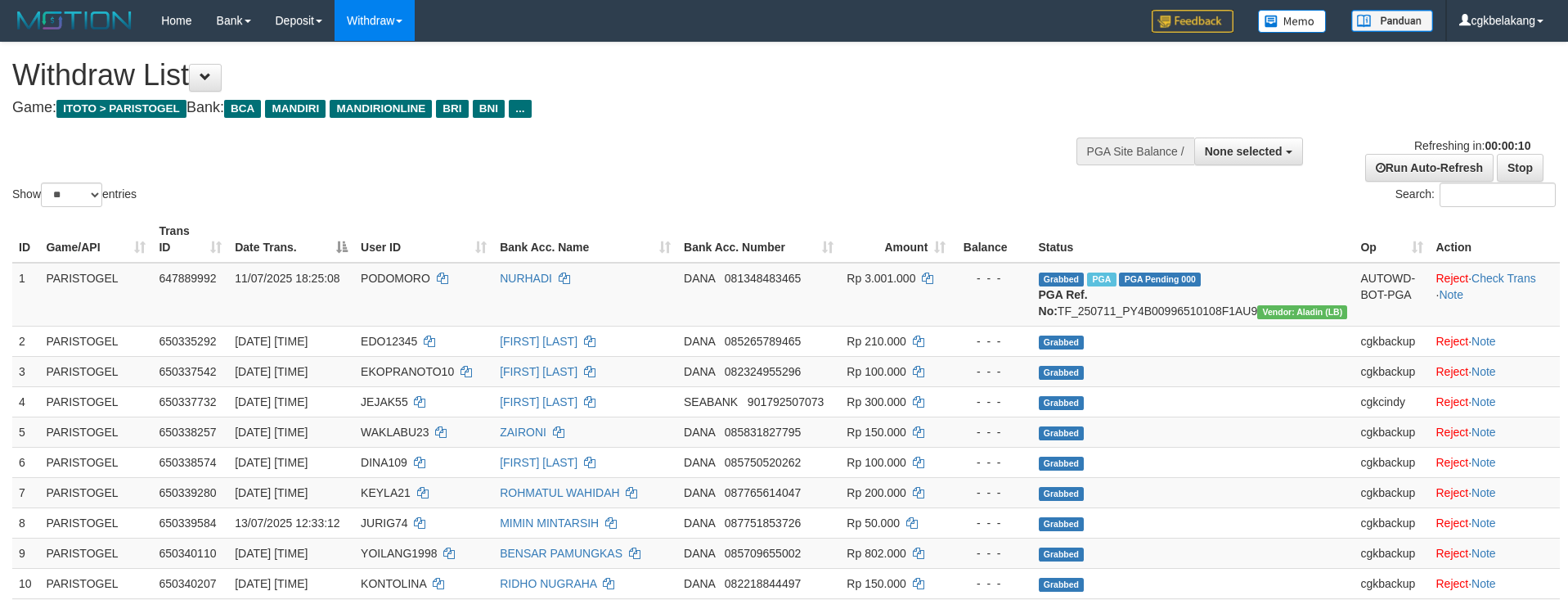 select 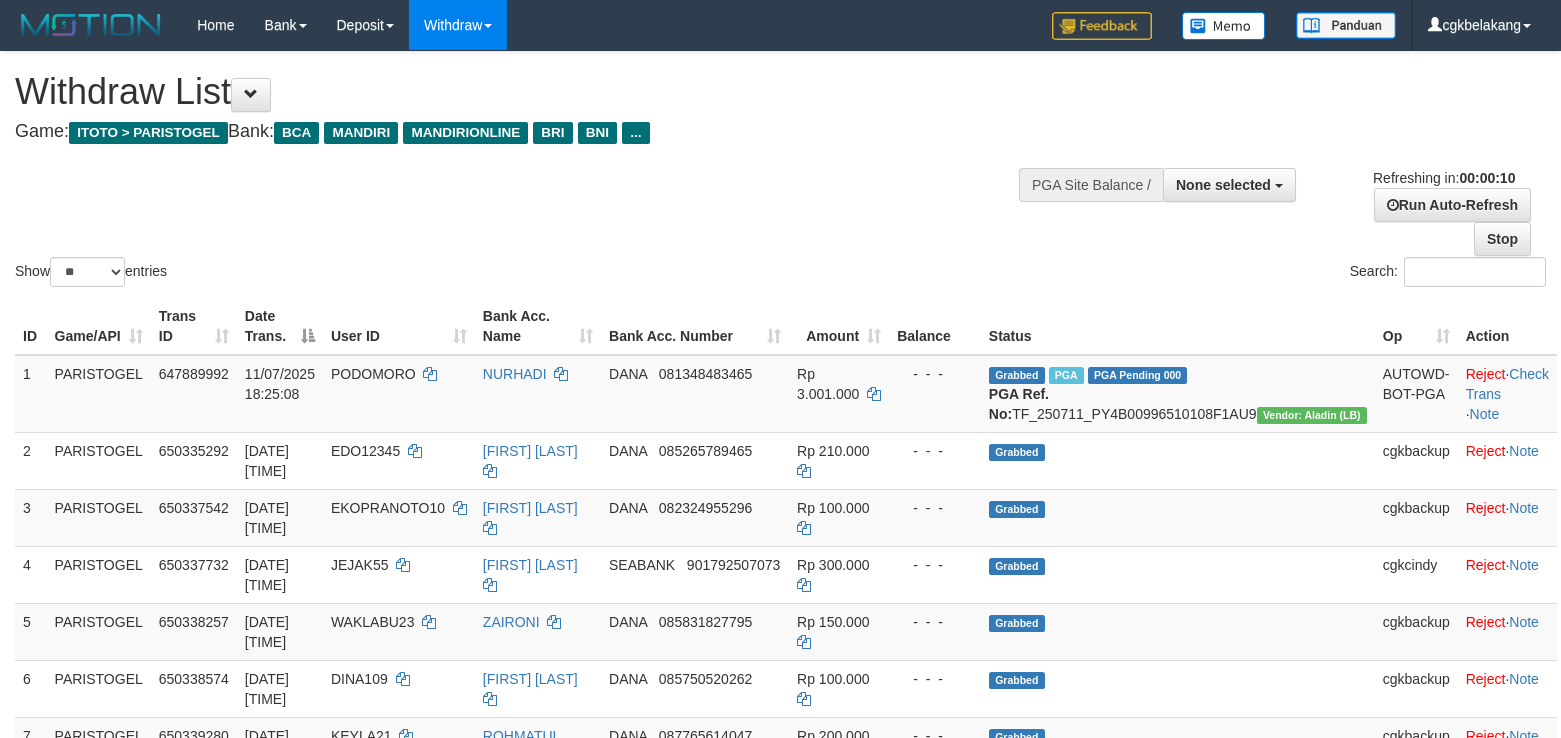 select 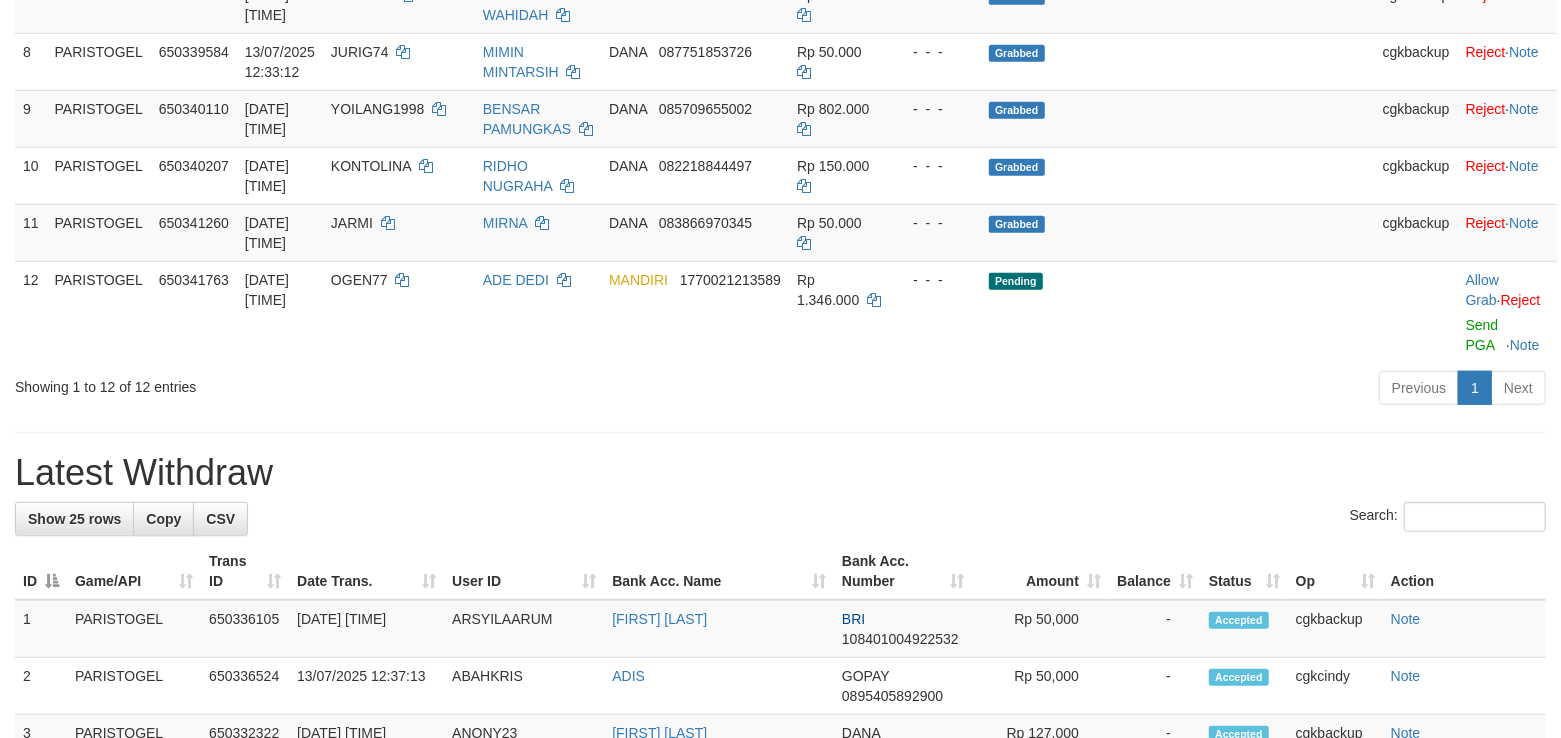 scroll, scrollTop: 666, scrollLeft: 0, axis: vertical 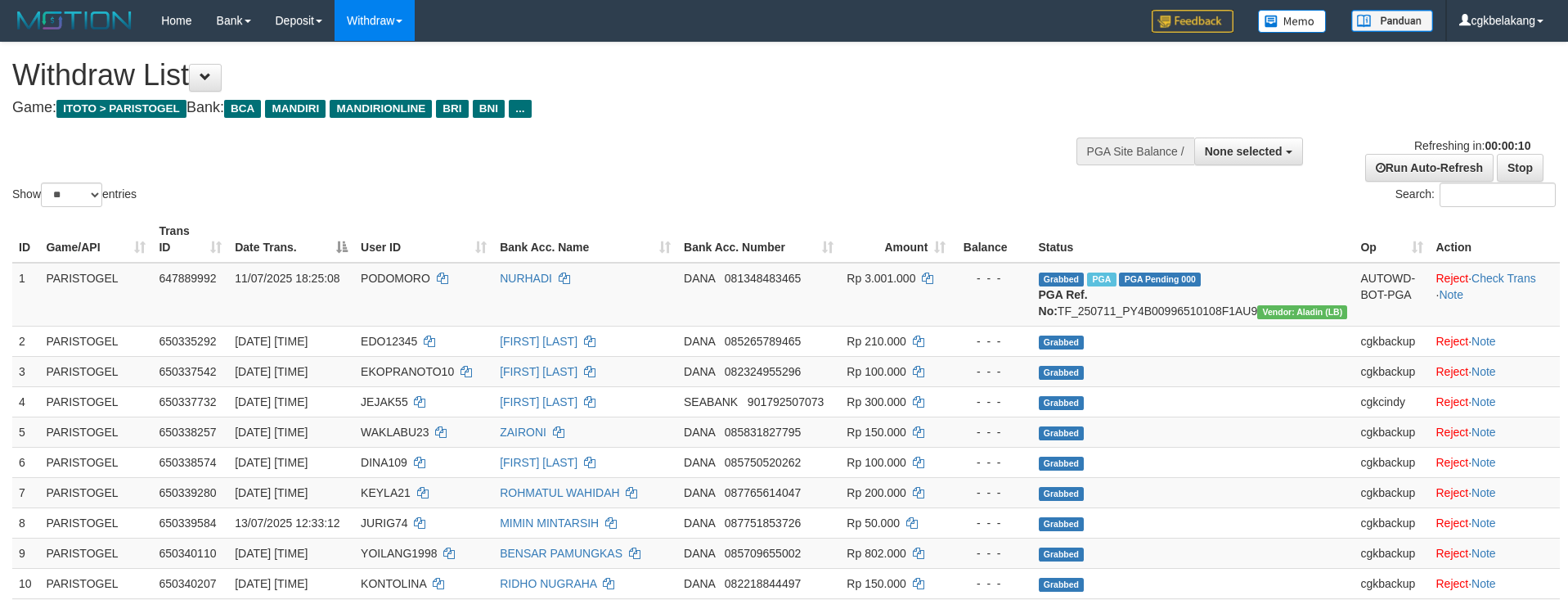 select 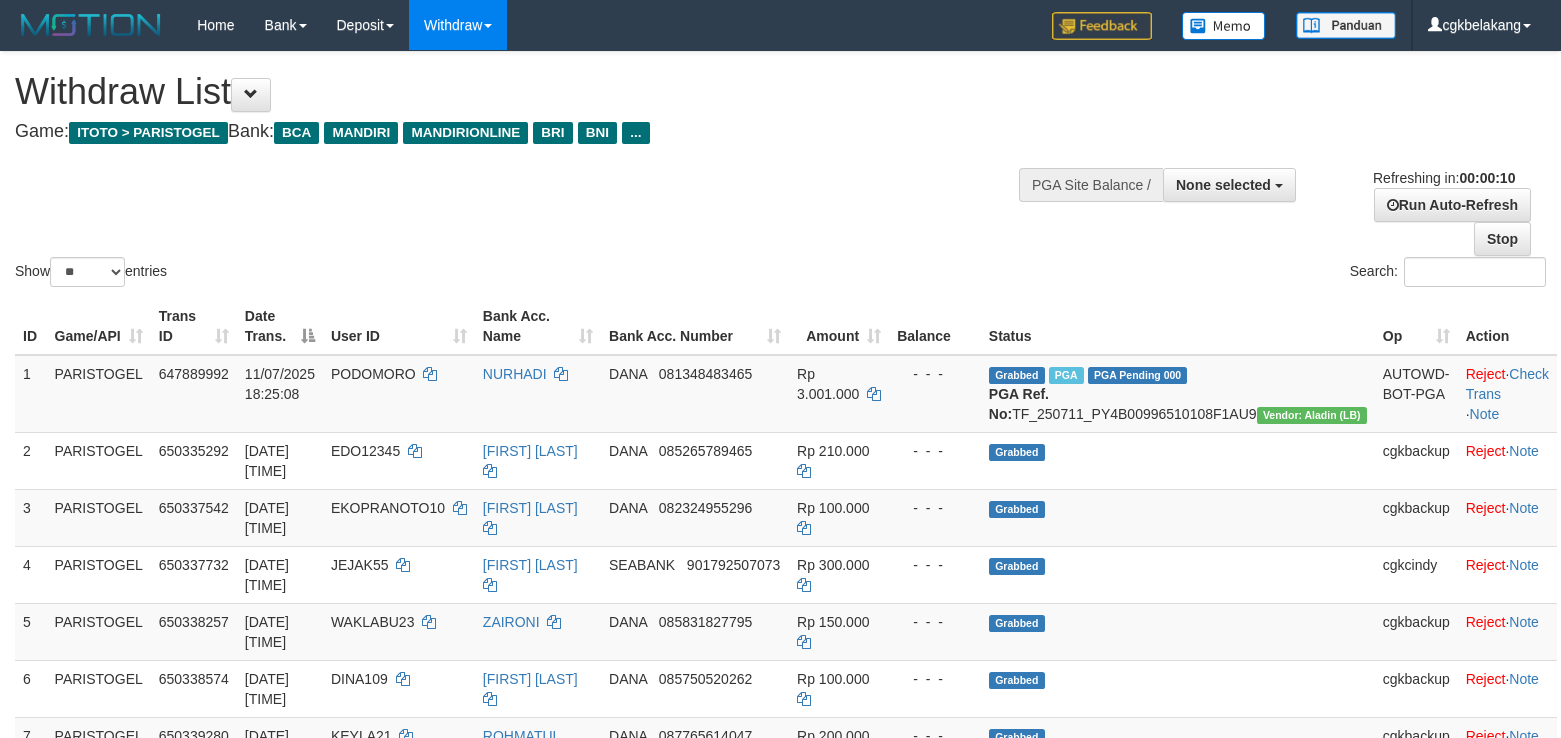 select 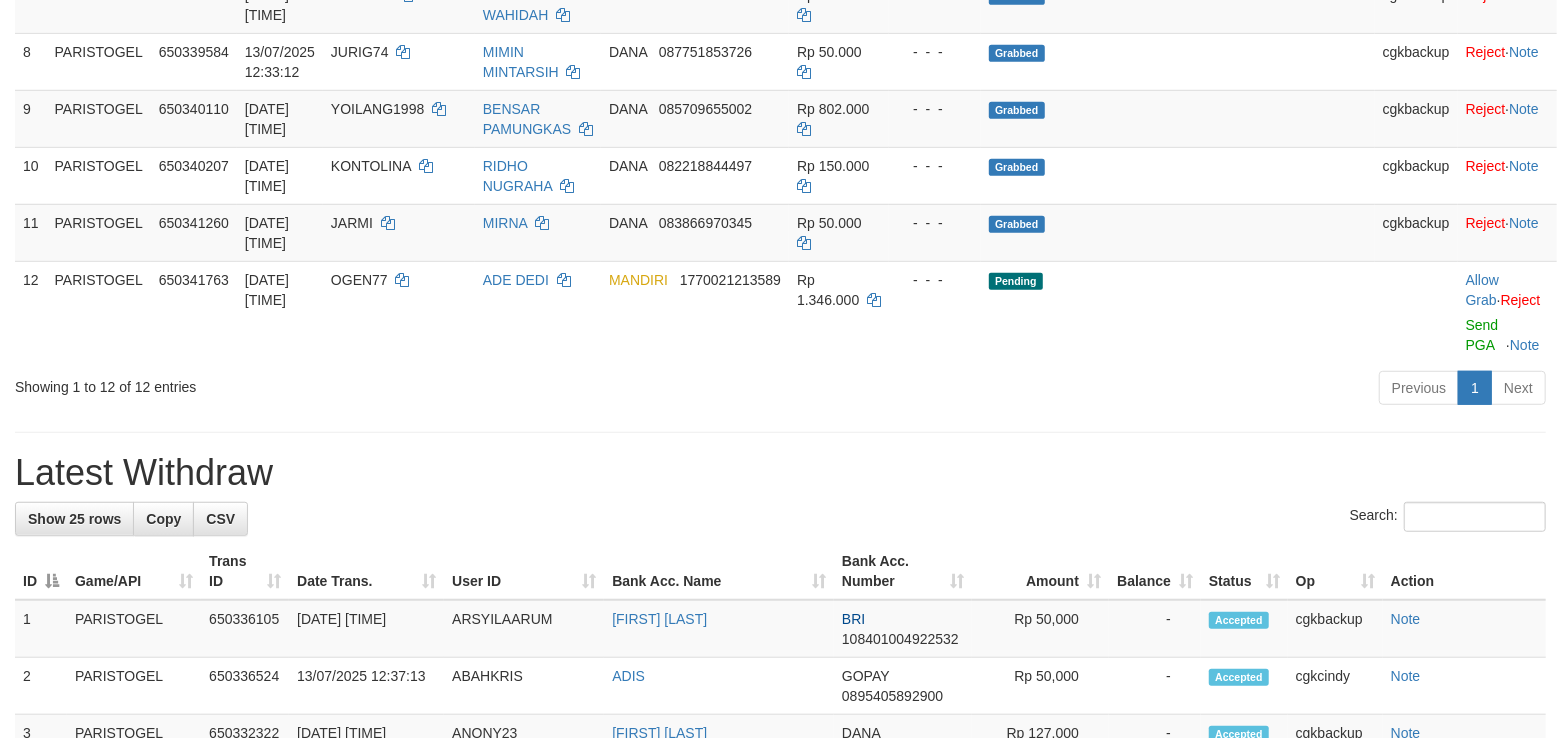 scroll, scrollTop: 666, scrollLeft: 0, axis: vertical 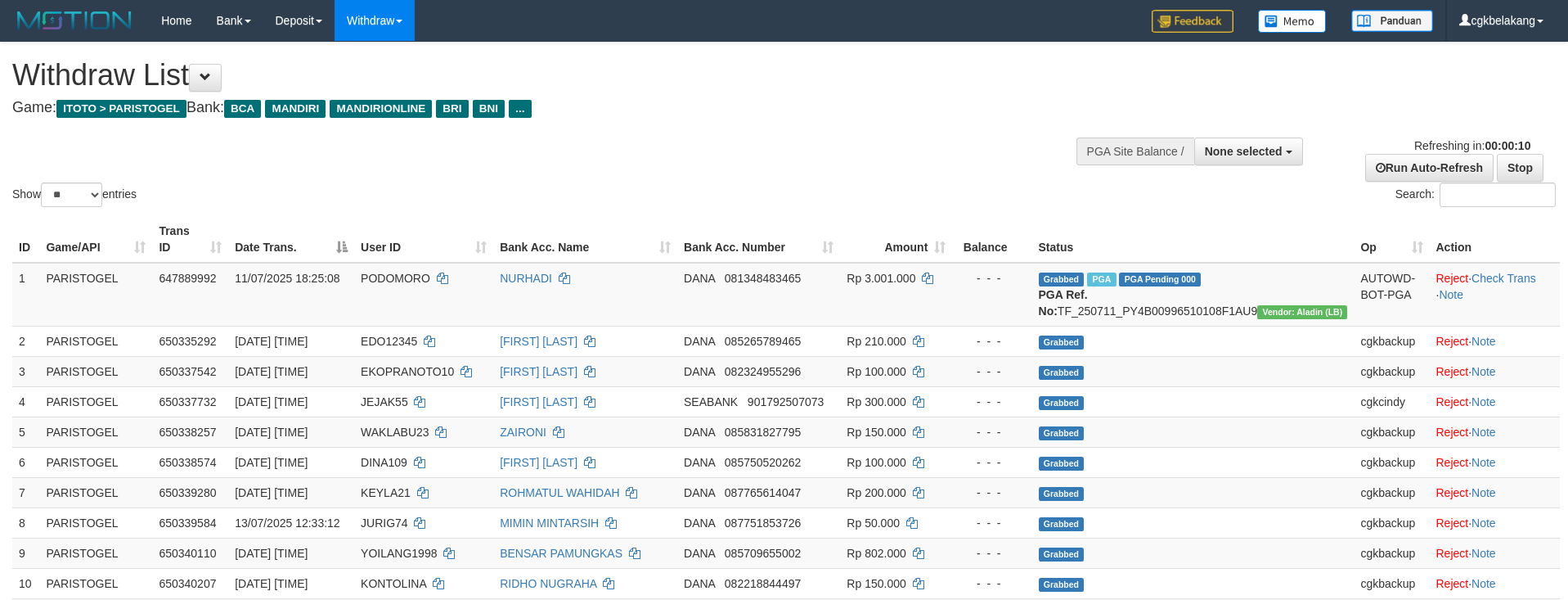 select 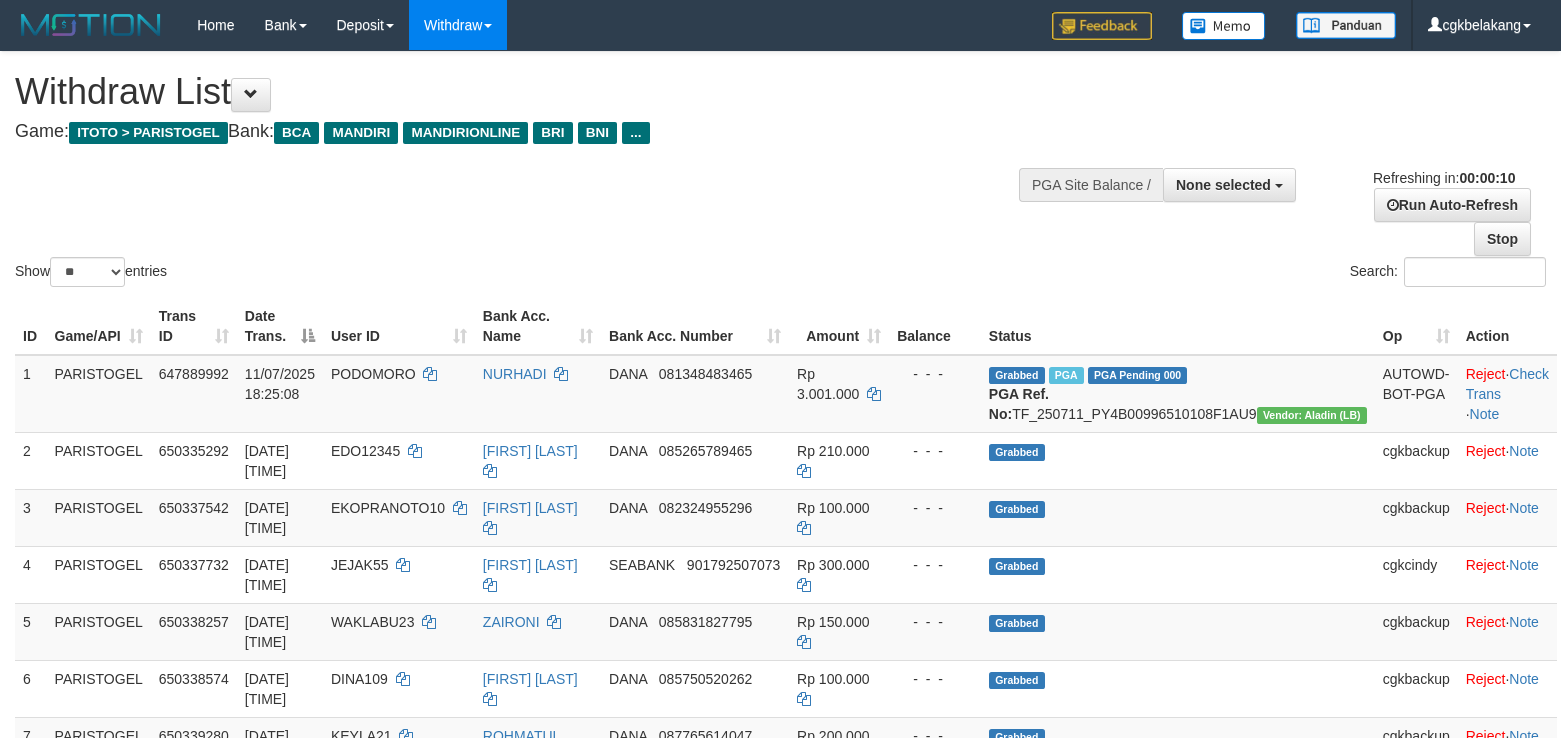 select 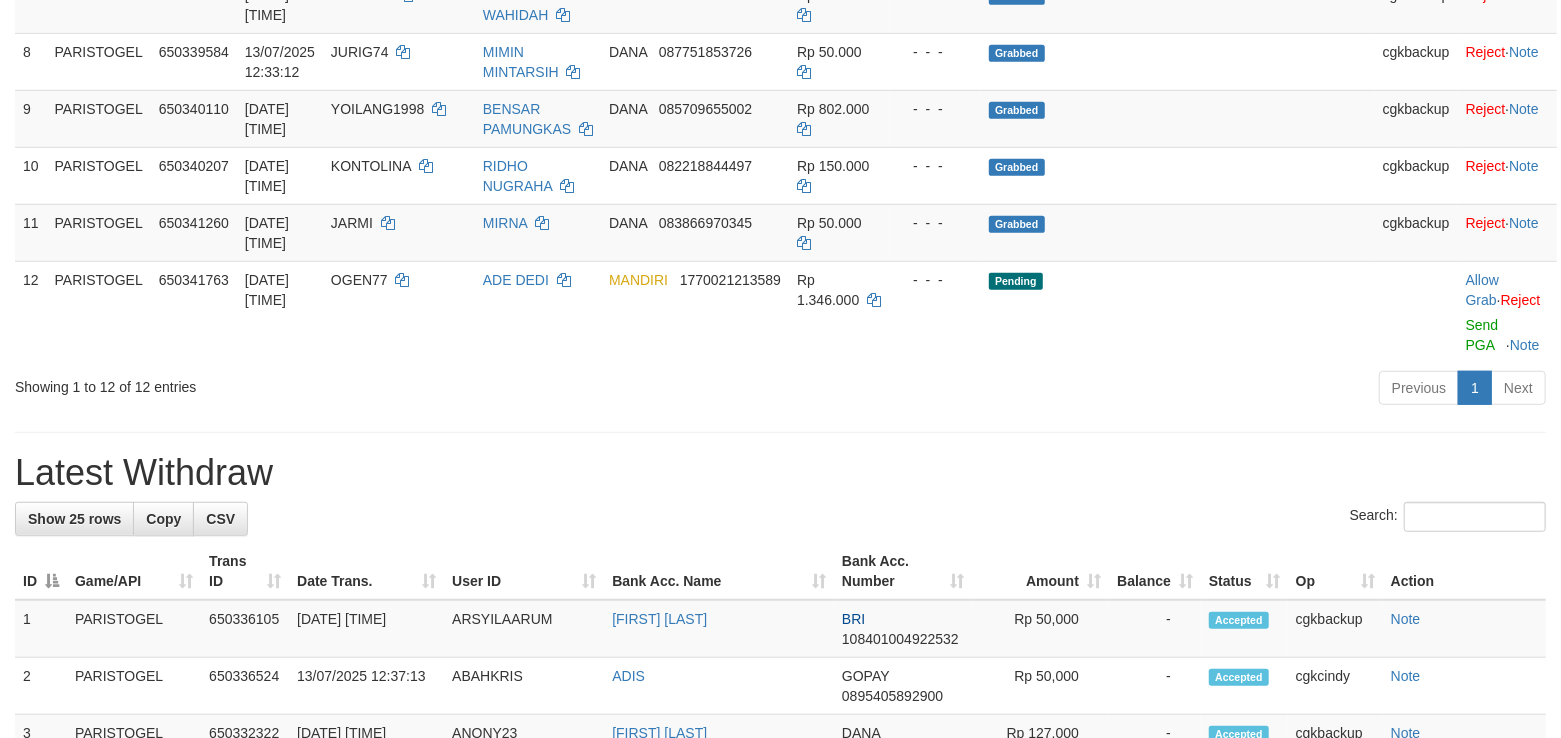 scroll, scrollTop: 666, scrollLeft: 0, axis: vertical 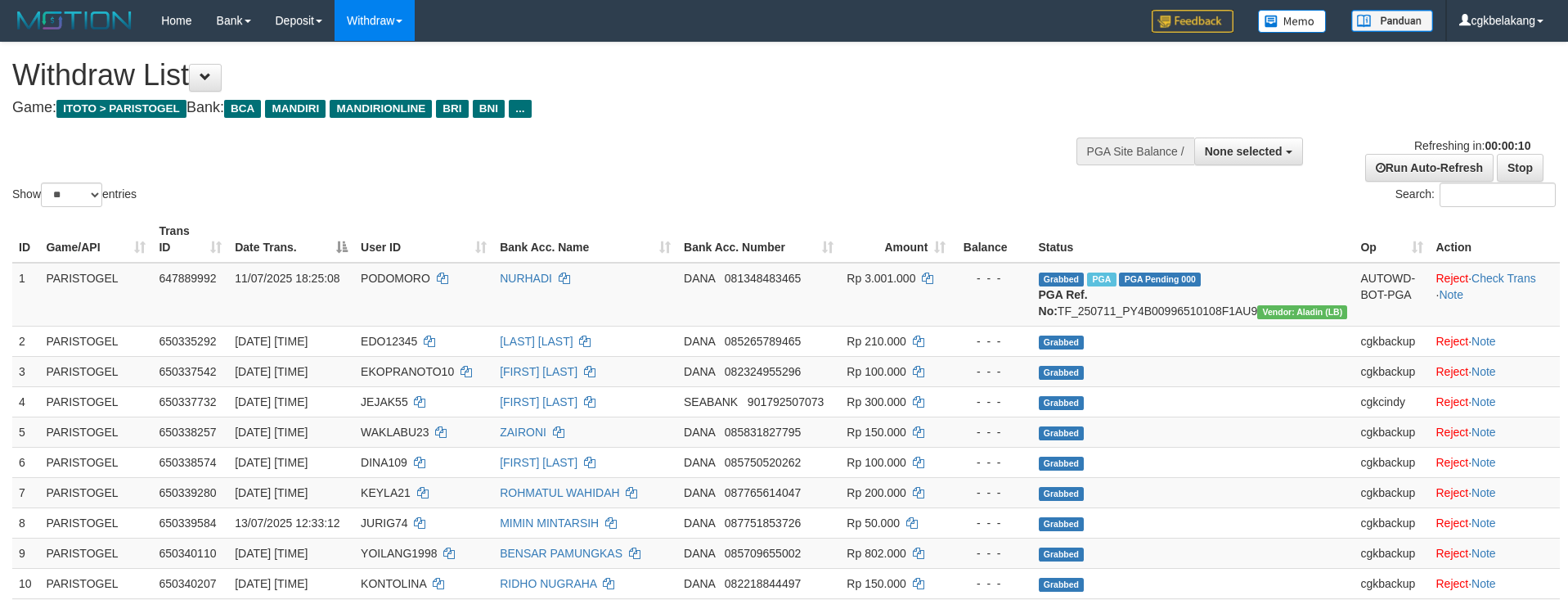 select 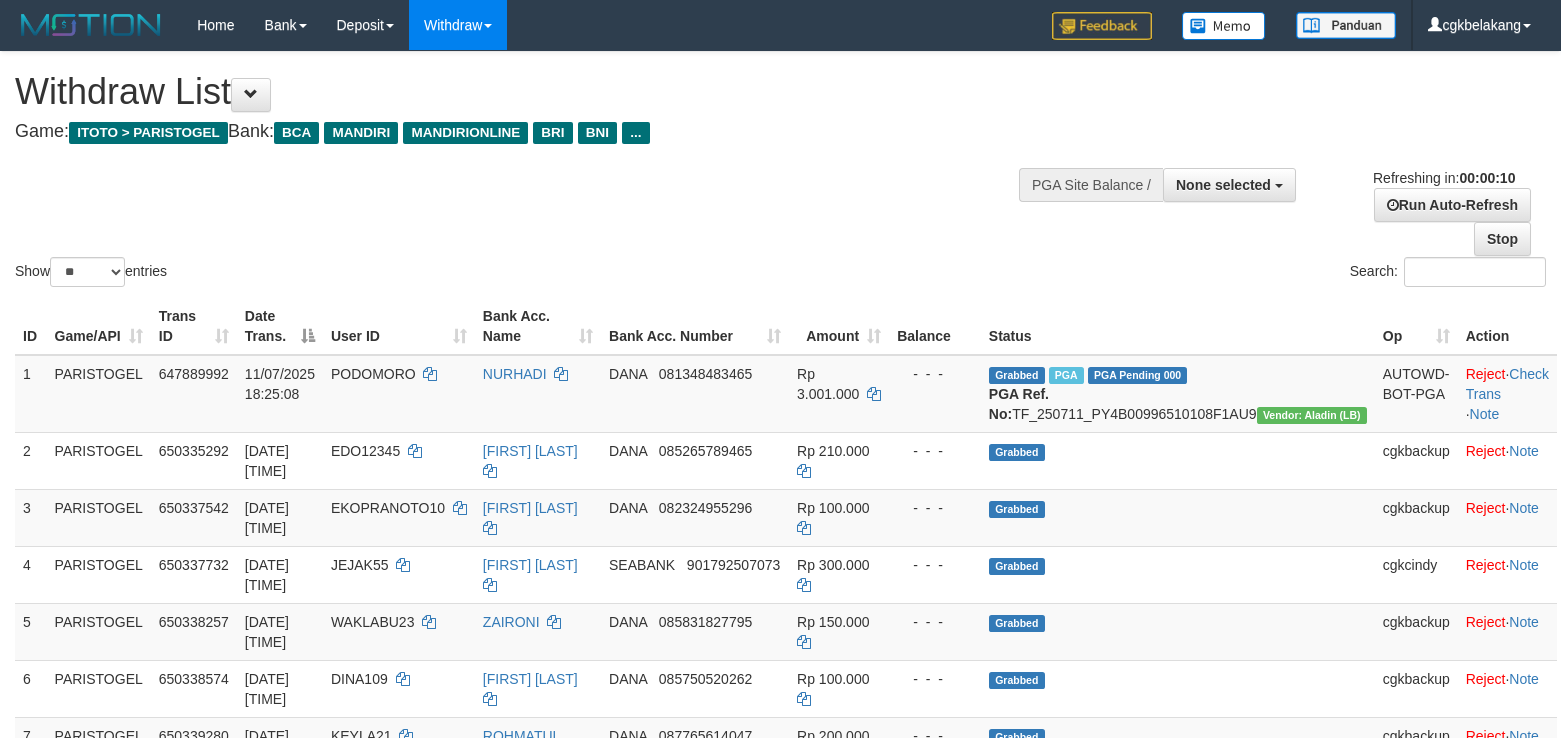 select 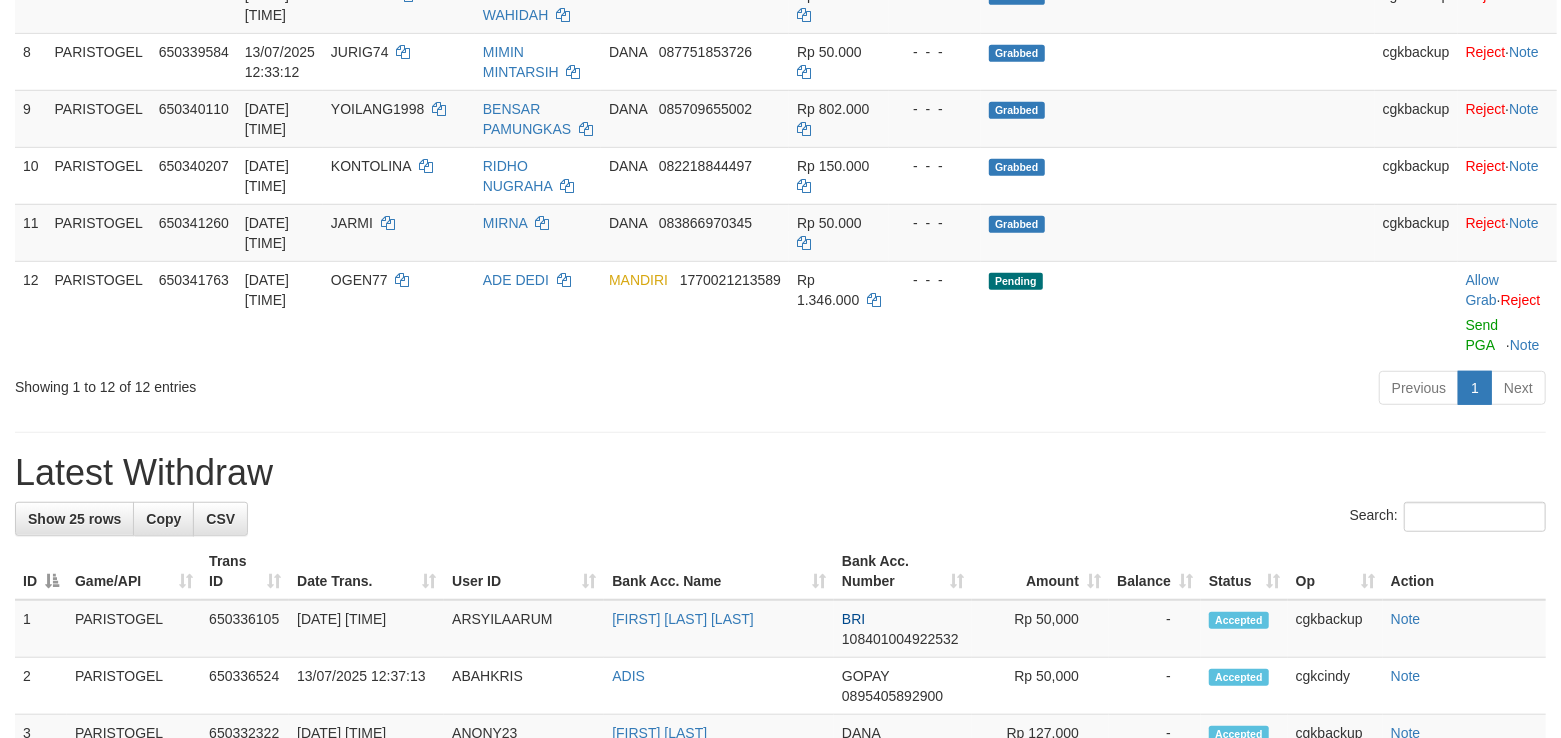 scroll, scrollTop: 666, scrollLeft: 0, axis: vertical 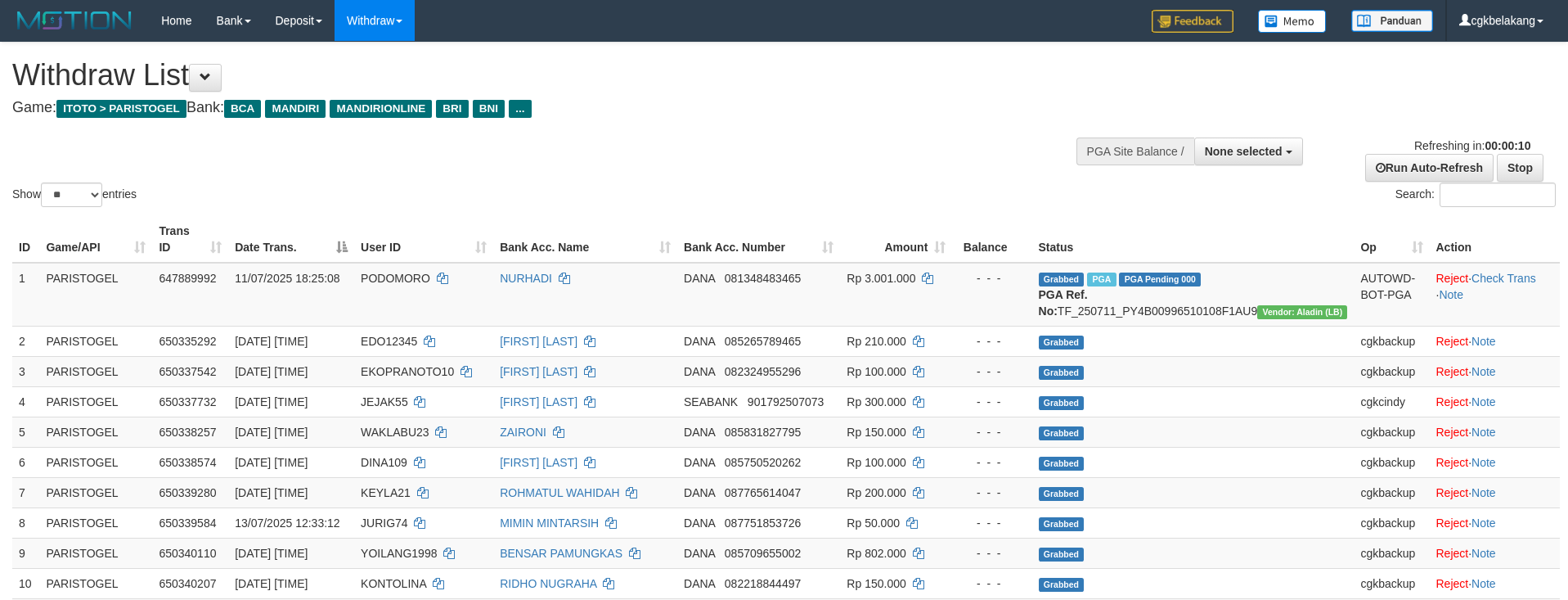 select 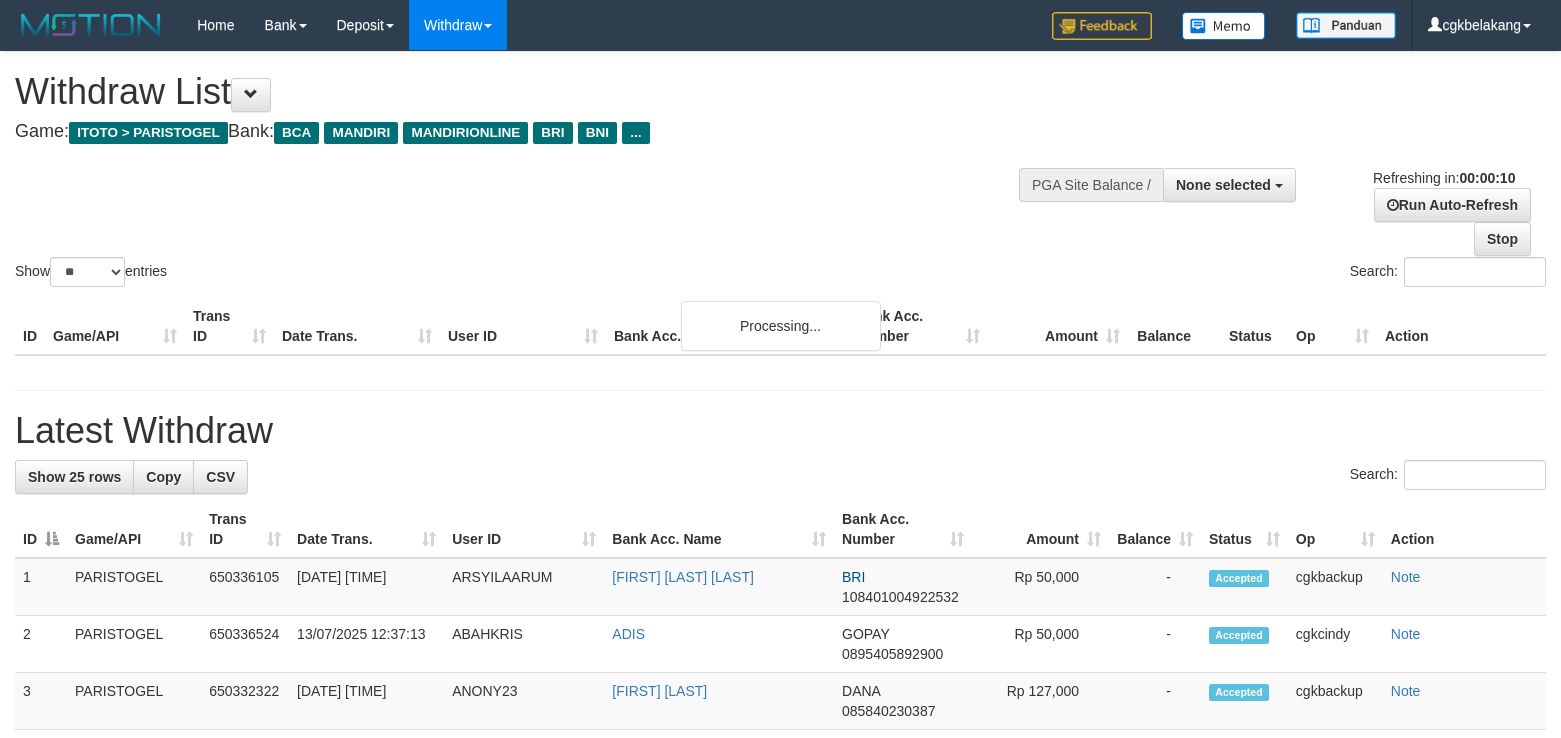 select 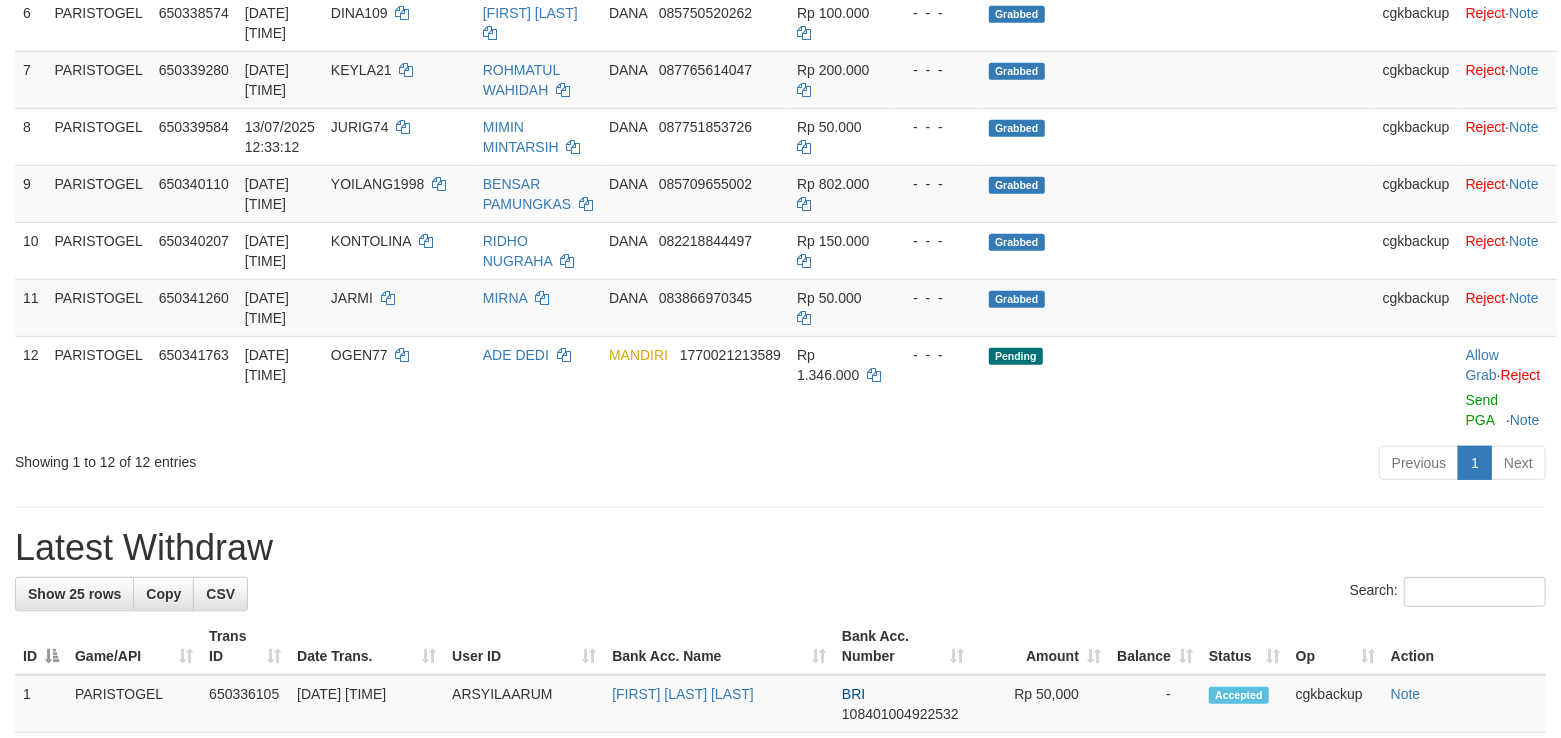 scroll, scrollTop: 1474, scrollLeft: 0, axis: vertical 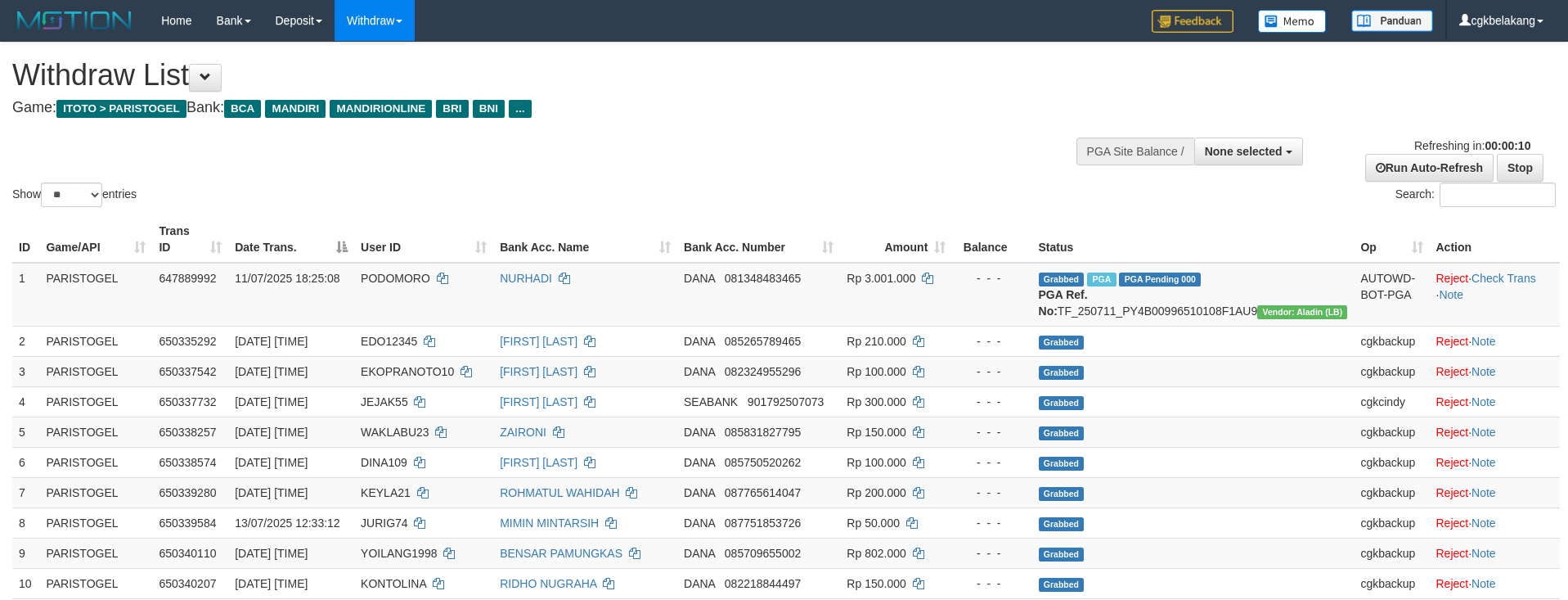 select 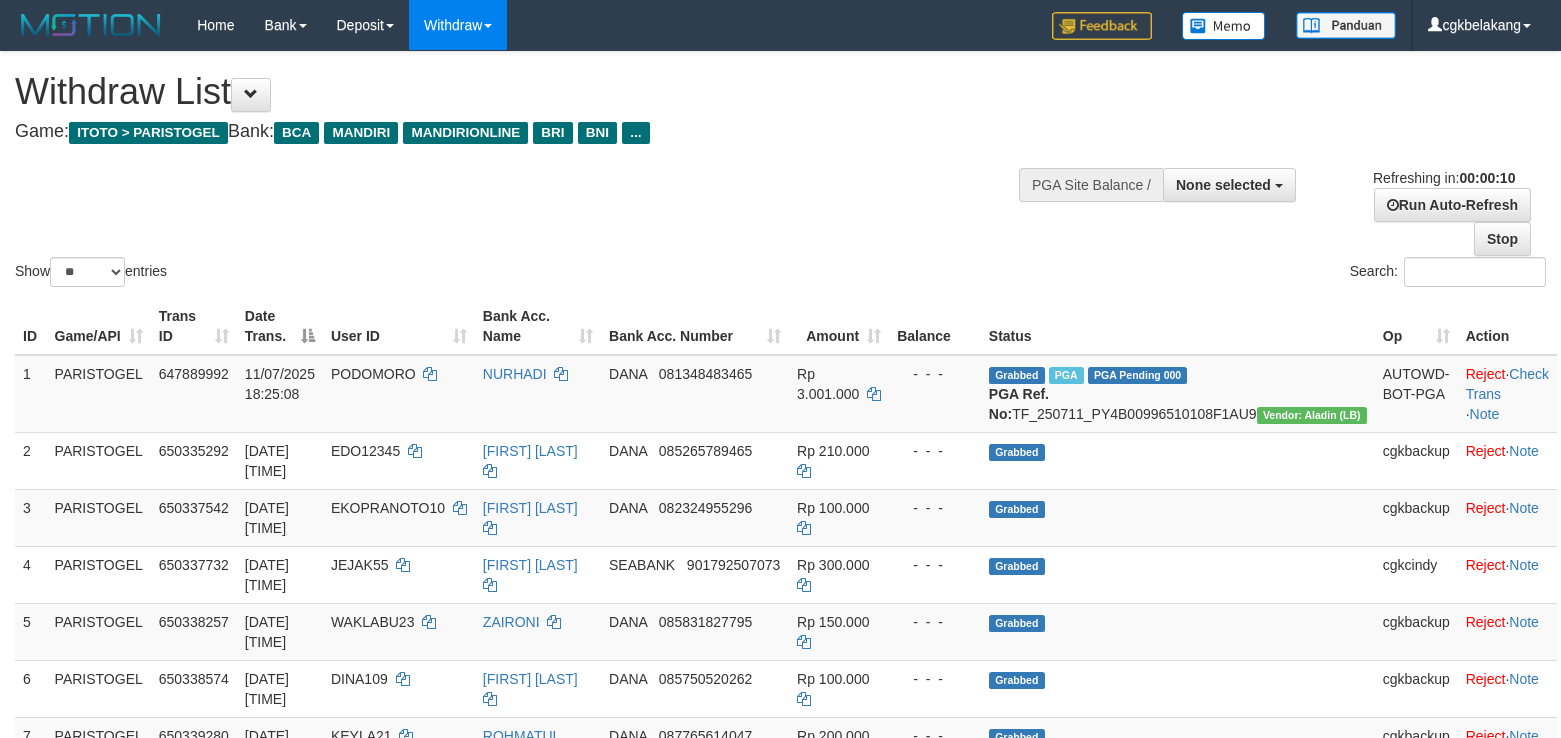 select 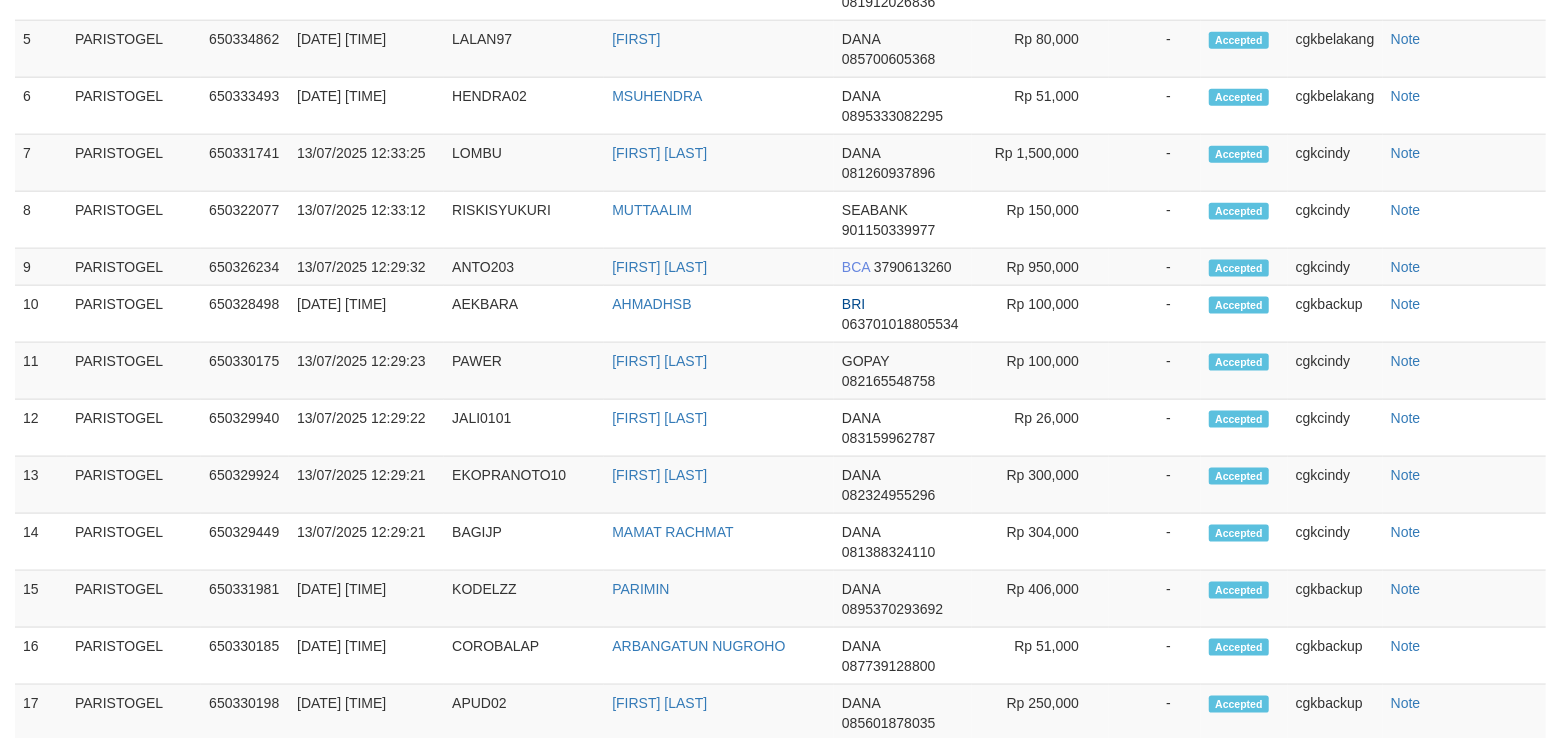 scroll, scrollTop: 1474, scrollLeft: 0, axis: vertical 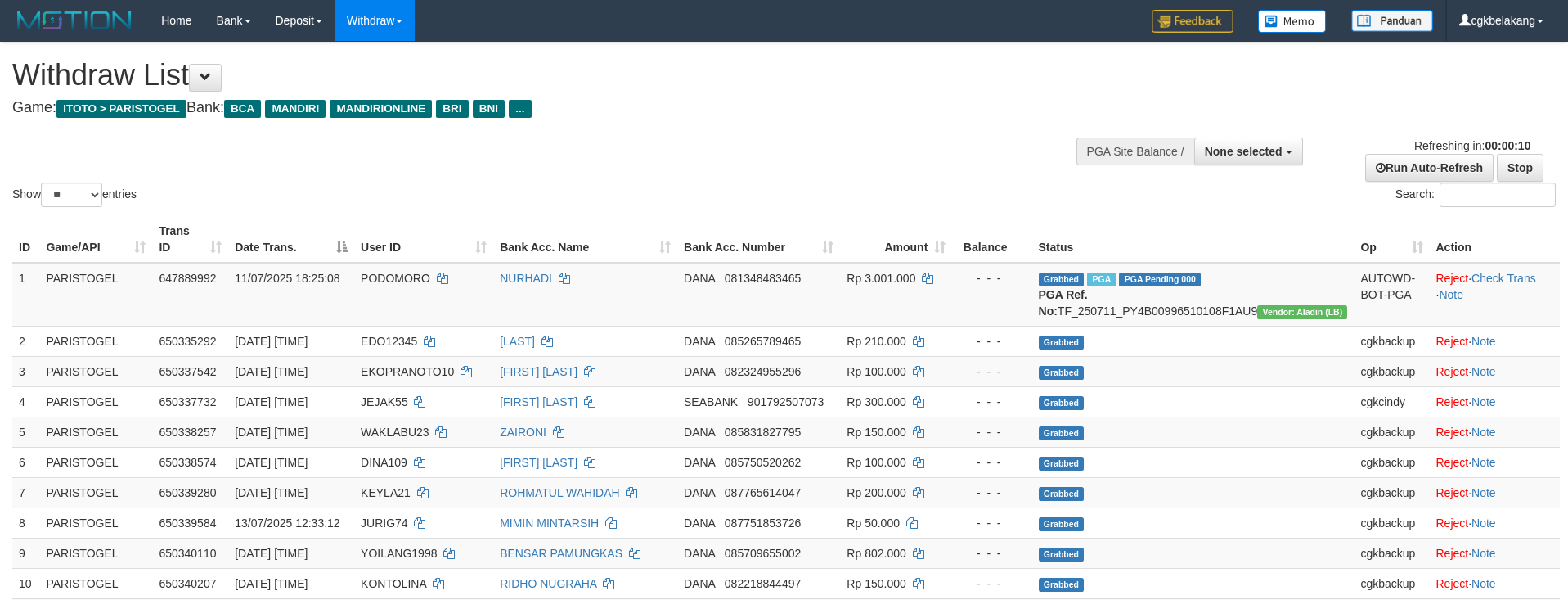 select 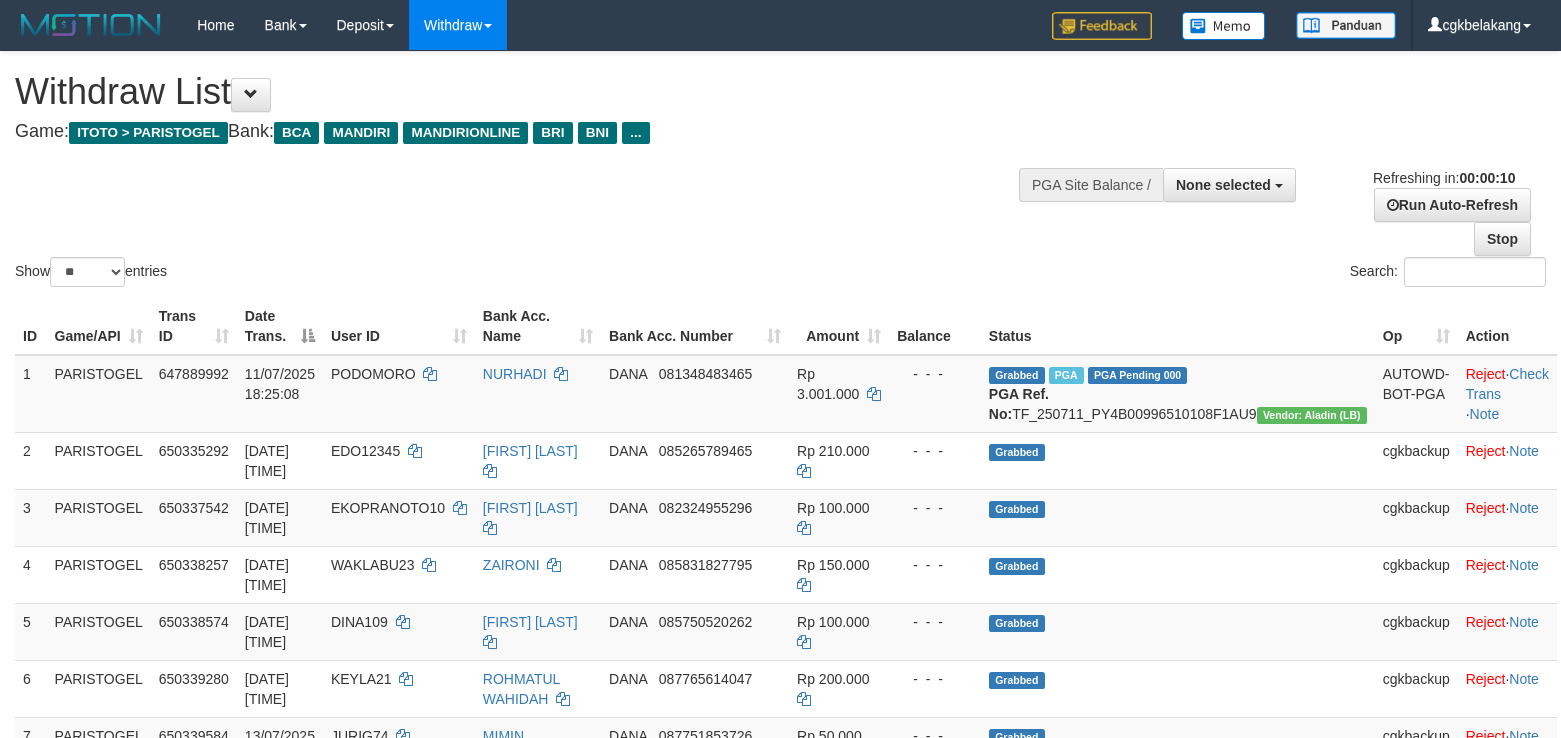 select on "**" 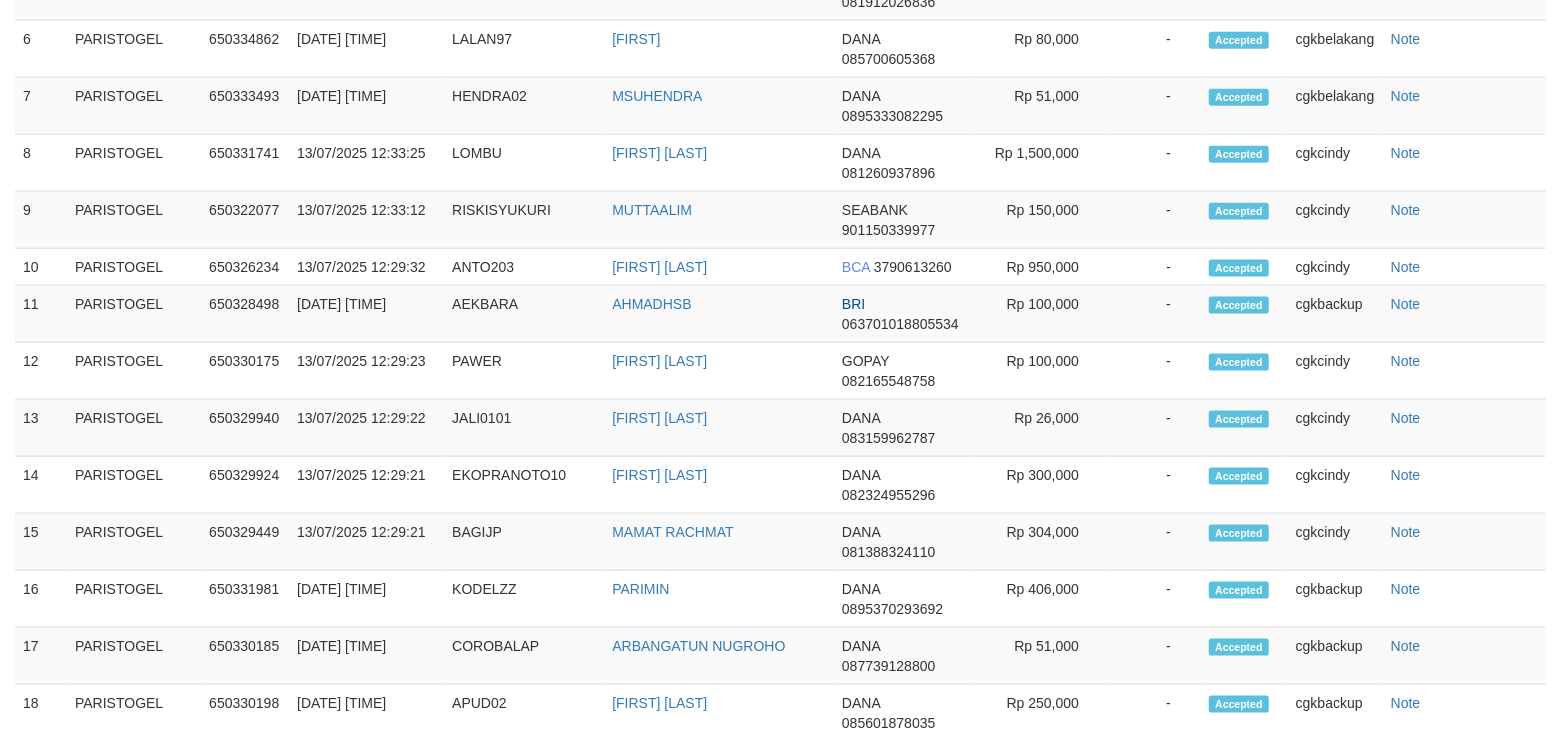 scroll, scrollTop: 1474, scrollLeft: 0, axis: vertical 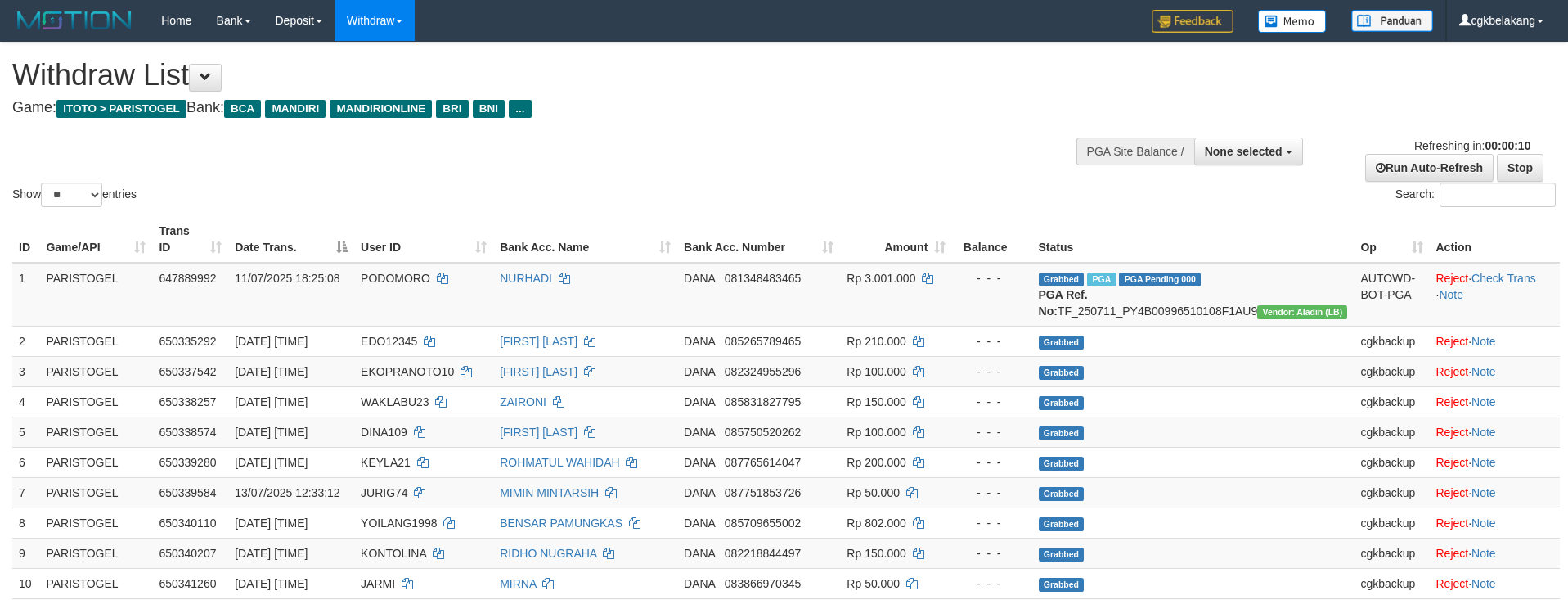 select 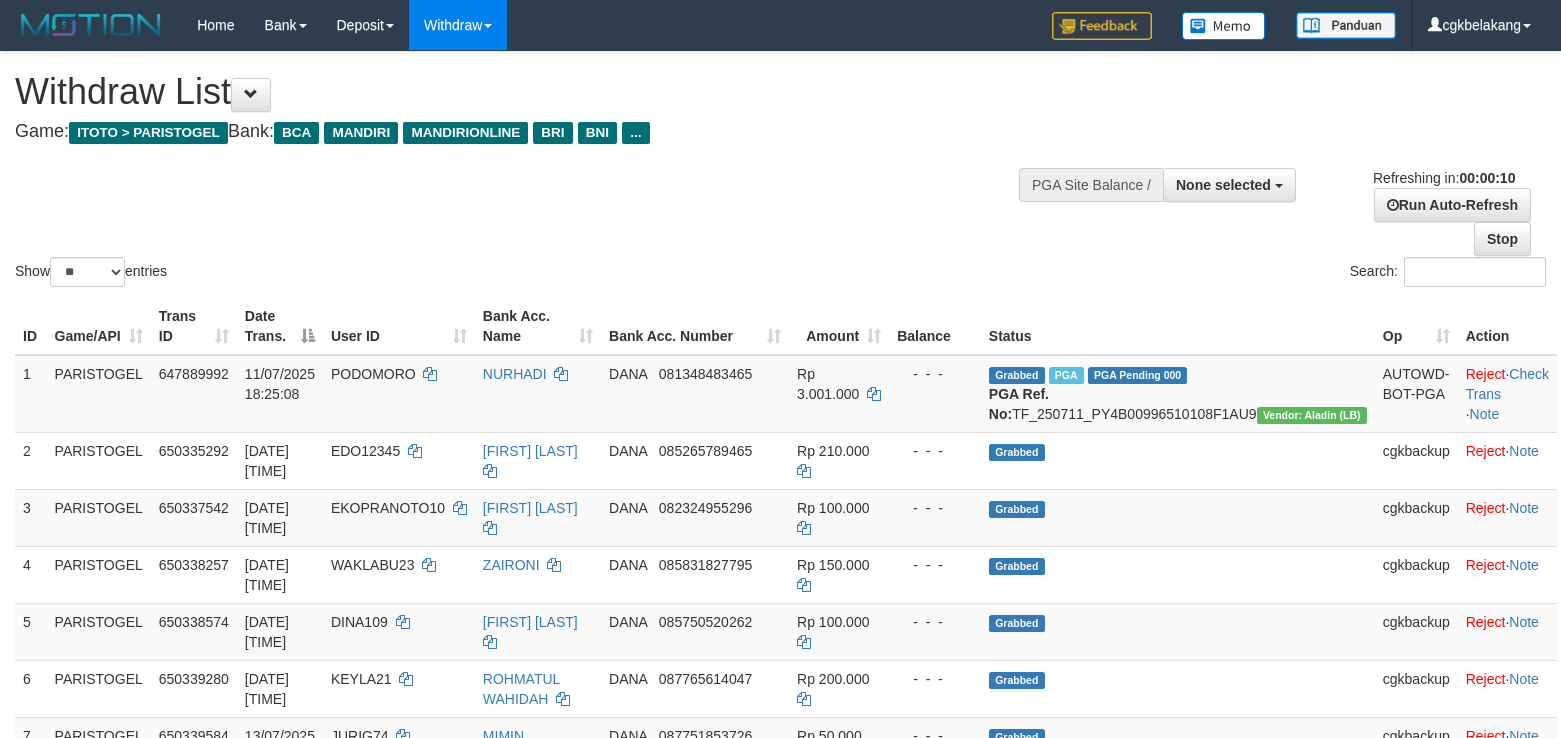 select 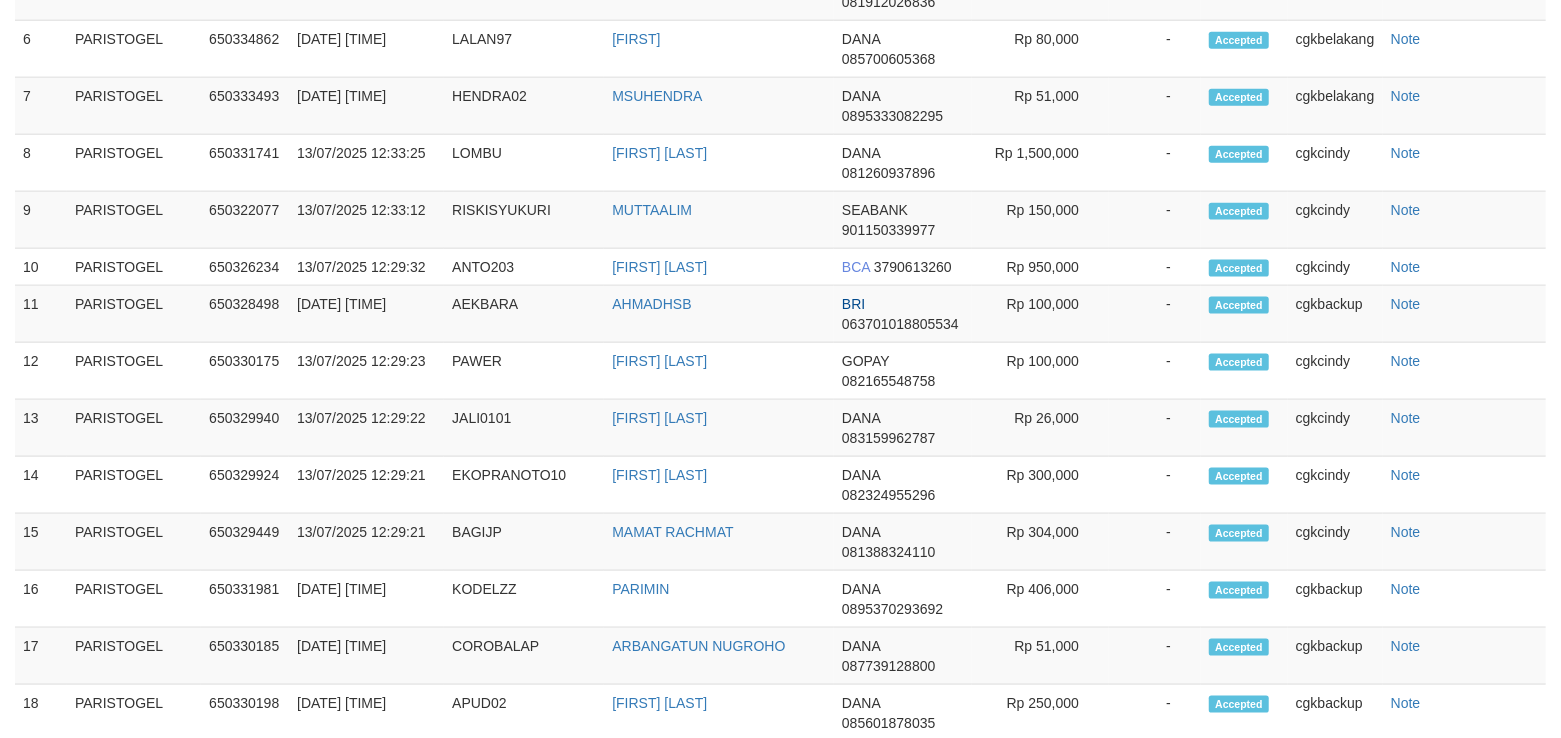 scroll, scrollTop: 1474, scrollLeft: 0, axis: vertical 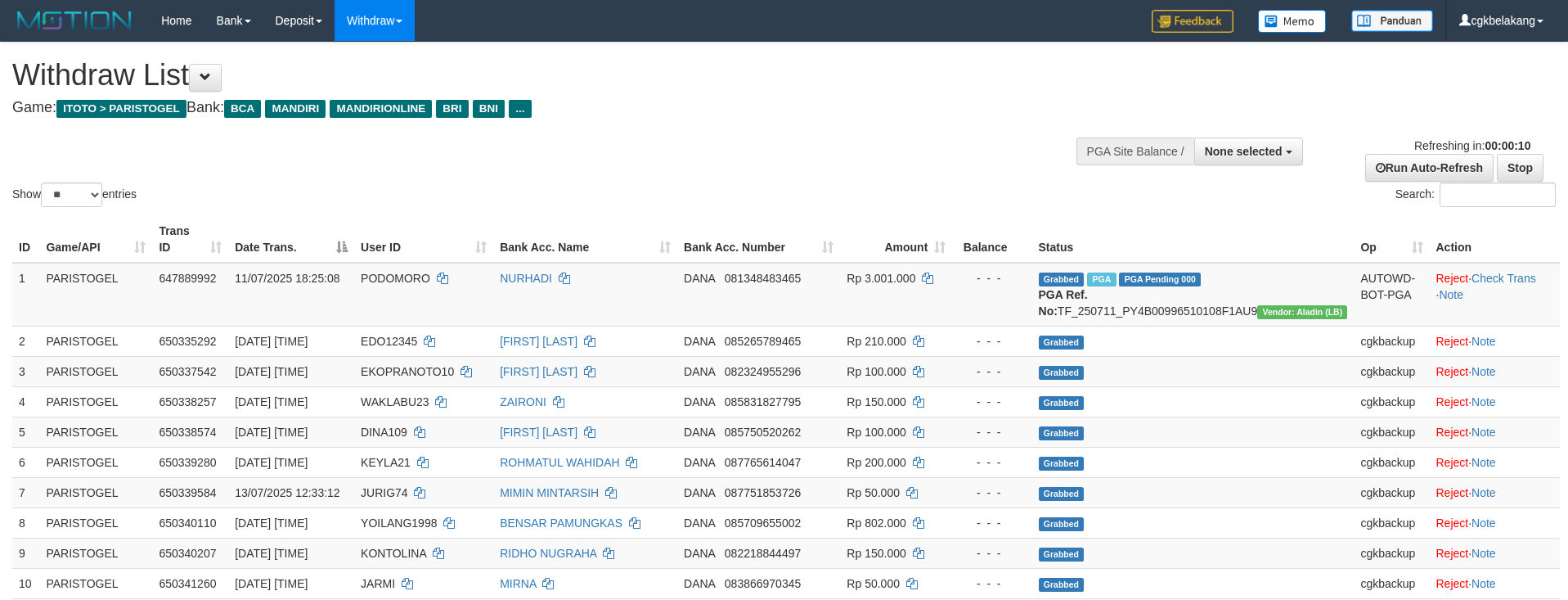select 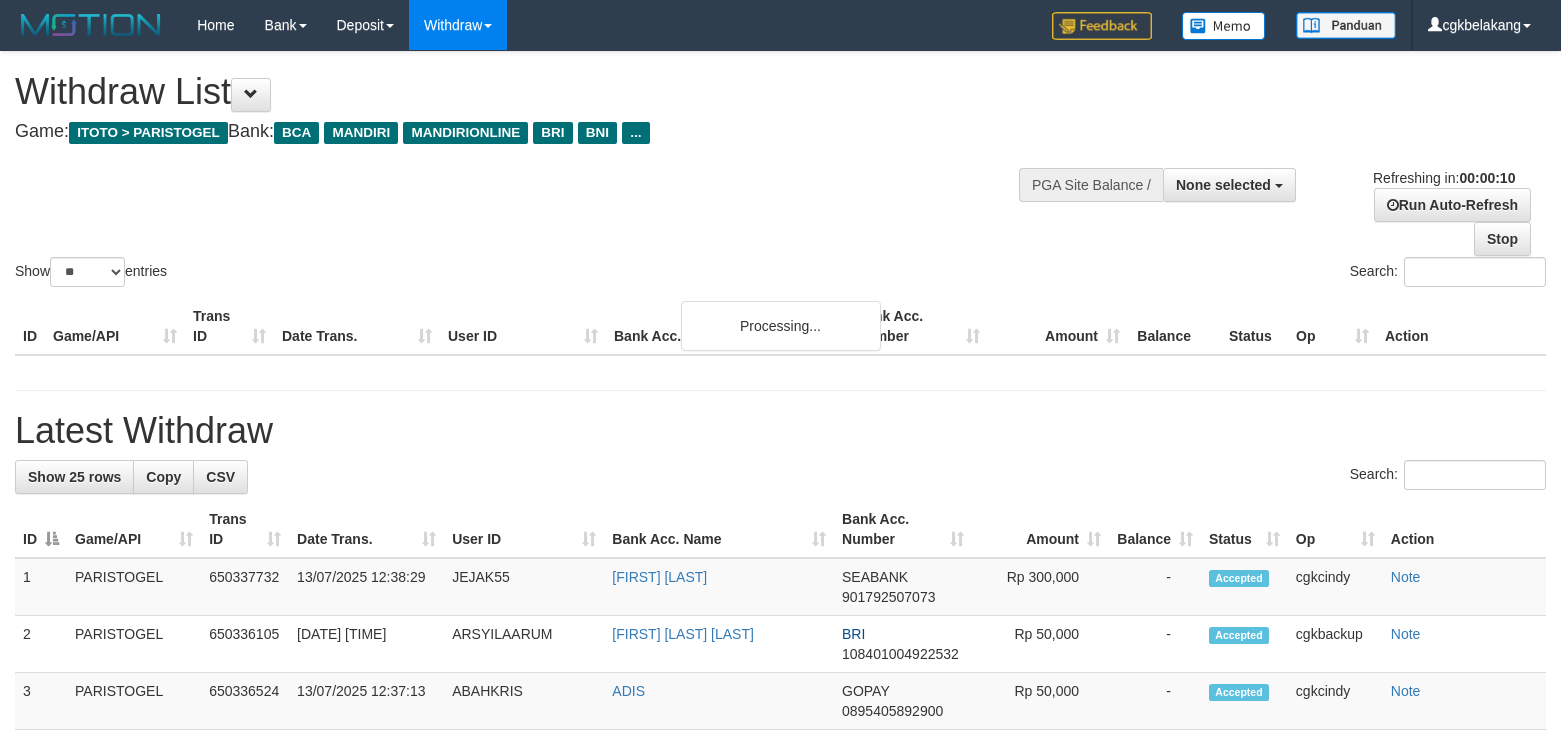 select 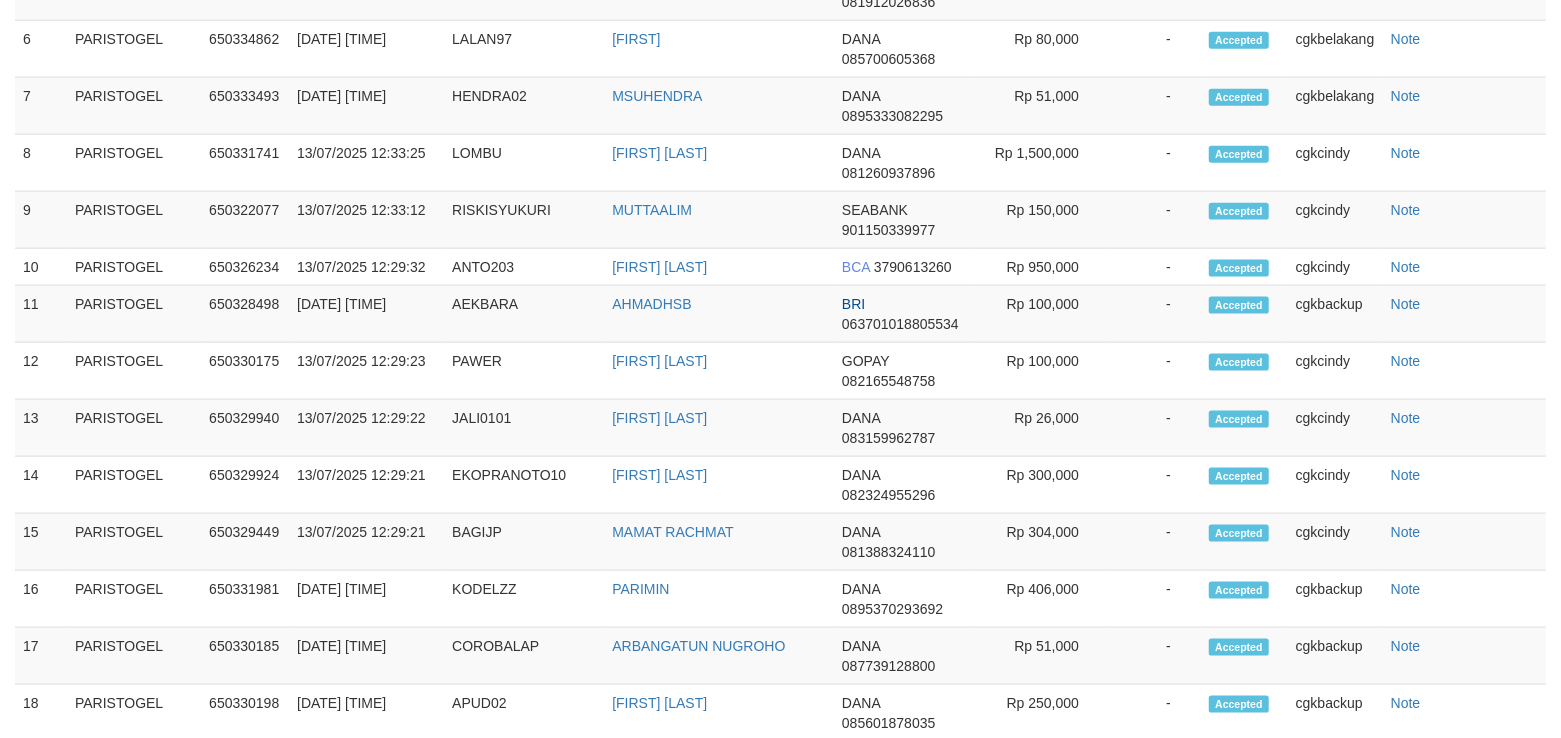 scroll, scrollTop: 1474, scrollLeft: 0, axis: vertical 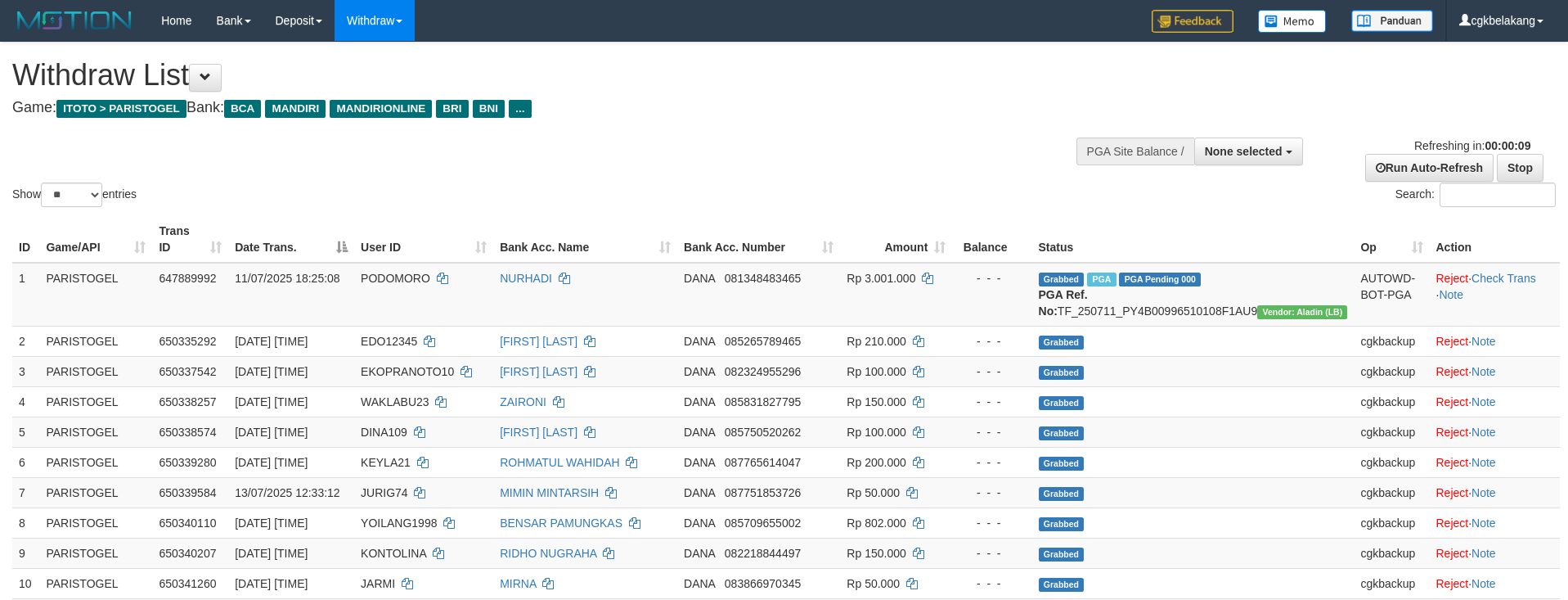 select 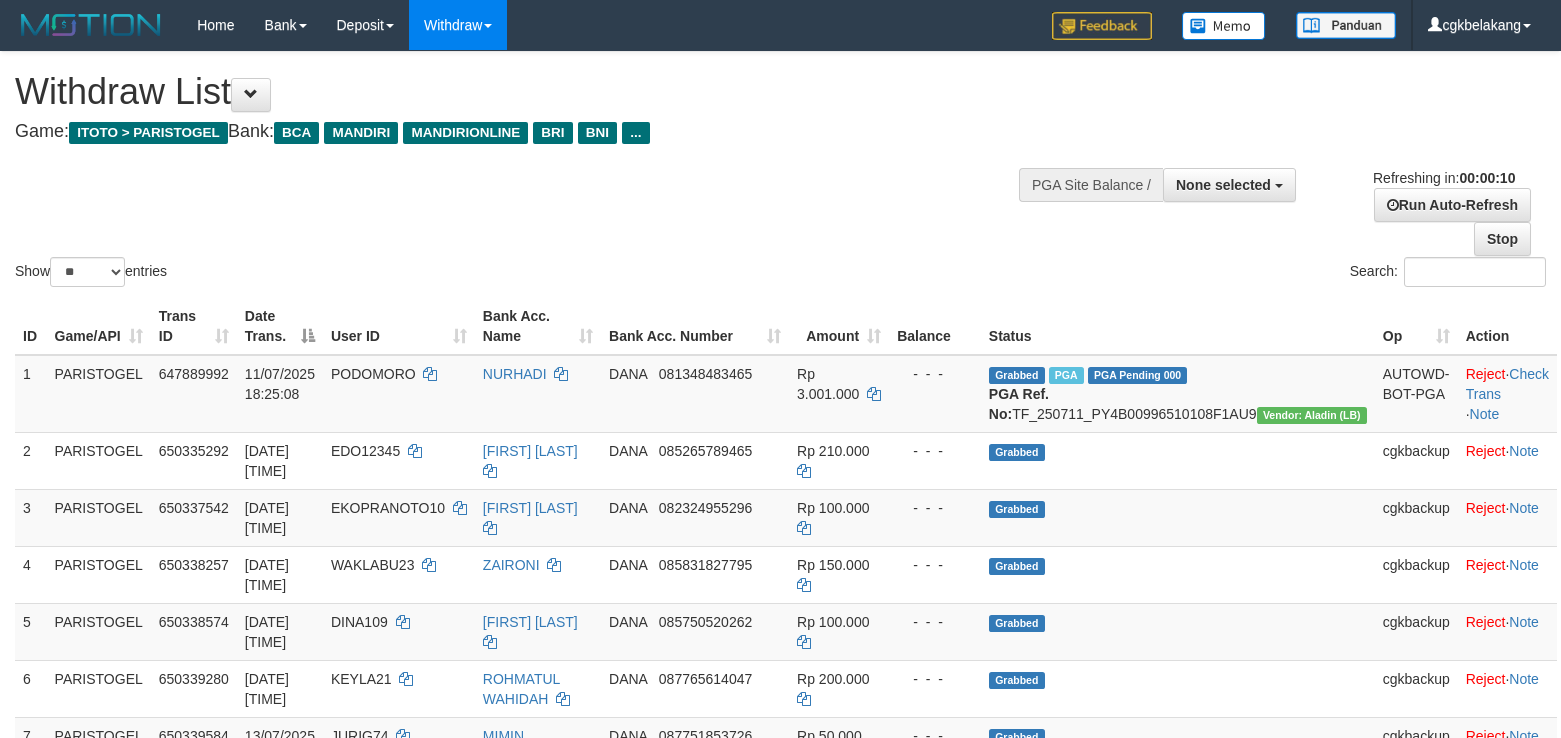select 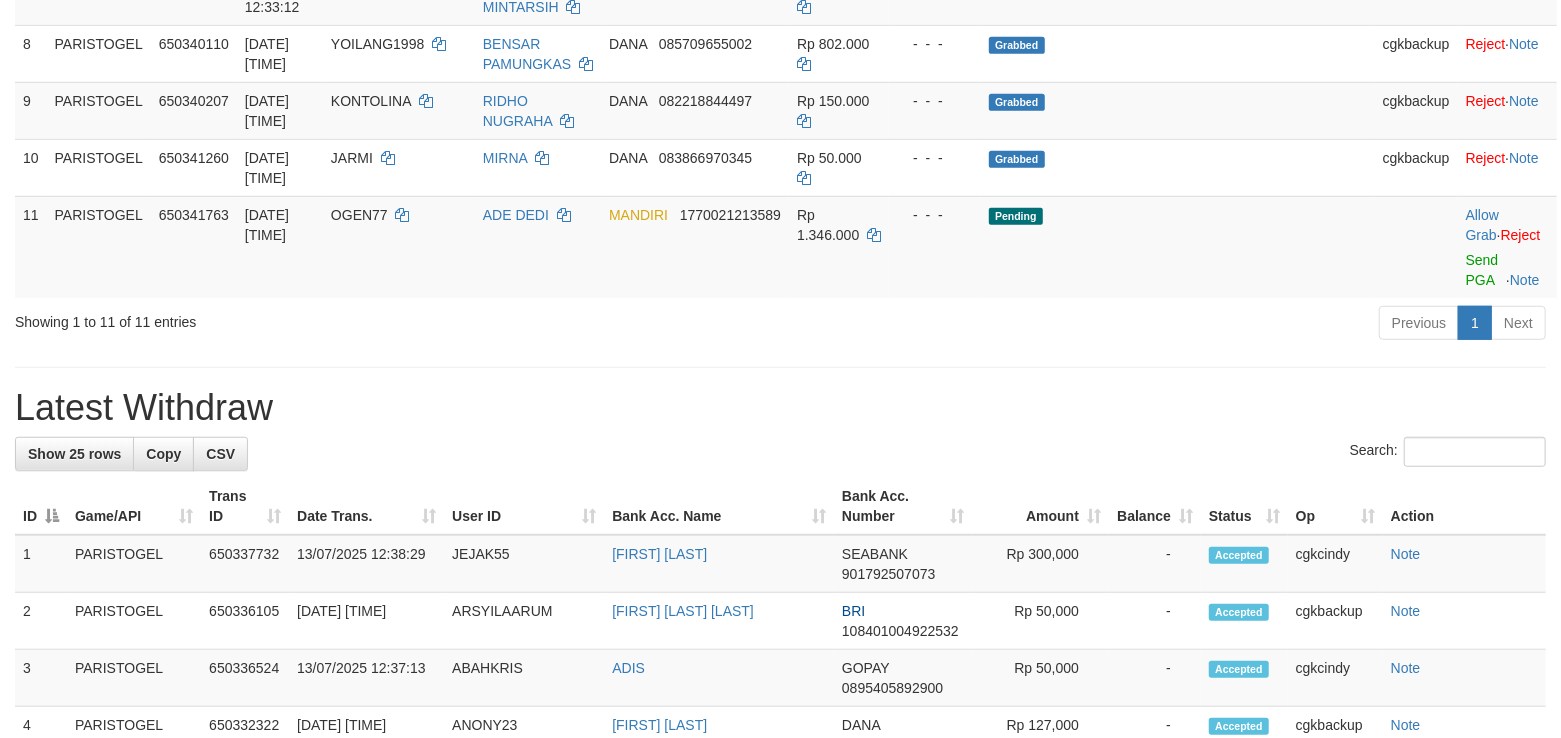 scroll, scrollTop: 674, scrollLeft: 0, axis: vertical 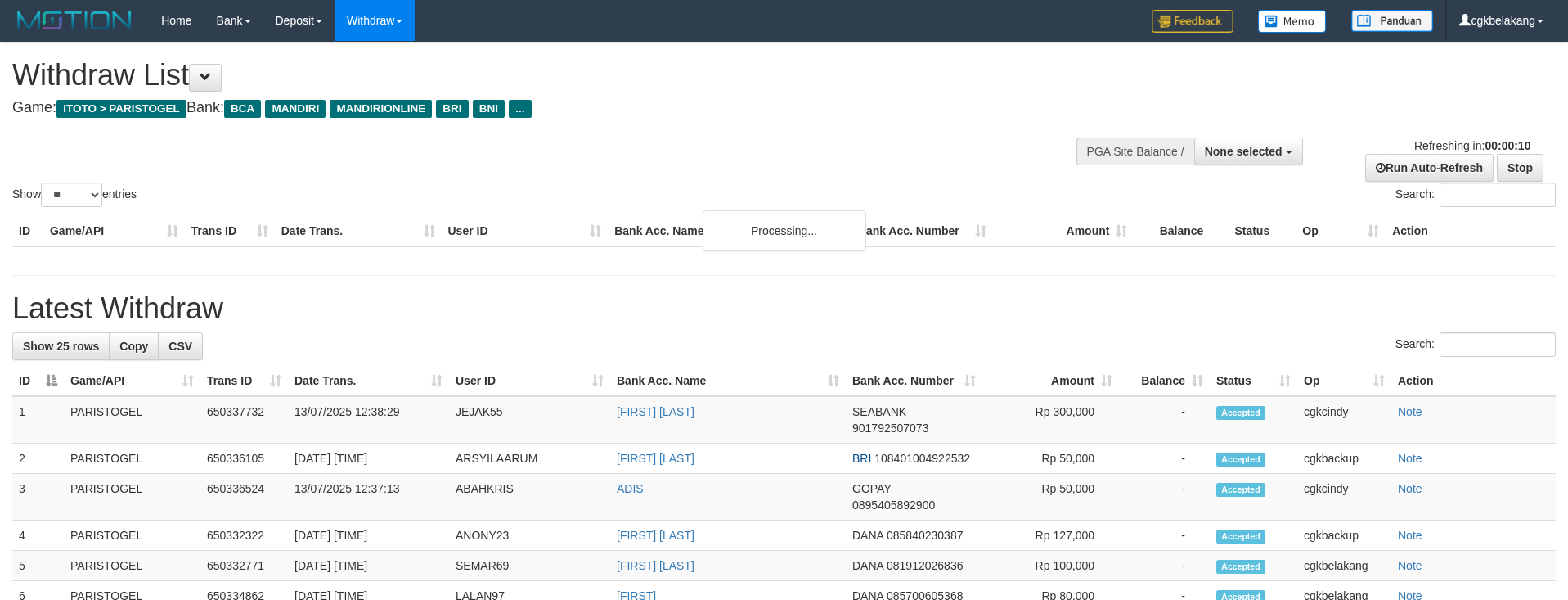 select 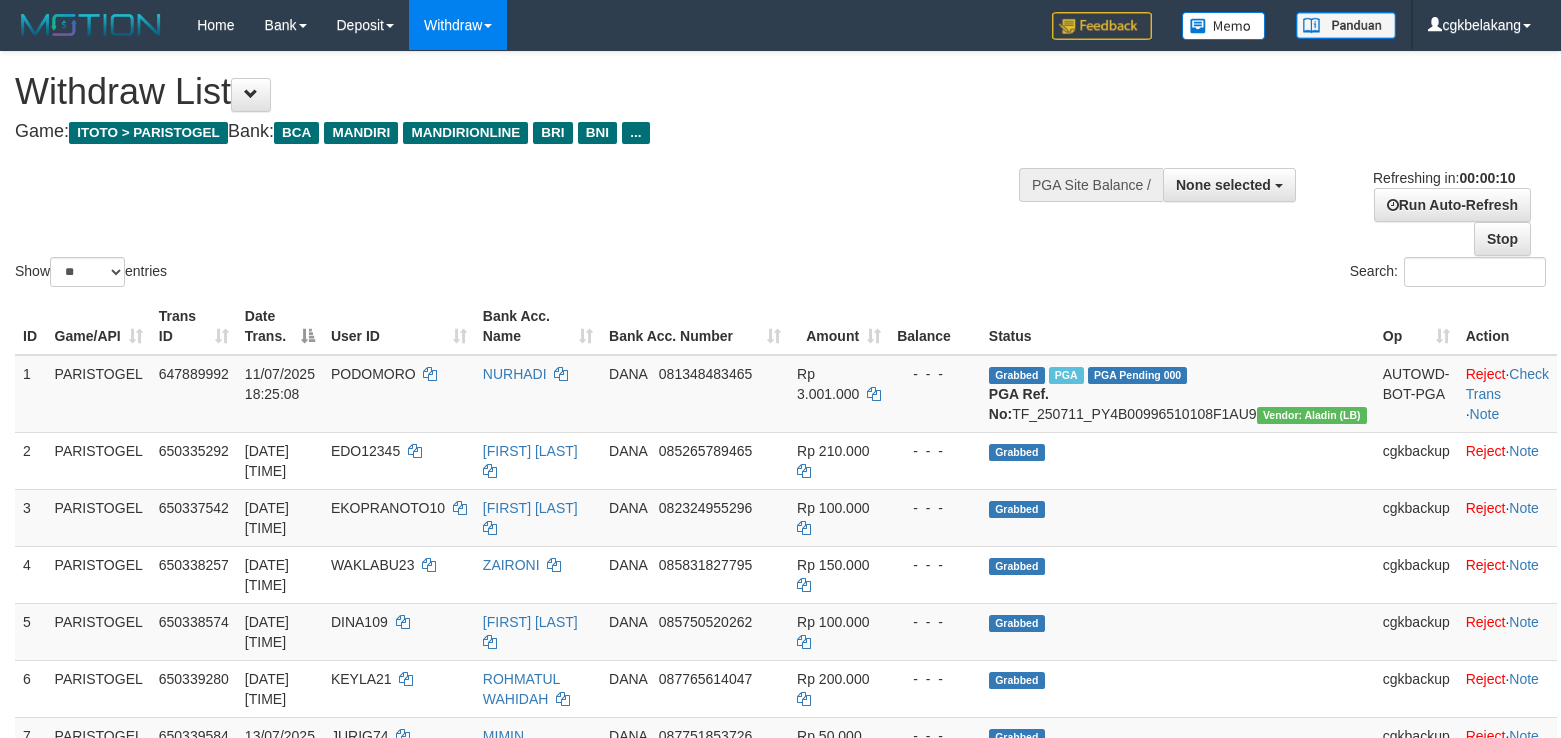select 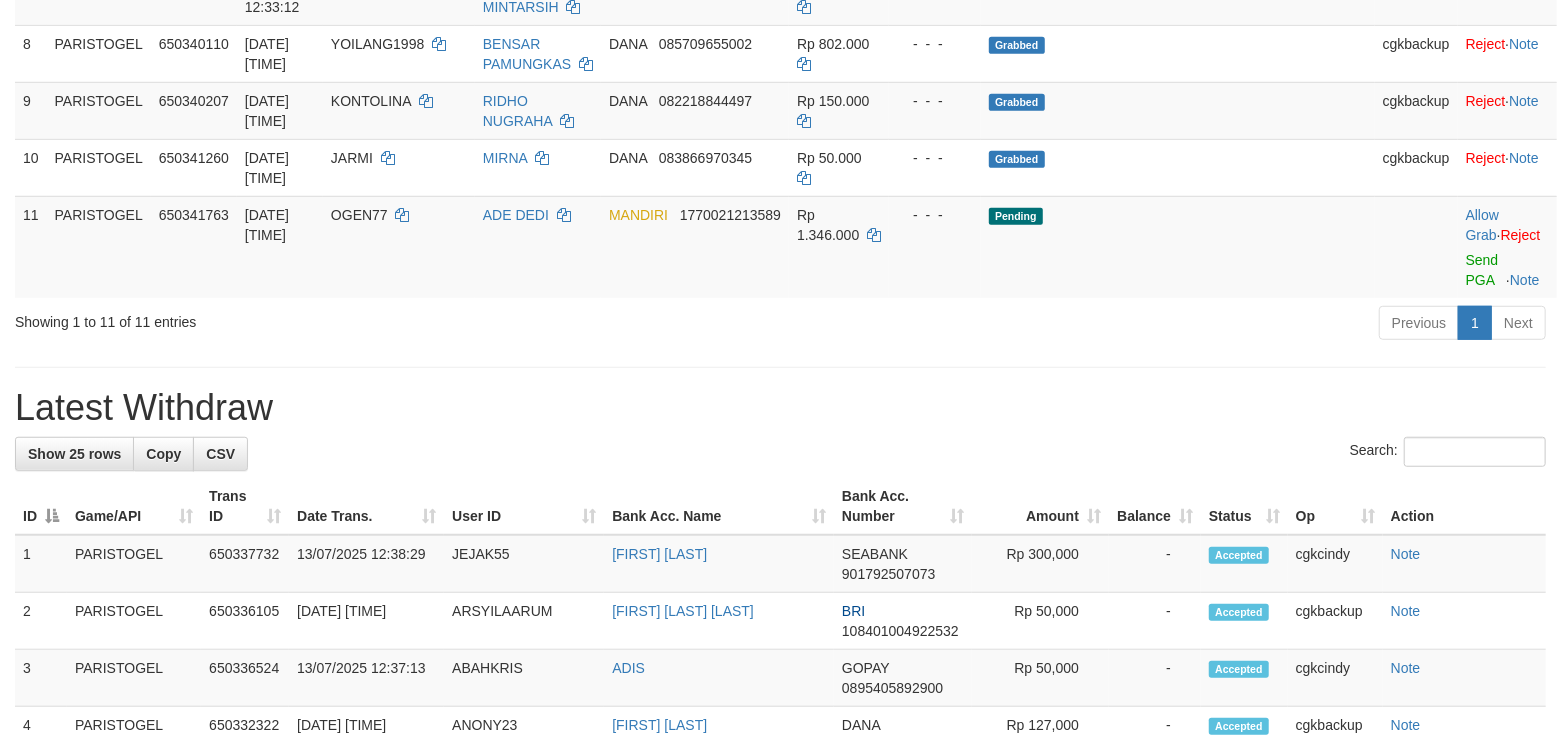 scroll, scrollTop: 674, scrollLeft: 0, axis: vertical 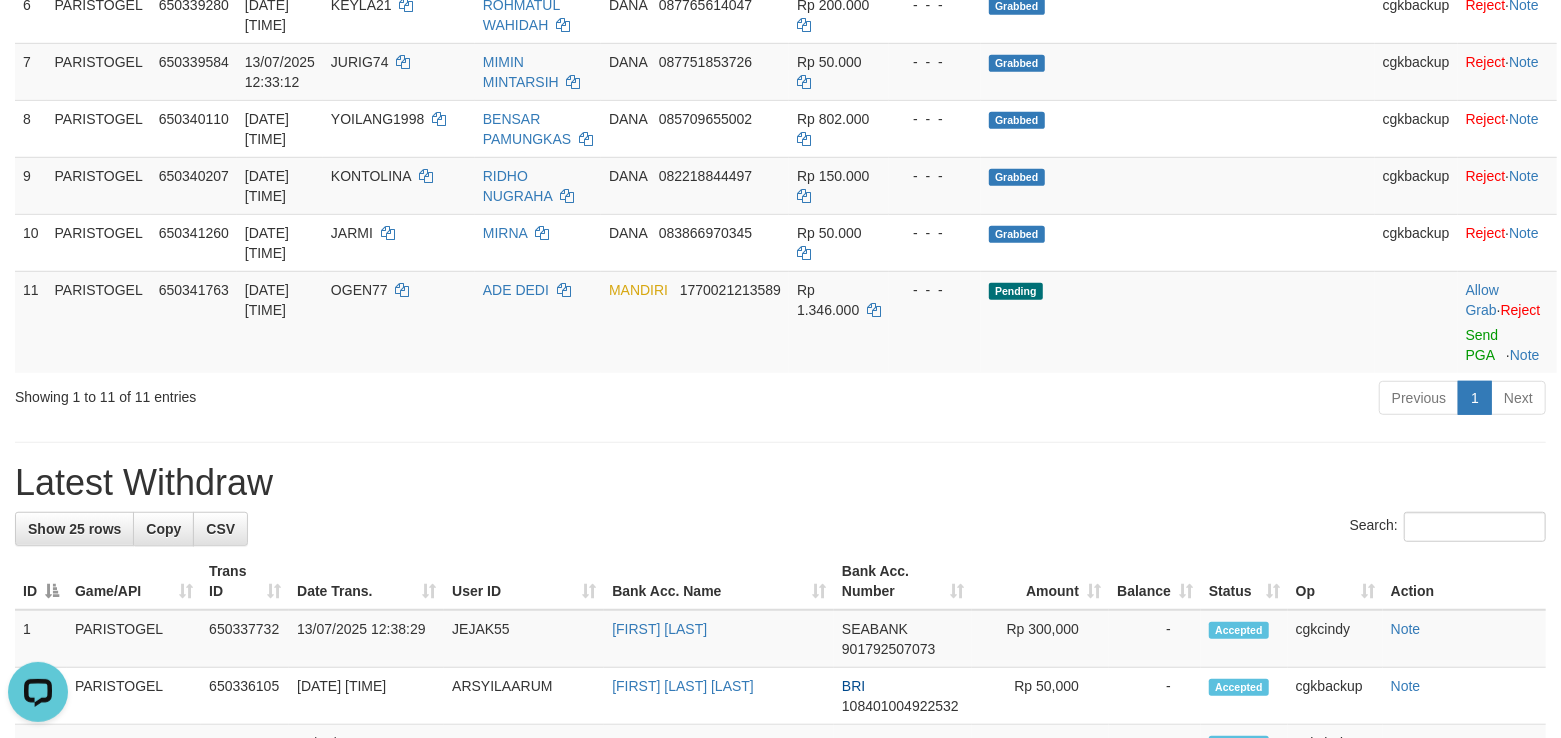 click on "Latest Withdraw" at bounding box center (780, 483) 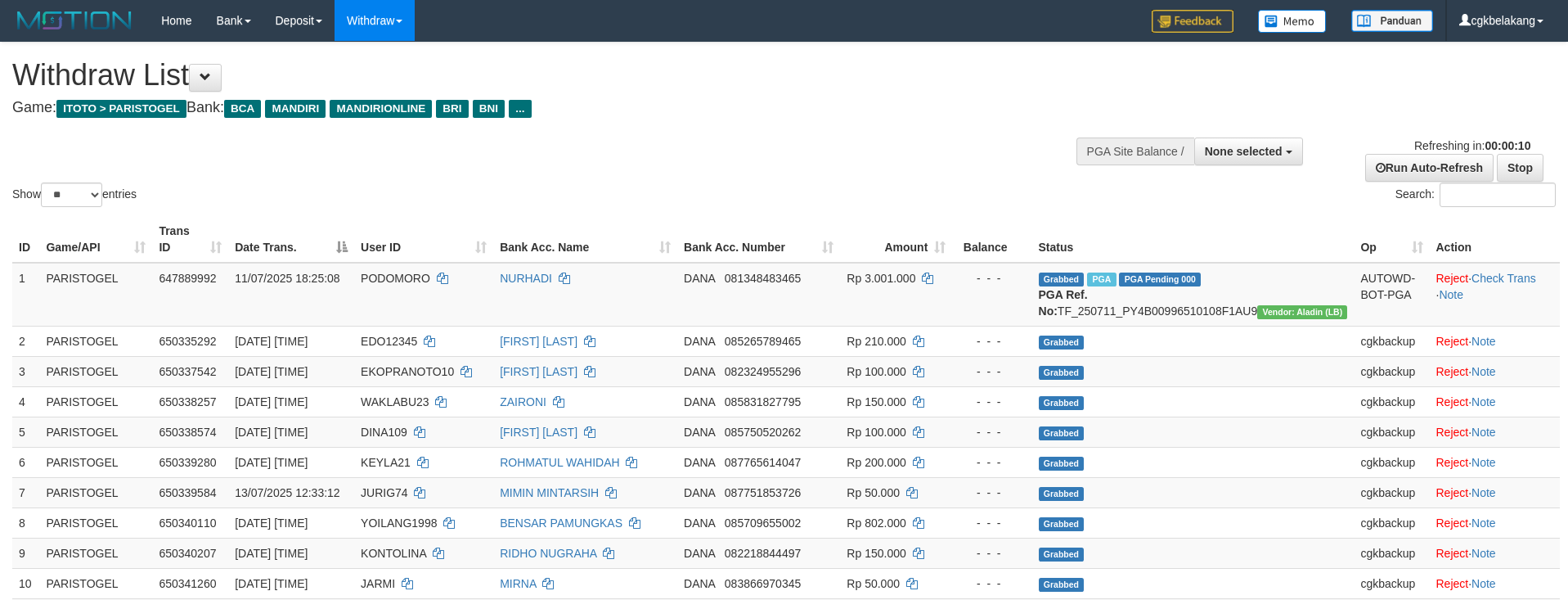 select 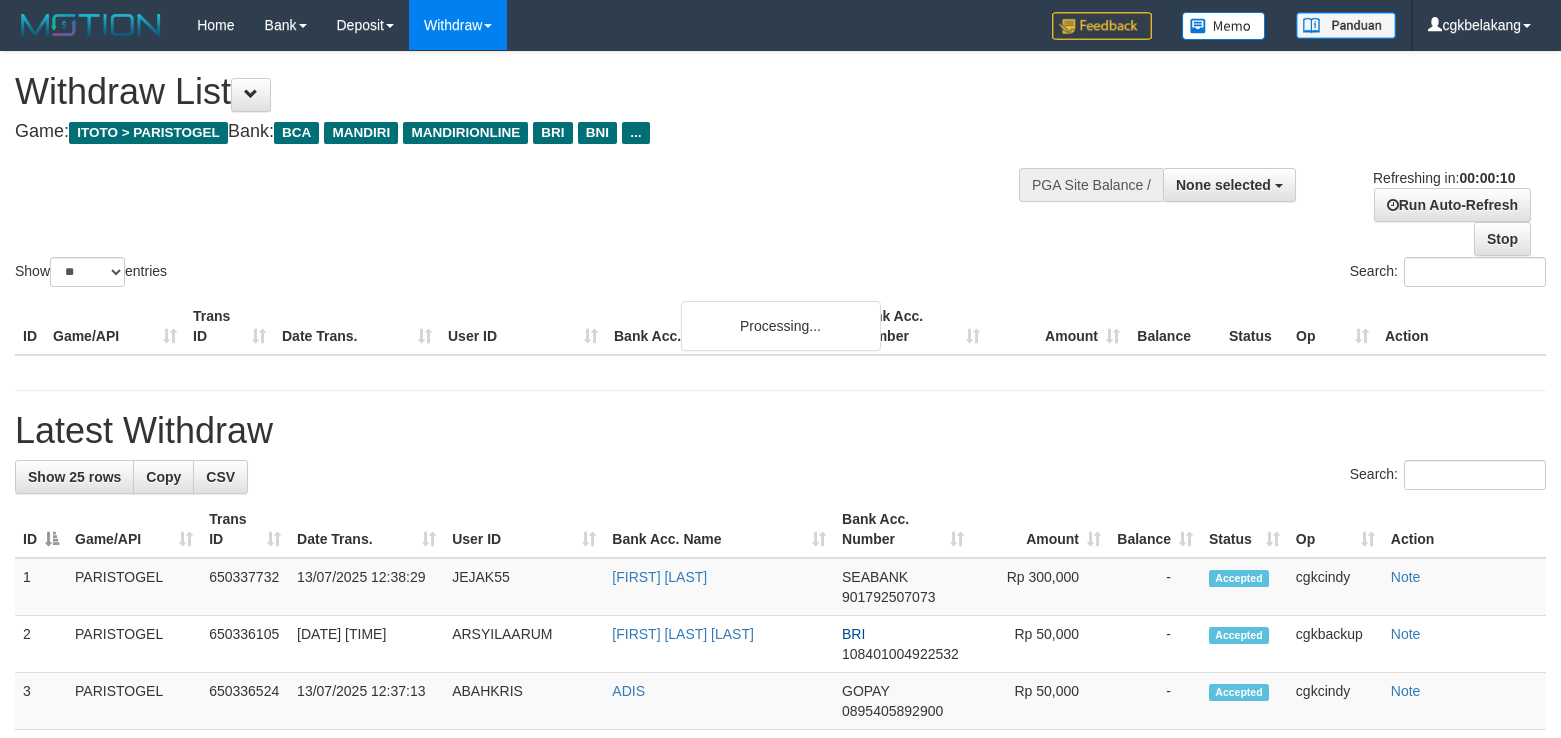 select 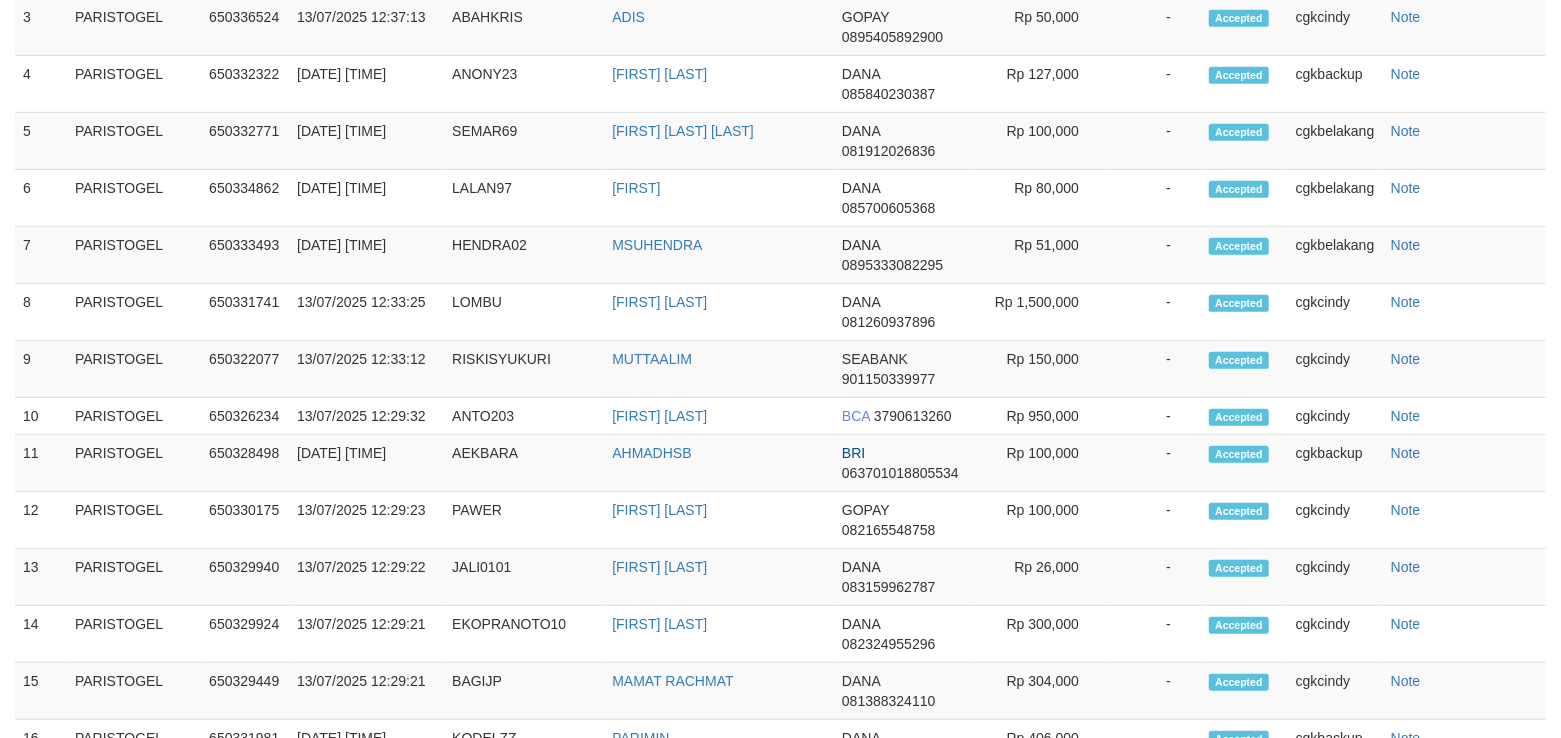 scroll, scrollTop: 1425, scrollLeft: 0, axis: vertical 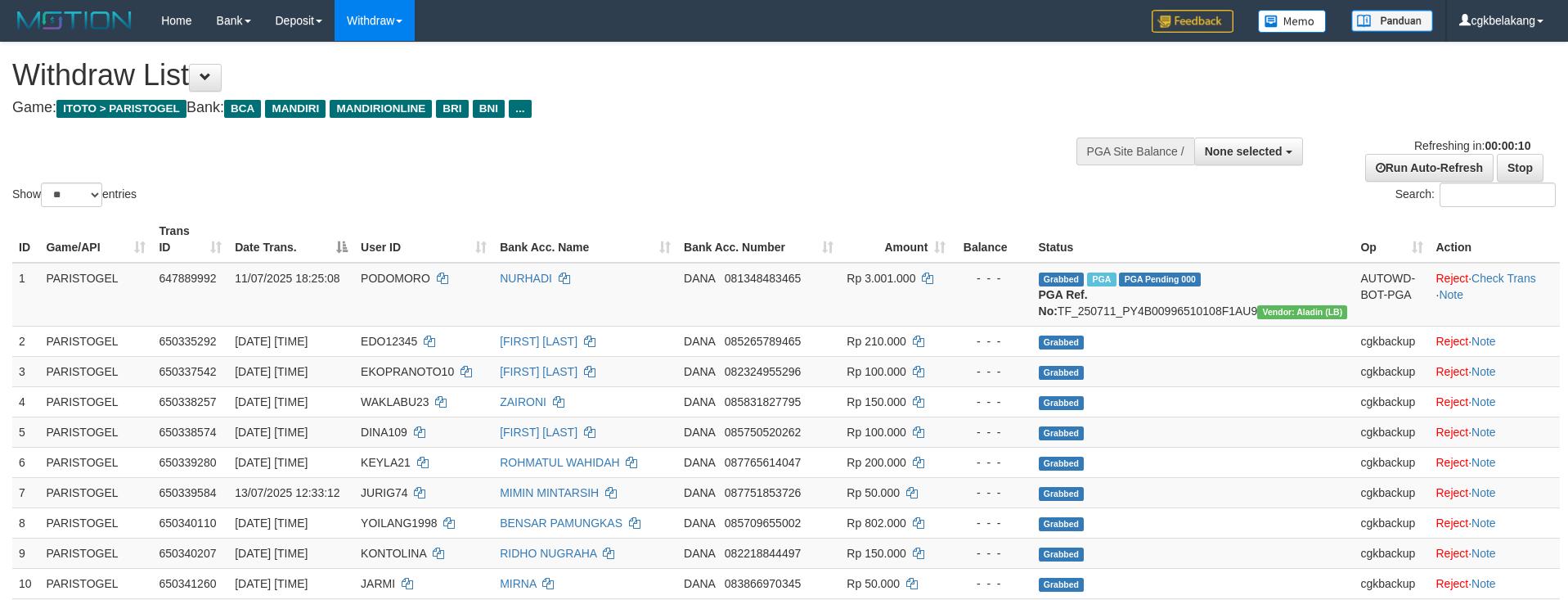 select 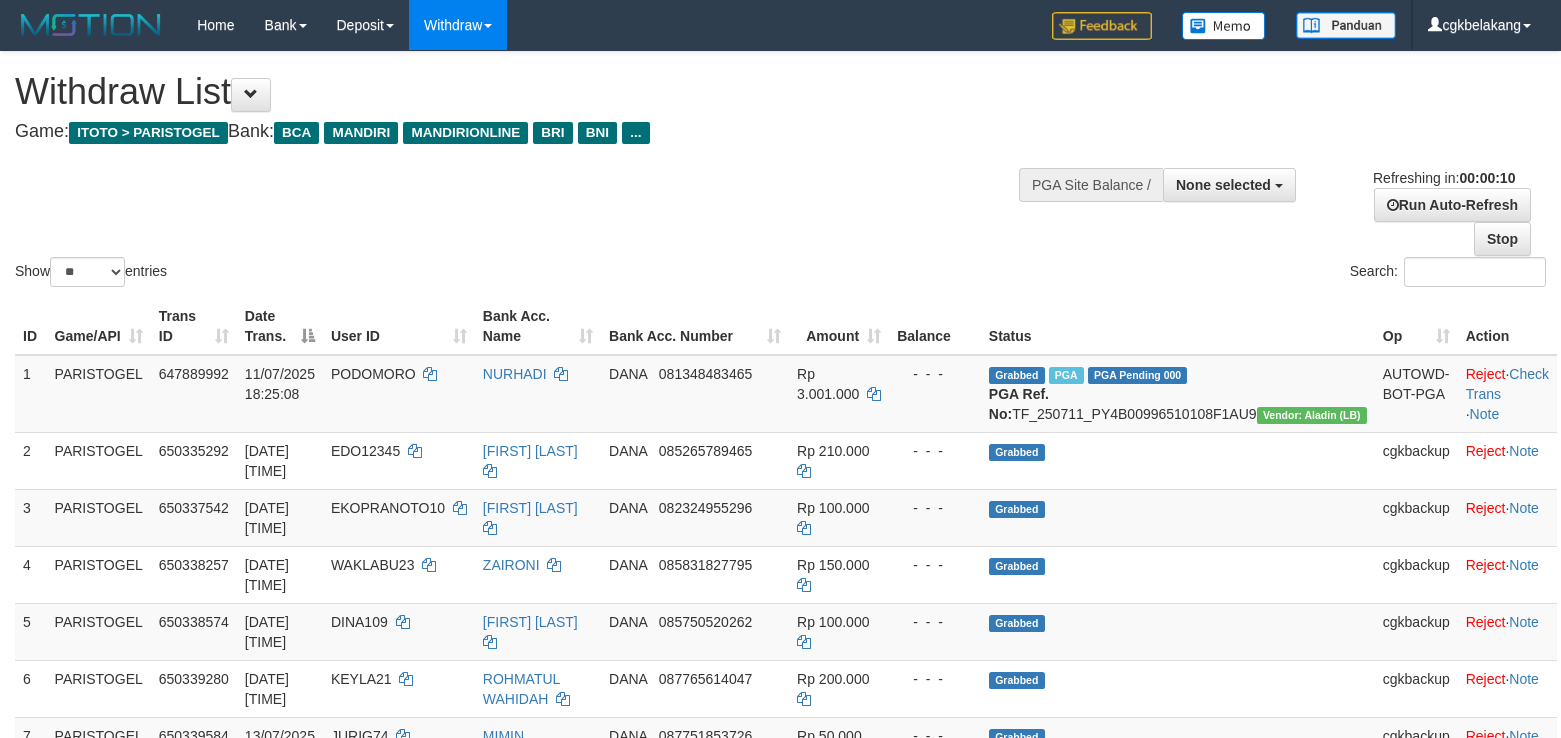select 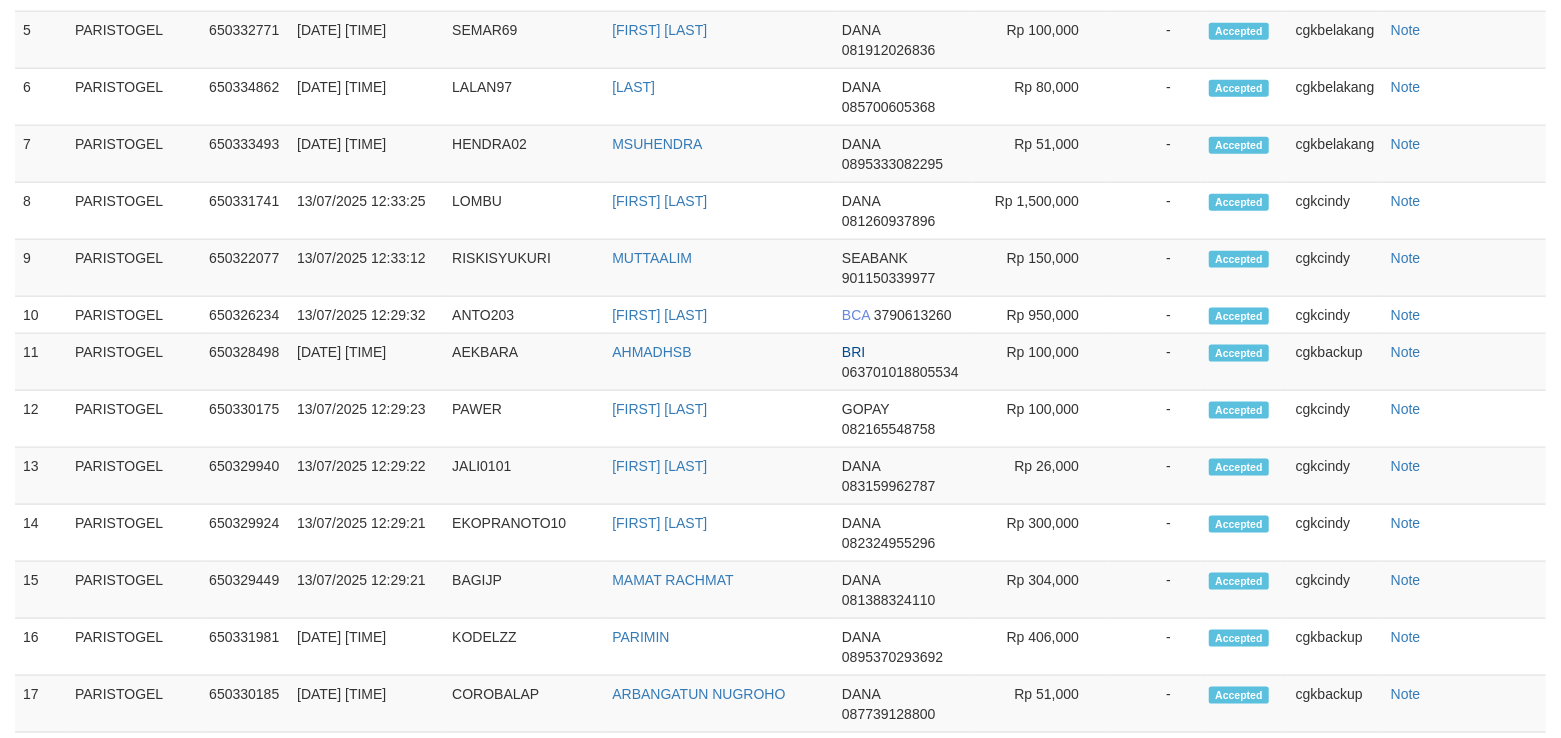scroll, scrollTop: 1425, scrollLeft: 0, axis: vertical 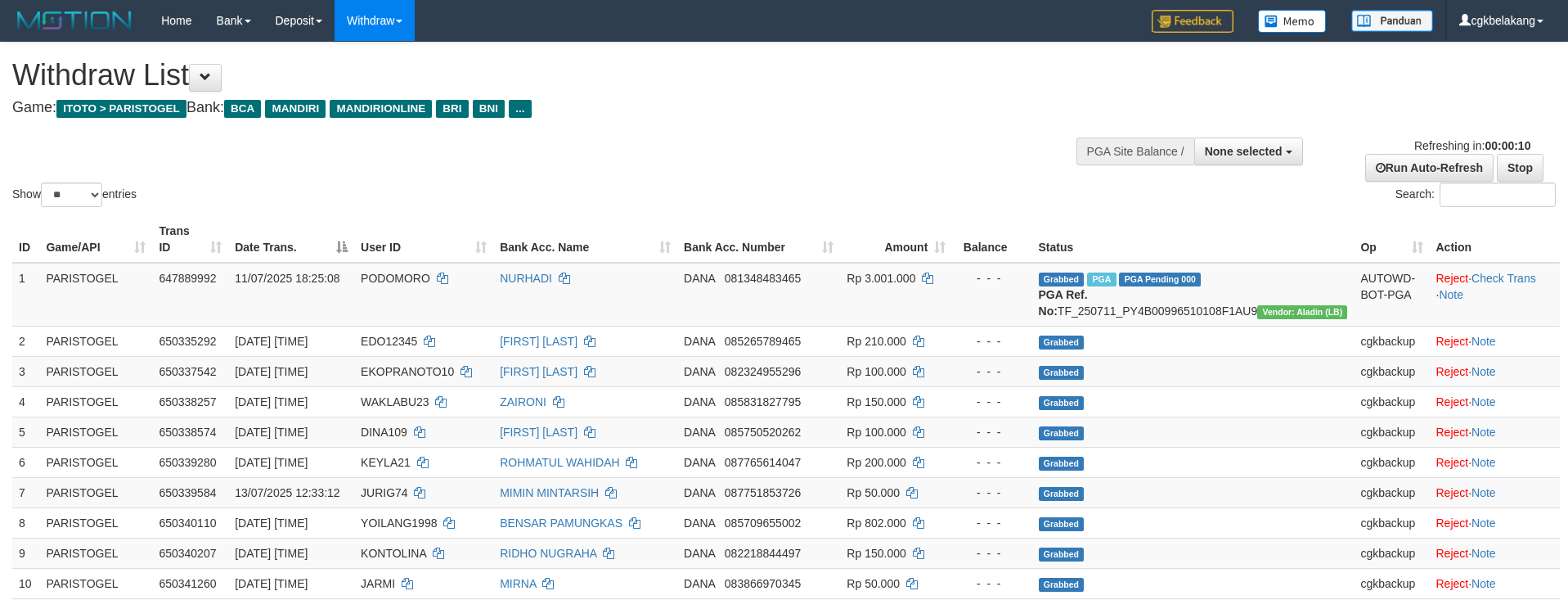 select 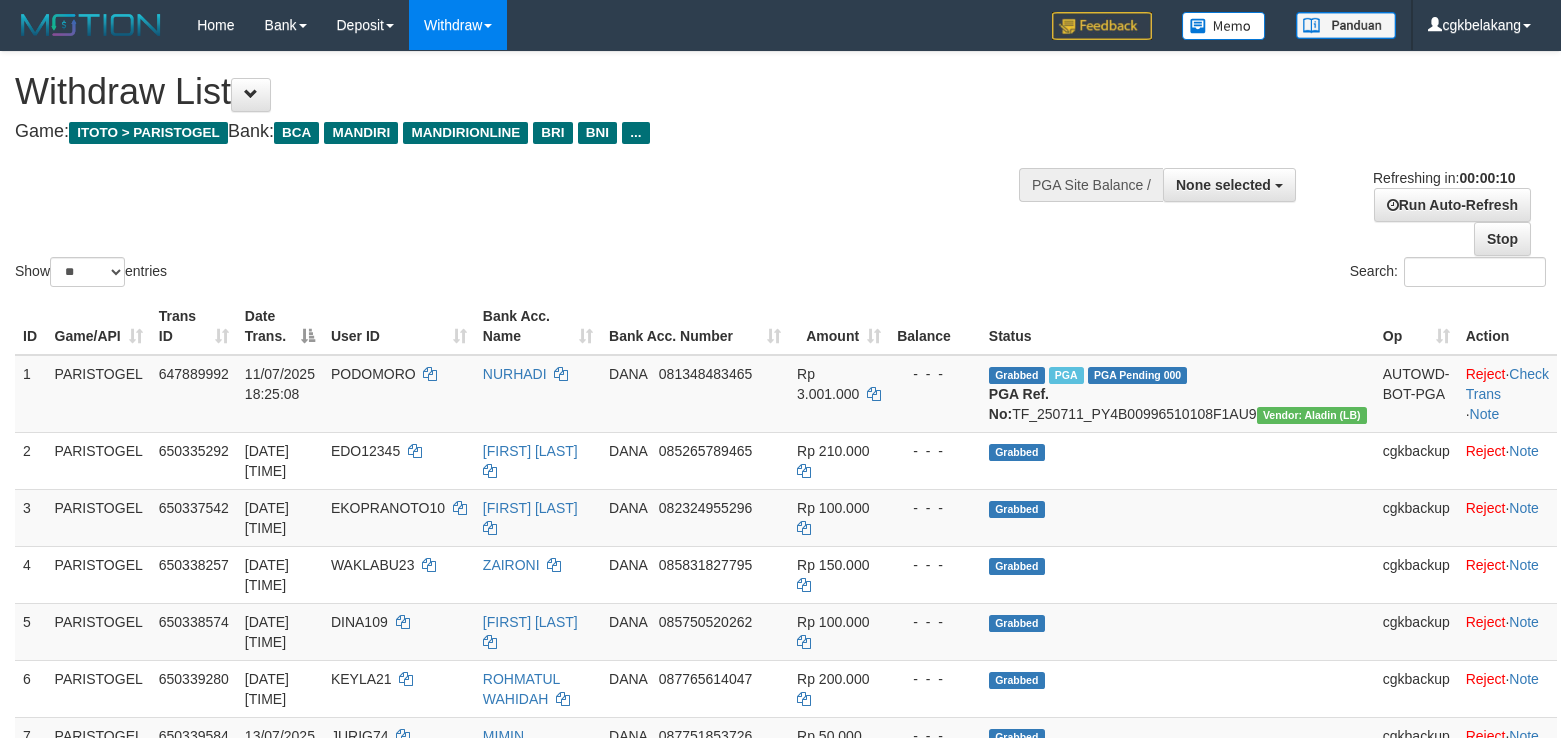 select 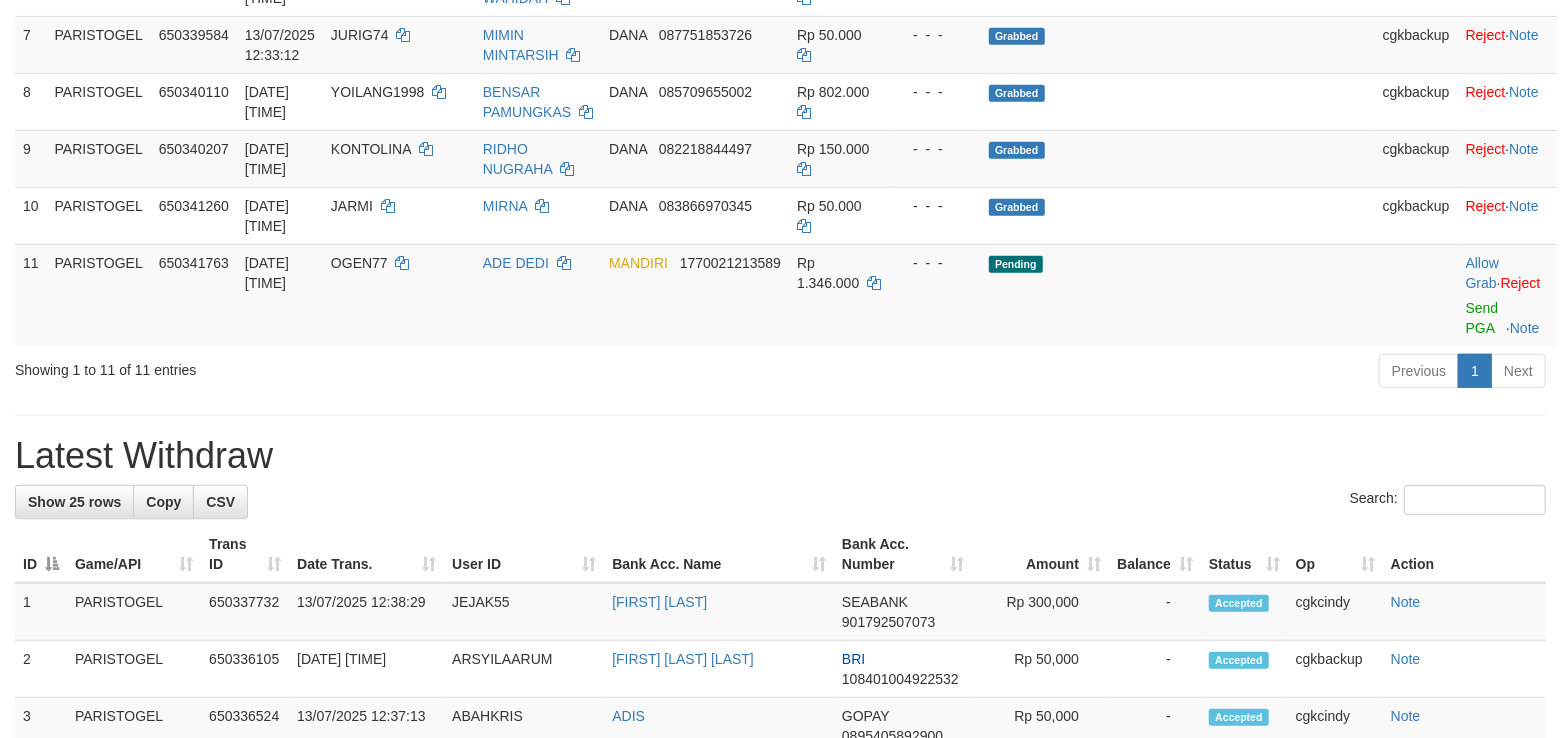 scroll, scrollTop: 625, scrollLeft: 0, axis: vertical 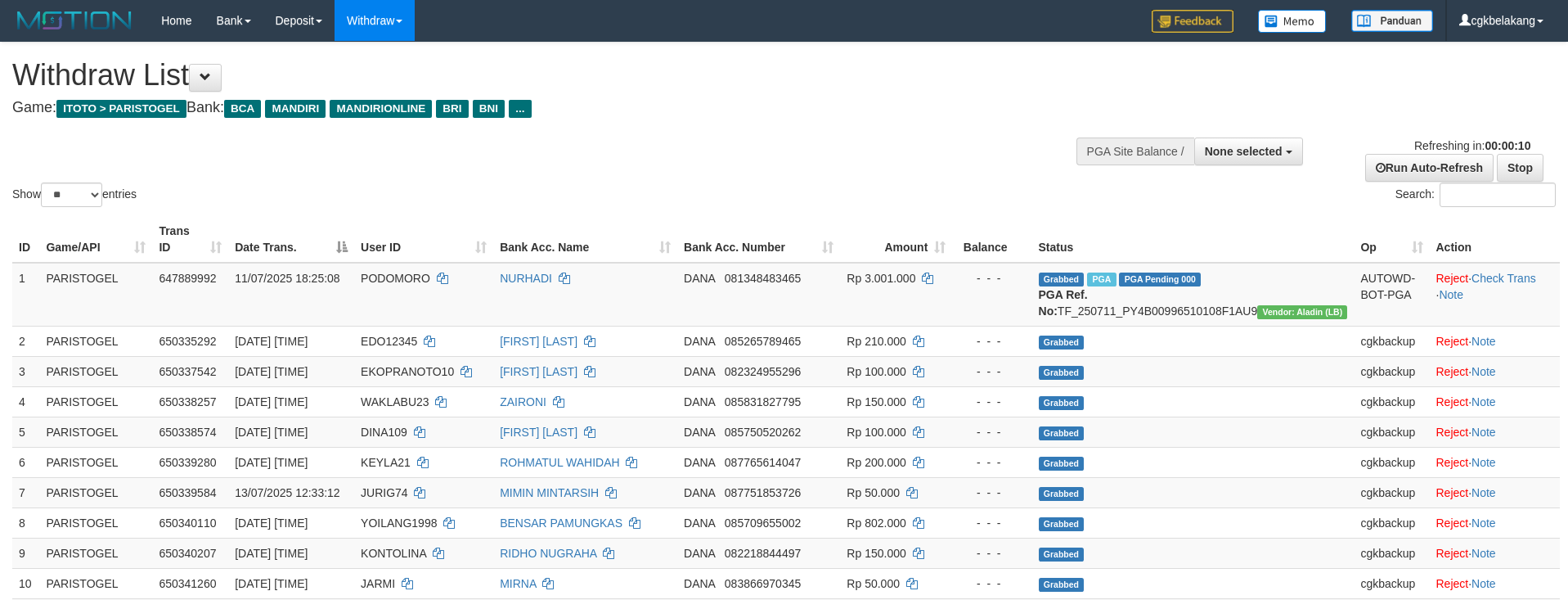 select 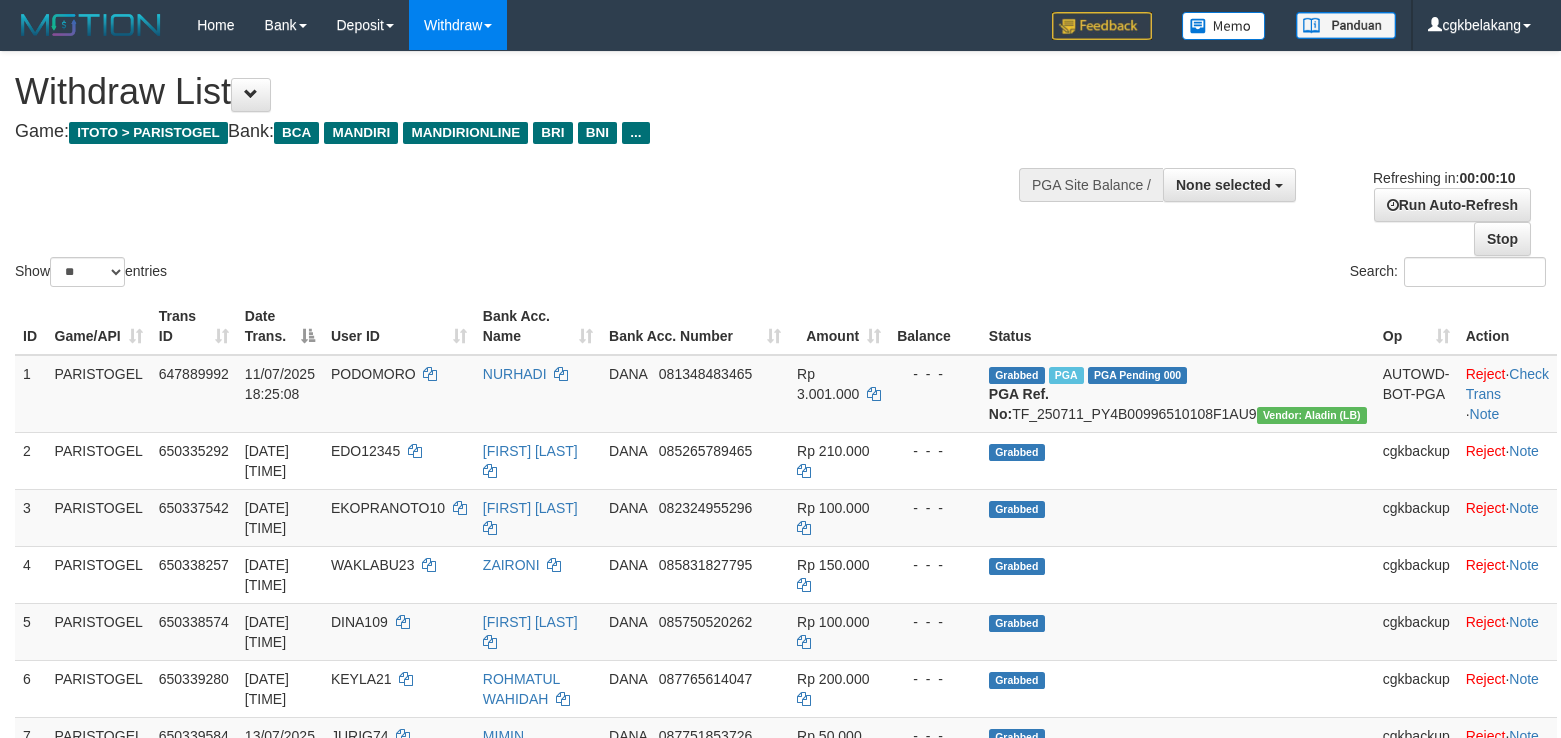 select 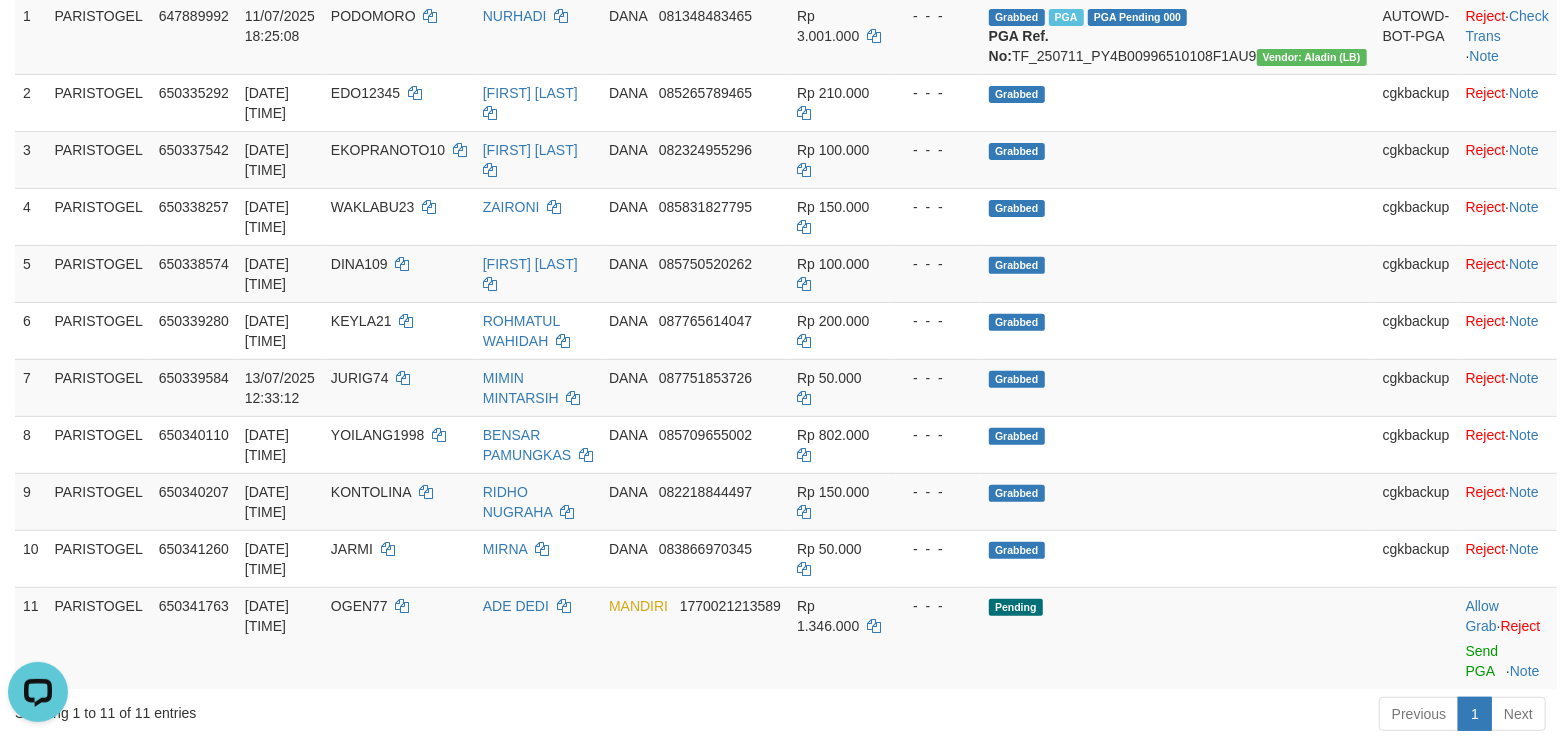 scroll, scrollTop: 0, scrollLeft: 0, axis: both 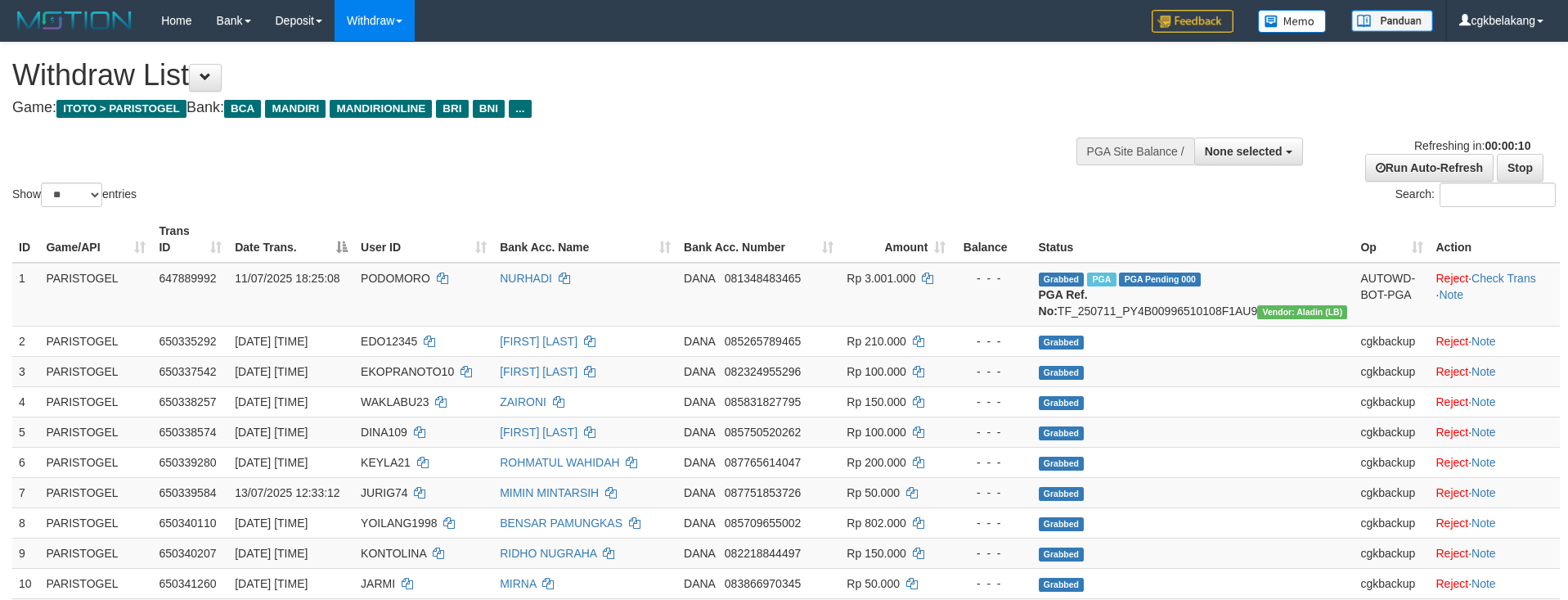 select 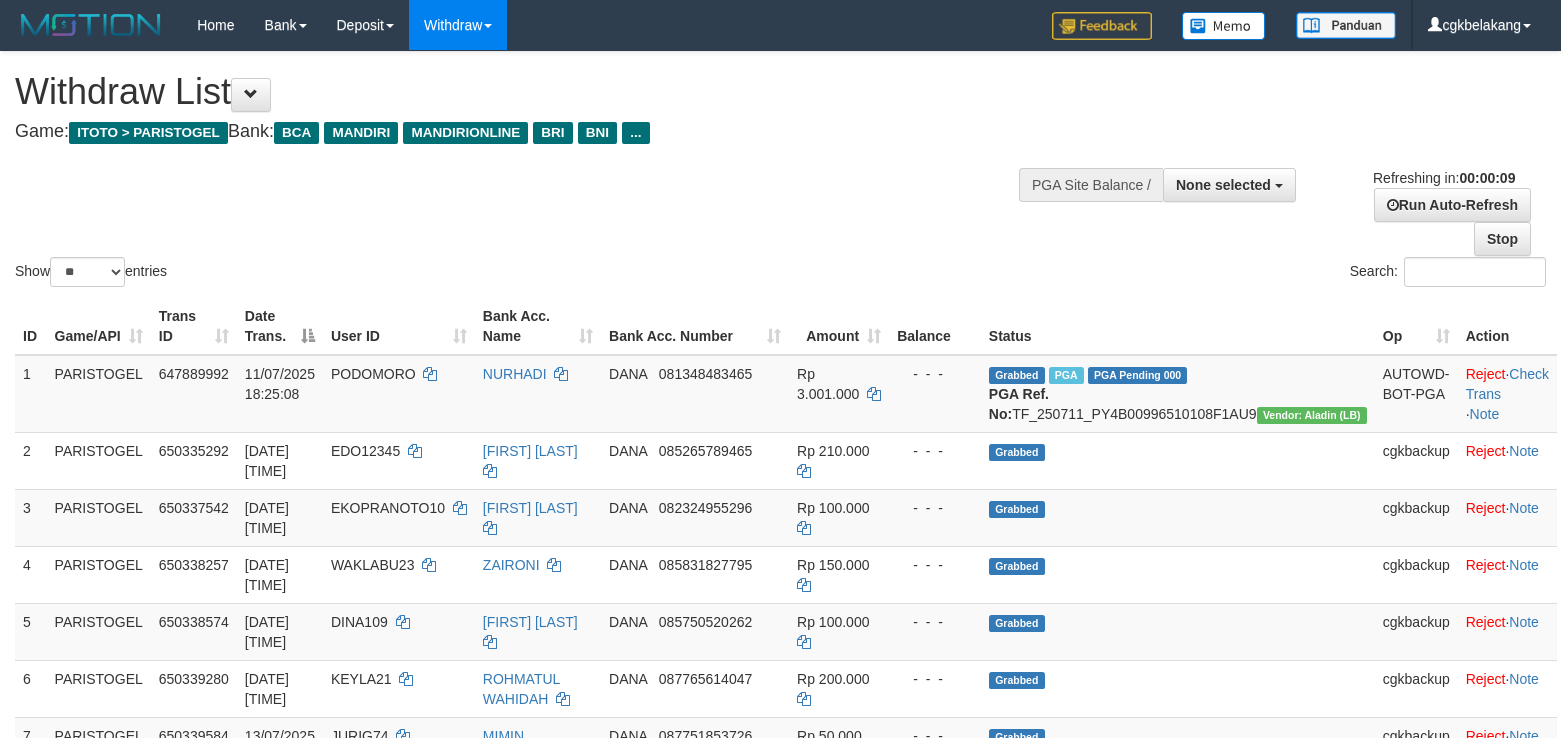 select 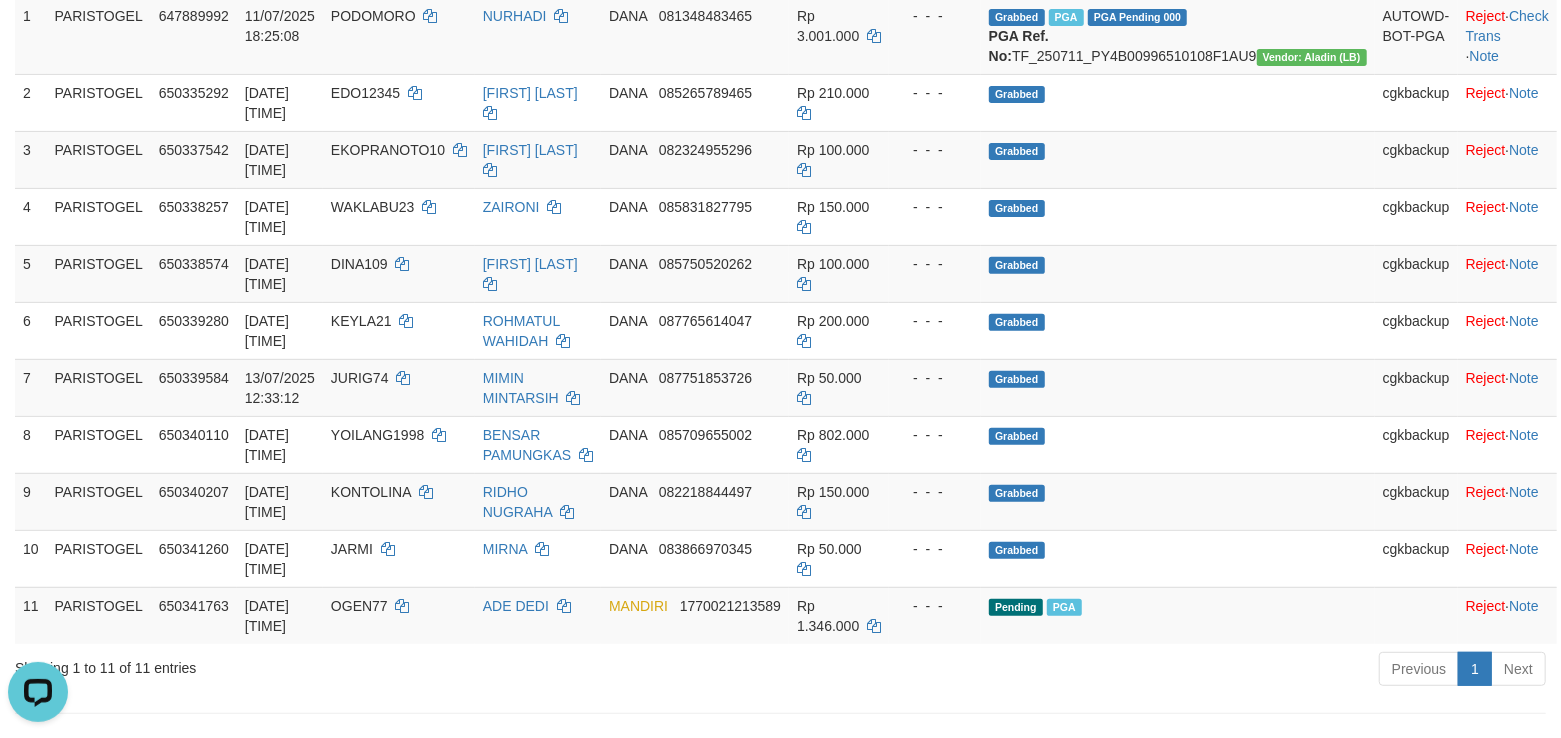 scroll, scrollTop: 0, scrollLeft: 0, axis: both 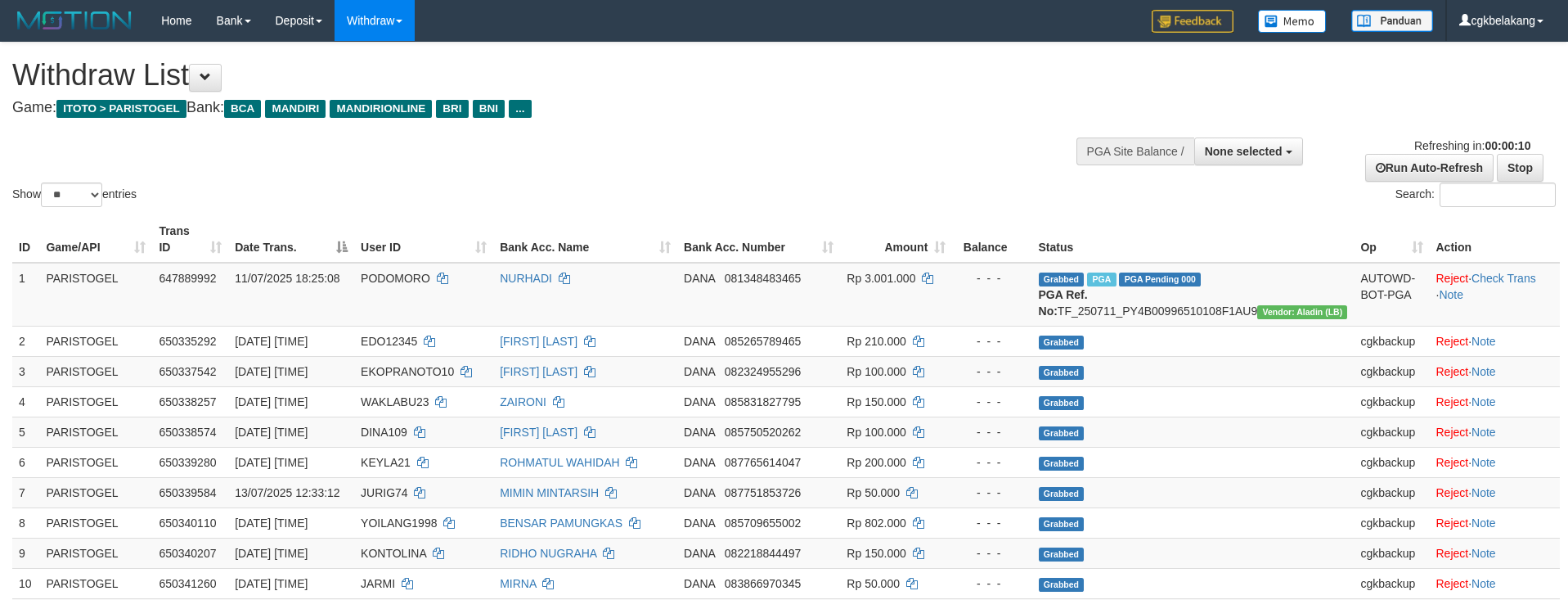 select 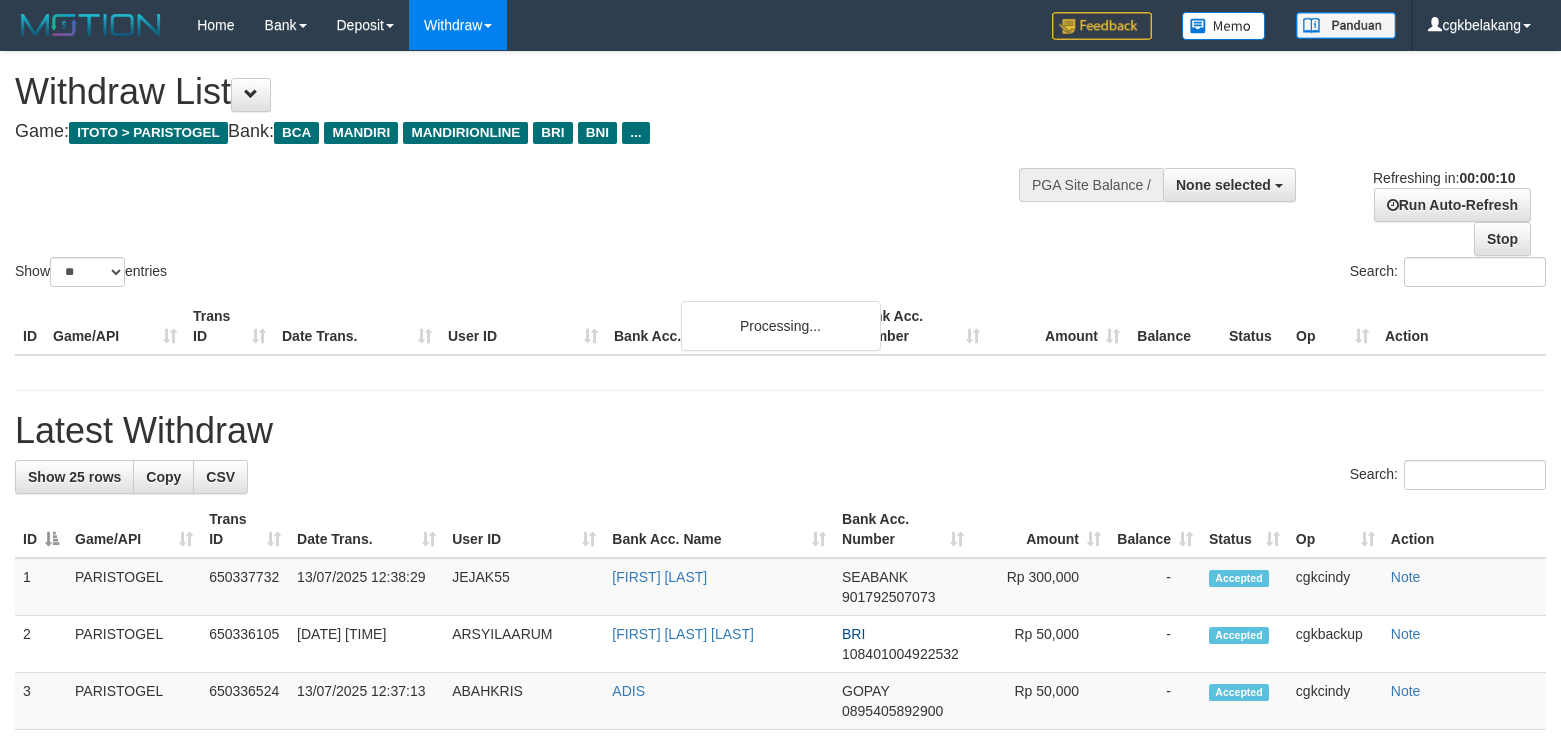 select 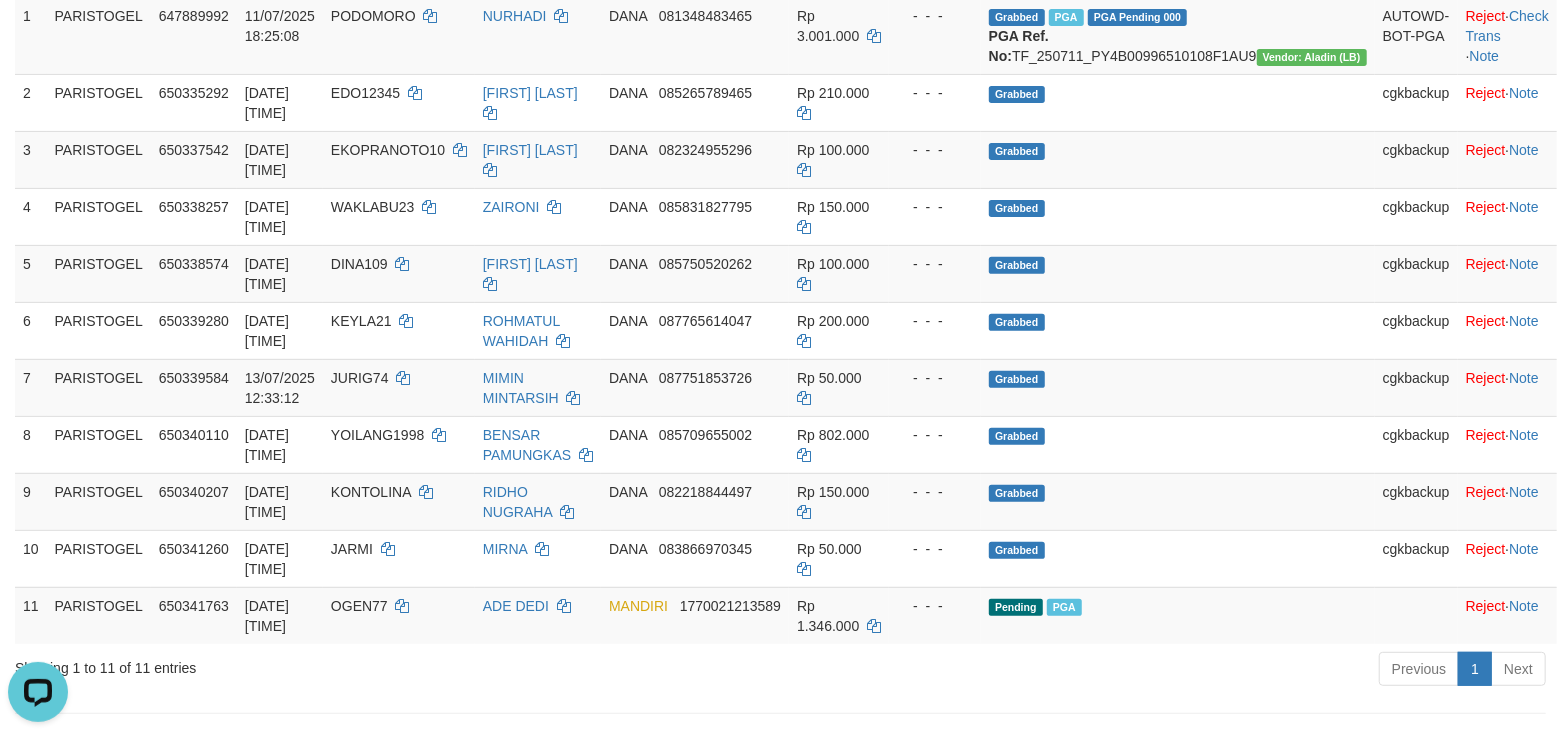 scroll, scrollTop: 0, scrollLeft: 0, axis: both 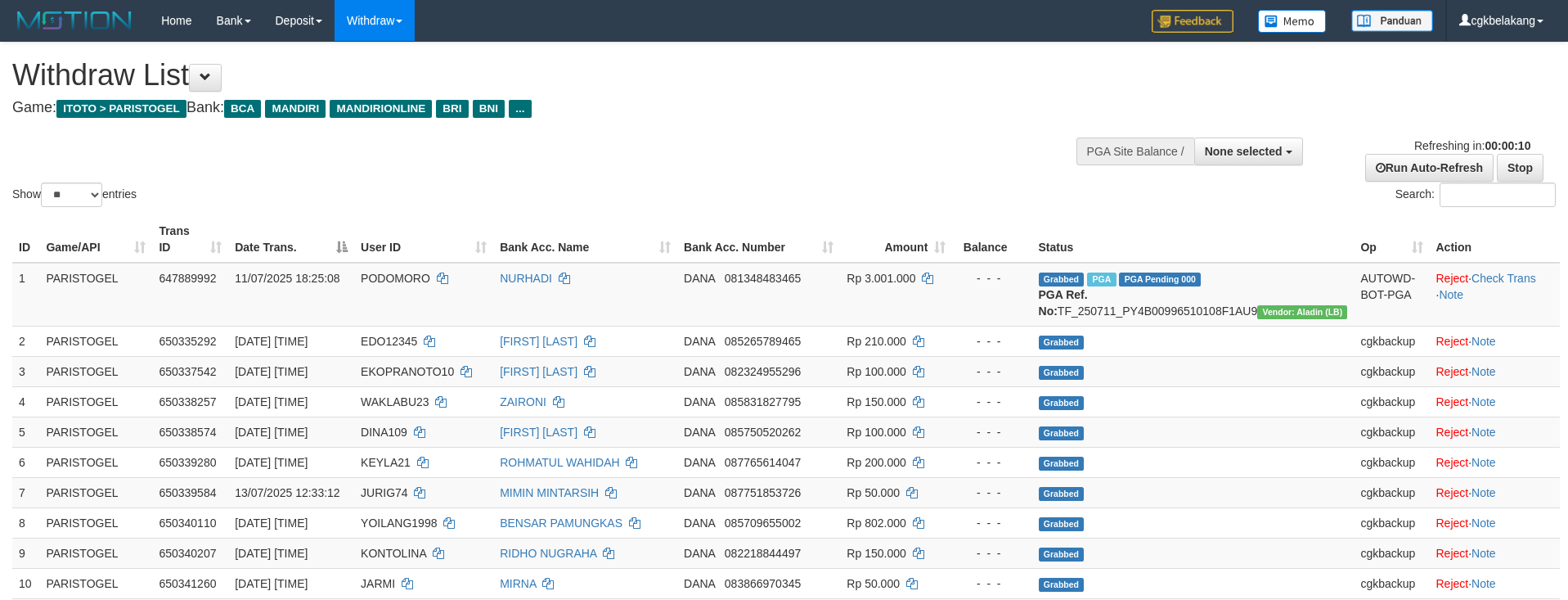 select 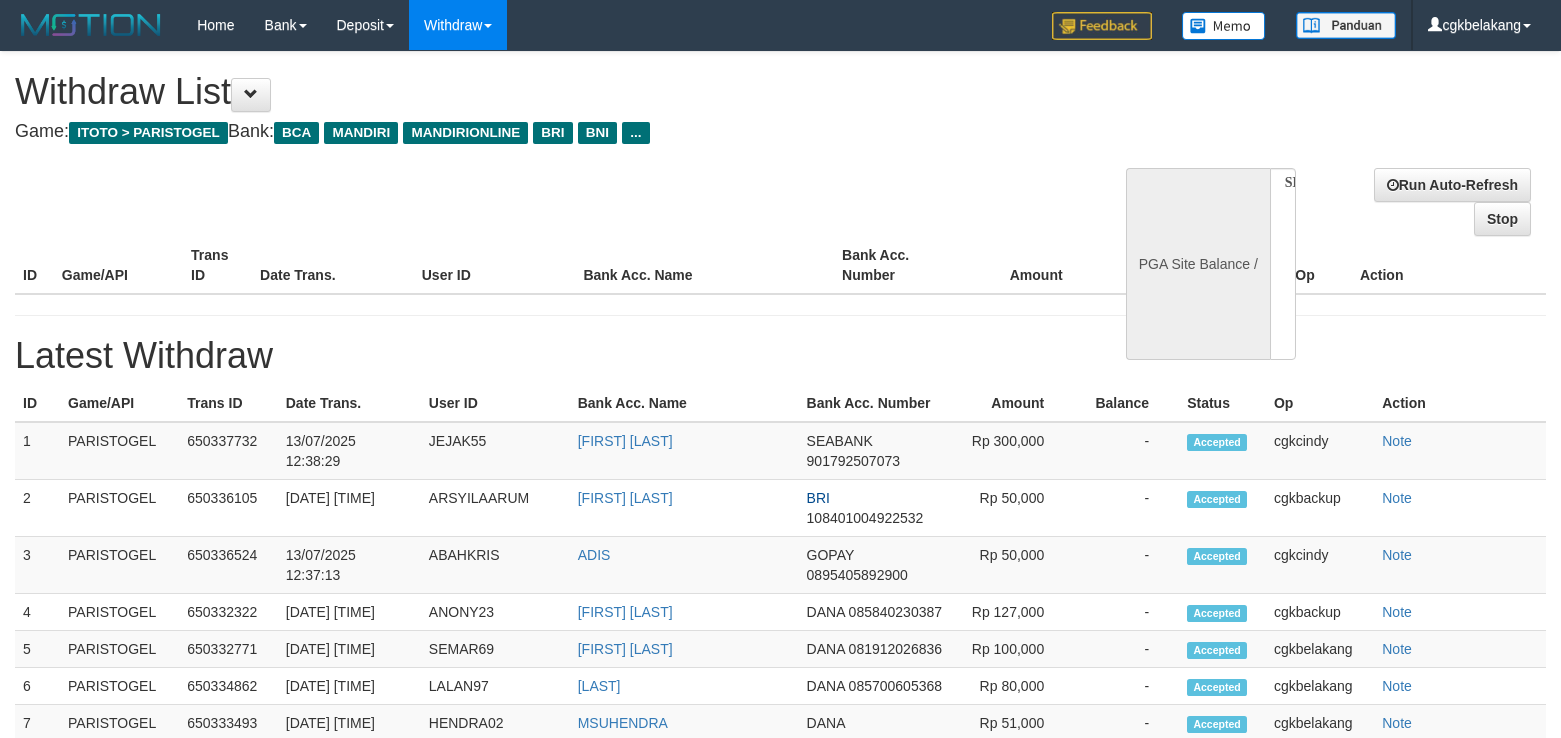 select 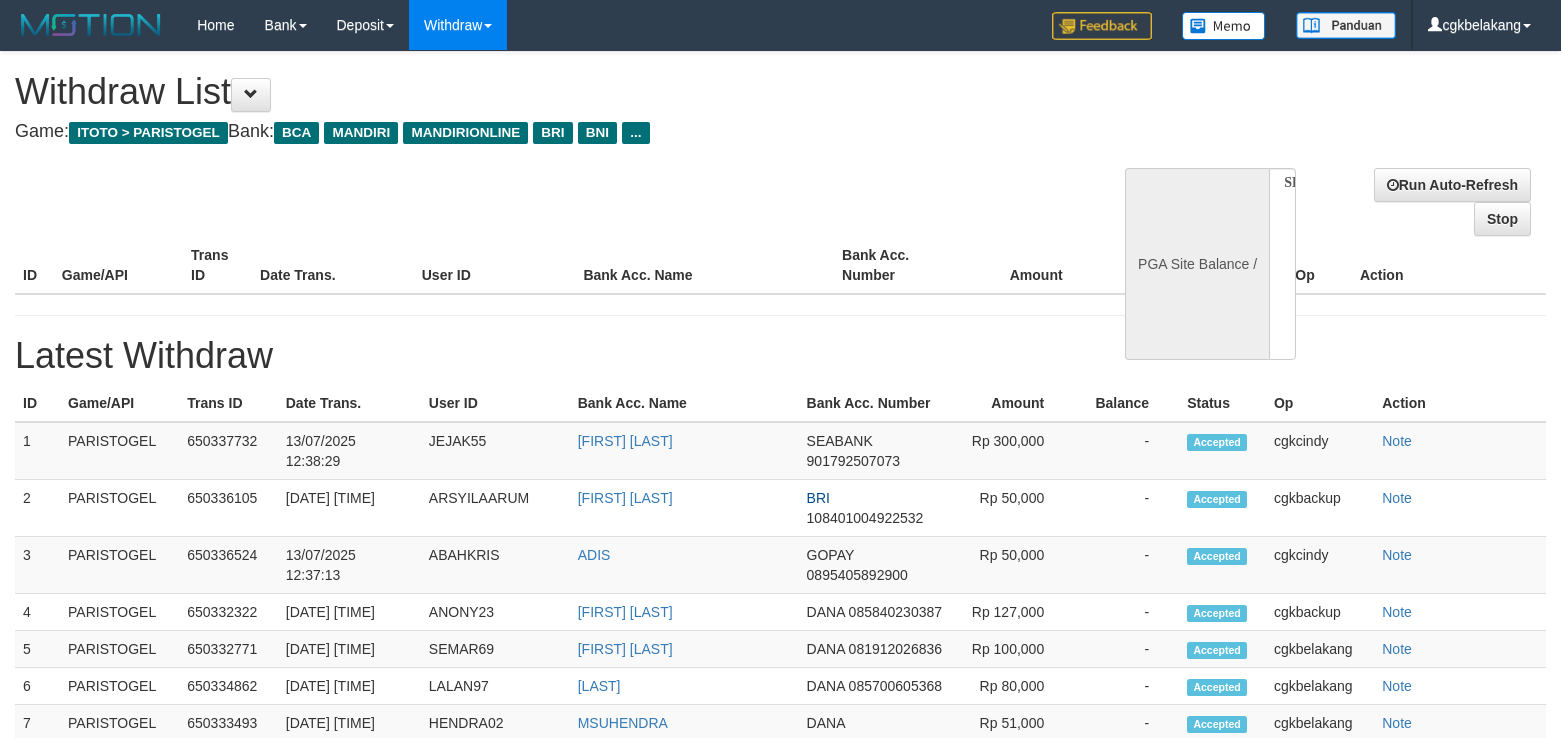 scroll, scrollTop: 0, scrollLeft: 0, axis: both 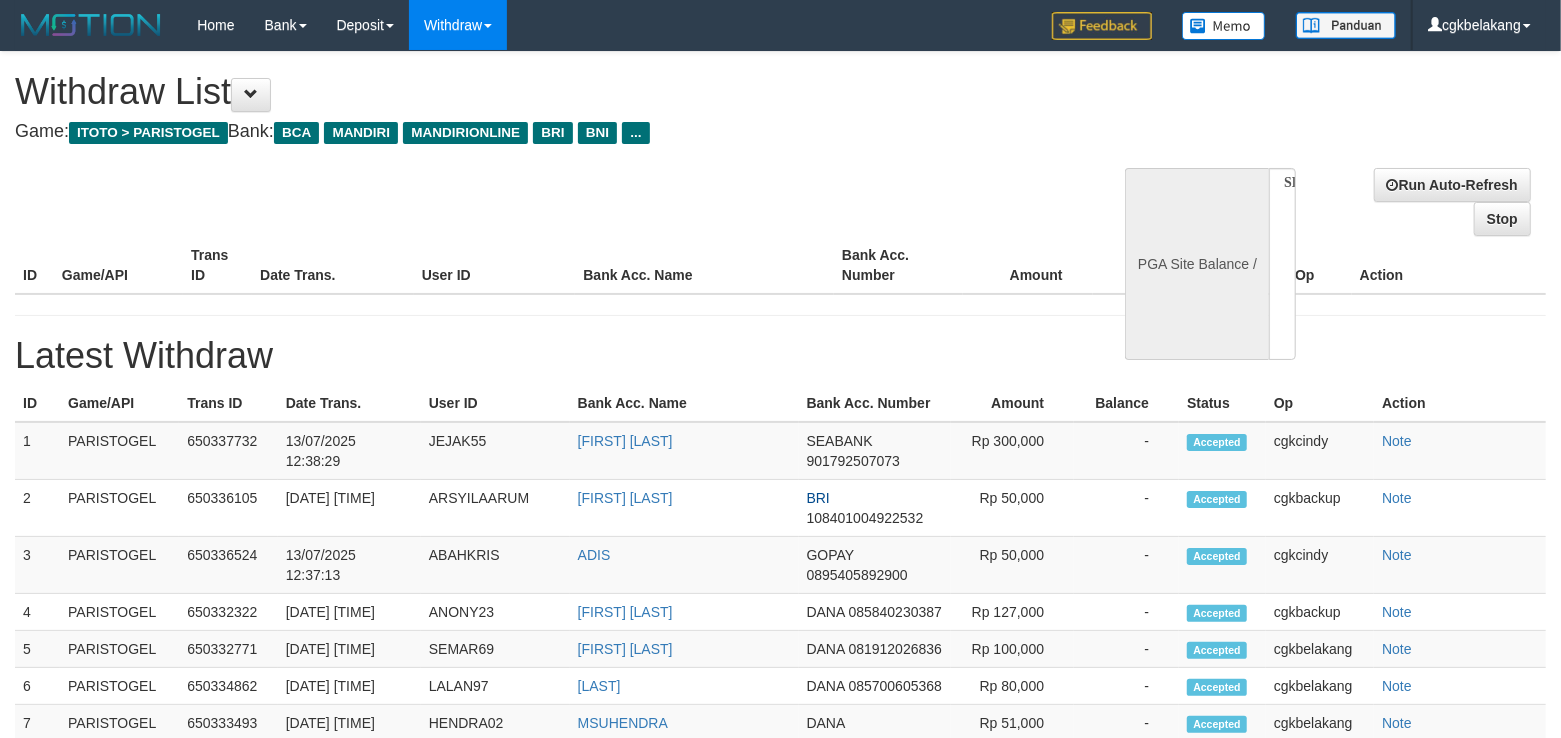 select on "**" 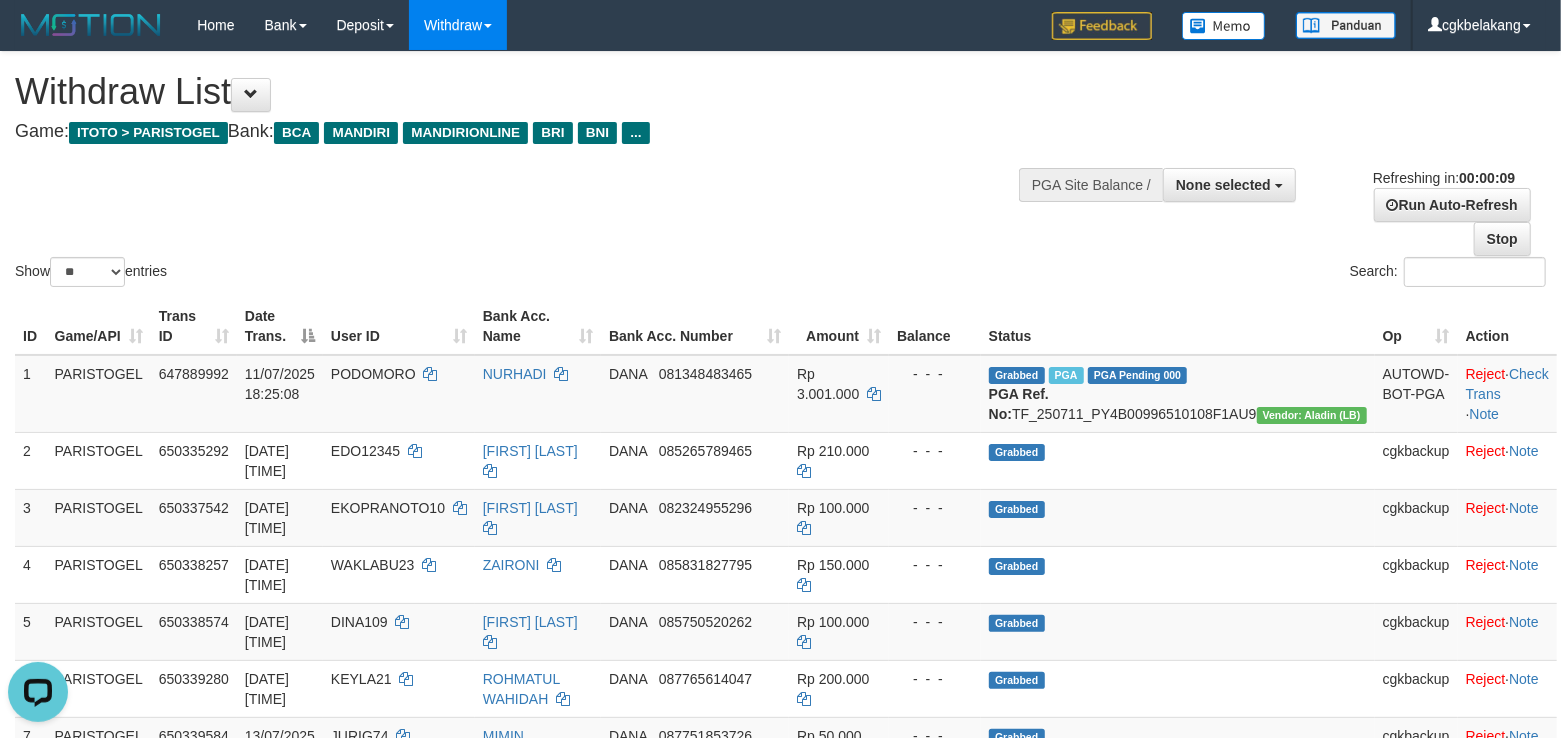 scroll, scrollTop: 0, scrollLeft: 0, axis: both 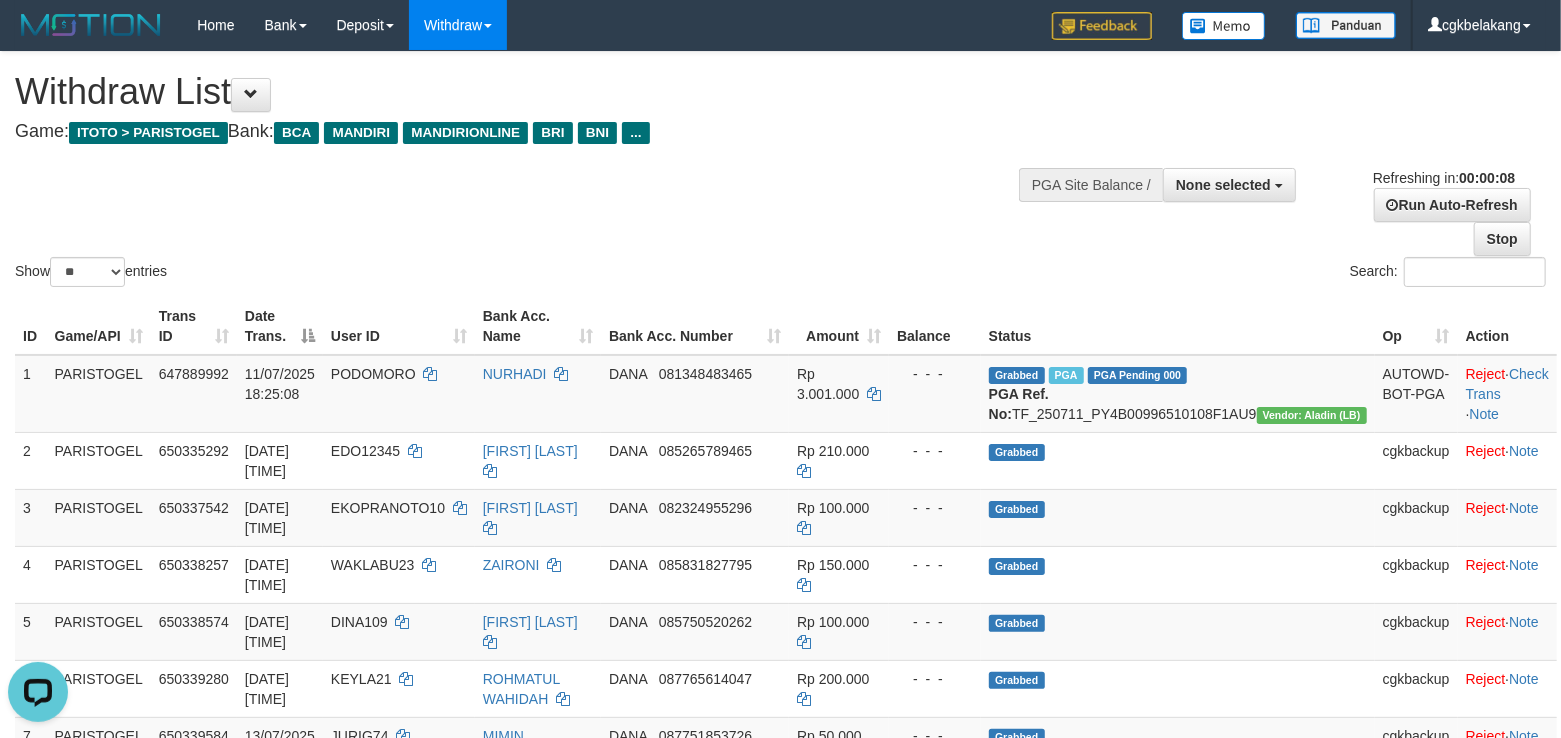 click on "**********" at bounding box center [1306, 204] 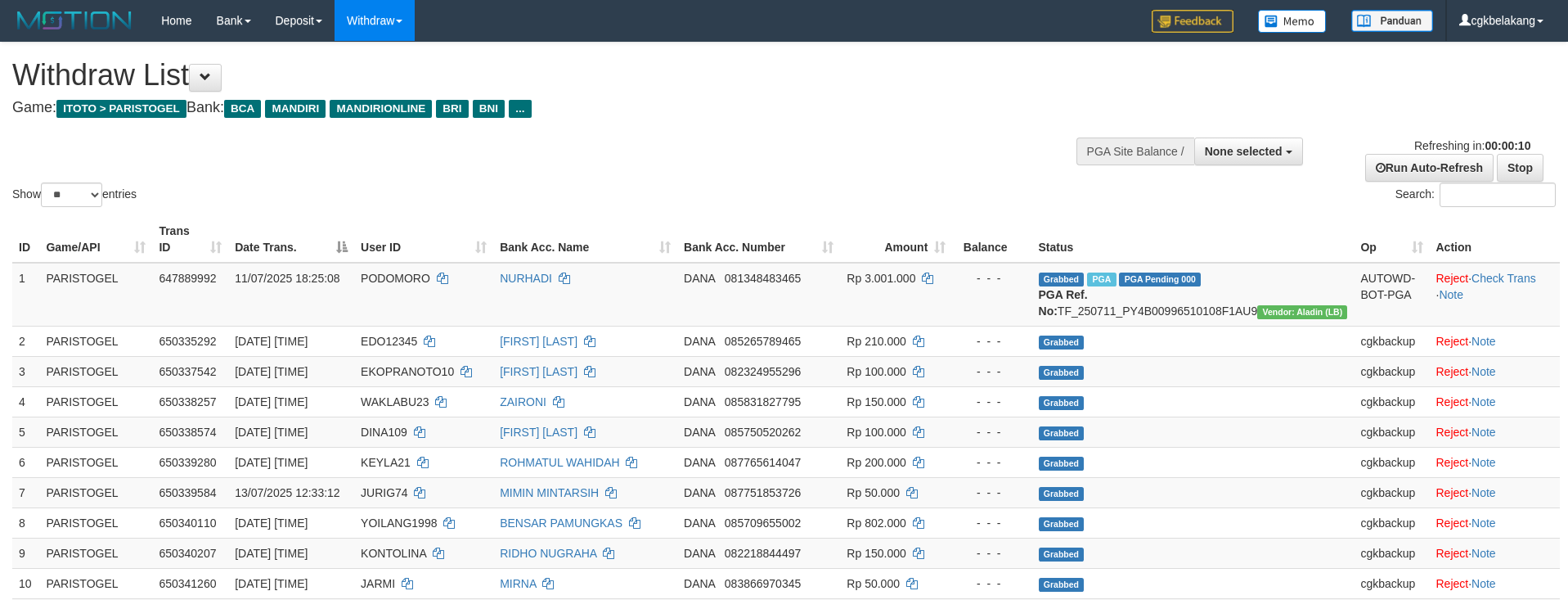 select 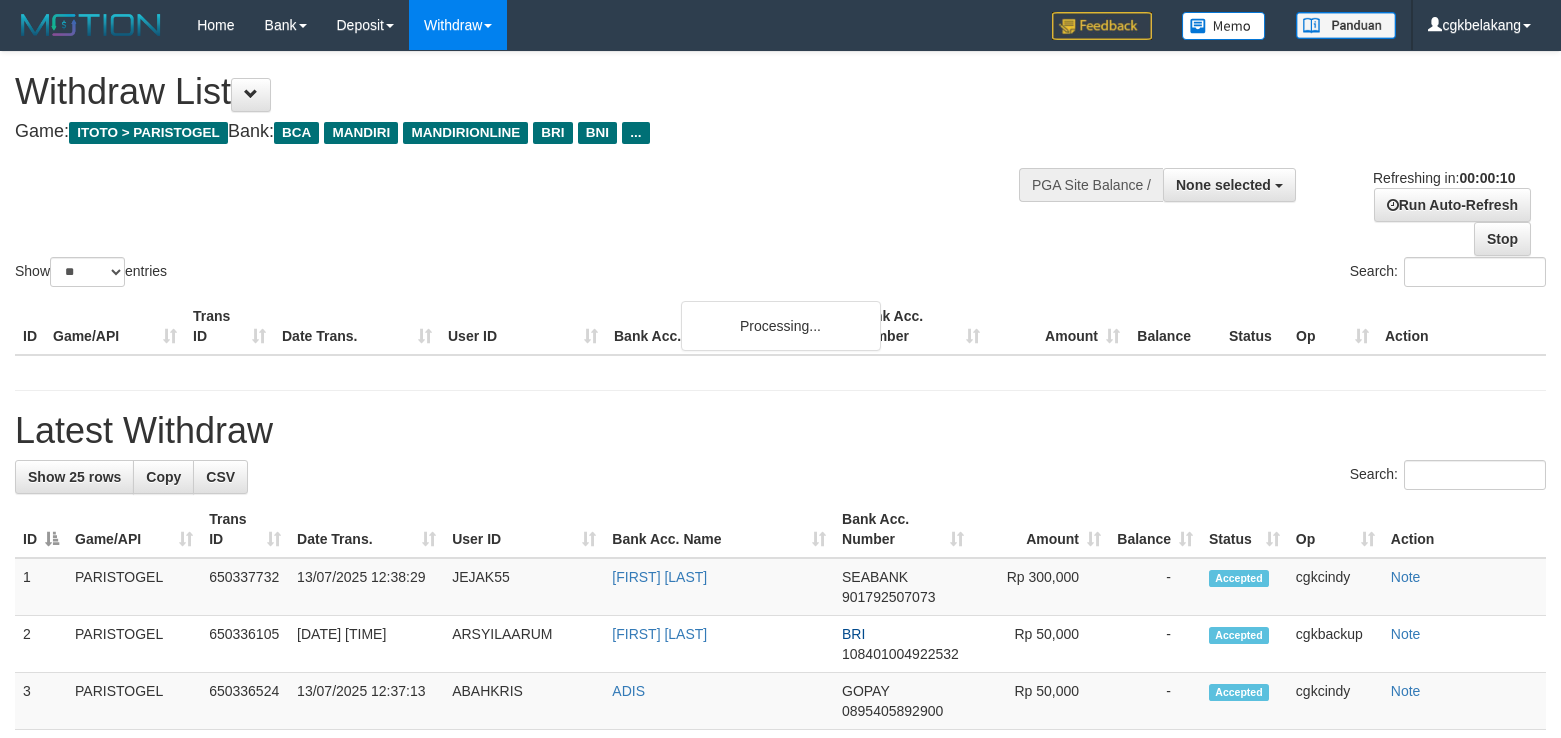 select 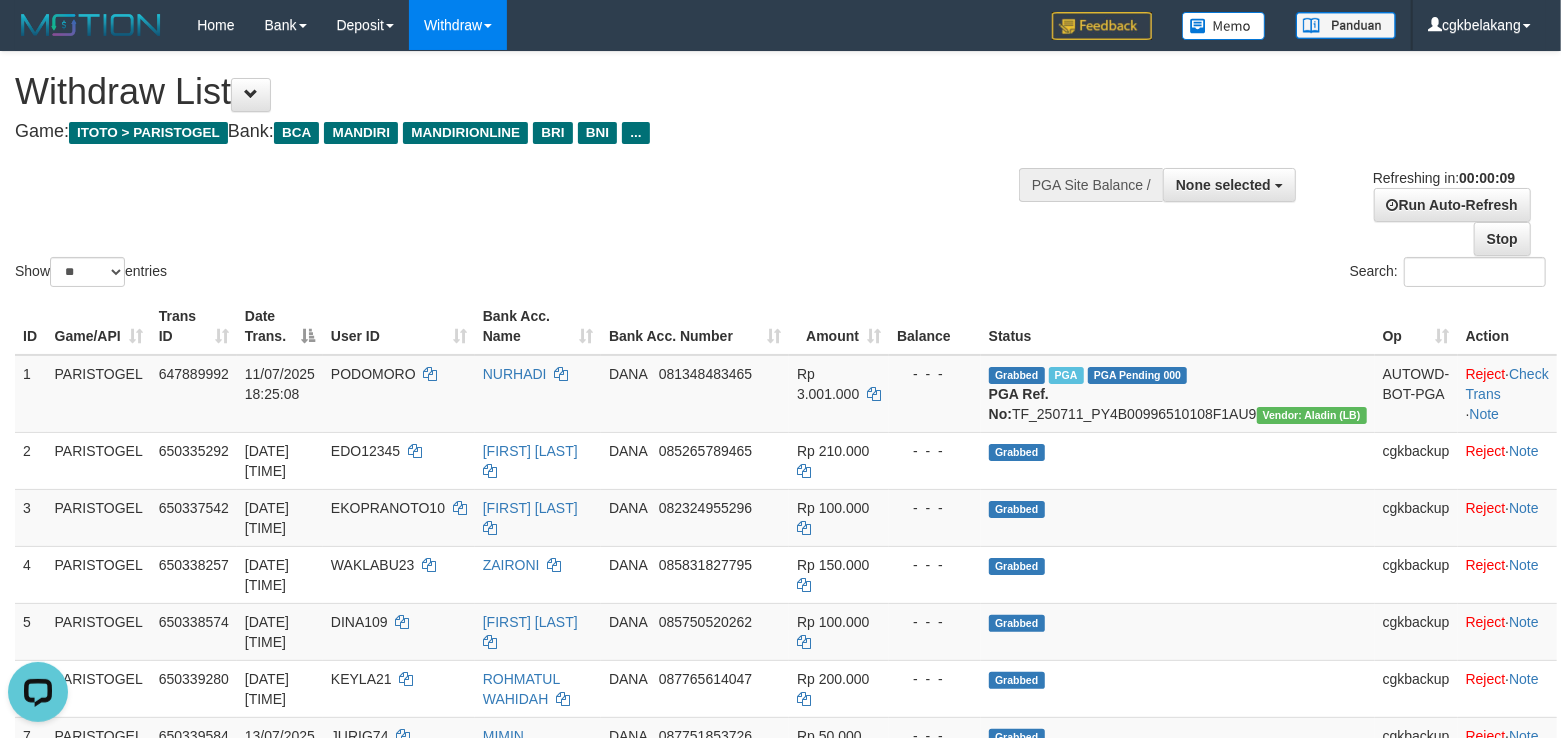 scroll, scrollTop: 0, scrollLeft: 0, axis: both 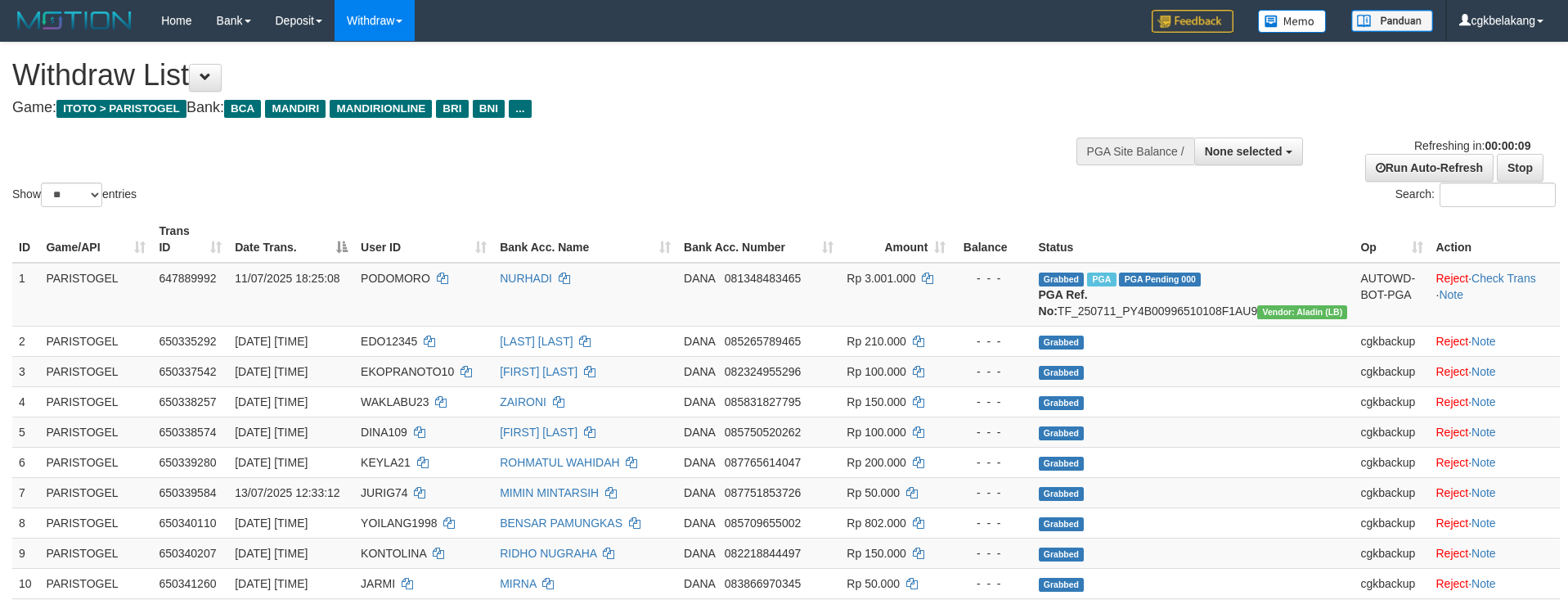 select 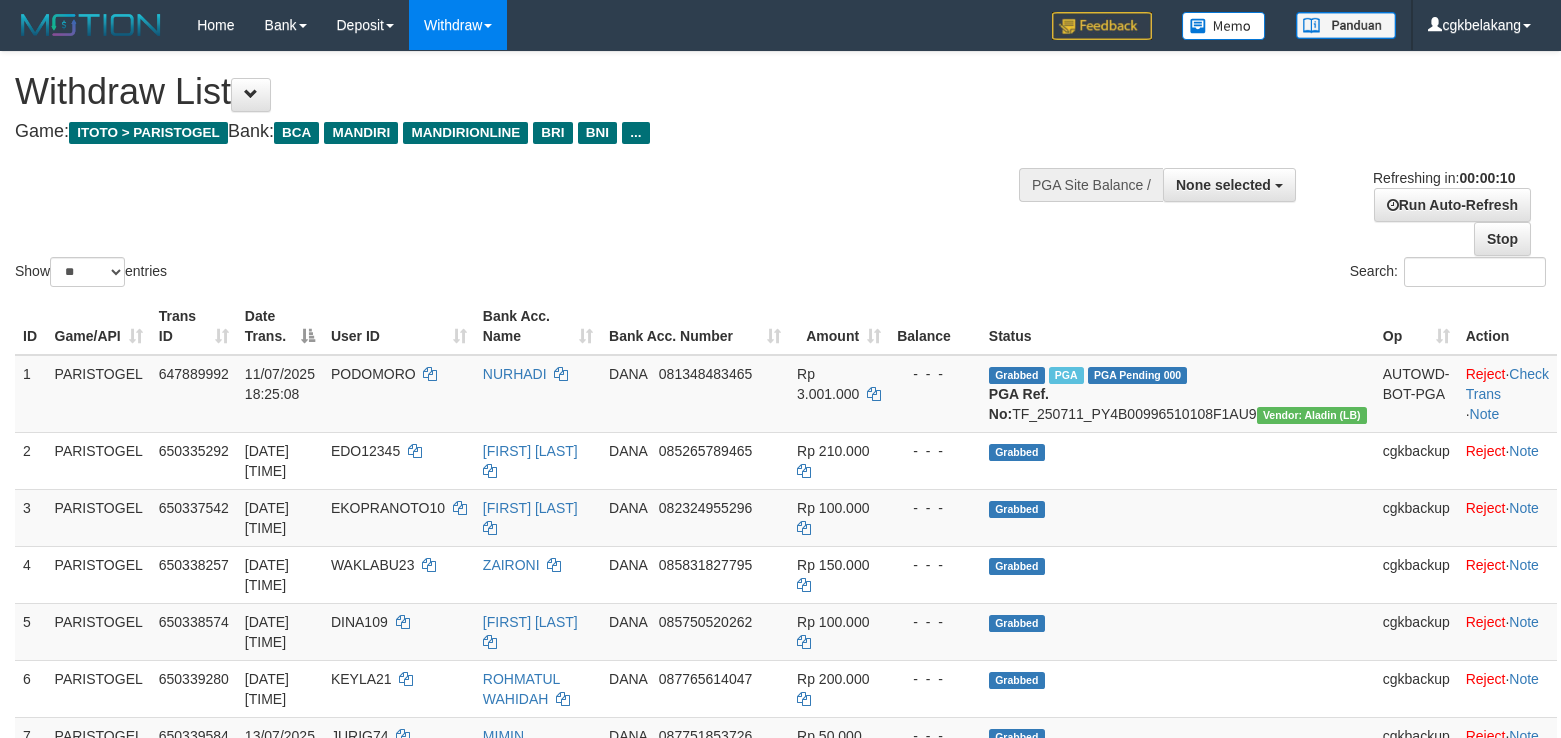 select 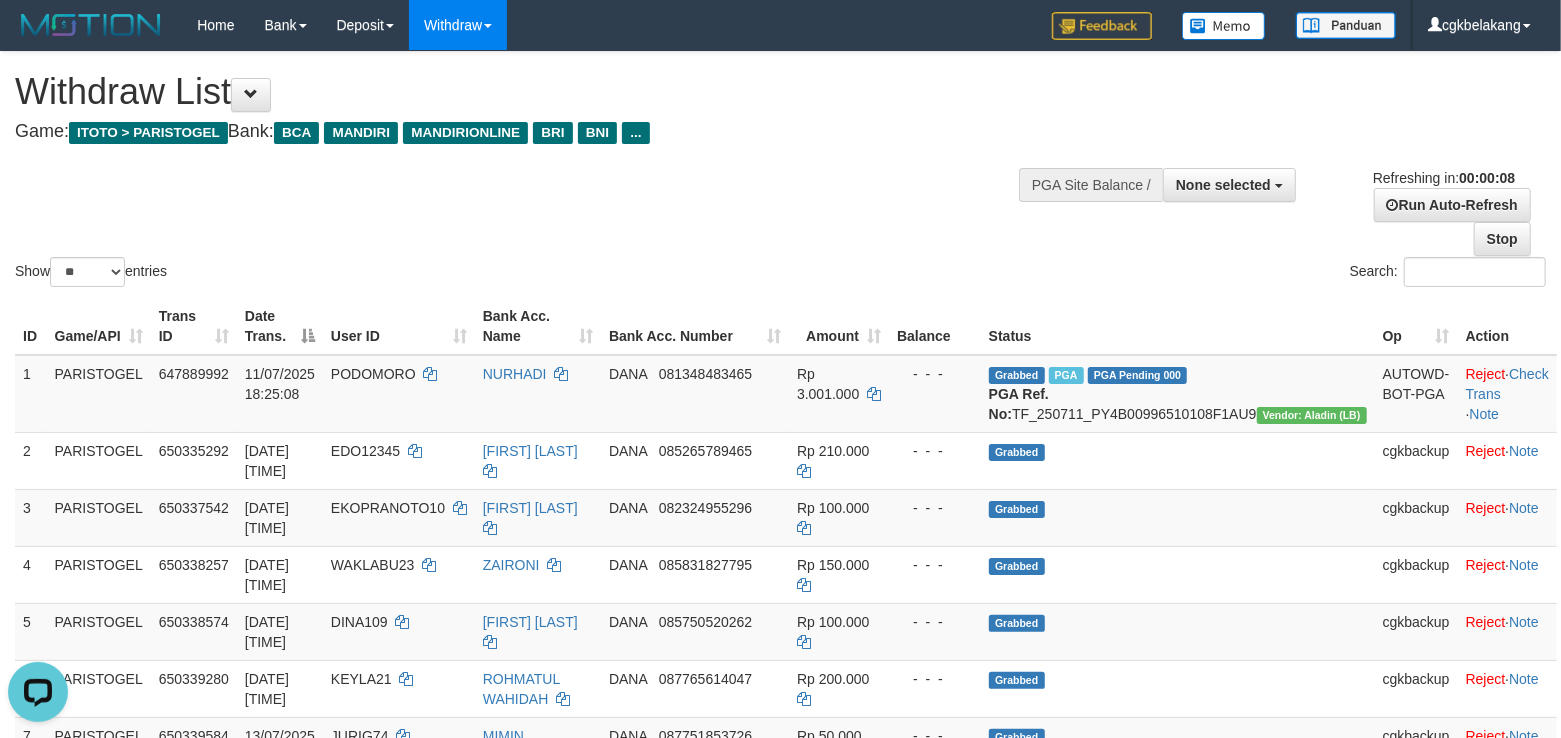scroll, scrollTop: 0, scrollLeft: 0, axis: both 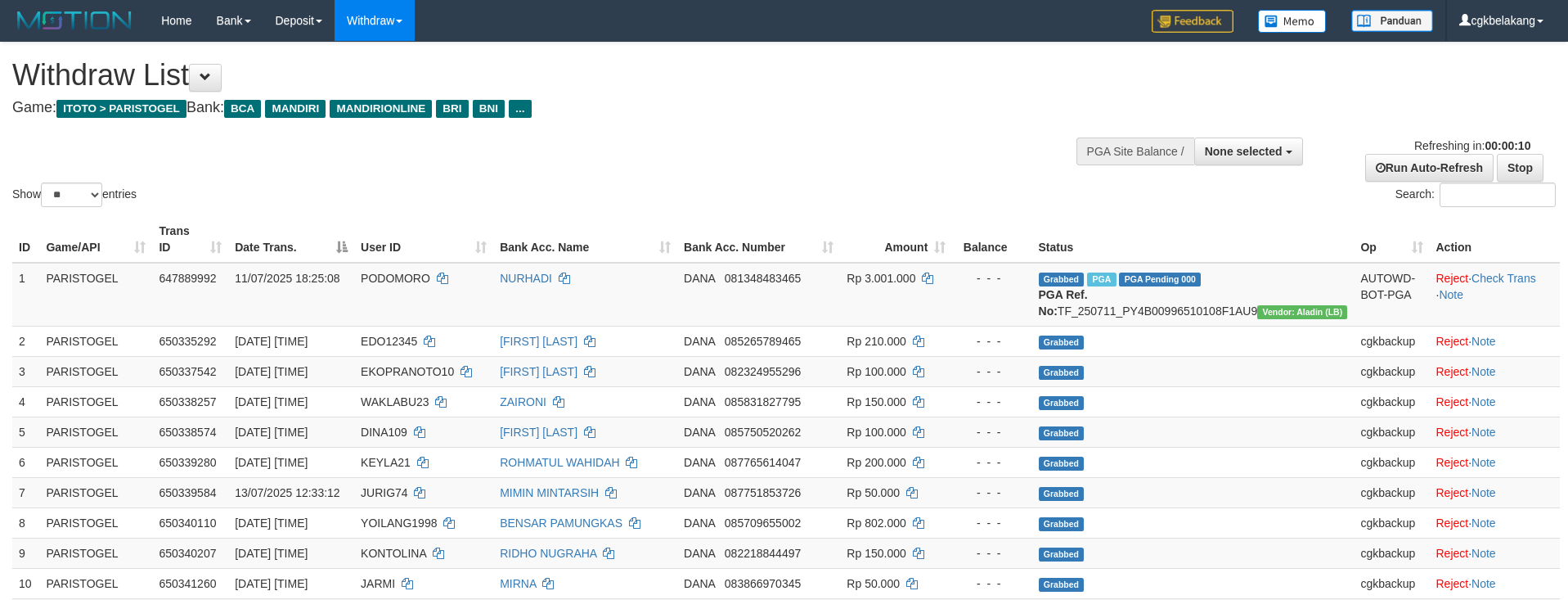 select 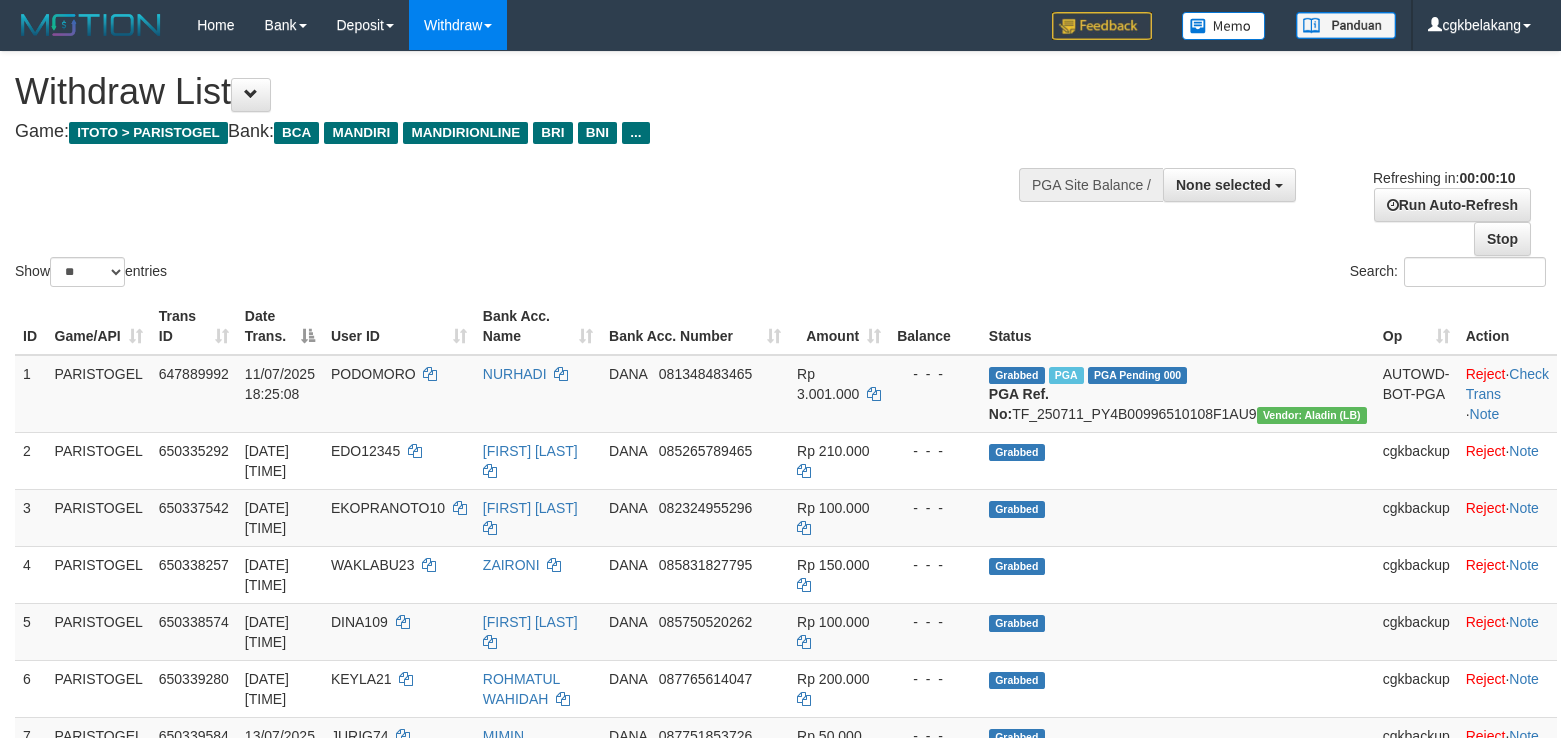 select 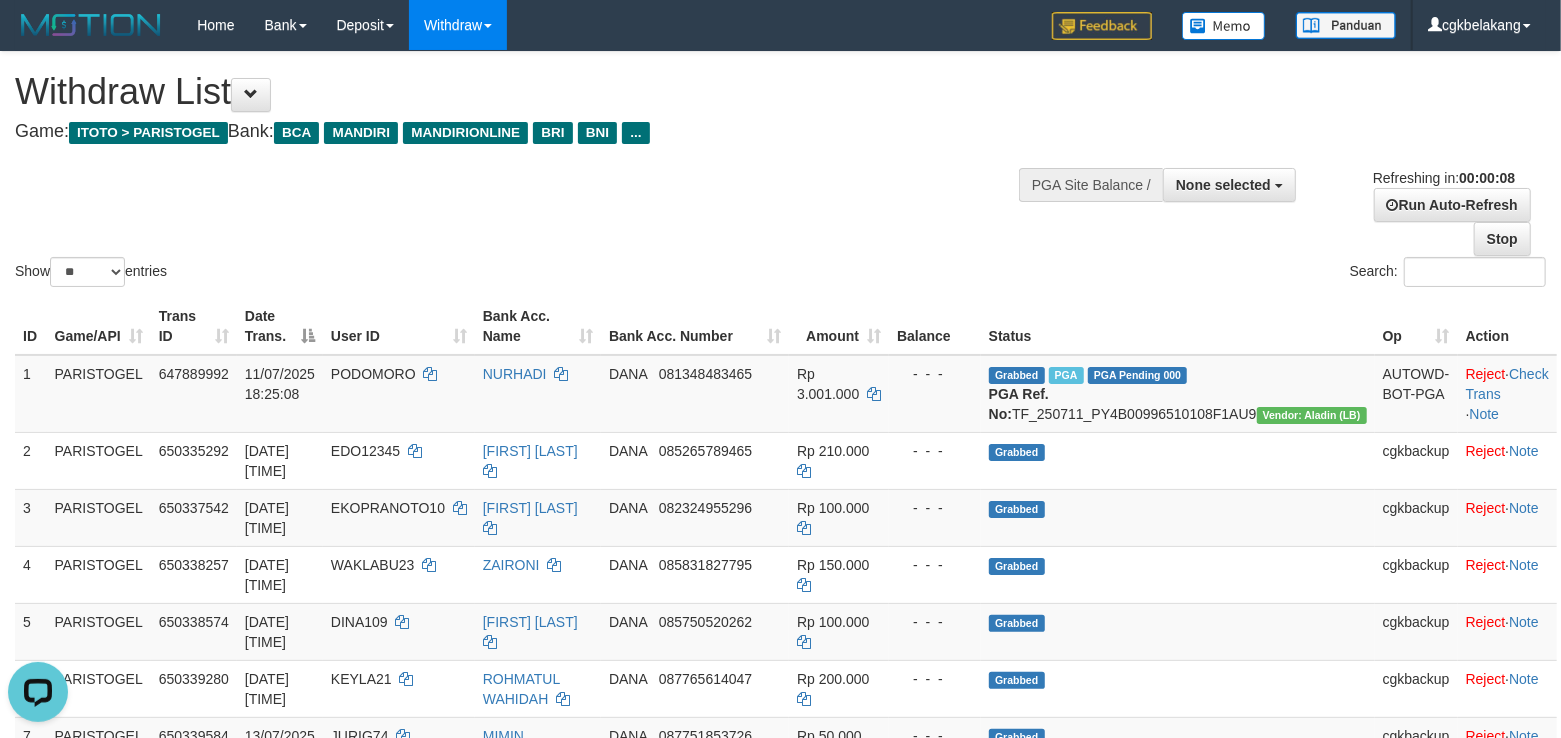 scroll, scrollTop: 0, scrollLeft: 0, axis: both 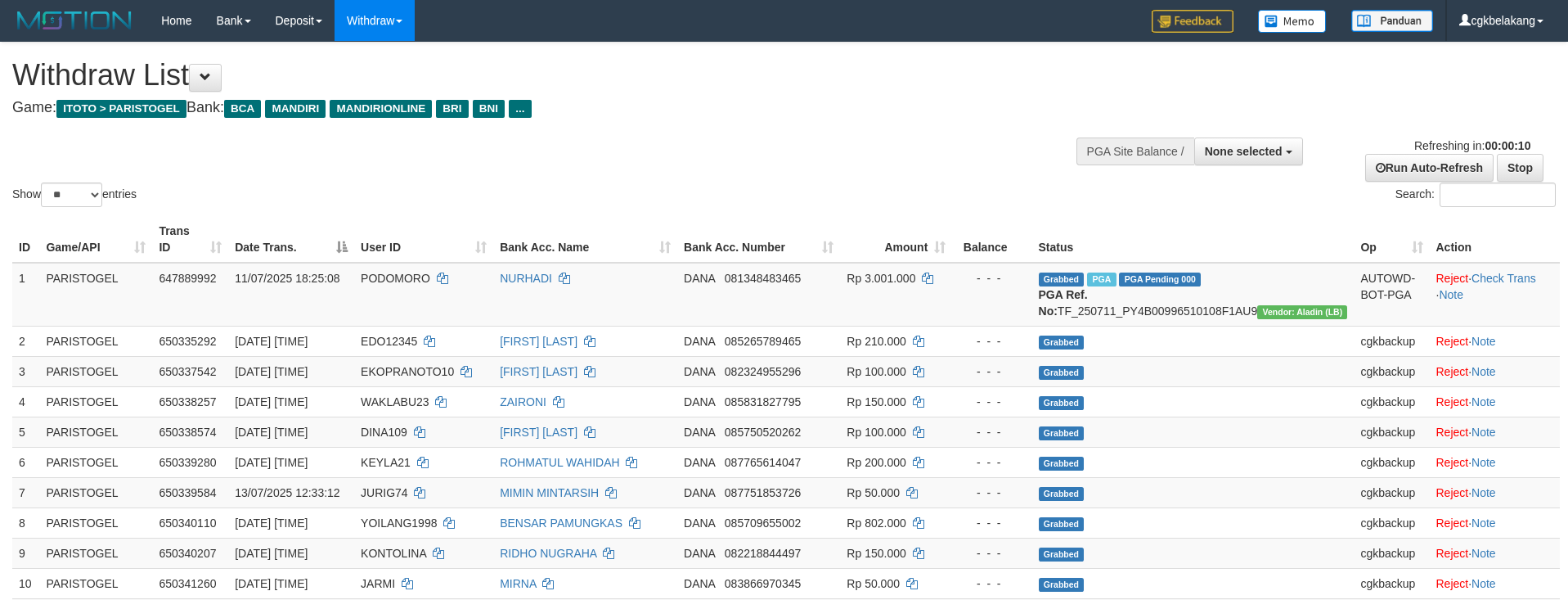 select 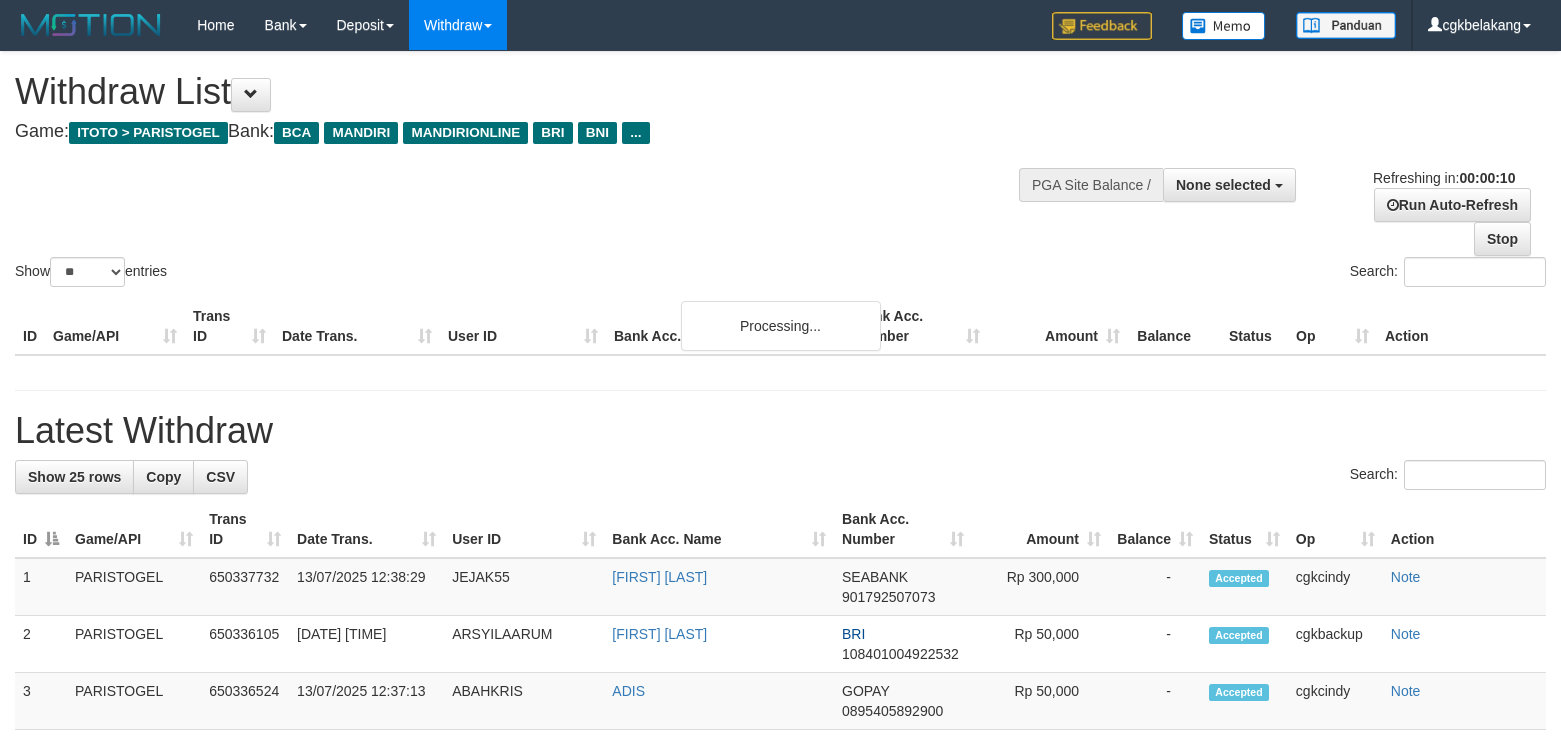 select 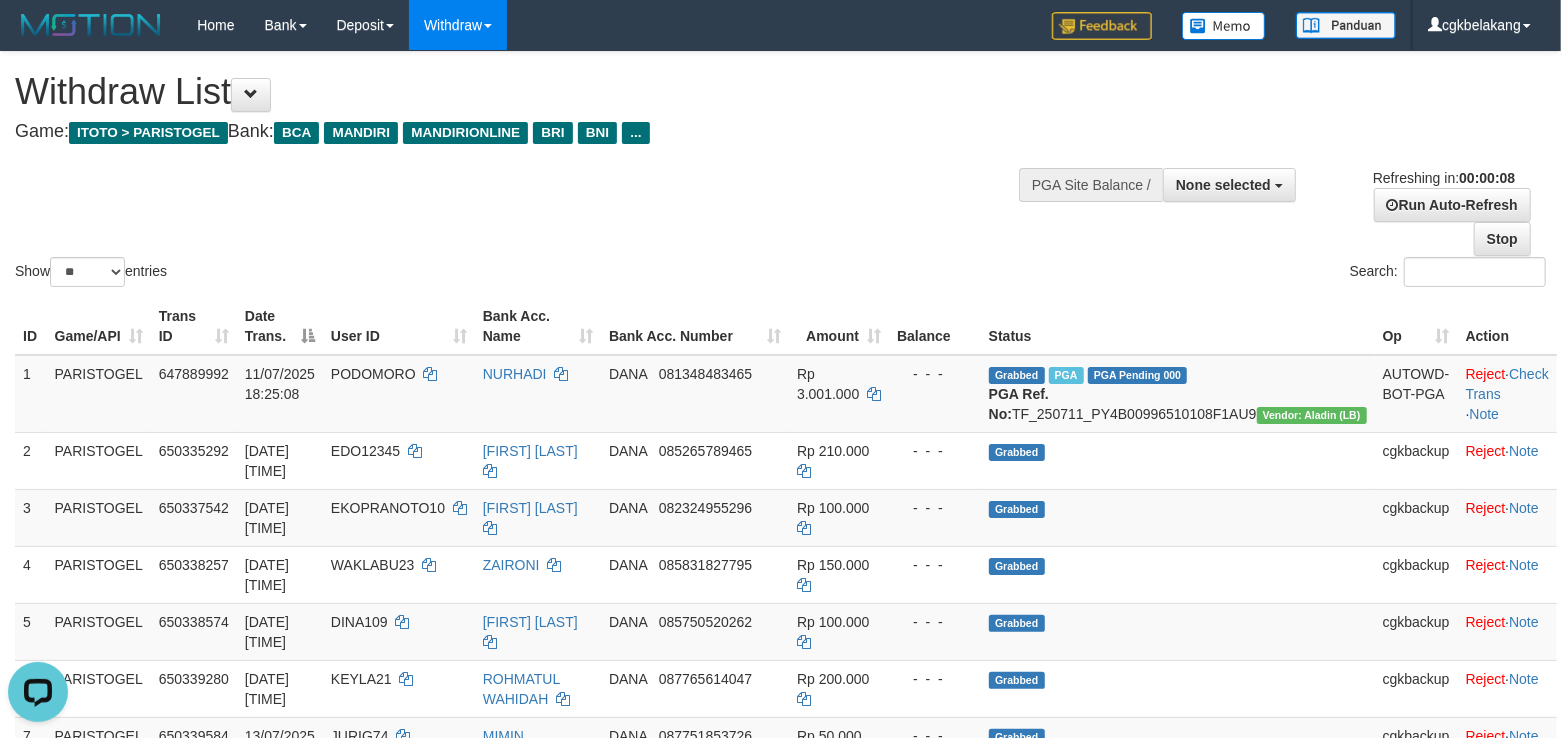 scroll, scrollTop: 0, scrollLeft: 0, axis: both 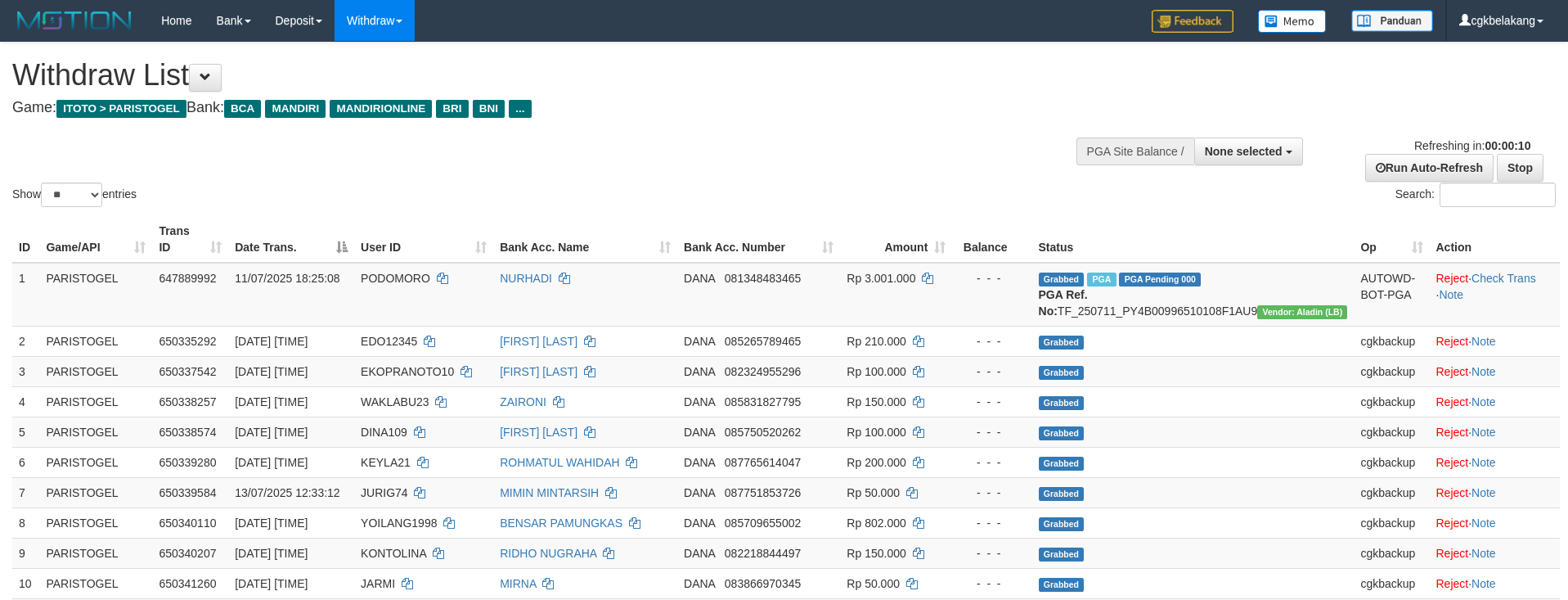 select 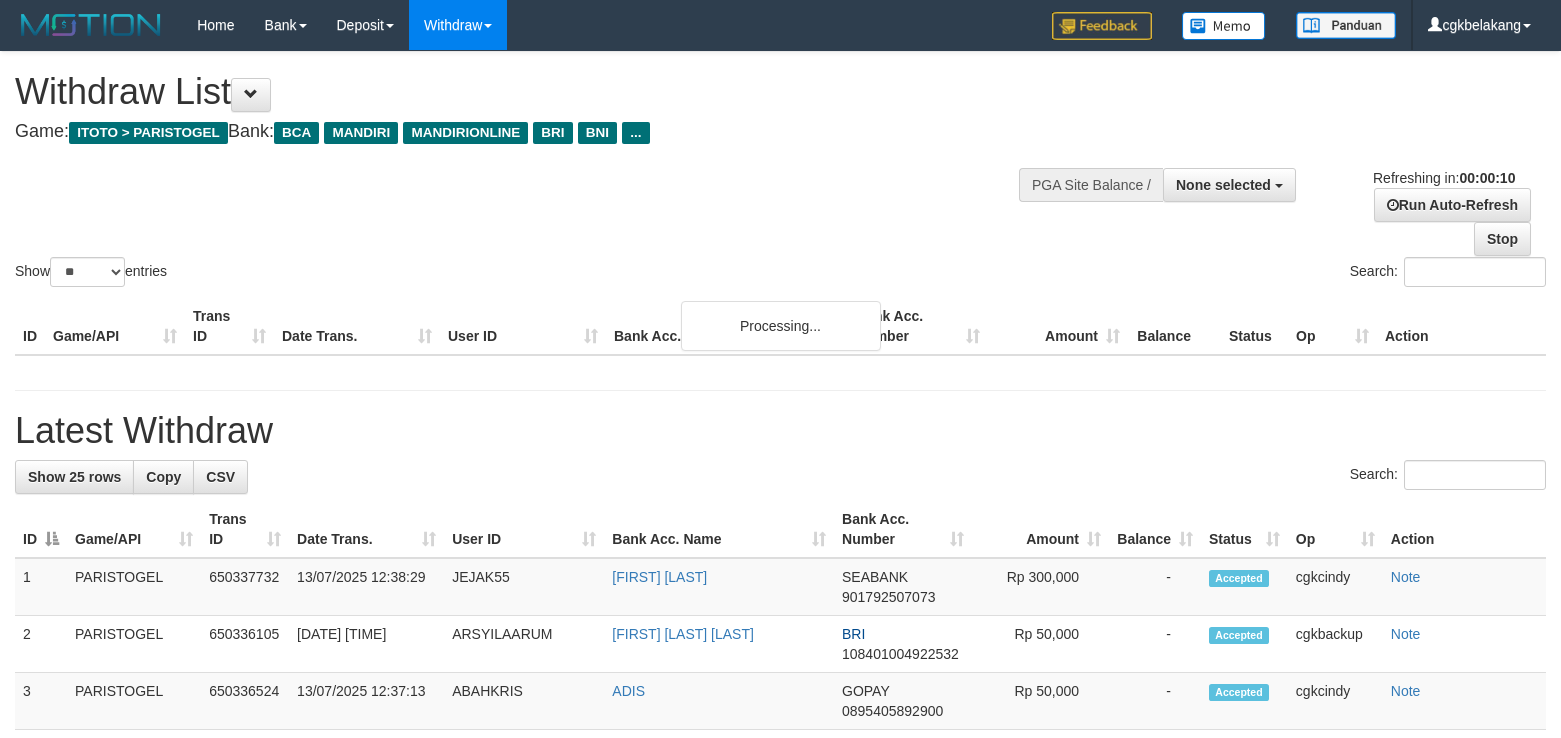 select 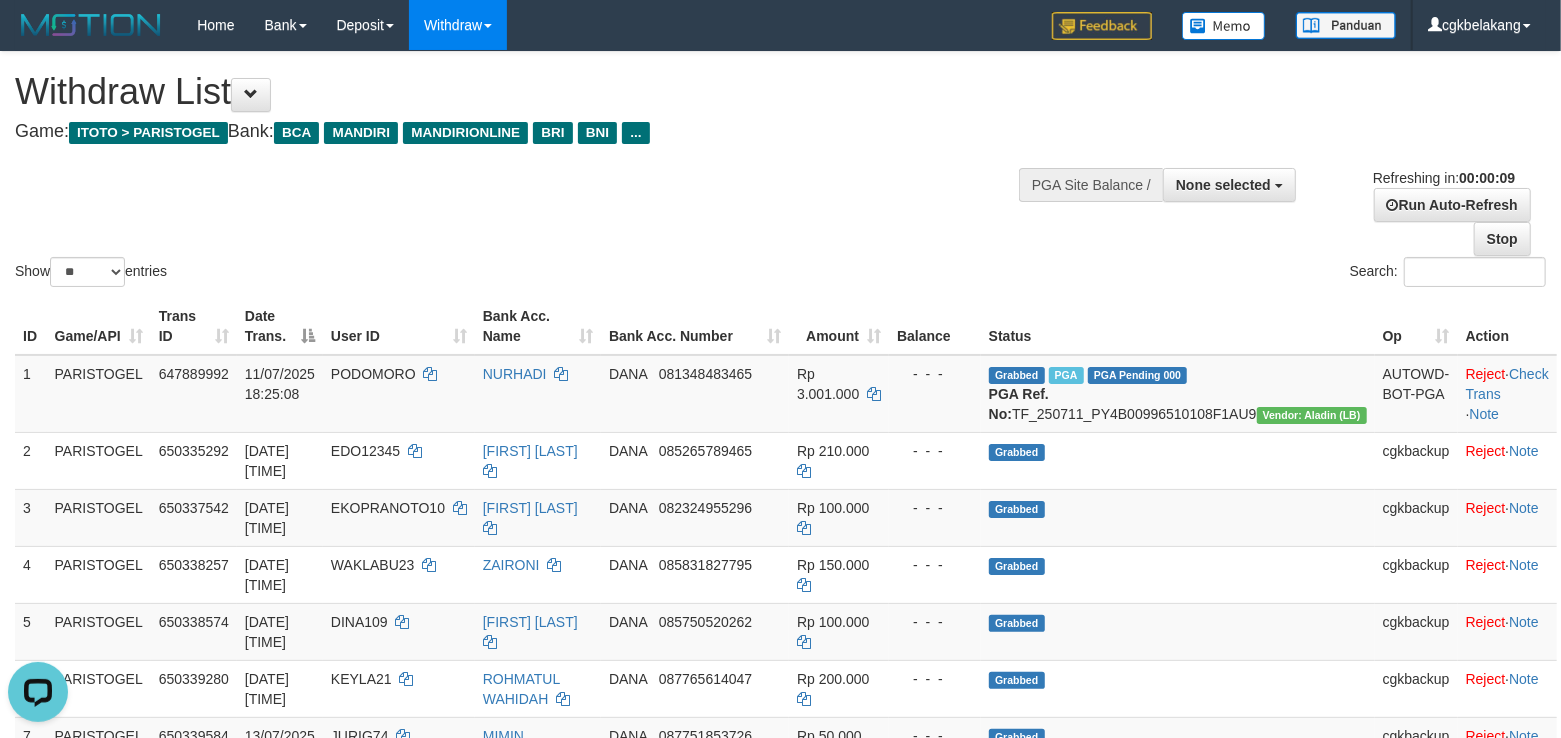 scroll, scrollTop: 0, scrollLeft: 0, axis: both 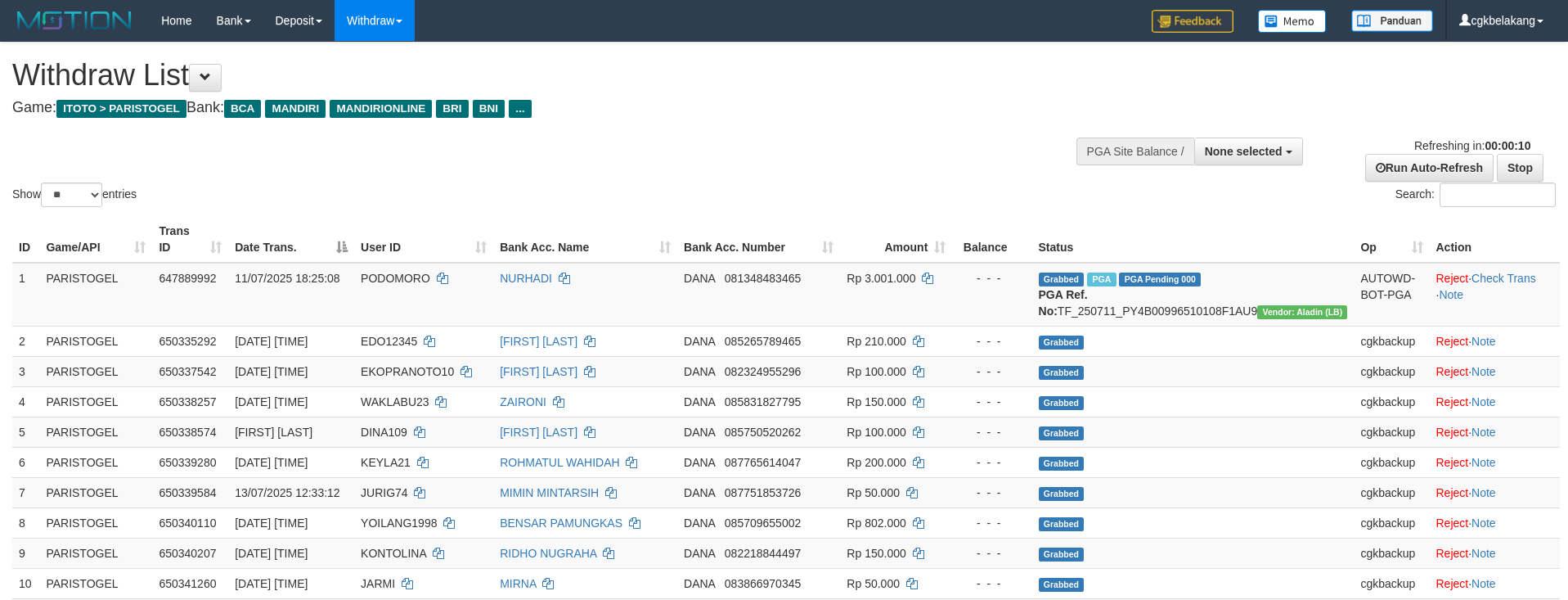 select 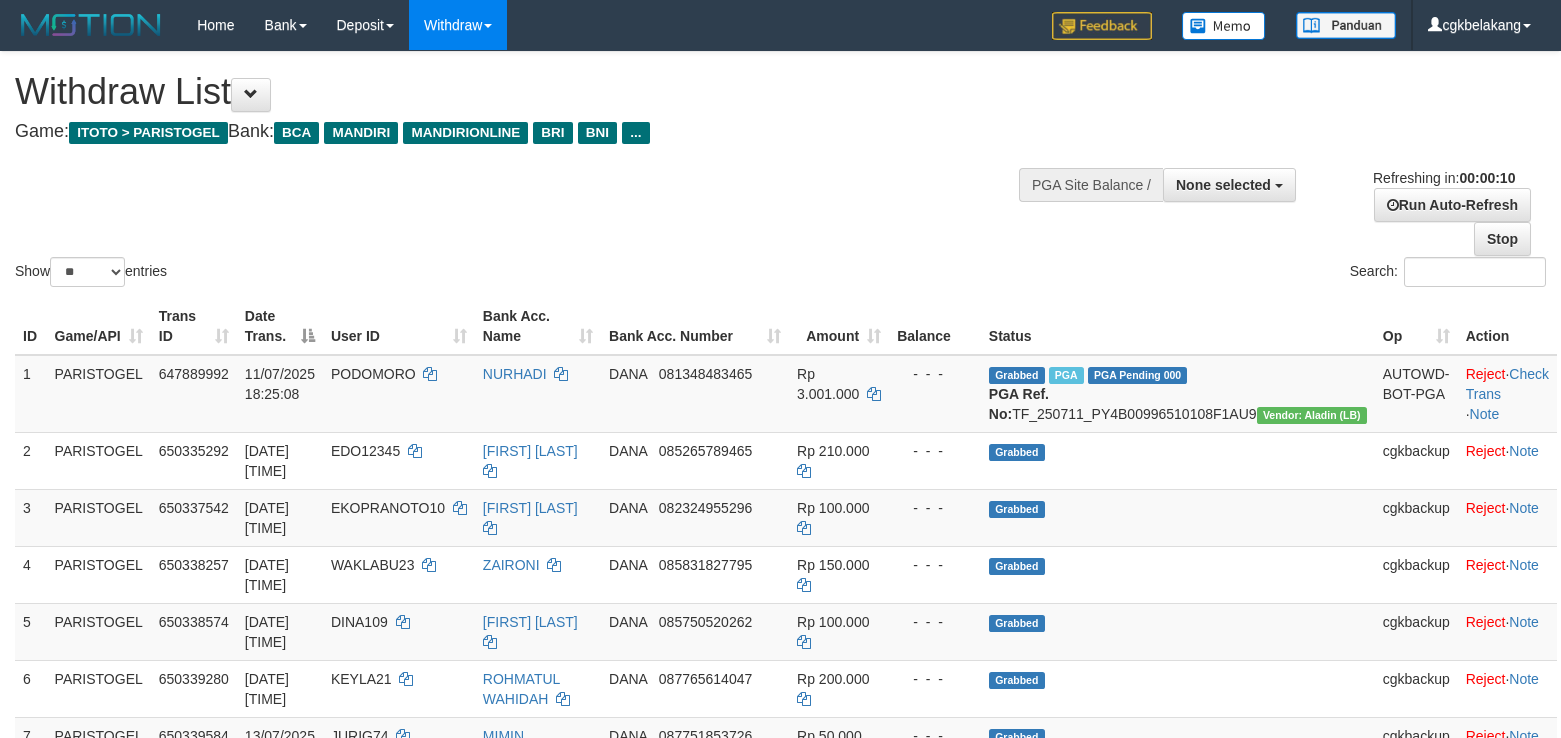 select 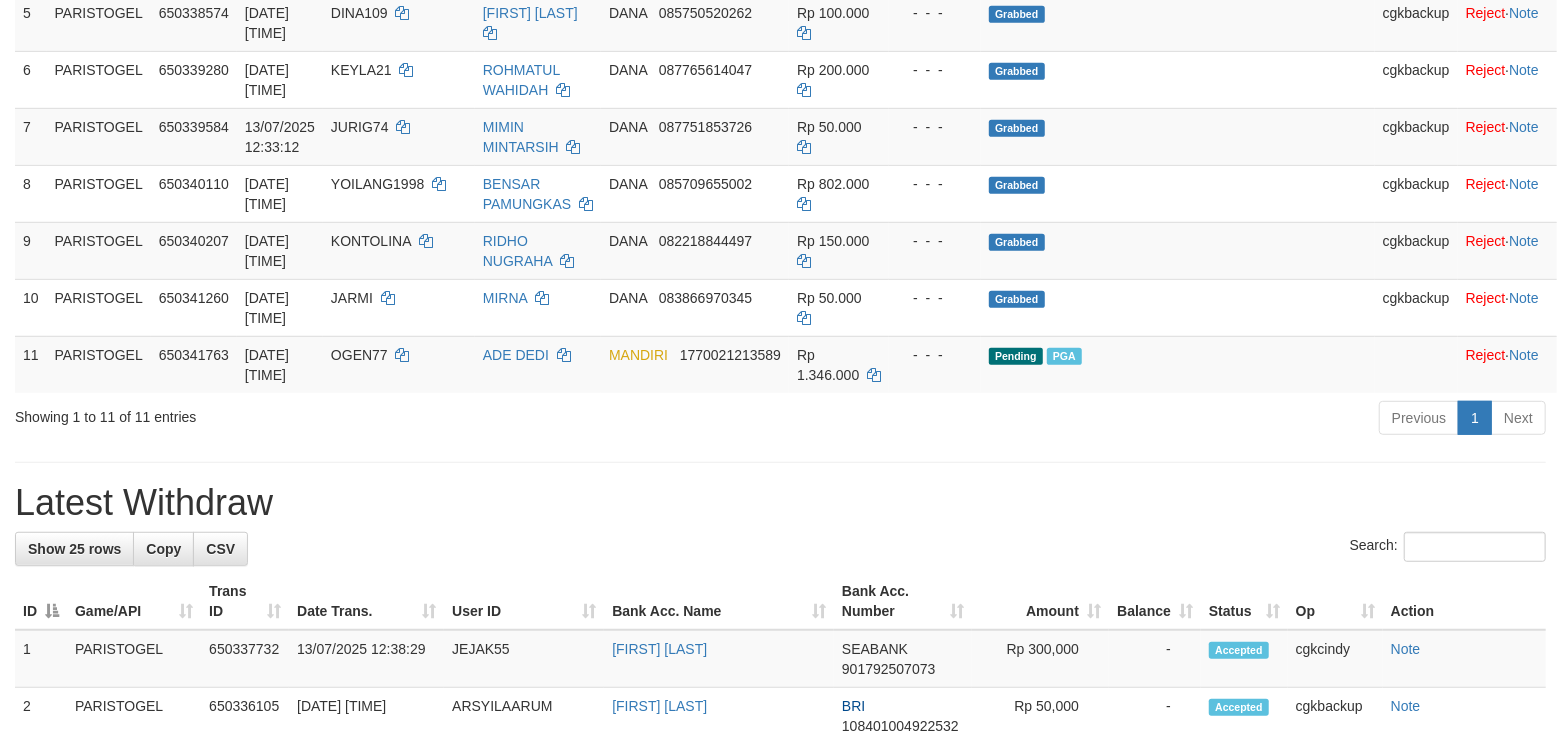 scroll, scrollTop: 533, scrollLeft: 0, axis: vertical 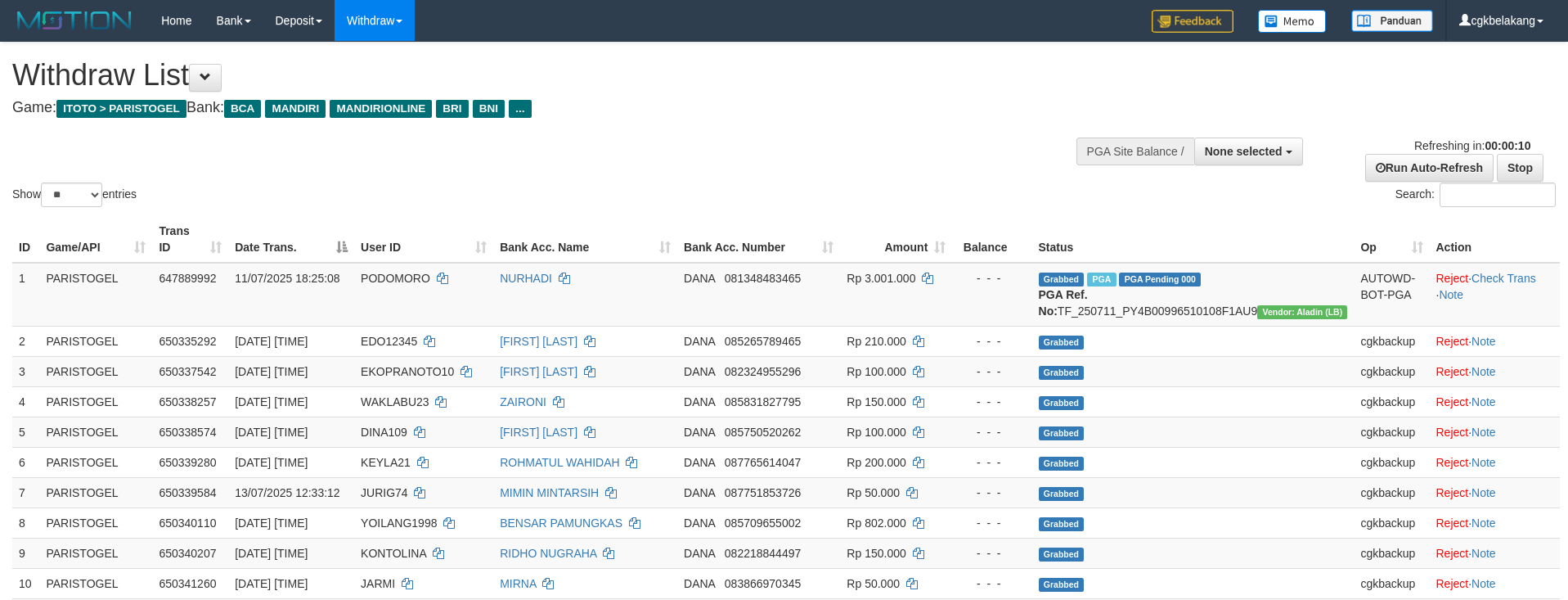 select 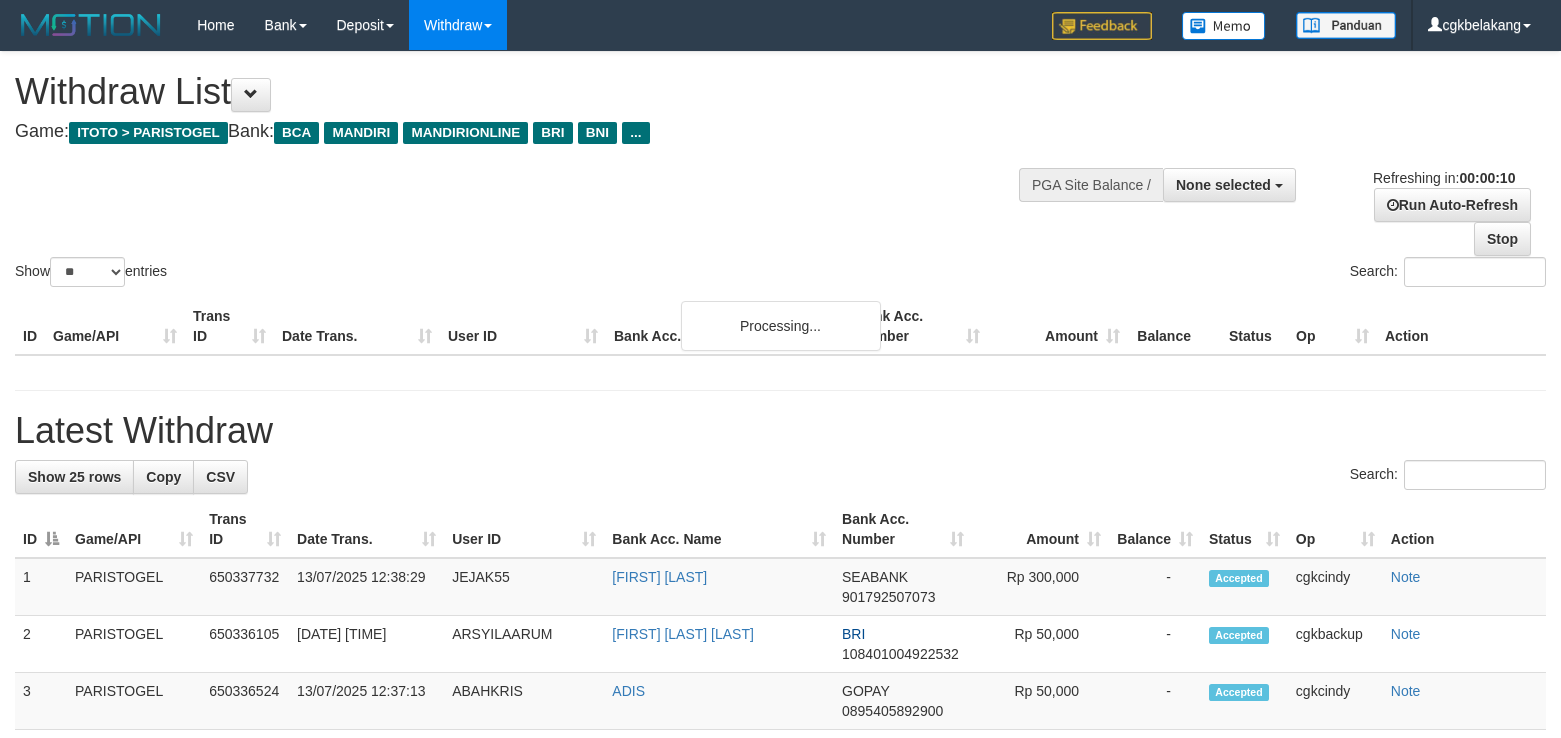 select 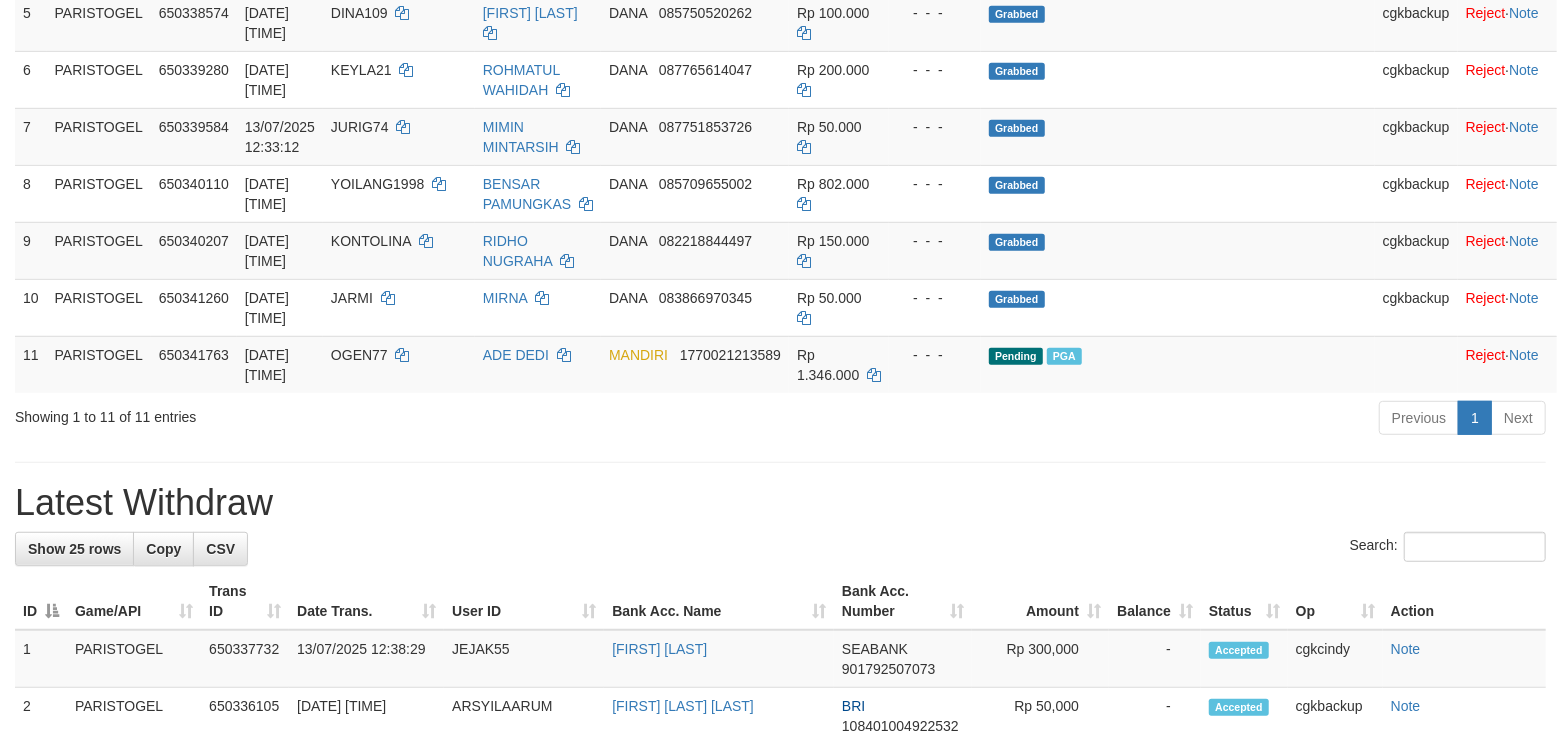 scroll, scrollTop: 533, scrollLeft: 0, axis: vertical 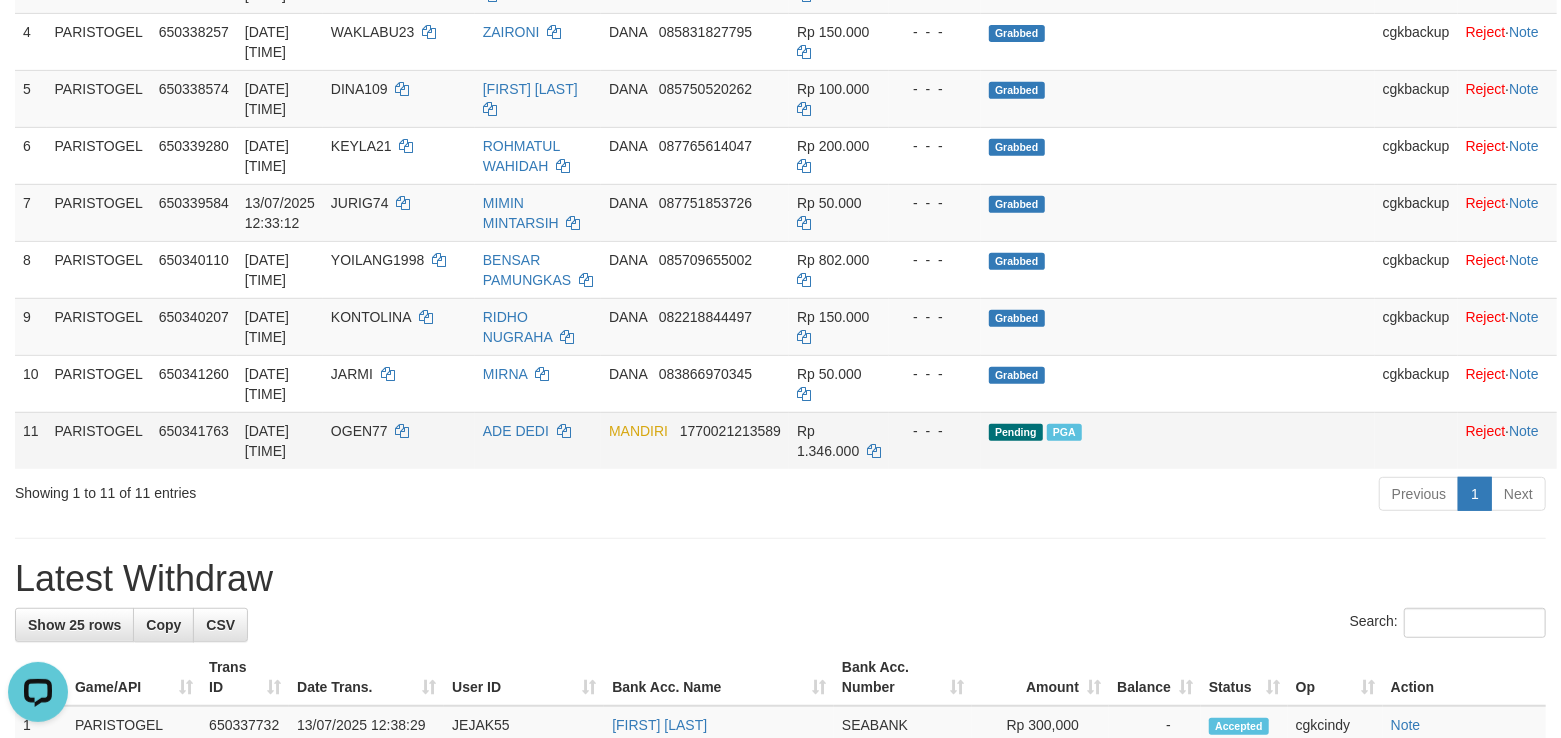 click on "Pending   PGA" at bounding box center (1178, 440) 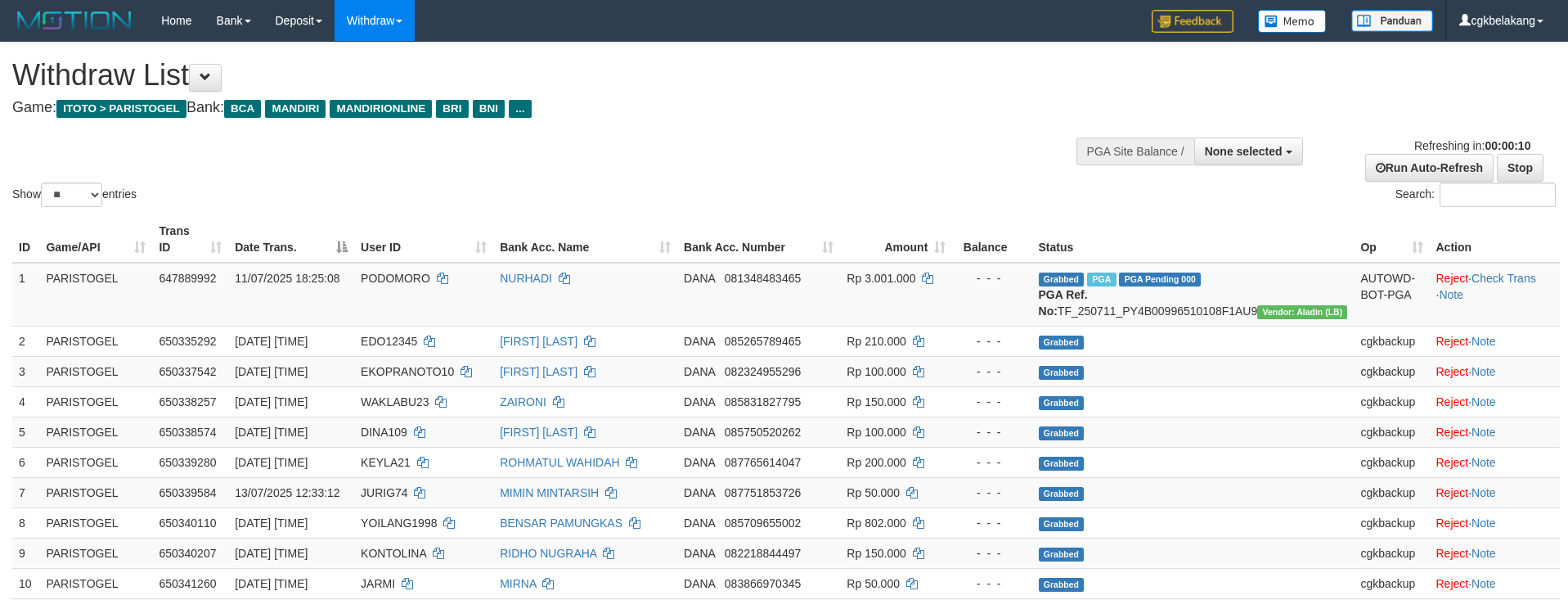 select 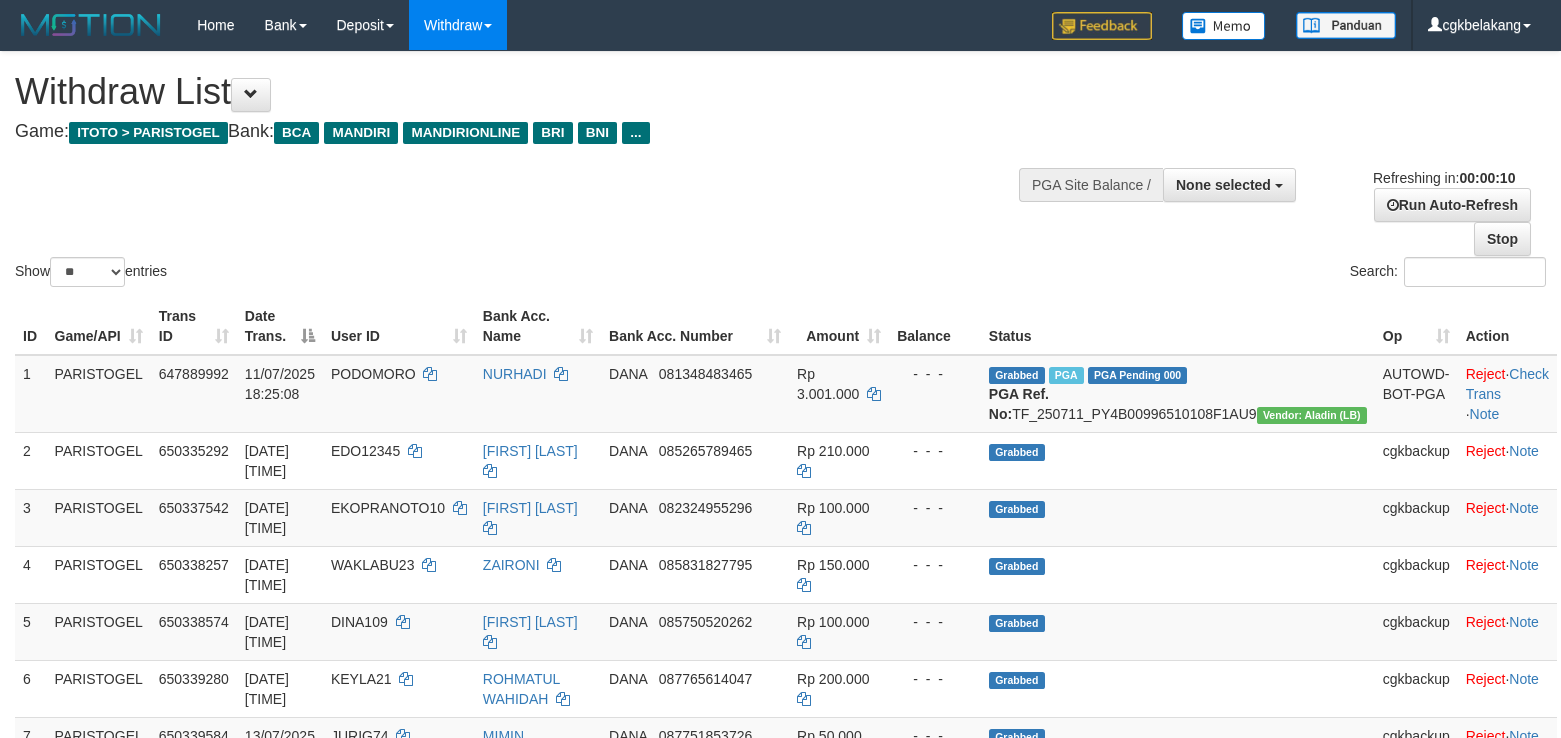 select 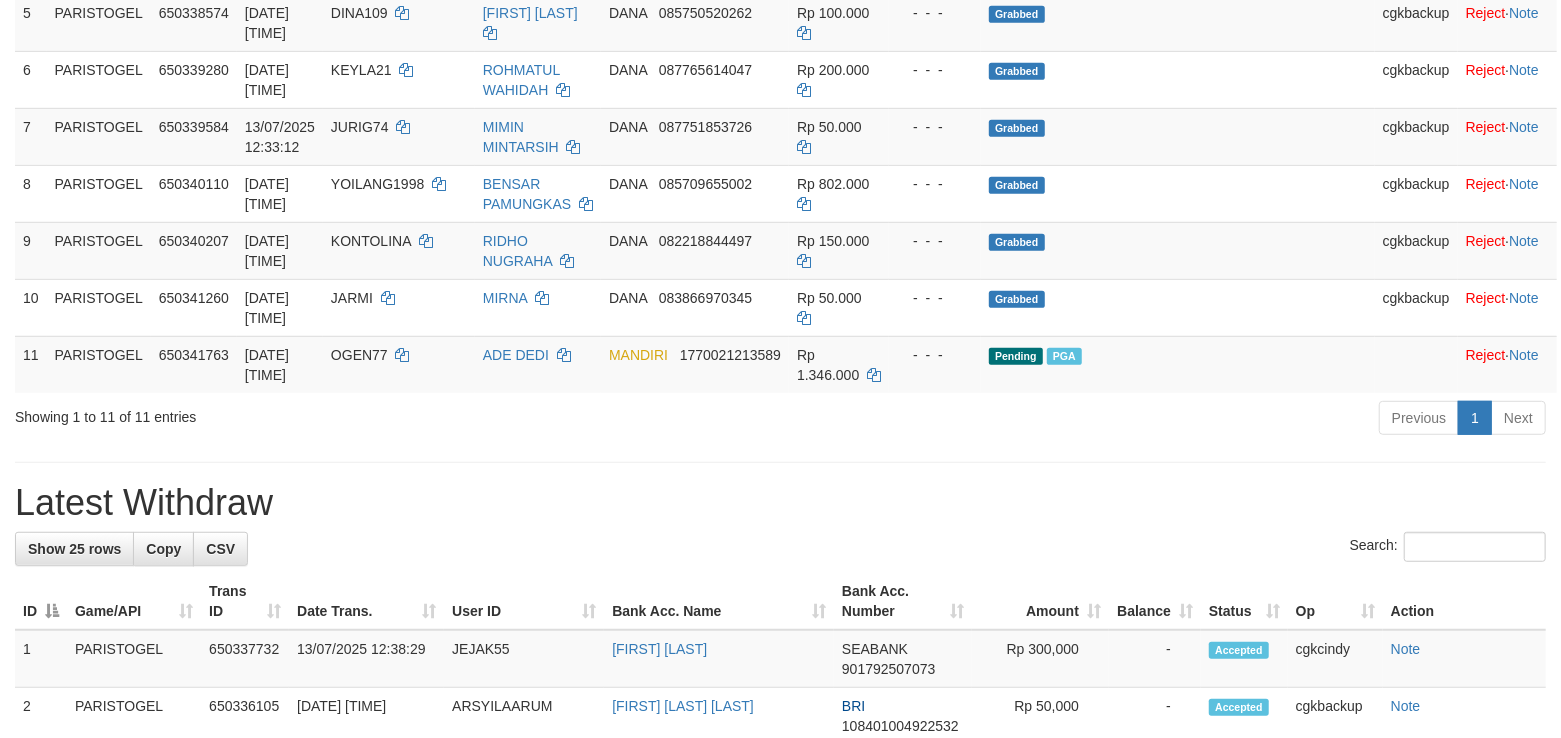 scroll, scrollTop: 533, scrollLeft: 0, axis: vertical 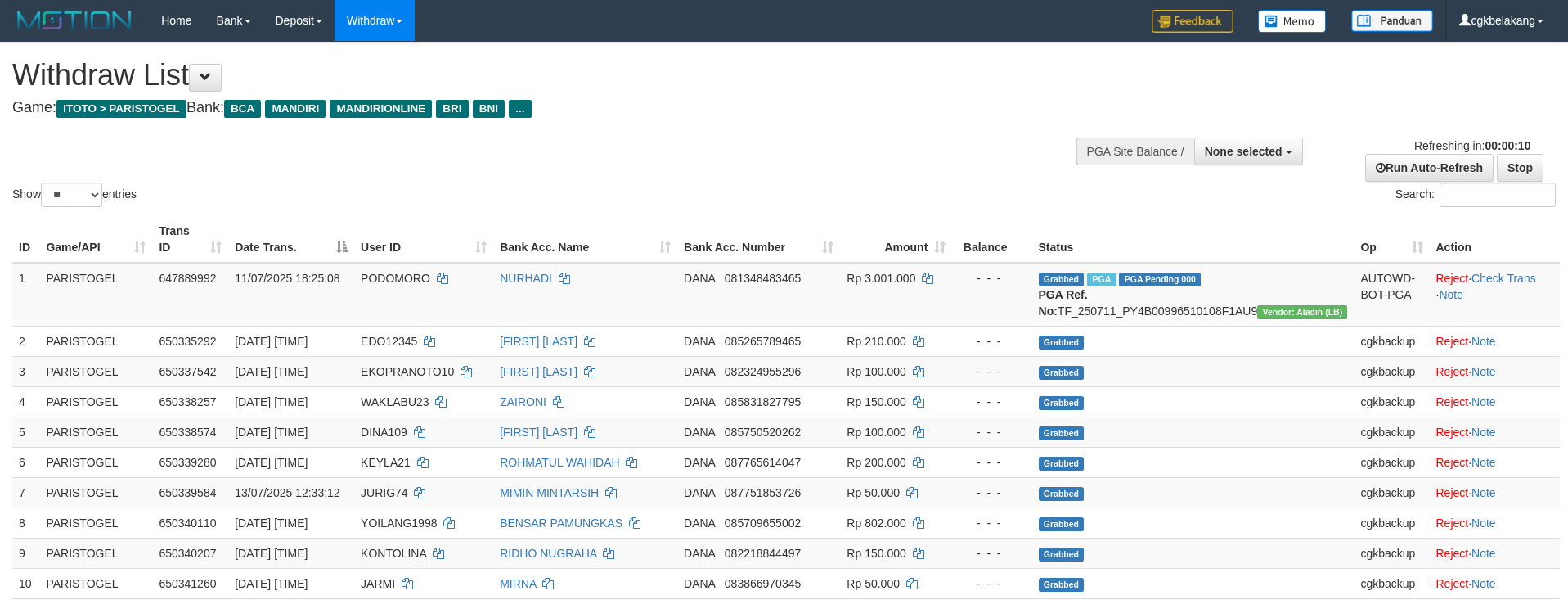 select 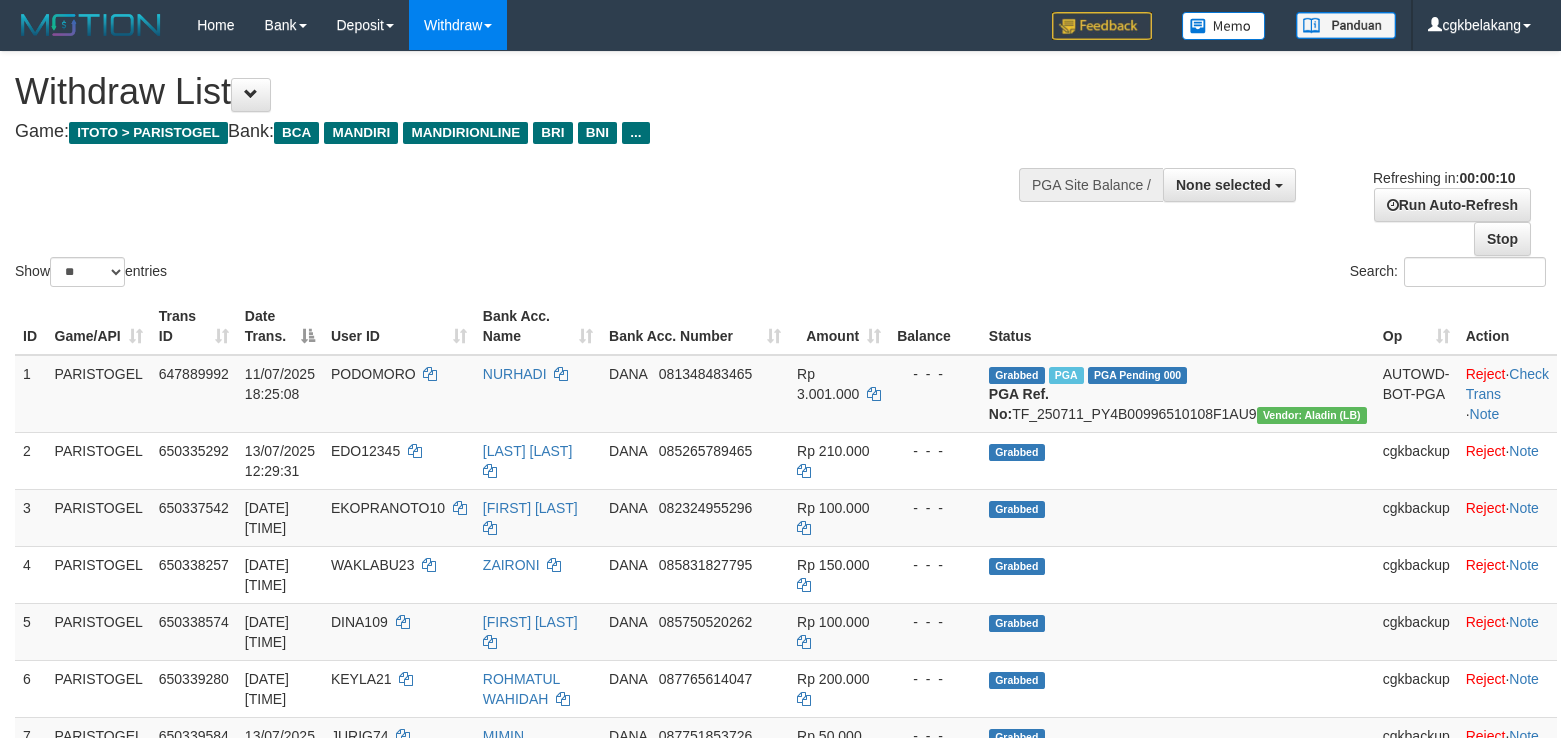 select 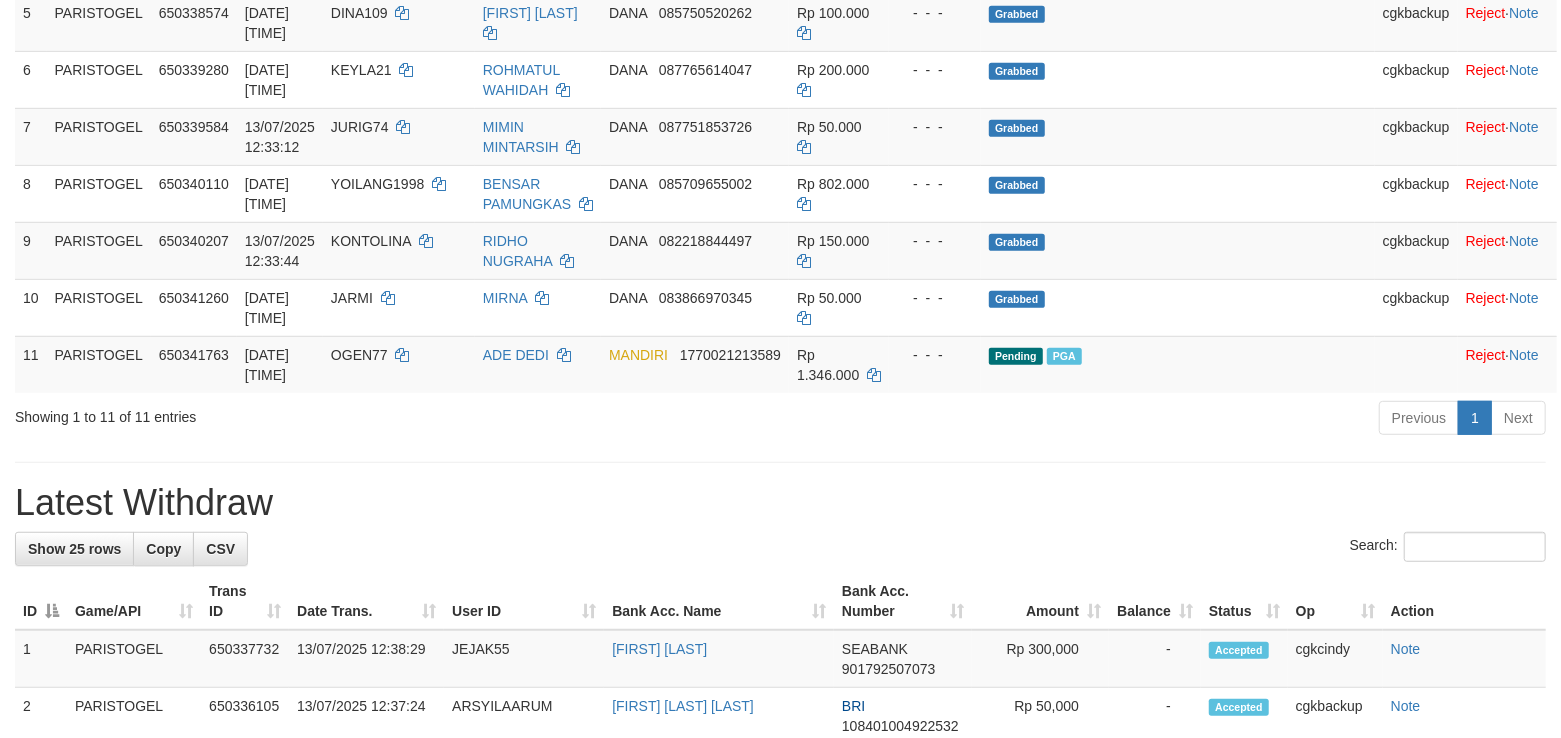 scroll, scrollTop: 533, scrollLeft: 0, axis: vertical 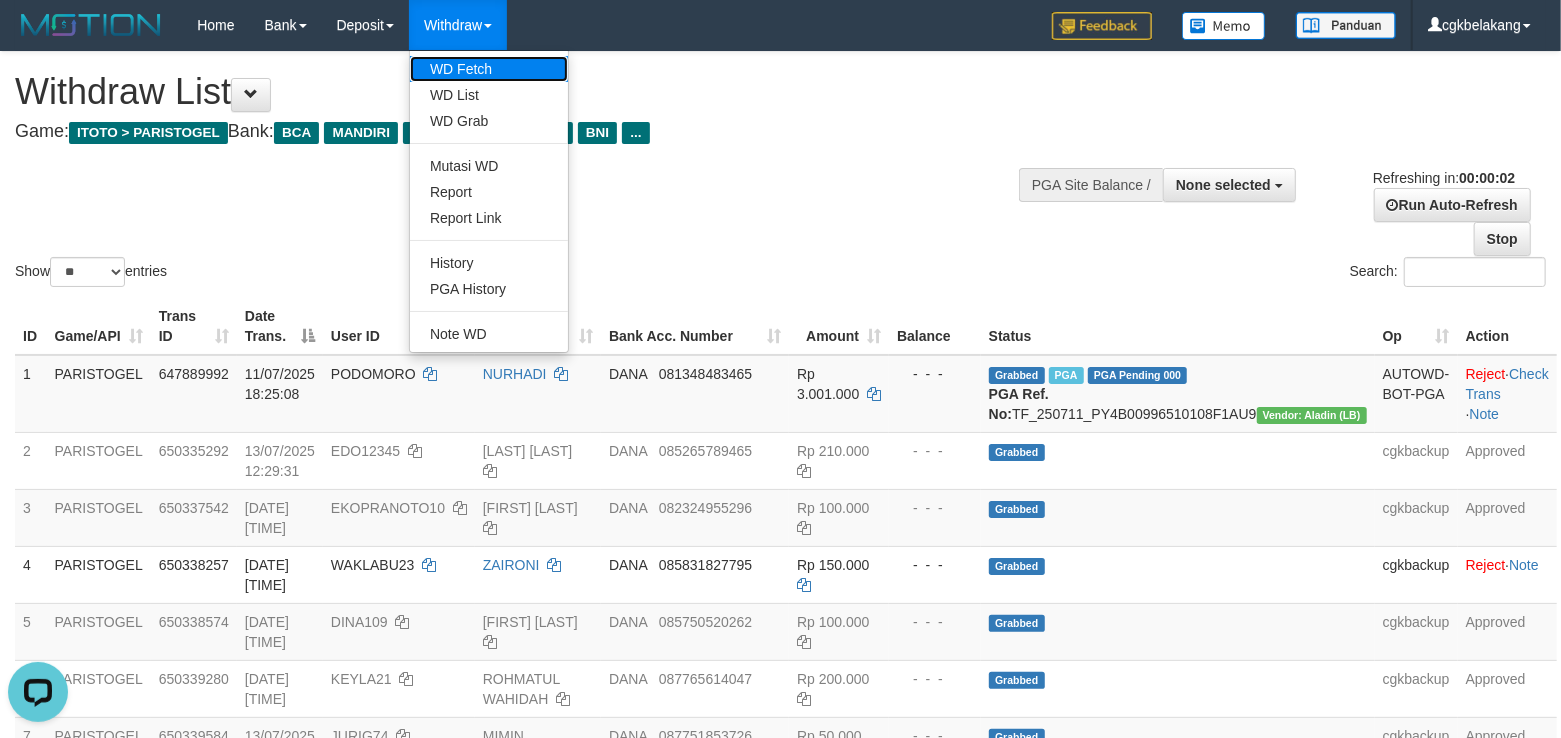 click on "WD Fetch" at bounding box center [489, 69] 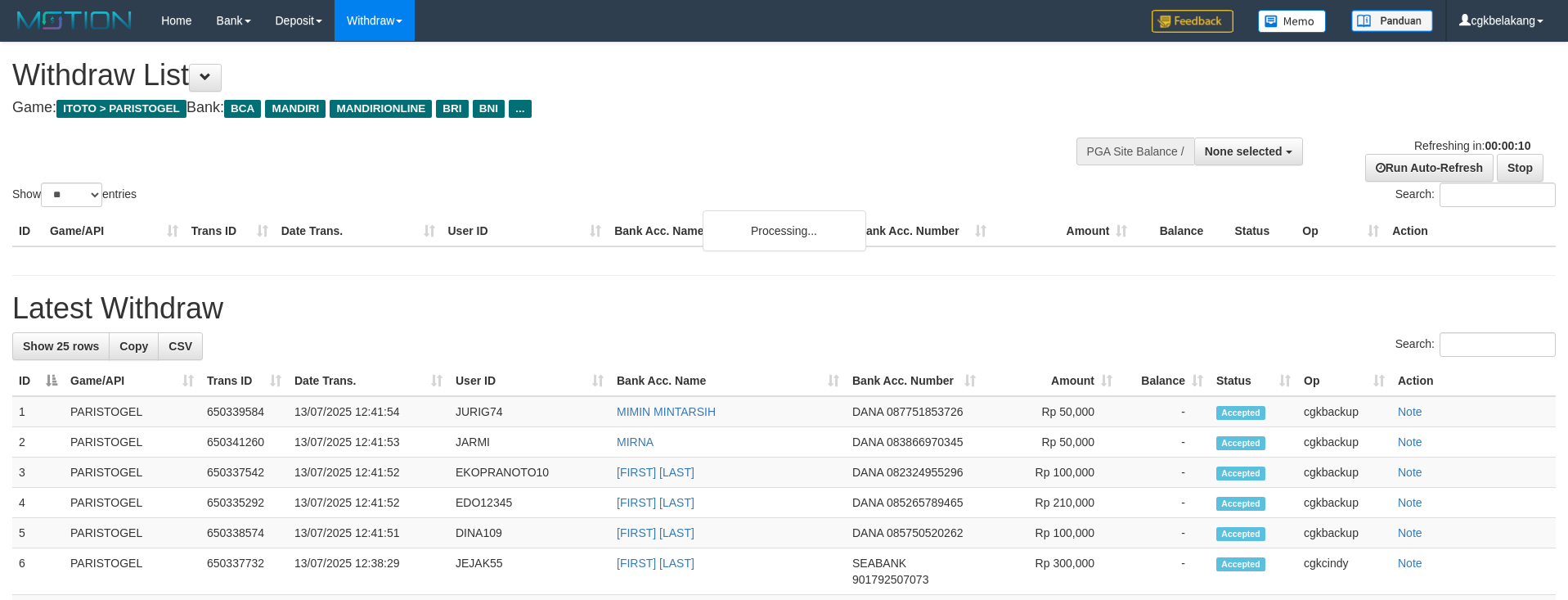 select 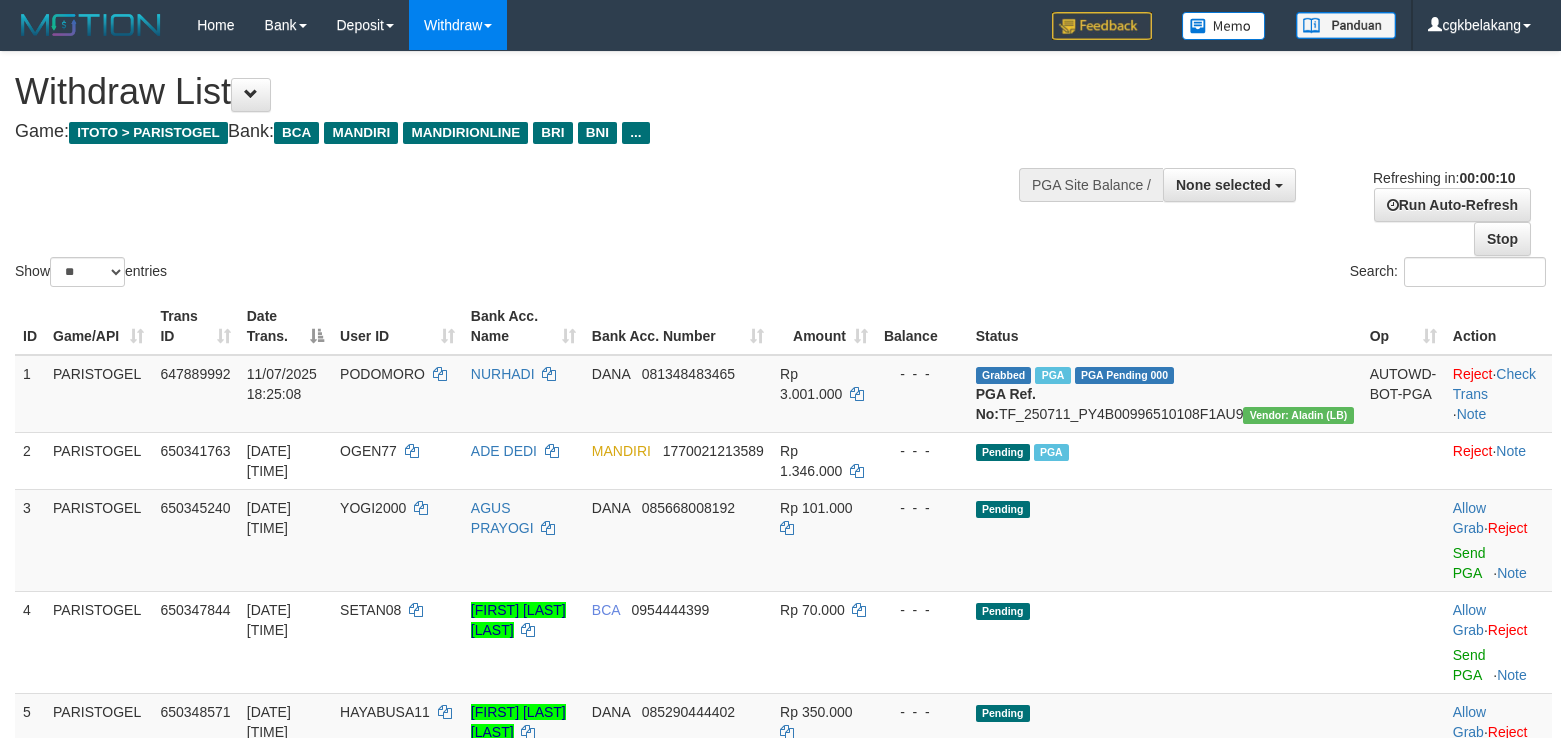 select 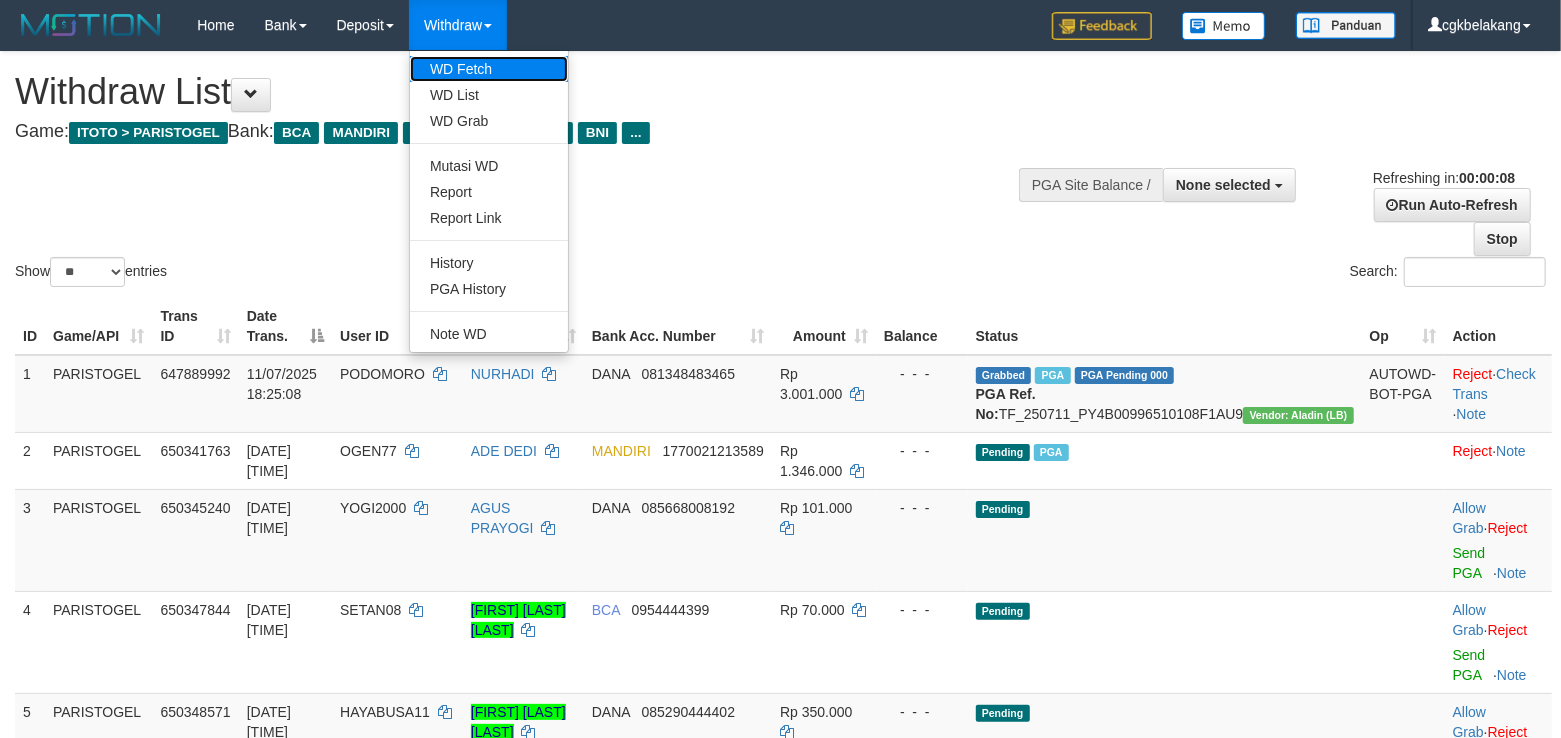 click on "WD Fetch" at bounding box center [489, 69] 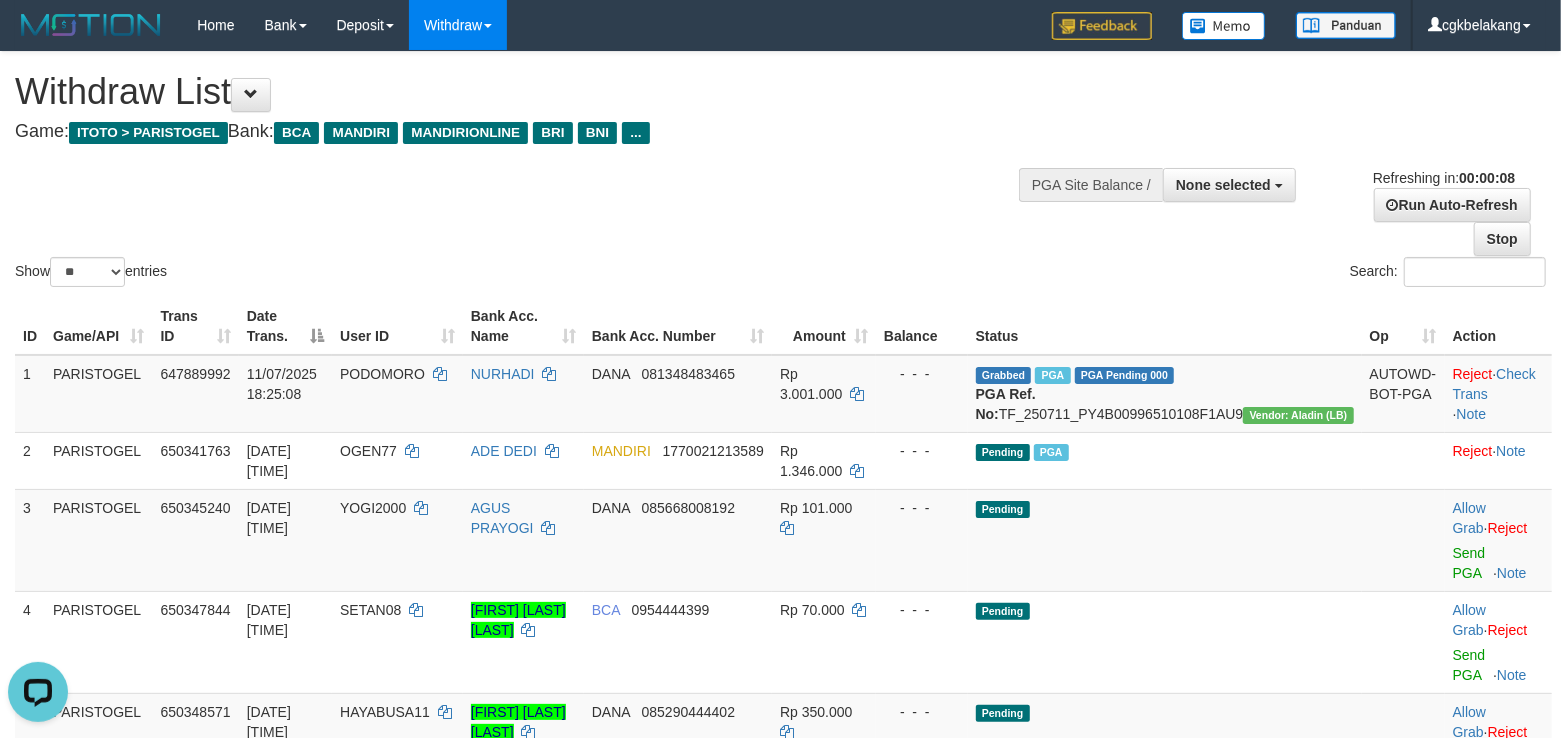 scroll, scrollTop: 0, scrollLeft: 0, axis: both 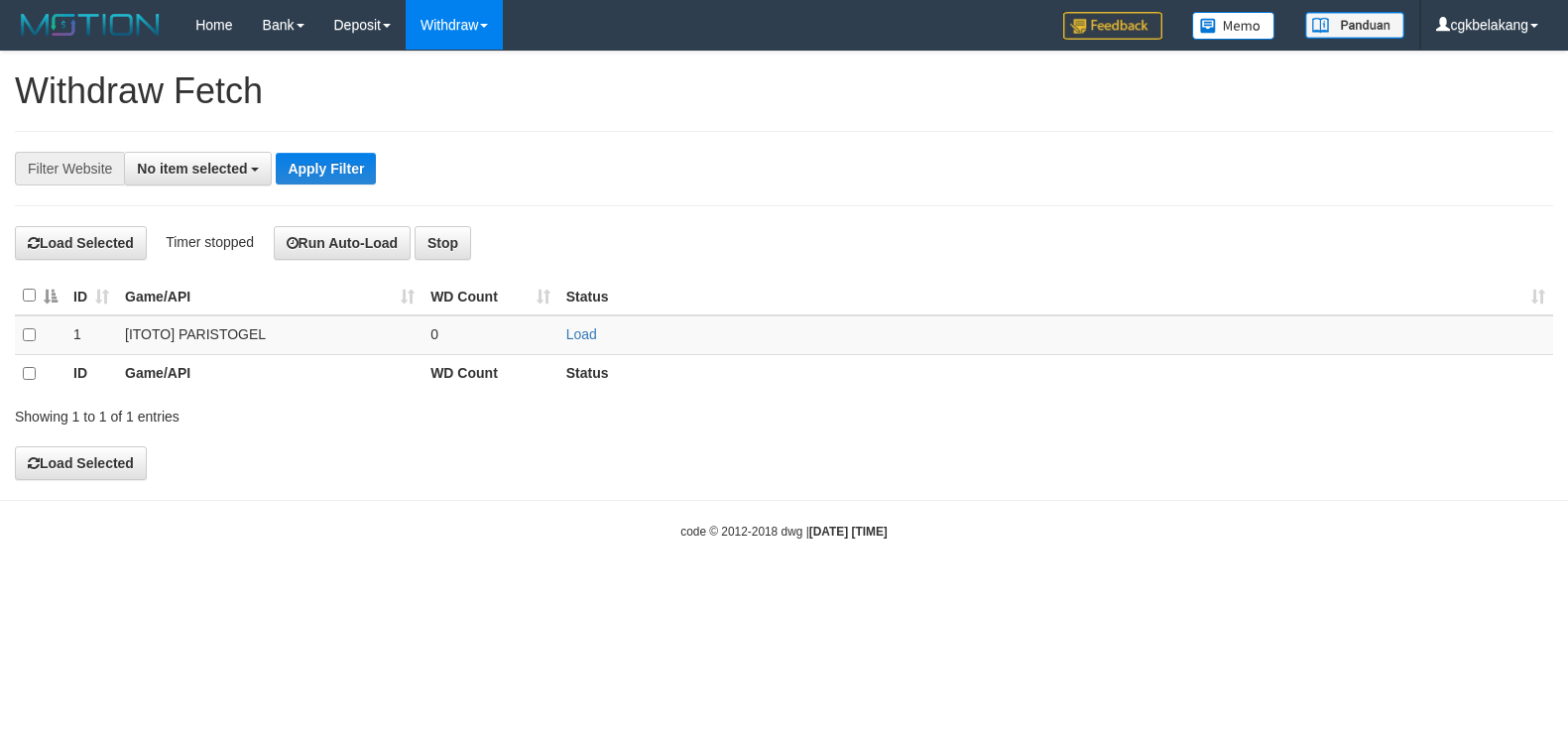 select 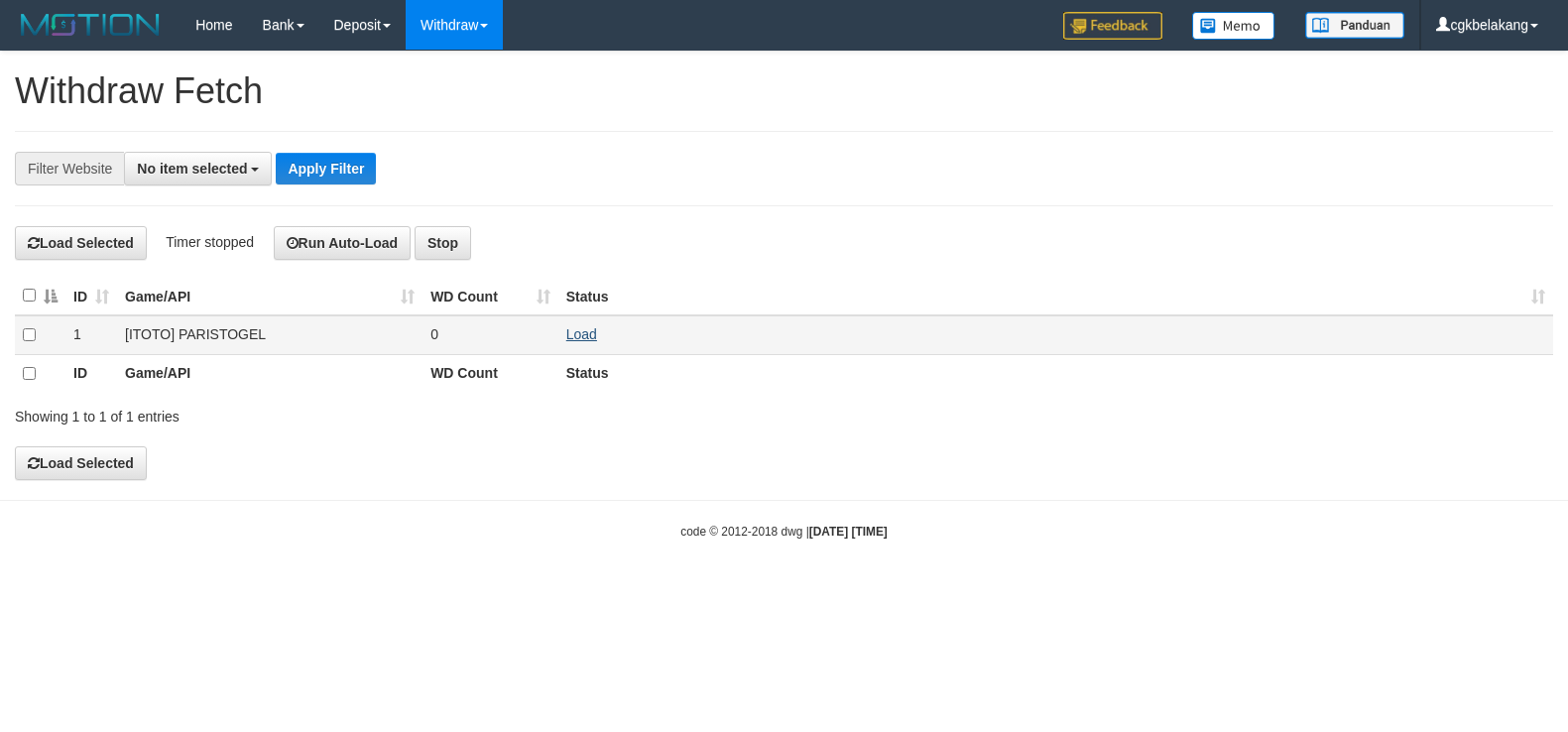scroll, scrollTop: 0, scrollLeft: 0, axis: both 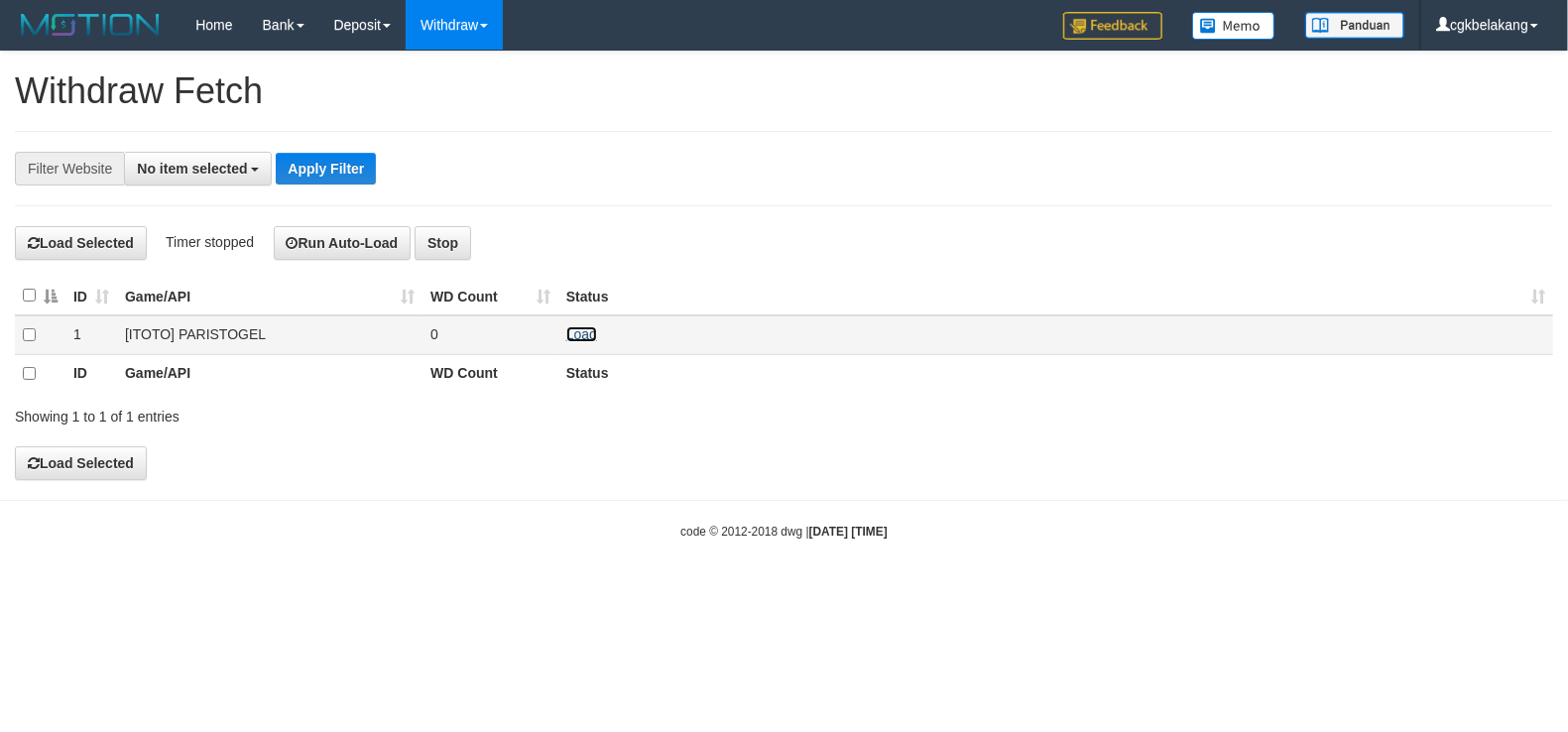 click on "Load" at bounding box center (581, 334) 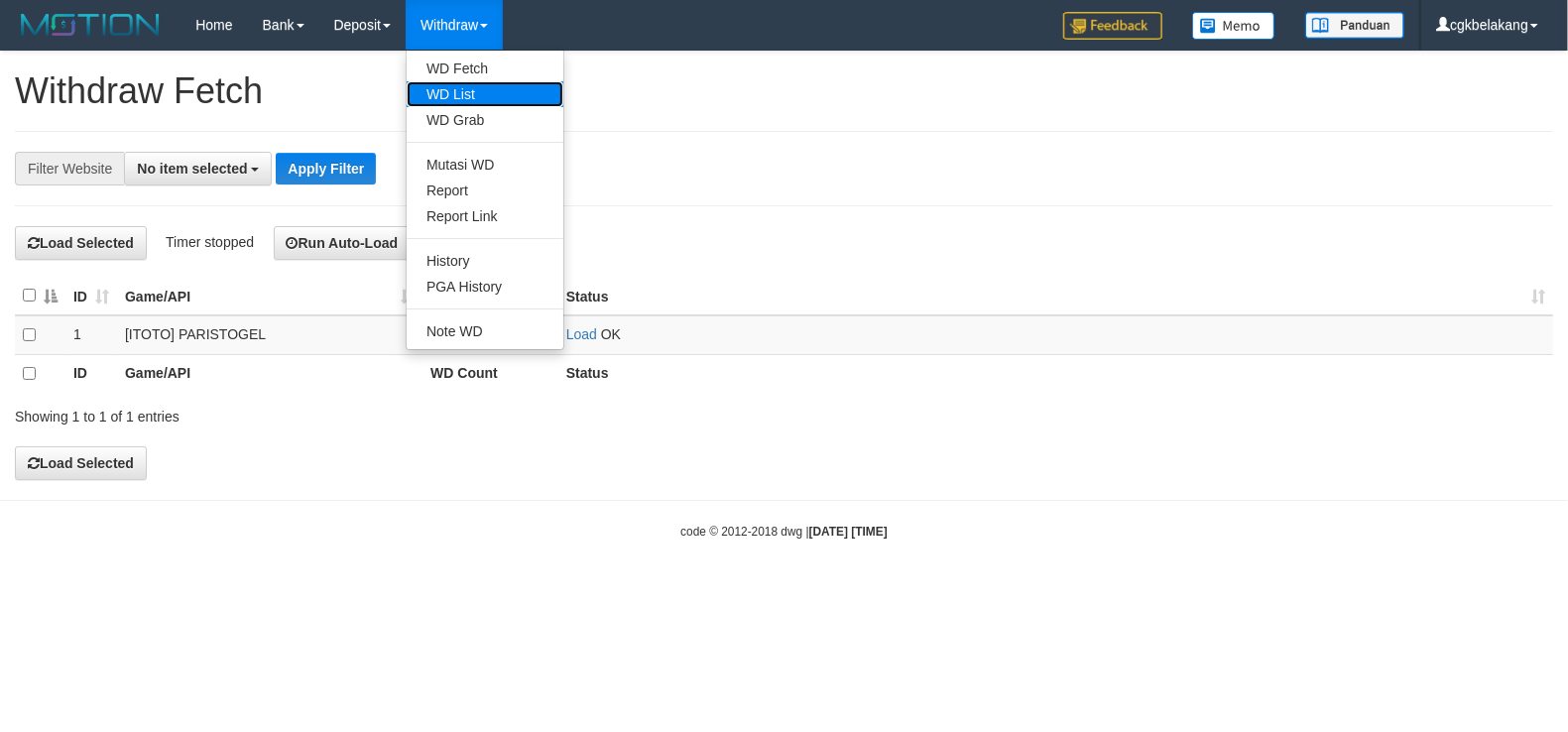 click on "WD List" at bounding box center (485, 94) 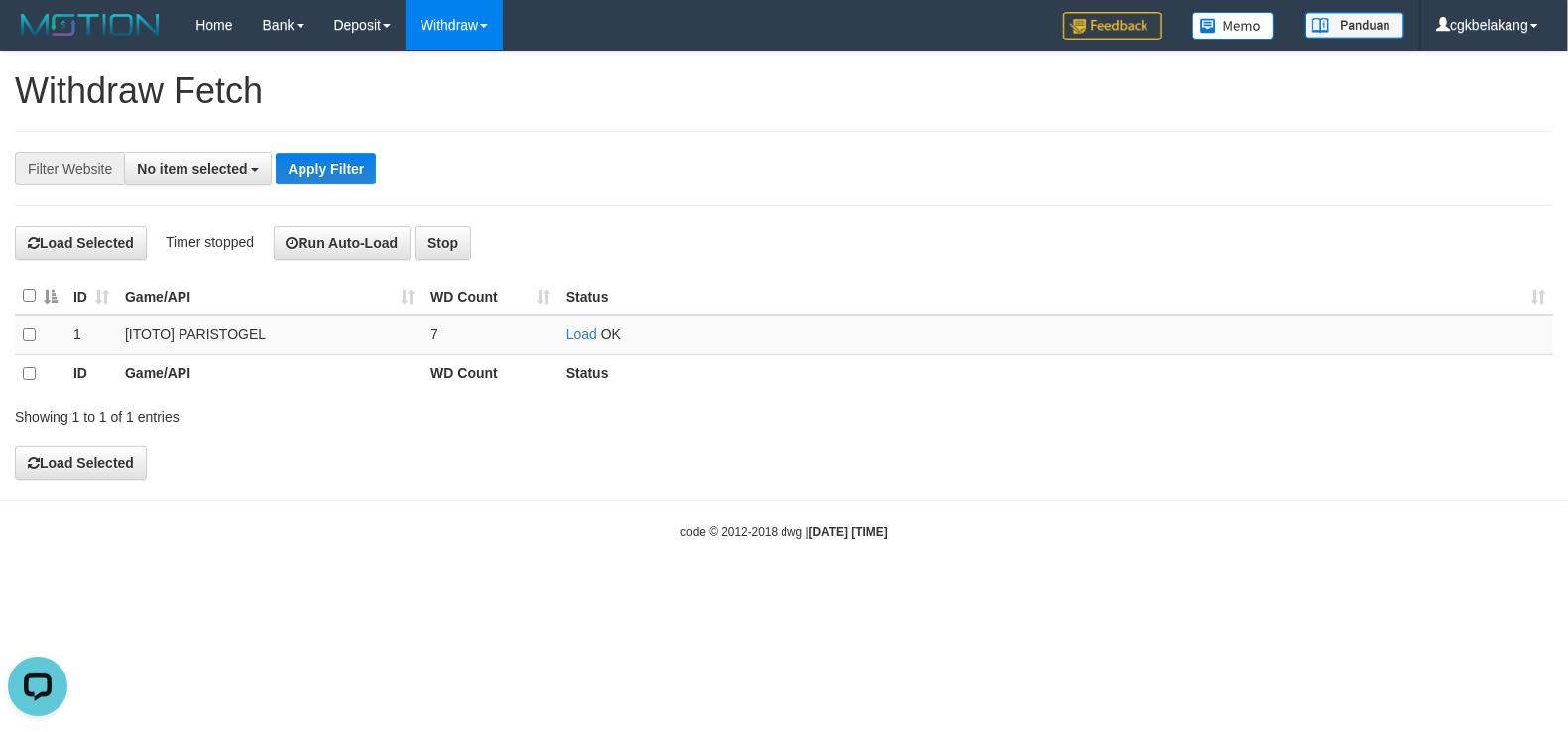 scroll, scrollTop: 0, scrollLeft: 0, axis: both 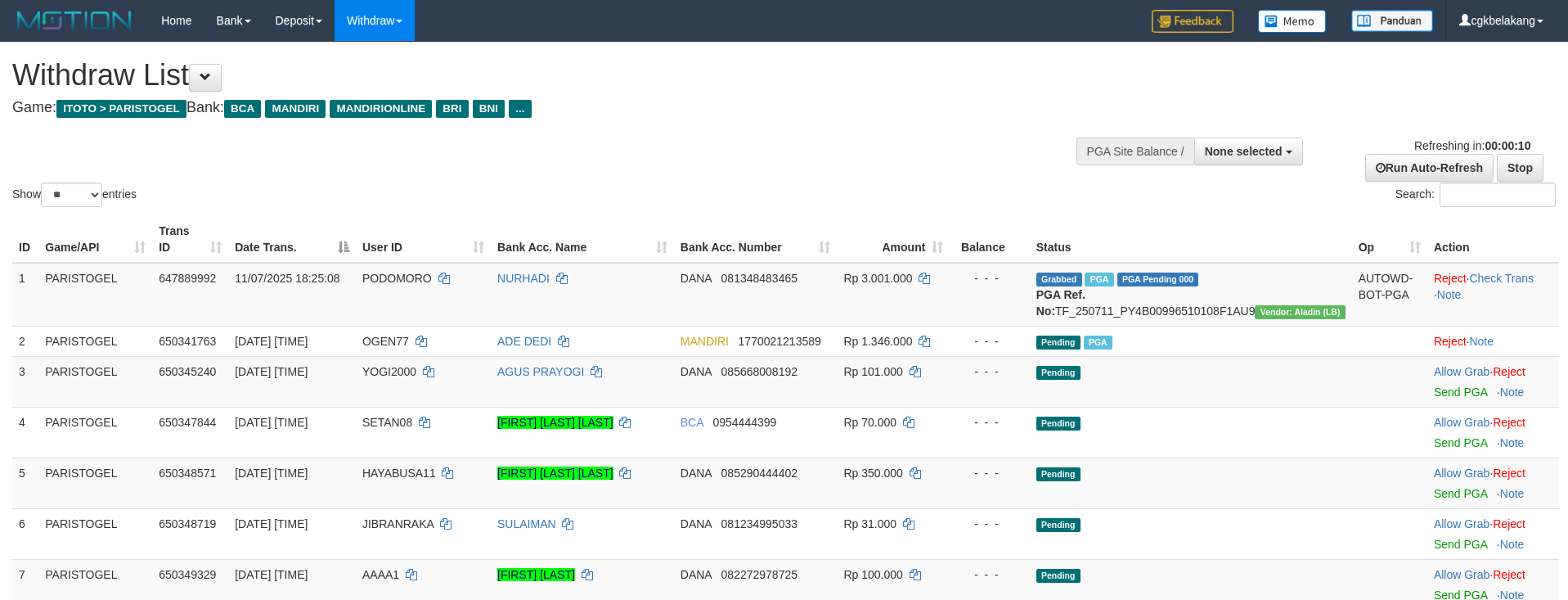 select 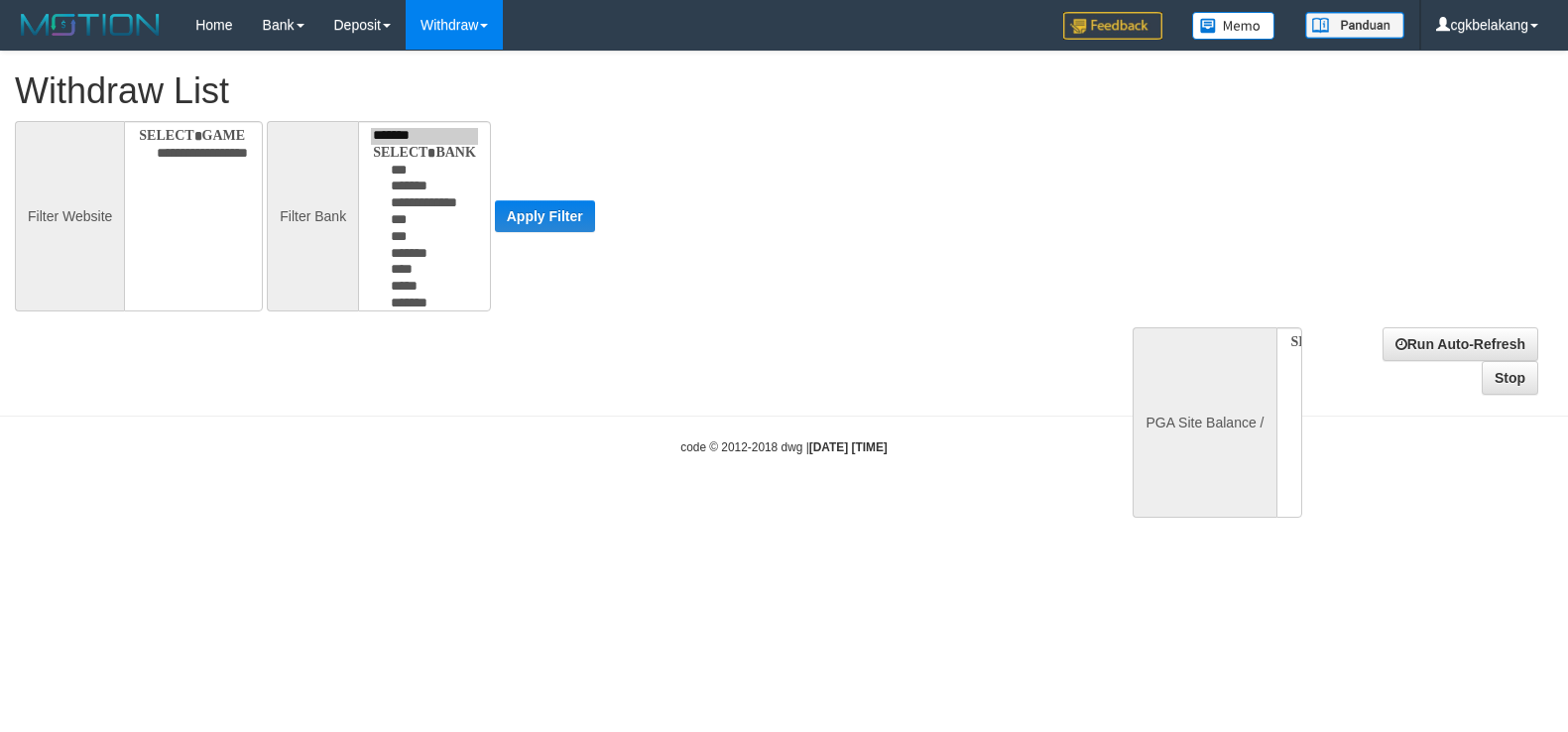 select 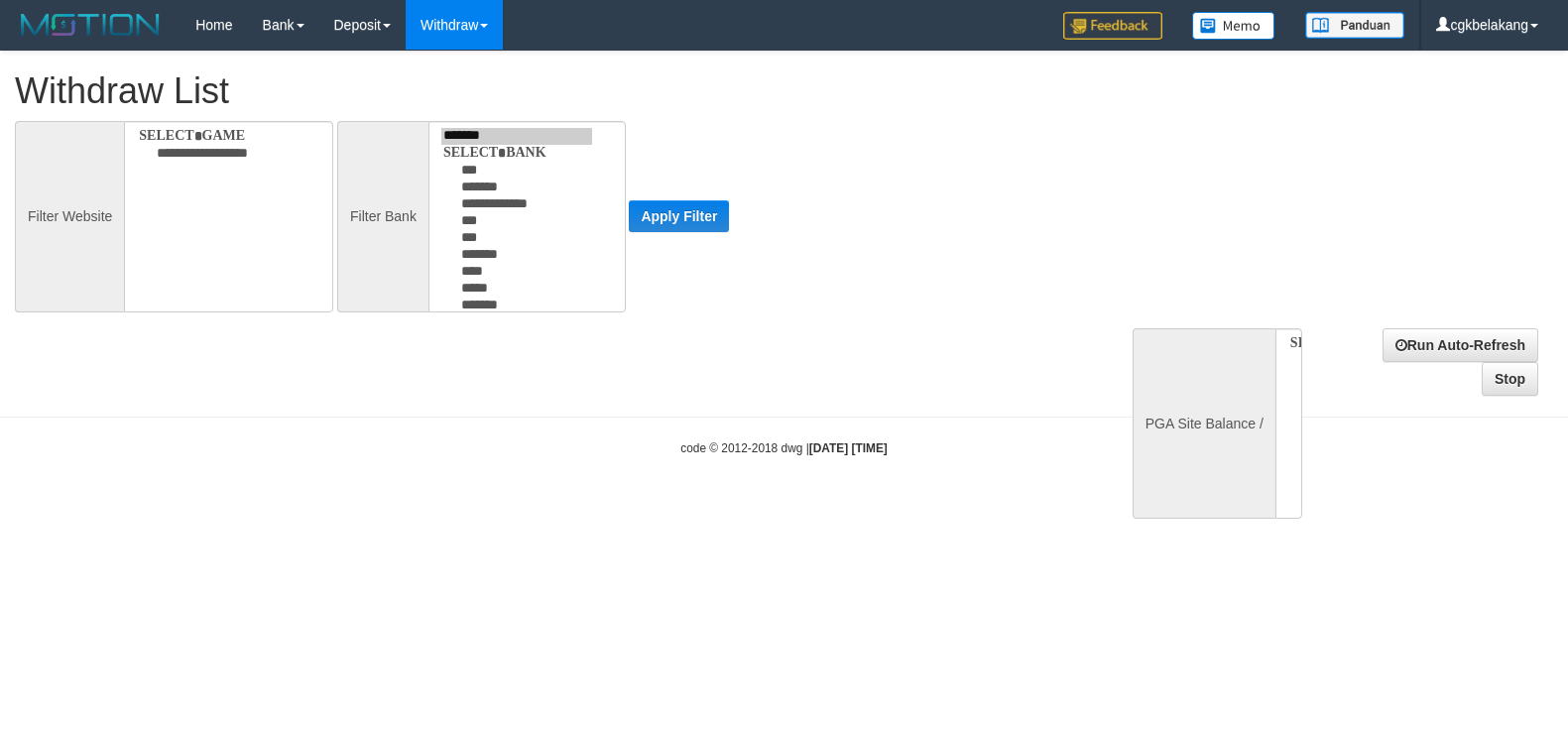 scroll, scrollTop: 0, scrollLeft: 0, axis: both 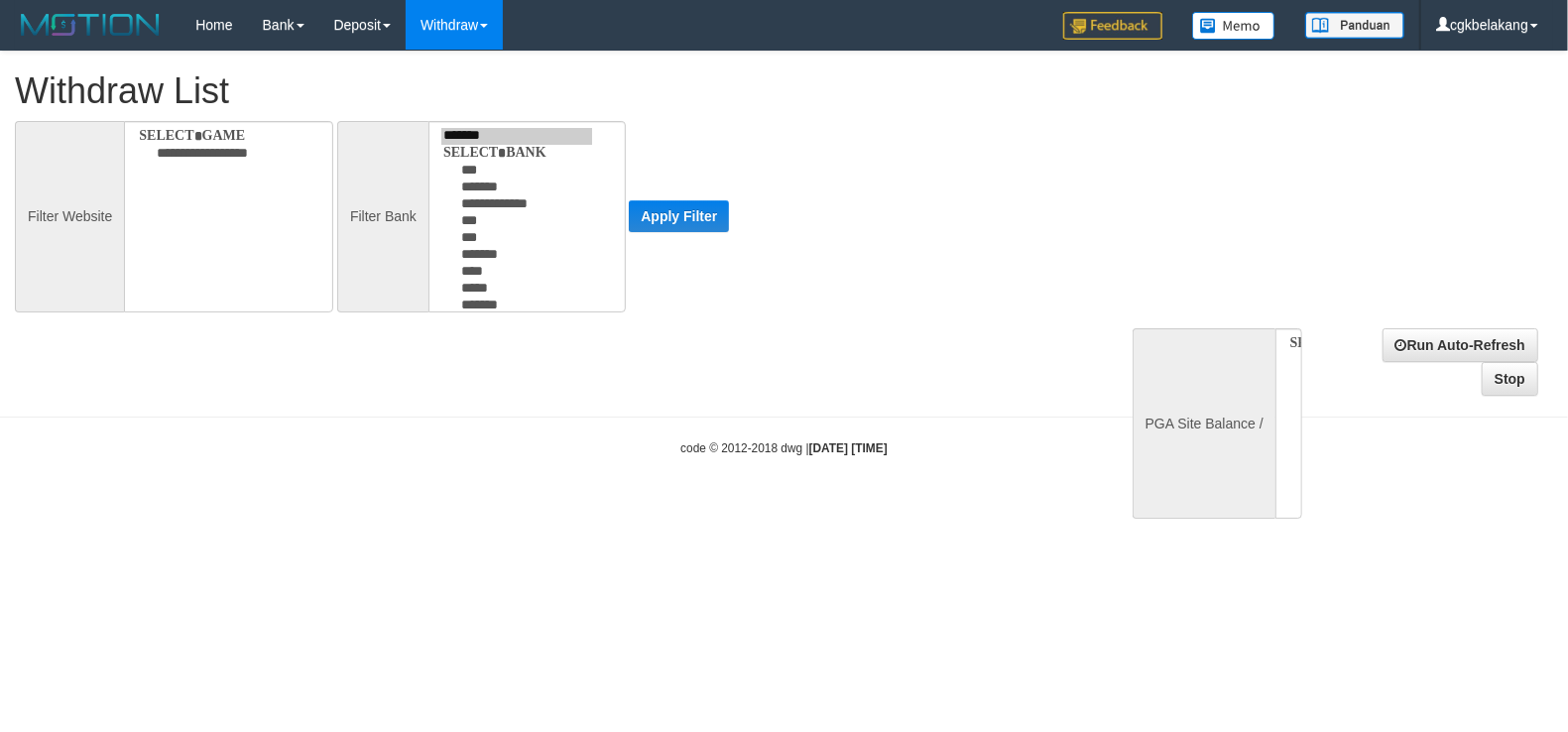 select 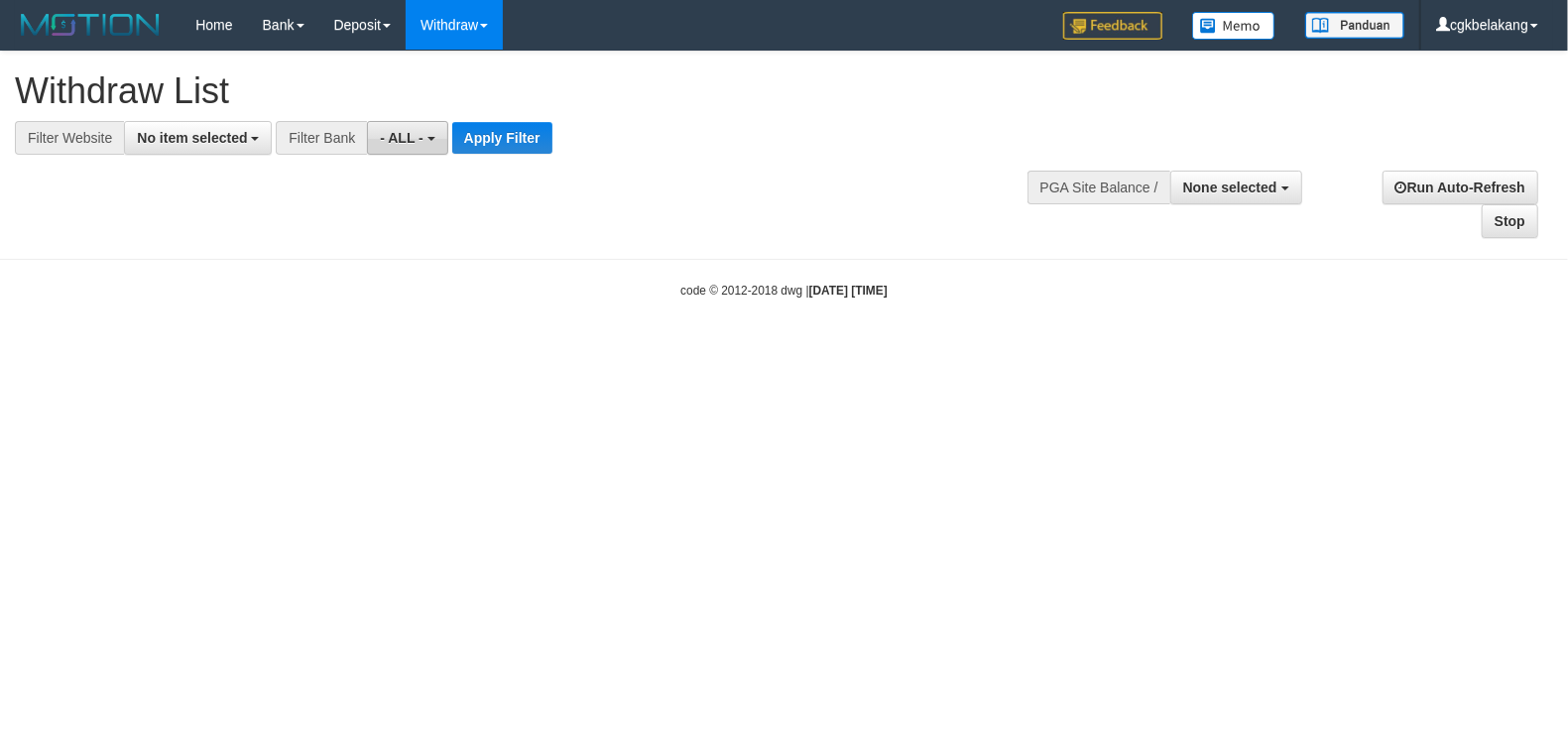click on "- ALL -" at bounding box center (407, 138) 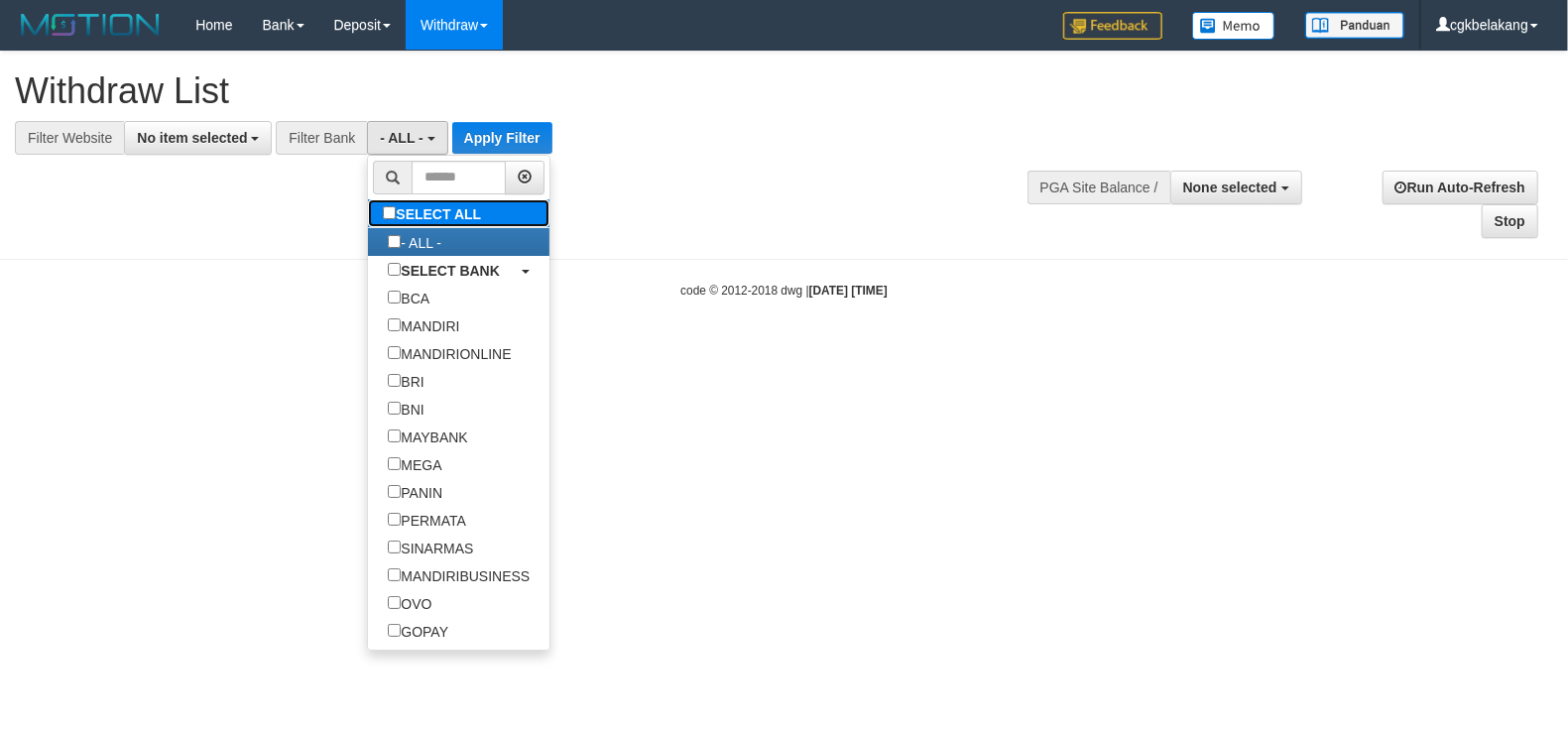click on "SELECT ALL" at bounding box center [434, 213] 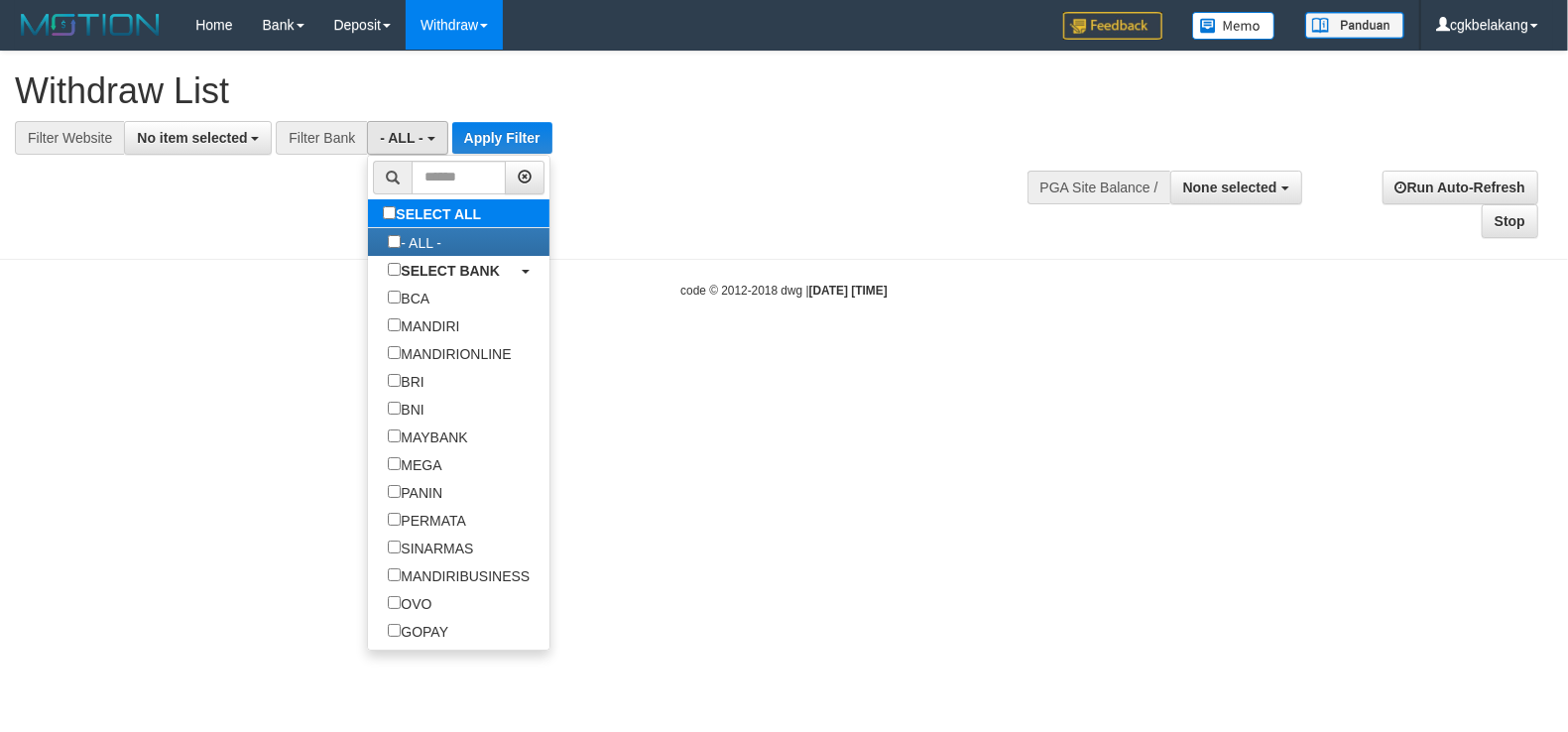 type 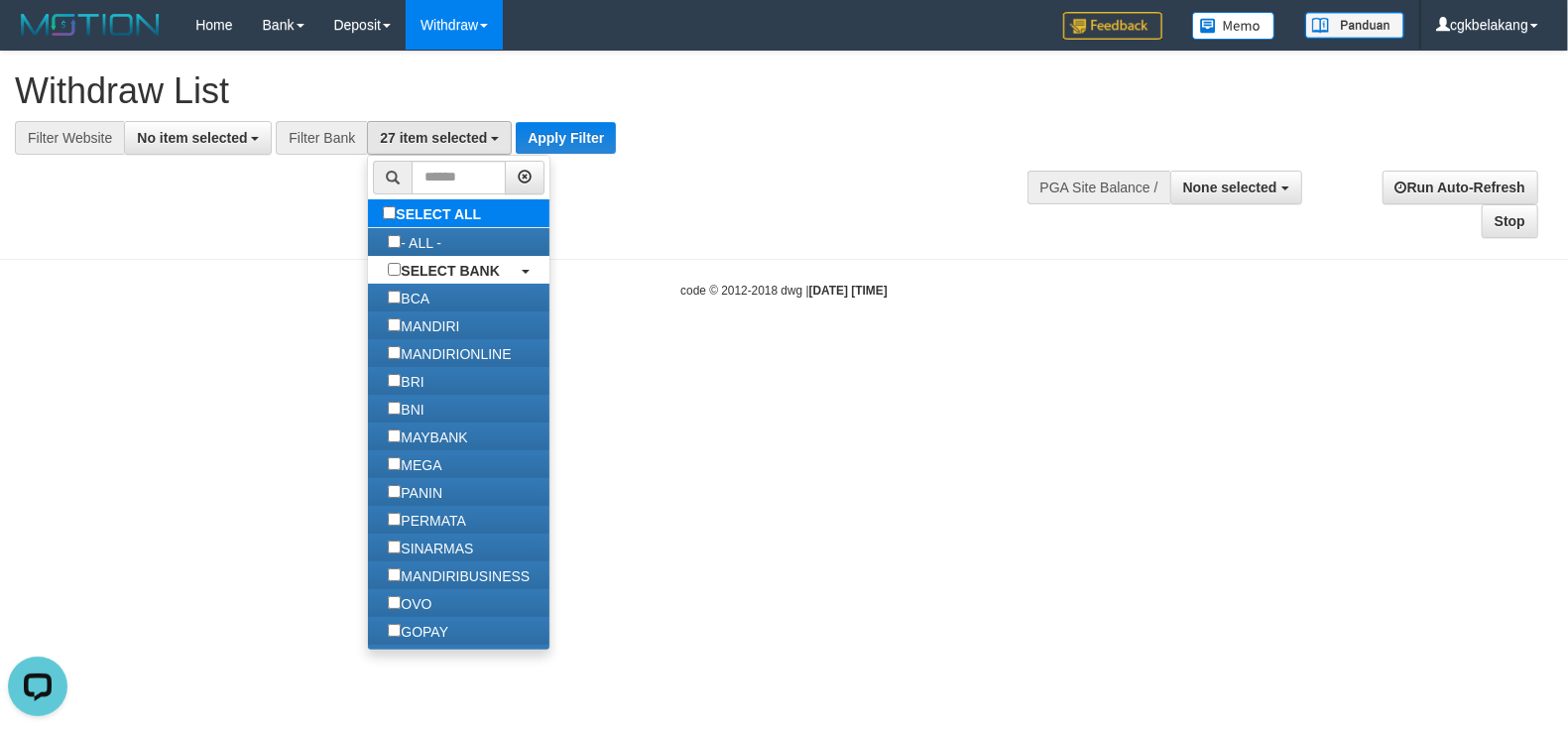 scroll, scrollTop: 0, scrollLeft: 0, axis: both 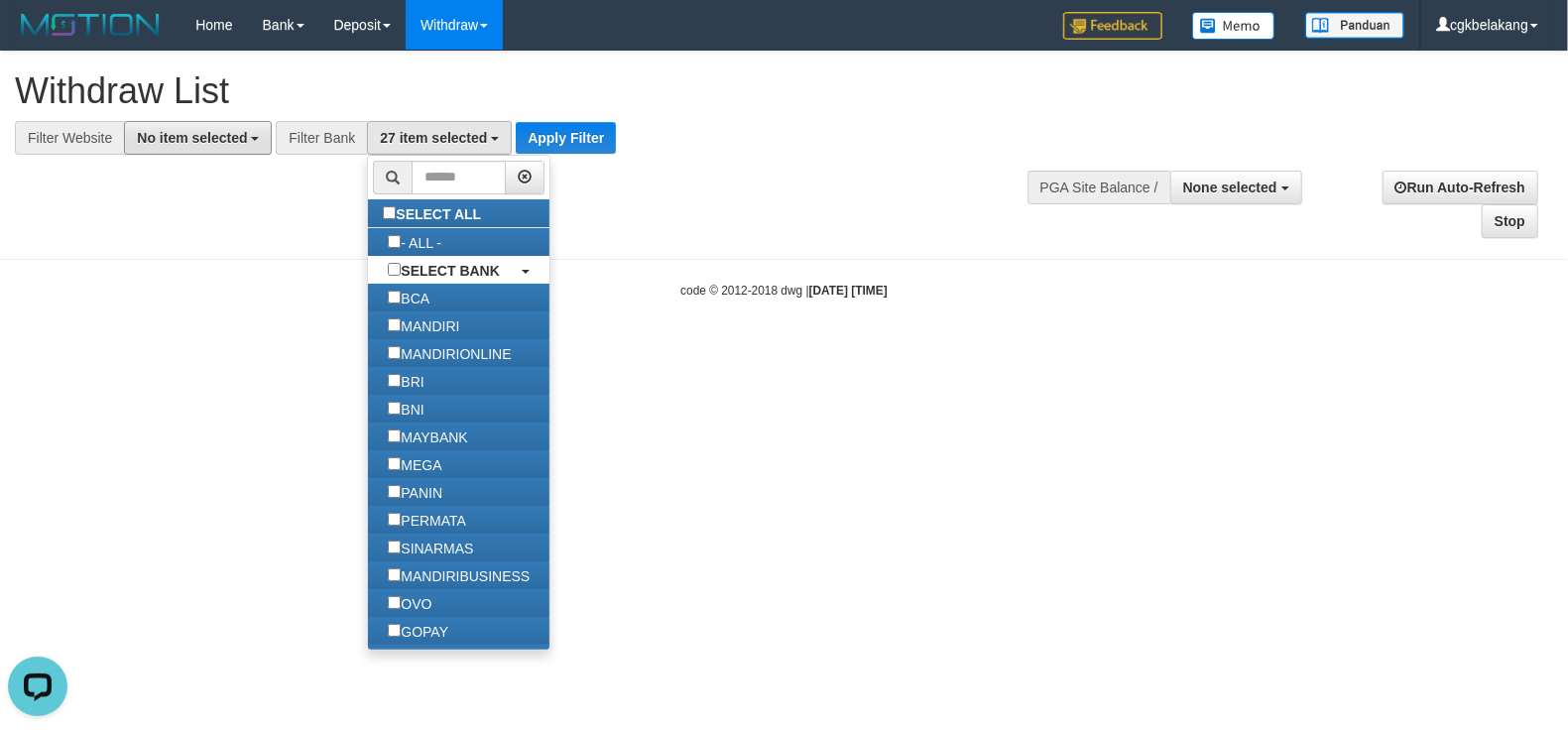 drag, startPoint x: 224, startPoint y: 141, endPoint x: 248, endPoint y: 163, distance: 32.55764 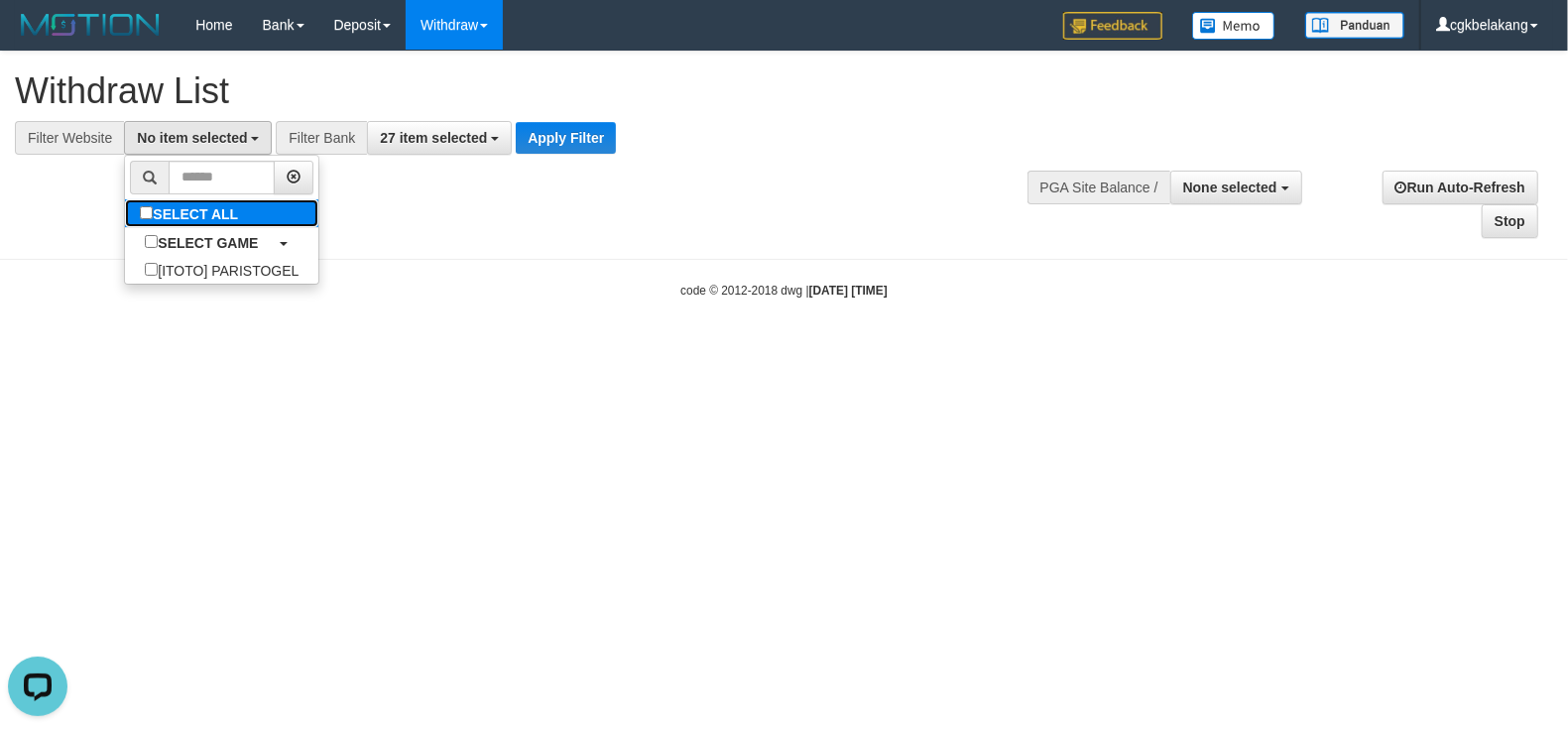 click on "SELECT ALL" at bounding box center [191, 213] 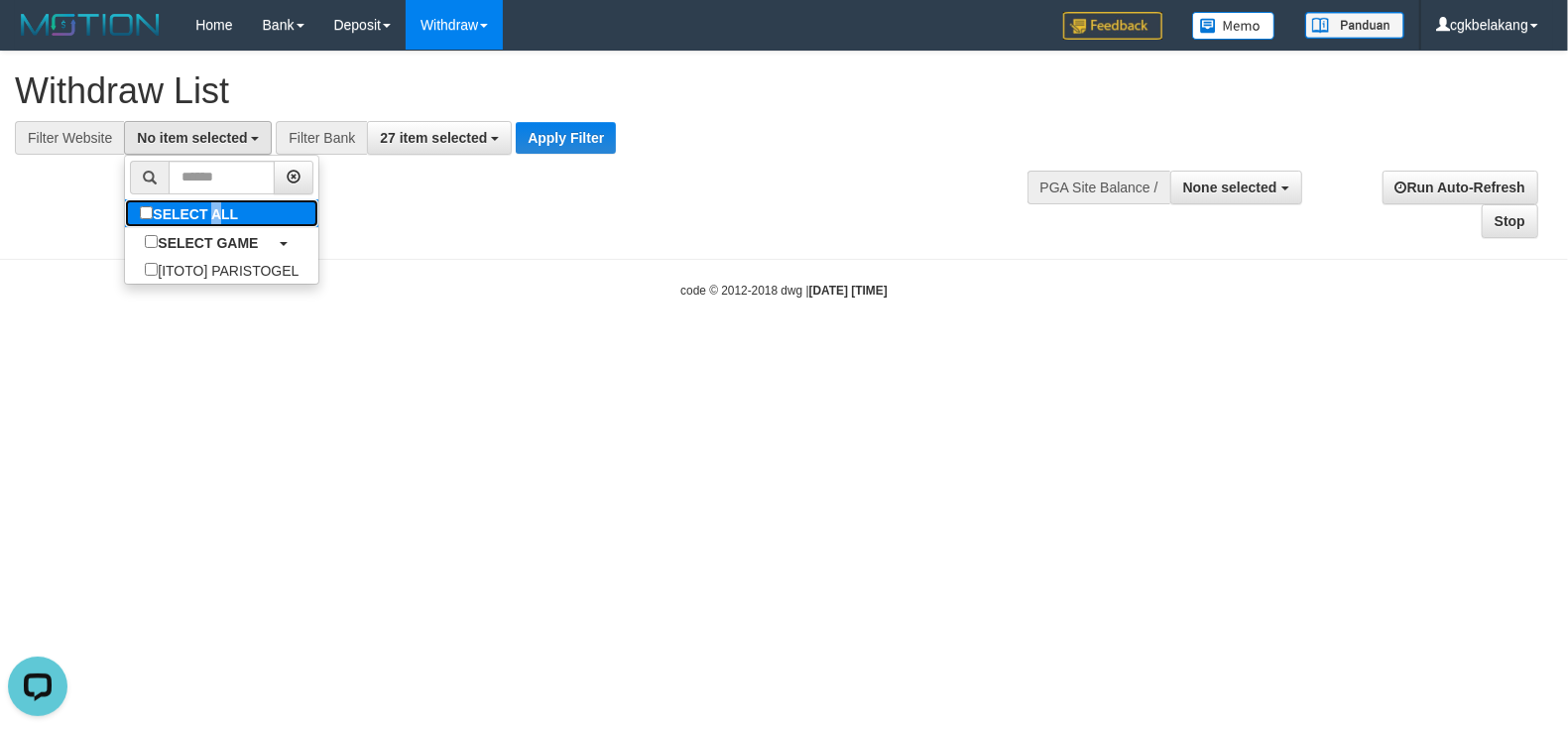 drag, startPoint x: 218, startPoint y: 218, endPoint x: 282, endPoint y: 220, distance: 64.03124 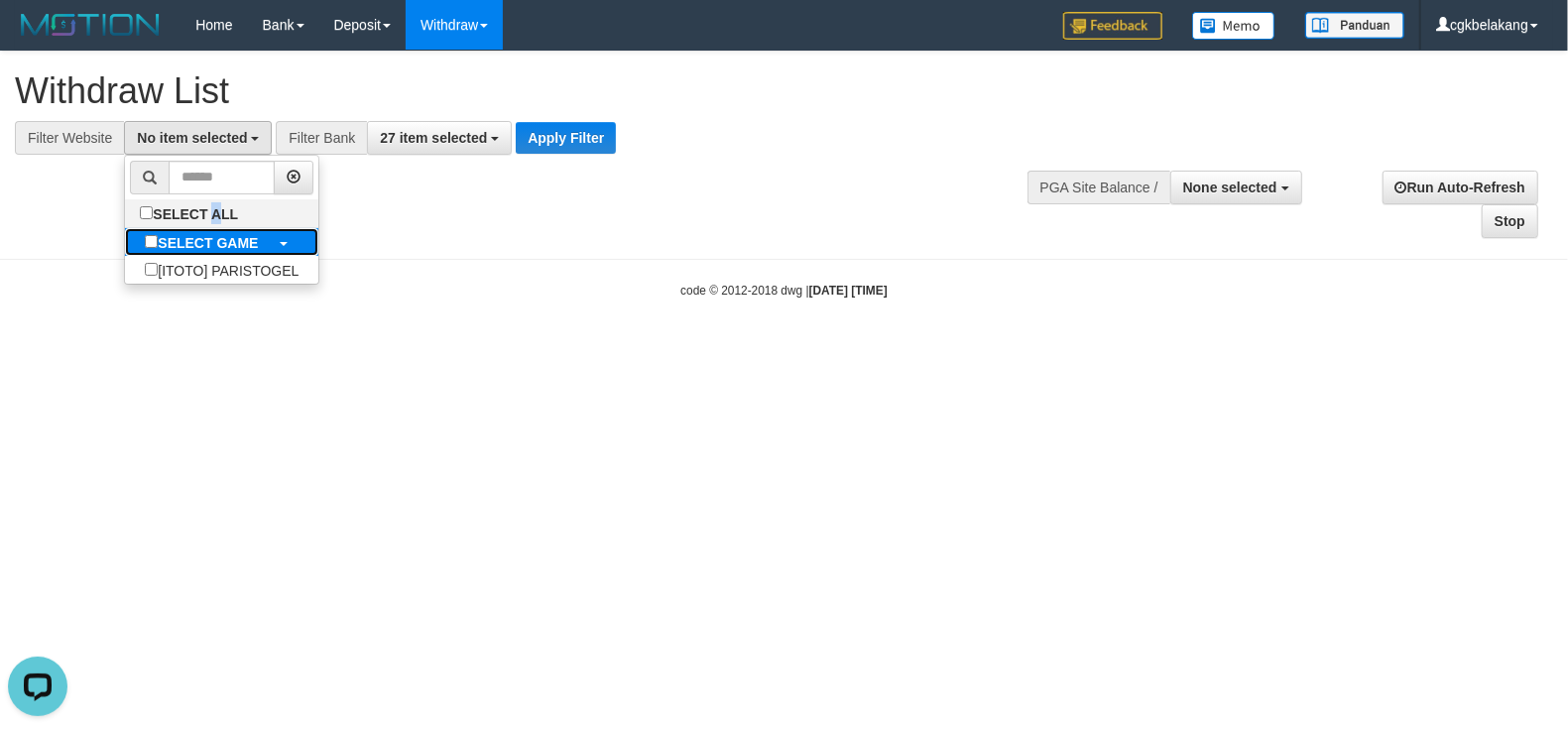 click on "SELECT GAME" at bounding box center (207, 243) 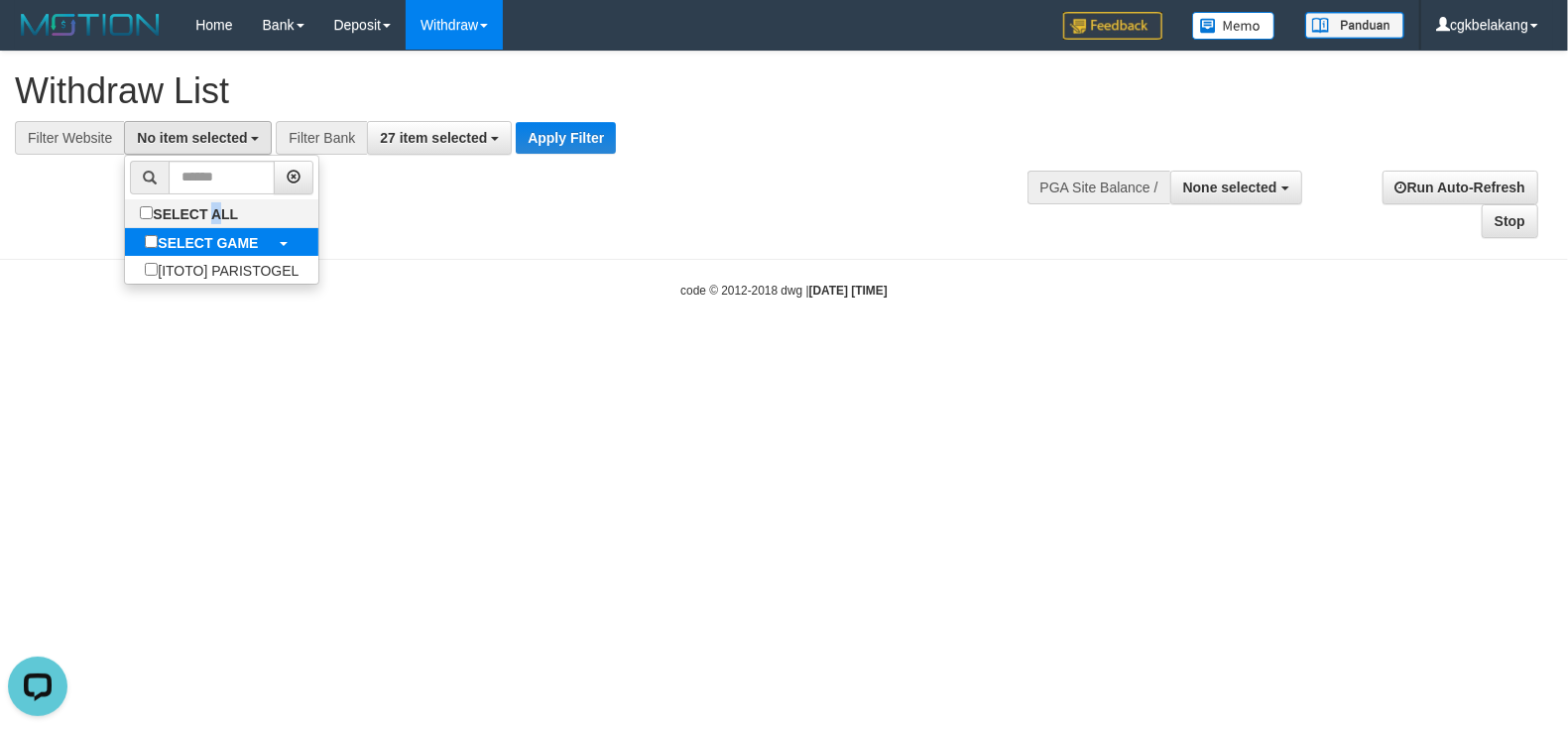 select on "****" 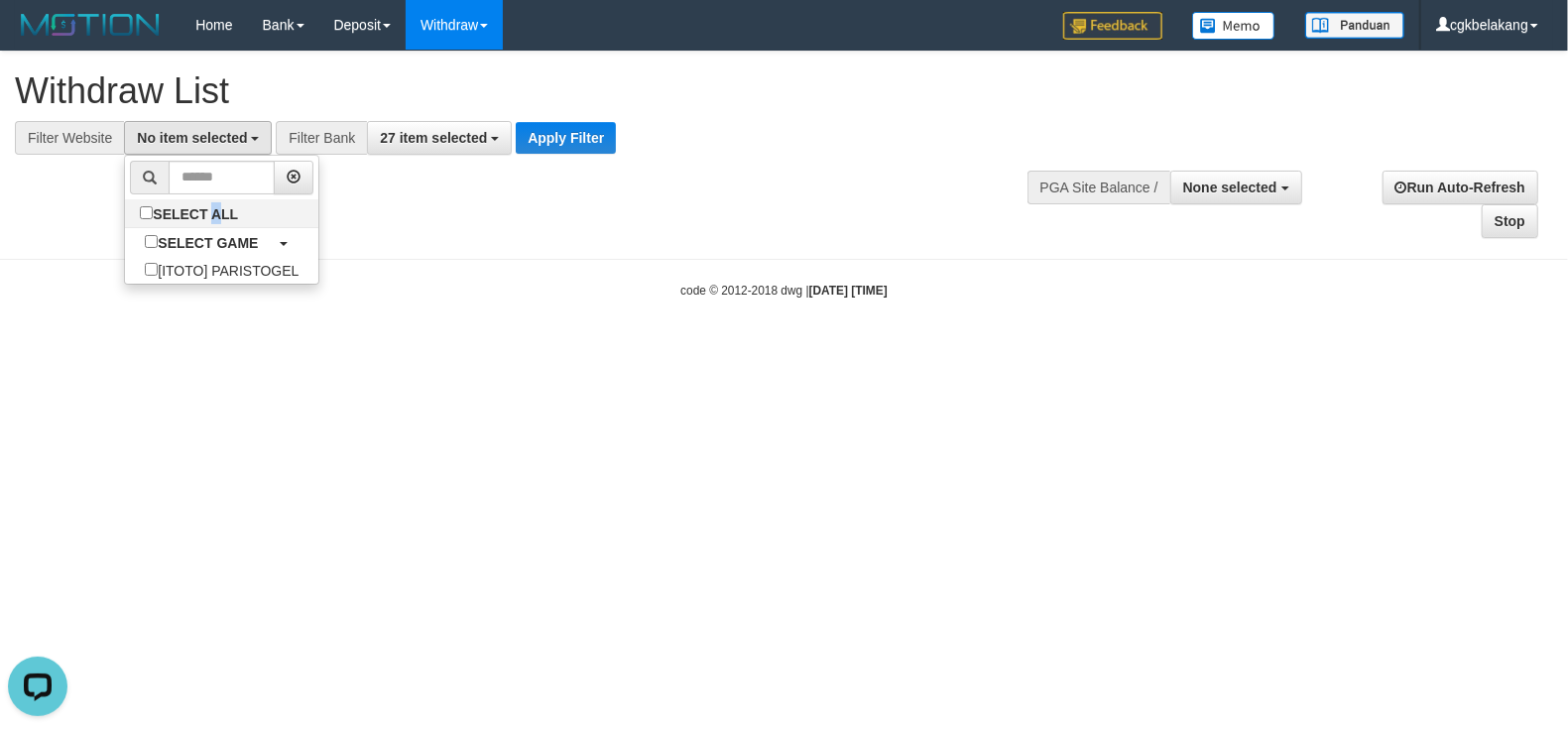scroll, scrollTop: 17, scrollLeft: 0, axis: vertical 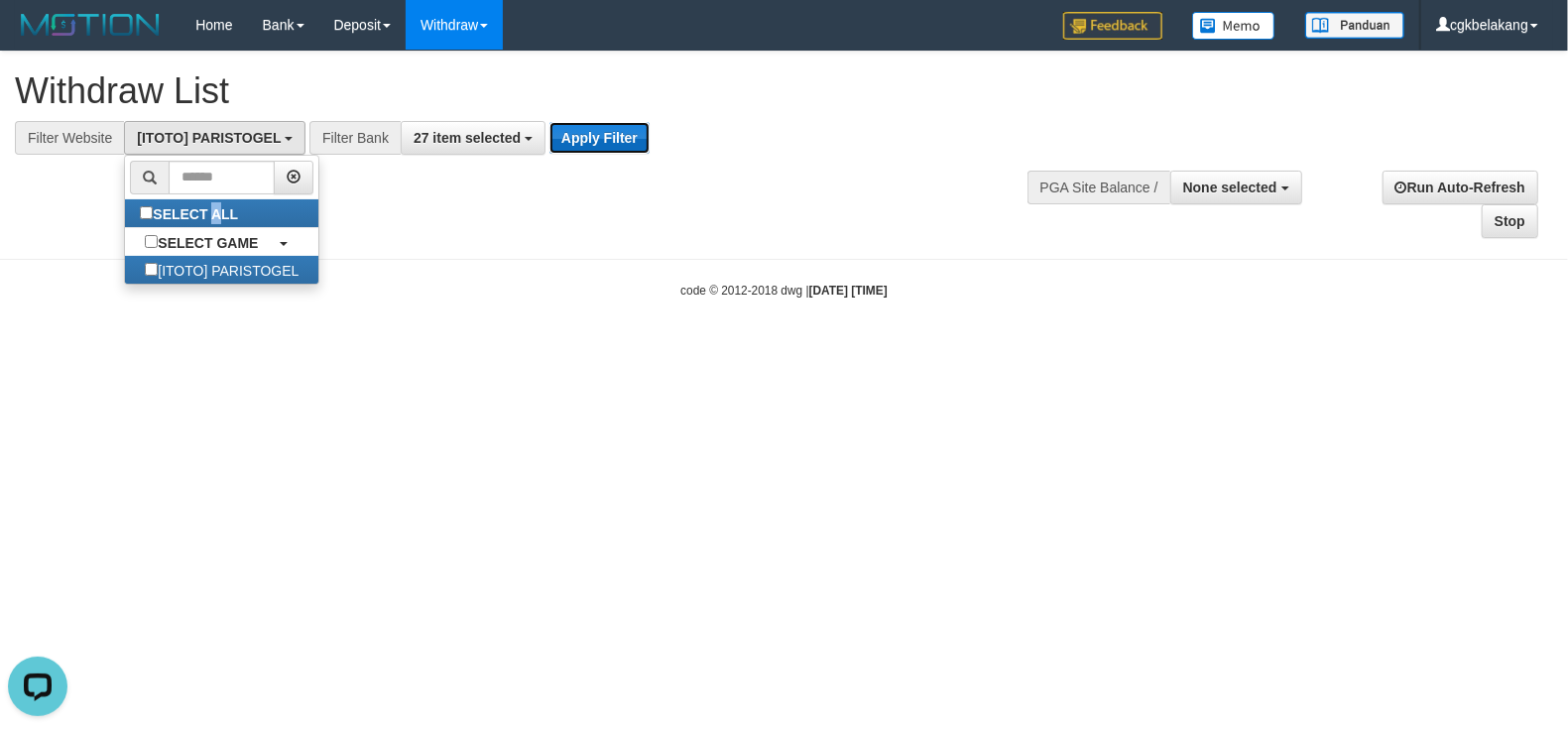 click on "Apply Filter" at bounding box center (599, 138) 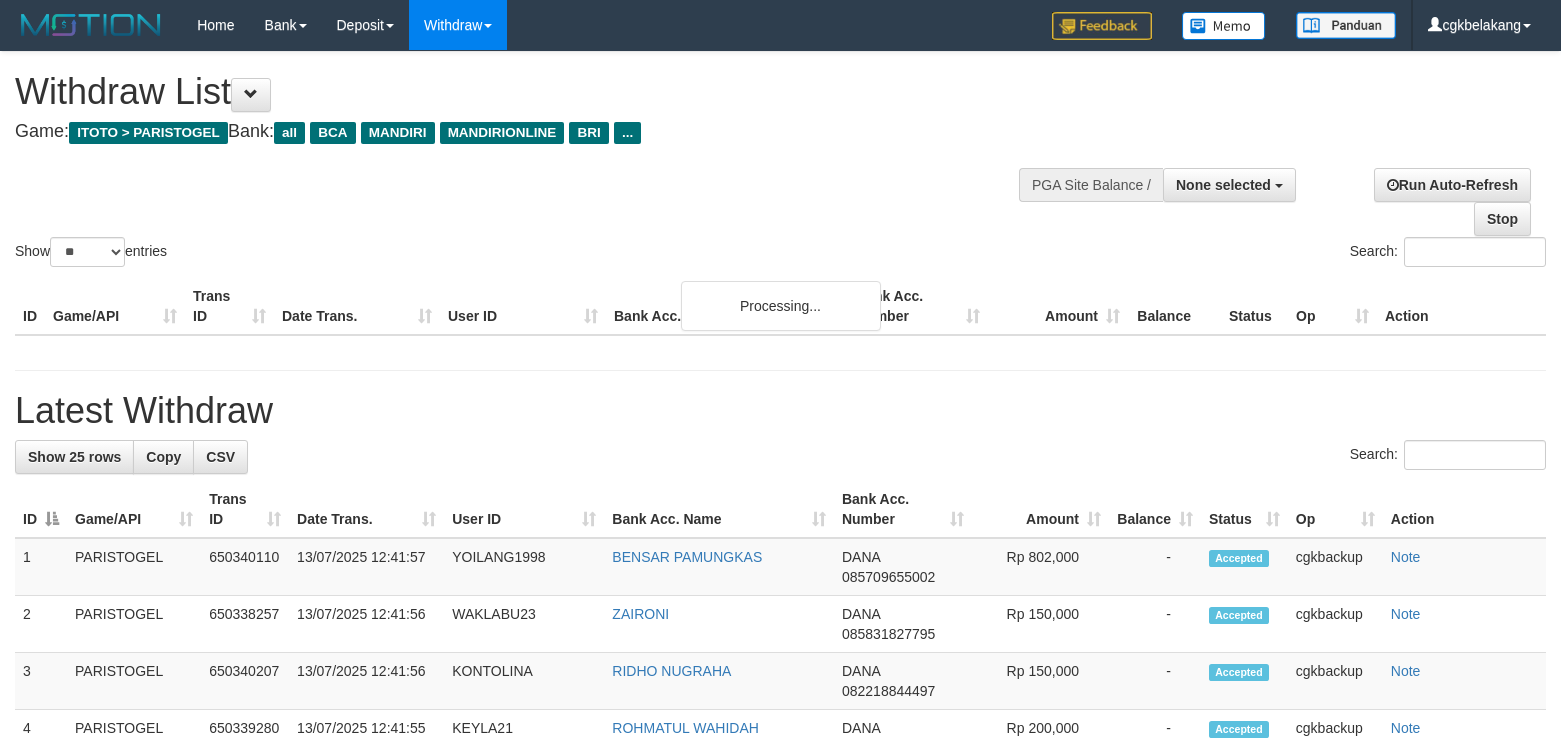 select 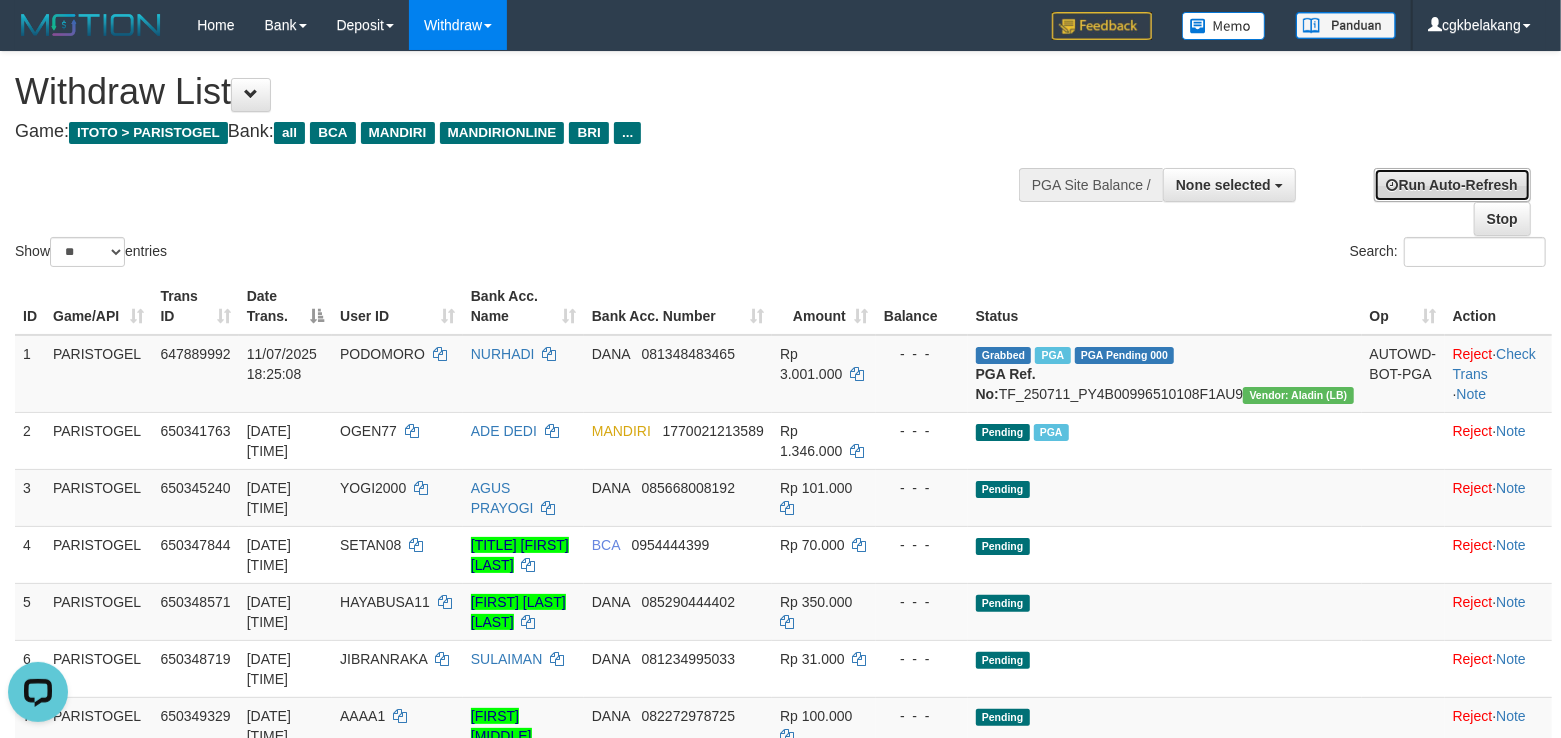 scroll, scrollTop: 0, scrollLeft: 0, axis: both 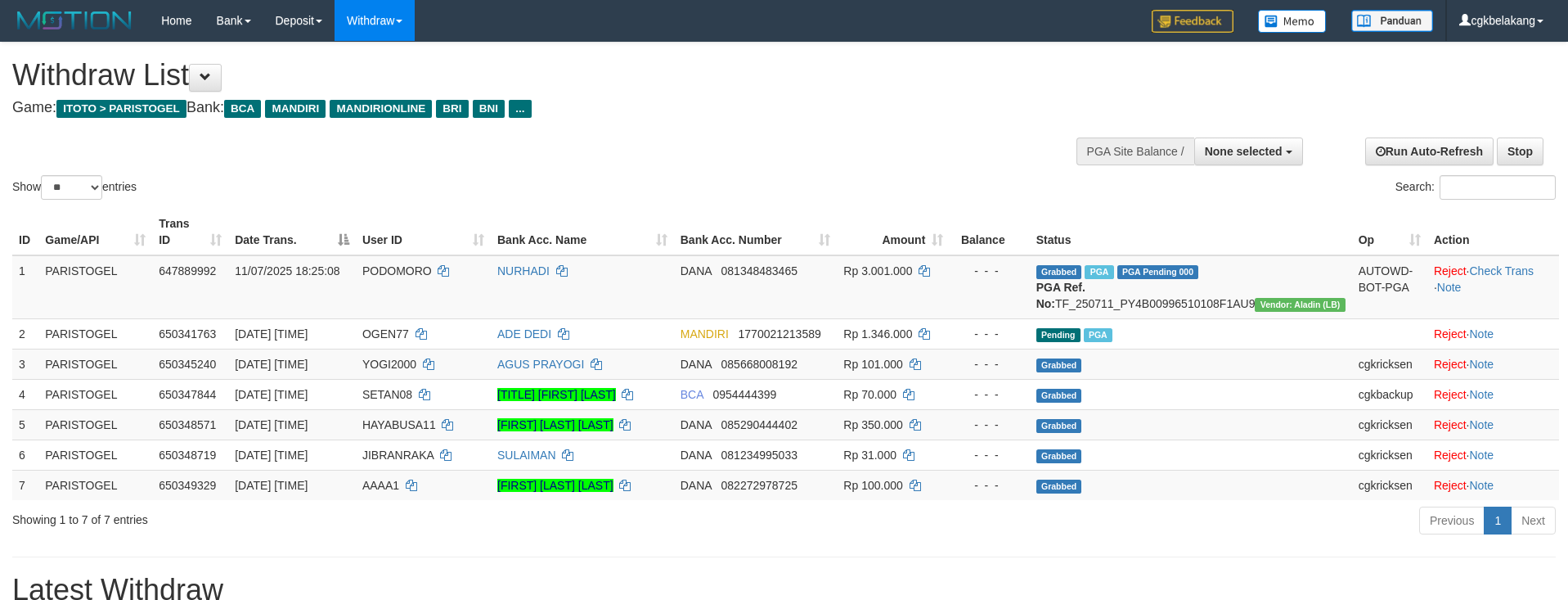 select 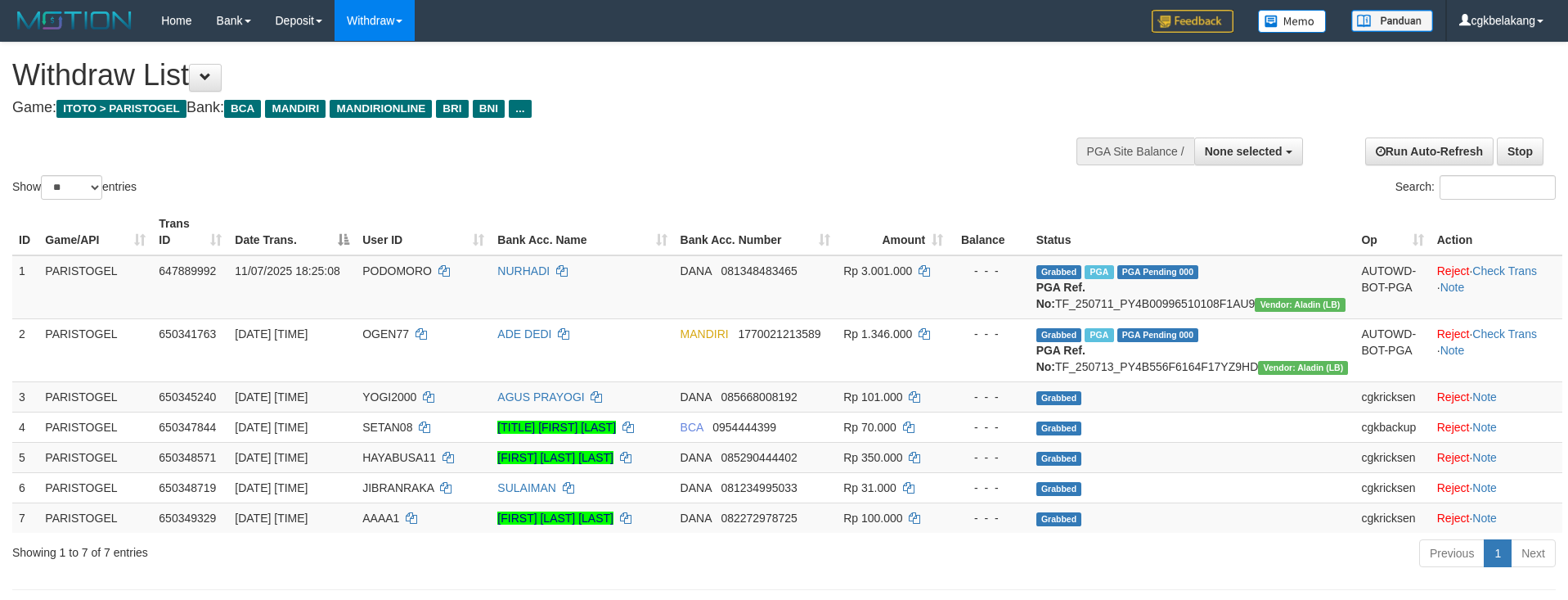 select 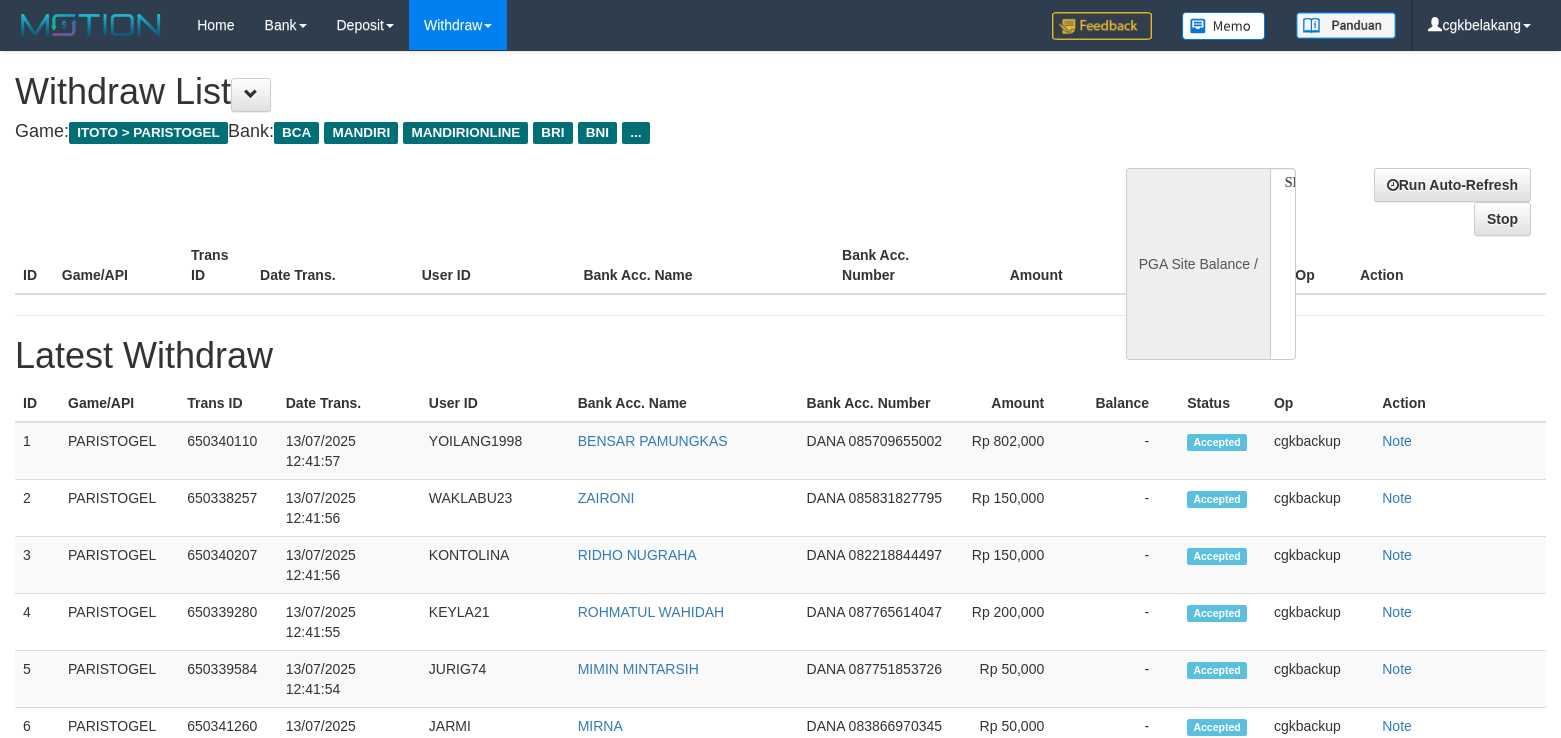 select 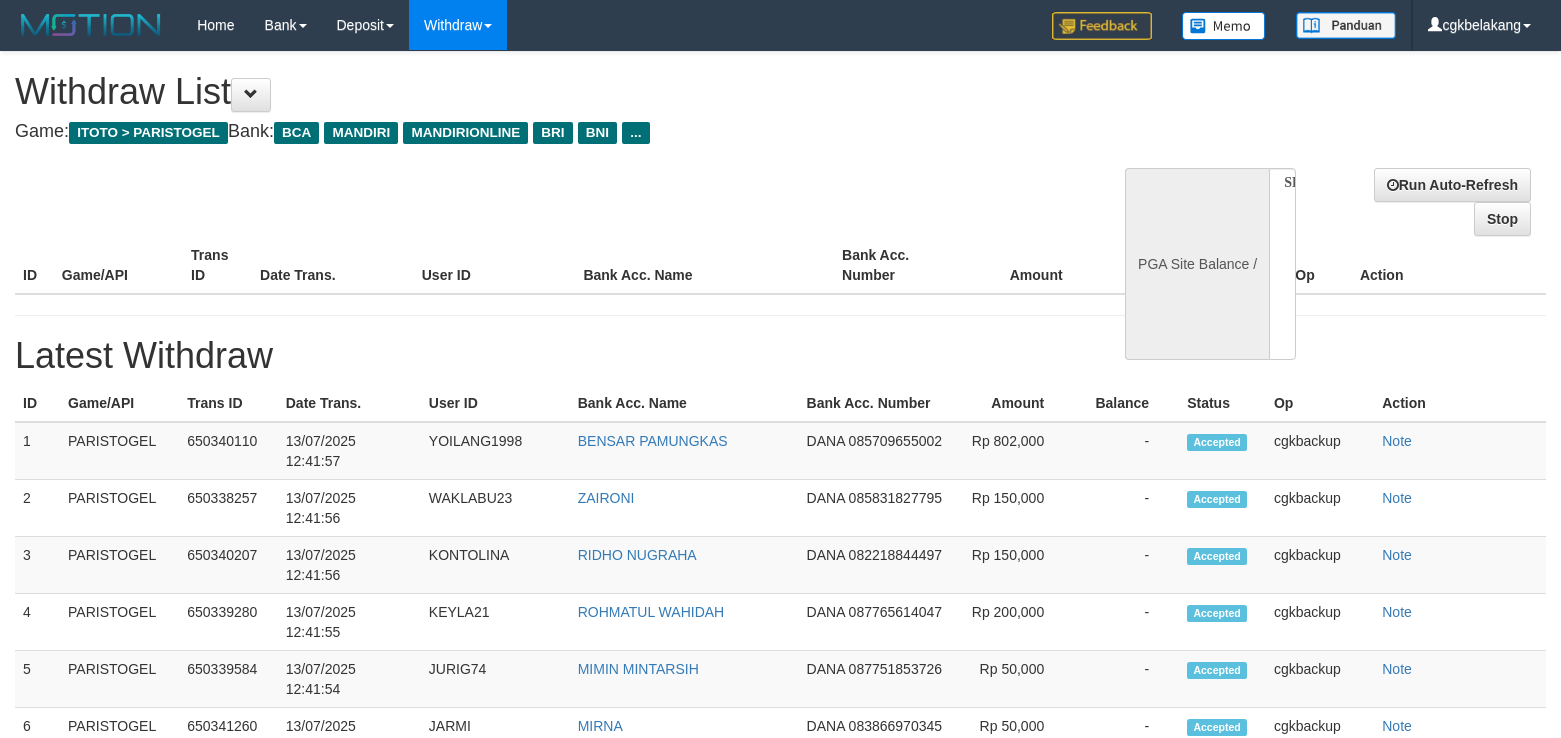 scroll, scrollTop: 0, scrollLeft: 0, axis: both 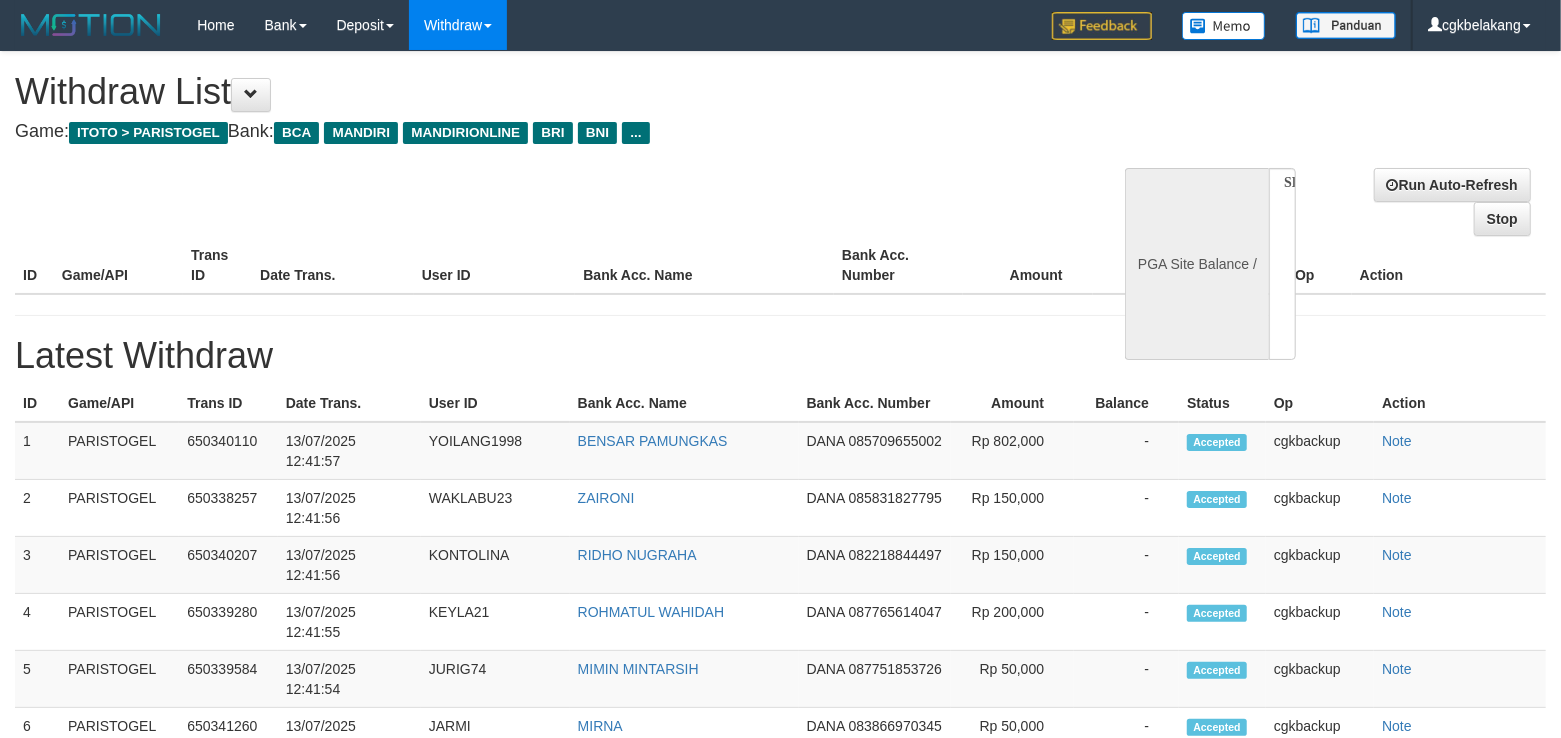 select on "**" 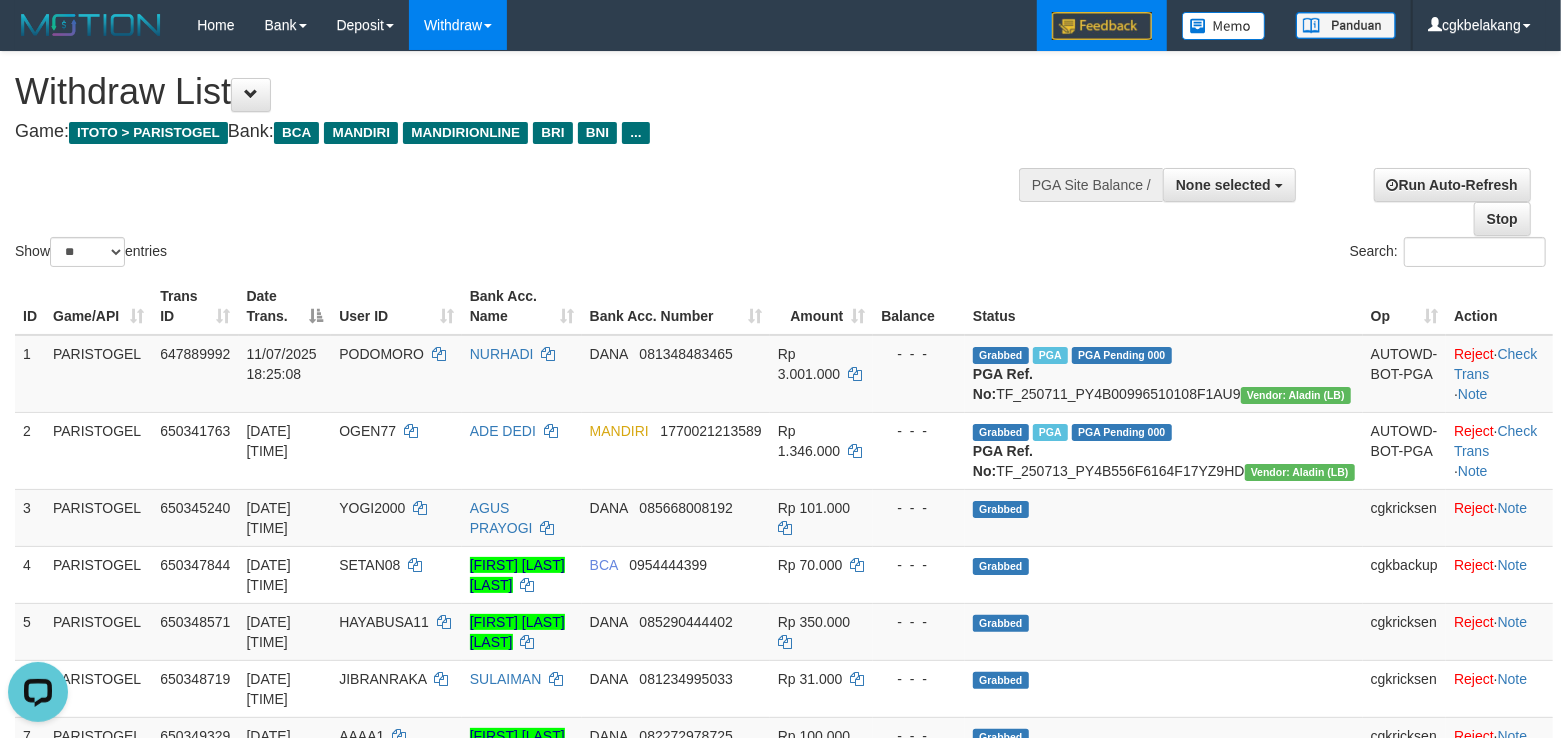 scroll, scrollTop: 0, scrollLeft: 0, axis: both 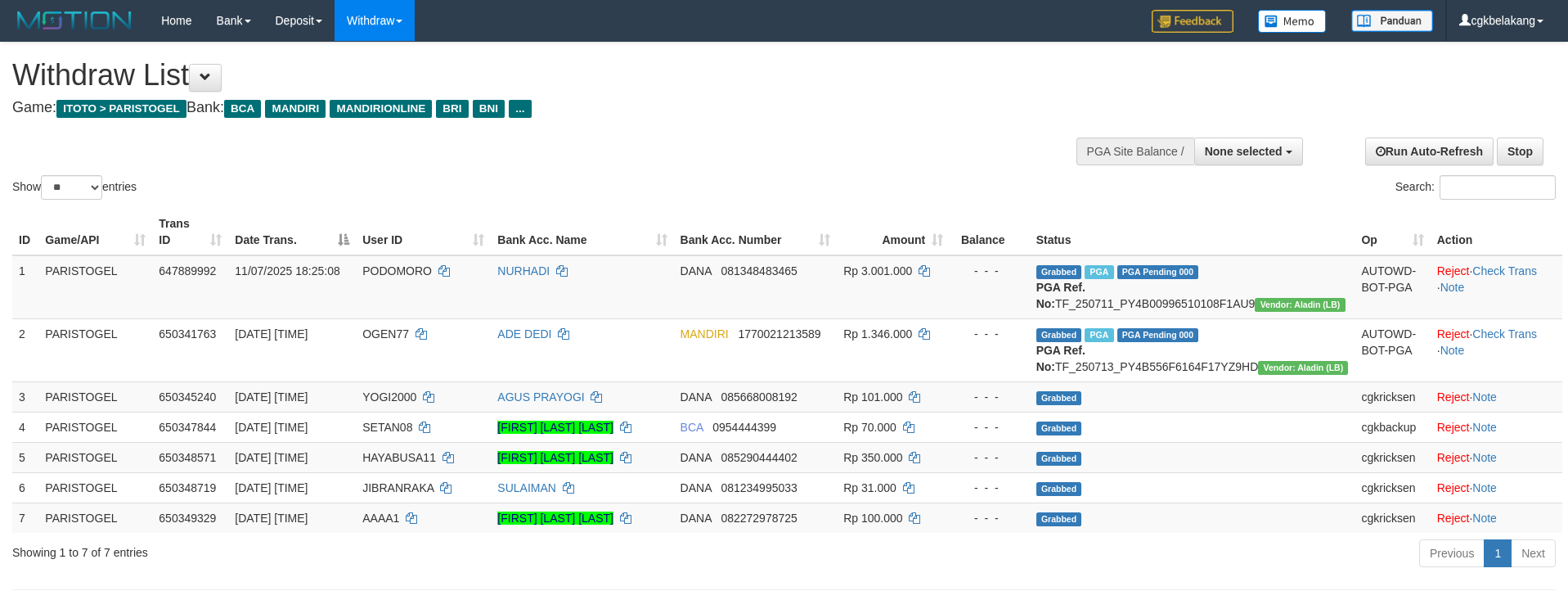 select 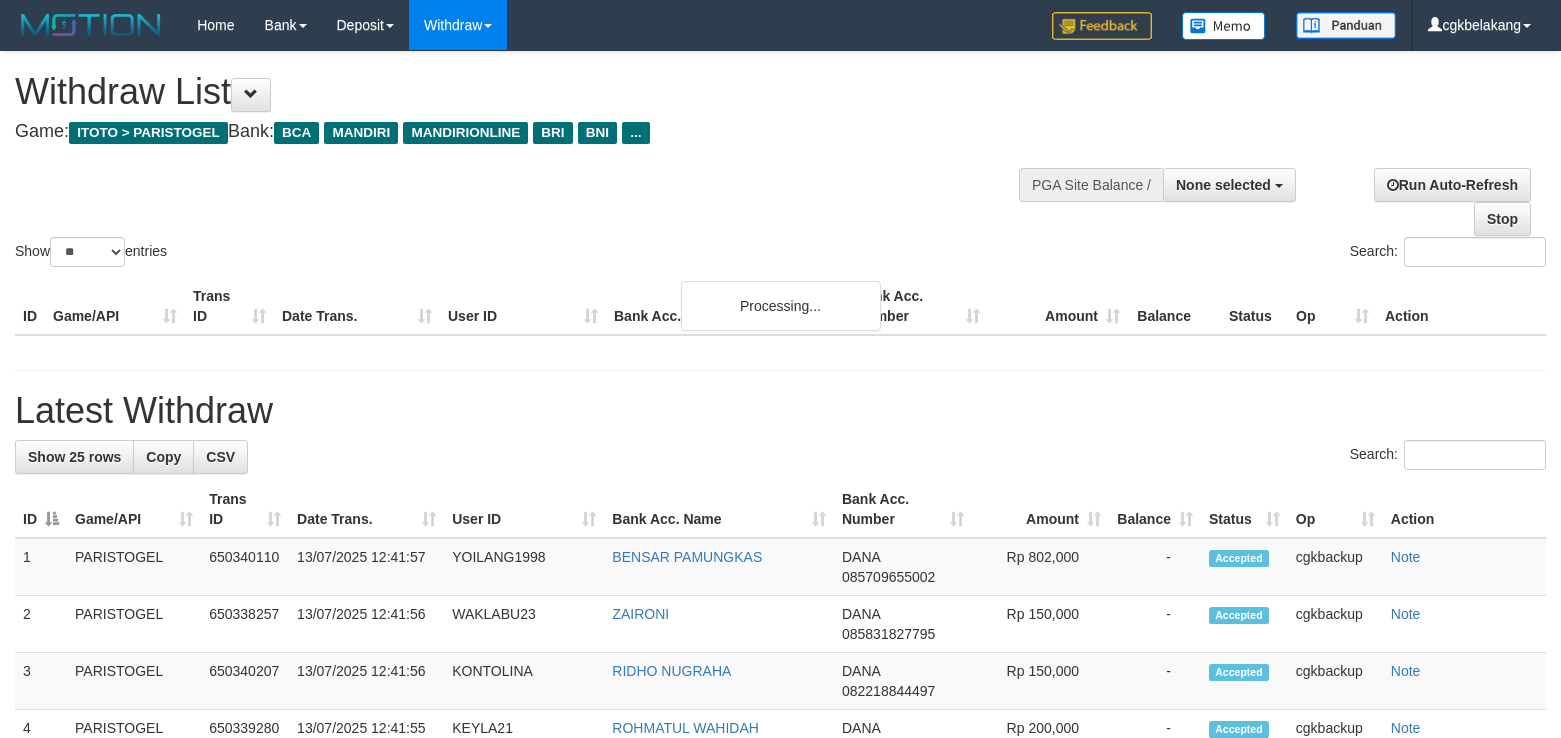 select 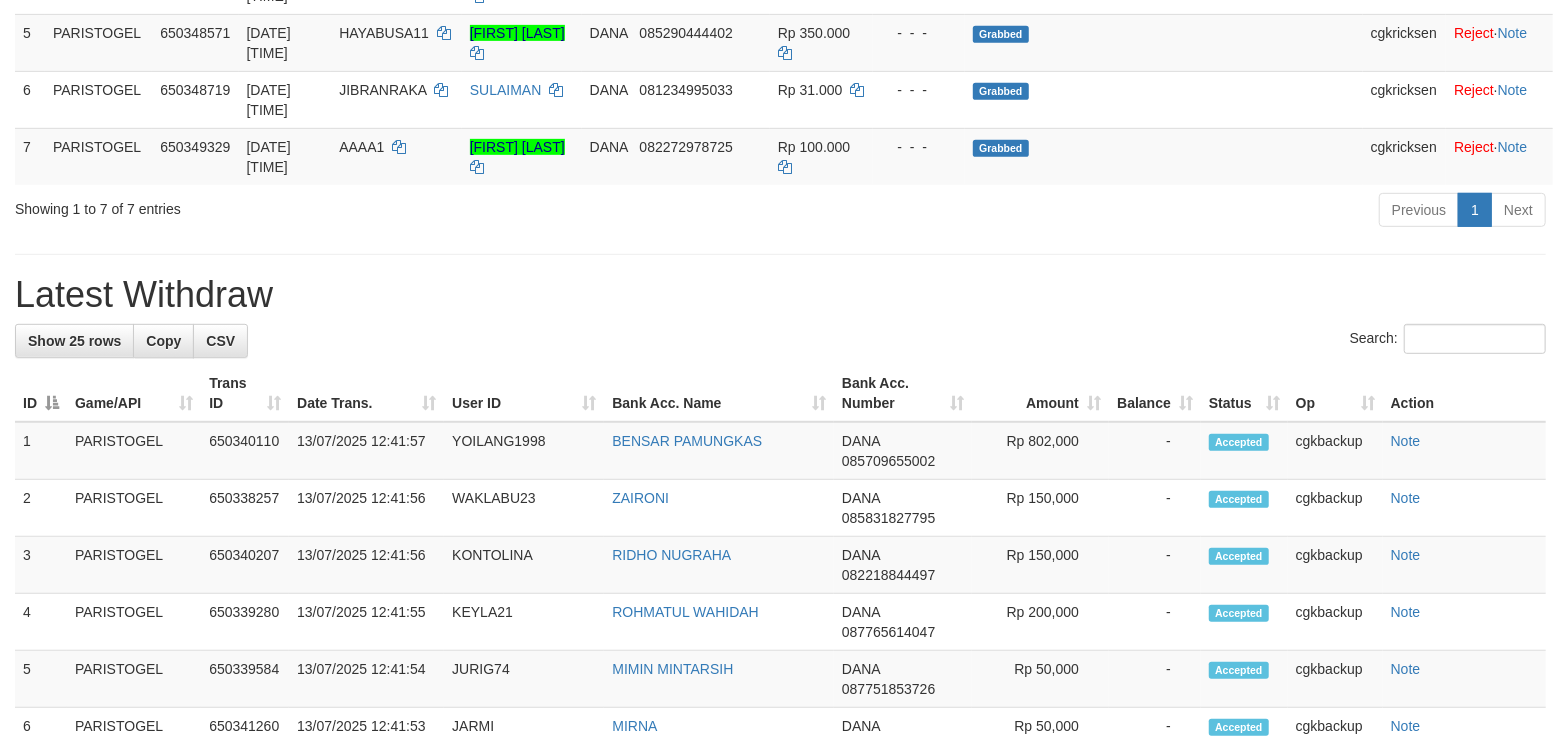 scroll, scrollTop: 533, scrollLeft: 0, axis: vertical 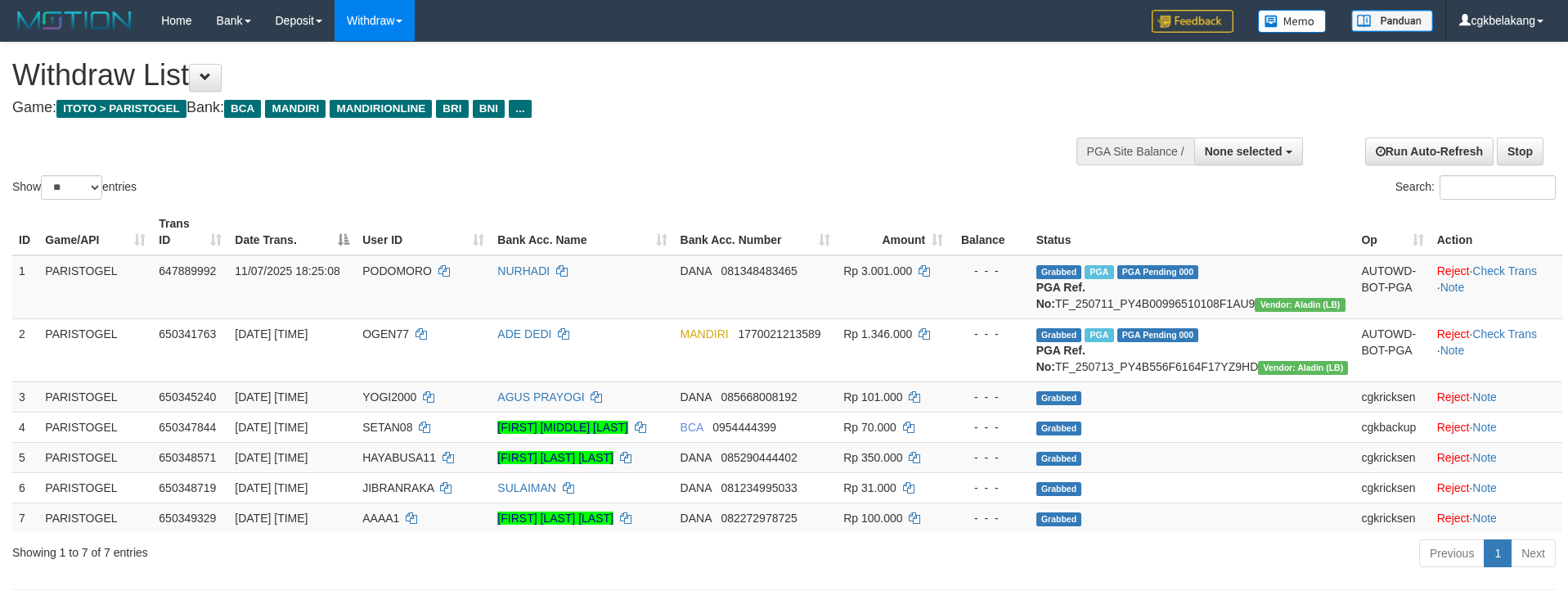 select 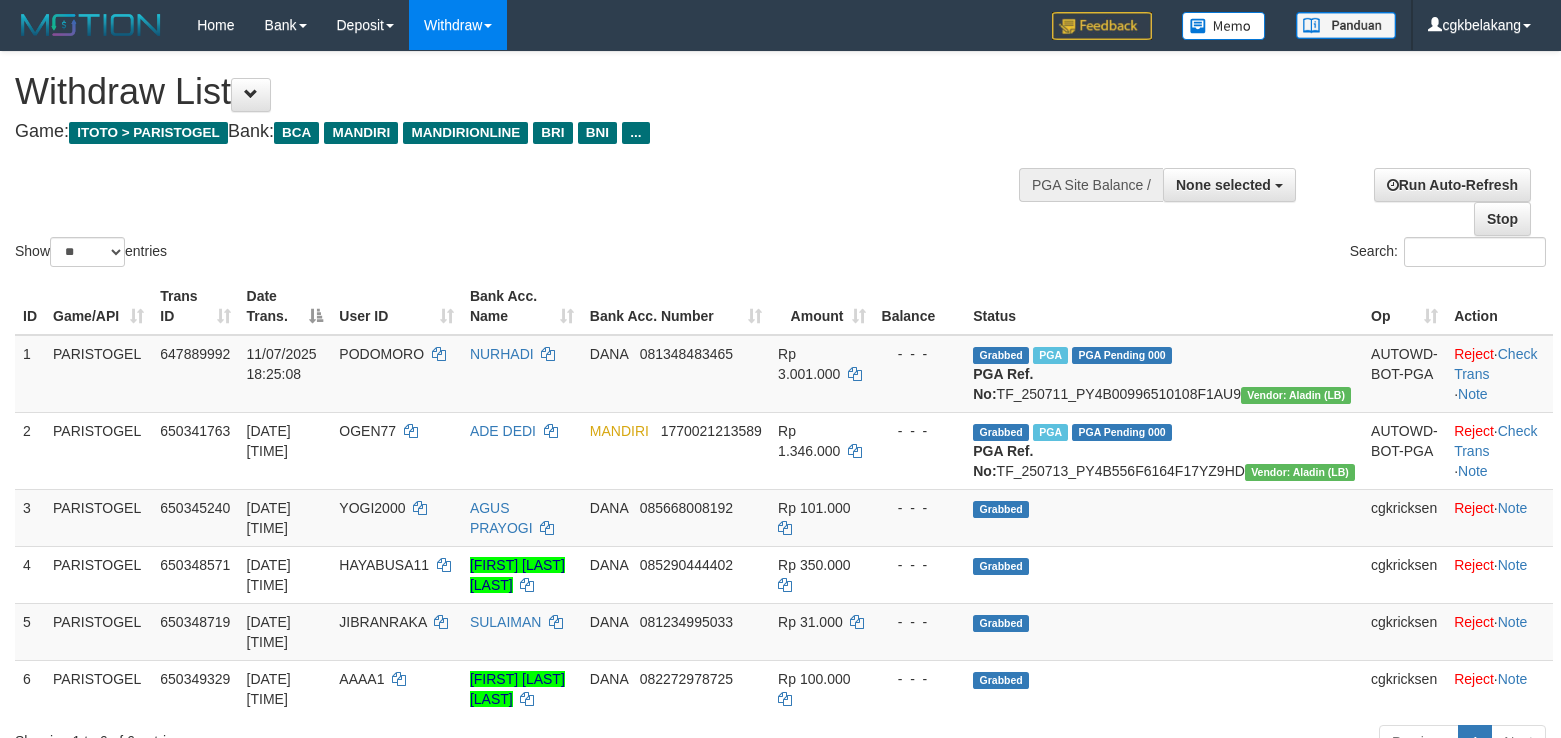 select 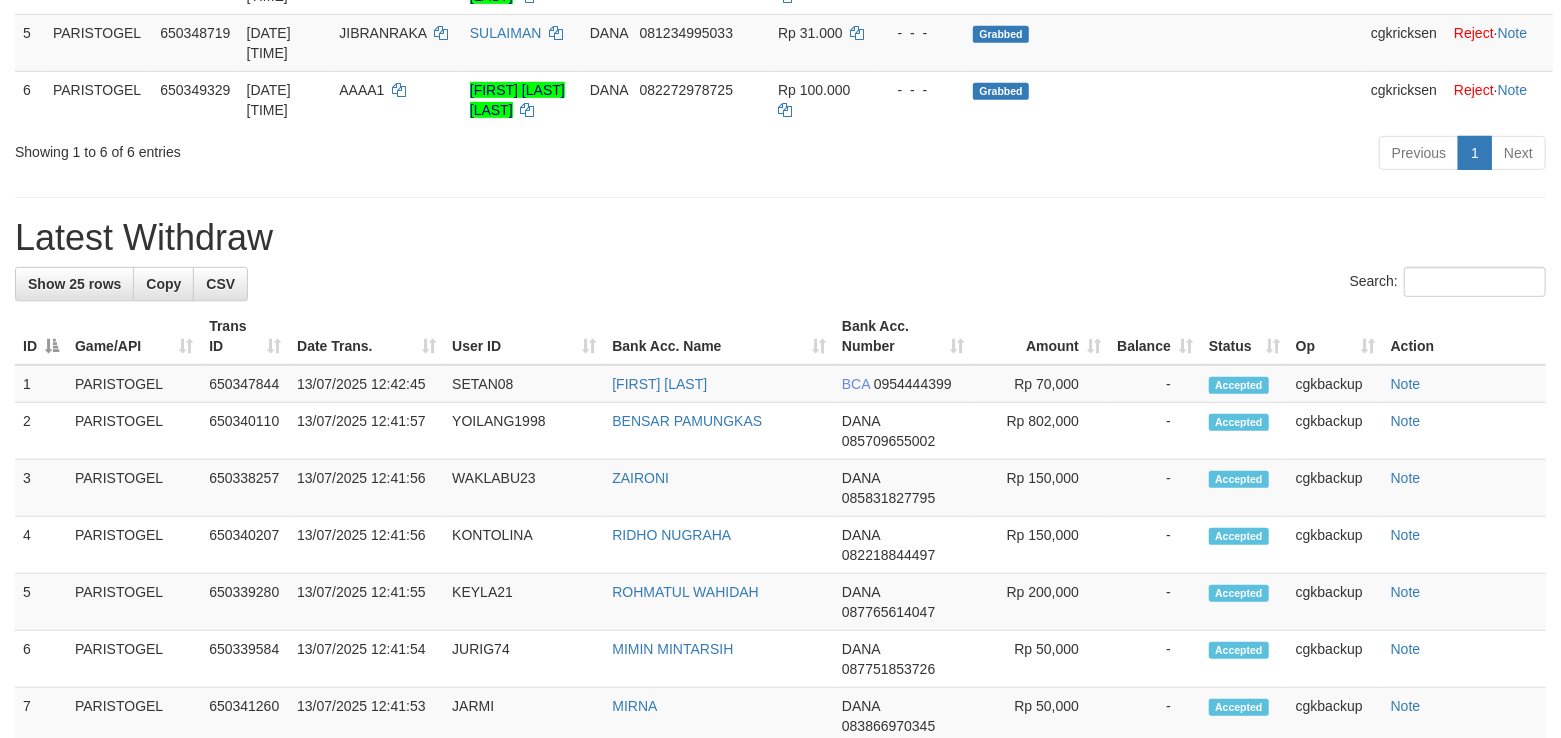 scroll, scrollTop: 533, scrollLeft: 0, axis: vertical 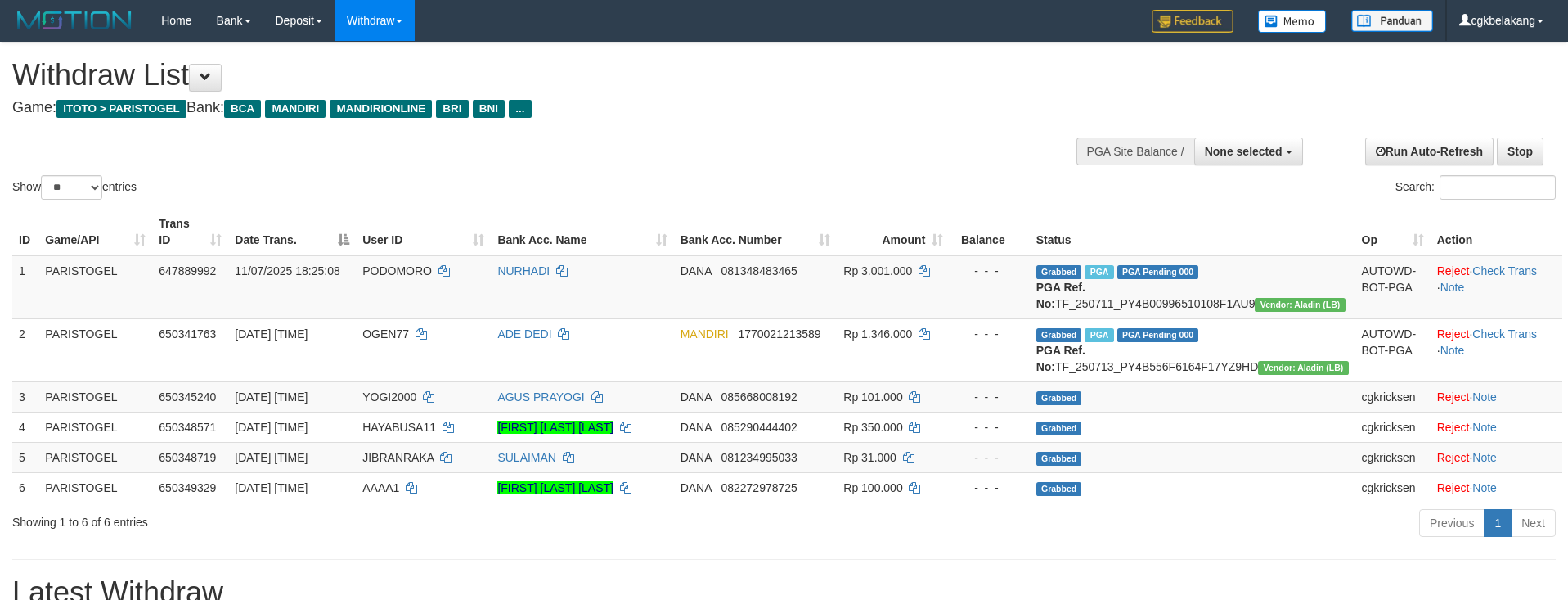 select 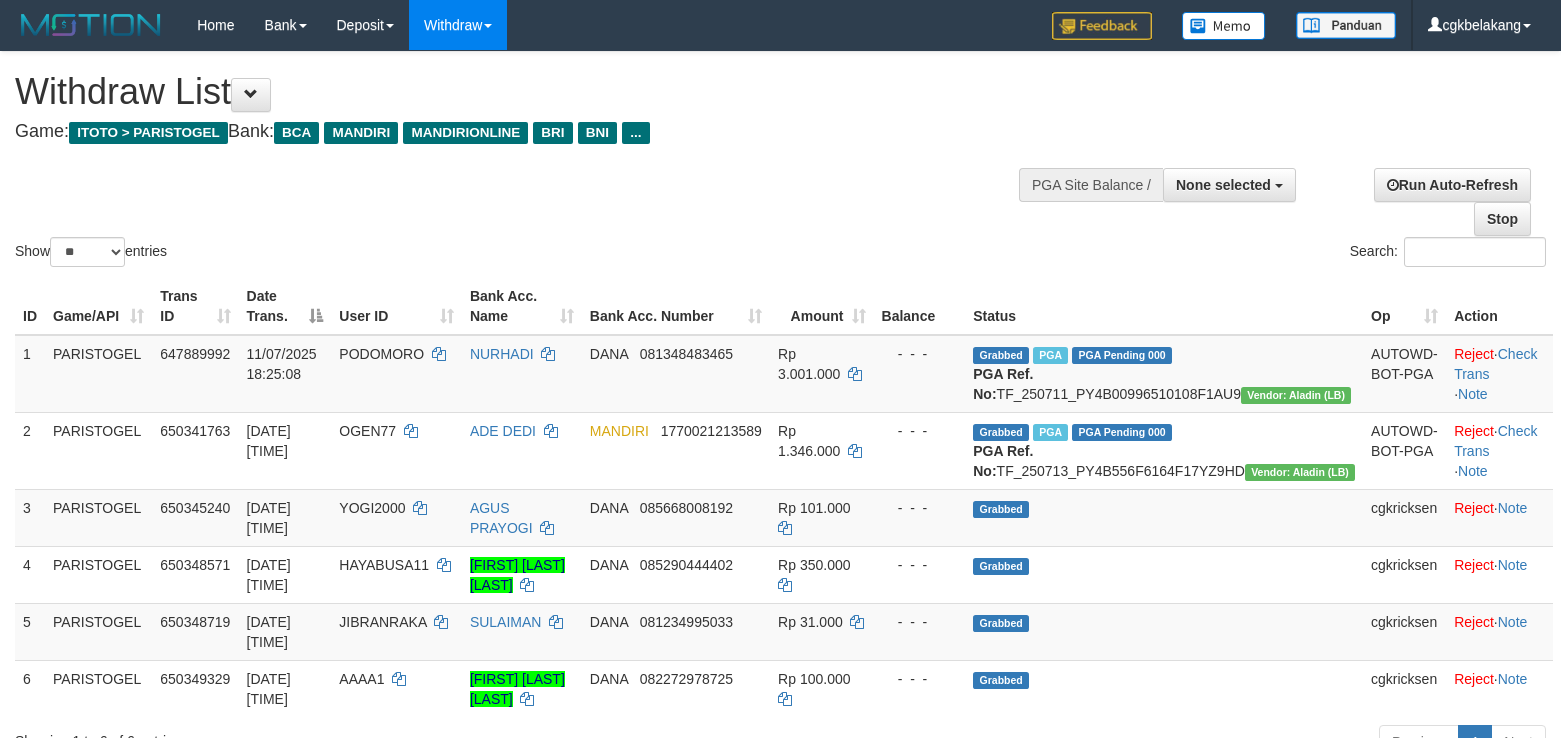 select 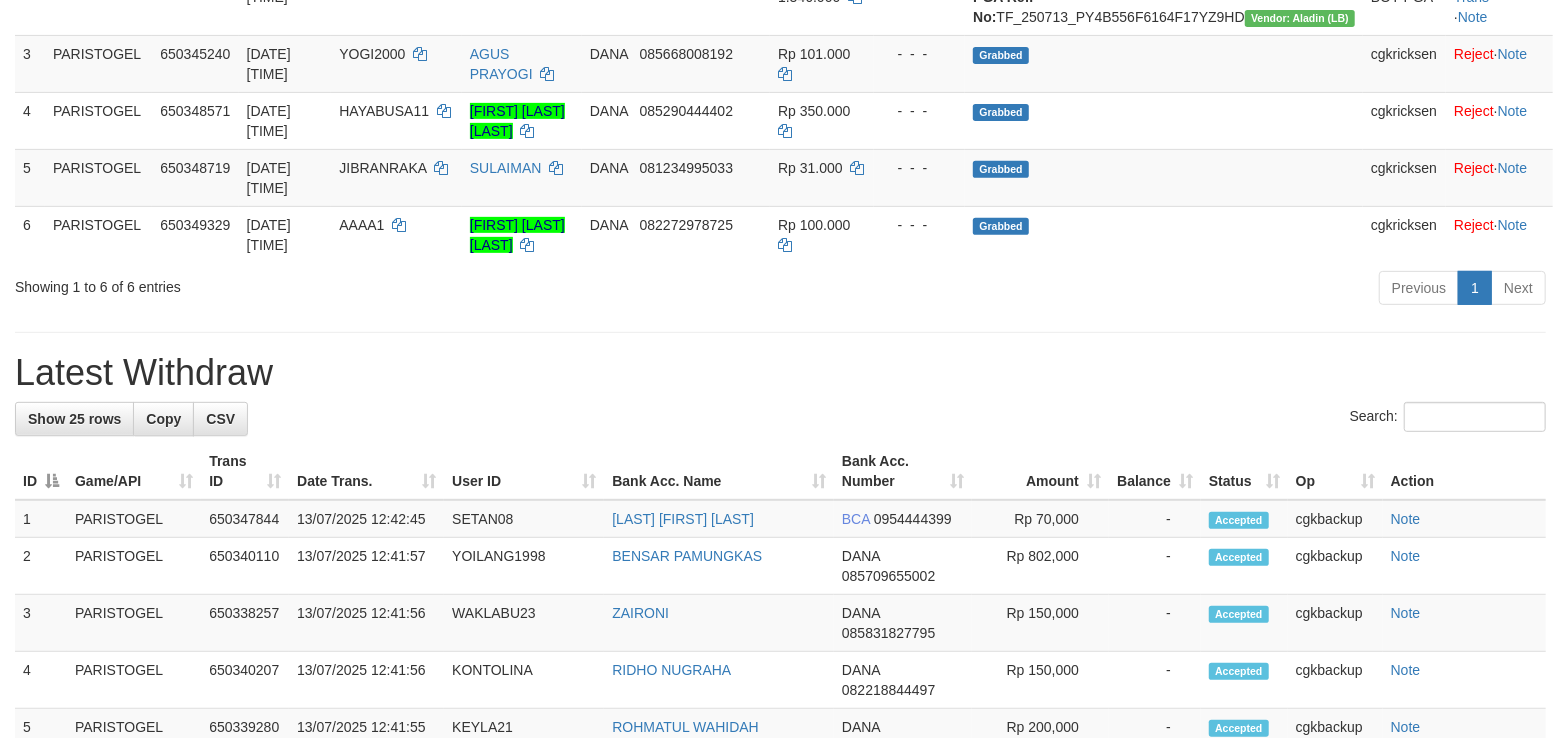 scroll, scrollTop: 400, scrollLeft: 0, axis: vertical 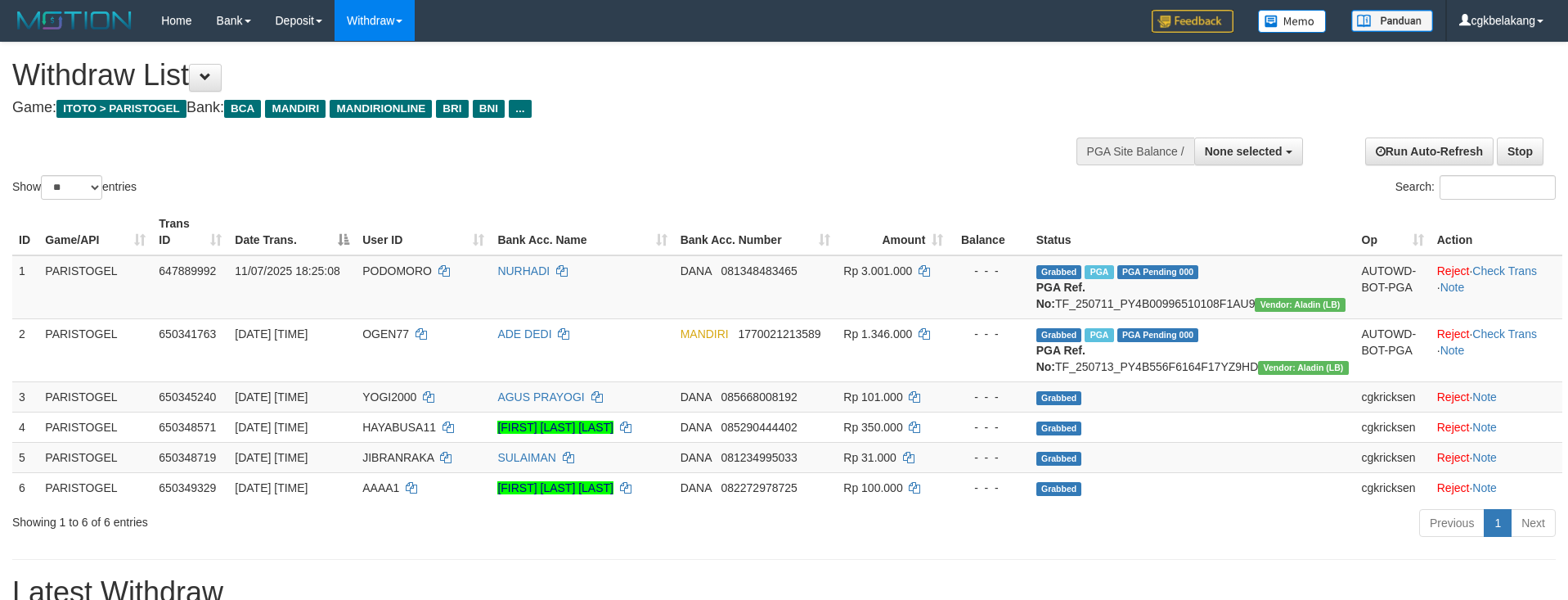 select 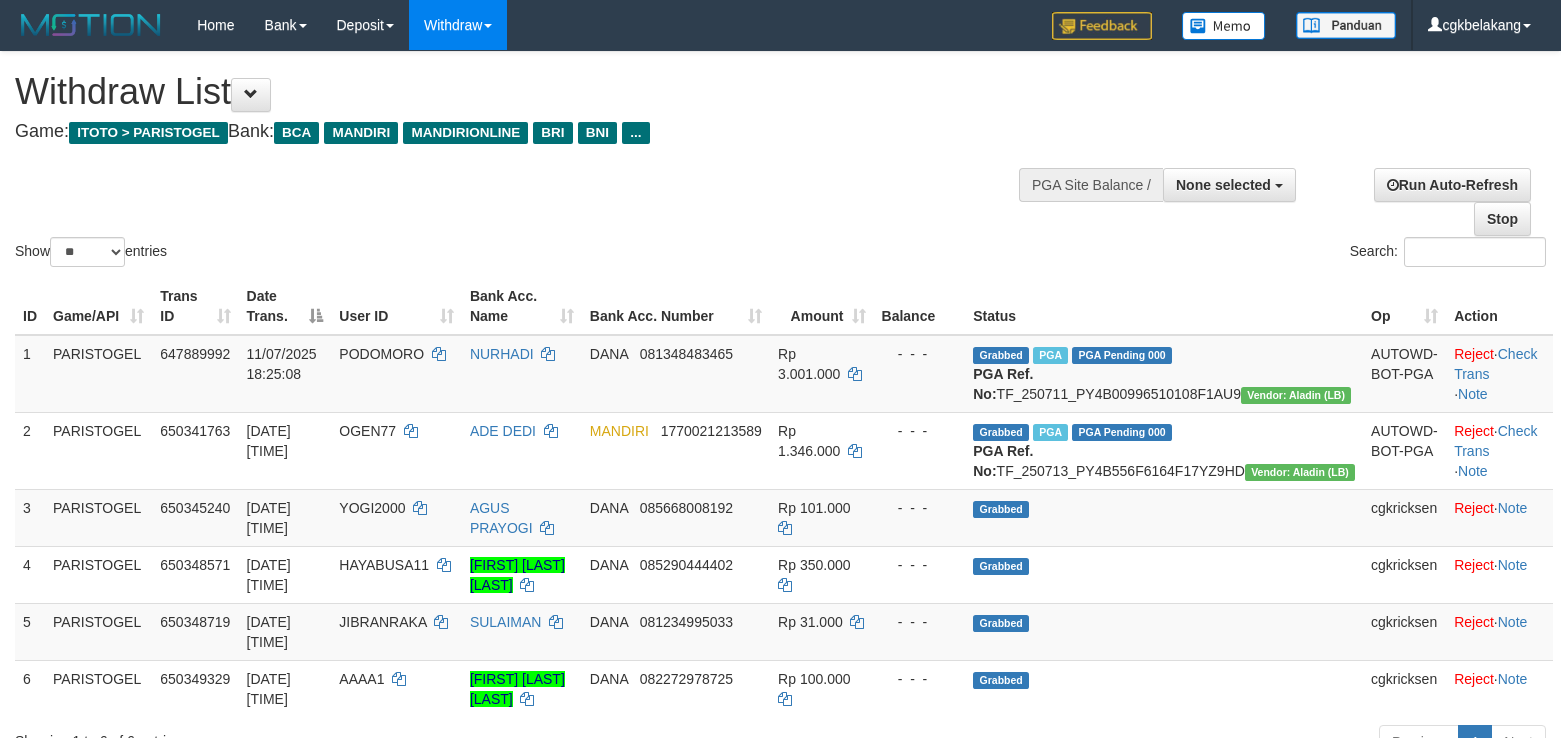 select 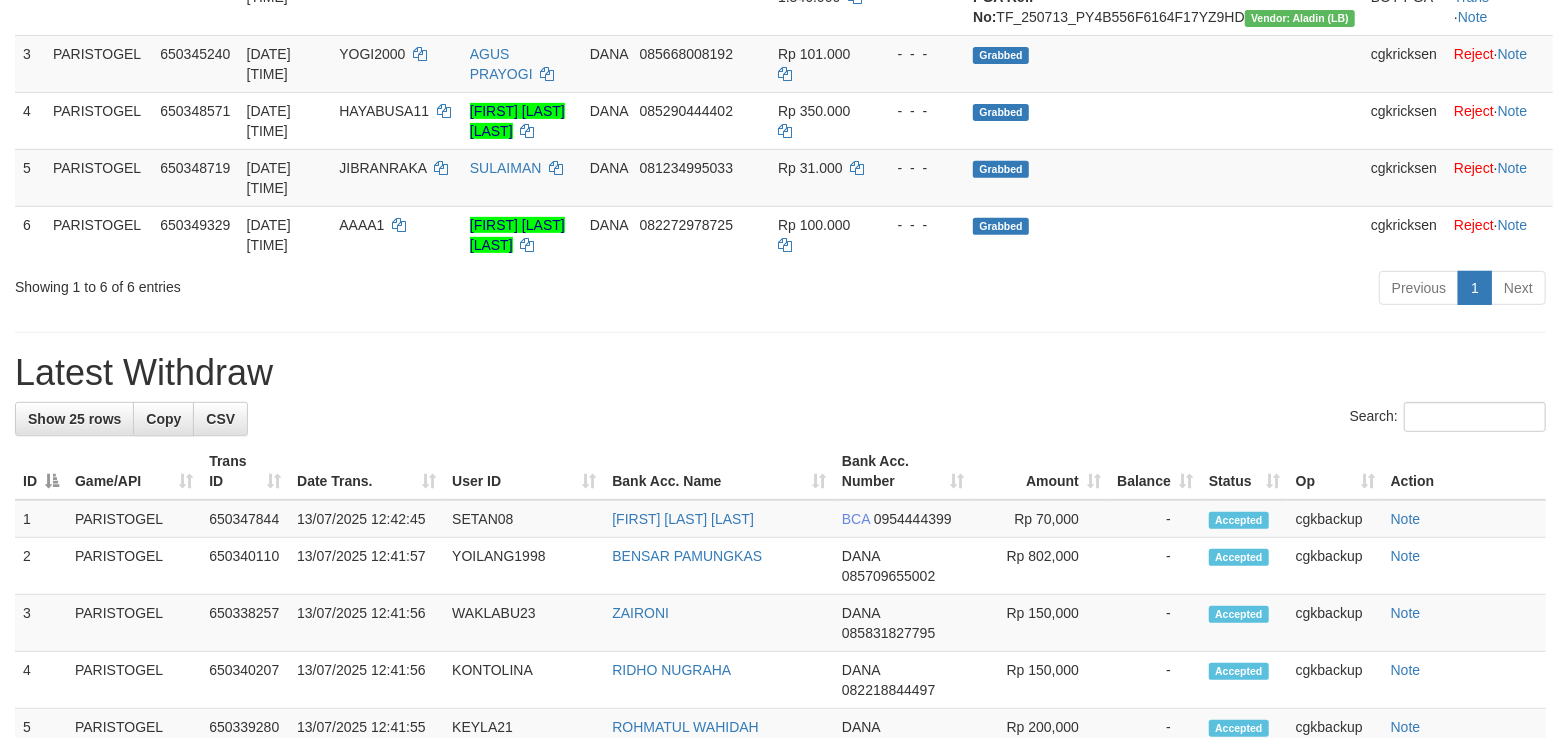 scroll, scrollTop: 400, scrollLeft: 0, axis: vertical 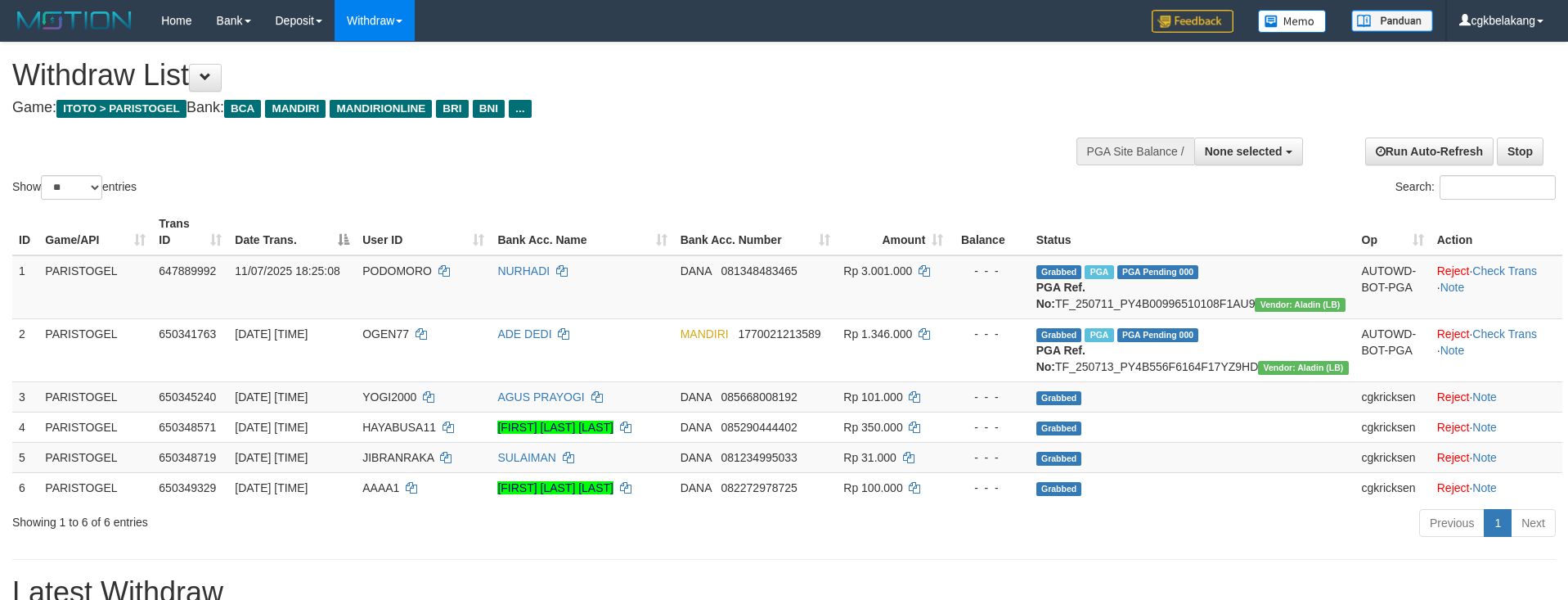 select 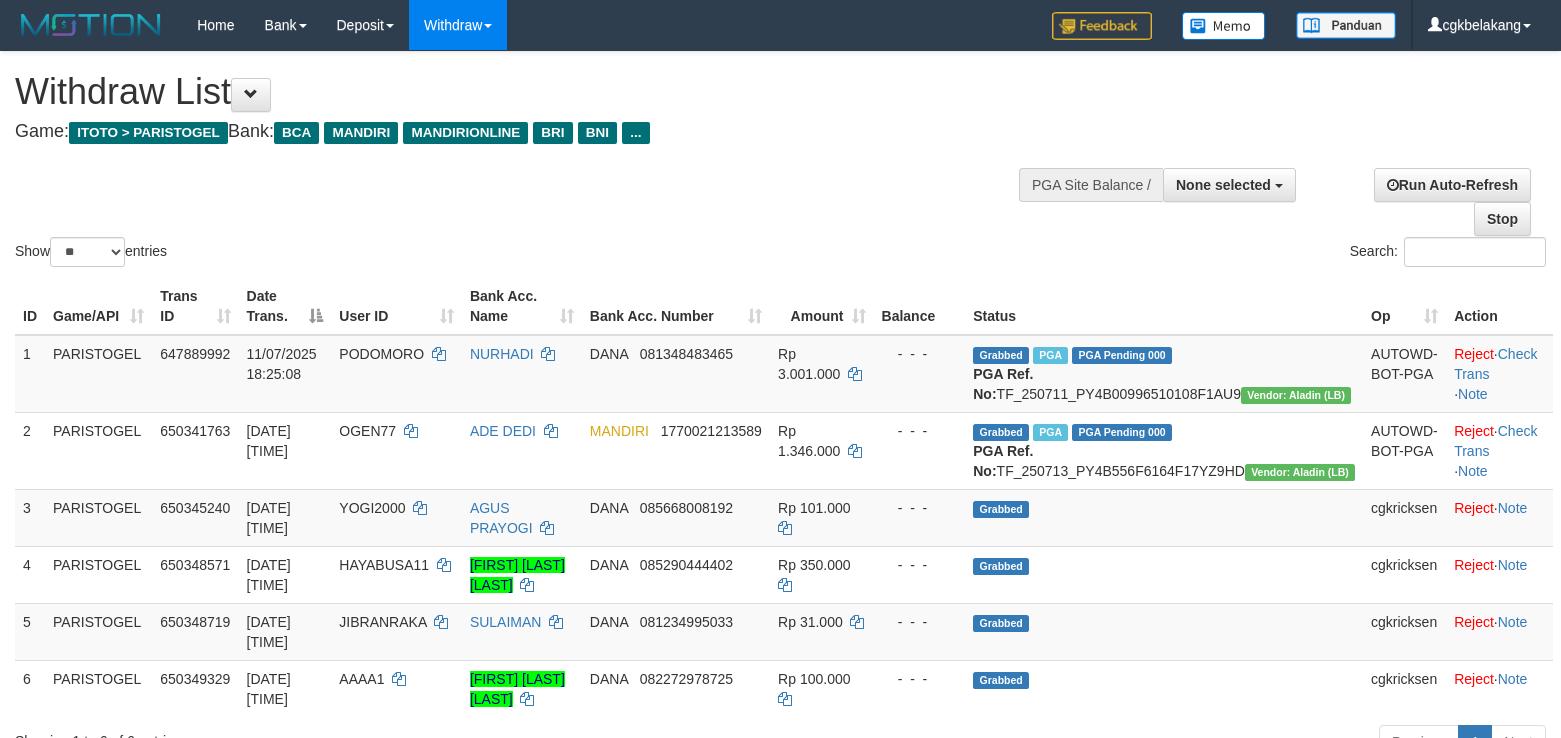 select 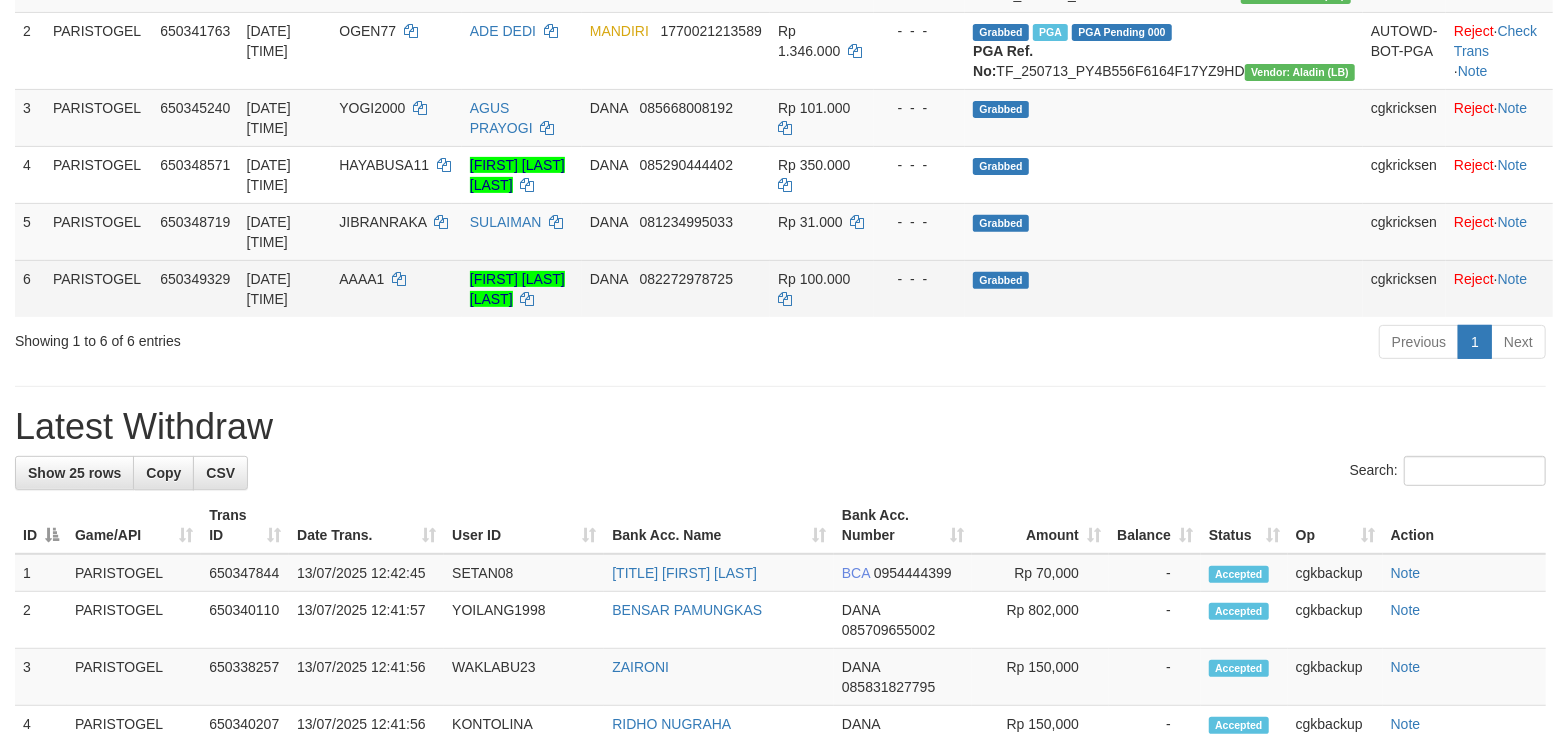 scroll, scrollTop: 284, scrollLeft: 0, axis: vertical 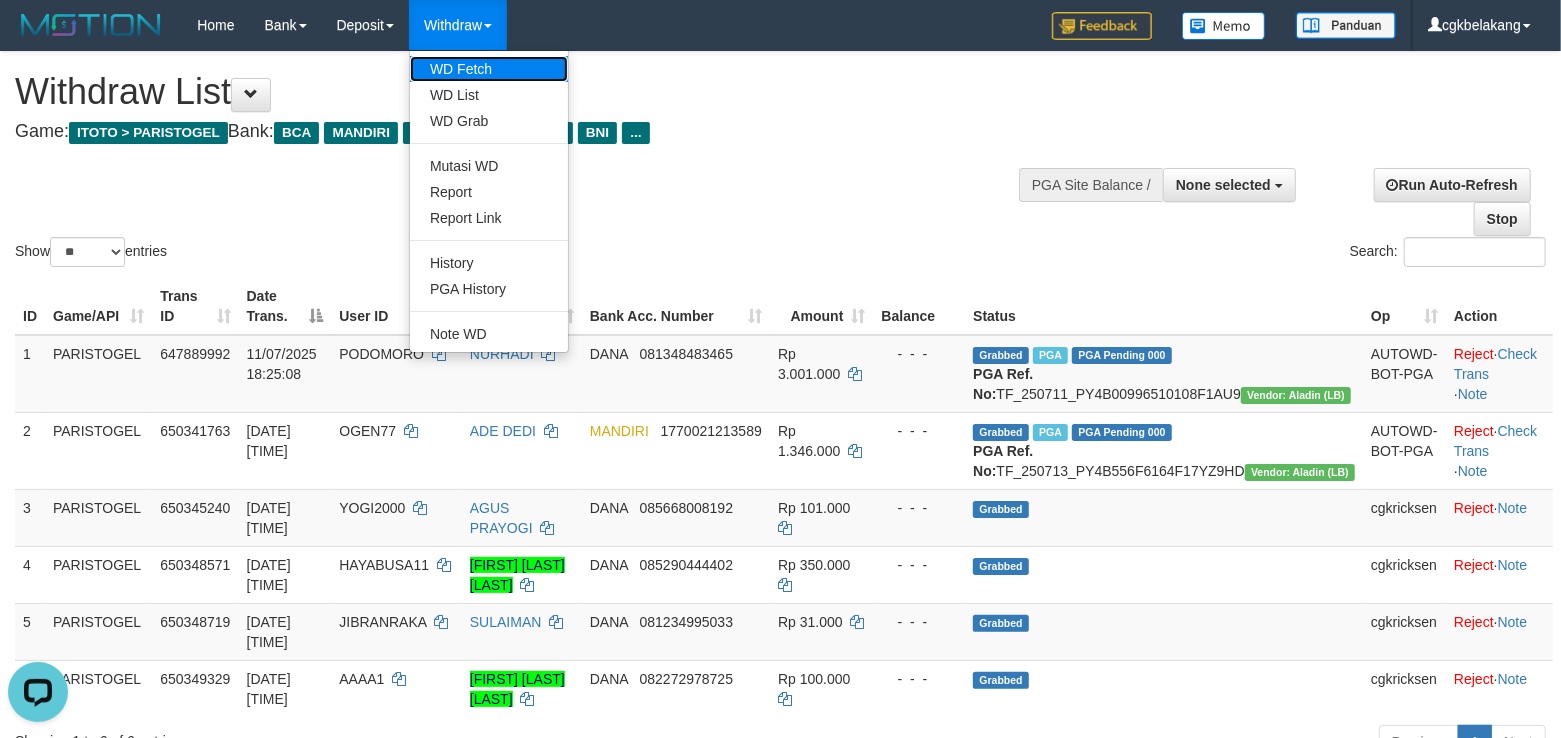 click on "WD Fetch" at bounding box center [489, 69] 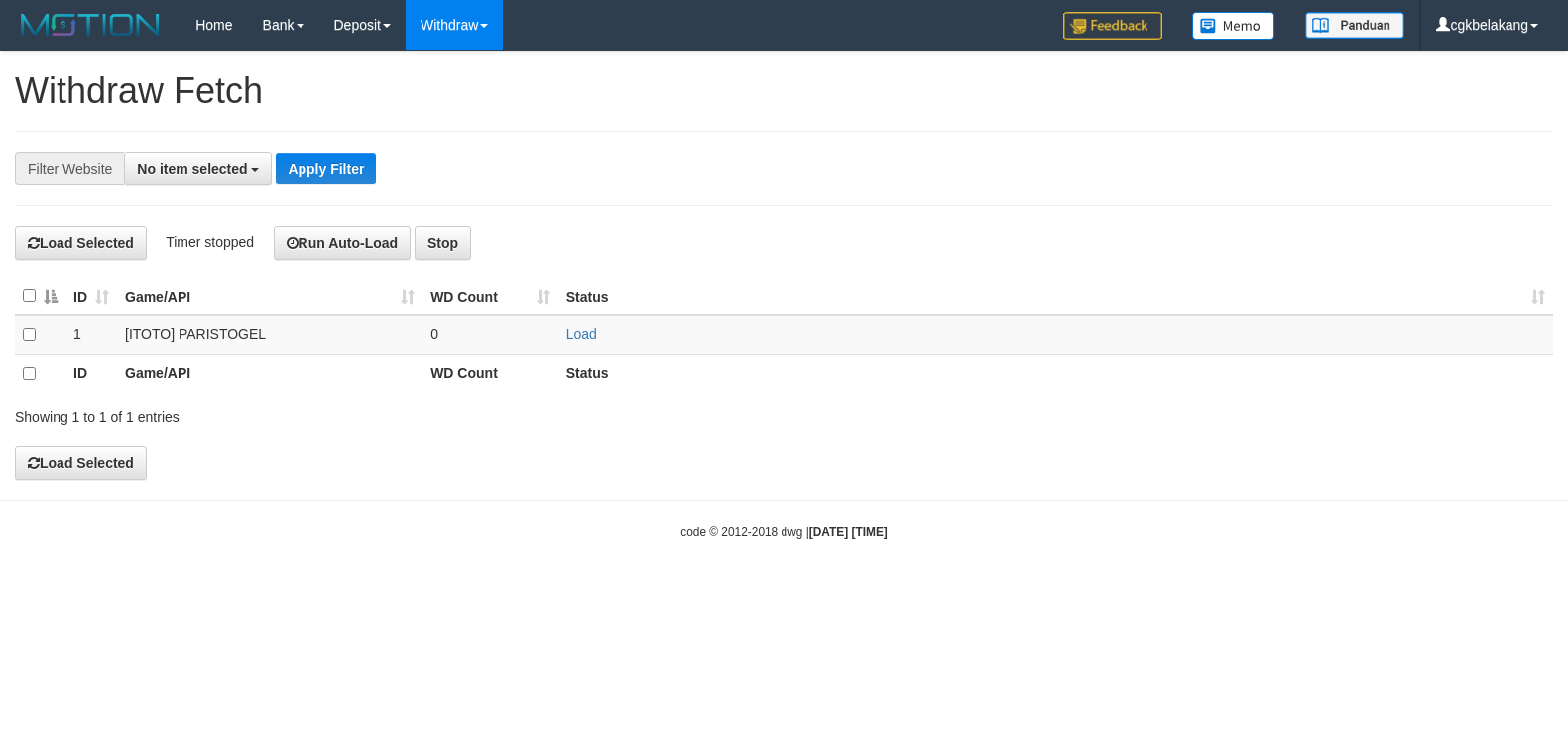 select 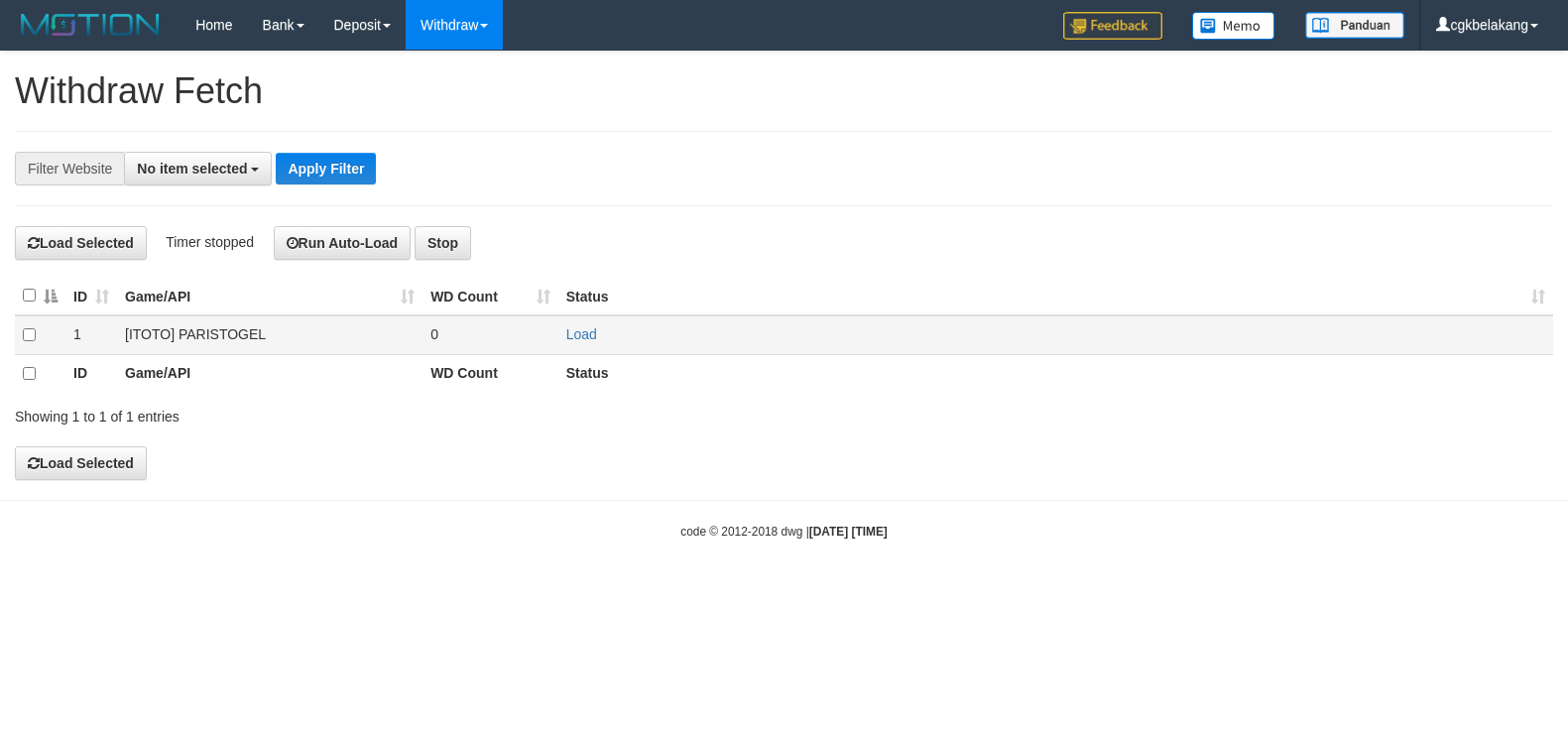 scroll, scrollTop: 0, scrollLeft: 0, axis: both 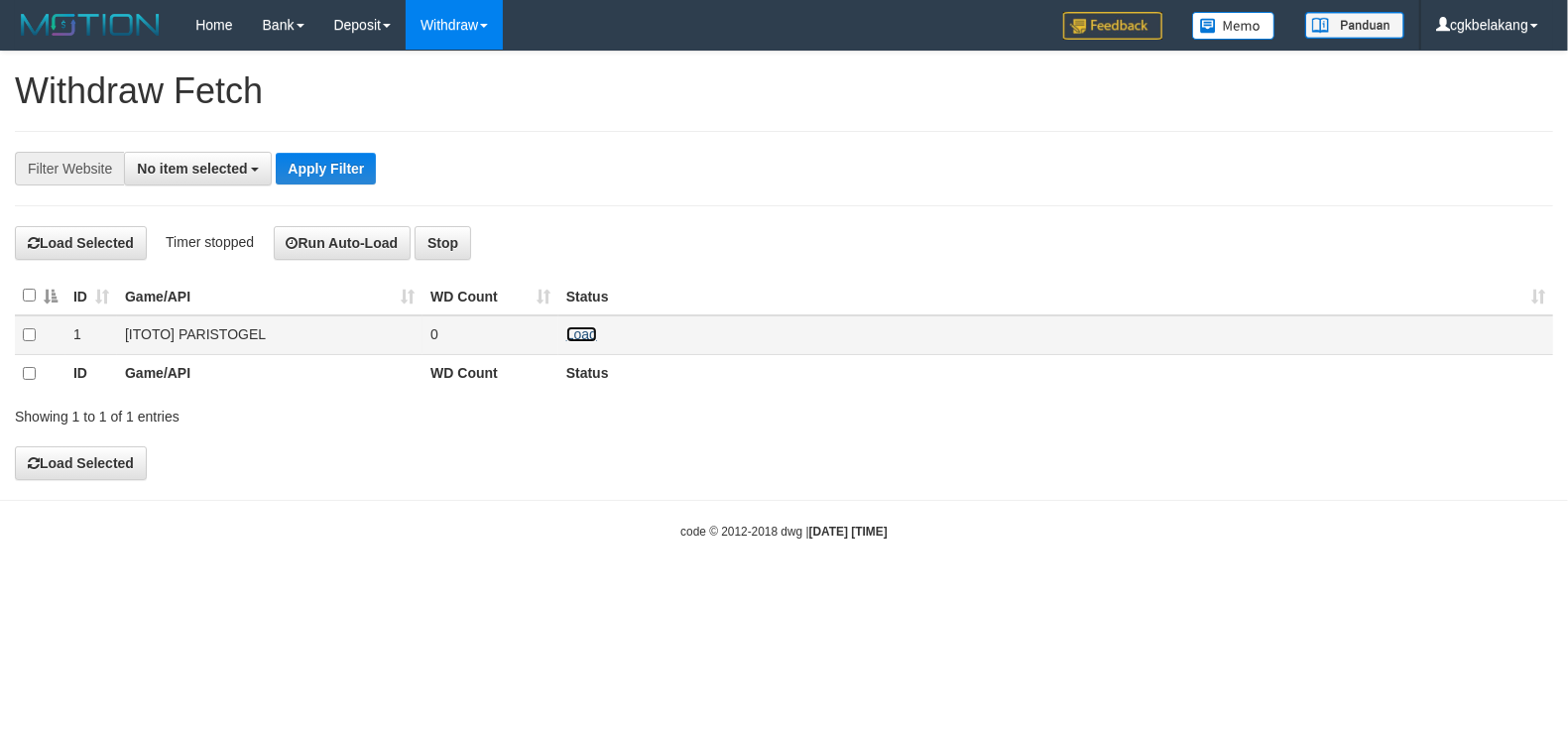 click on "Load" at bounding box center [581, 334] 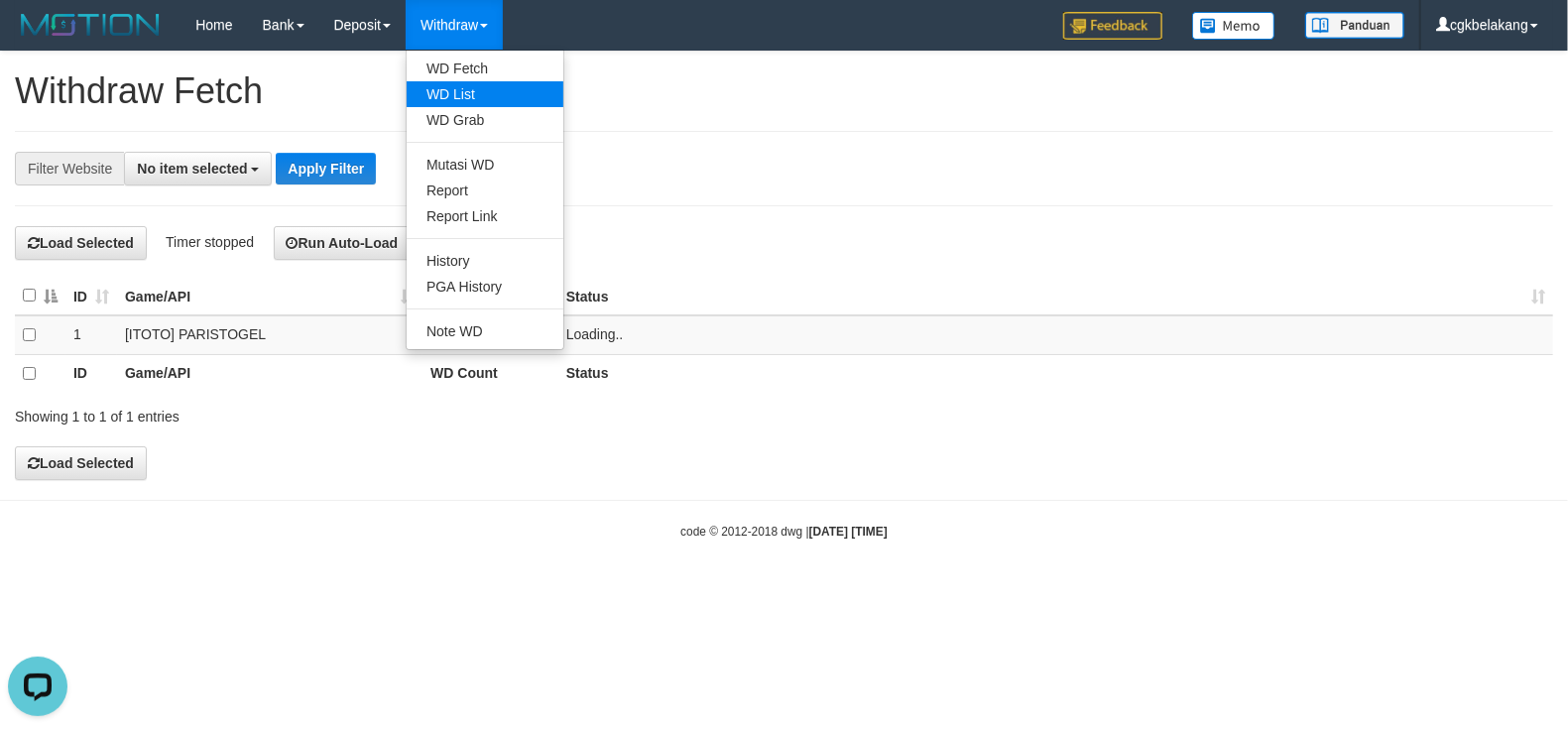 scroll, scrollTop: 0, scrollLeft: 0, axis: both 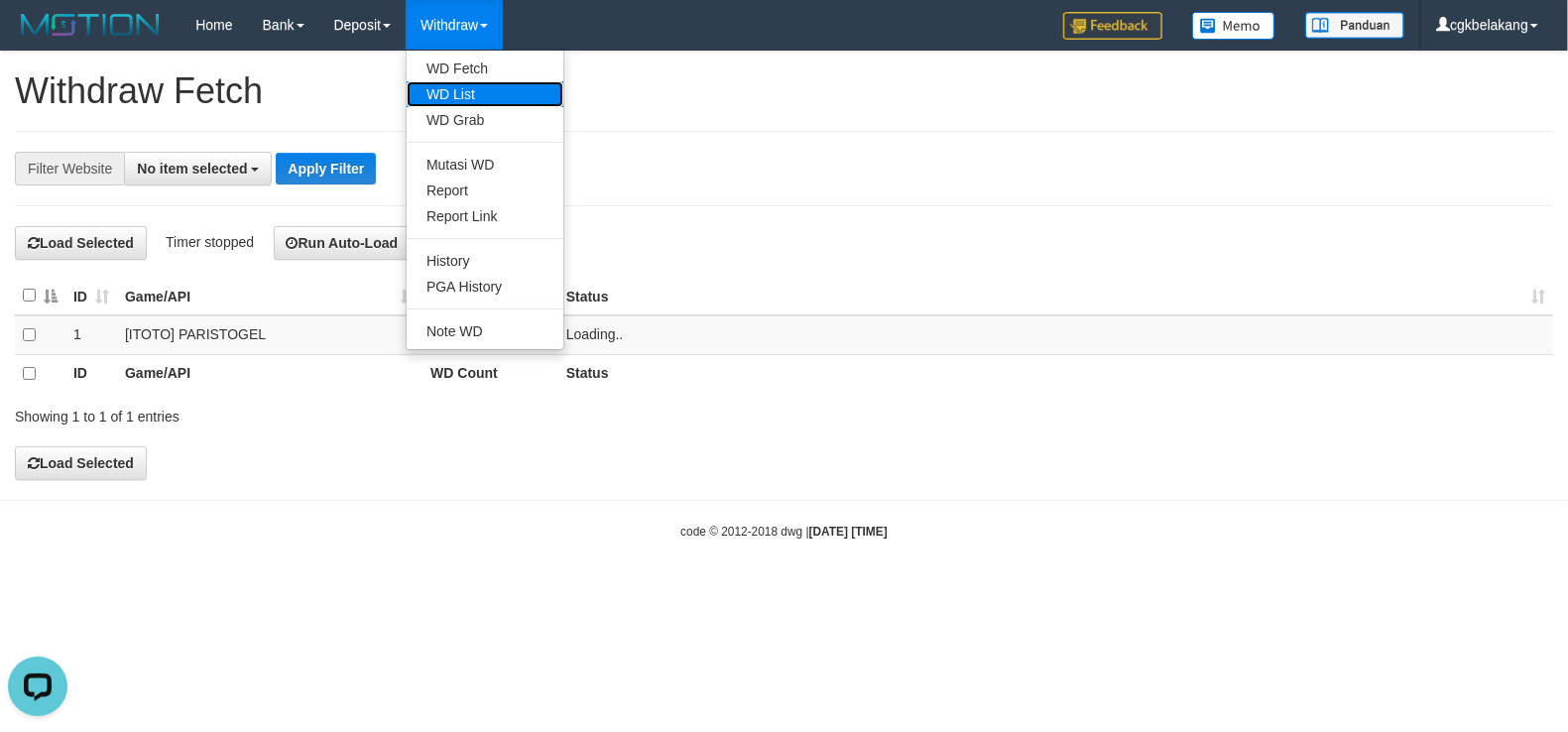 click on "WD List" at bounding box center (485, 94) 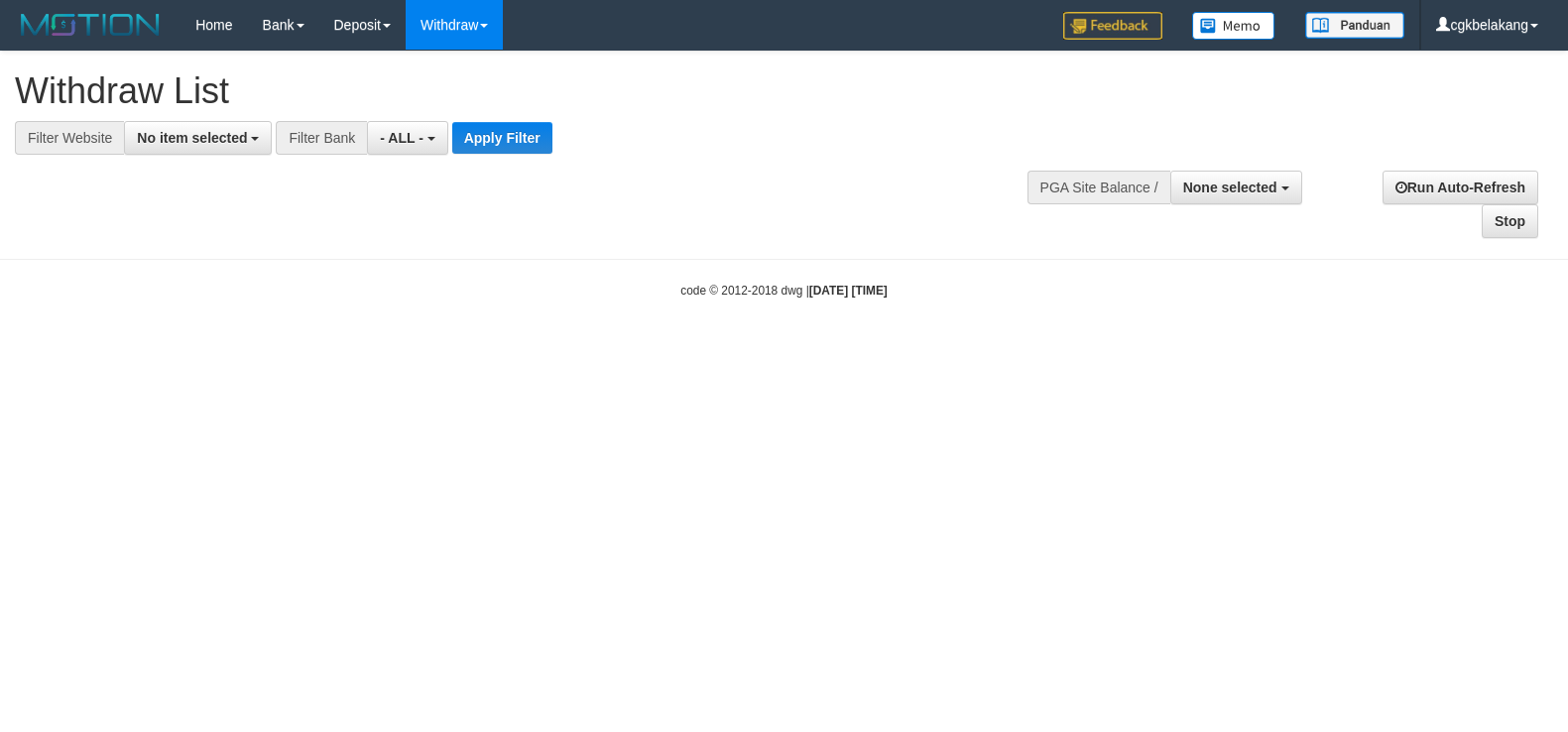 select 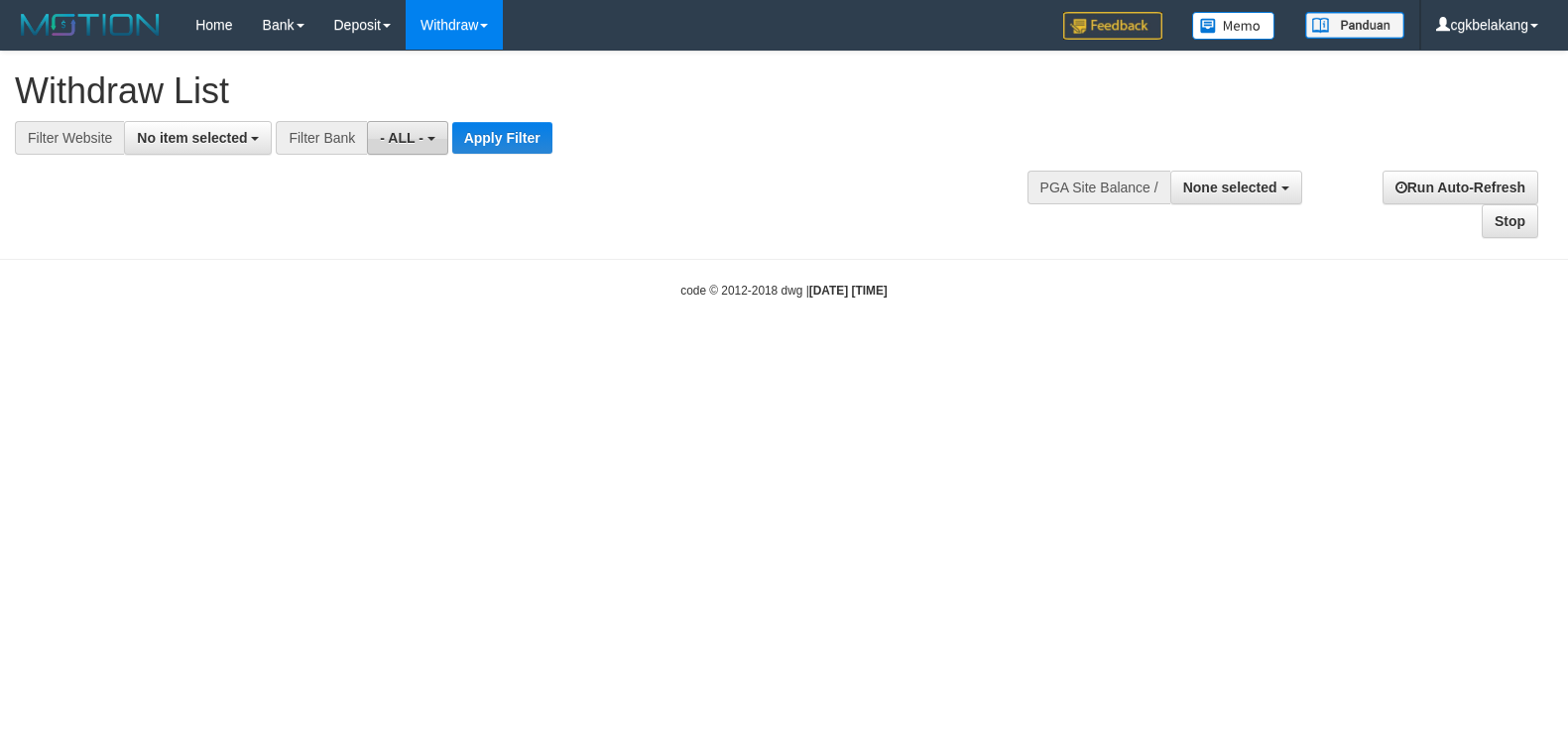 scroll, scrollTop: 0, scrollLeft: 0, axis: both 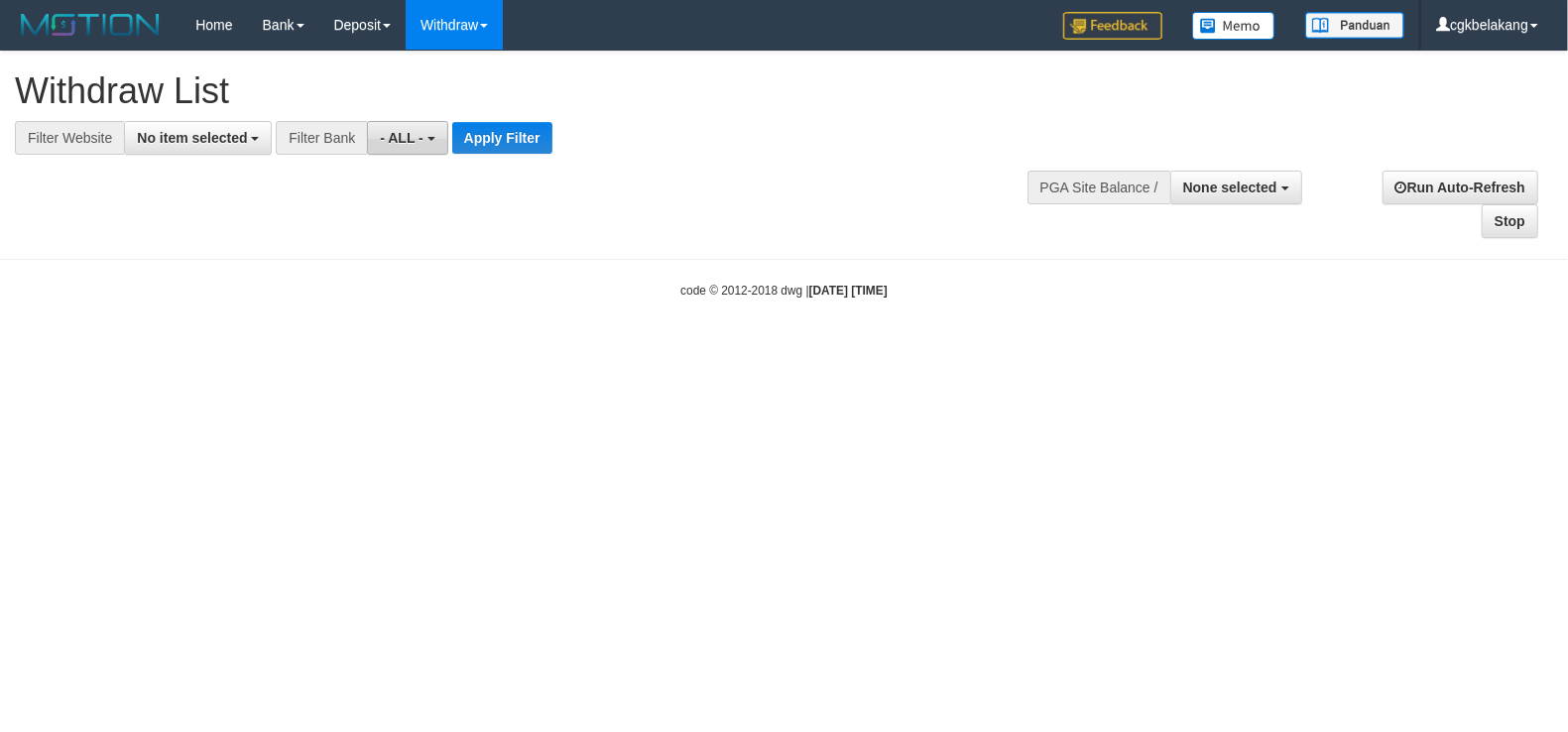 click on "- ALL -" at bounding box center (402, 138) 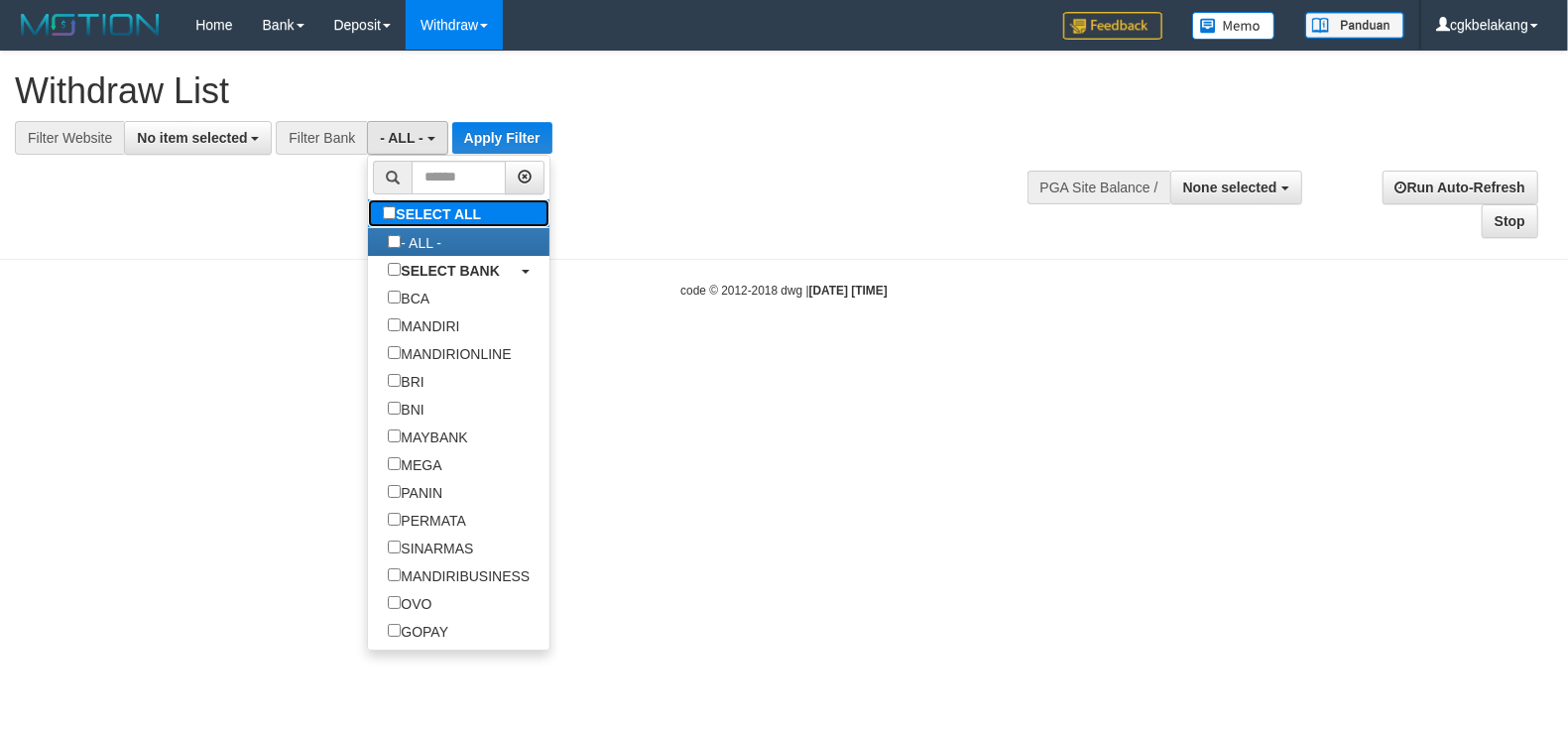 click on "SELECT ALL" at bounding box center (434, 213) 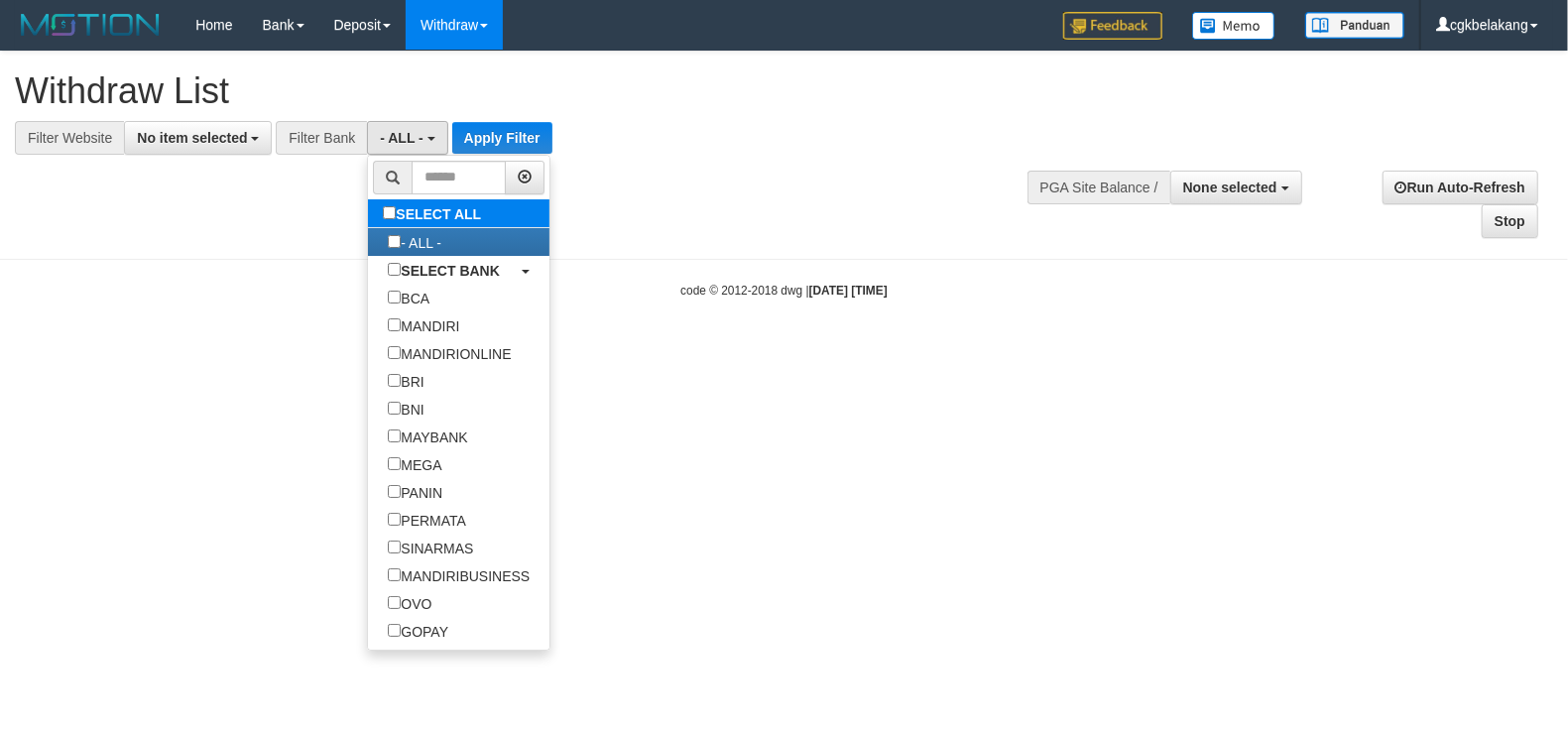 type 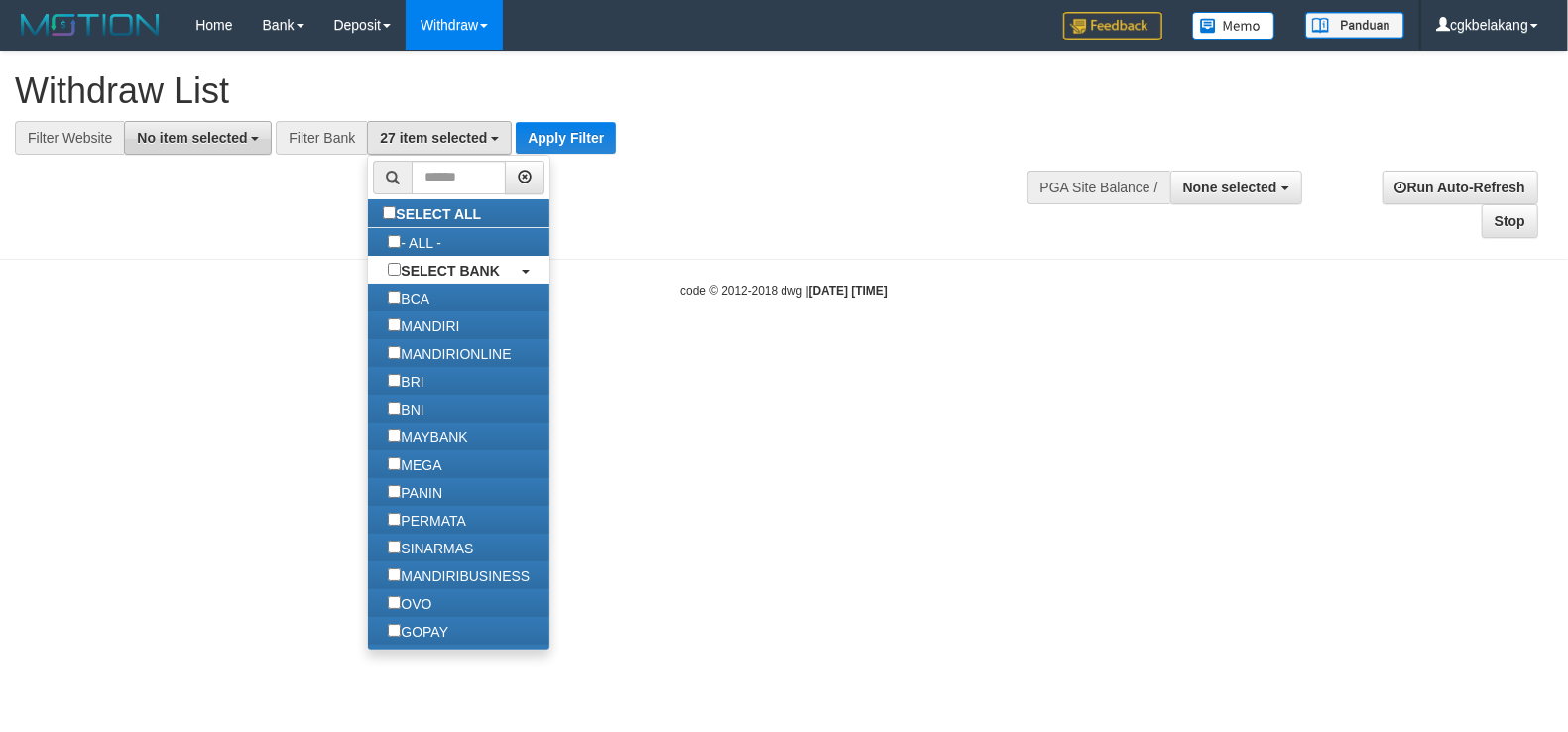 click on "No item selected" at bounding box center (191, 138) 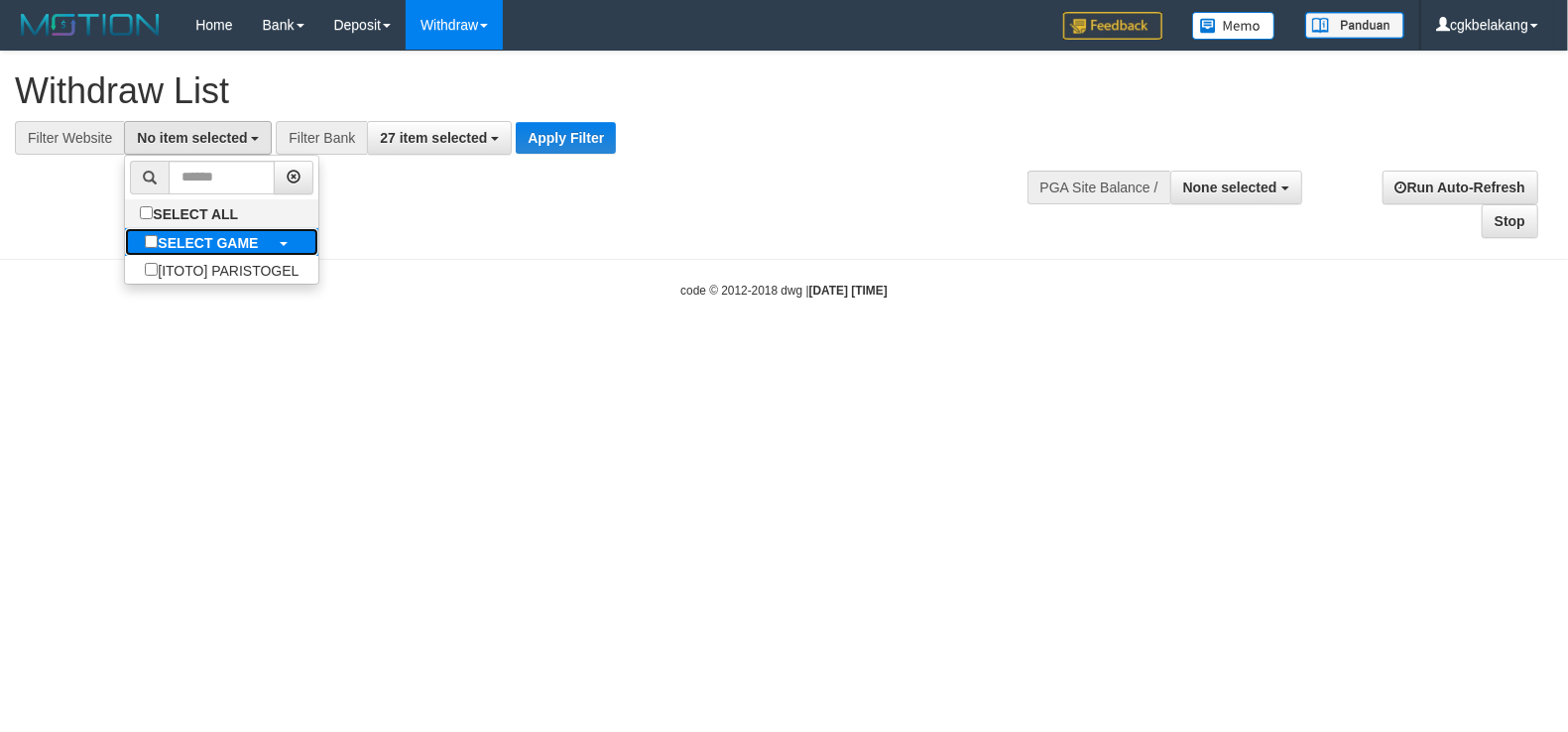 click on "SELECT GAME" at bounding box center (201, 242) 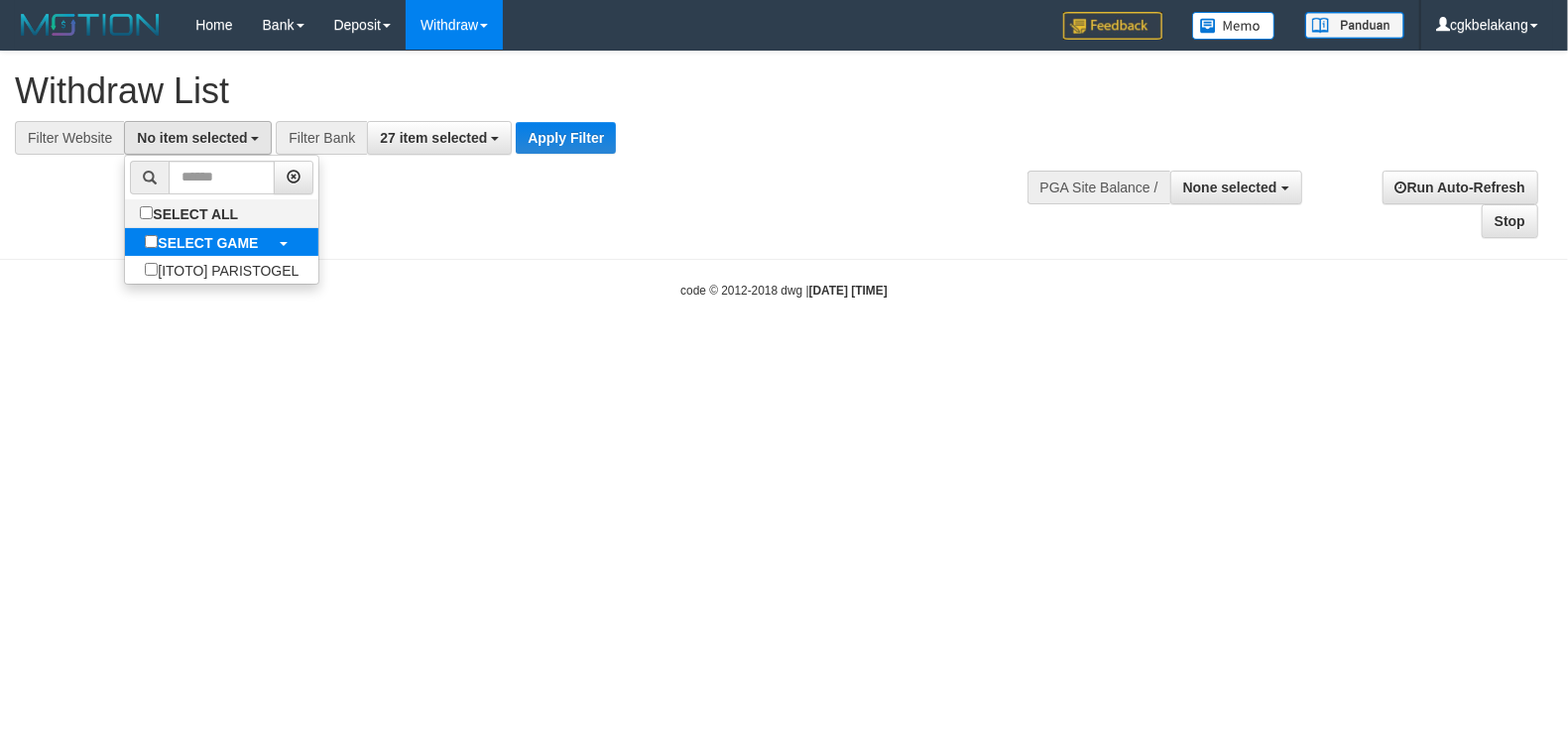 select on "****" 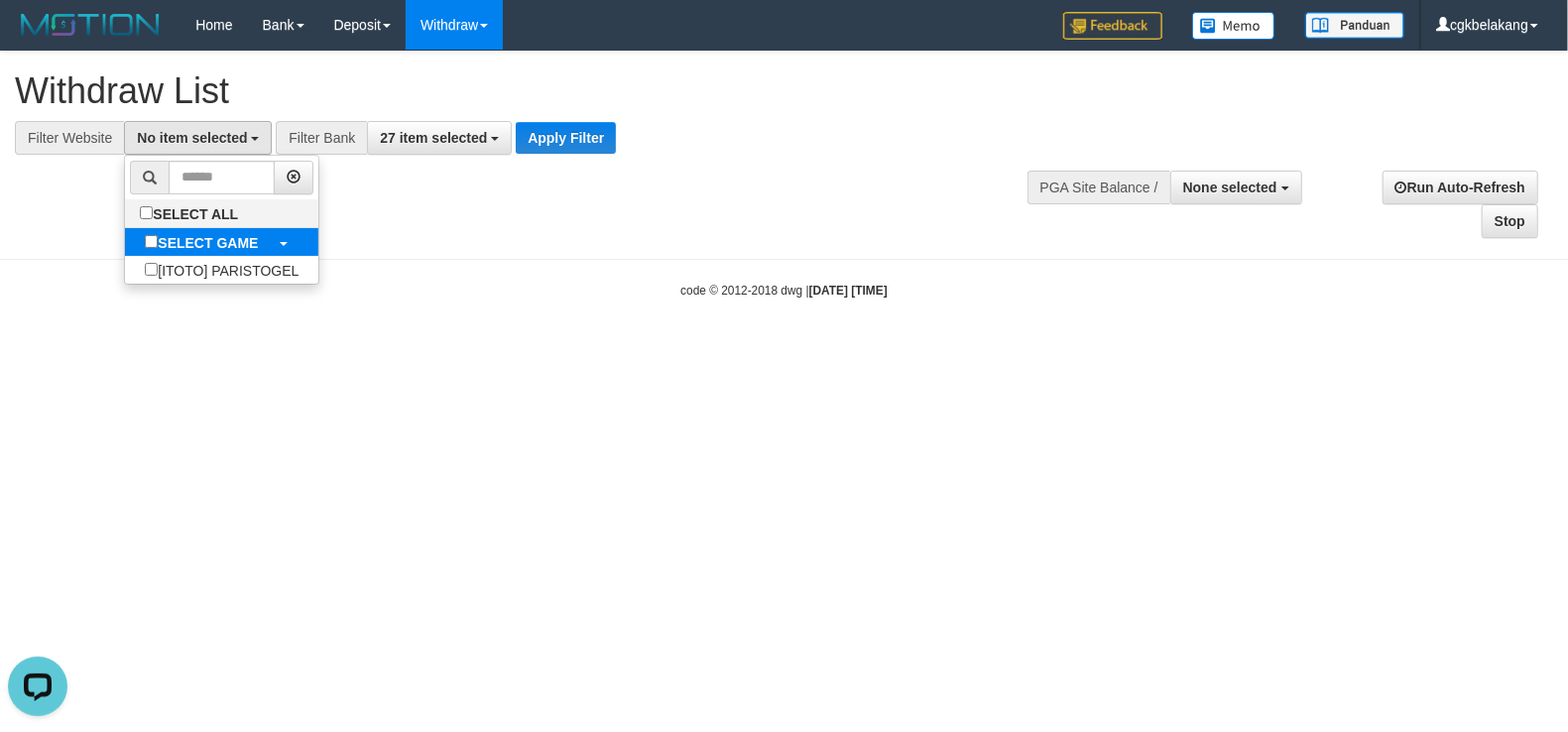 scroll, scrollTop: 0, scrollLeft: 0, axis: both 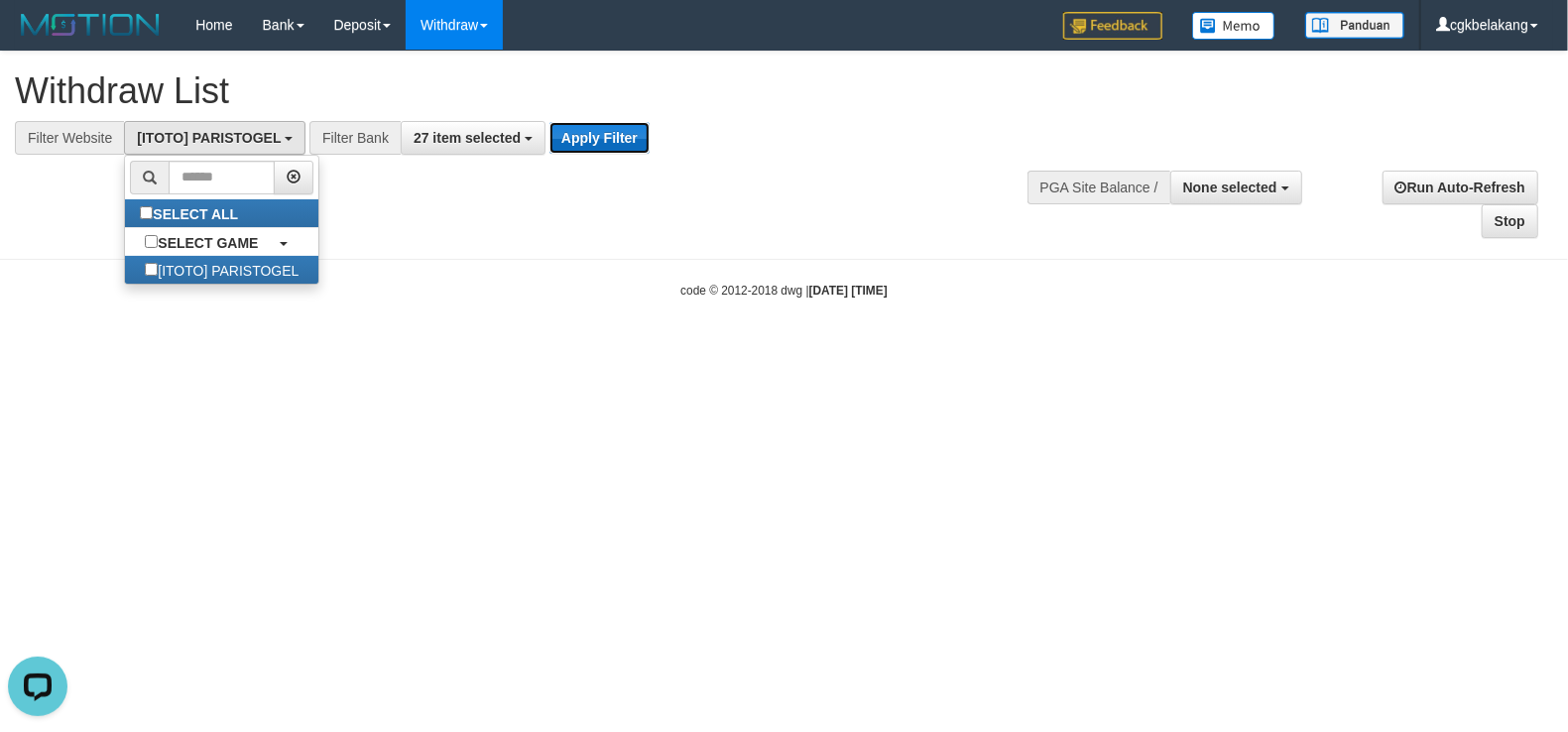 click on "Apply Filter" at bounding box center [599, 138] 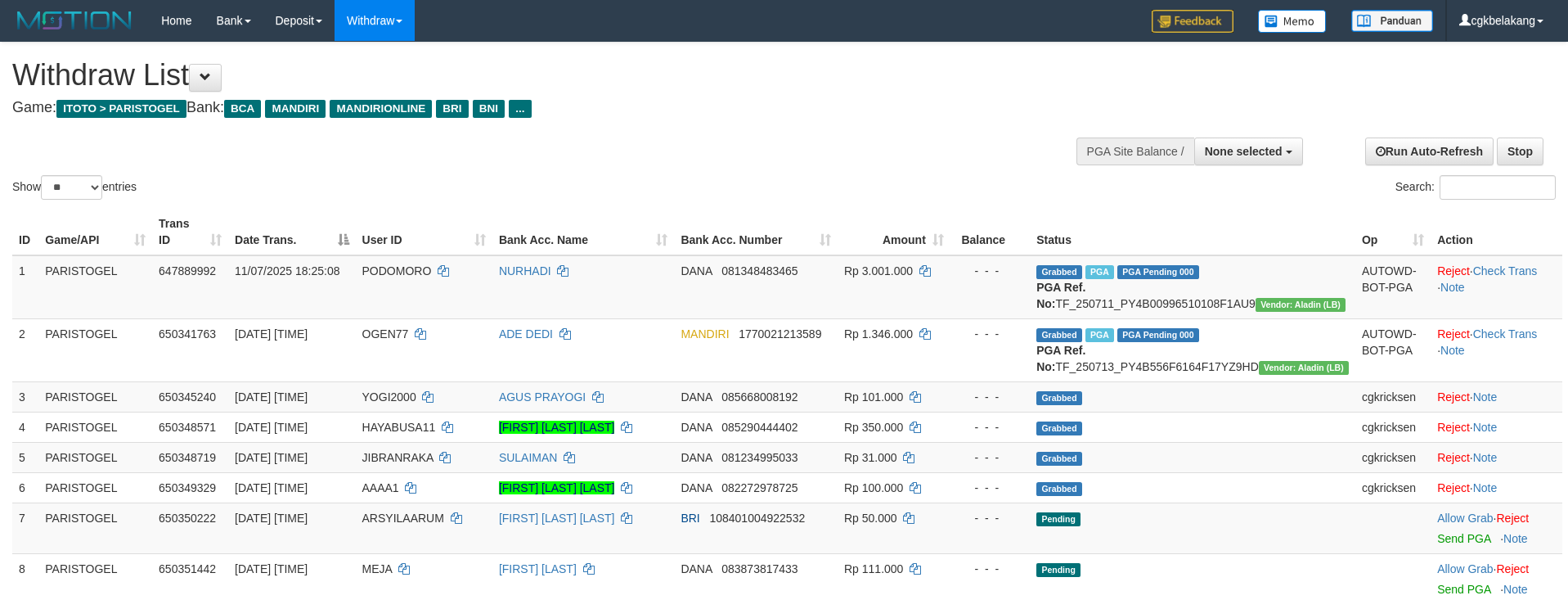 select 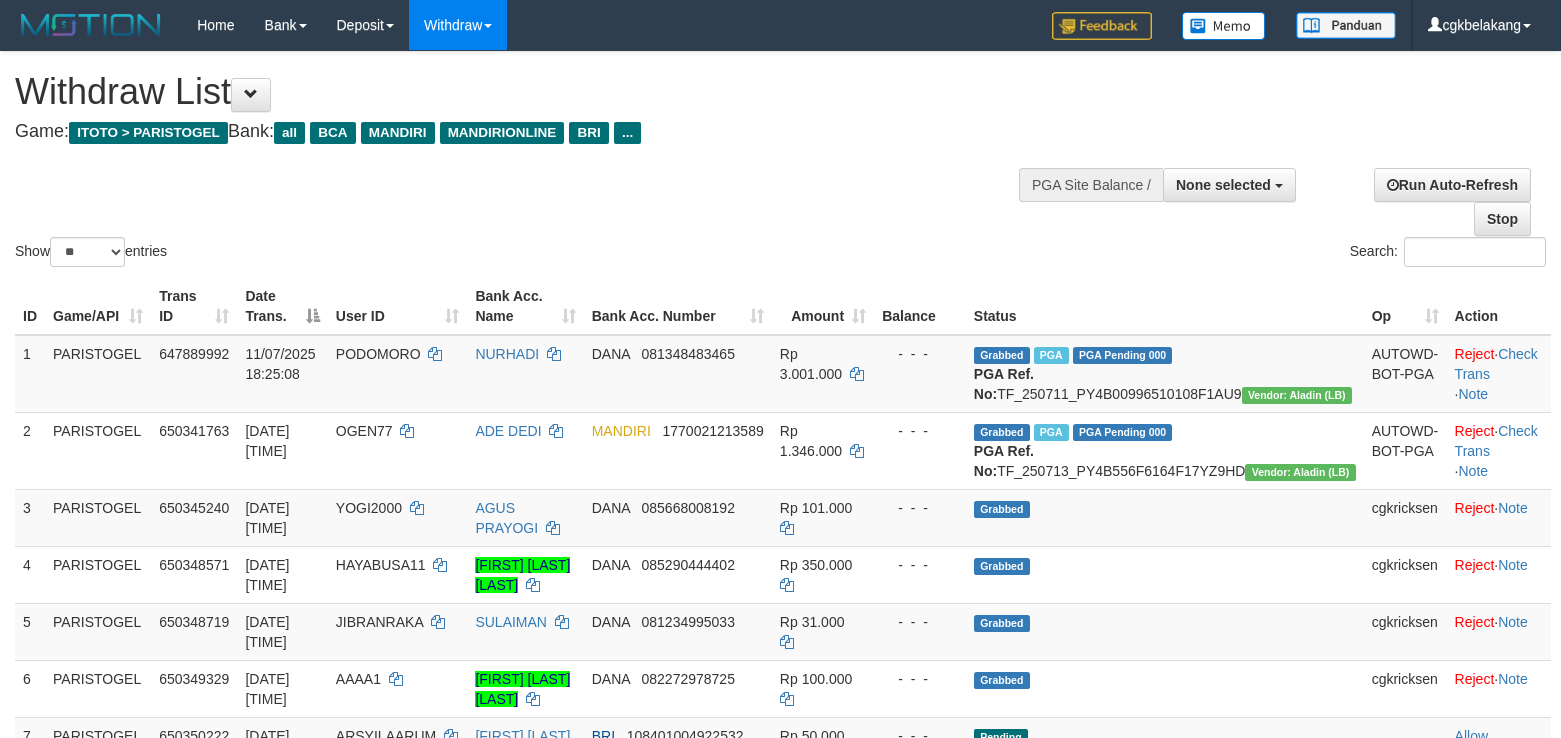 select 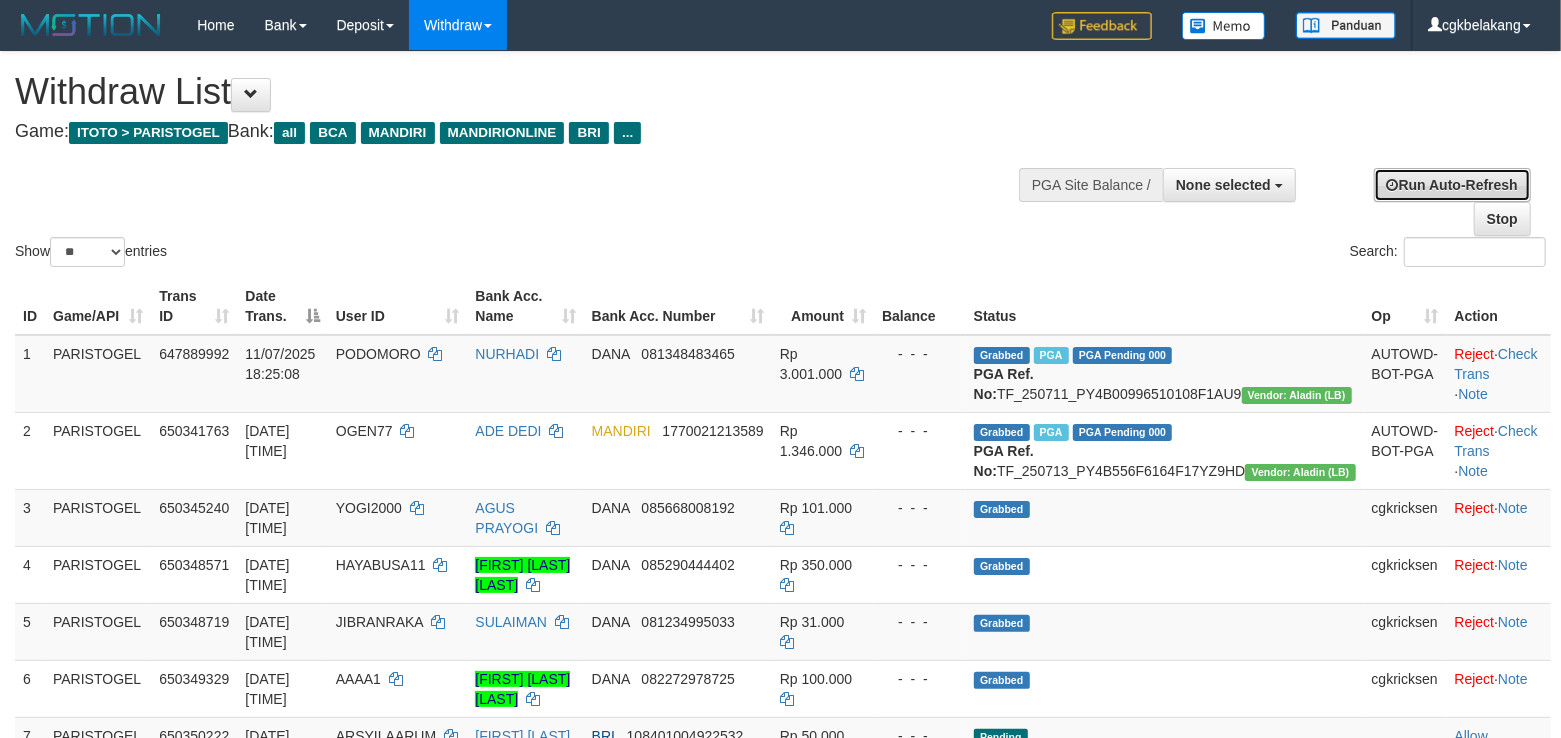 click on "Run Auto-Refresh" at bounding box center [1452, 185] 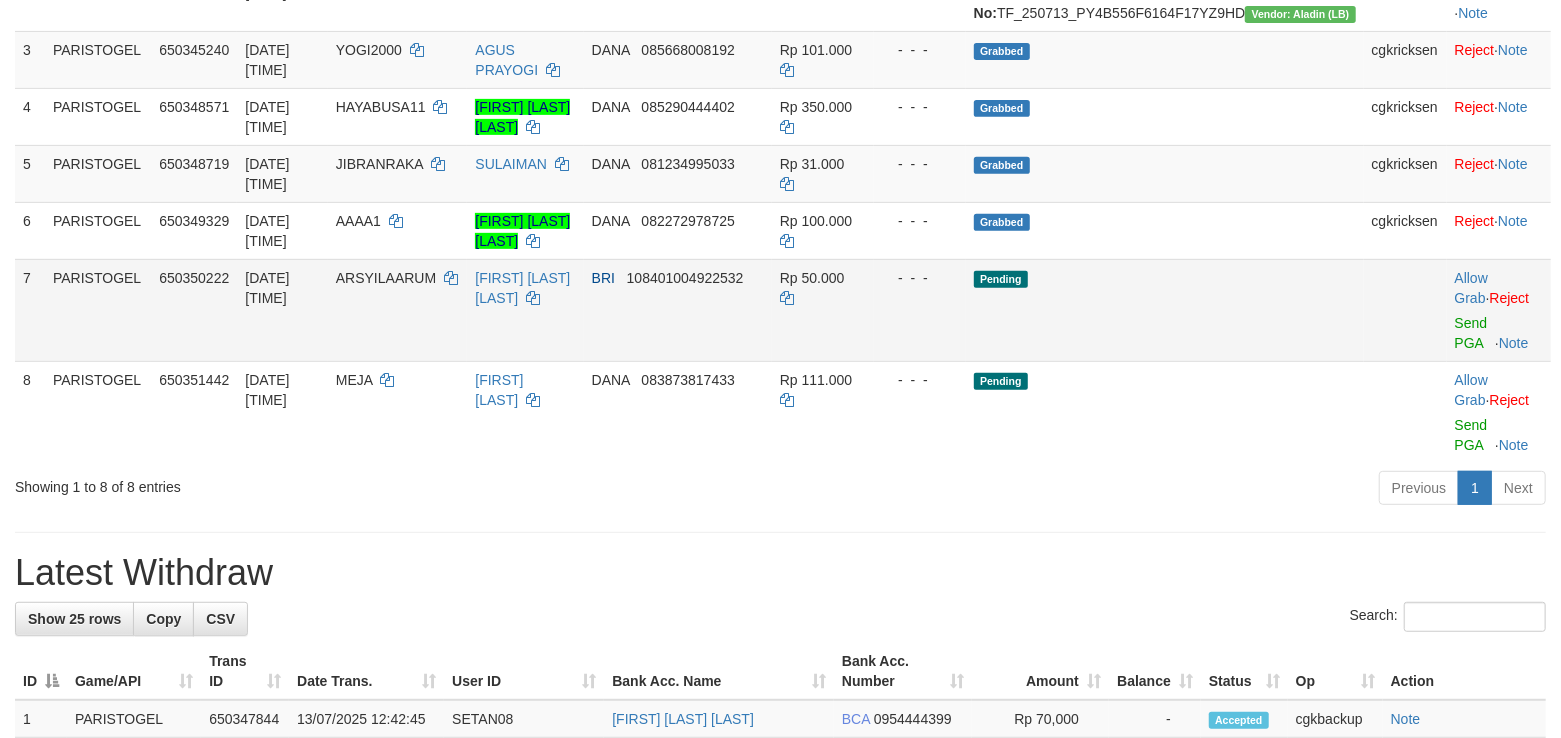 scroll, scrollTop: 533, scrollLeft: 0, axis: vertical 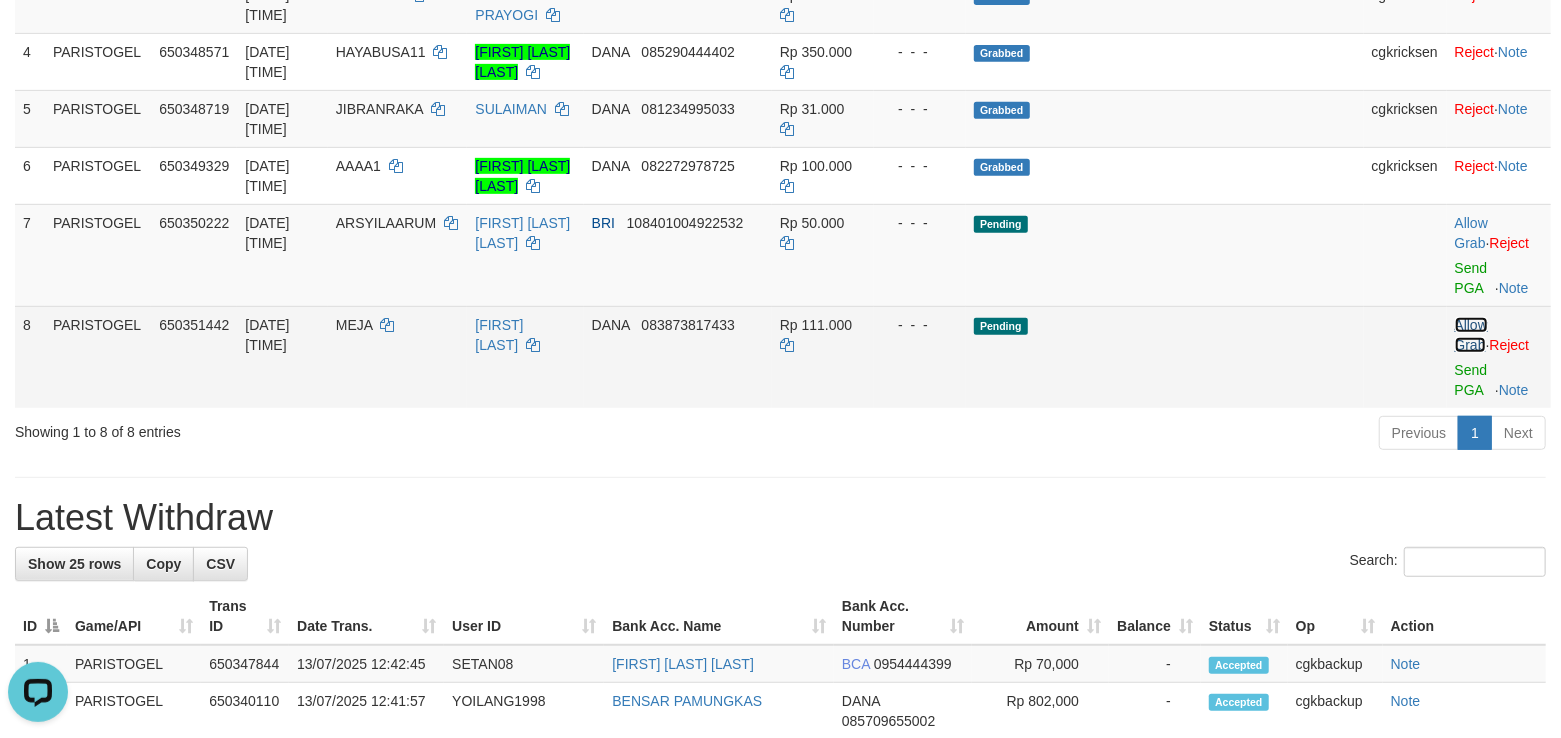 drag, startPoint x: 1441, startPoint y: 365, endPoint x: 1465, endPoint y: 289, distance: 79.69943 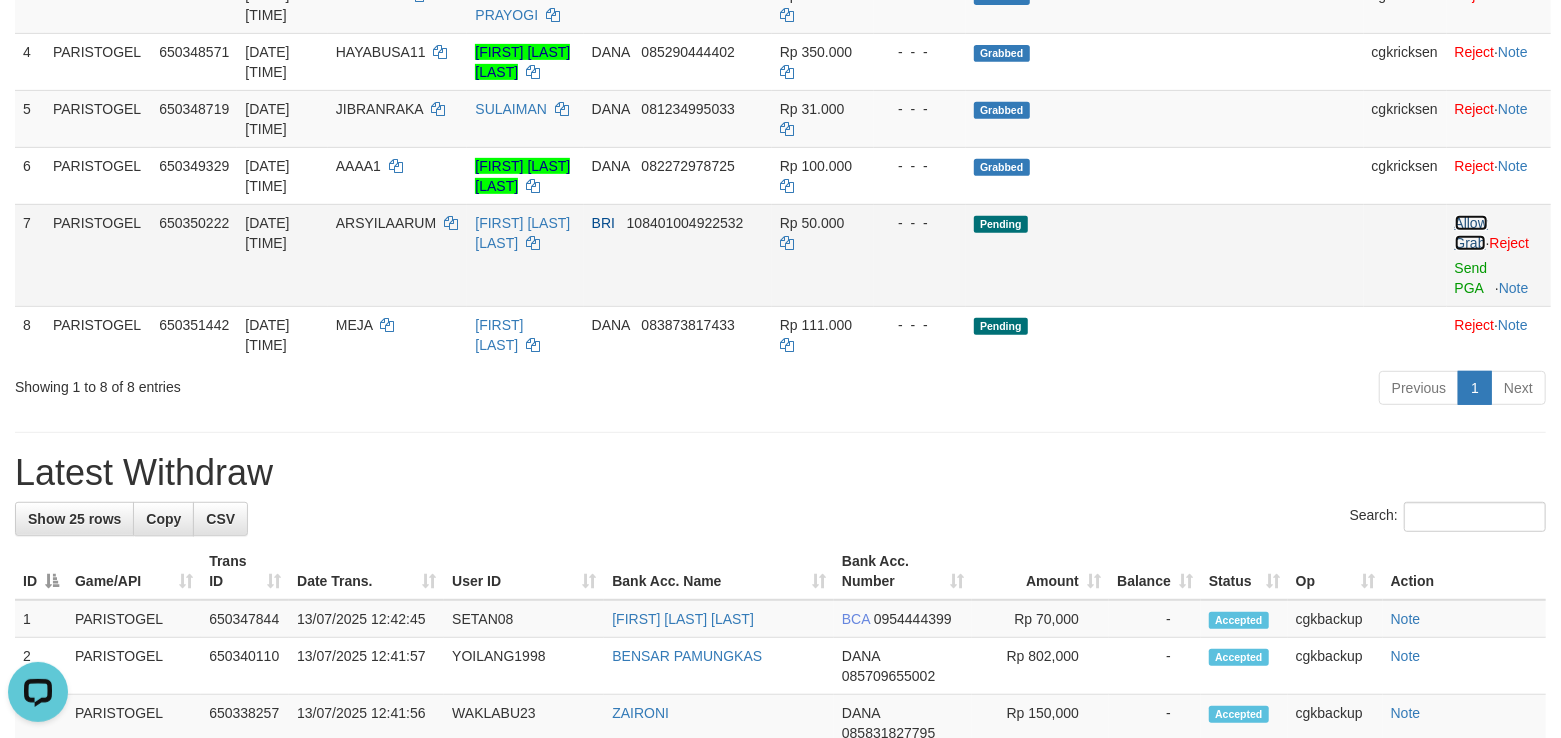 click on "Allow Grab" at bounding box center [1471, 233] 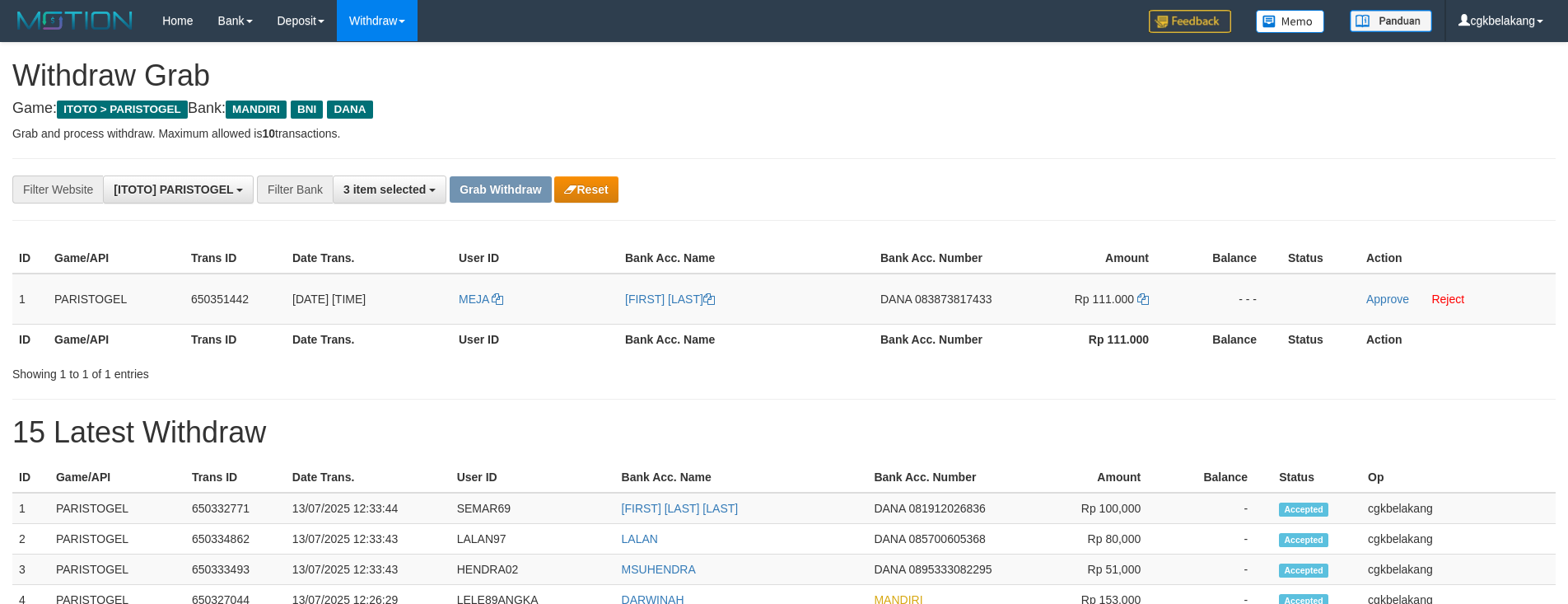 scroll, scrollTop: 0, scrollLeft: 0, axis: both 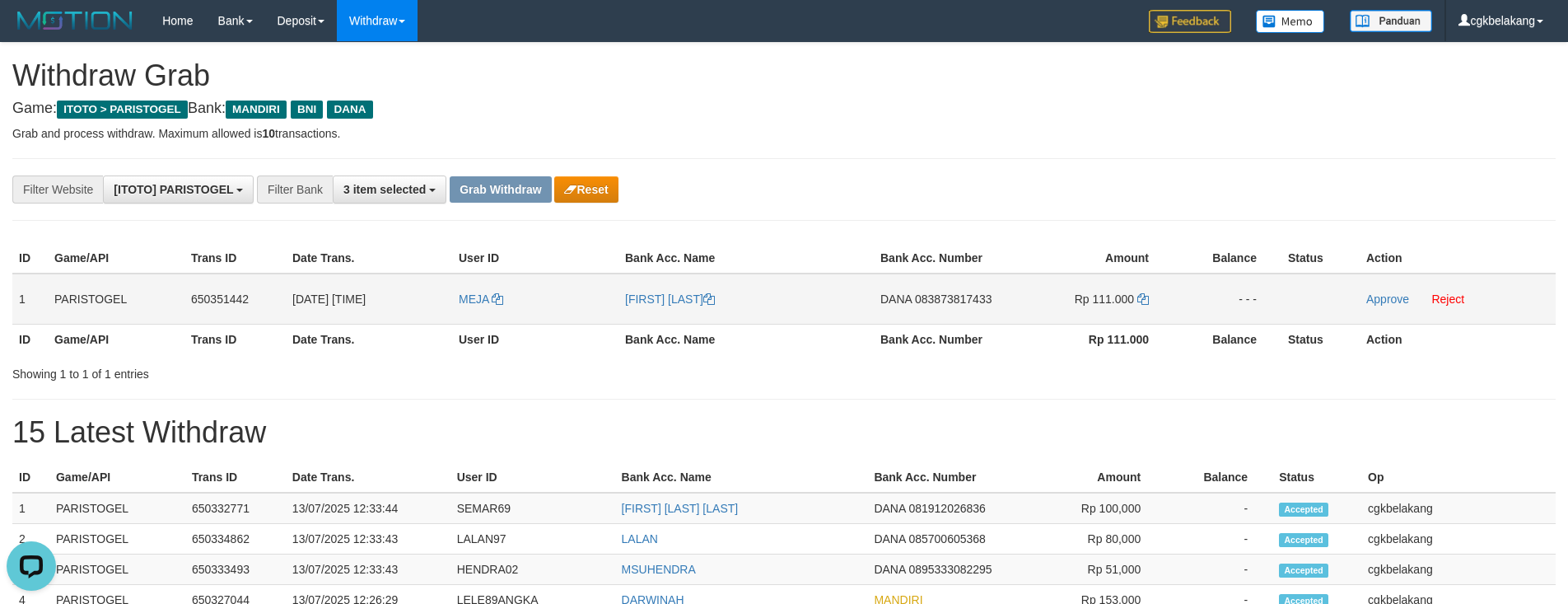 click on "MEJA" at bounding box center [535, 299] 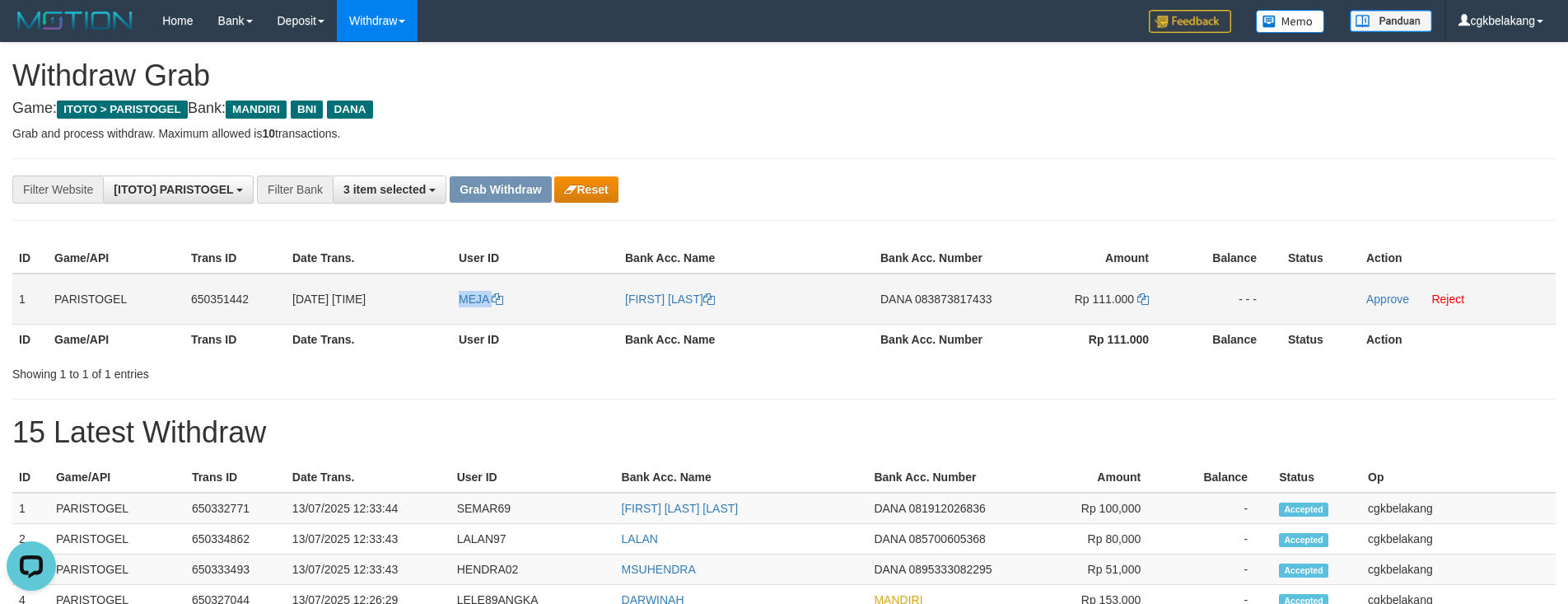 copy on "MEJA" 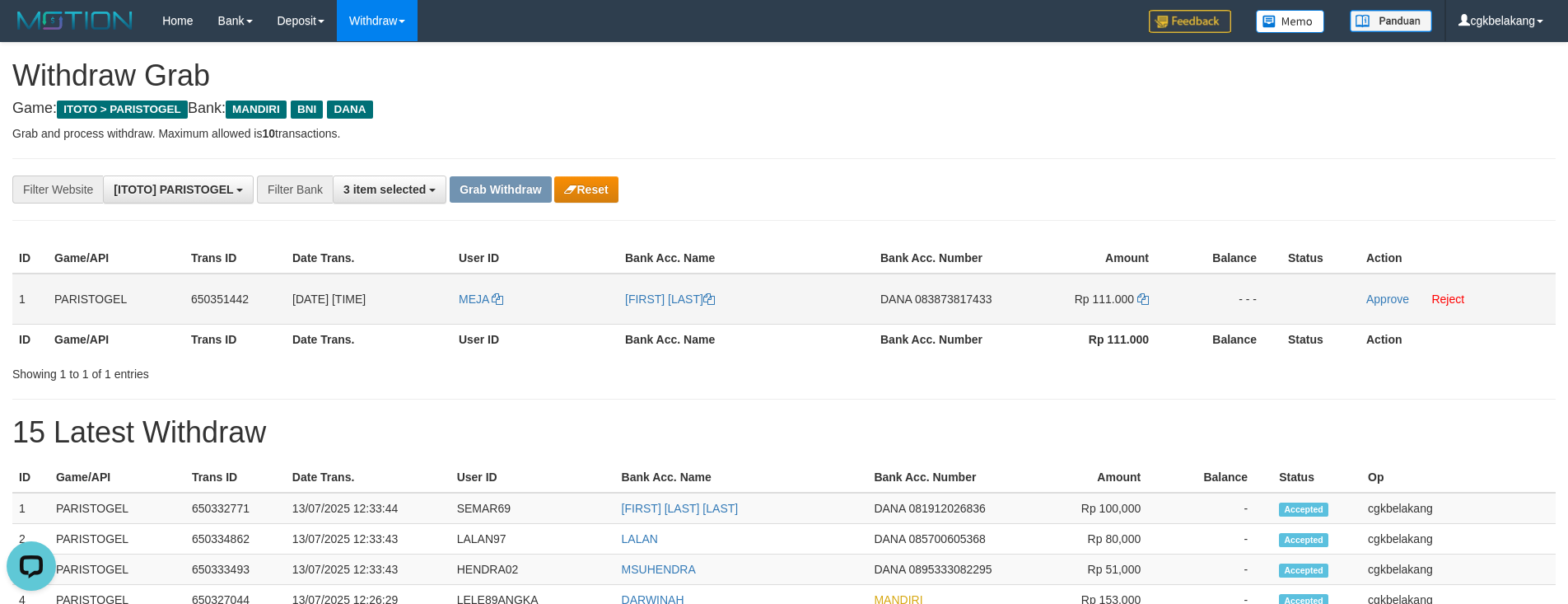 click on "[FIRST] [LAST]" at bounding box center (746, 299) 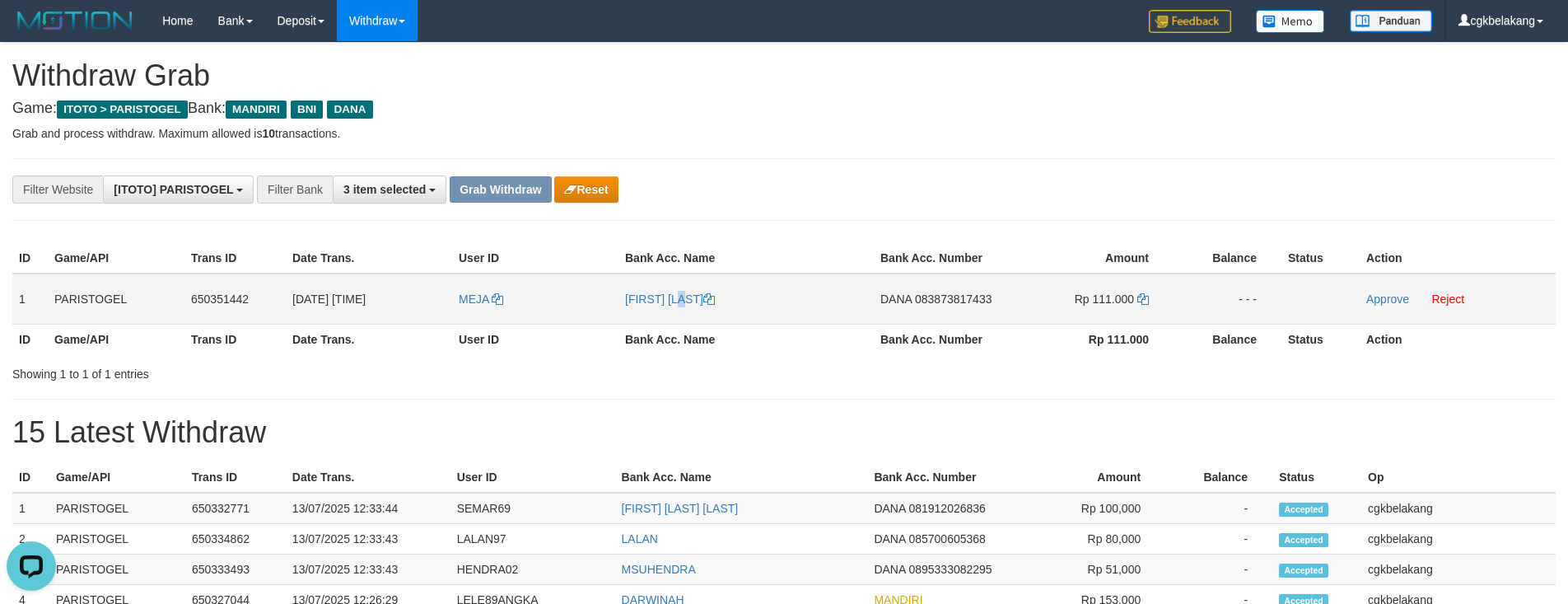 click on "[FIRST] [LAST]" at bounding box center (746, 299) 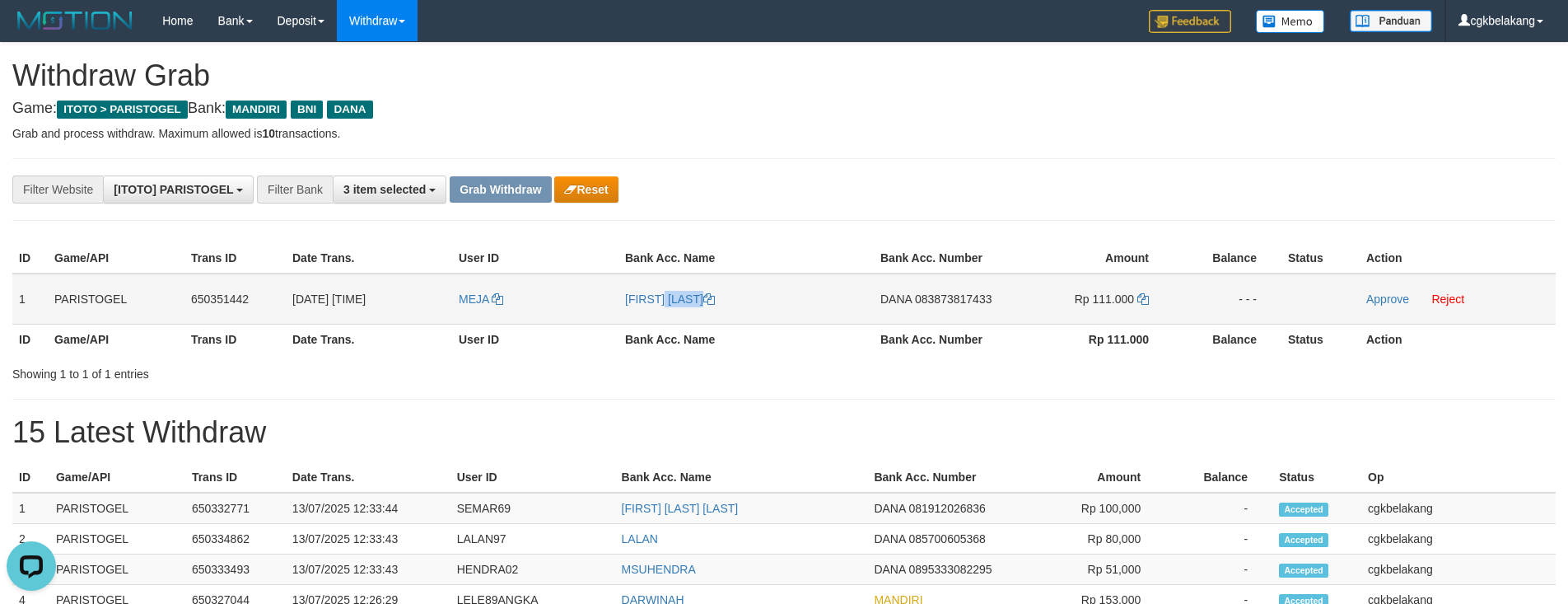 click on "[FIRST] [LAST]" at bounding box center (746, 299) 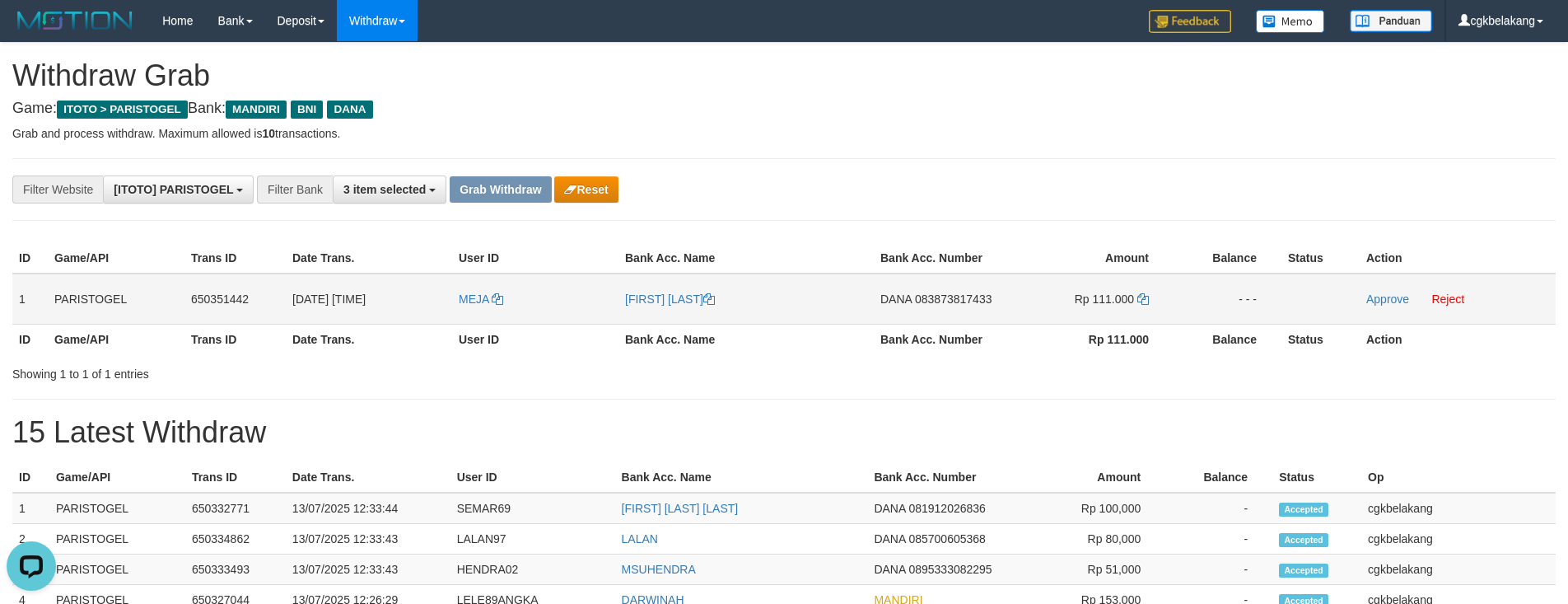 click on "DANA
083873817433" at bounding box center [942, 299] 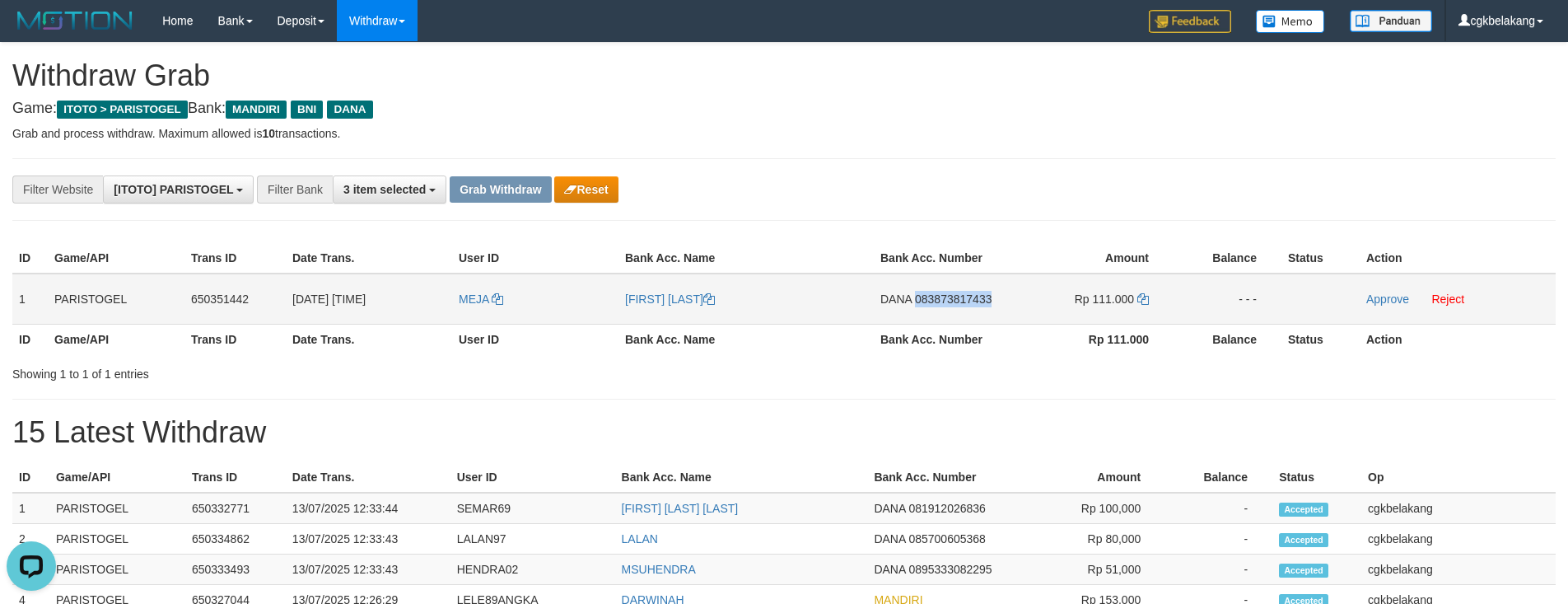 click on "DANA
083873817433" at bounding box center [942, 299] 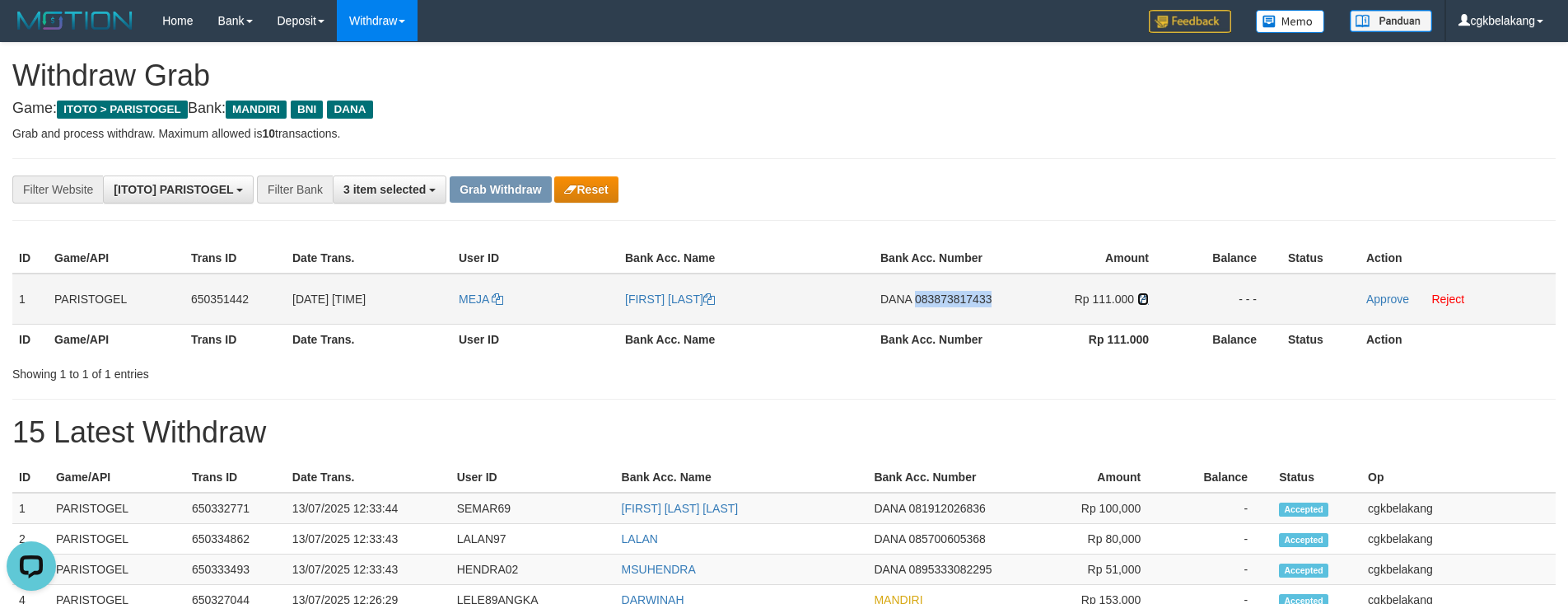 click at bounding box center (1143, 299) 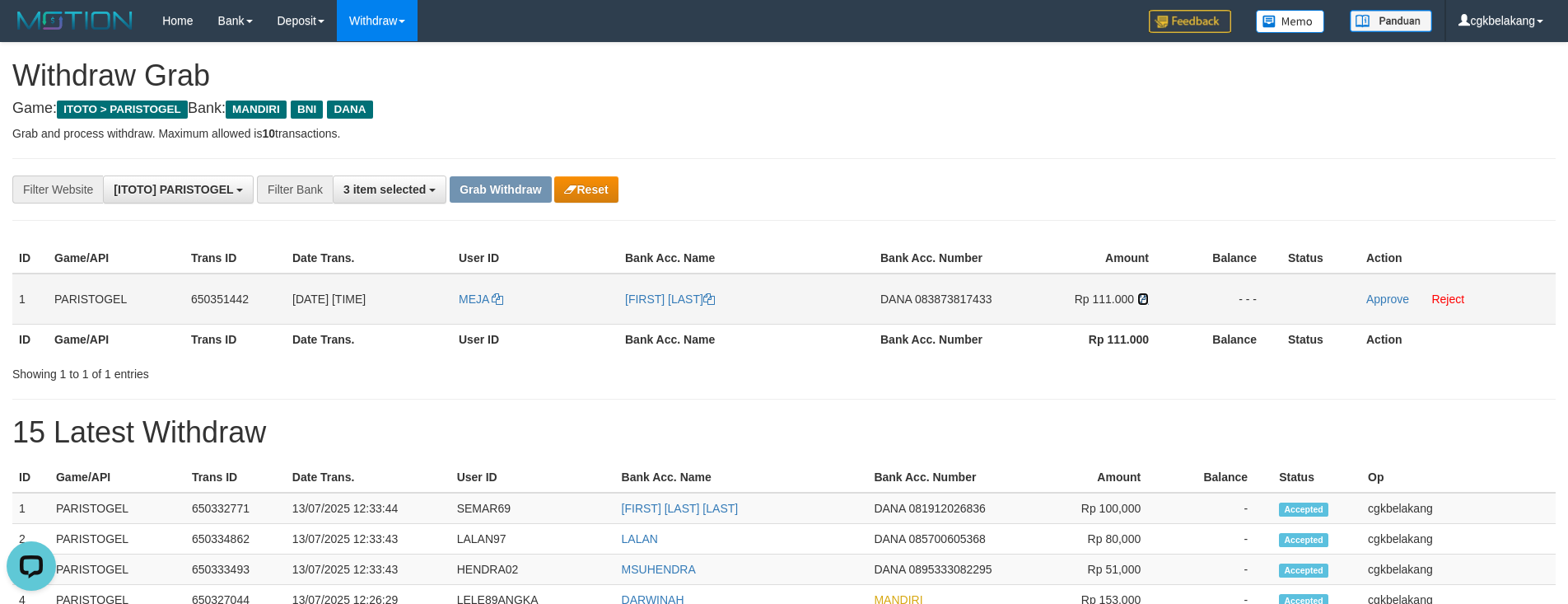 click at bounding box center (1143, 299) 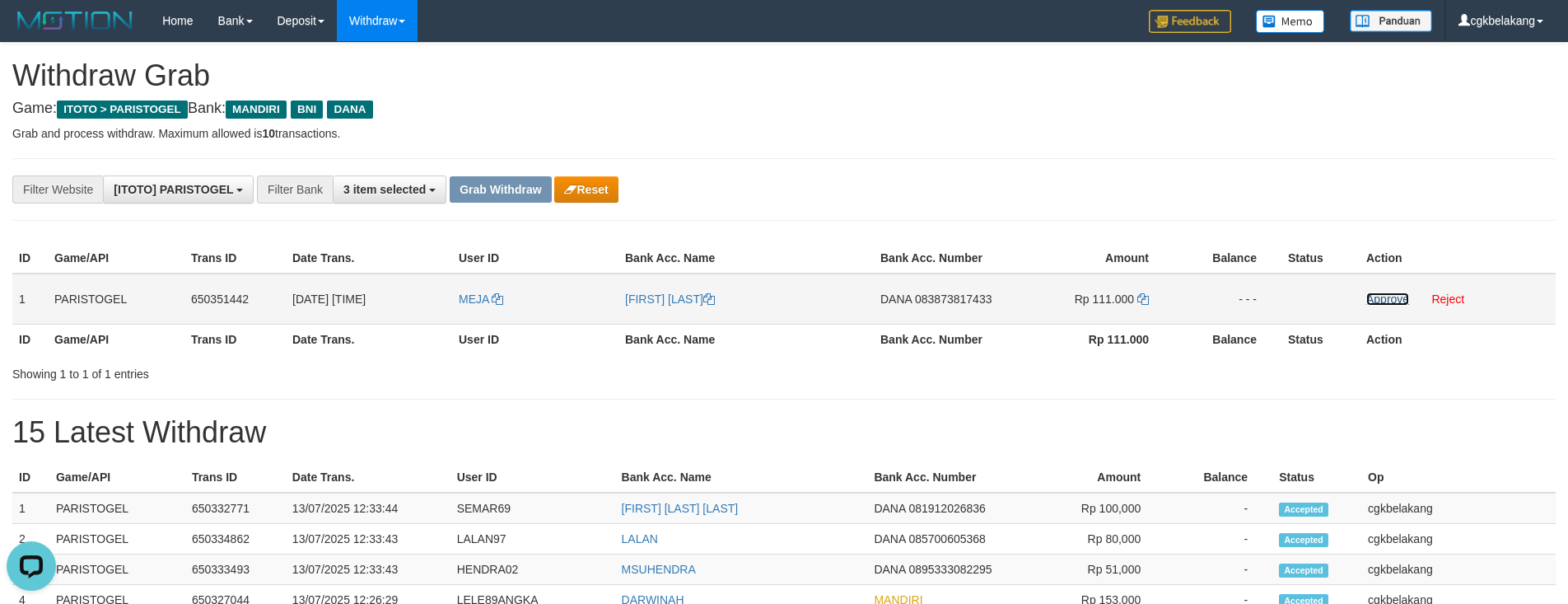 click on "Approve" at bounding box center (1388, 299) 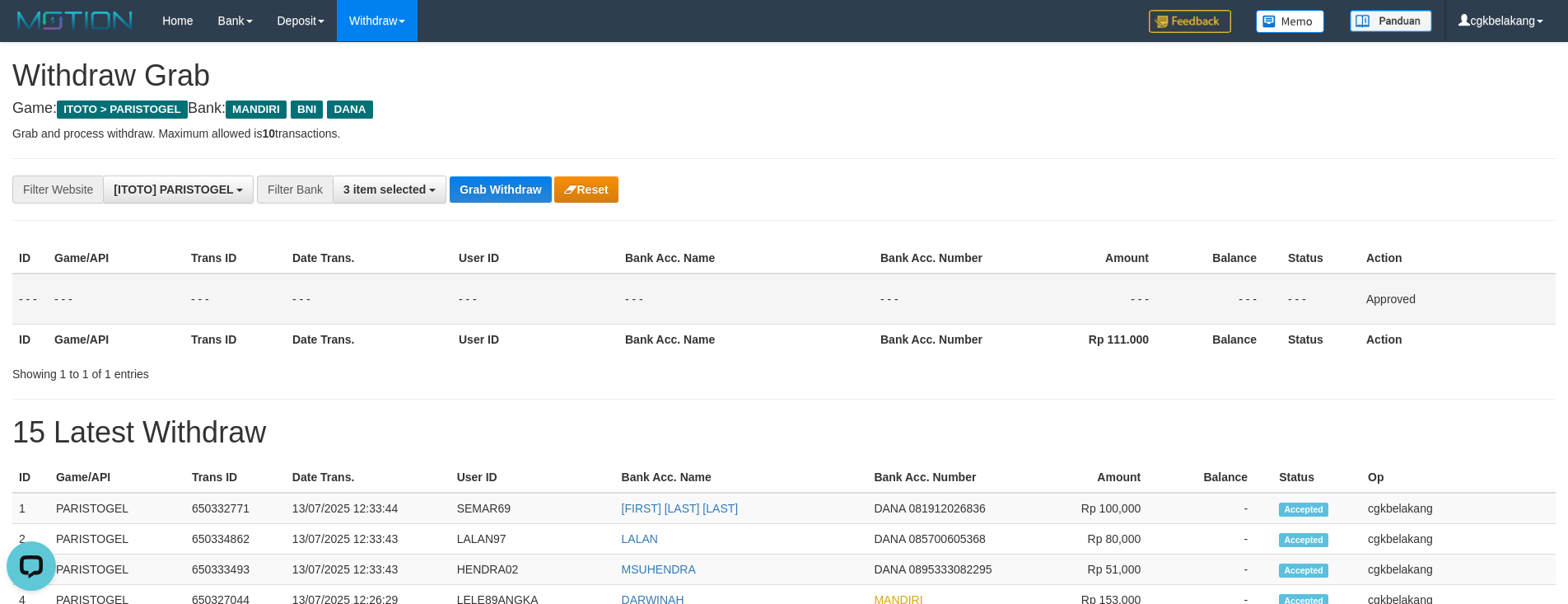 click on "**********" at bounding box center [784, 728] 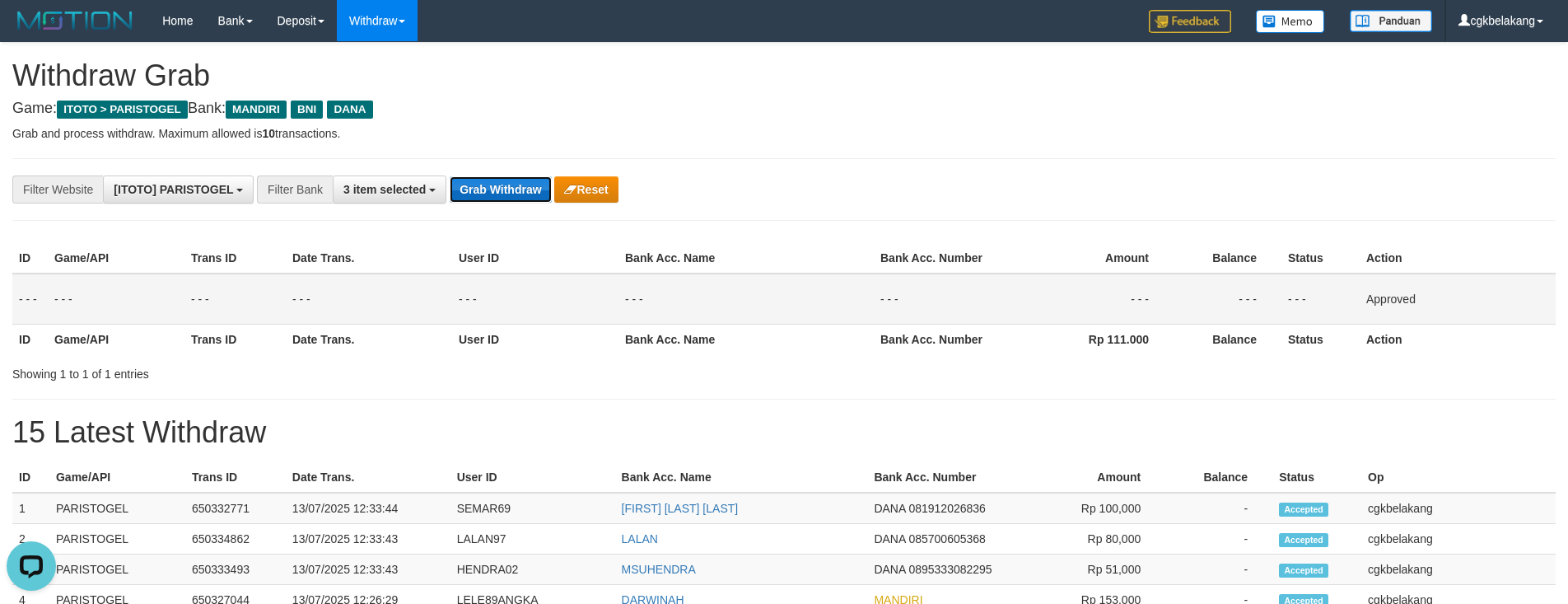 click on "Grab Withdraw" at bounding box center [500, 190] 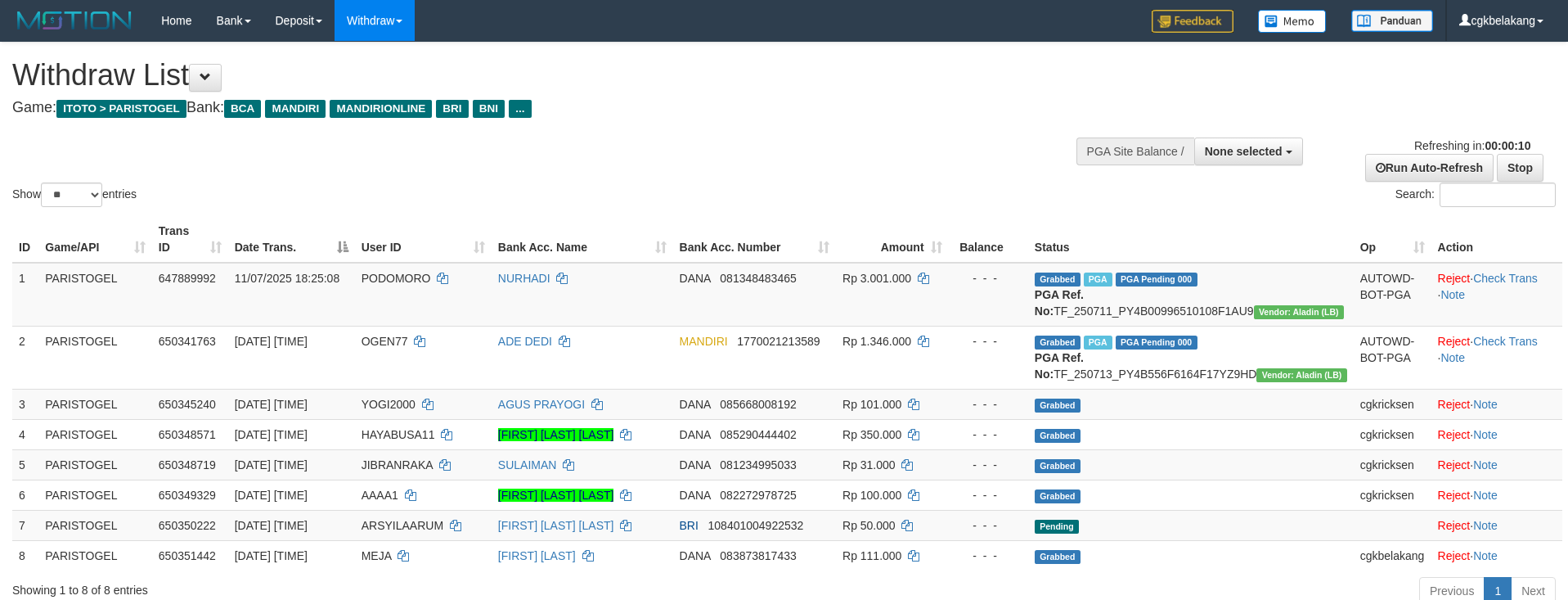 select 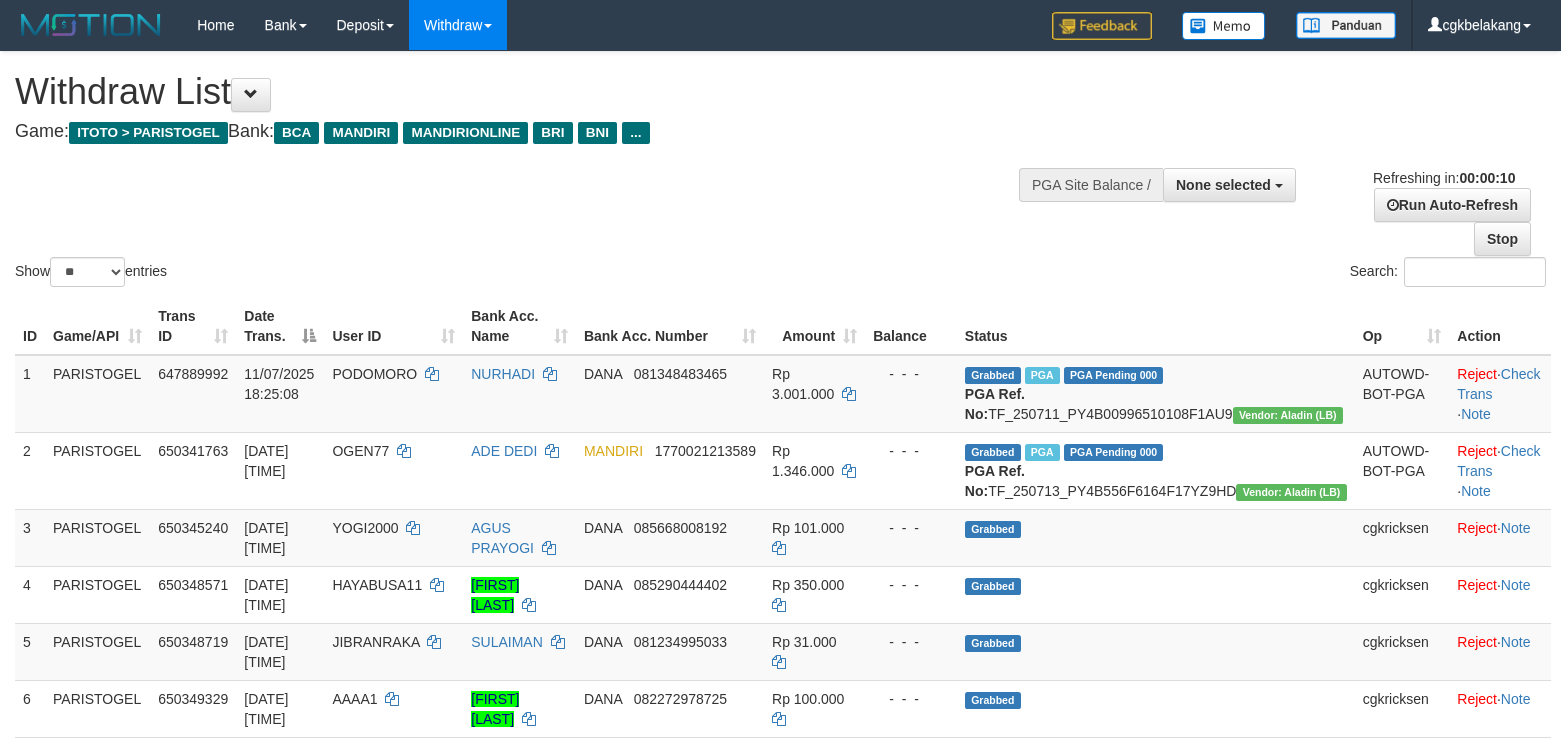 select 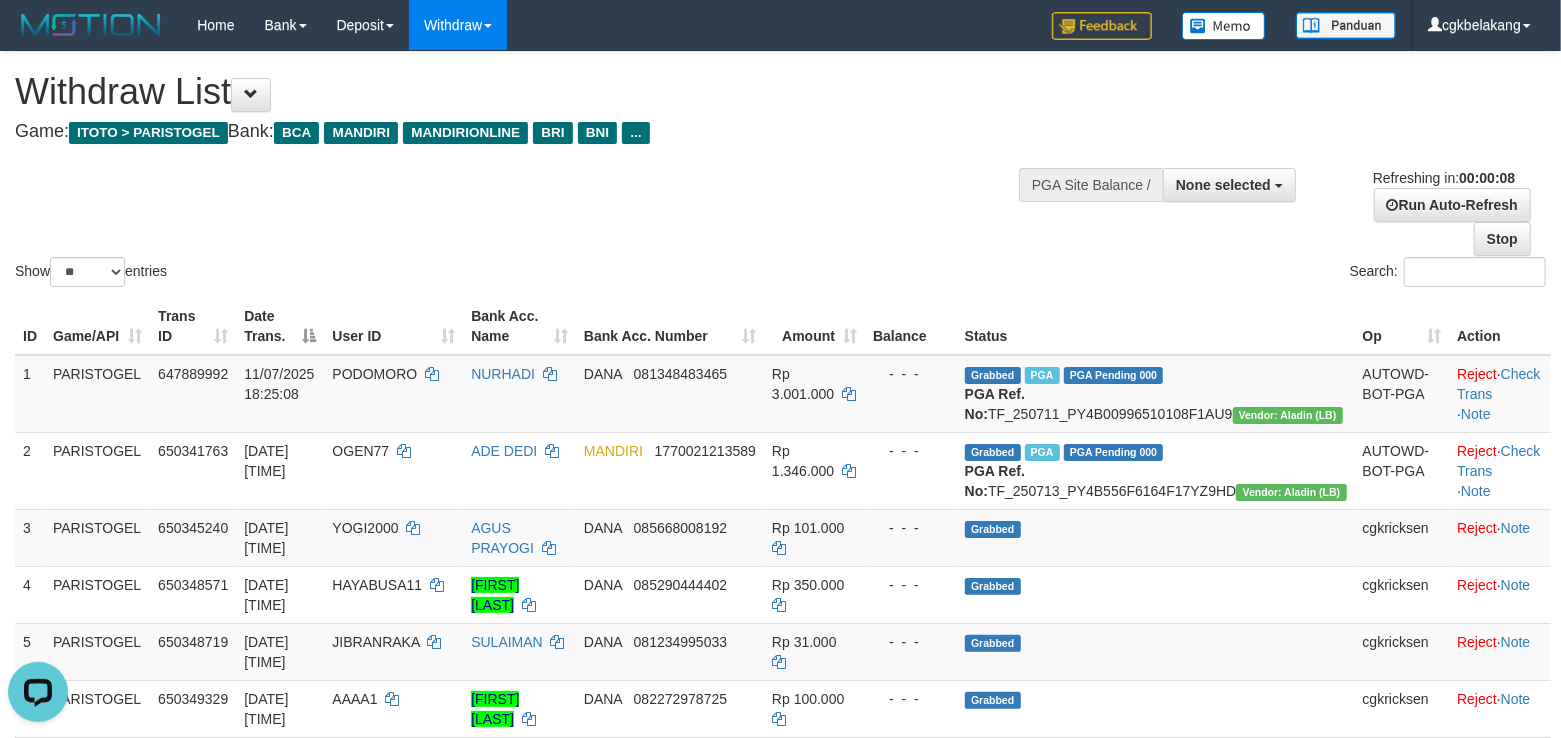 scroll, scrollTop: 0, scrollLeft: 0, axis: both 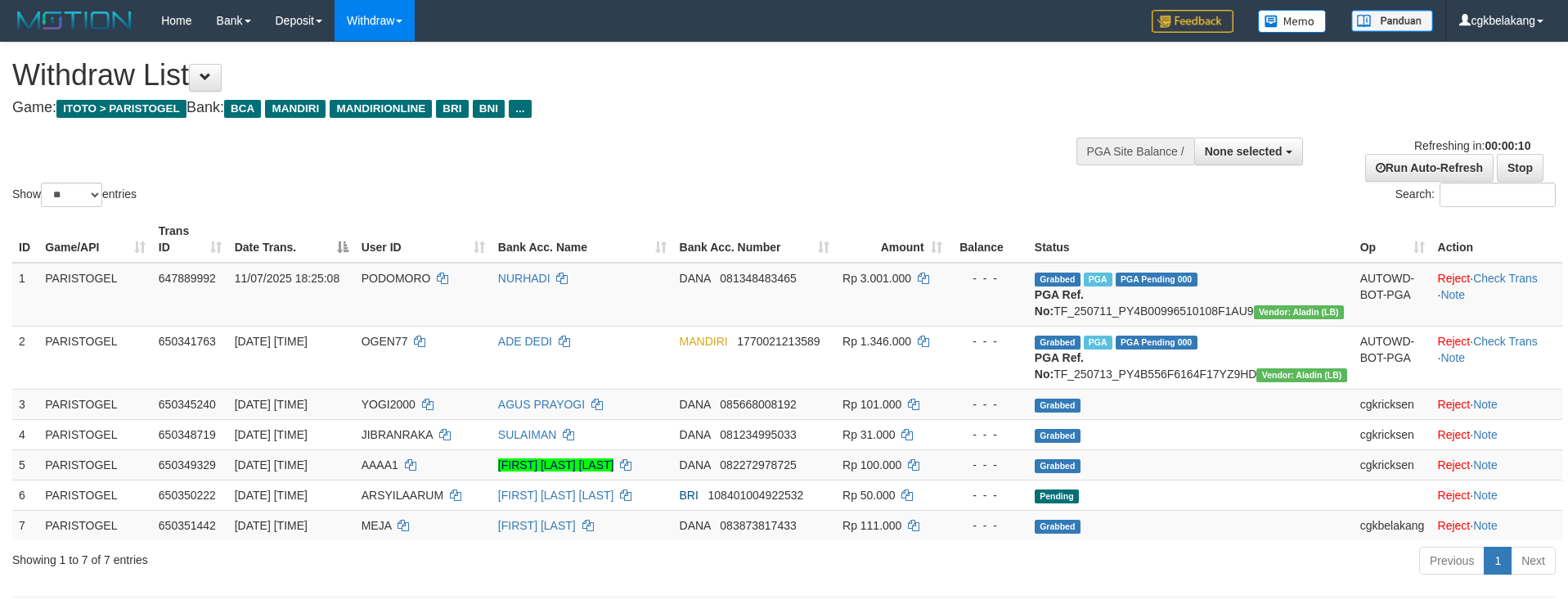 select 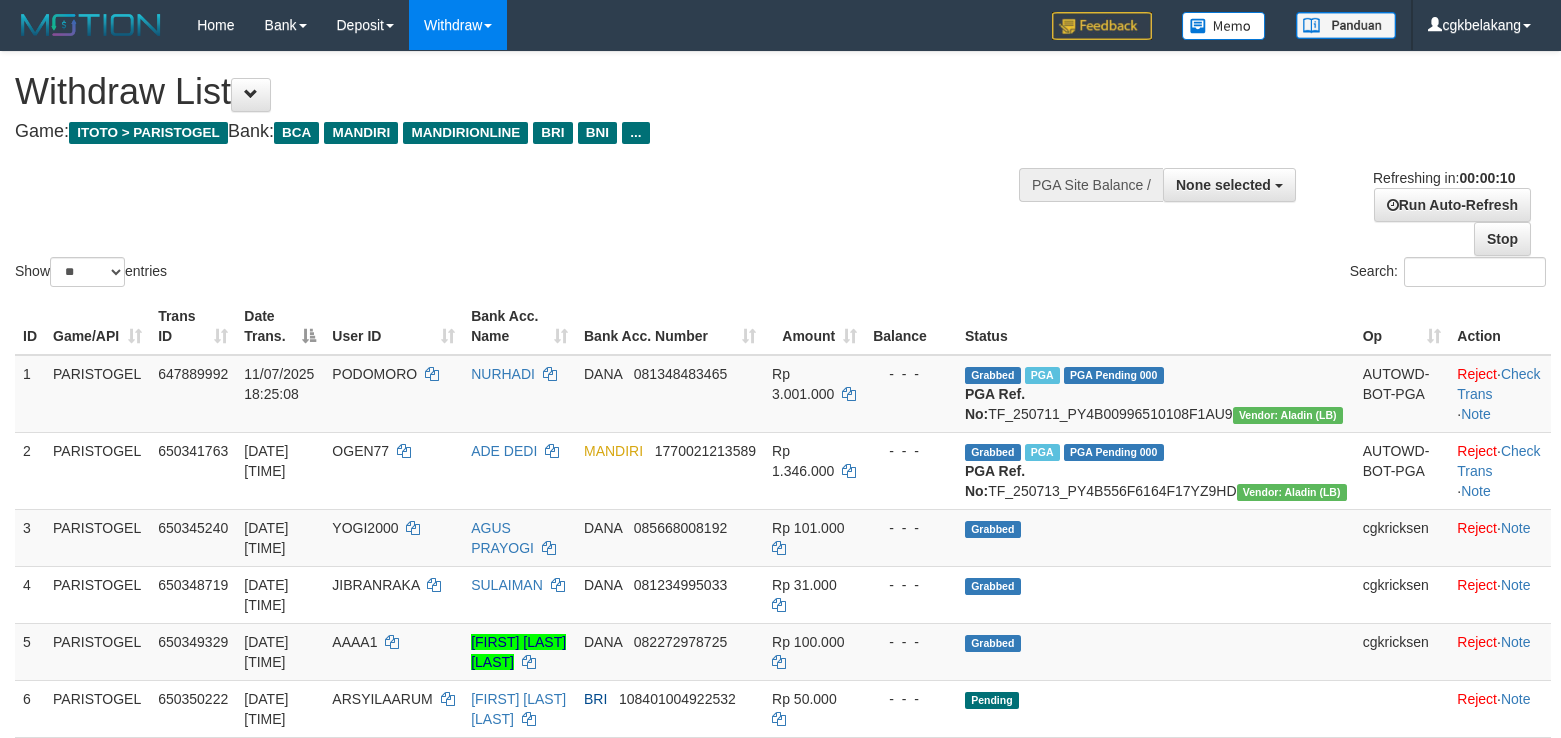 select 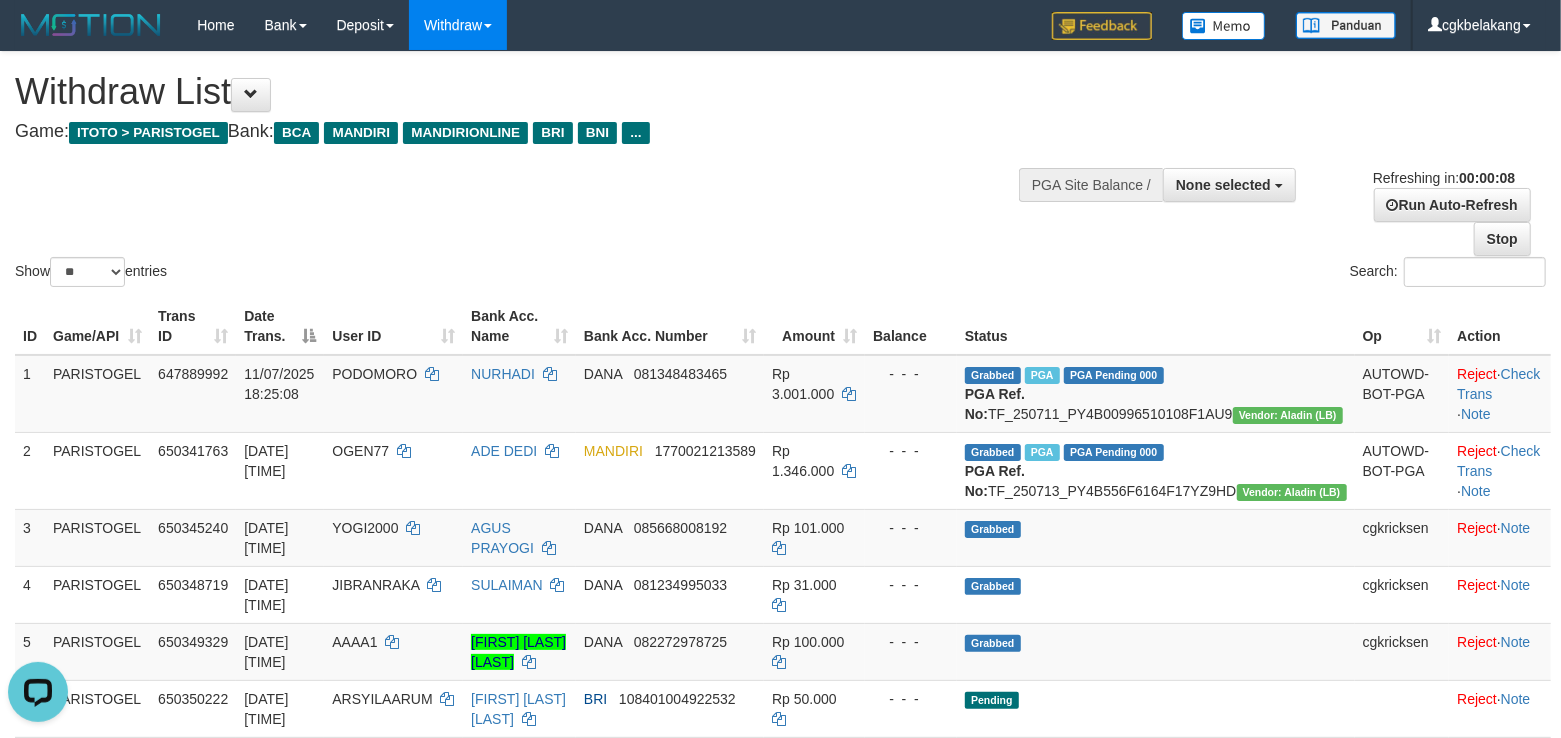 scroll, scrollTop: 0, scrollLeft: 0, axis: both 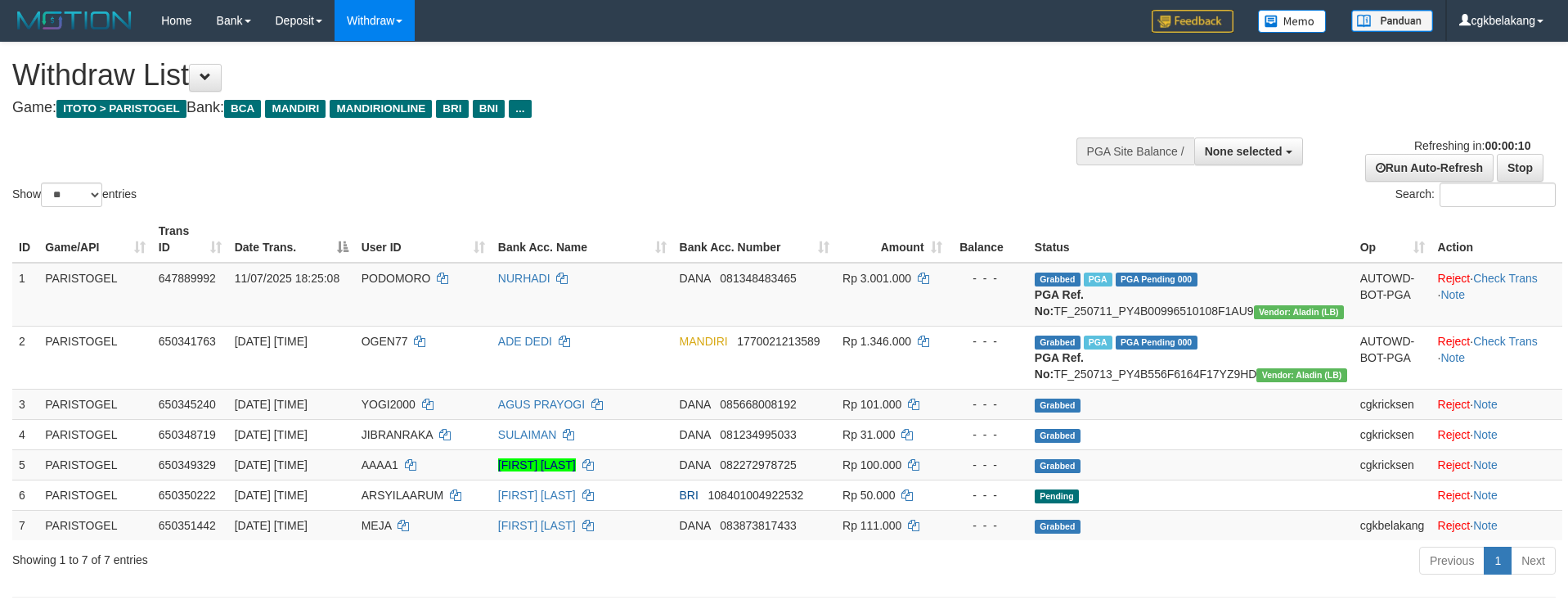 select 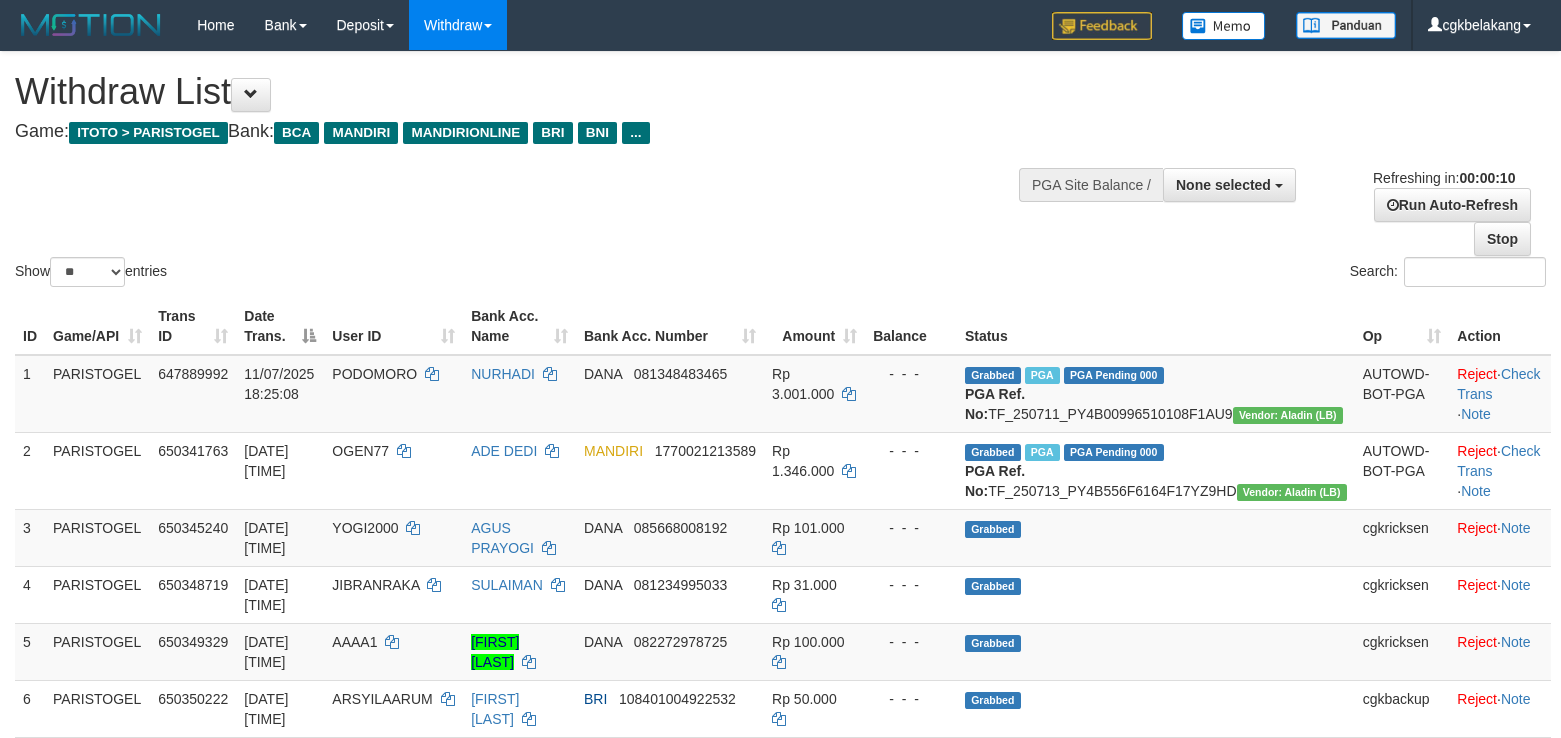 select 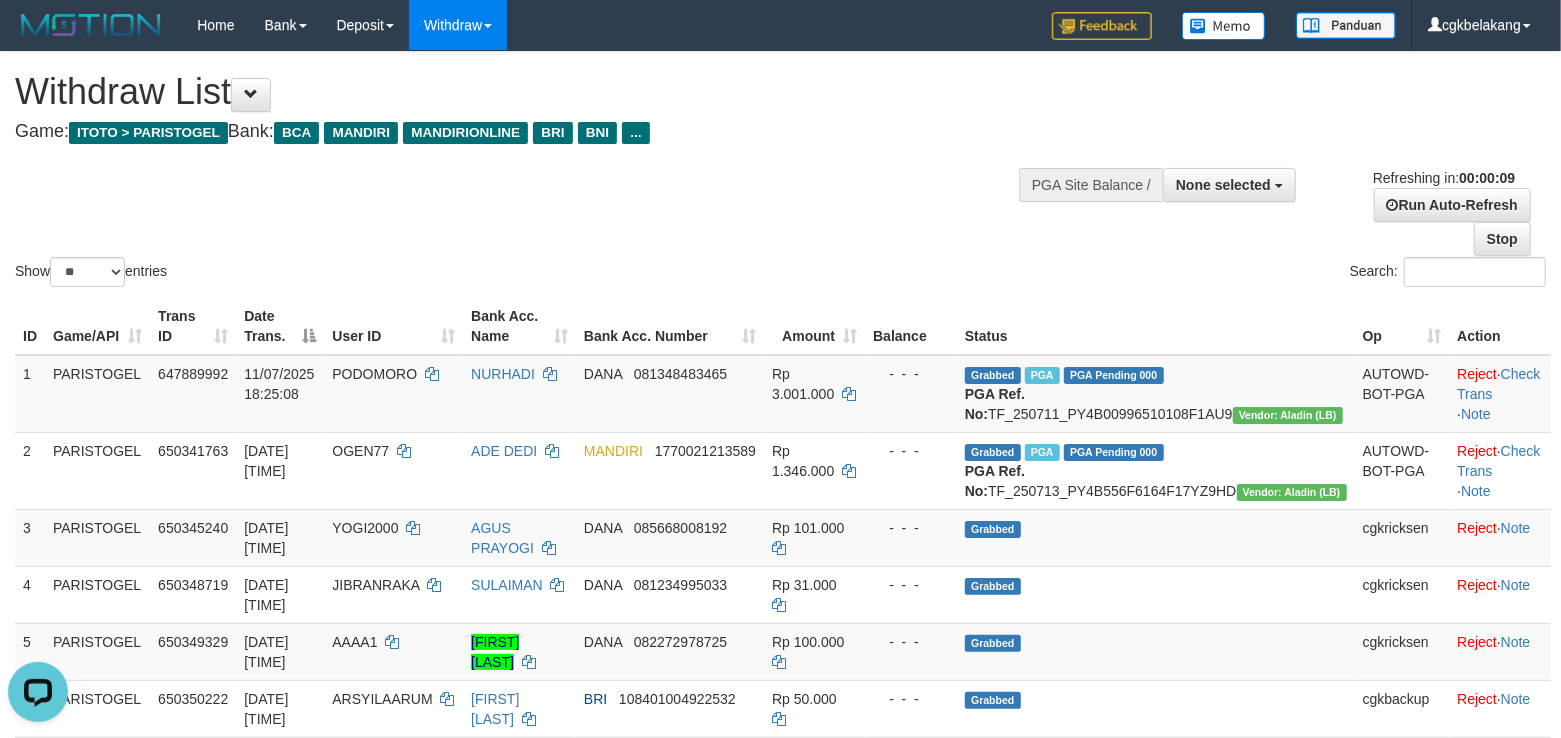 scroll, scrollTop: 0, scrollLeft: 0, axis: both 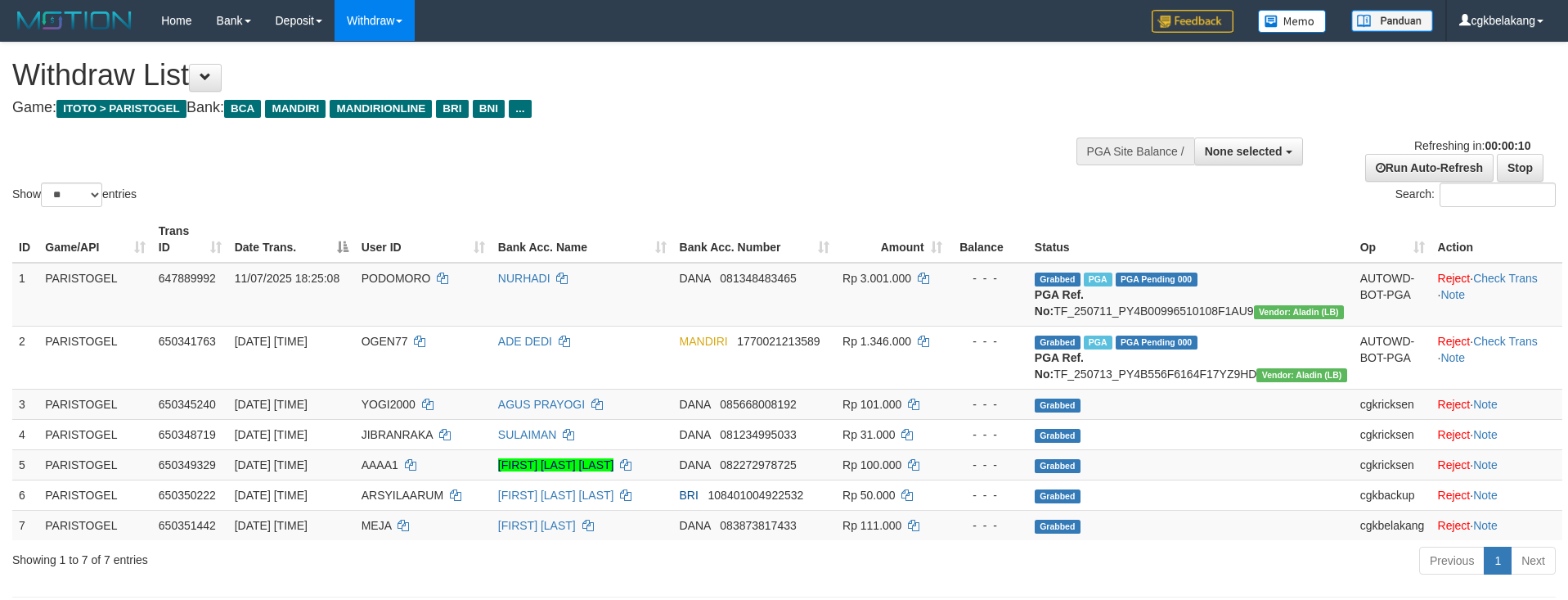 select 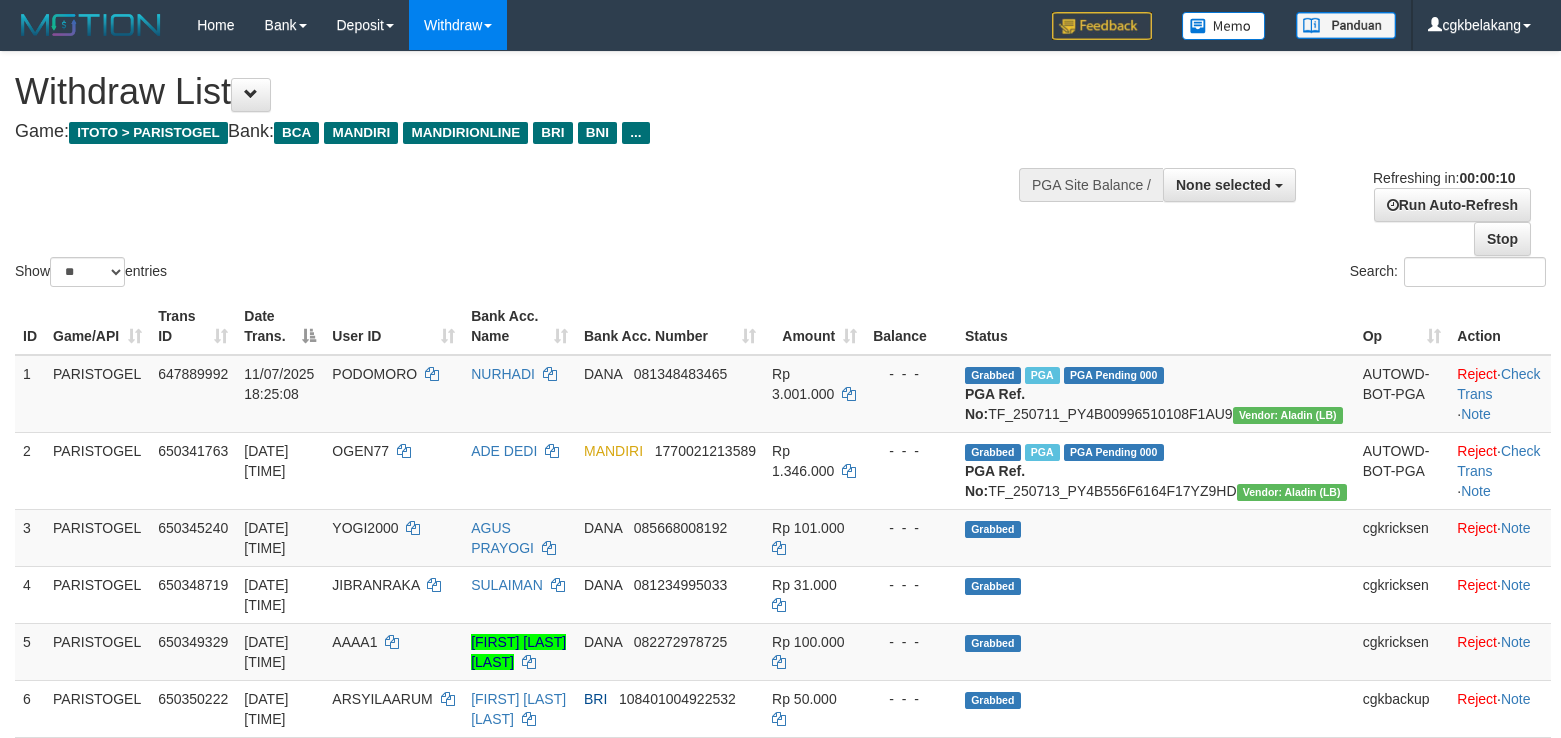 select 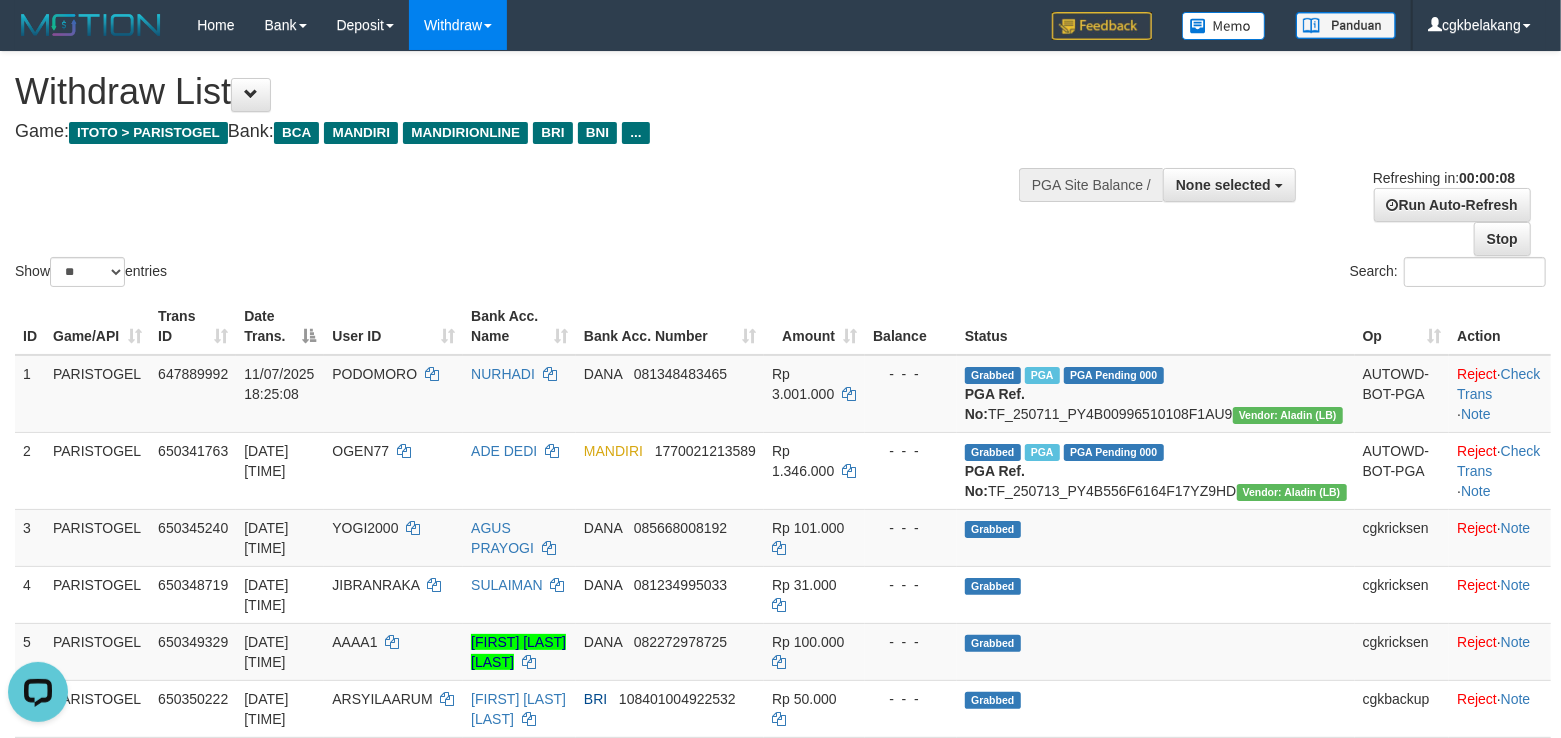 scroll, scrollTop: 0, scrollLeft: 0, axis: both 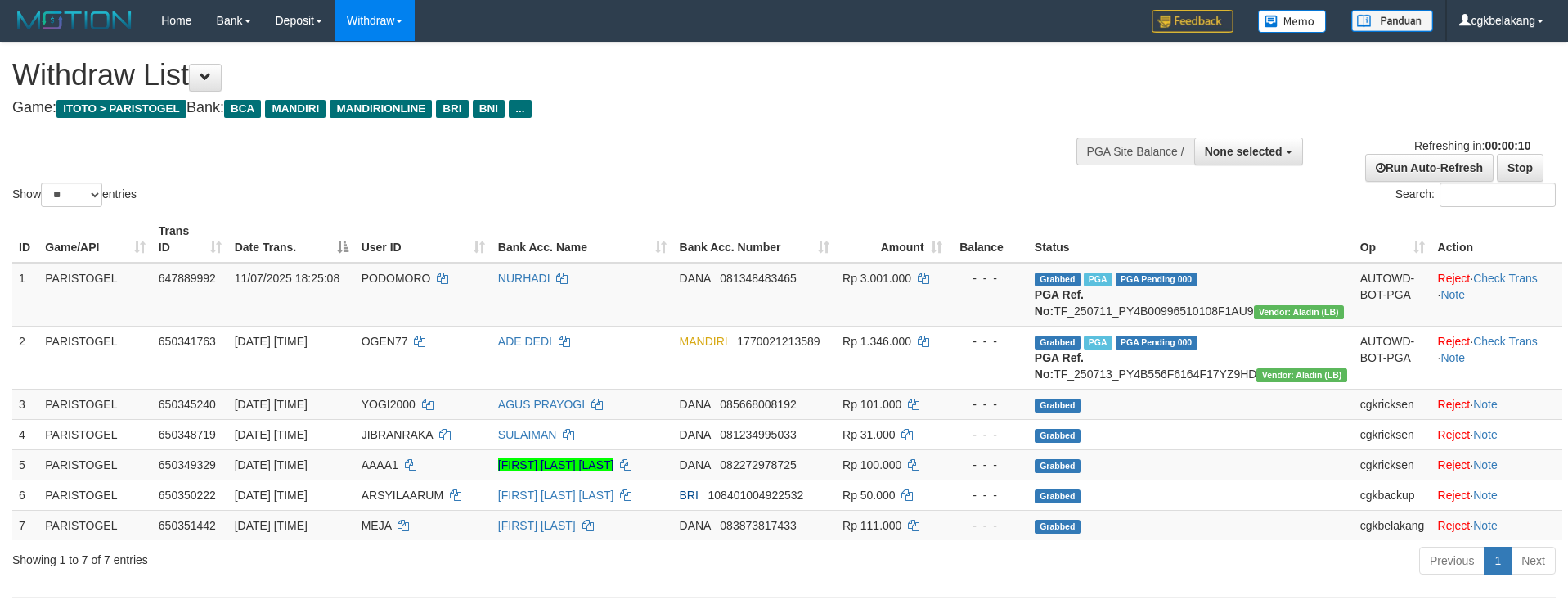 select 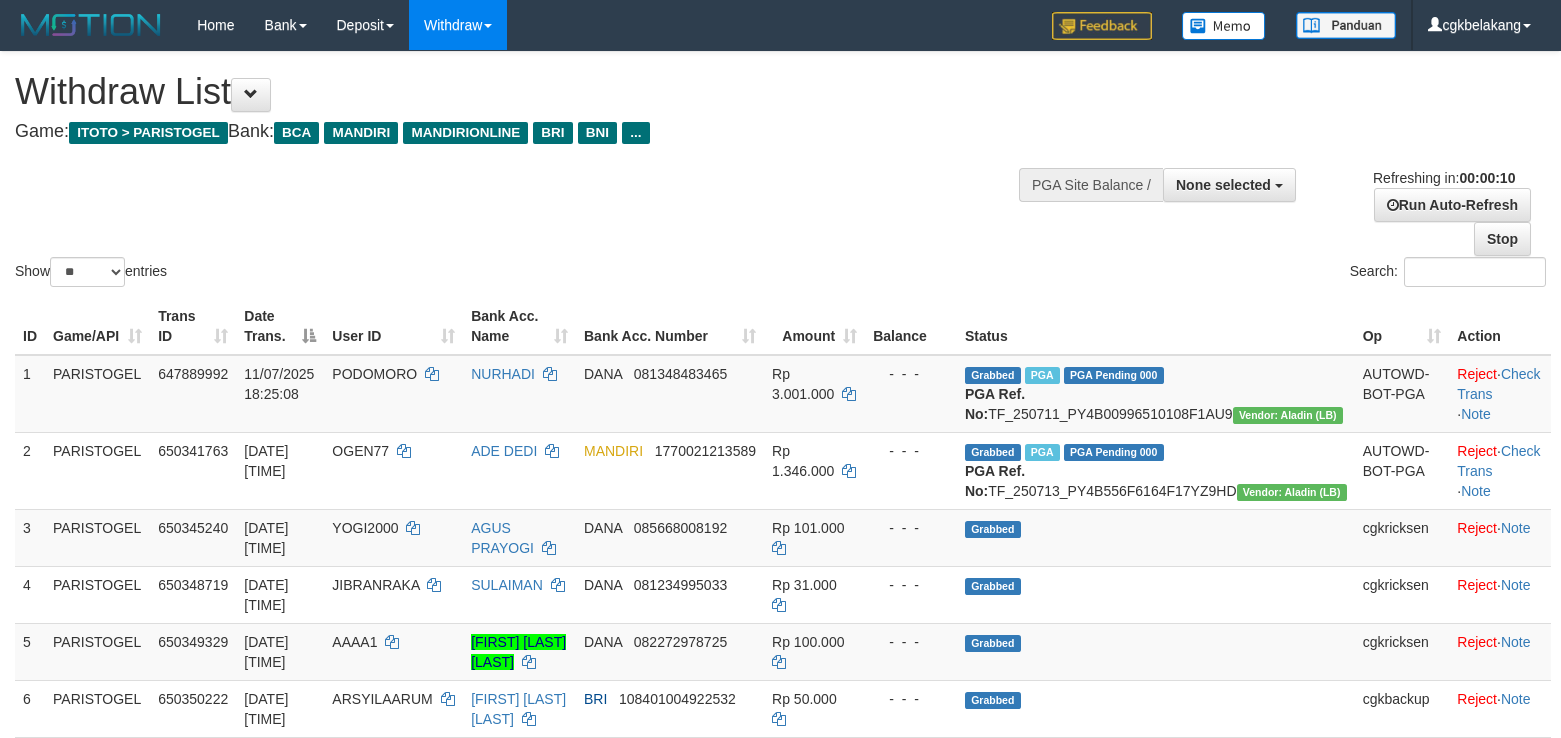 select 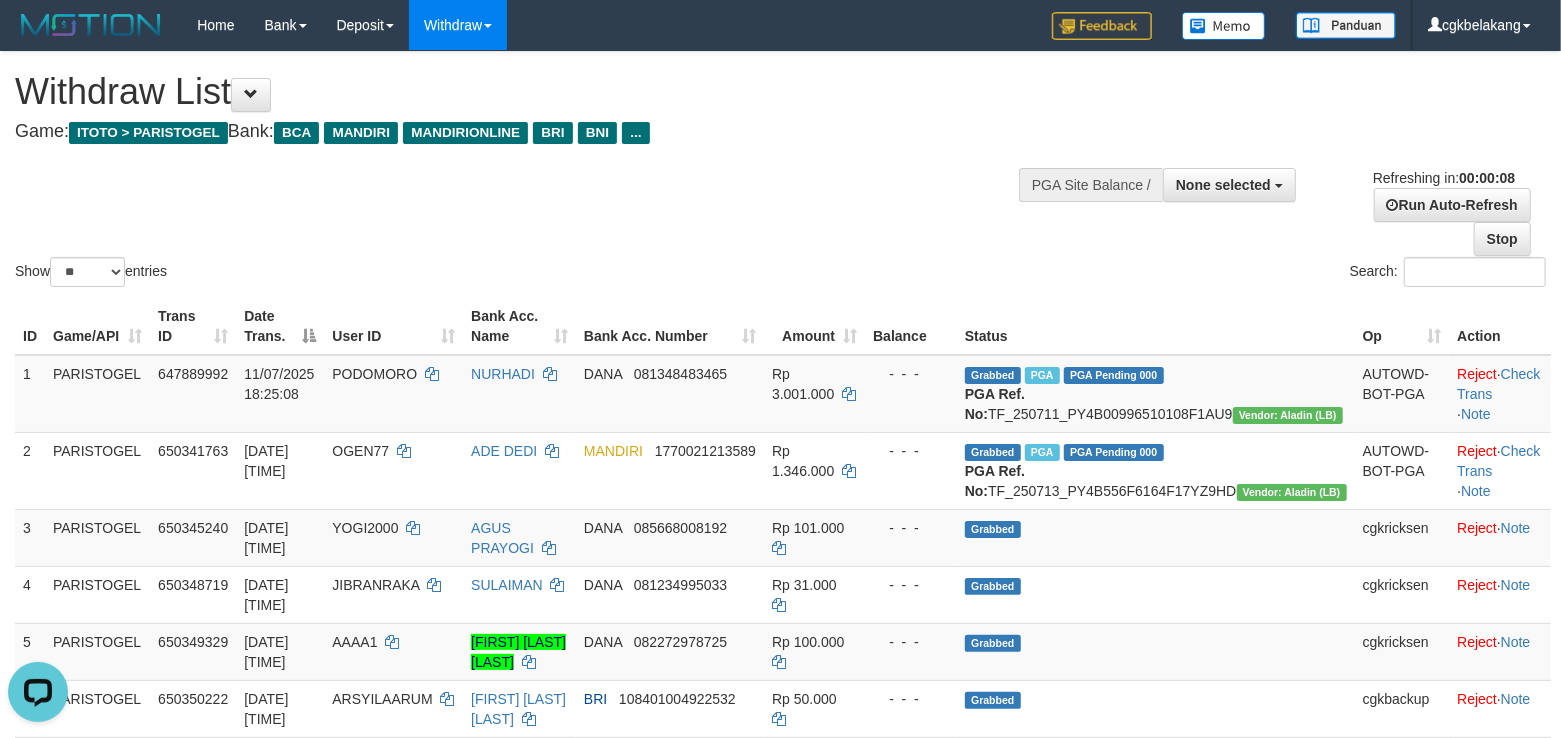 scroll, scrollTop: 0, scrollLeft: 0, axis: both 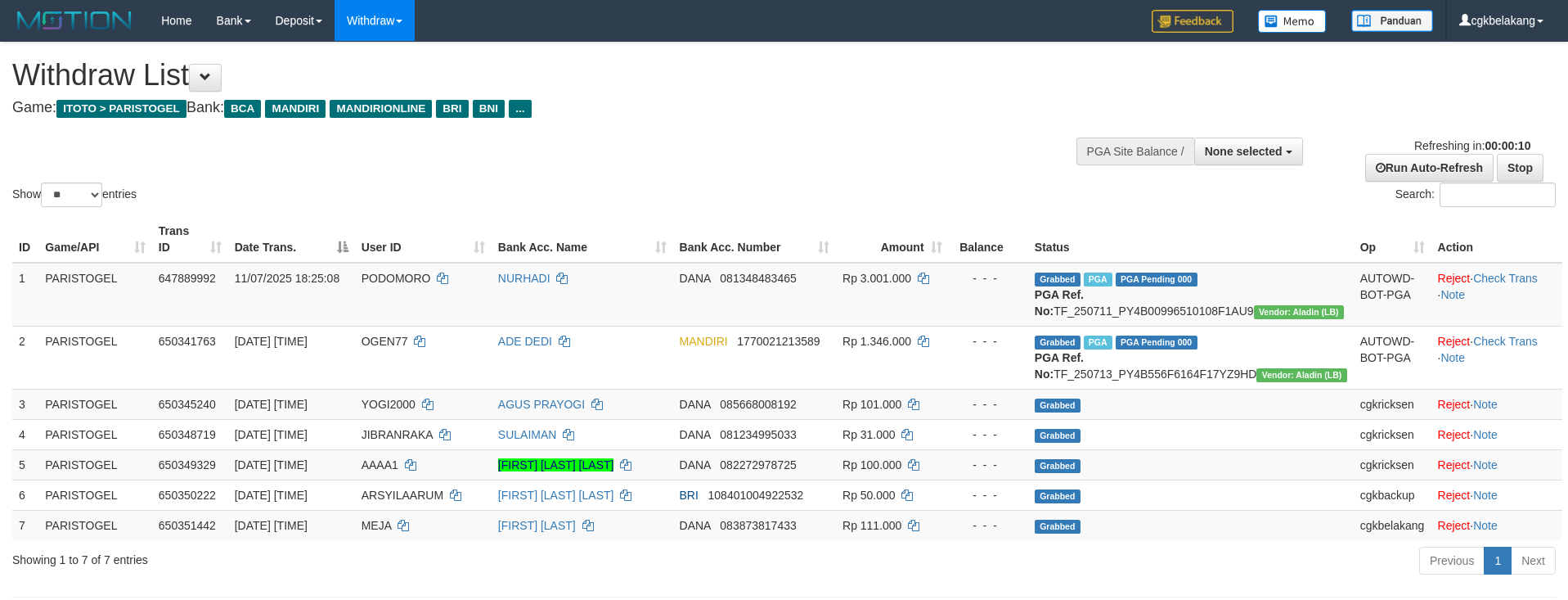 select 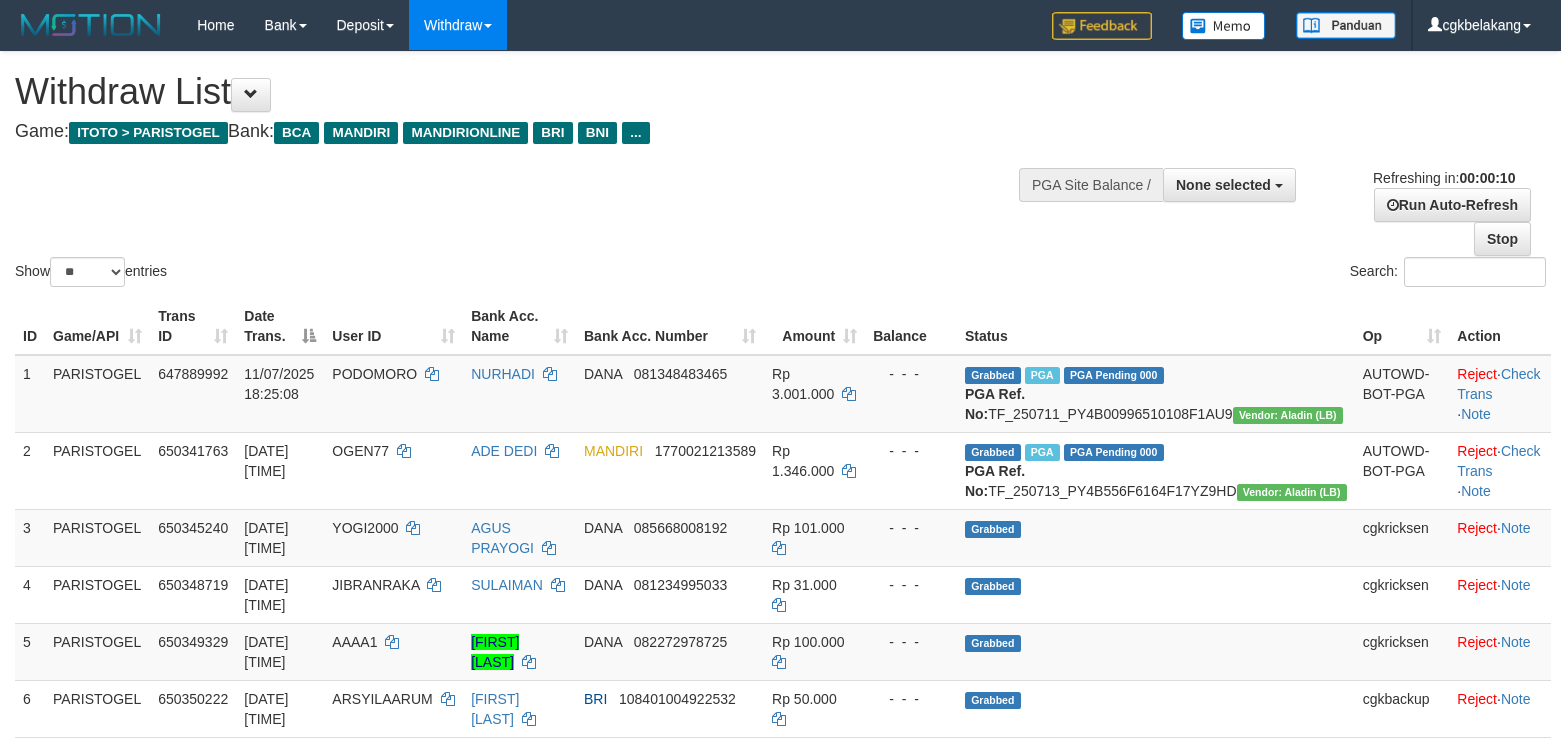 select 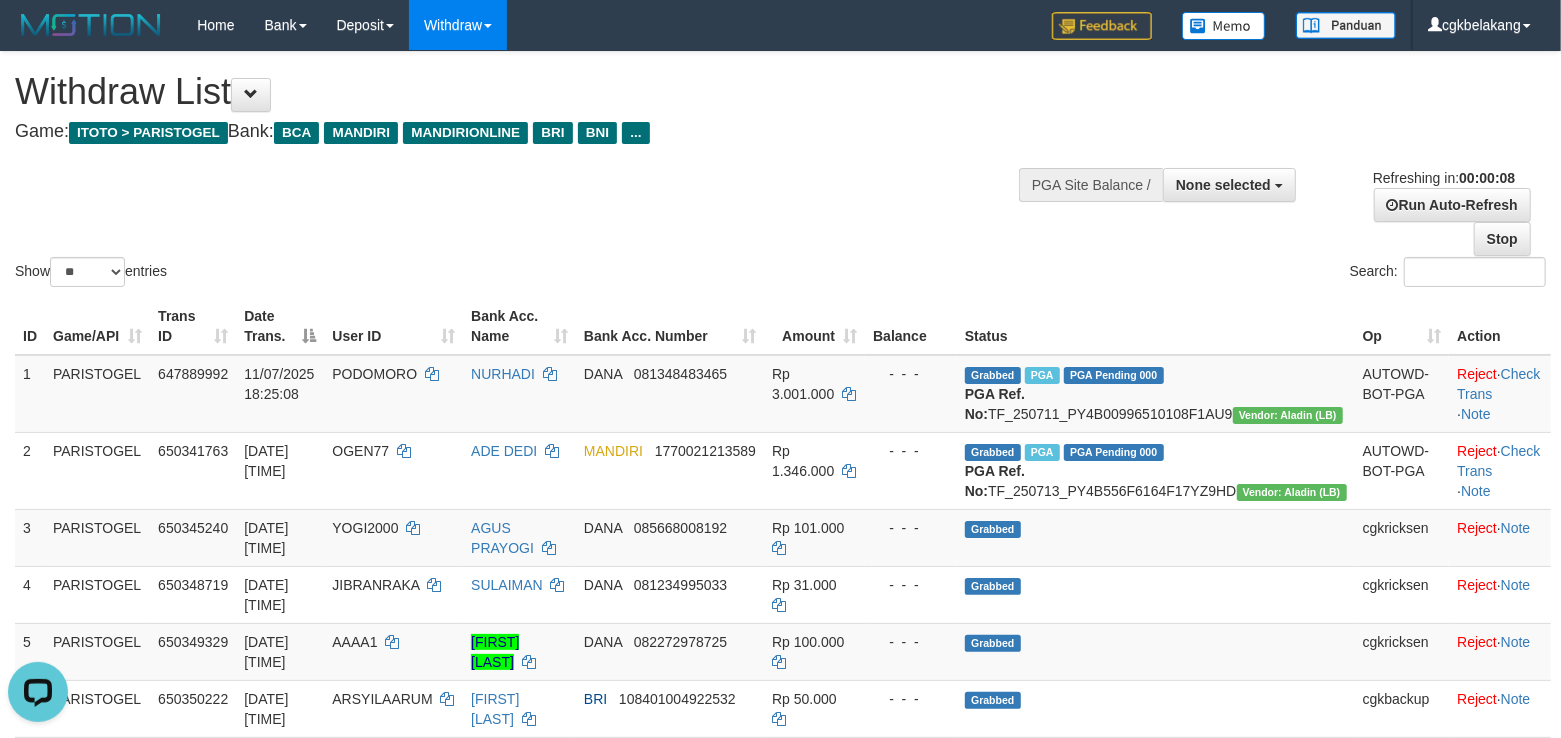 scroll, scrollTop: 0, scrollLeft: 0, axis: both 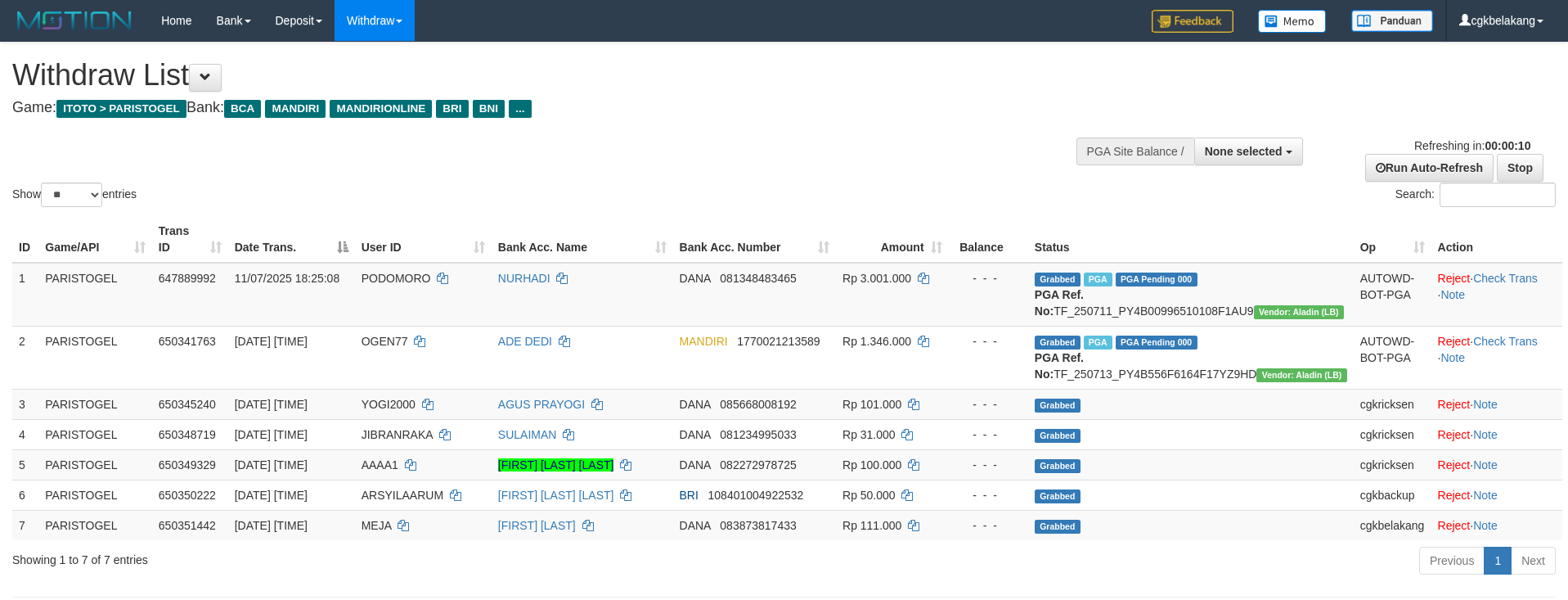 select 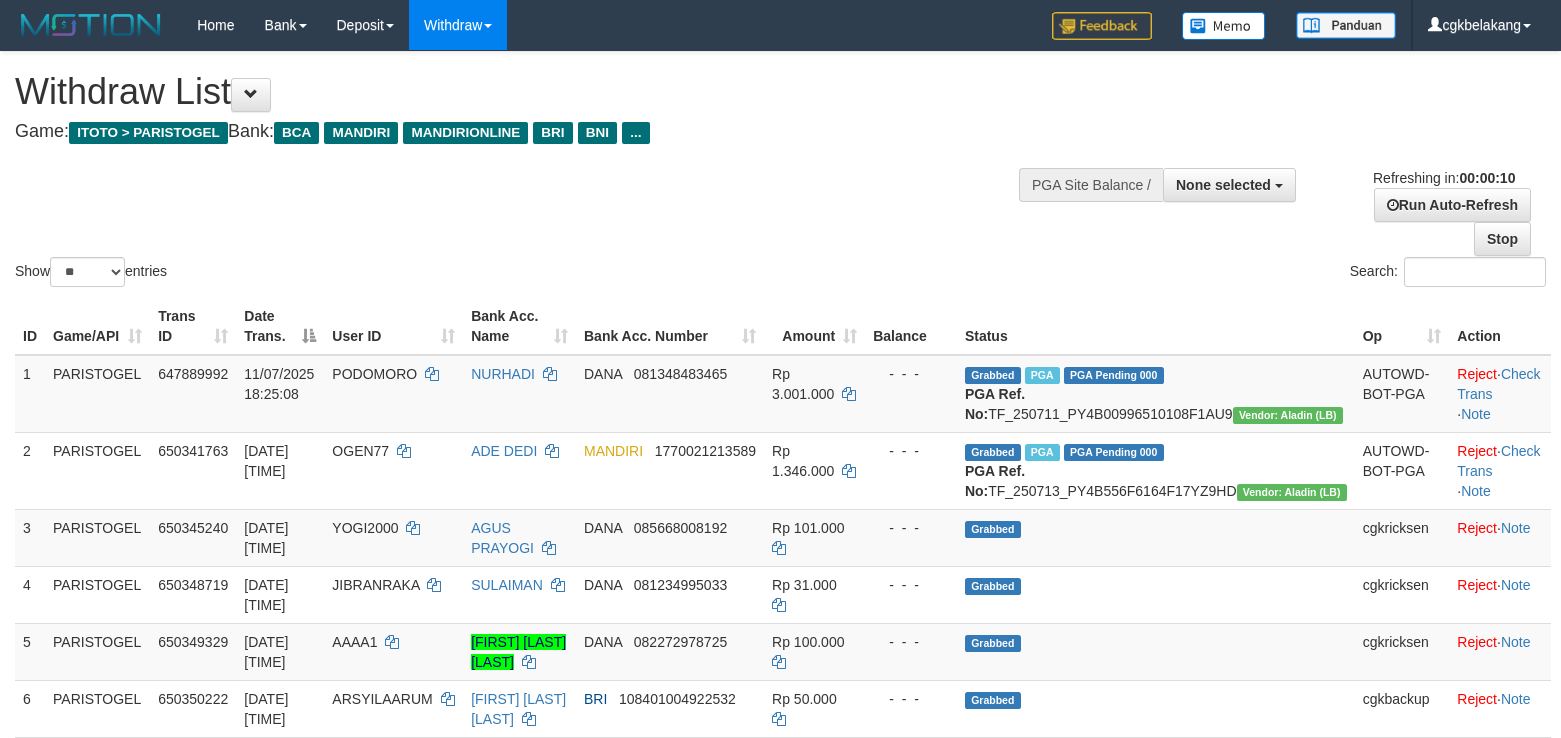 select 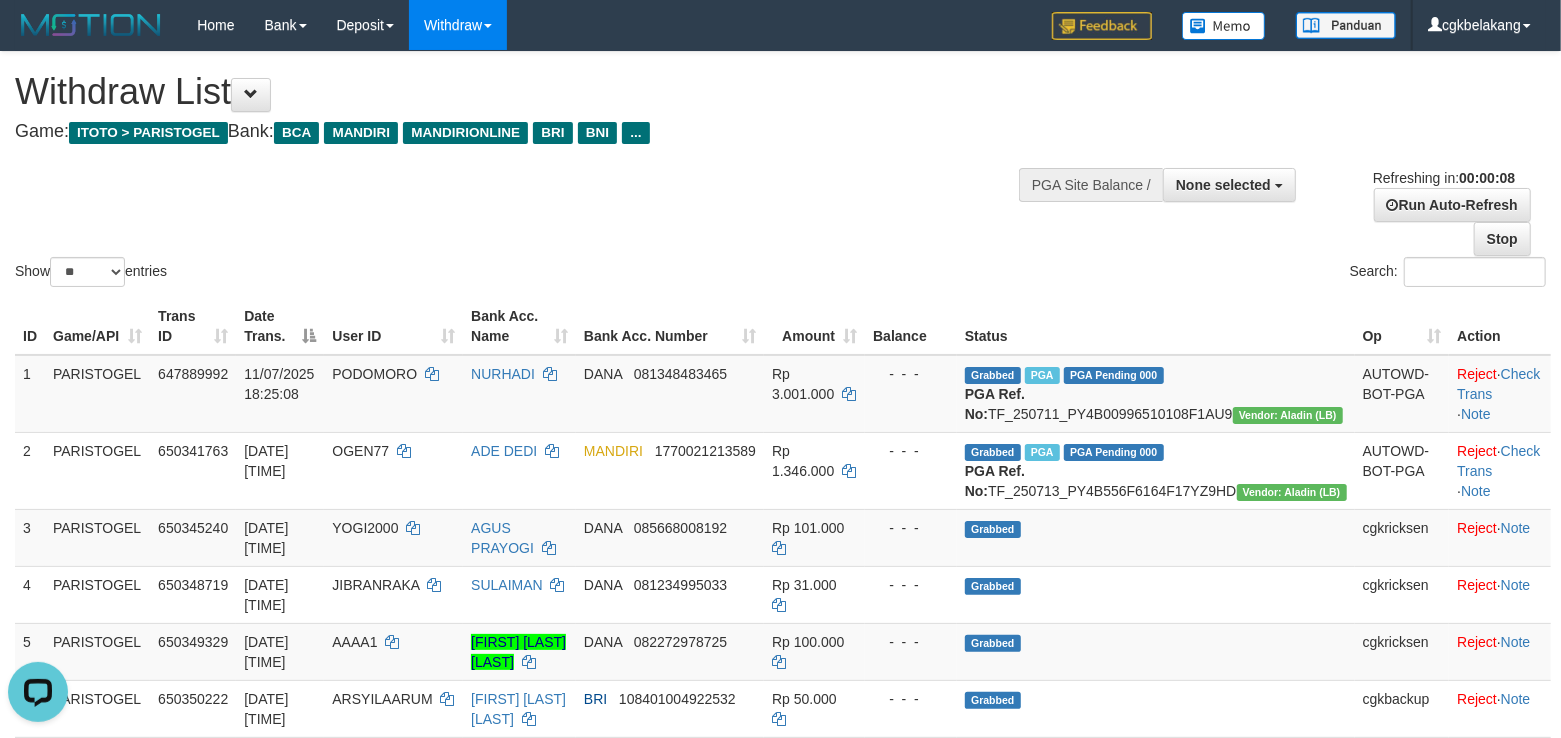 scroll, scrollTop: 0, scrollLeft: 0, axis: both 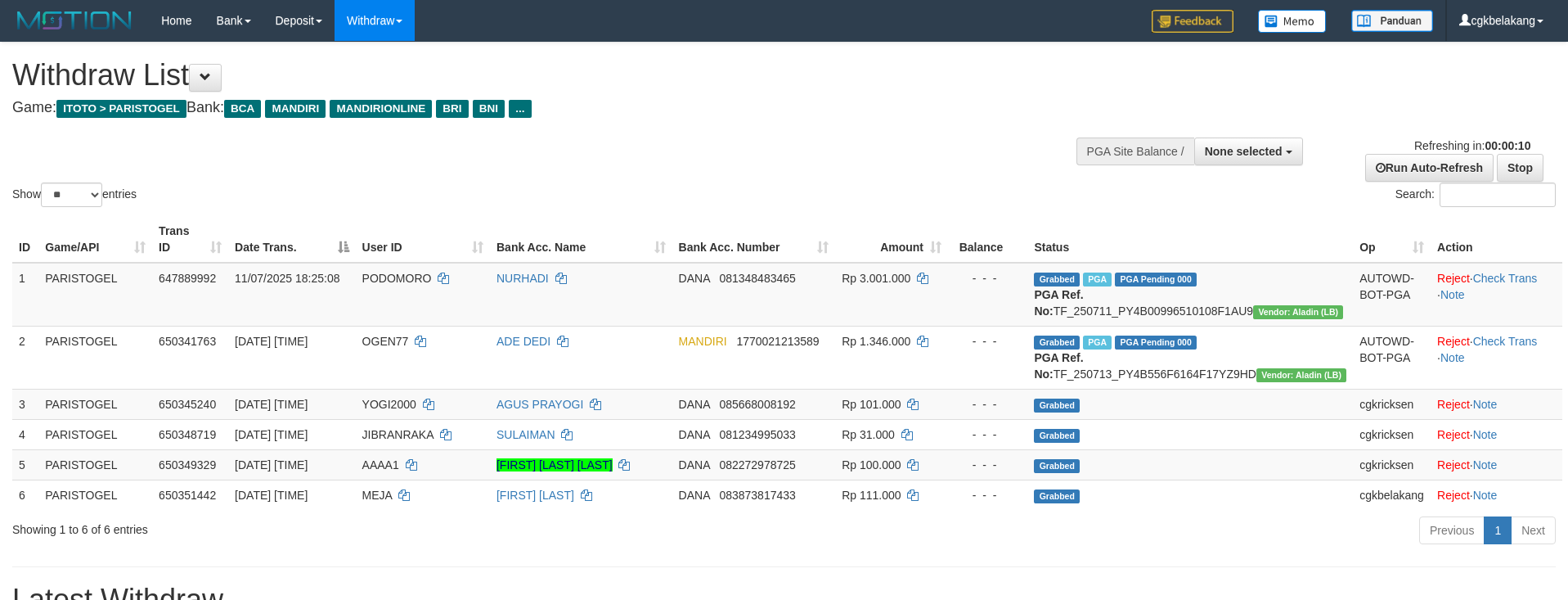 select 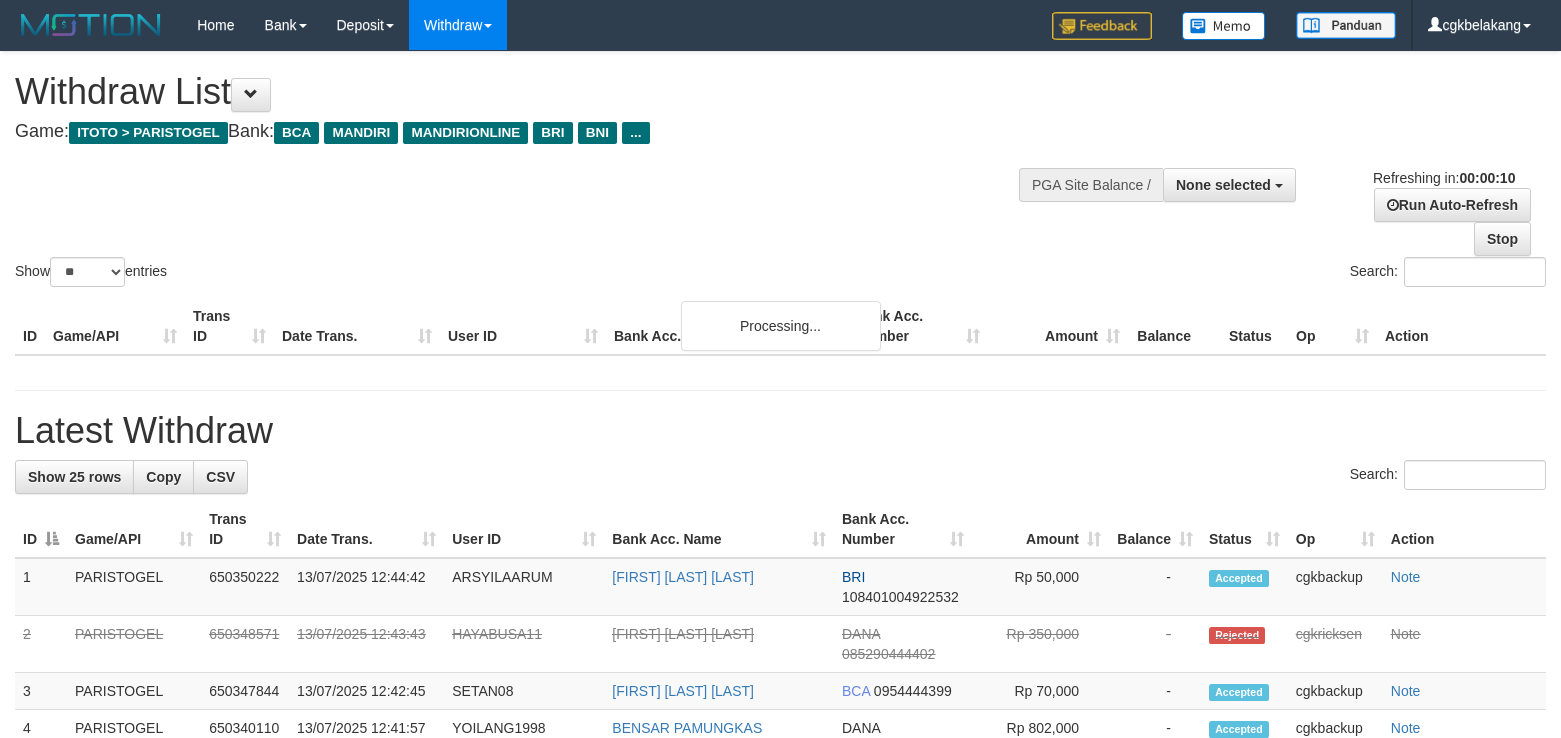select 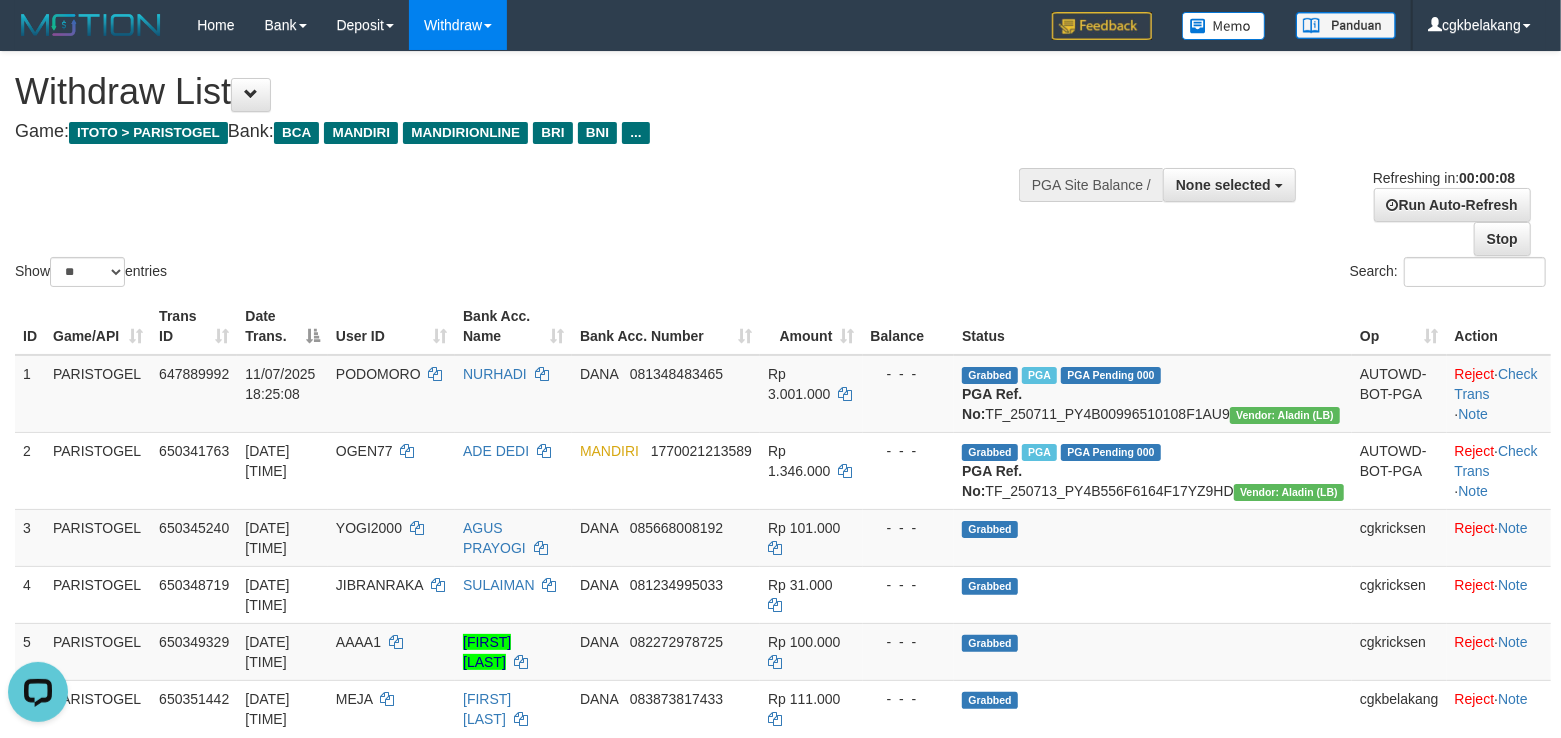 scroll, scrollTop: 0, scrollLeft: 0, axis: both 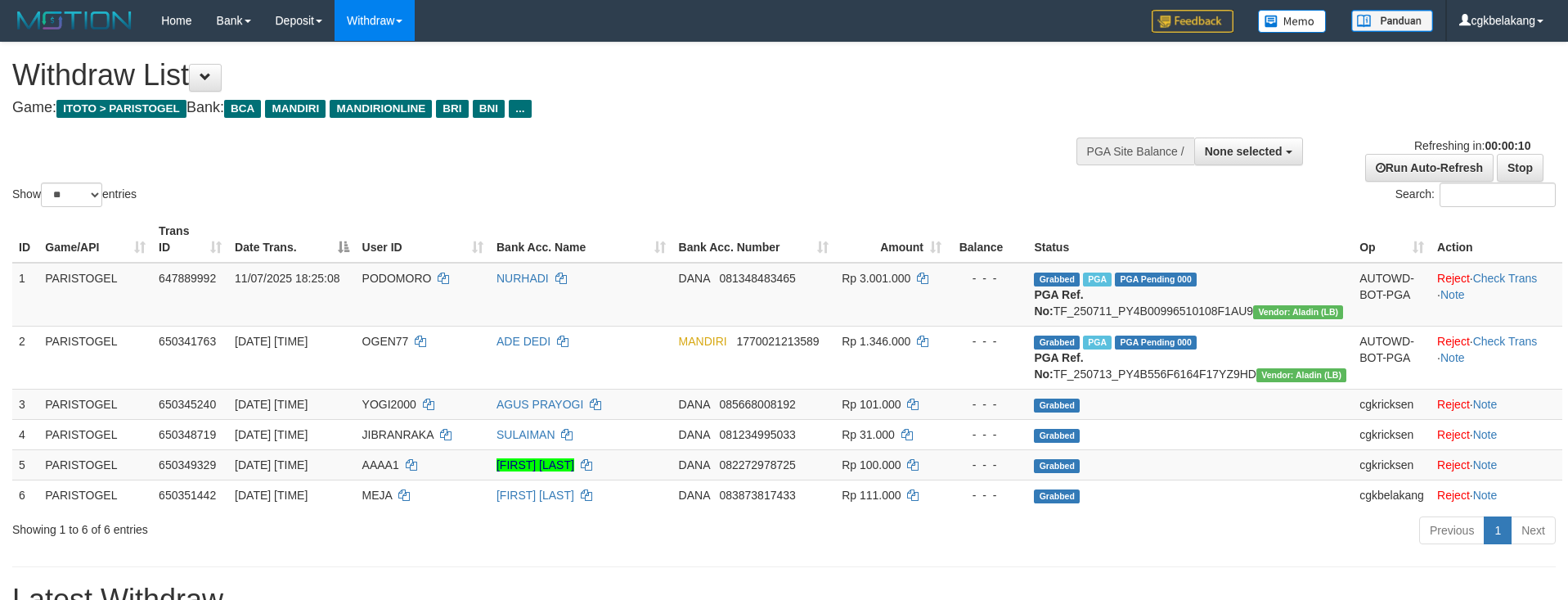 select 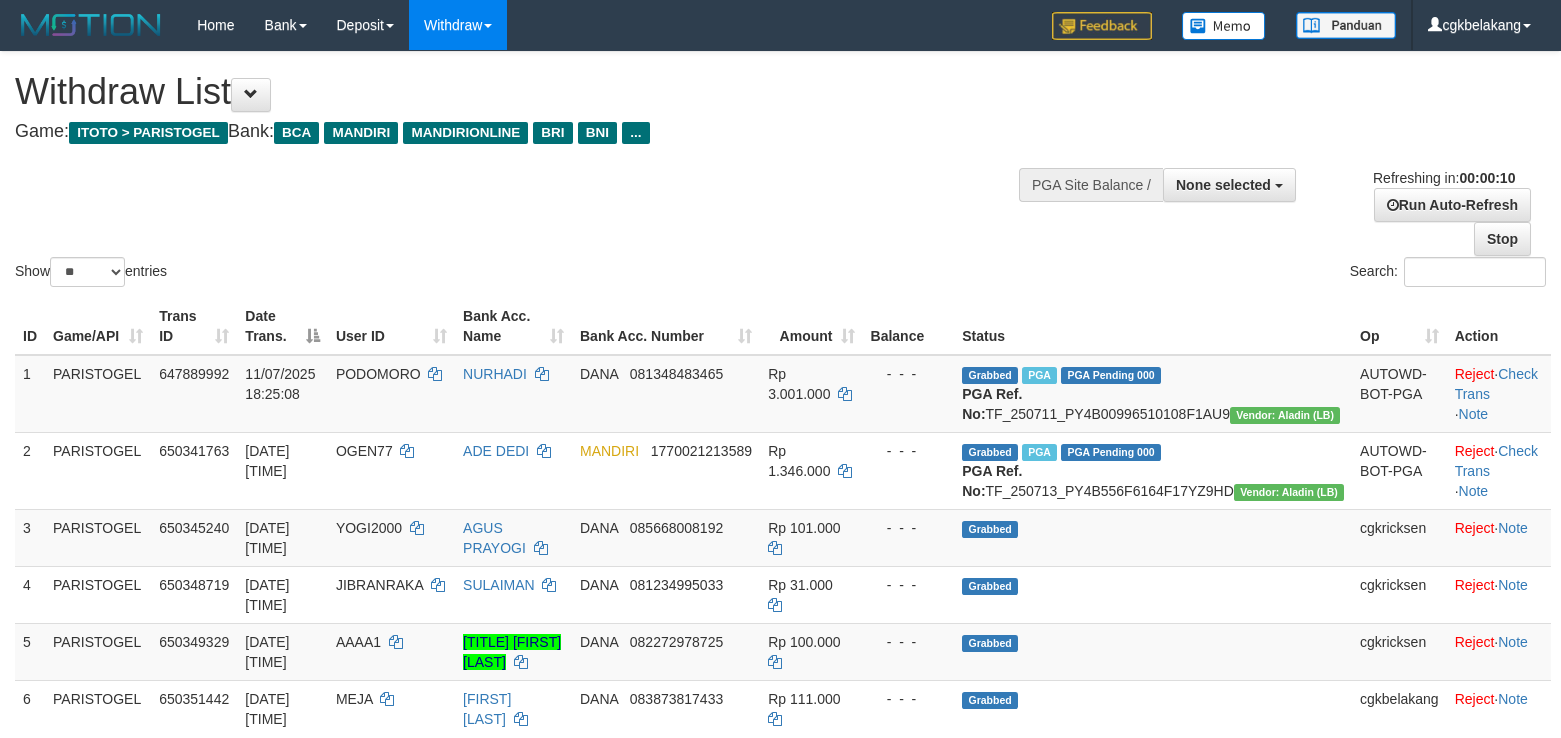 select 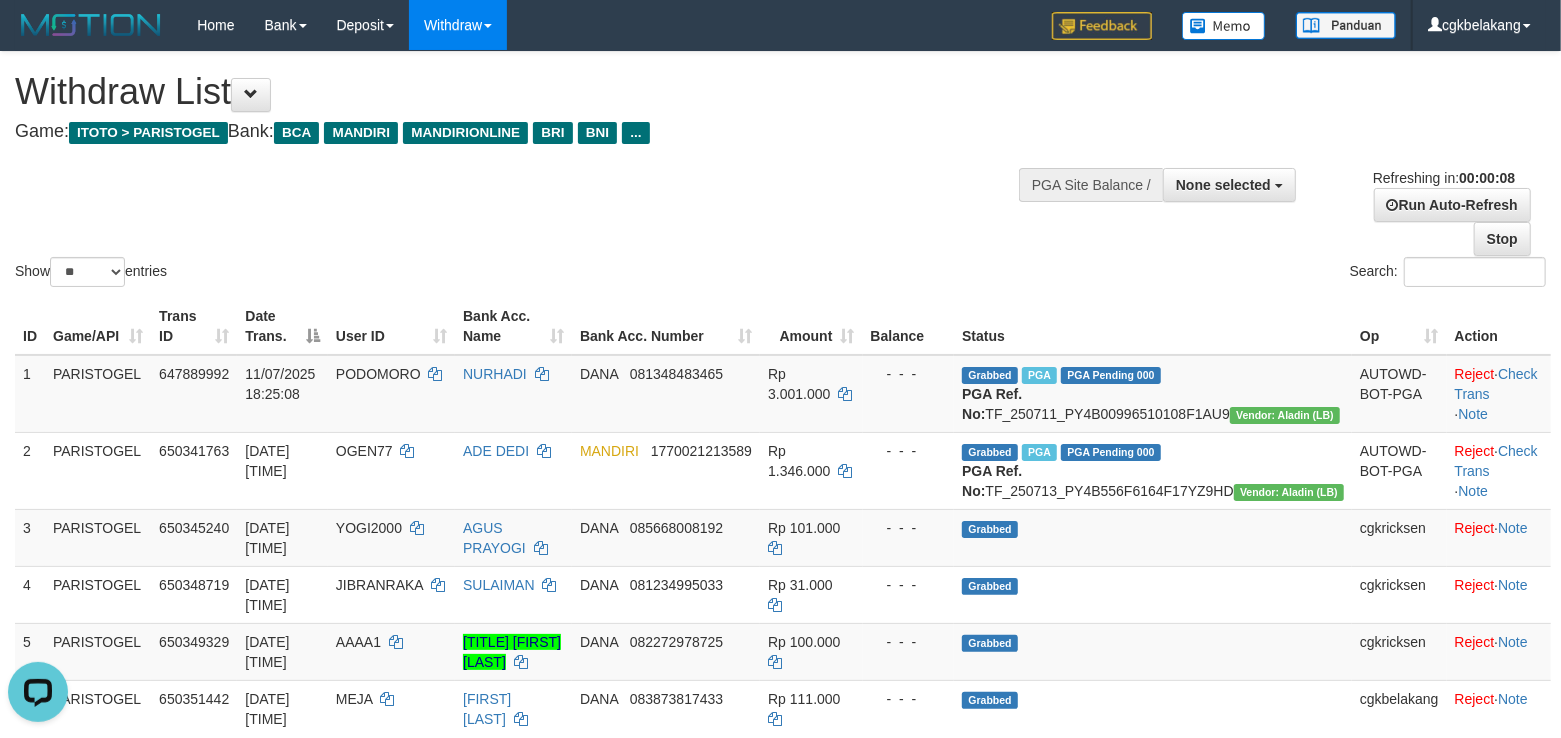scroll, scrollTop: 0, scrollLeft: 0, axis: both 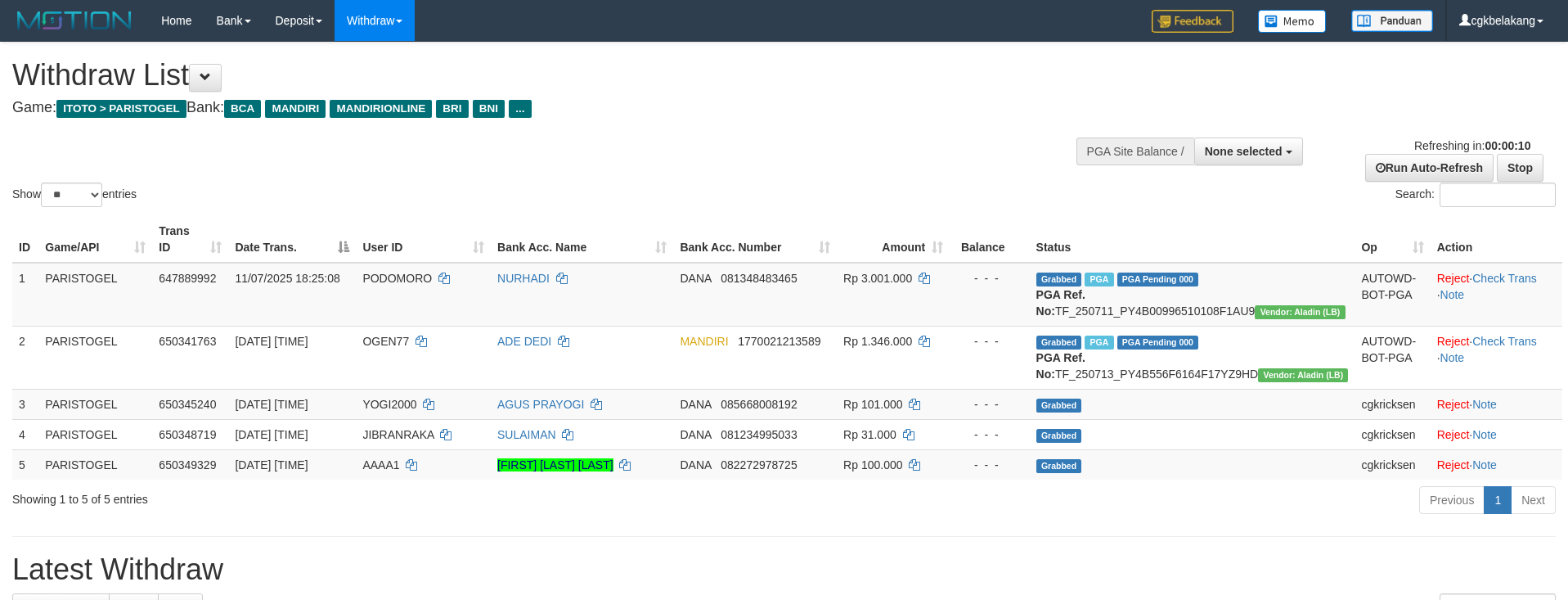 select 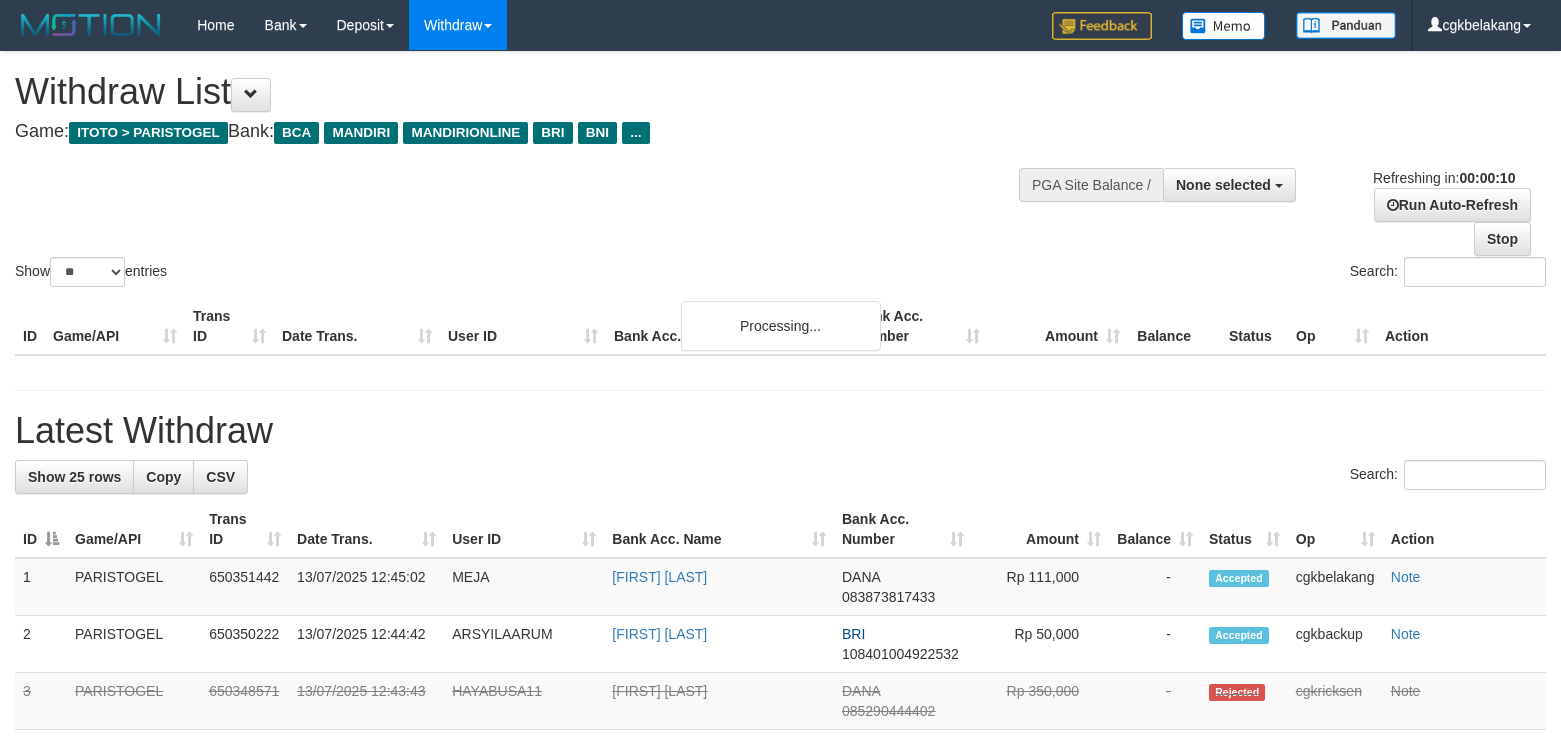 select 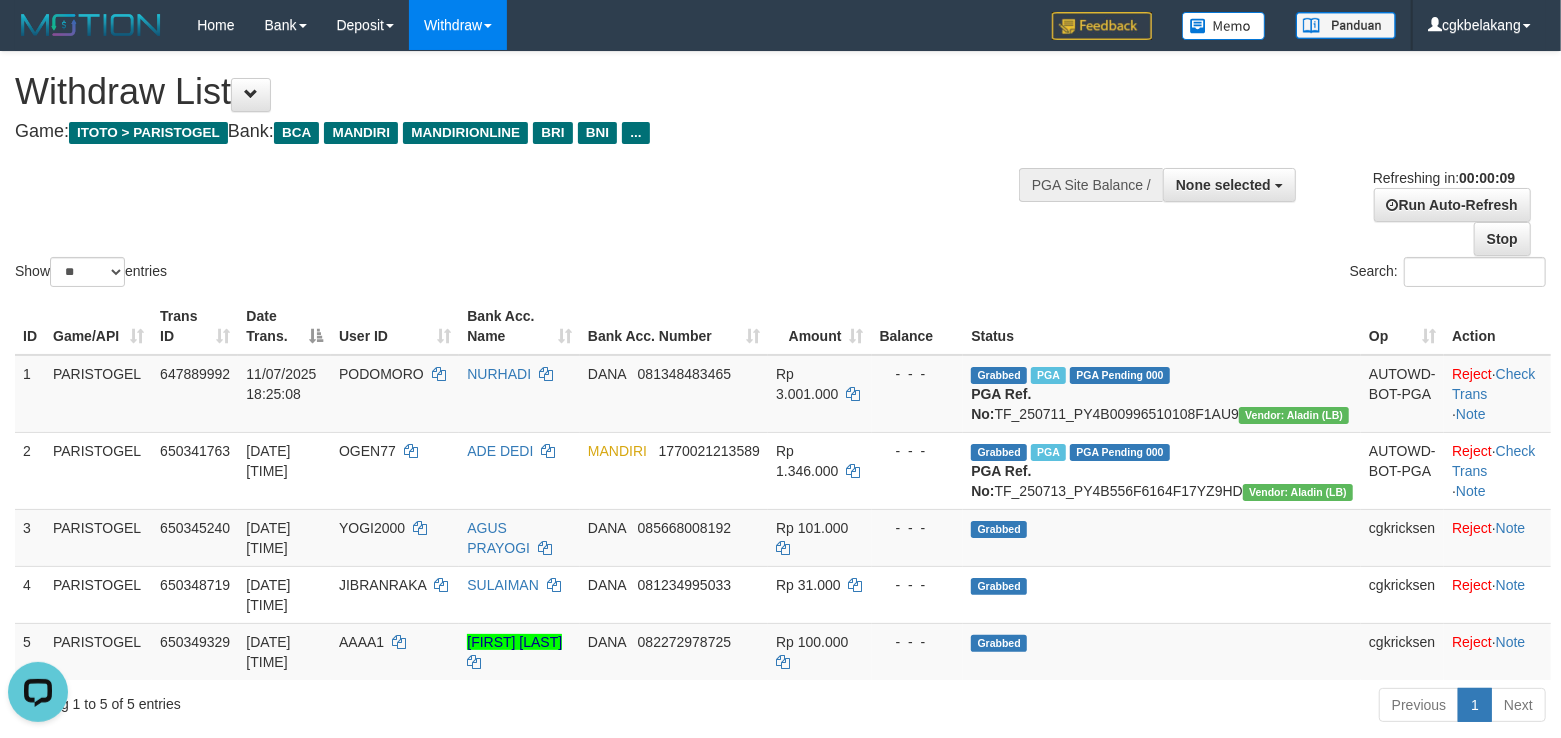 scroll, scrollTop: 0, scrollLeft: 0, axis: both 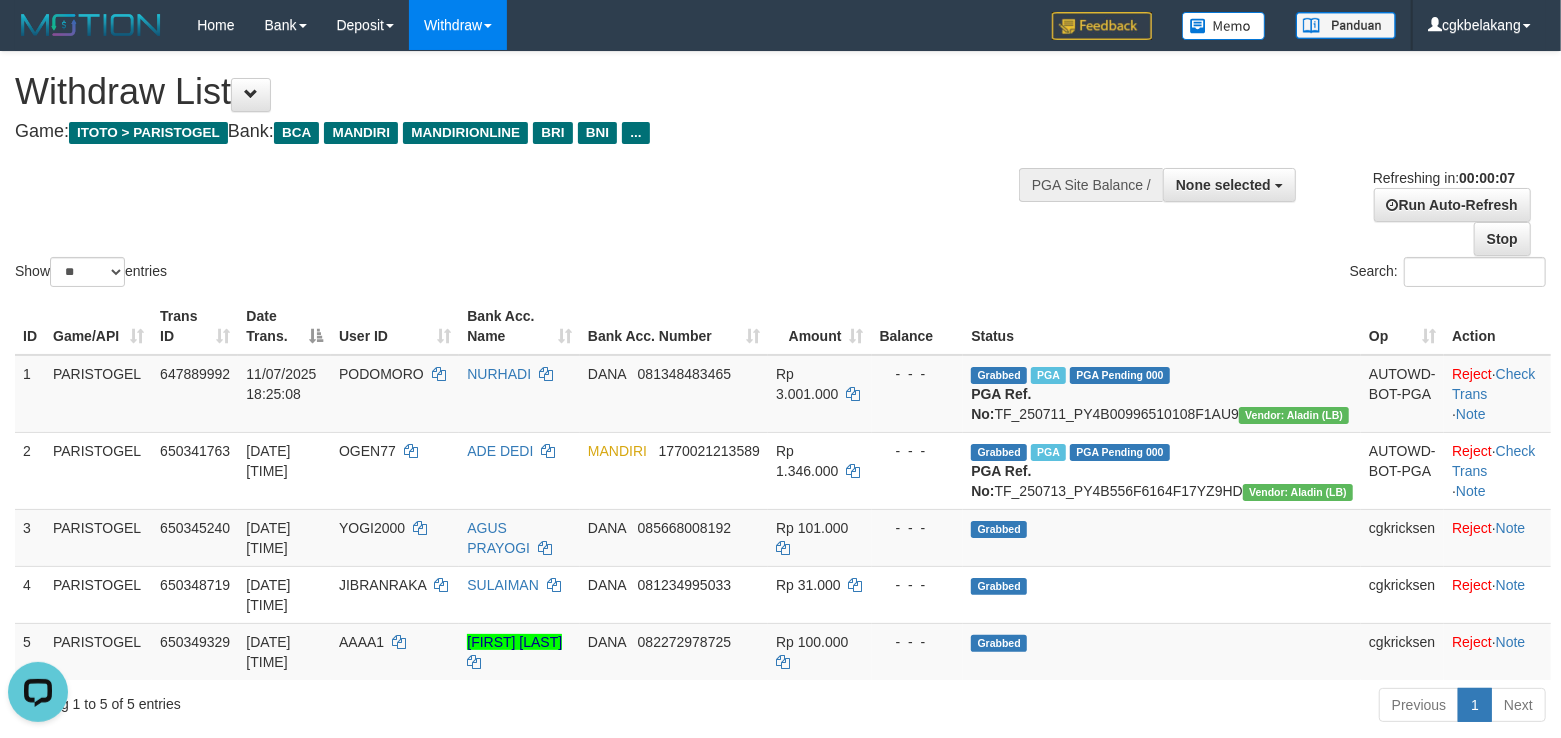 click on "Amount" at bounding box center [819, 326] 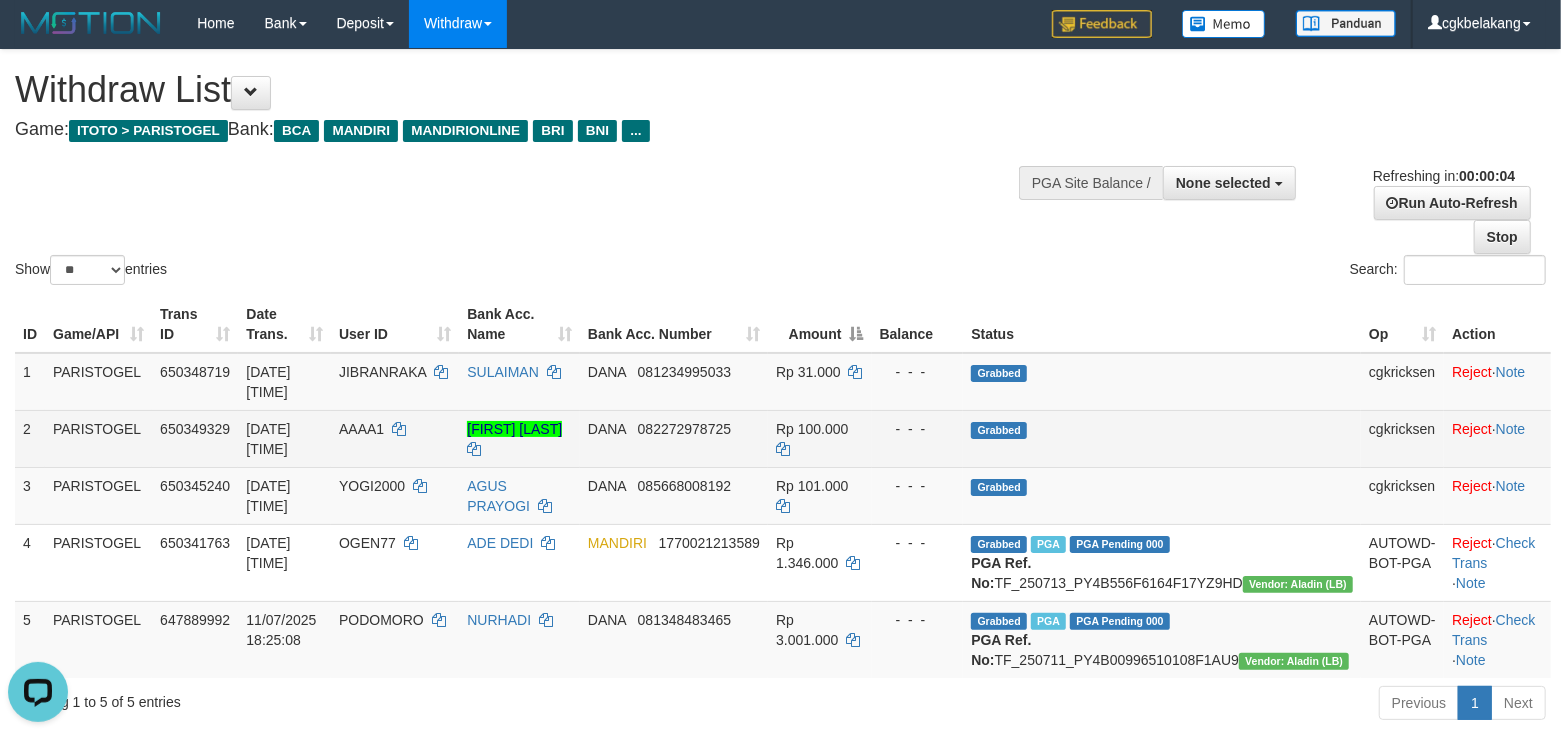 scroll, scrollTop: 0, scrollLeft: 0, axis: both 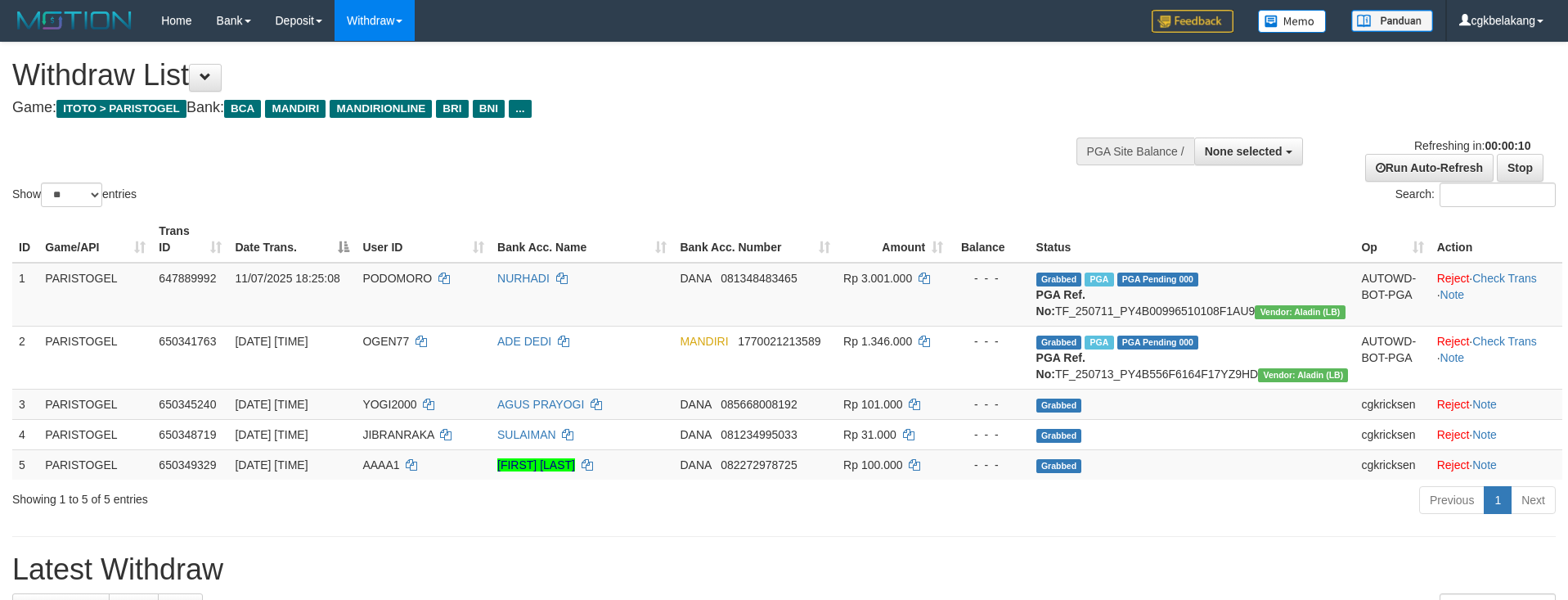 select 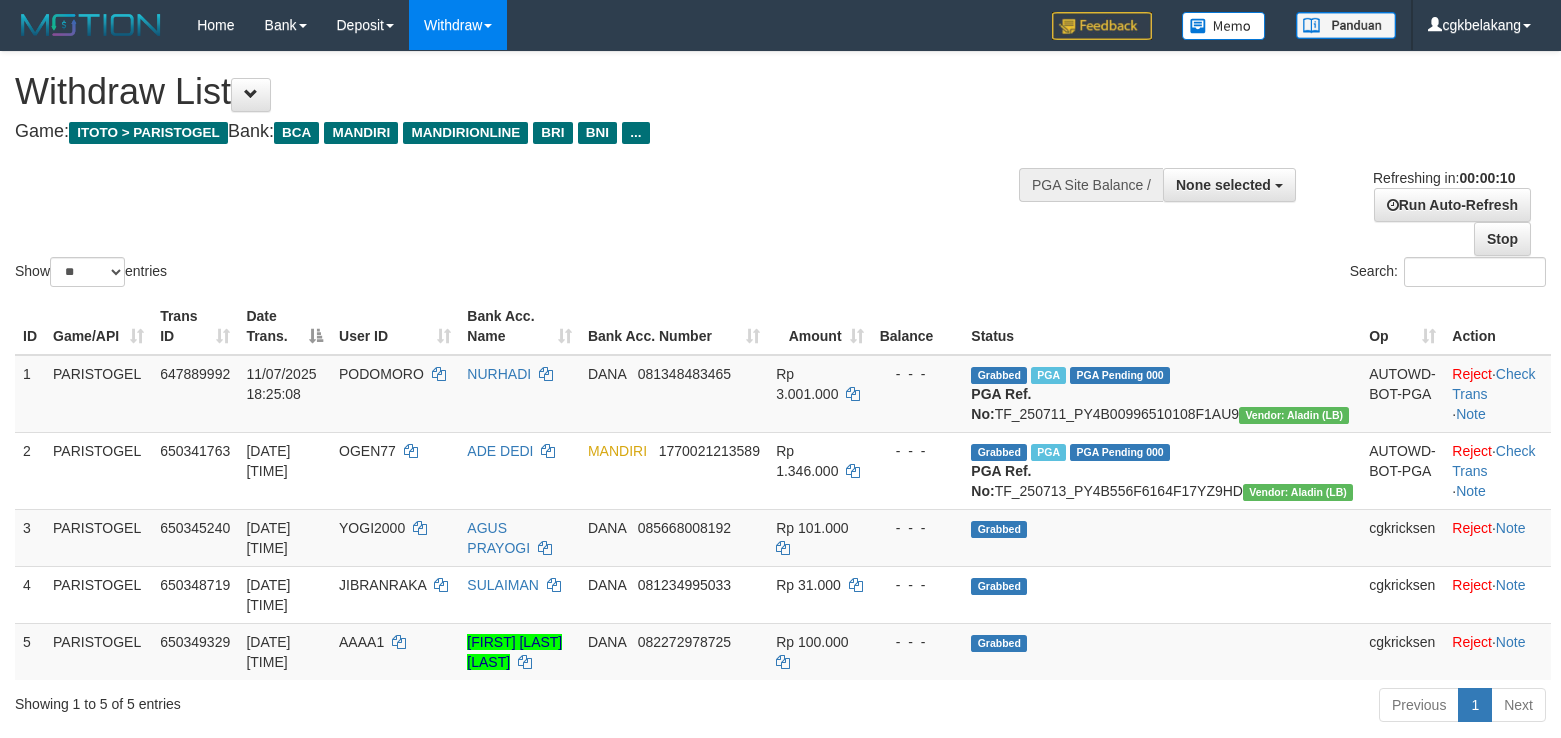 select 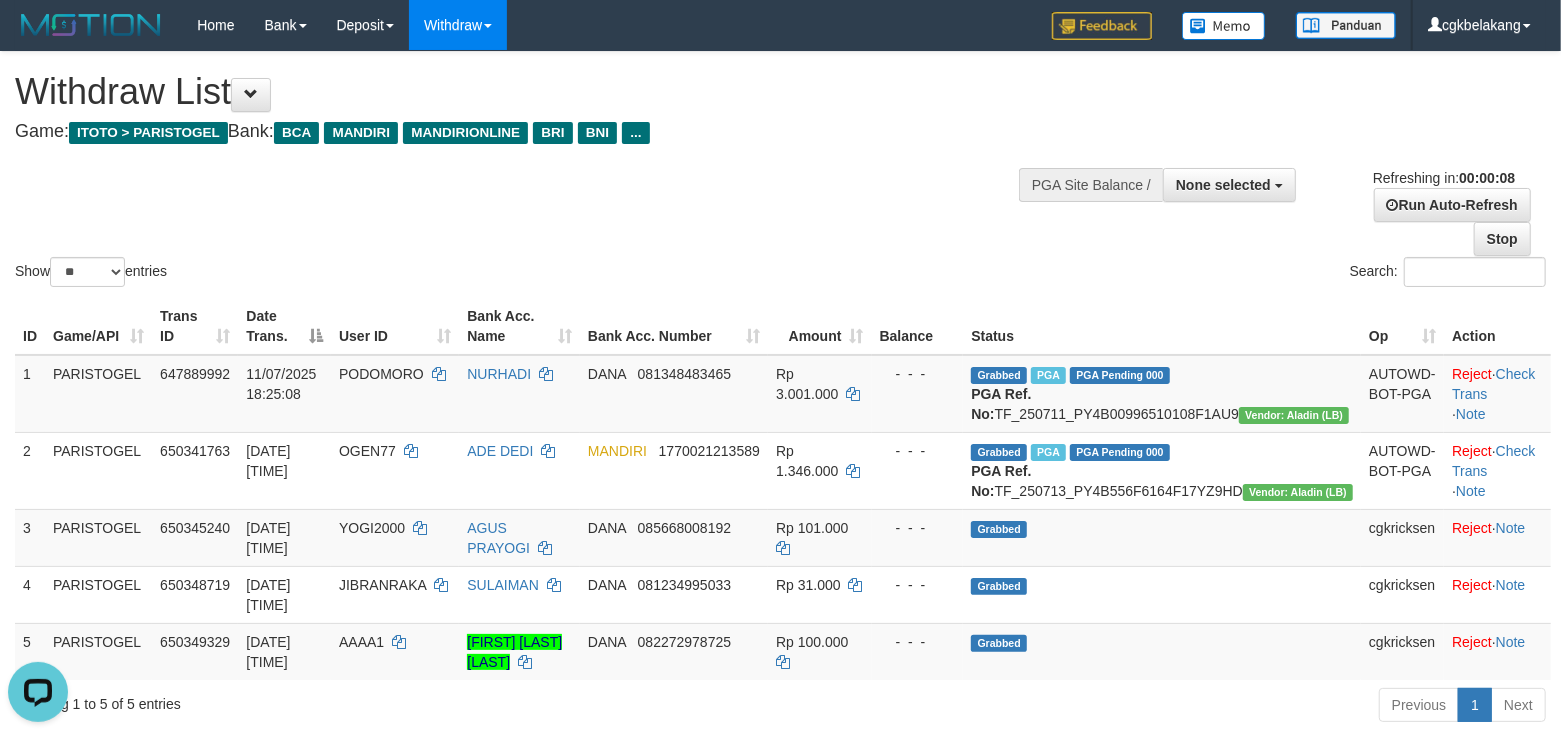 scroll, scrollTop: 0, scrollLeft: 0, axis: both 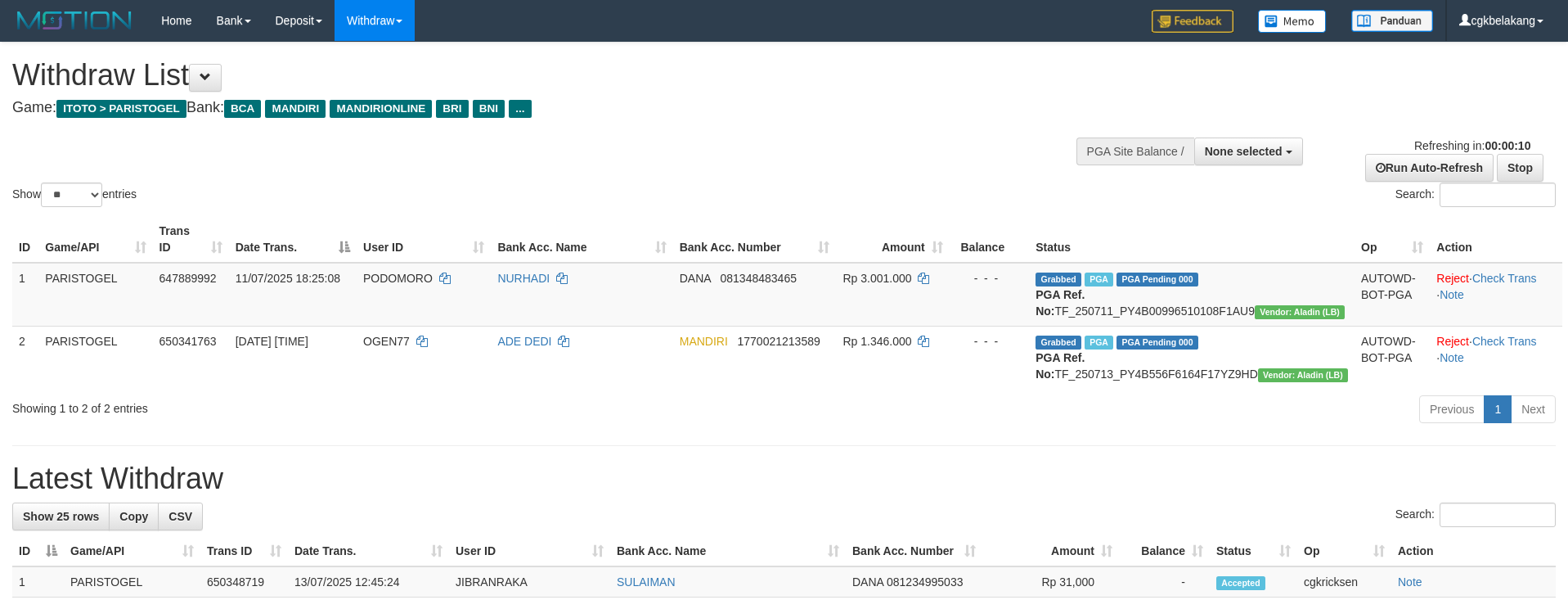 select 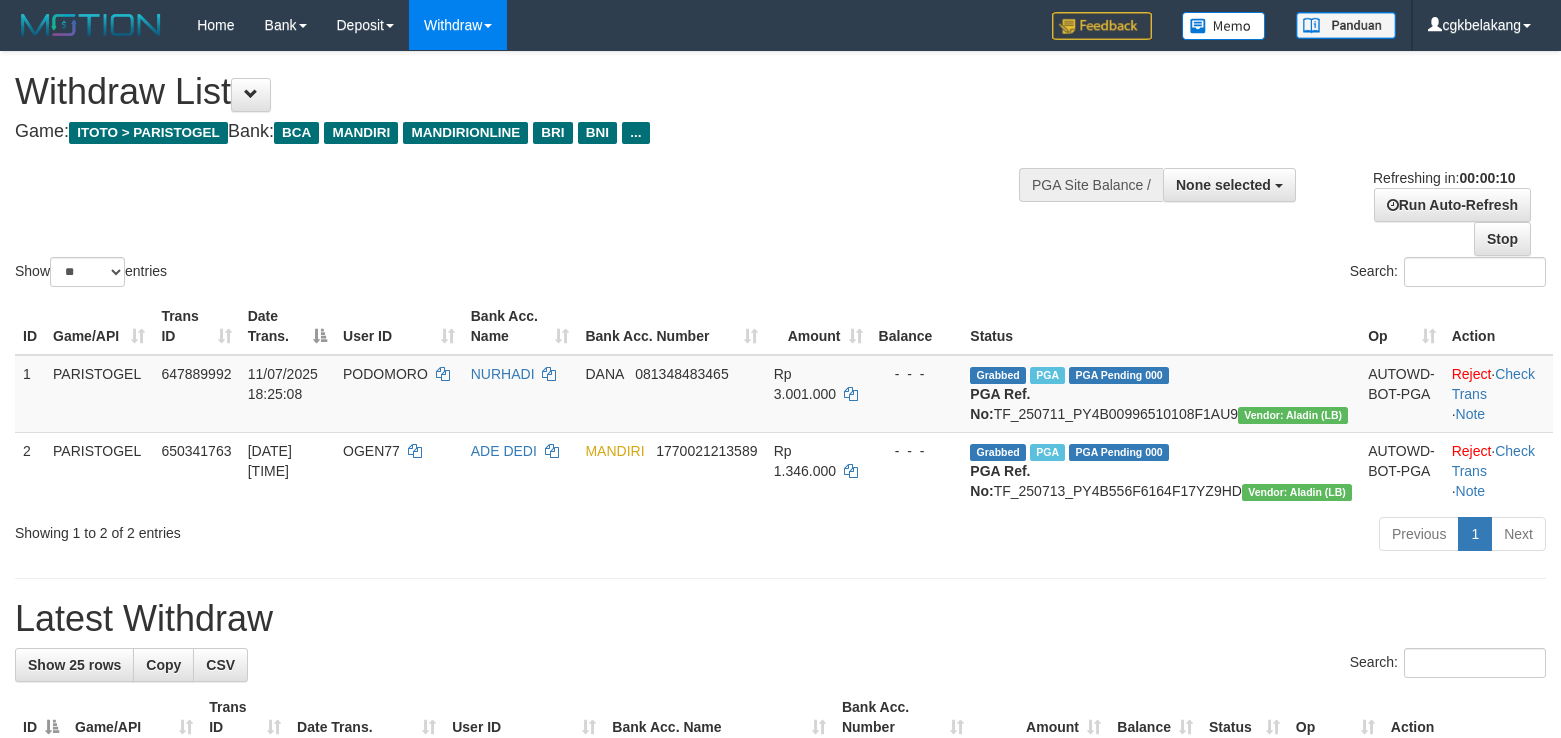select 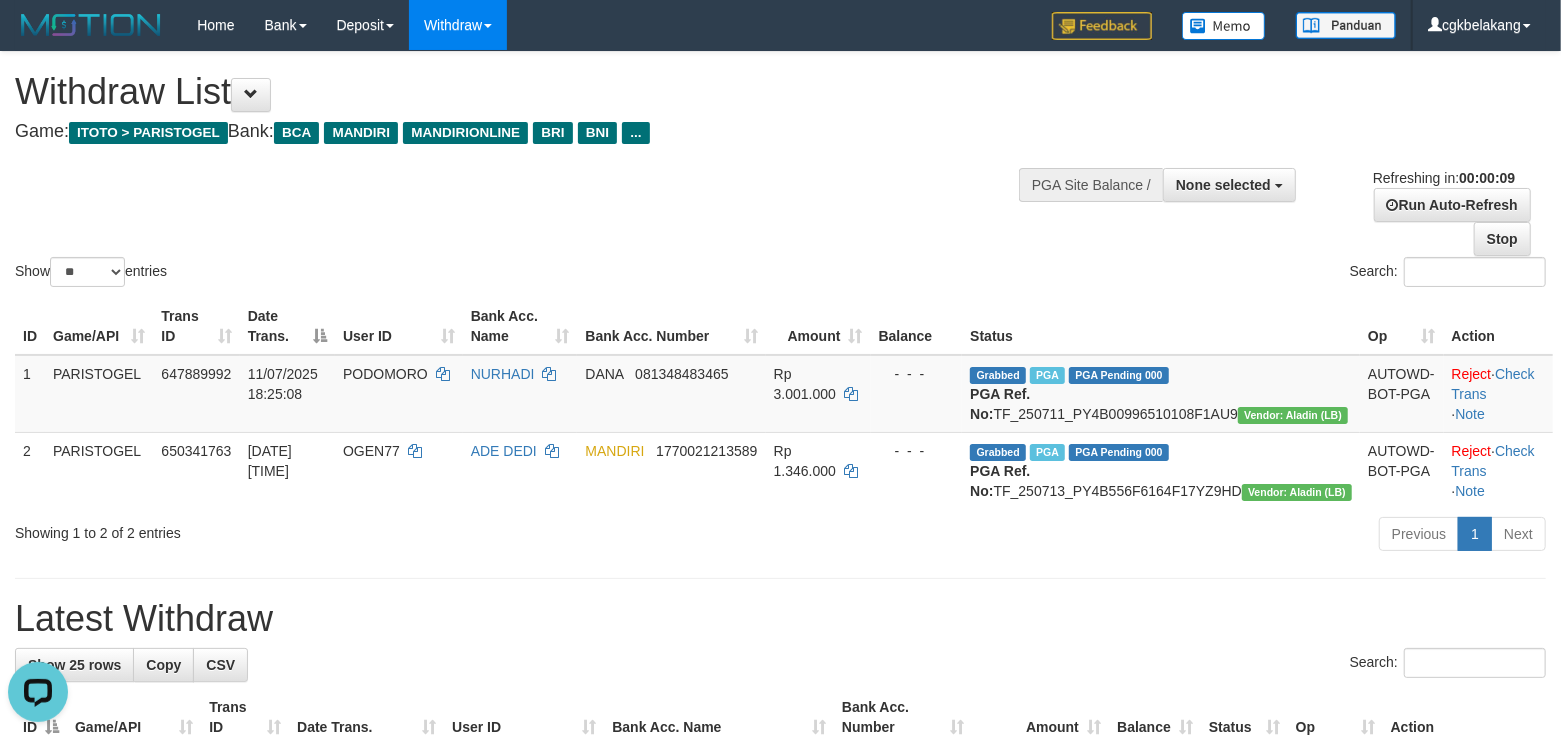 scroll, scrollTop: 0, scrollLeft: 0, axis: both 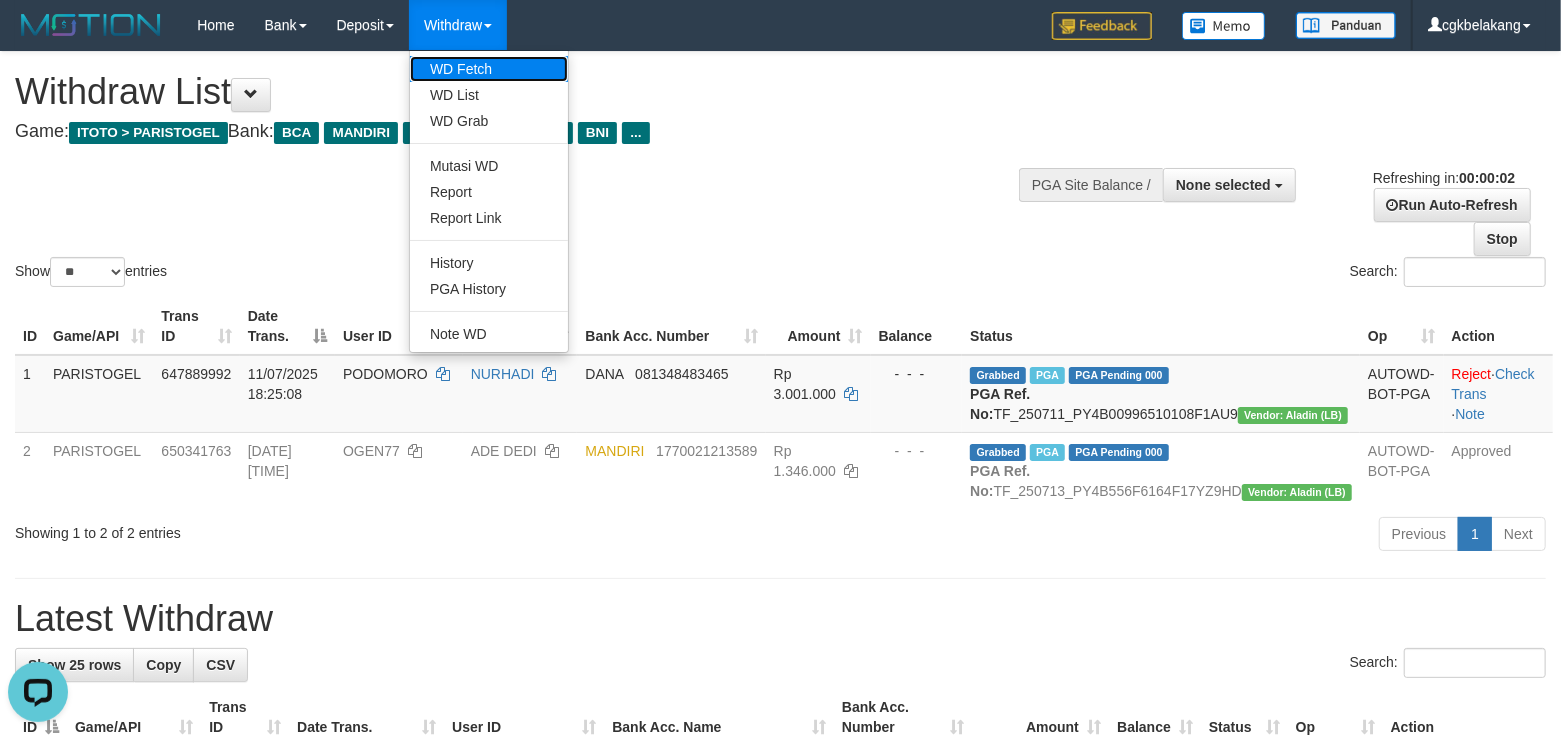 click on "WD Fetch" at bounding box center [489, 69] 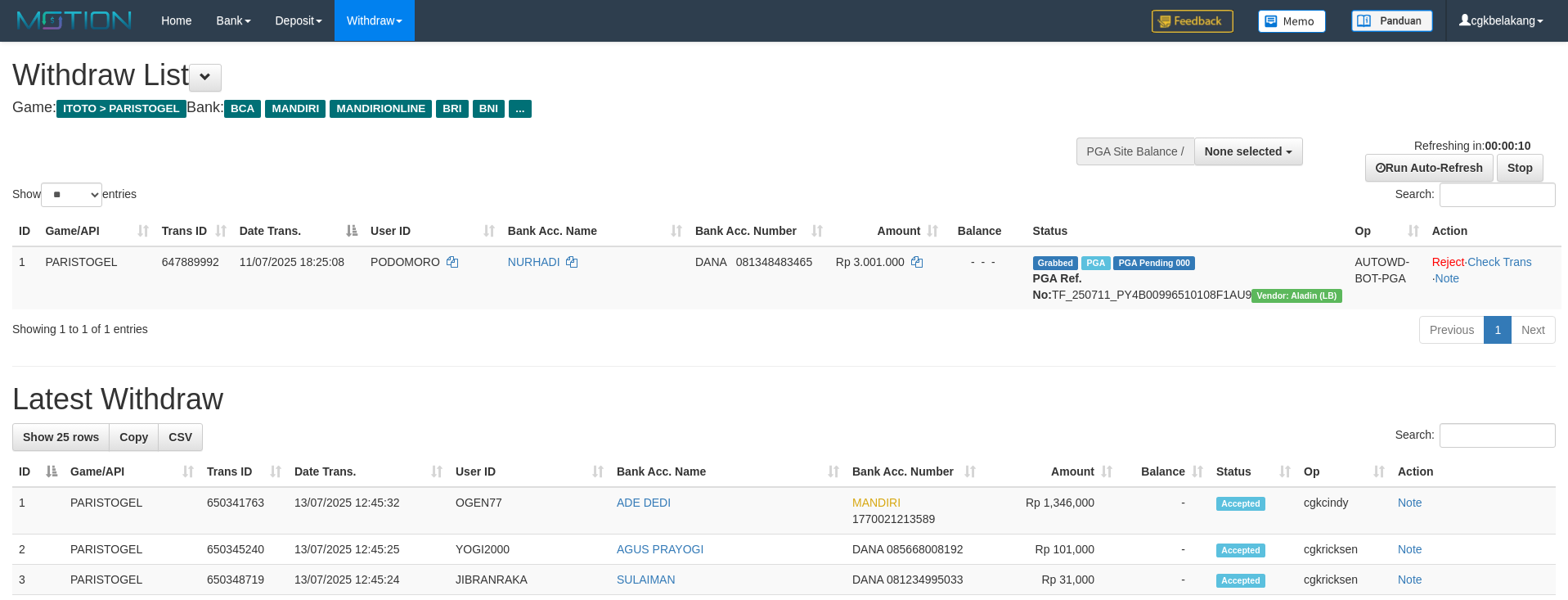 select 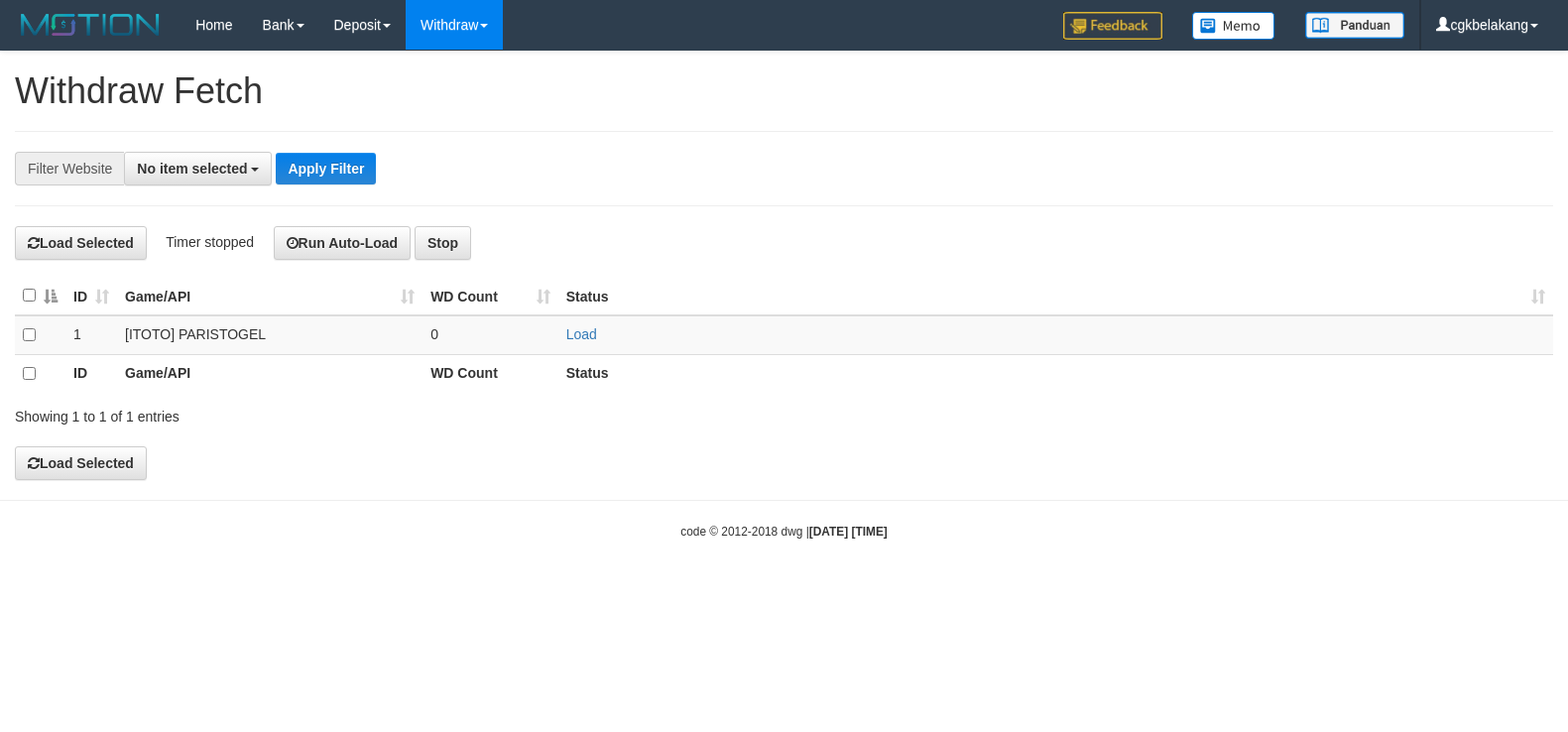 select 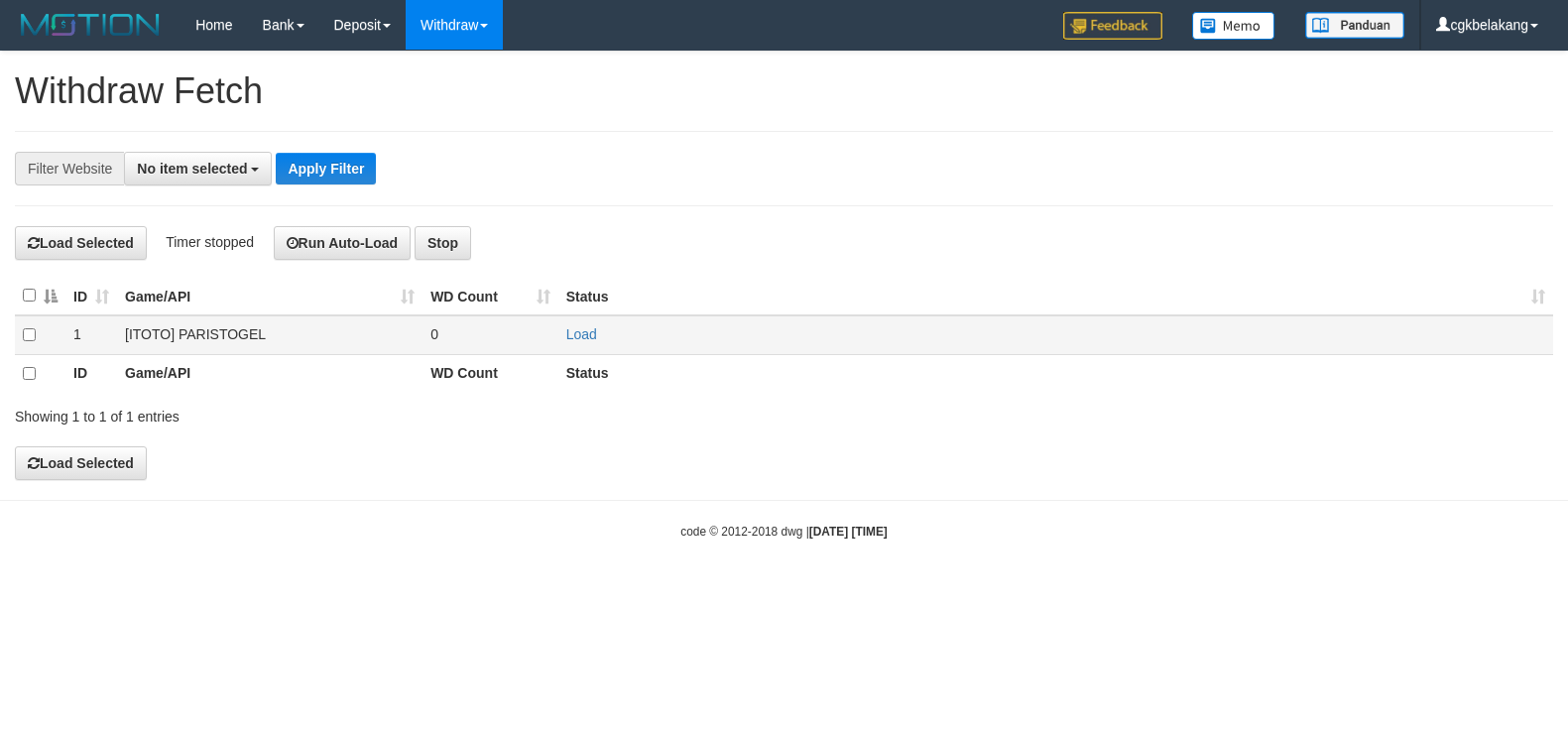 scroll, scrollTop: 0, scrollLeft: 0, axis: both 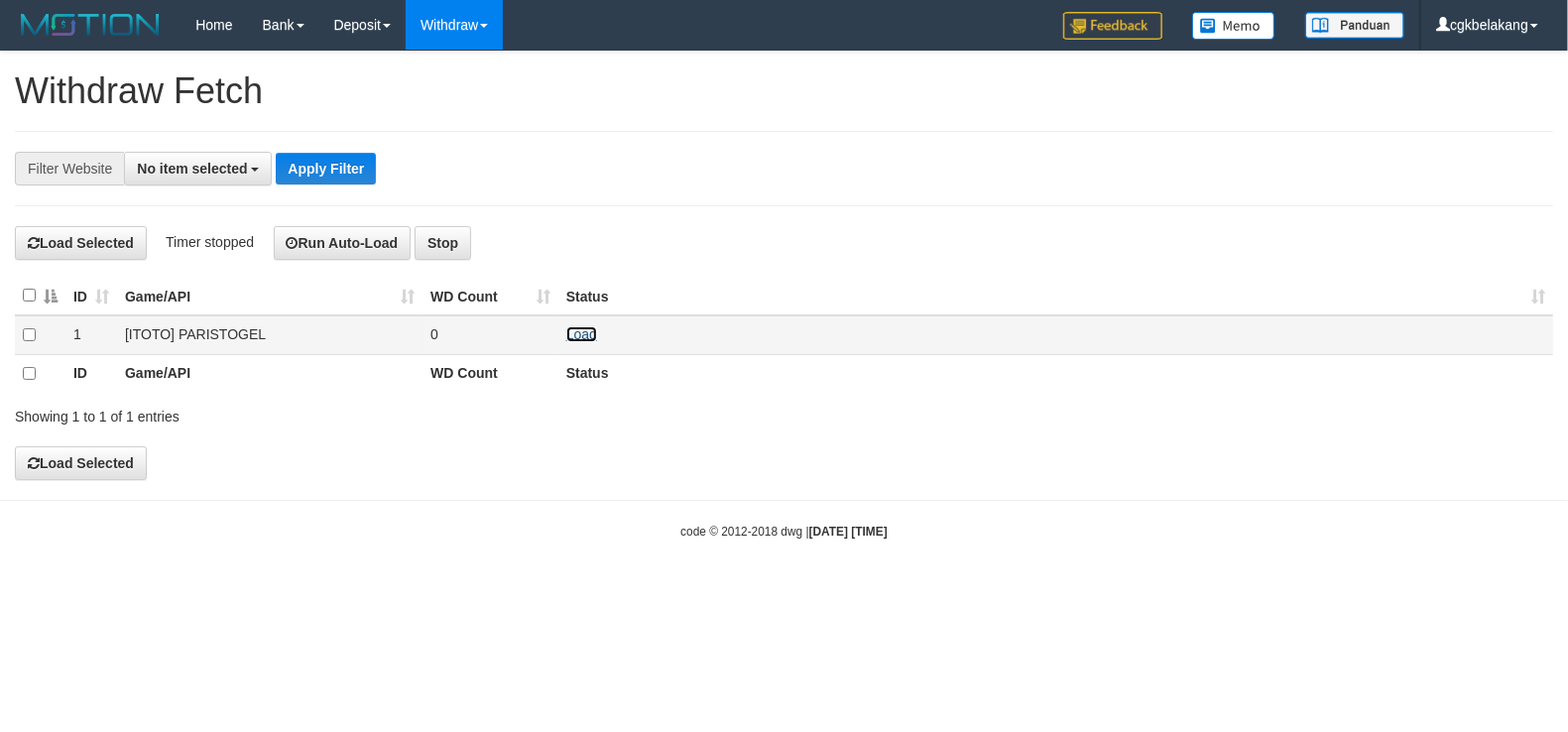 click on "Load" at bounding box center (581, 334) 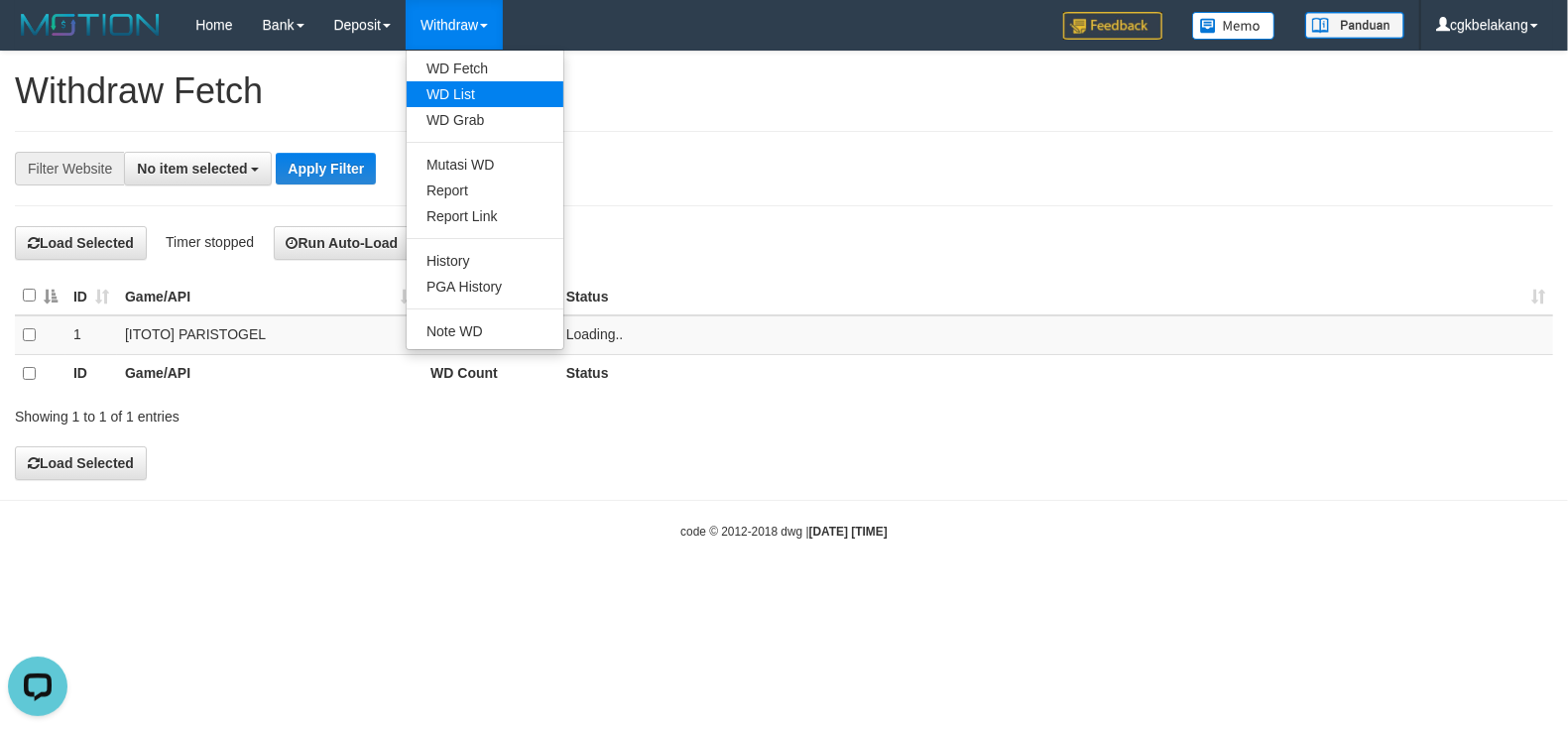 scroll, scrollTop: 0, scrollLeft: 0, axis: both 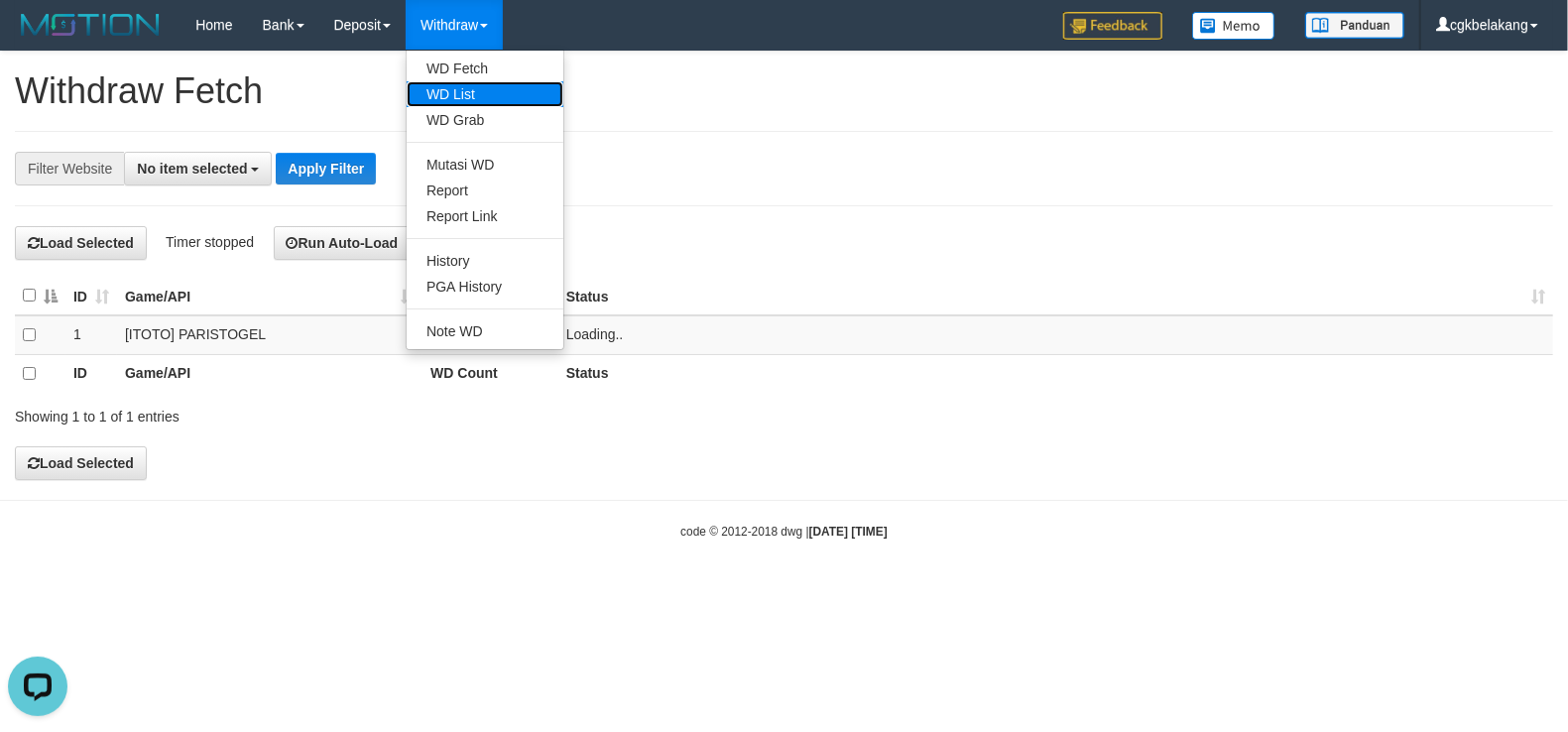 click on "WD List" at bounding box center [485, 94] 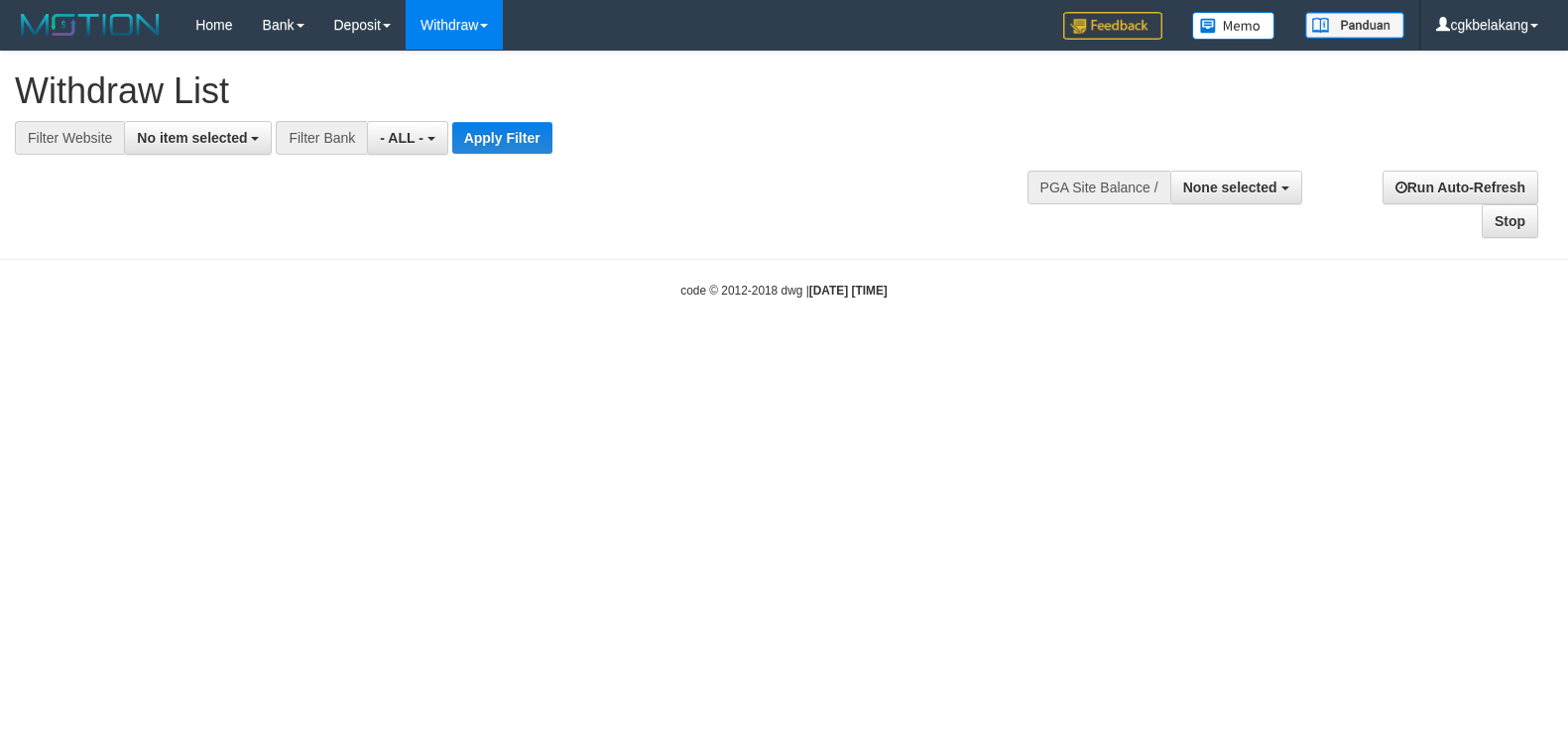 select 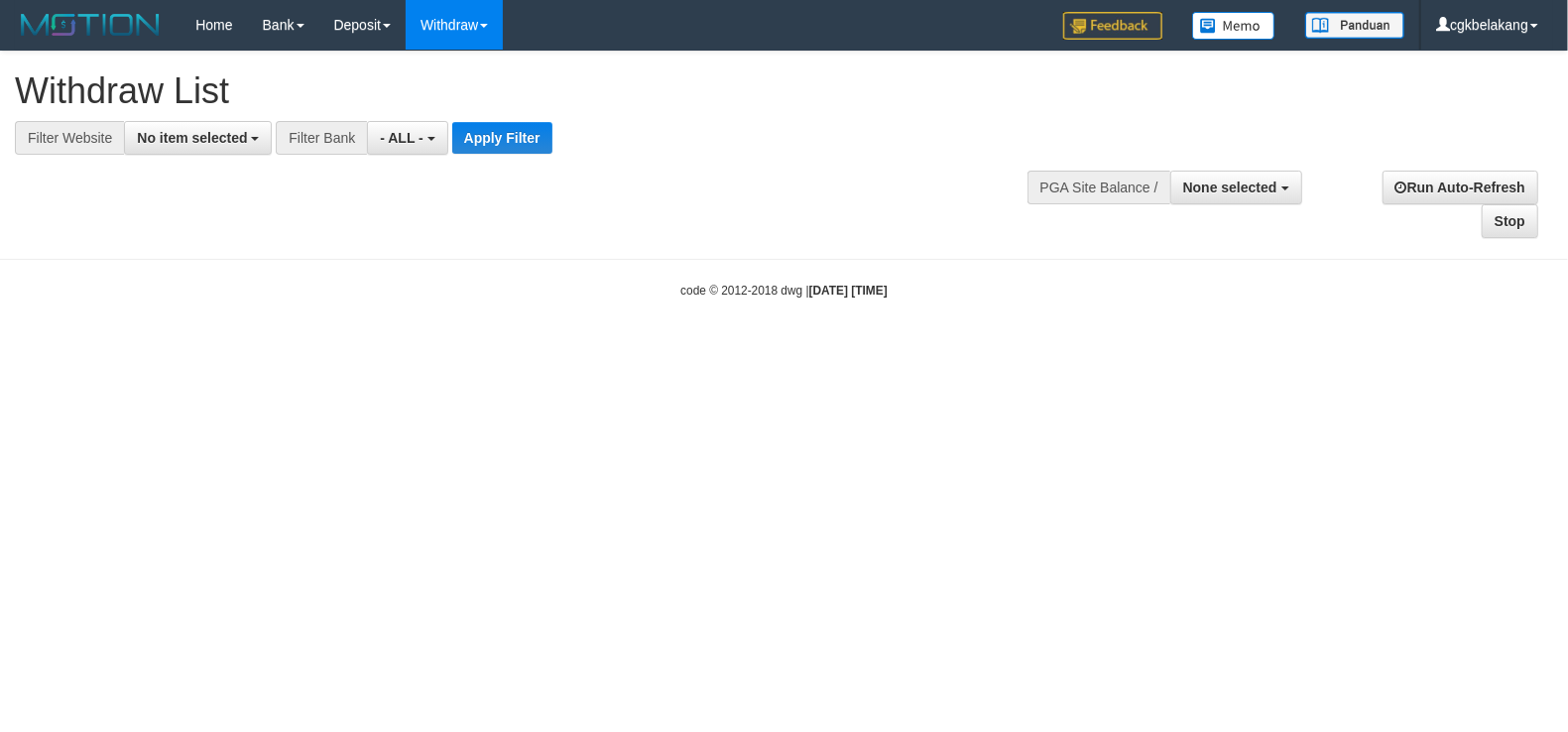 click at bounding box center [784, 155] 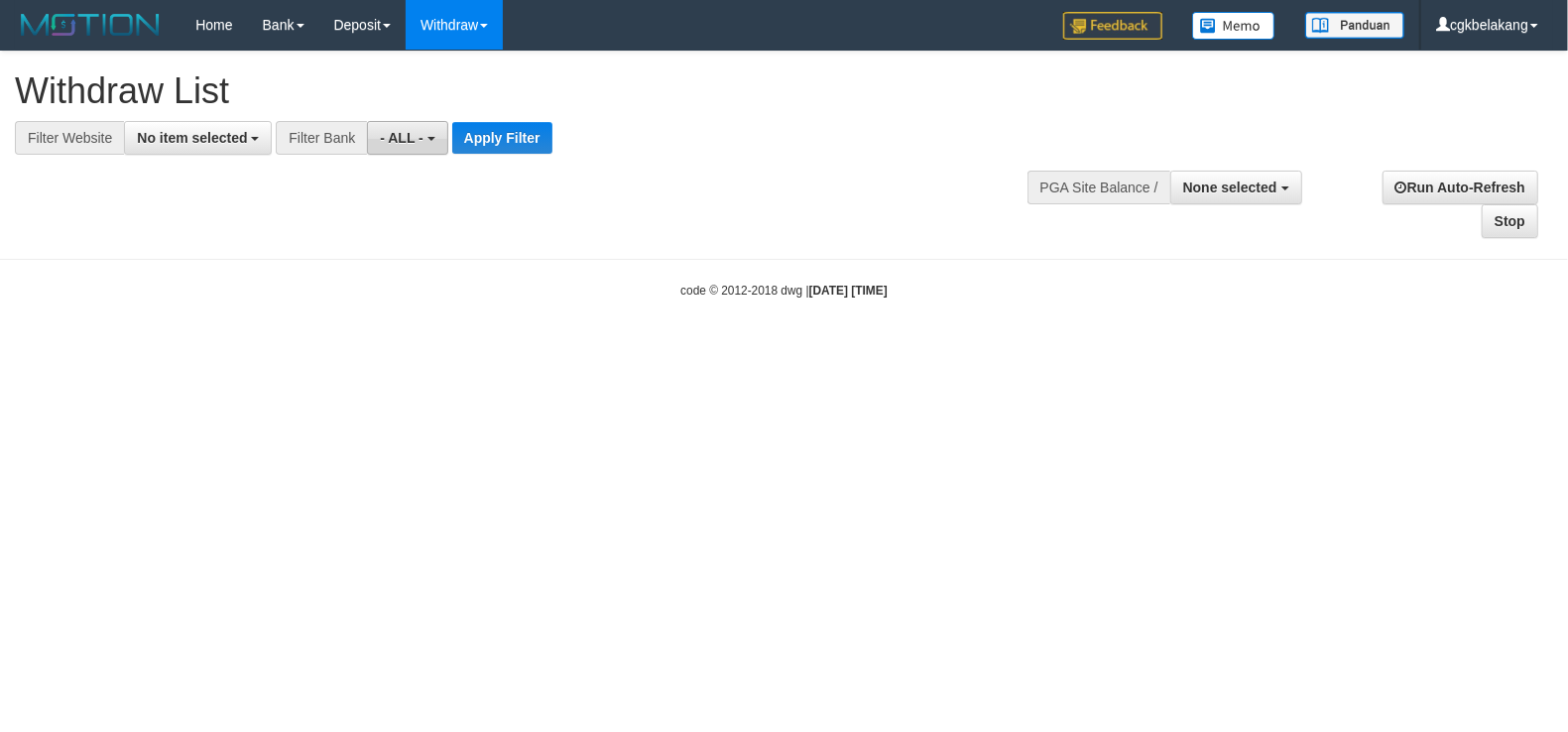 click on "- ALL -" at bounding box center (402, 138) 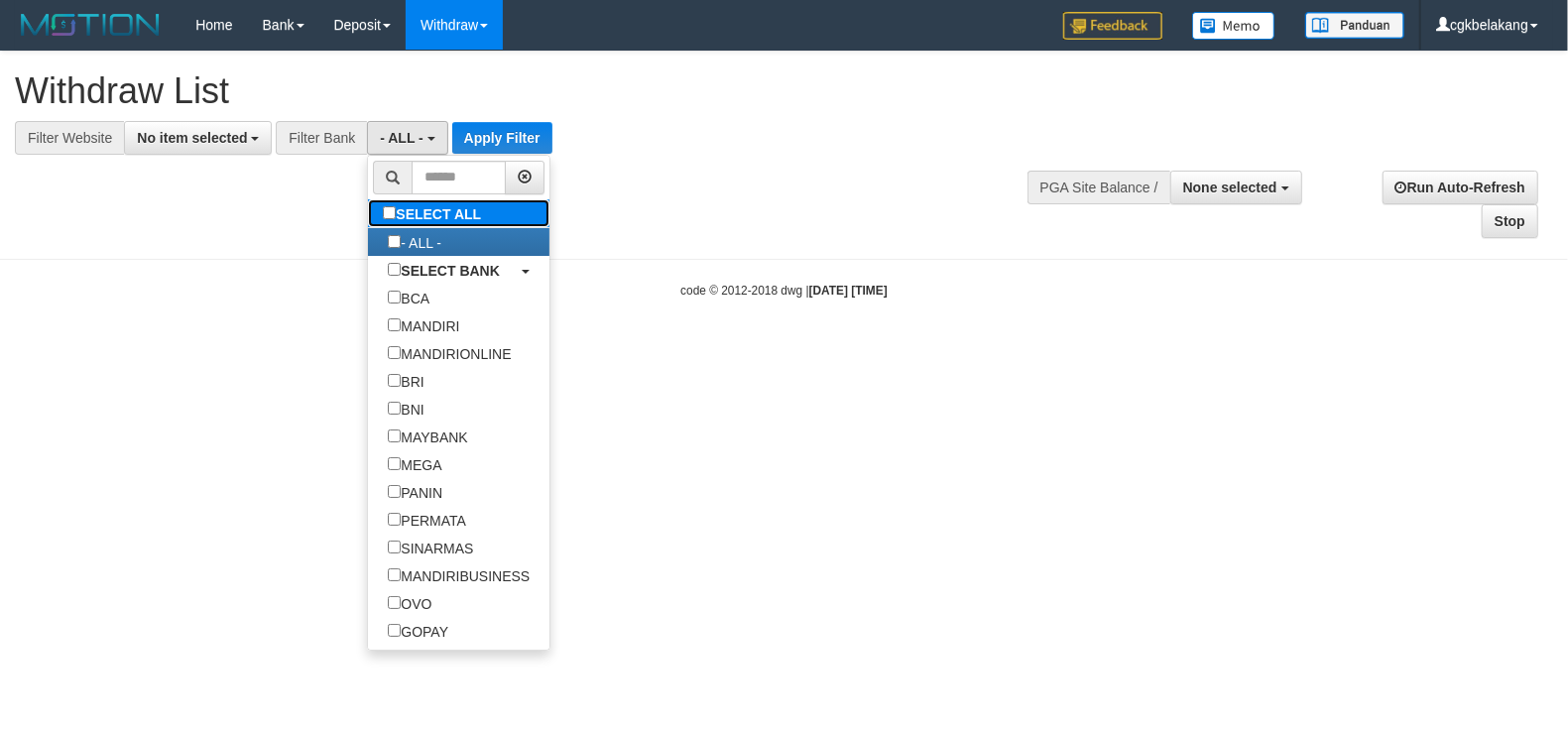 click on "SELECT ALL" at bounding box center [434, 213] 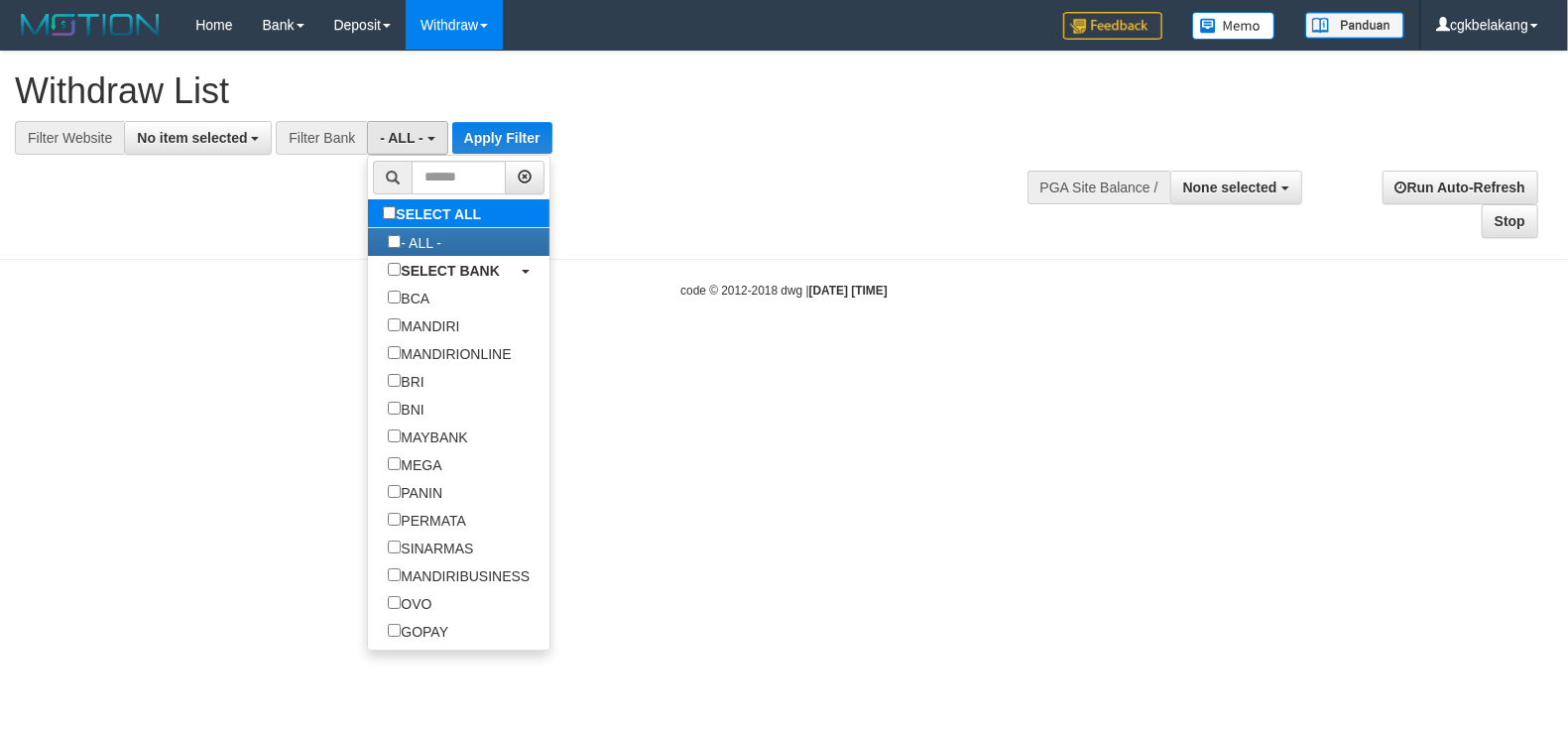 type 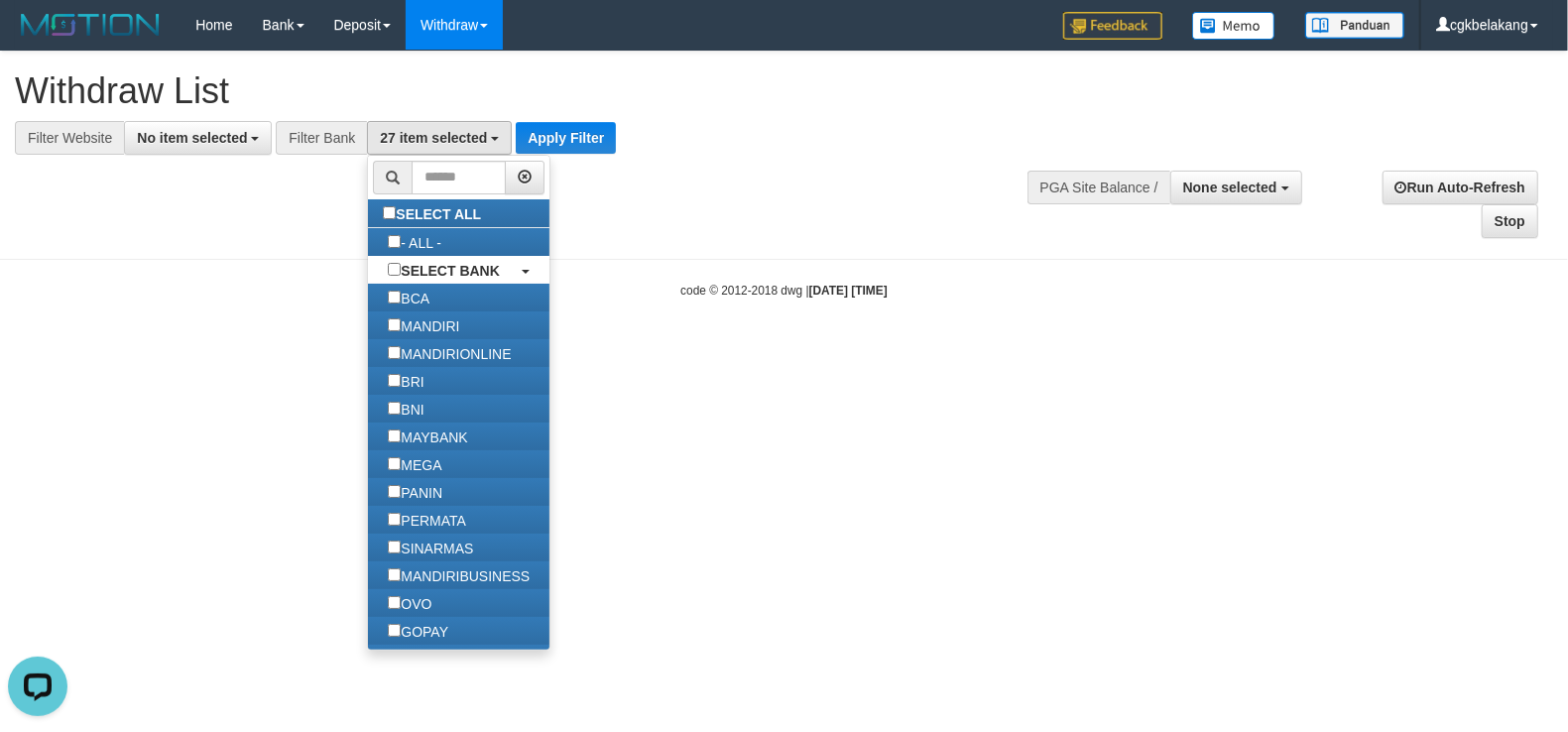 scroll, scrollTop: 0, scrollLeft: 0, axis: both 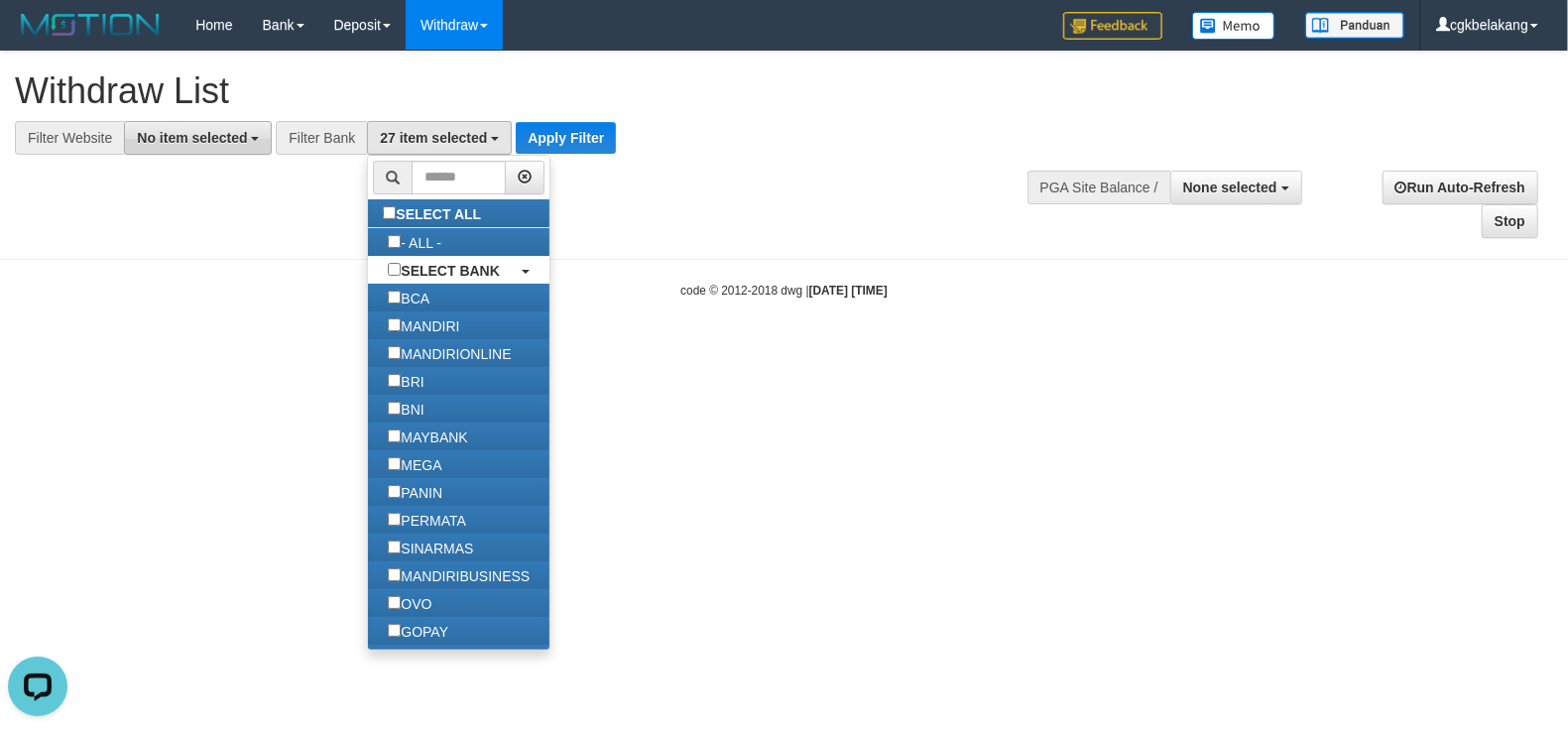 click on "No item selected" at bounding box center [197, 138] 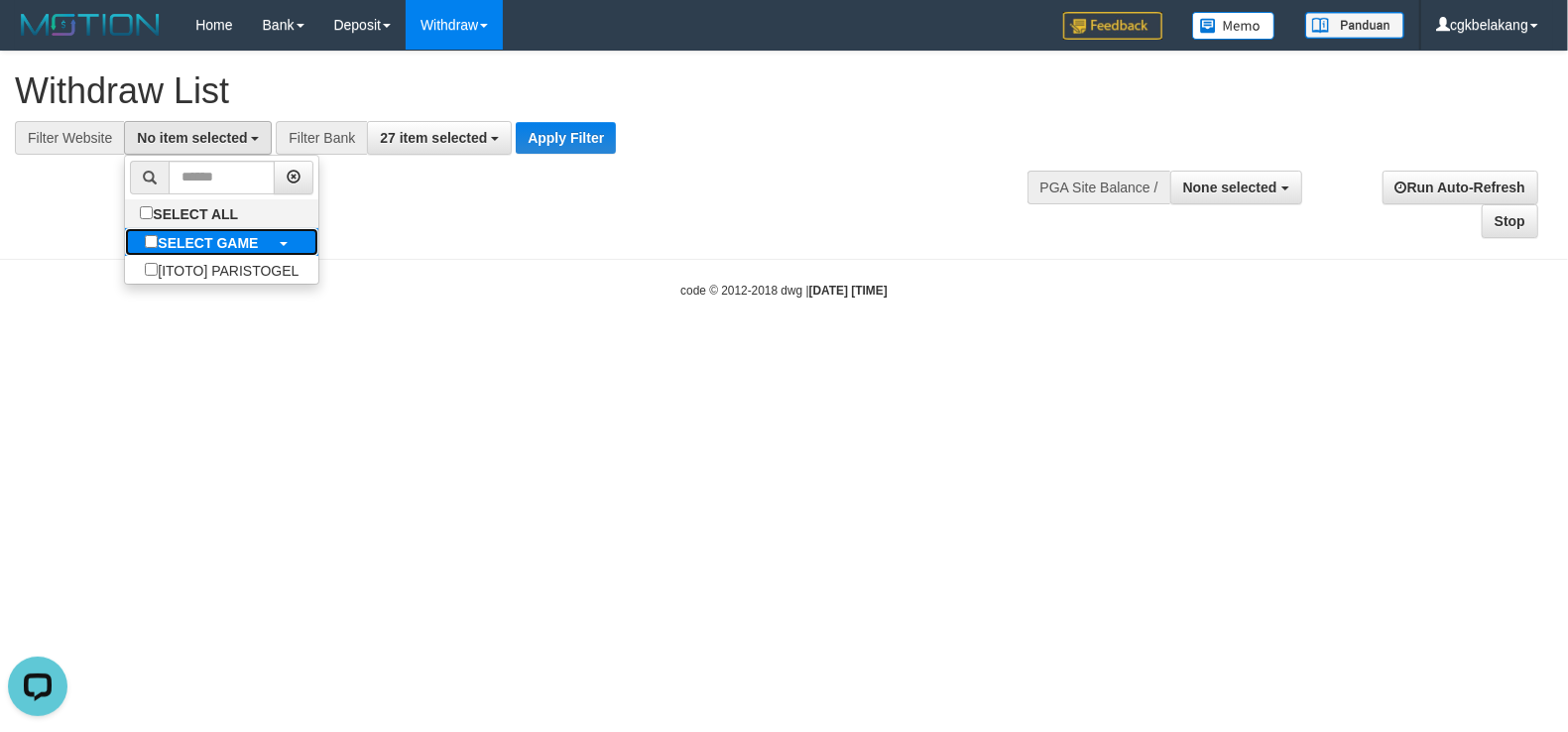 click on "SELECT GAME" at bounding box center (207, 243) 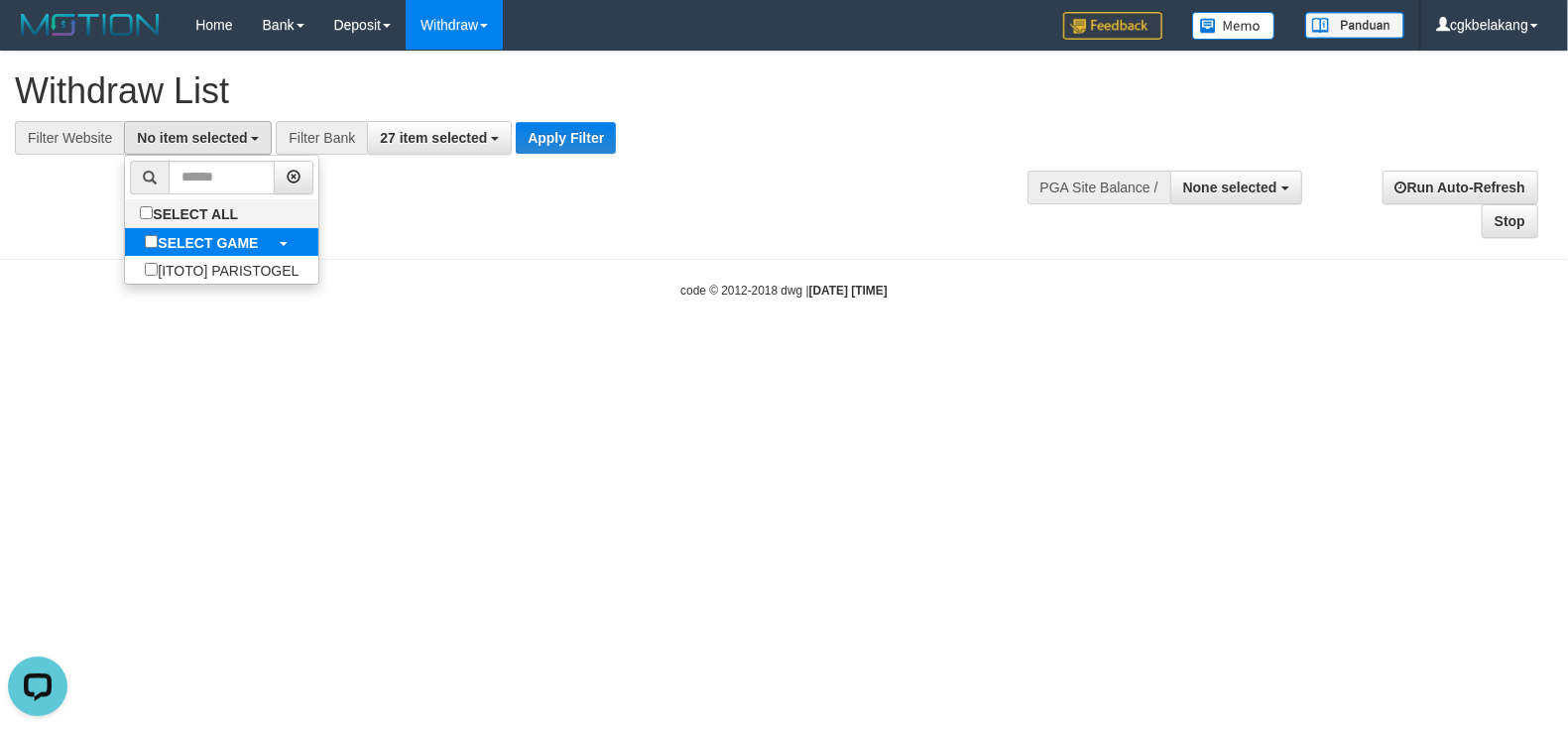 select on "****" 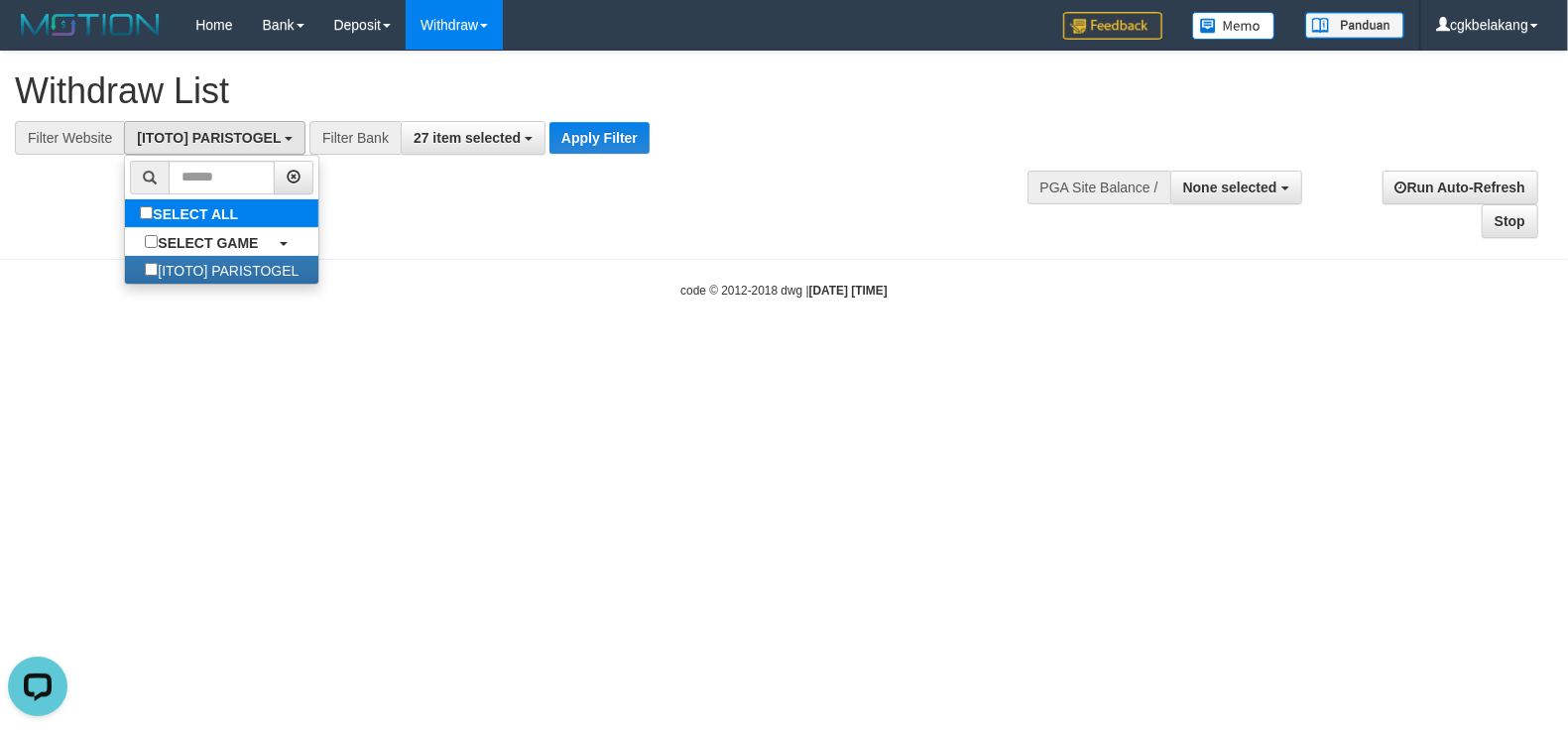 scroll, scrollTop: 17, scrollLeft: 0, axis: vertical 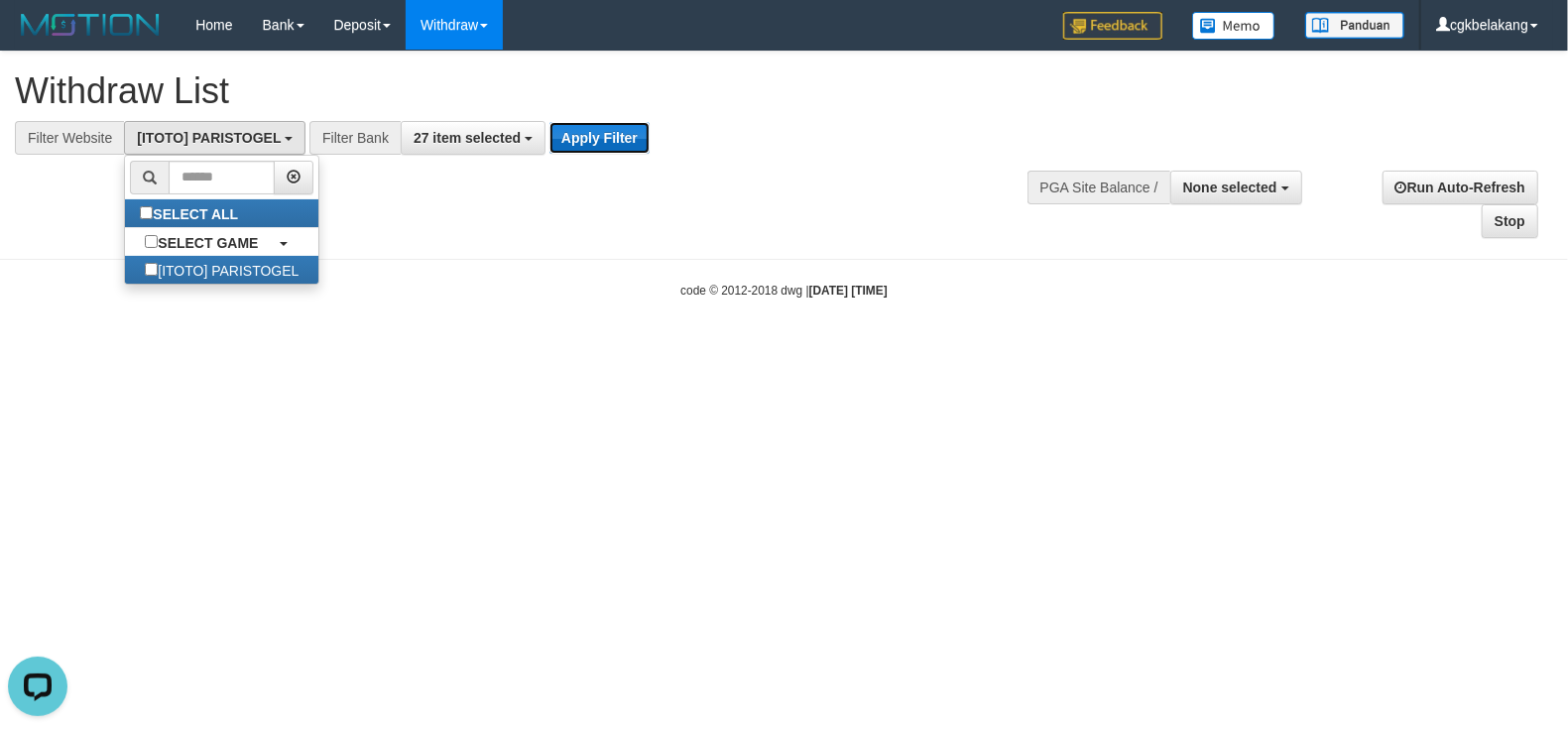 click on "Apply Filter" at bounding box center (599, 138) 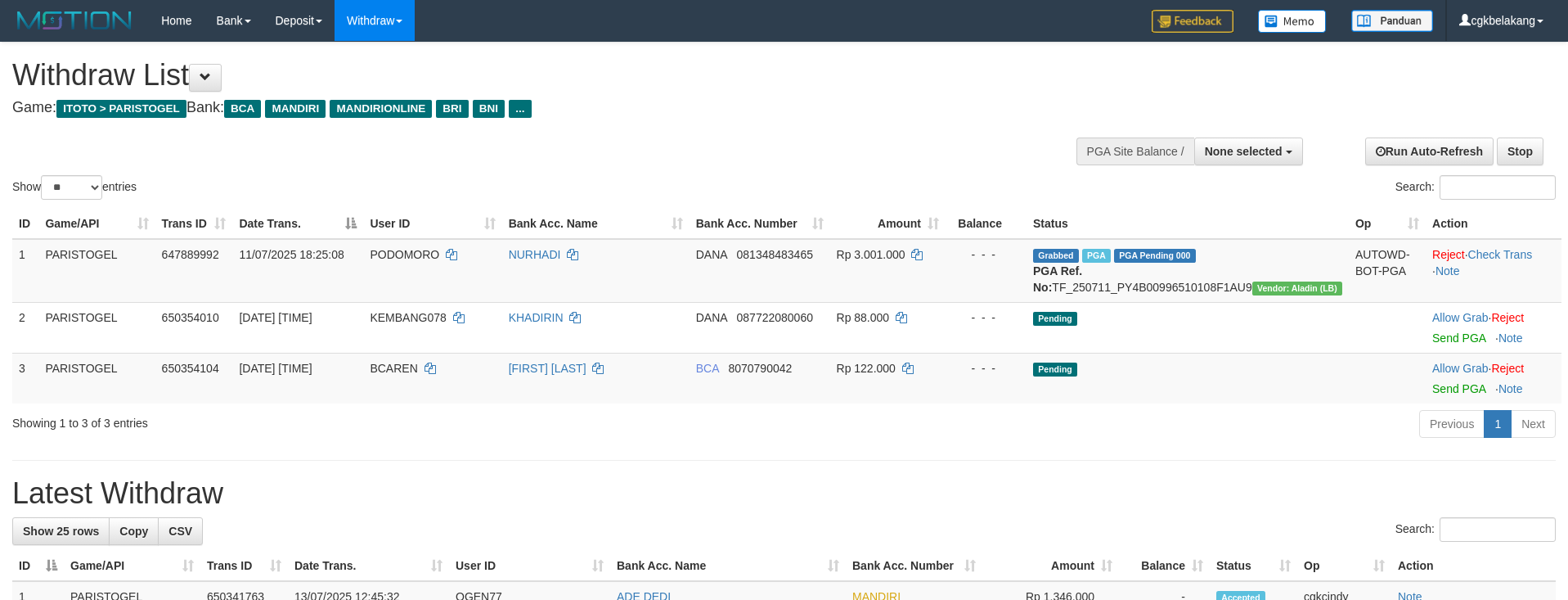 select 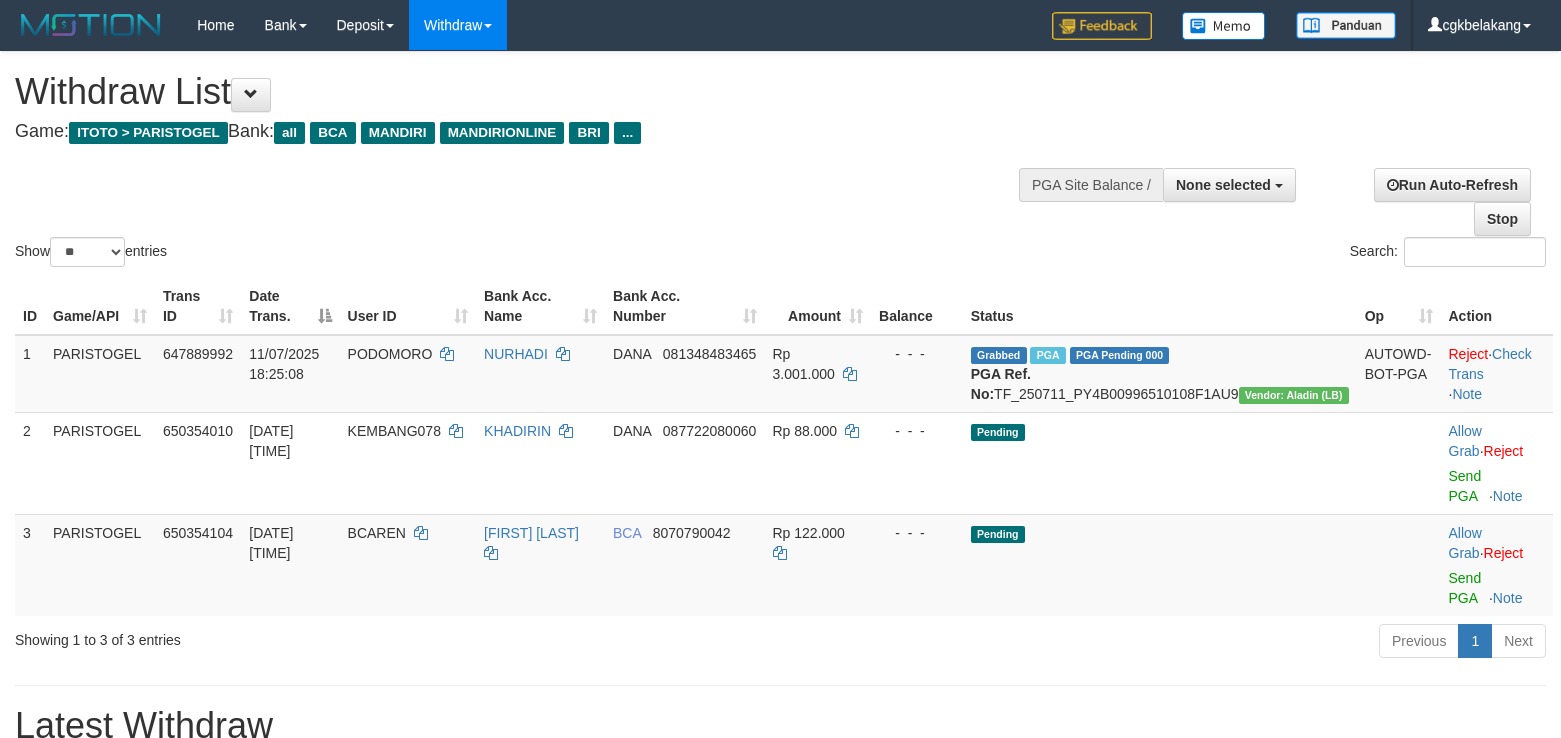 select 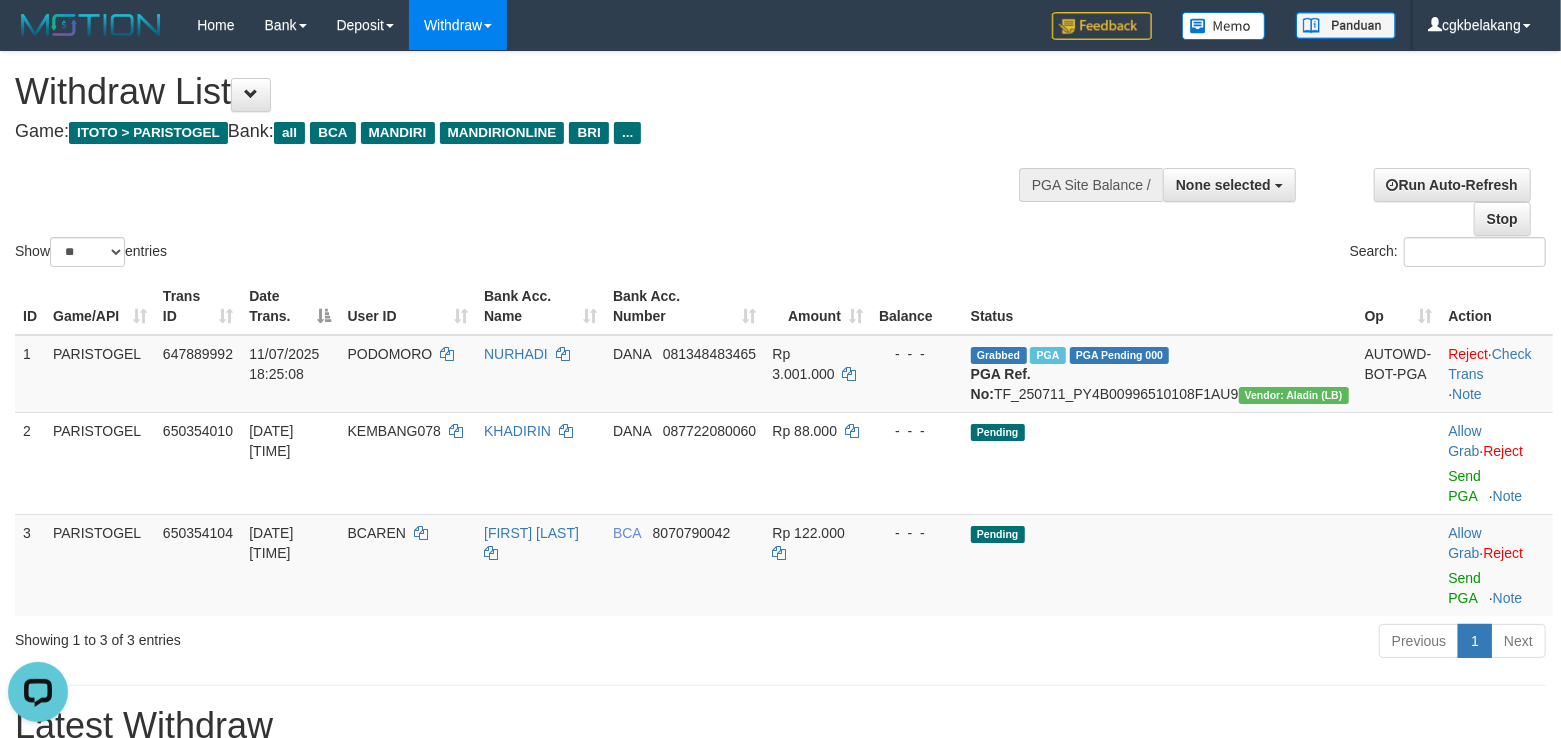 scroll, scrollTop: 0, scrollLeft: 0, axis: both 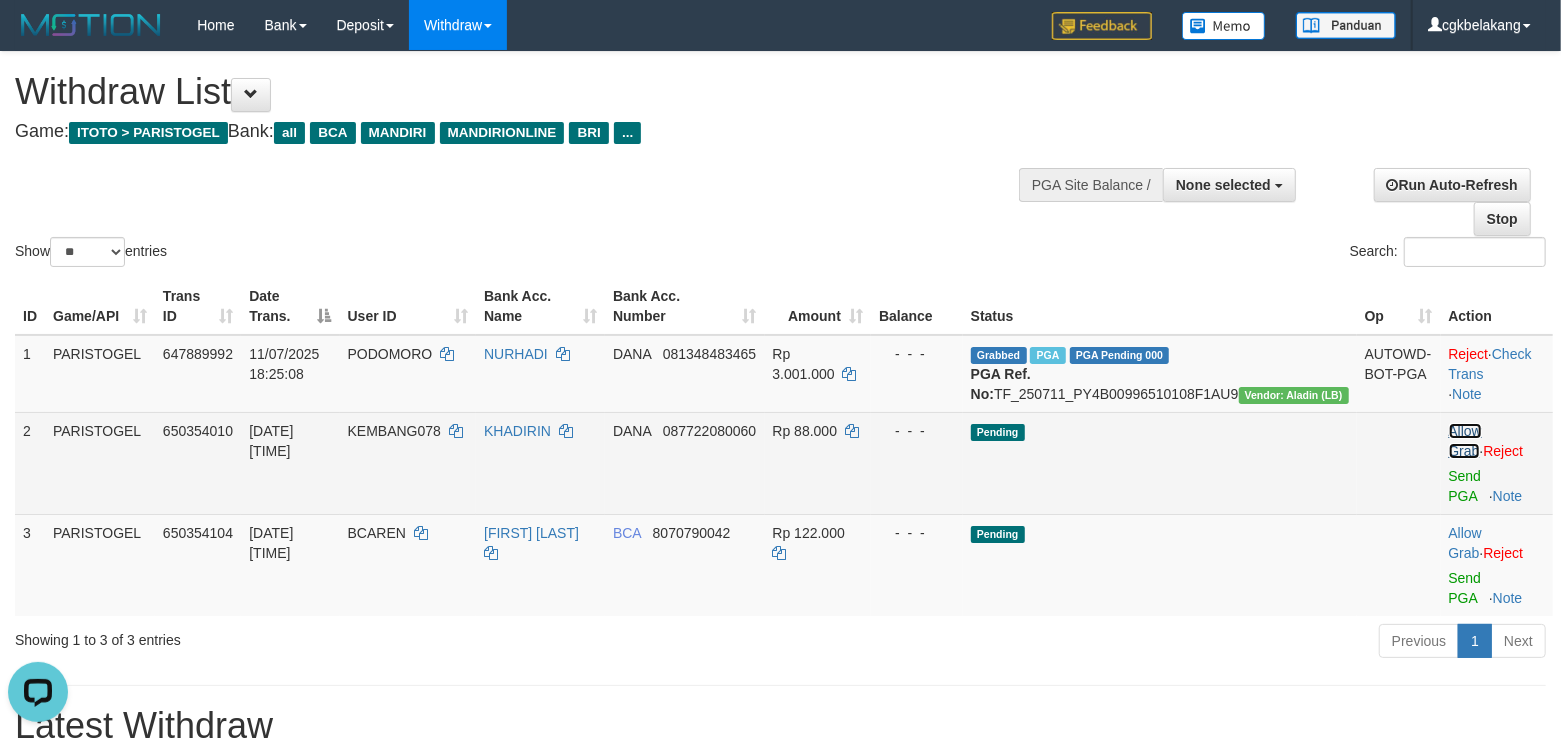 click on "Allow Grab" at bounding box center [1465, 441] 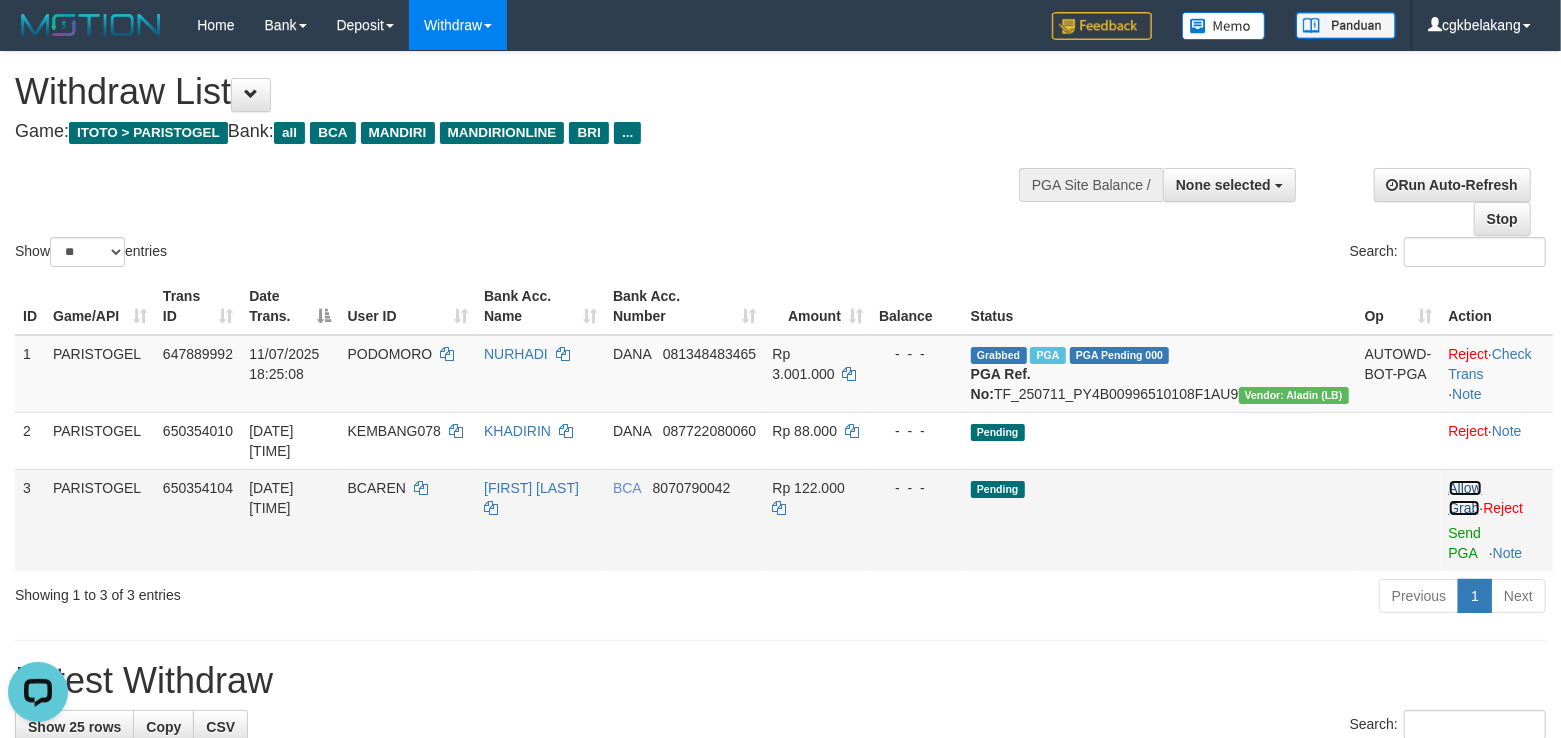 click on "Allow Grab" at bounding box center (1465, 498) 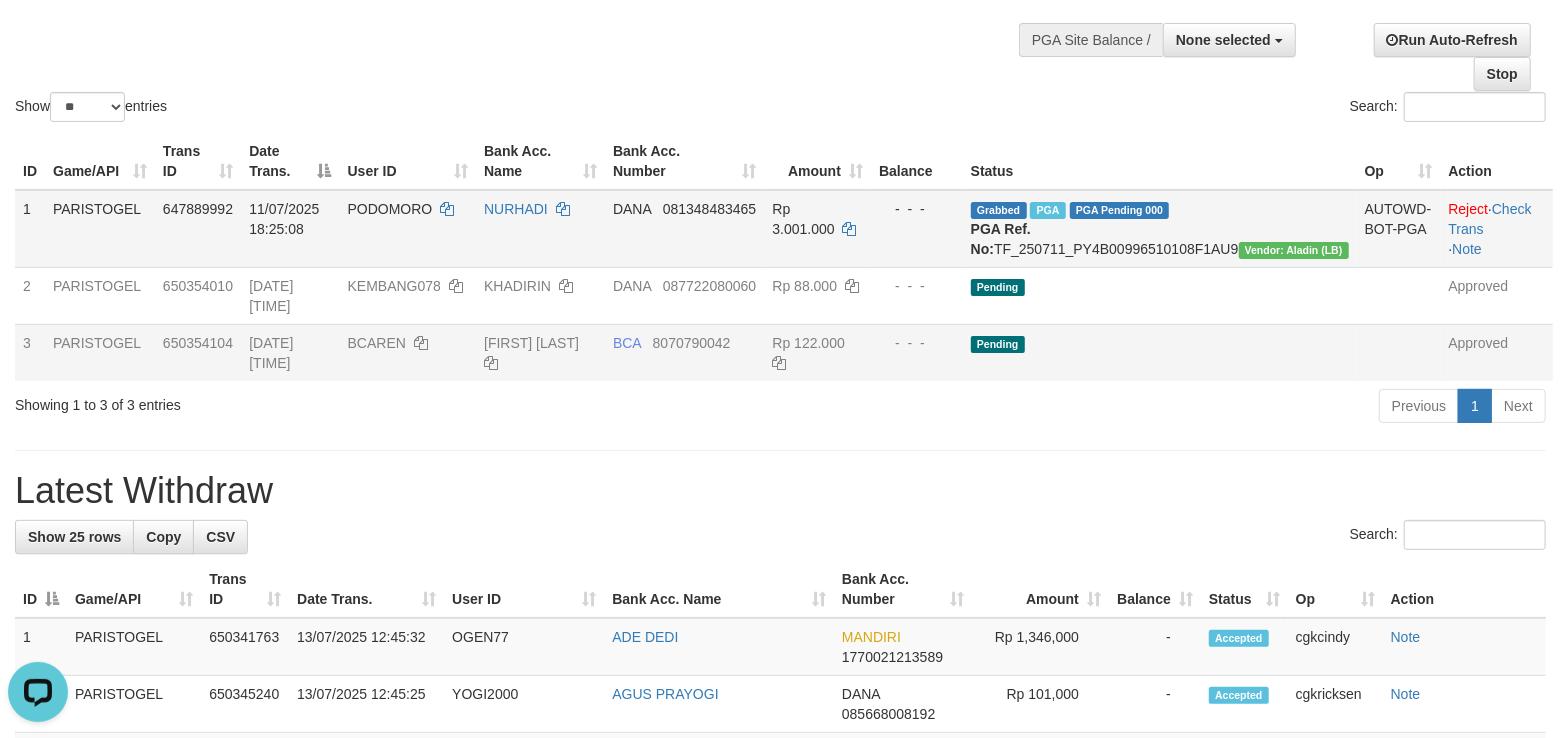 scroll, scrollTop: 0, scrollLeft: 0, axis: both 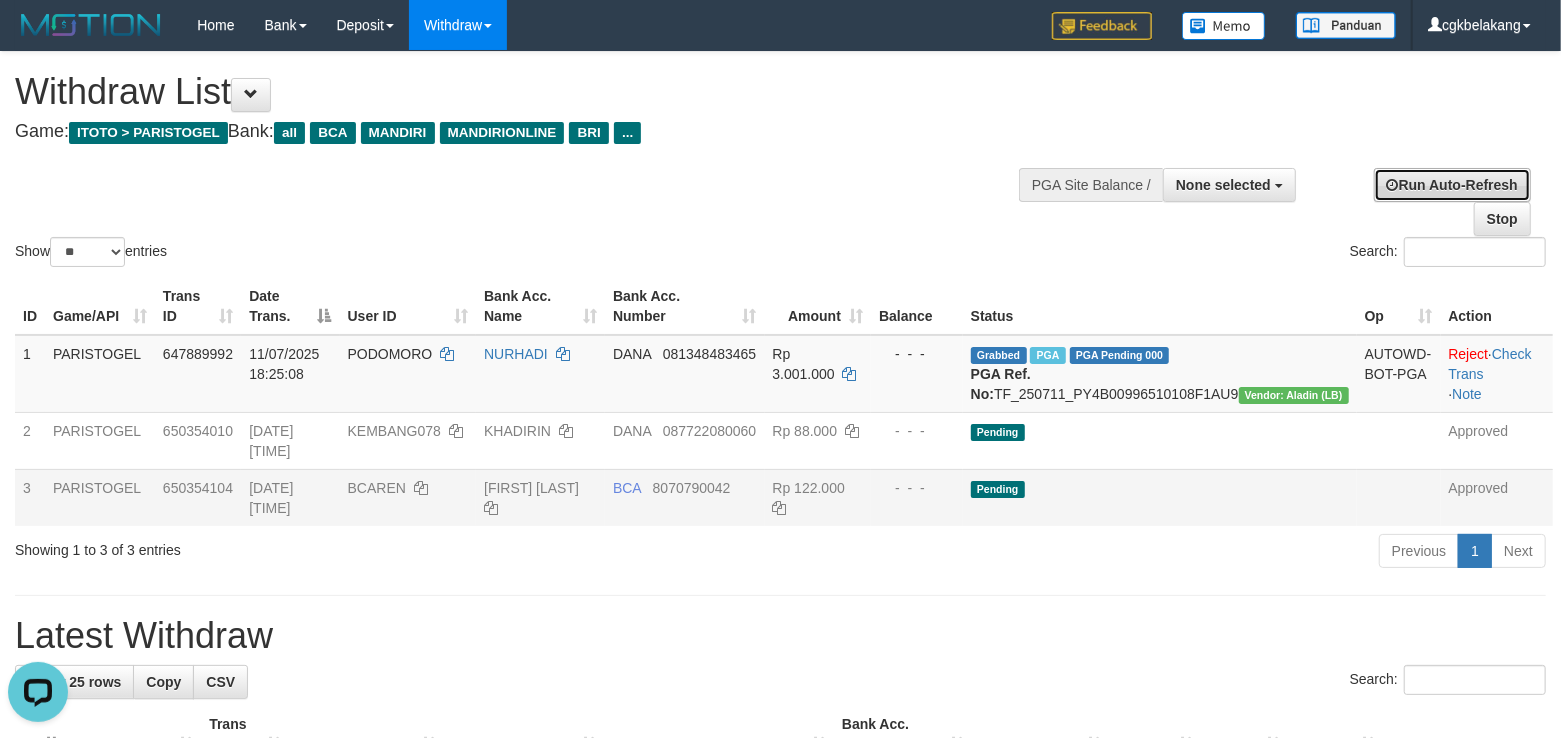 click on "Run Auto-Refresh" at bounding box center (1452, 185) 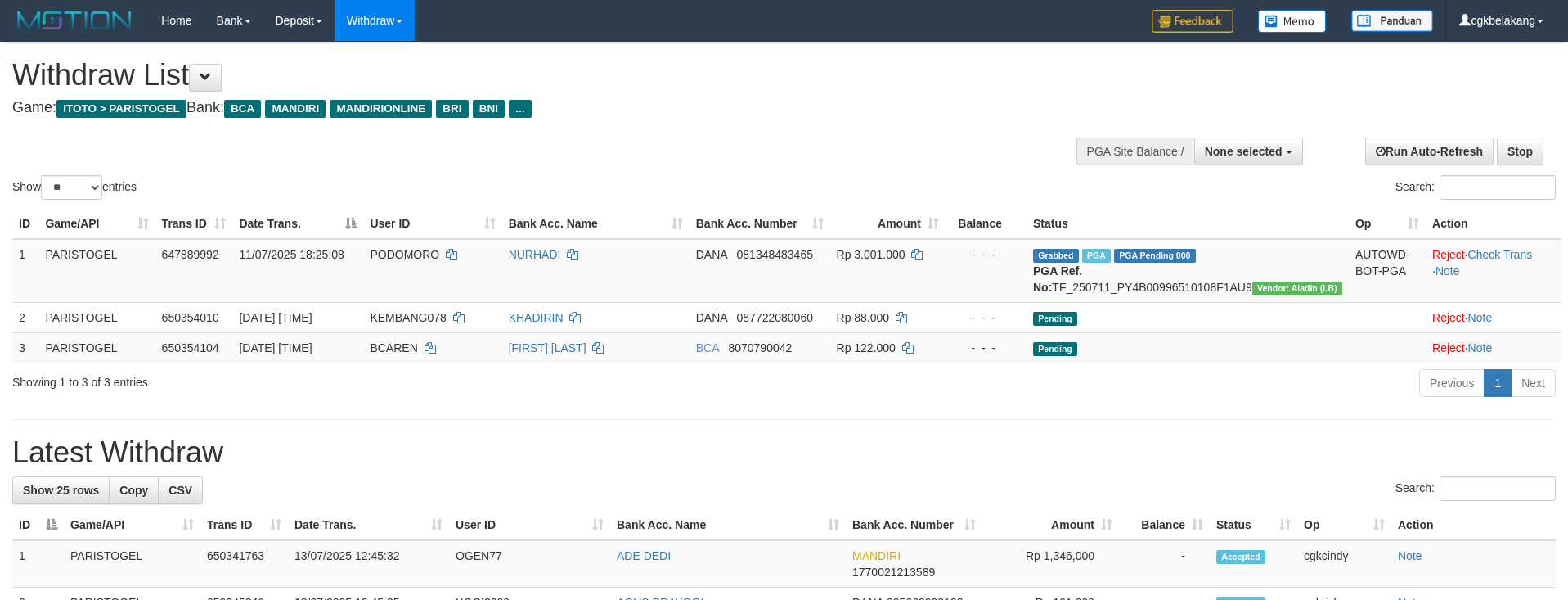 select 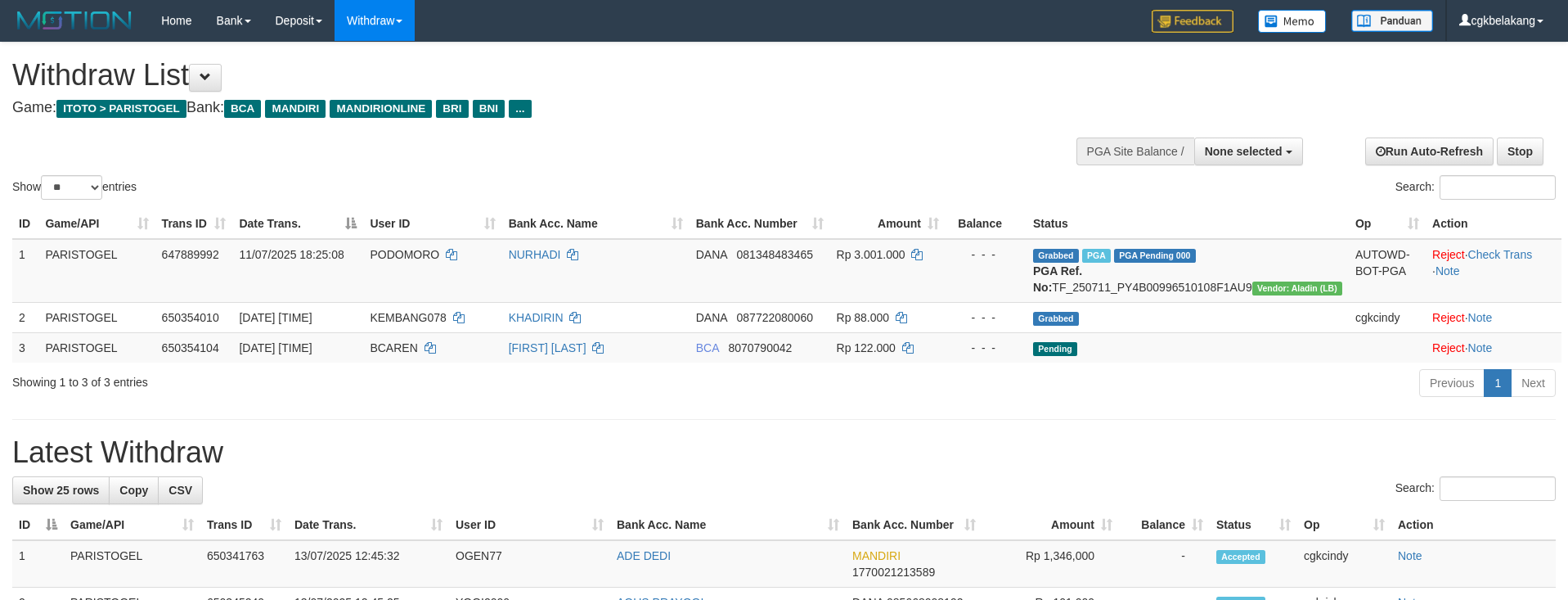 select 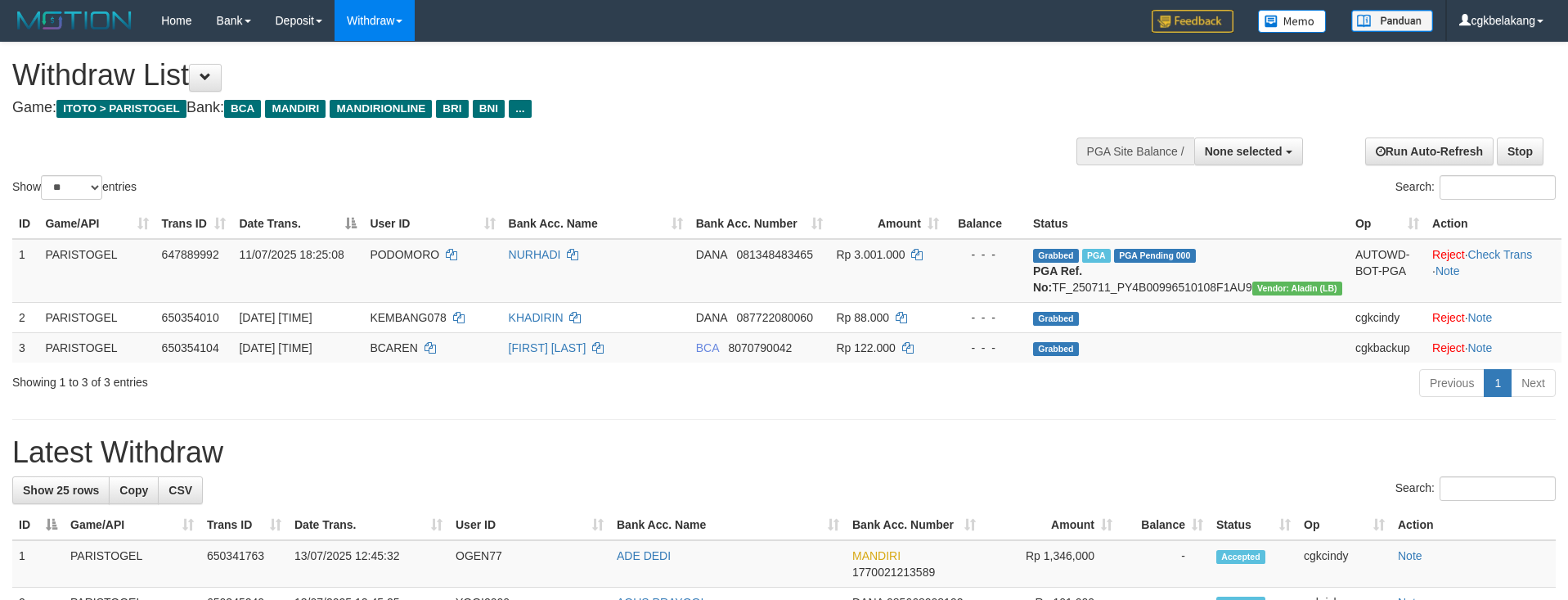 select 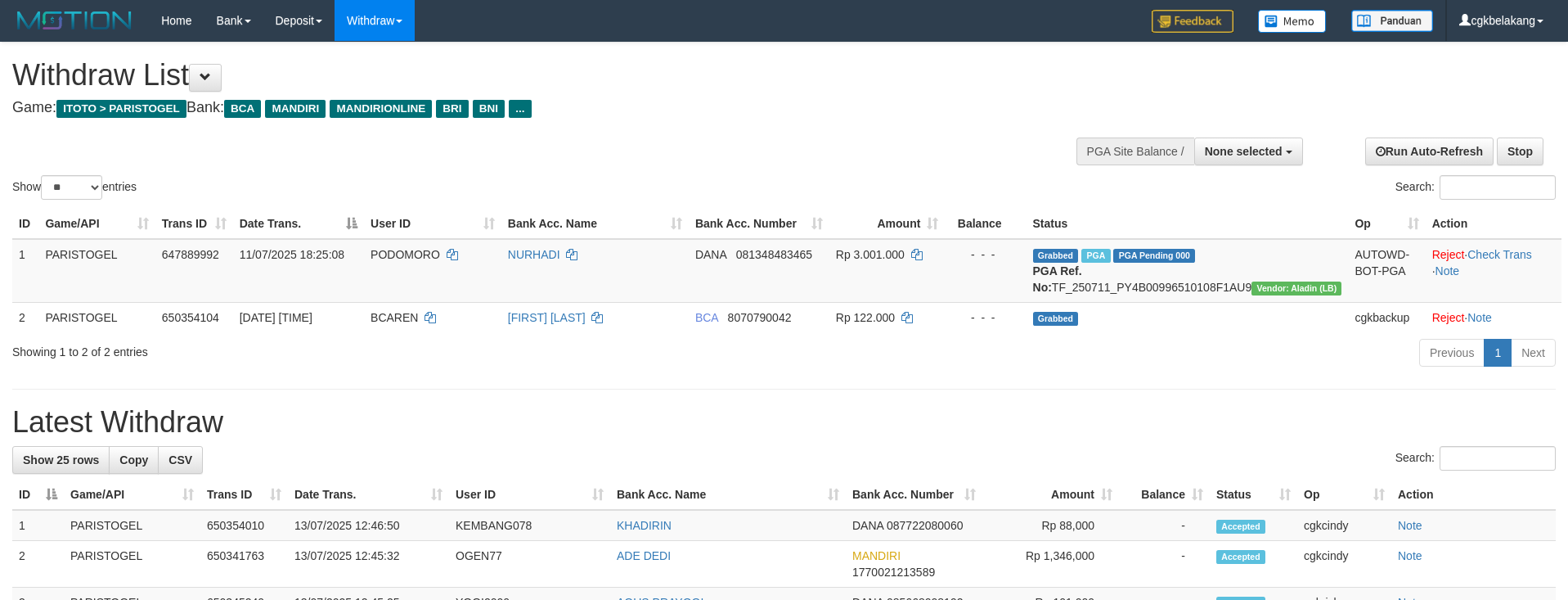 select 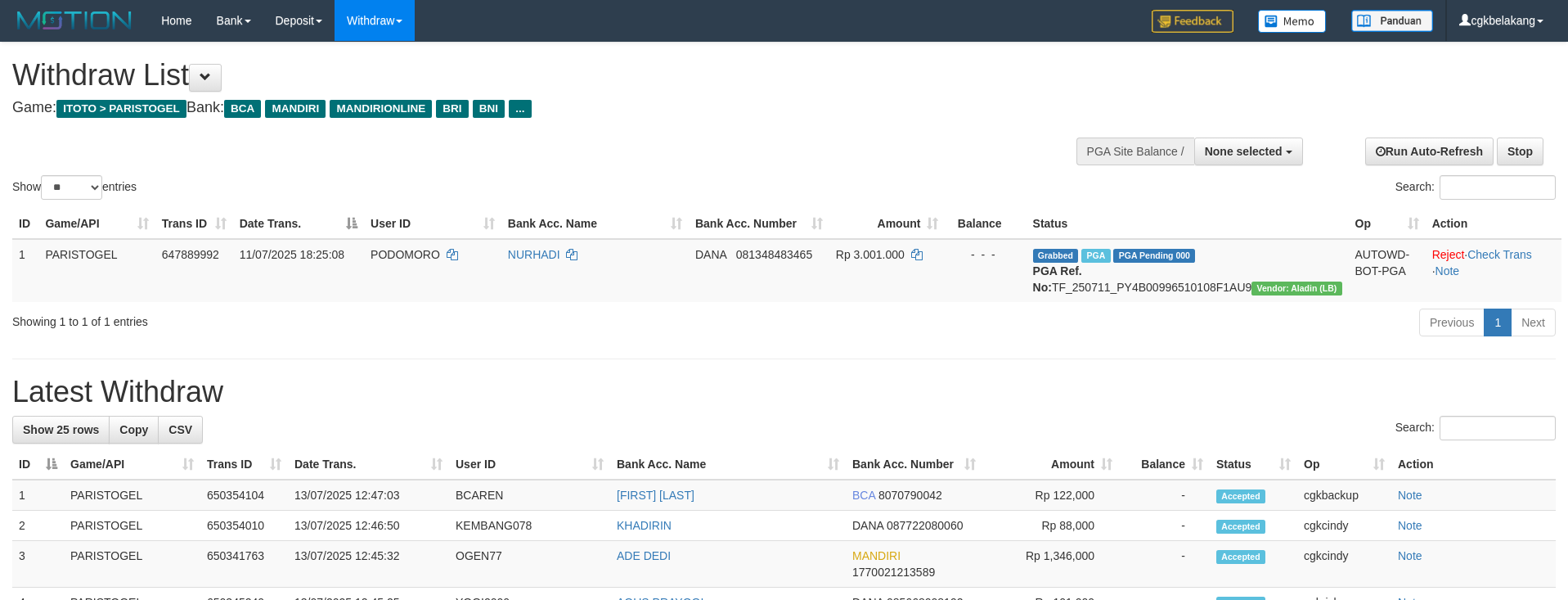 select 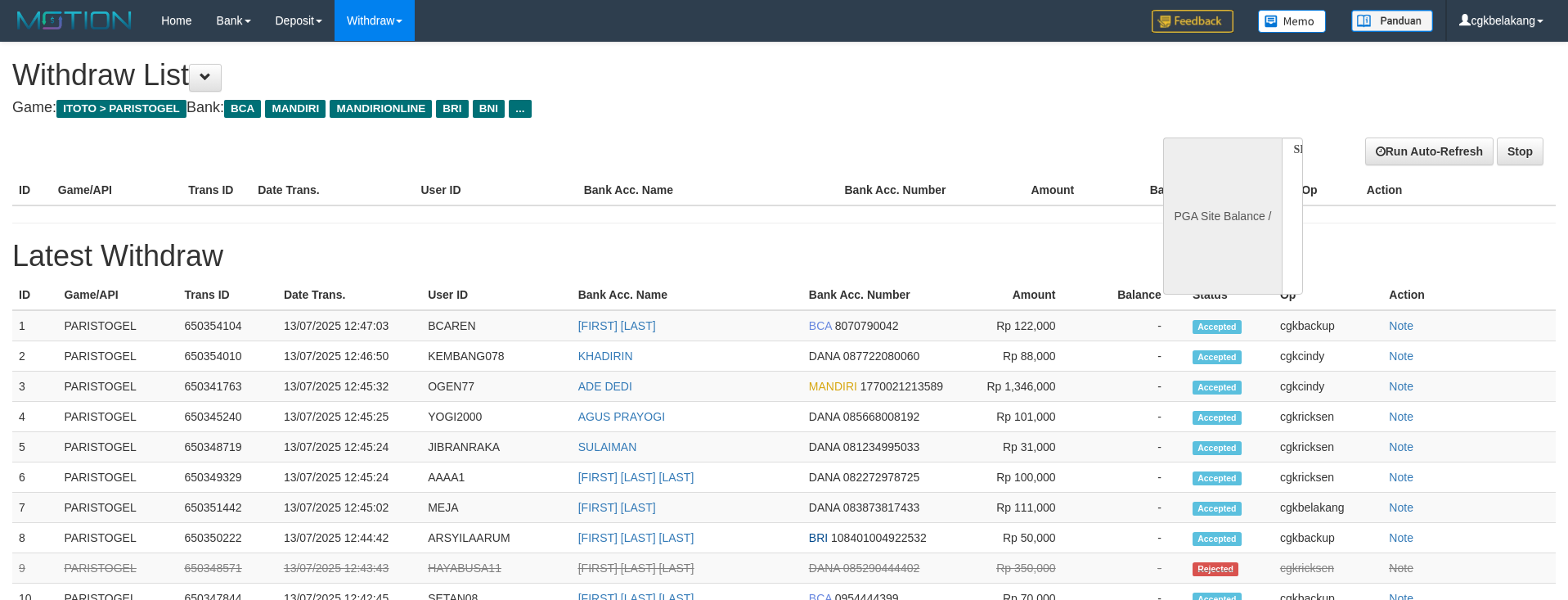 select 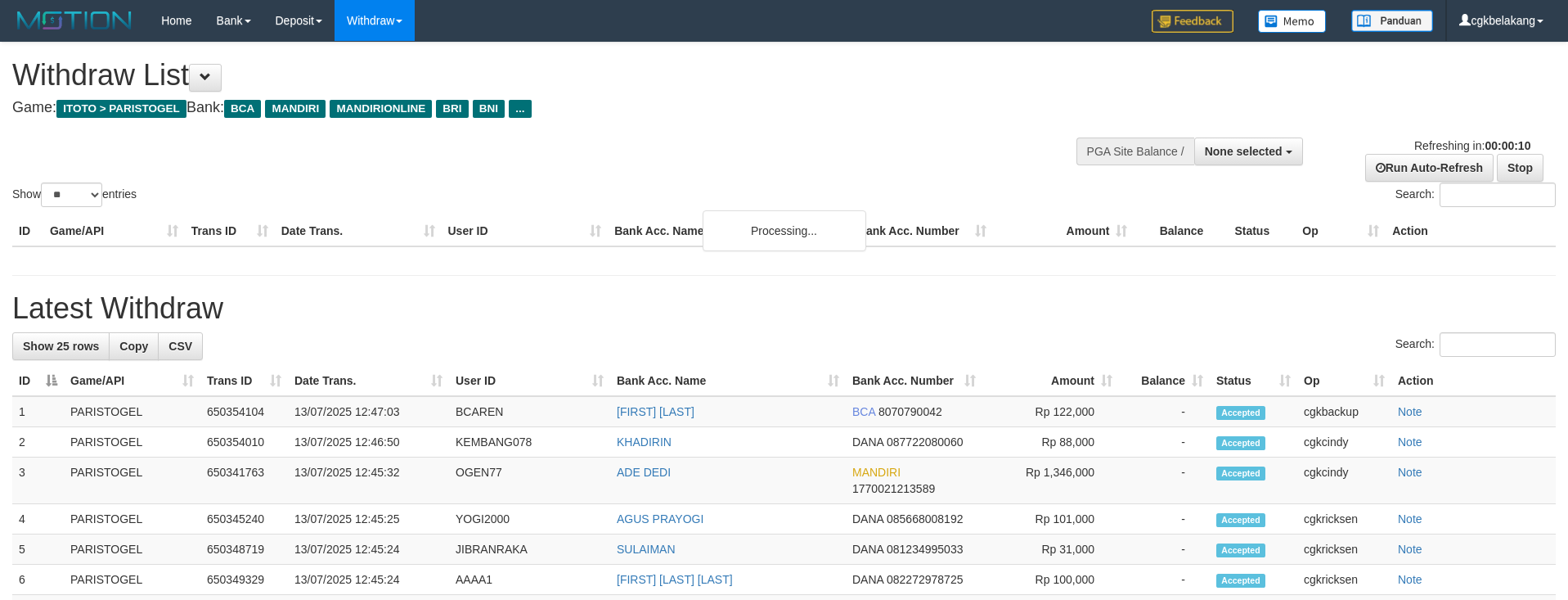 select 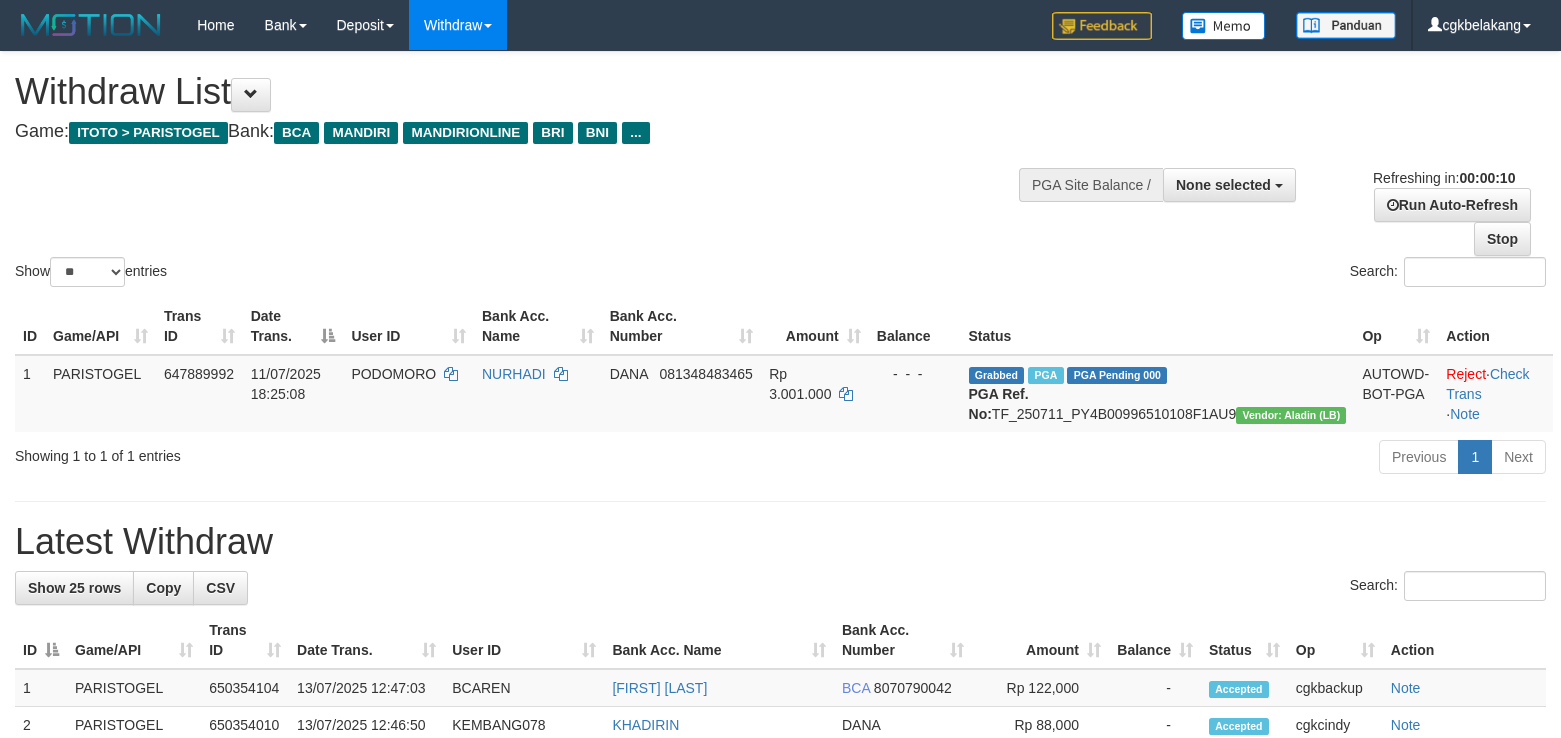 select 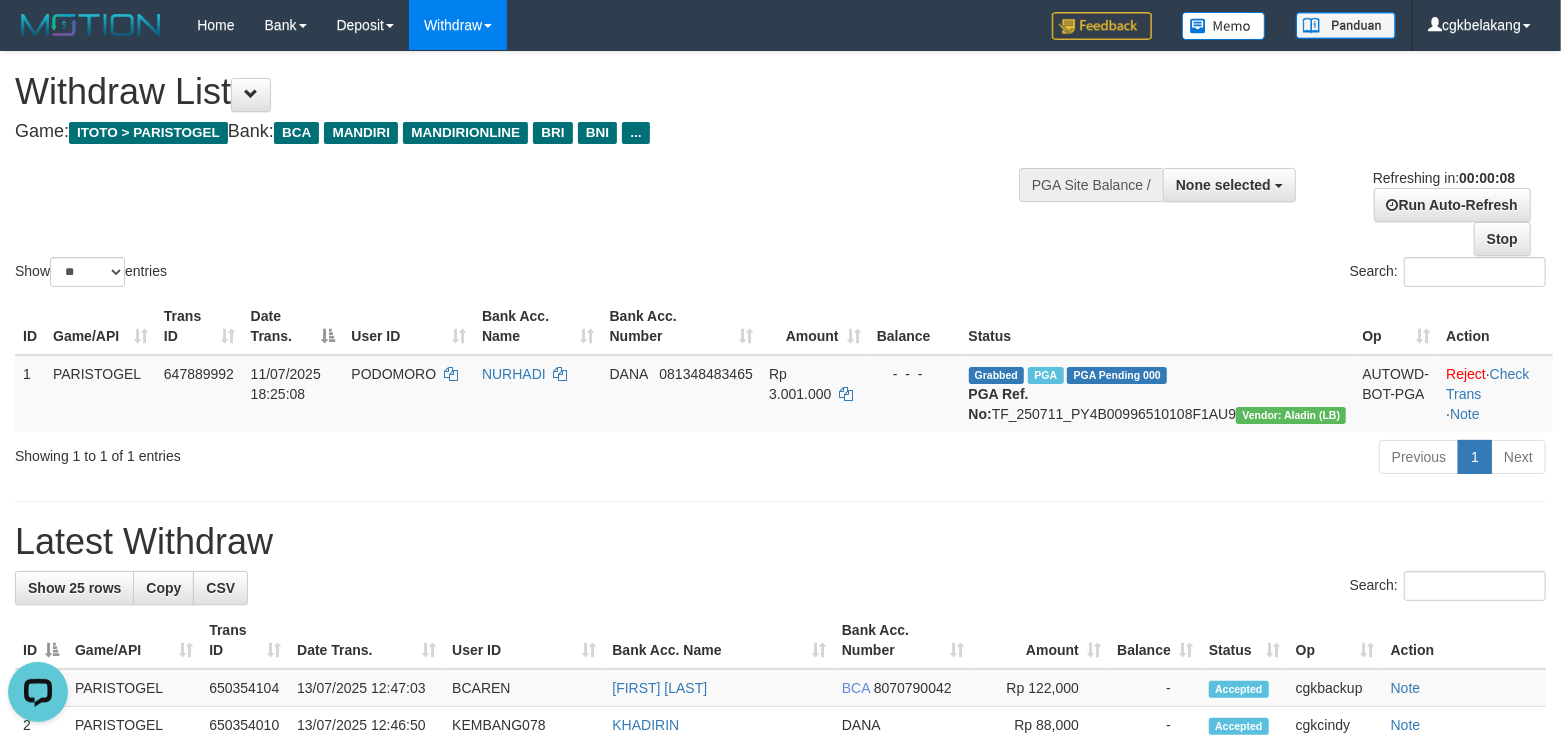 scroll, scrollTop: 0, scrollLeft: 0, axis: both 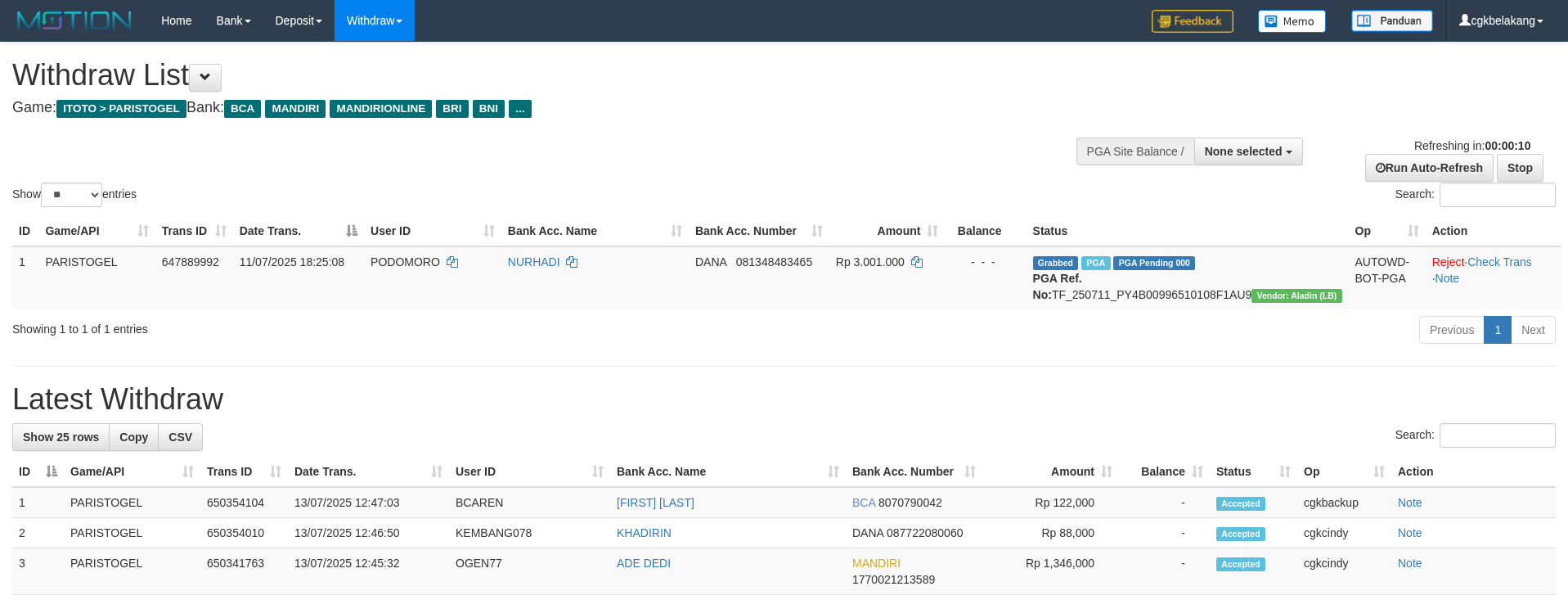 select 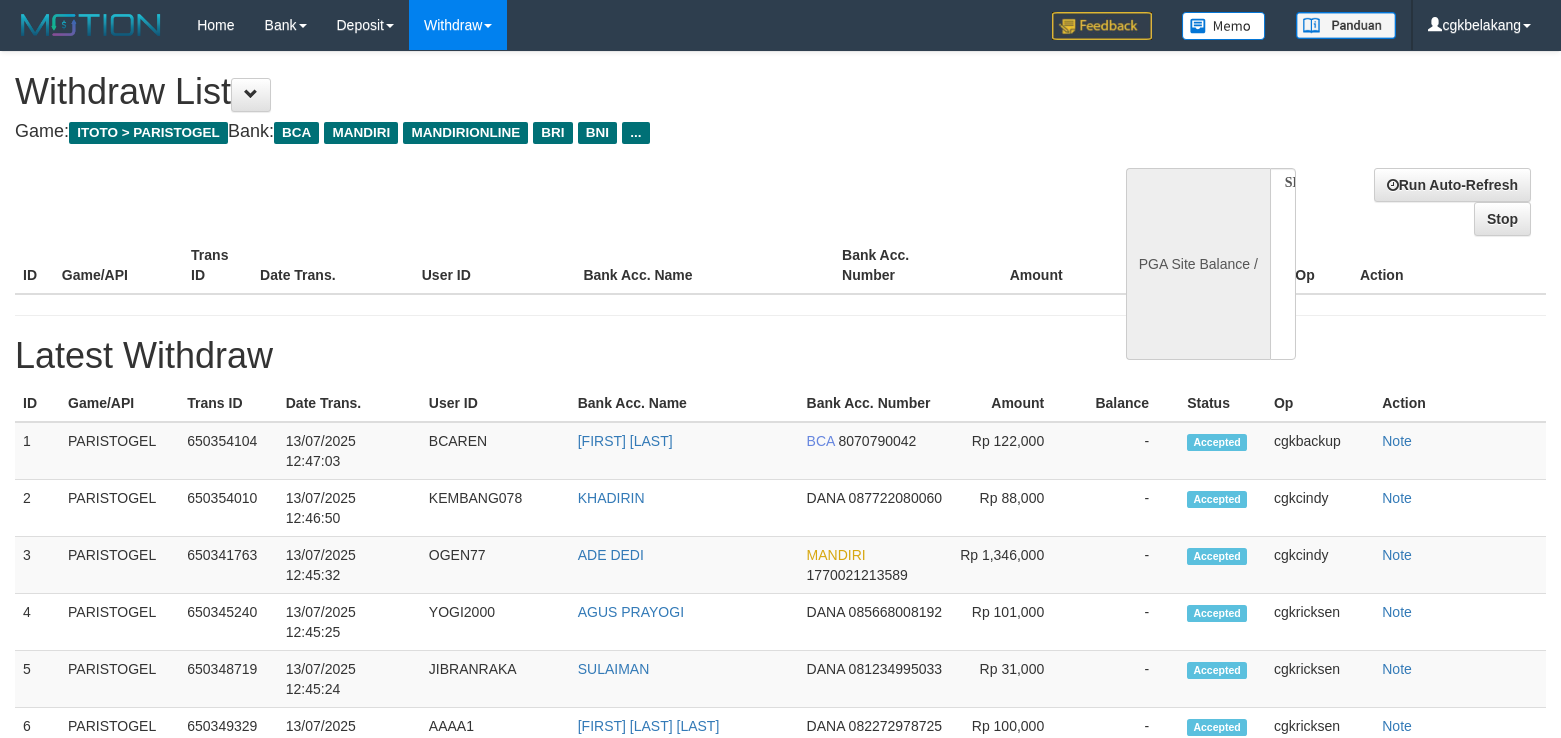 select 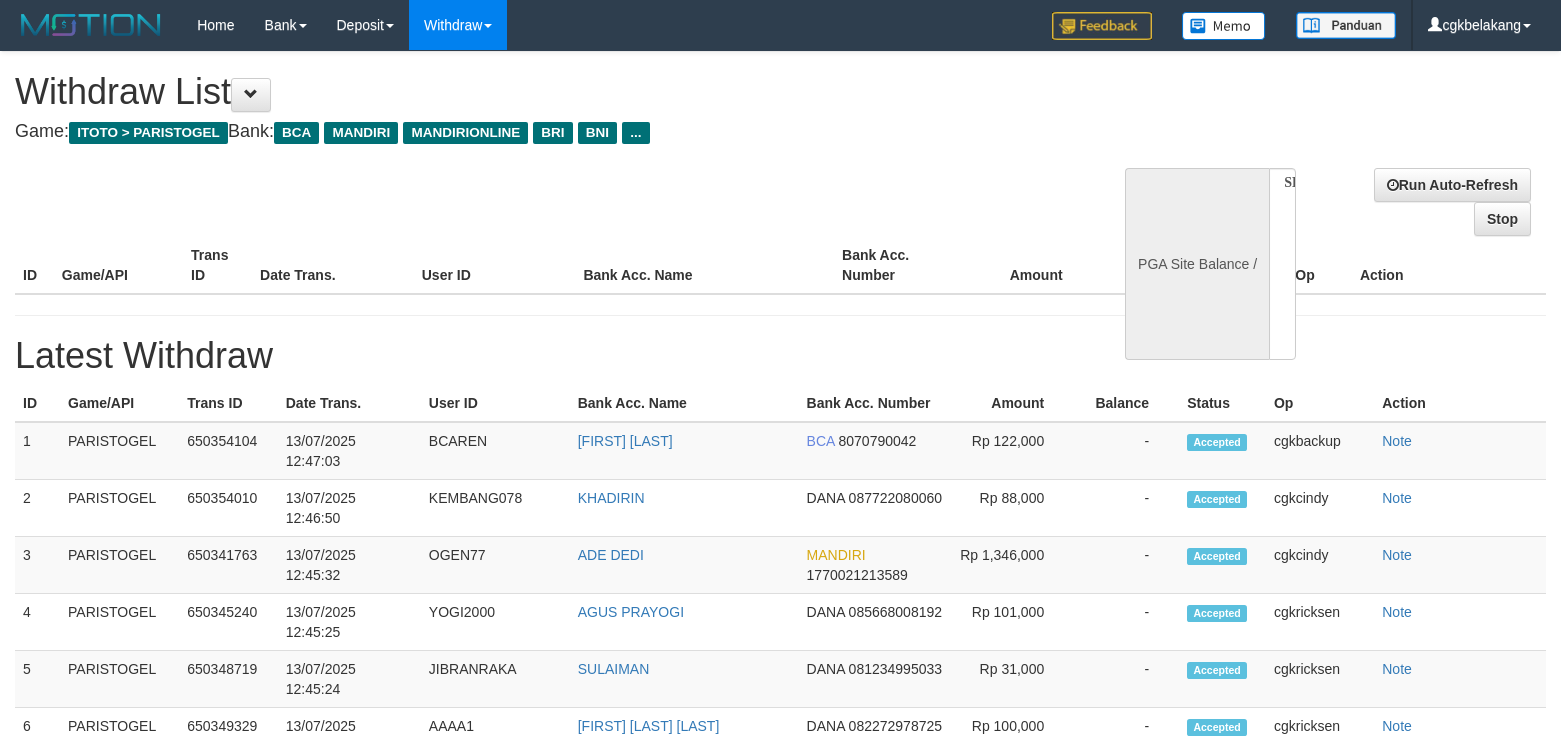 scroll, scrollTop: 0, scrollLeft: 0, axis: both 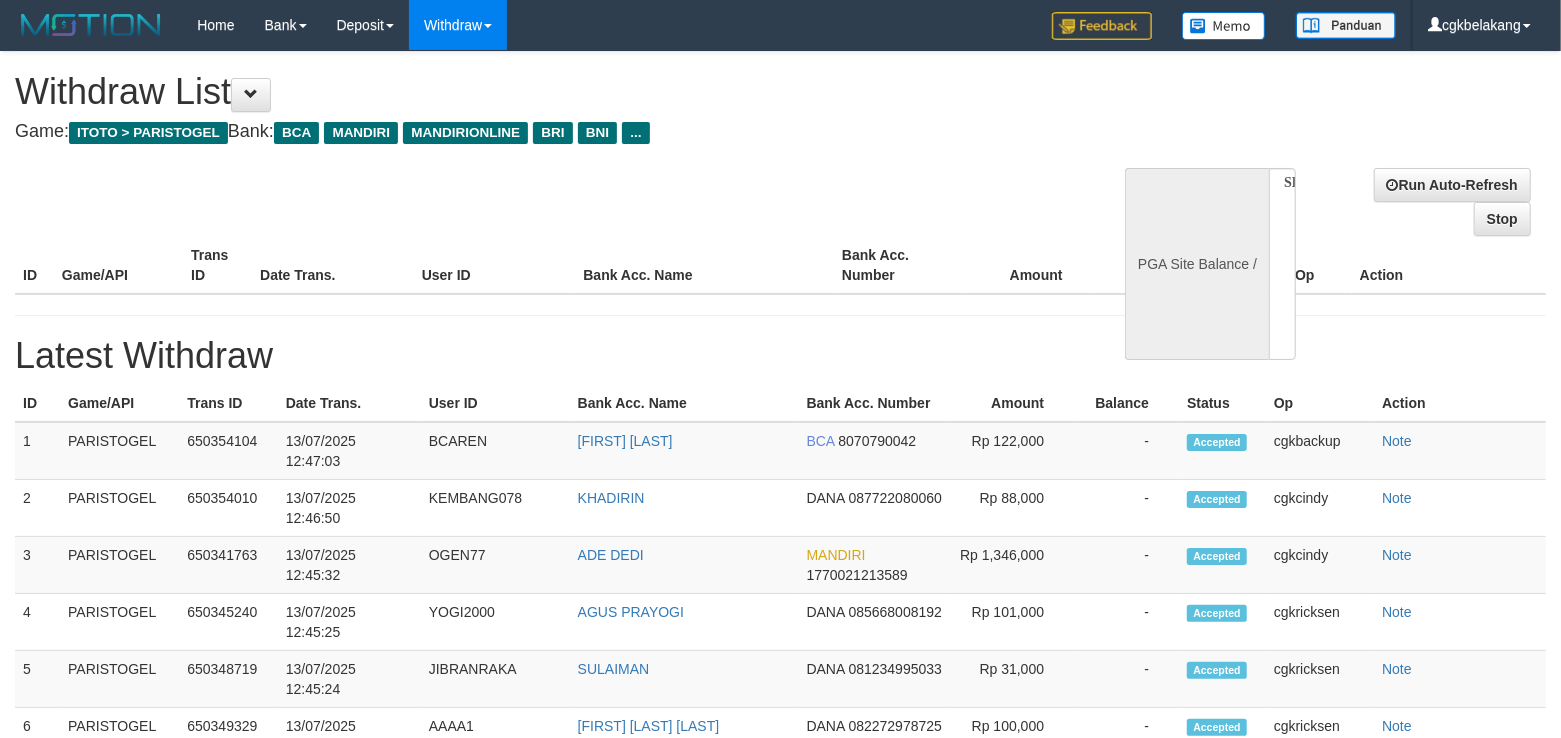 select on "**" 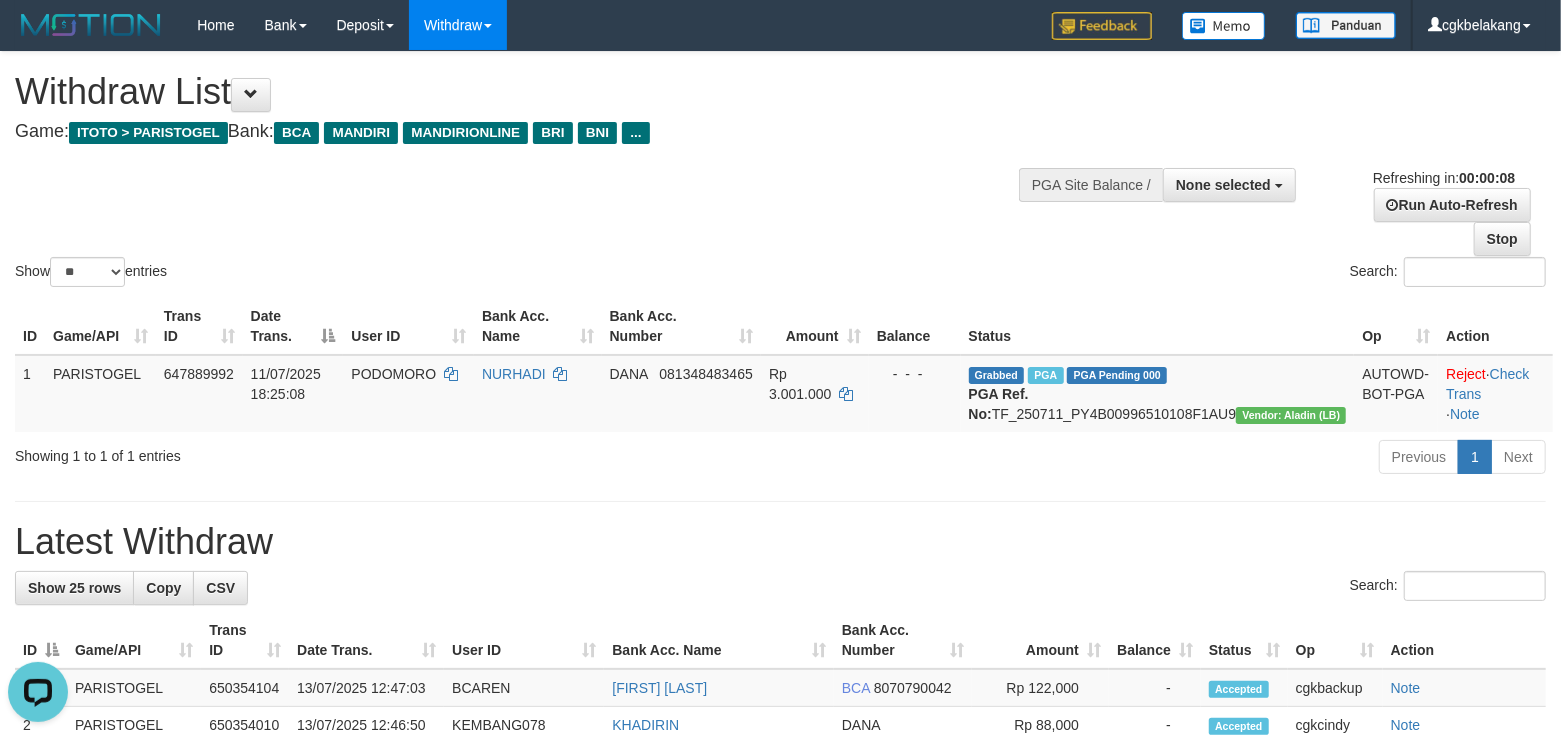 scroll, scrollTop: 0, scrollLeft: 0, axis: both 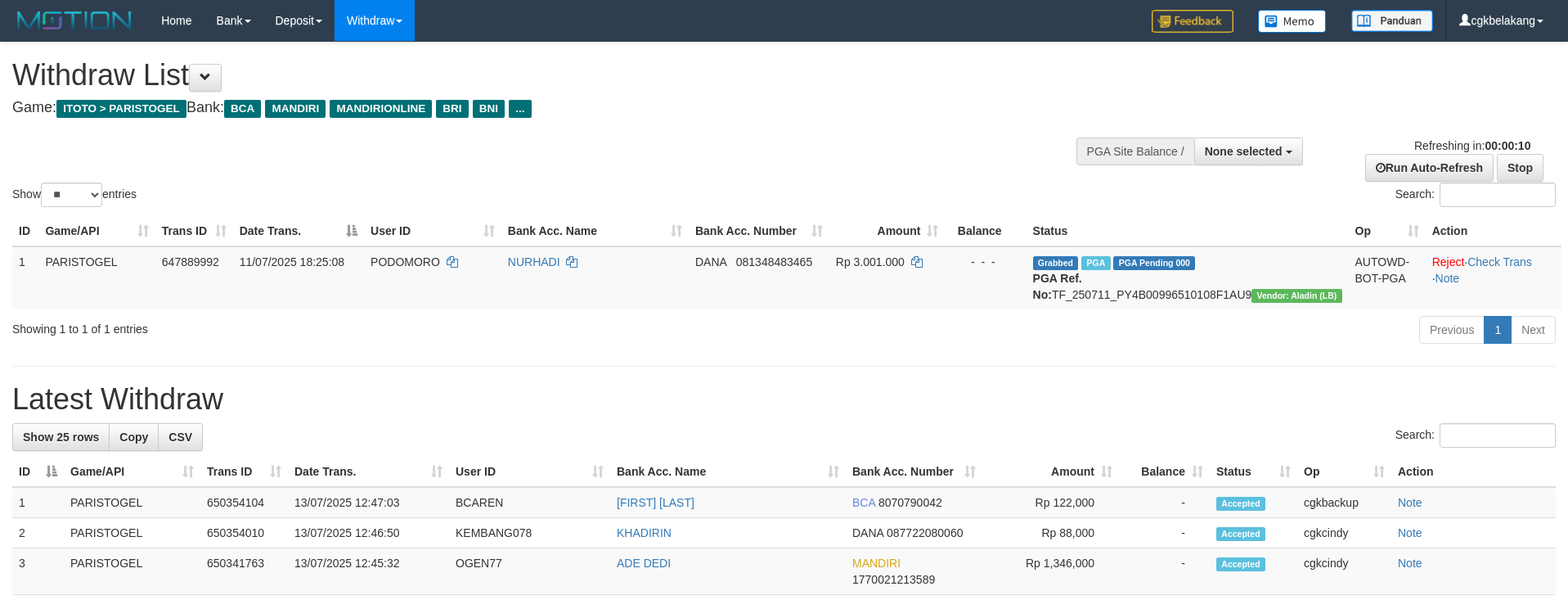 select 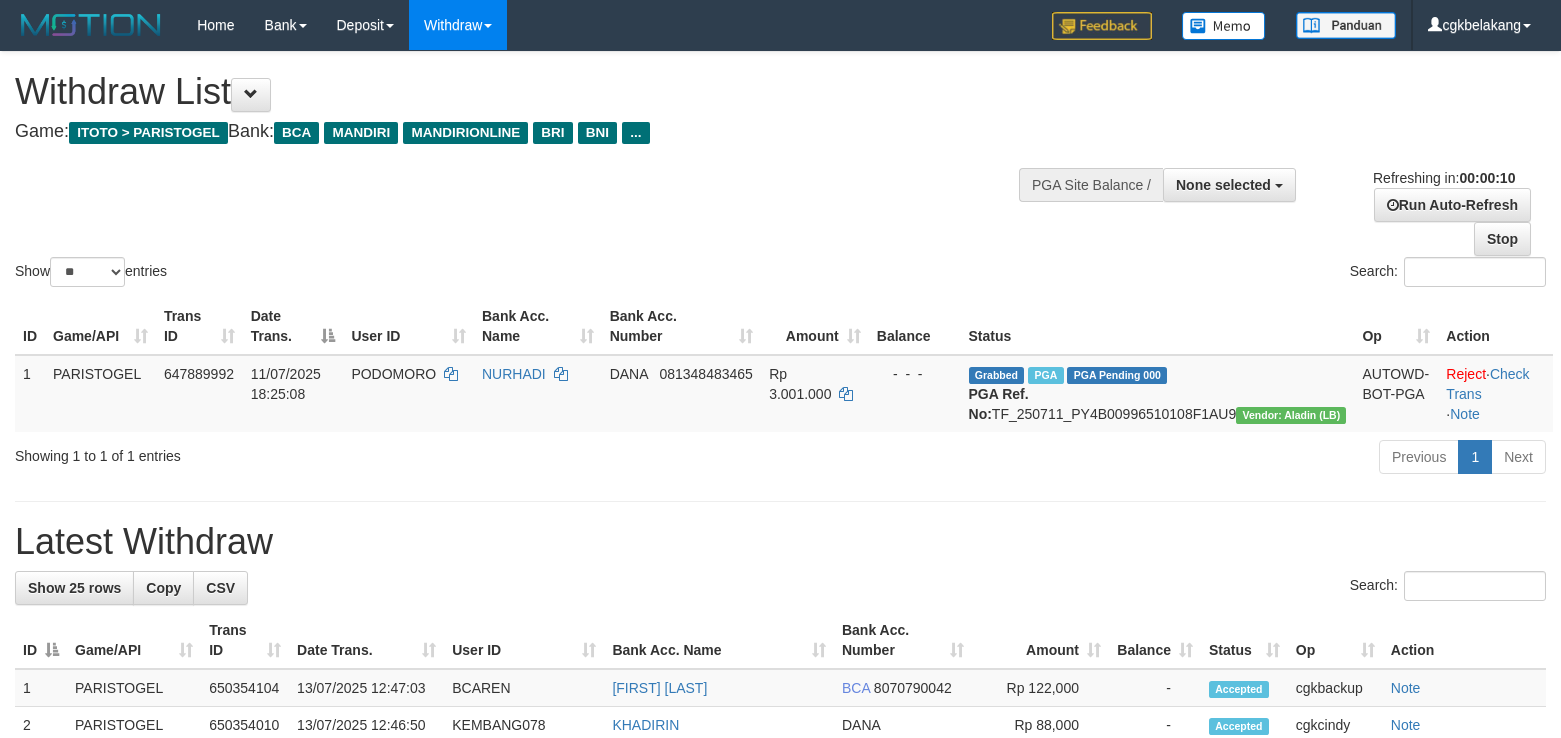 select 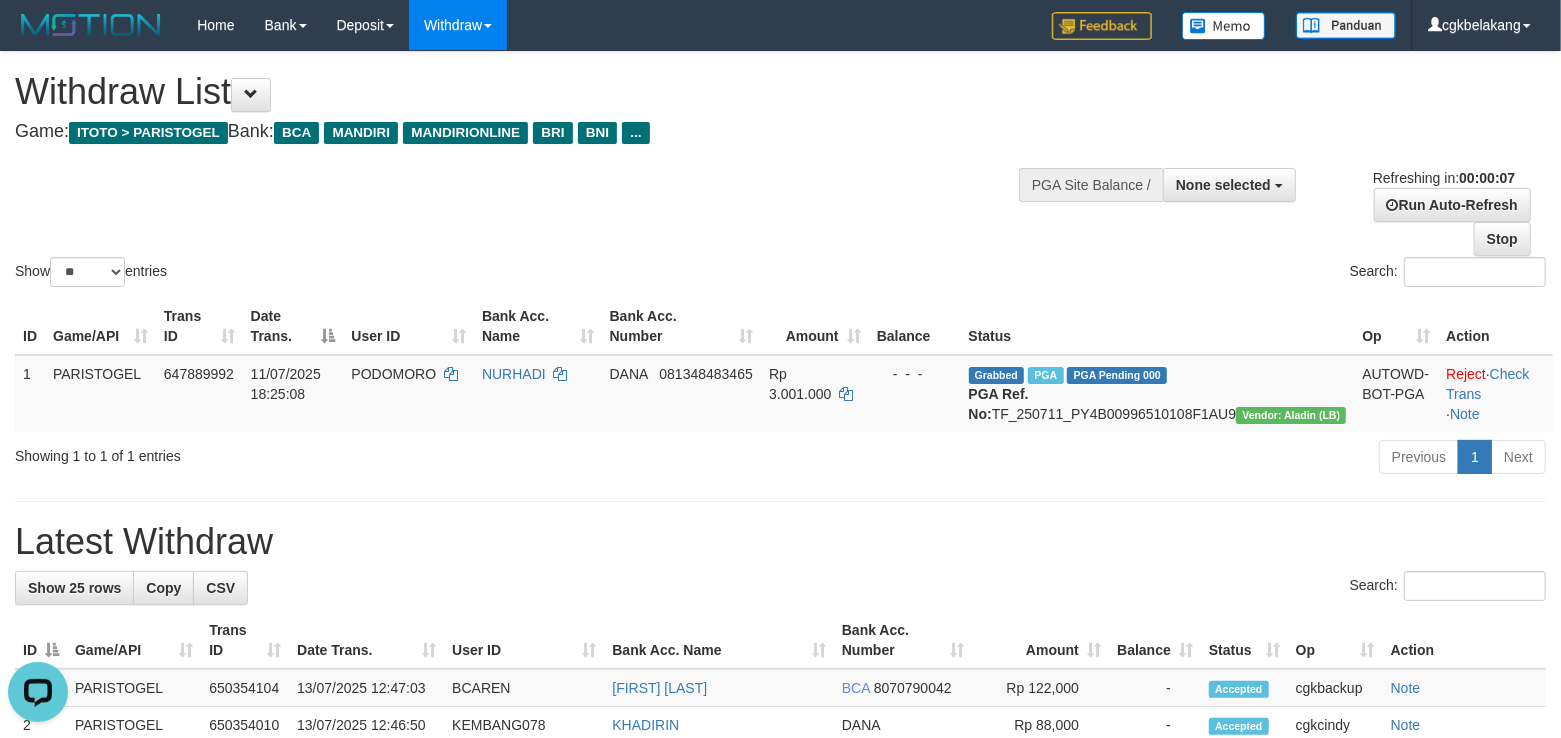 scroll, scrollTop: 0, scrollLeft: 0, axis: both 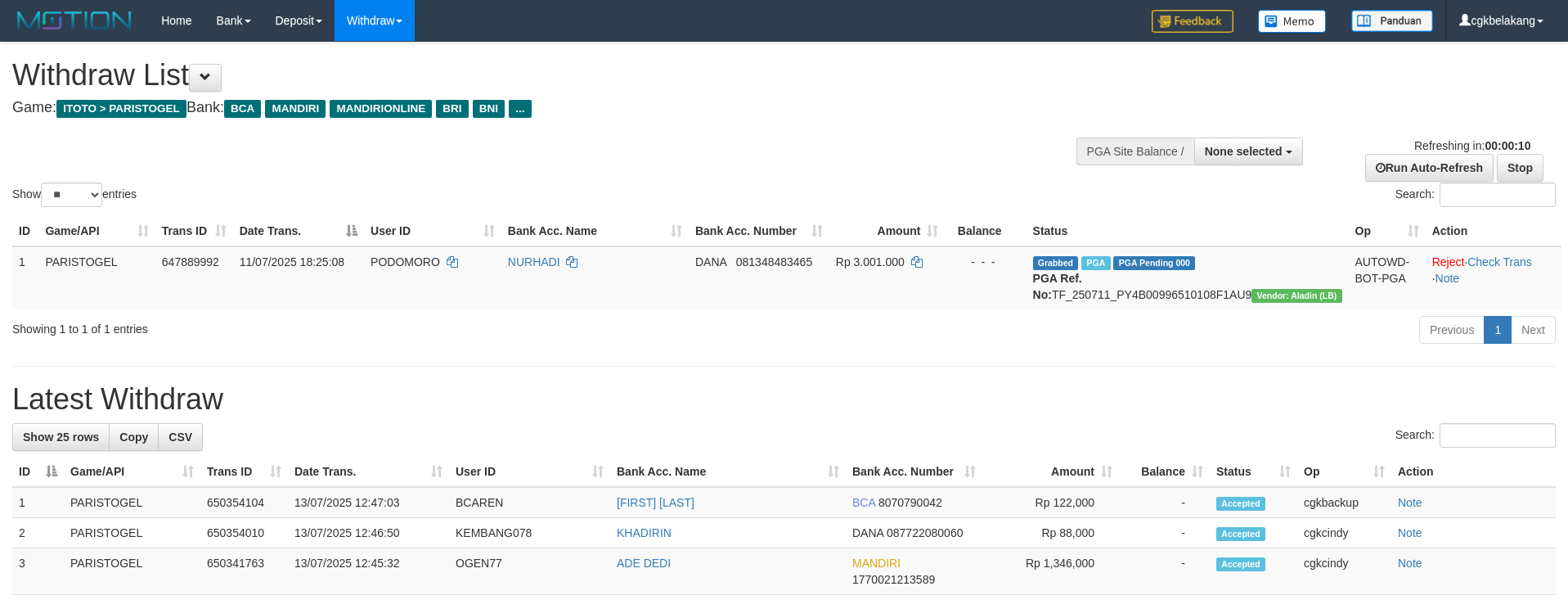 select 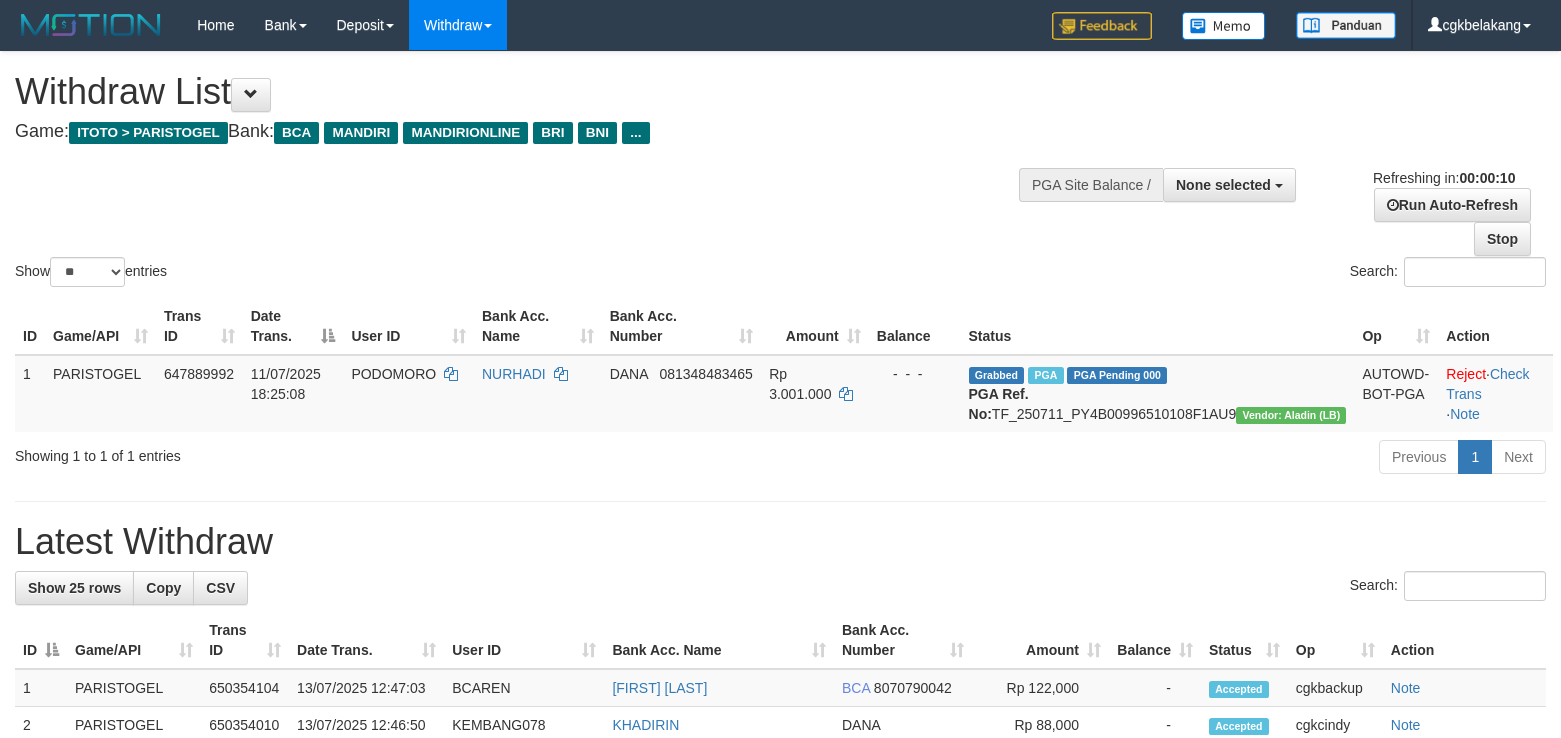 select 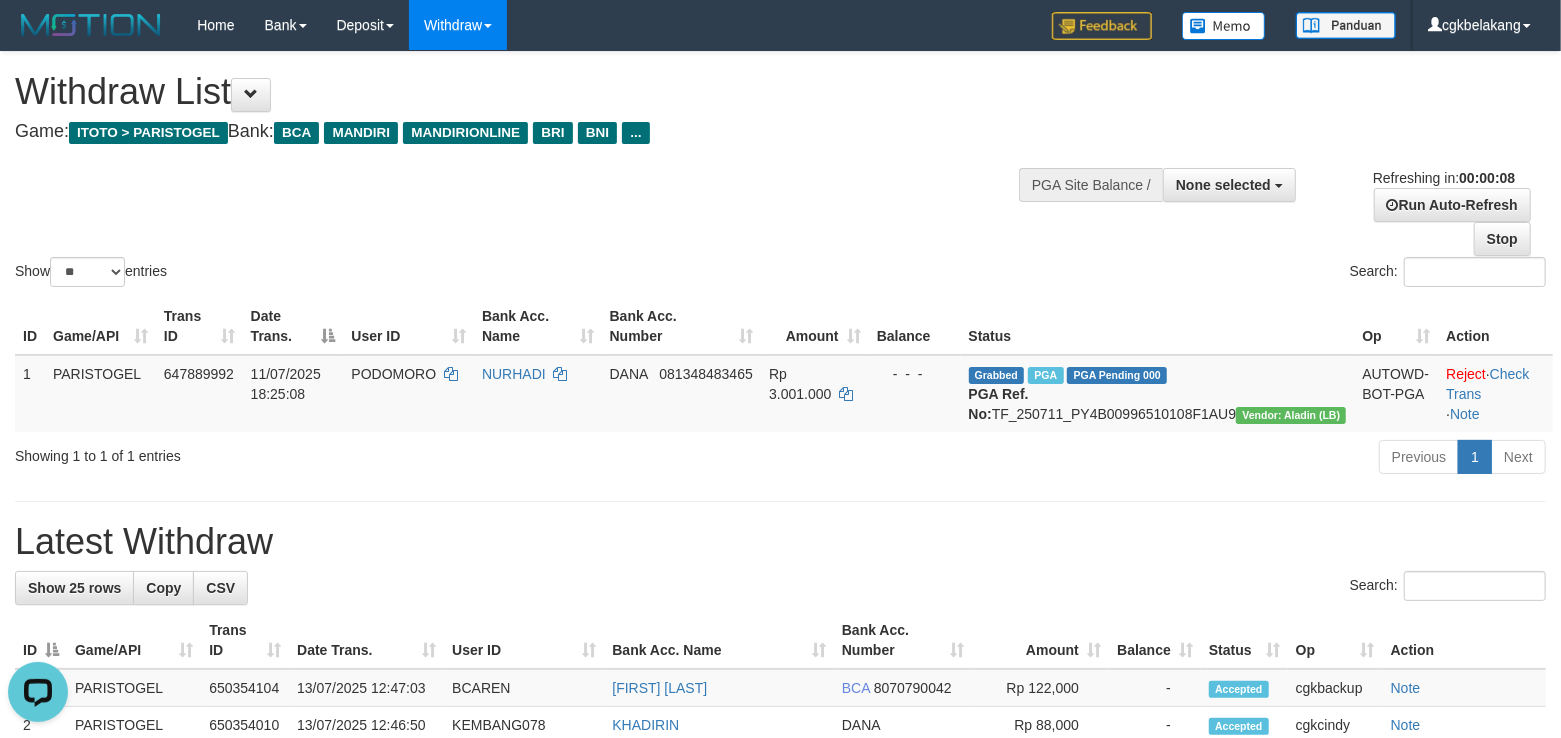 scroll, scrollTop: 0, scrollLeft: 0, axis: both 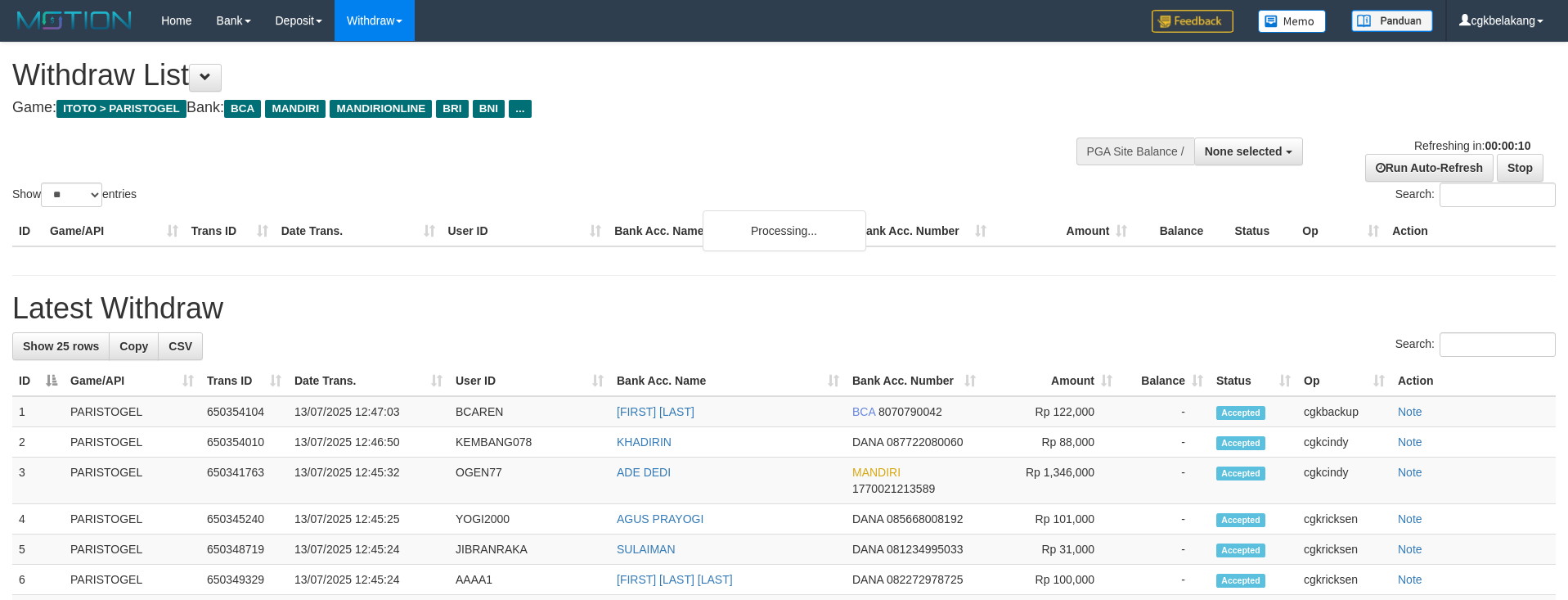 select 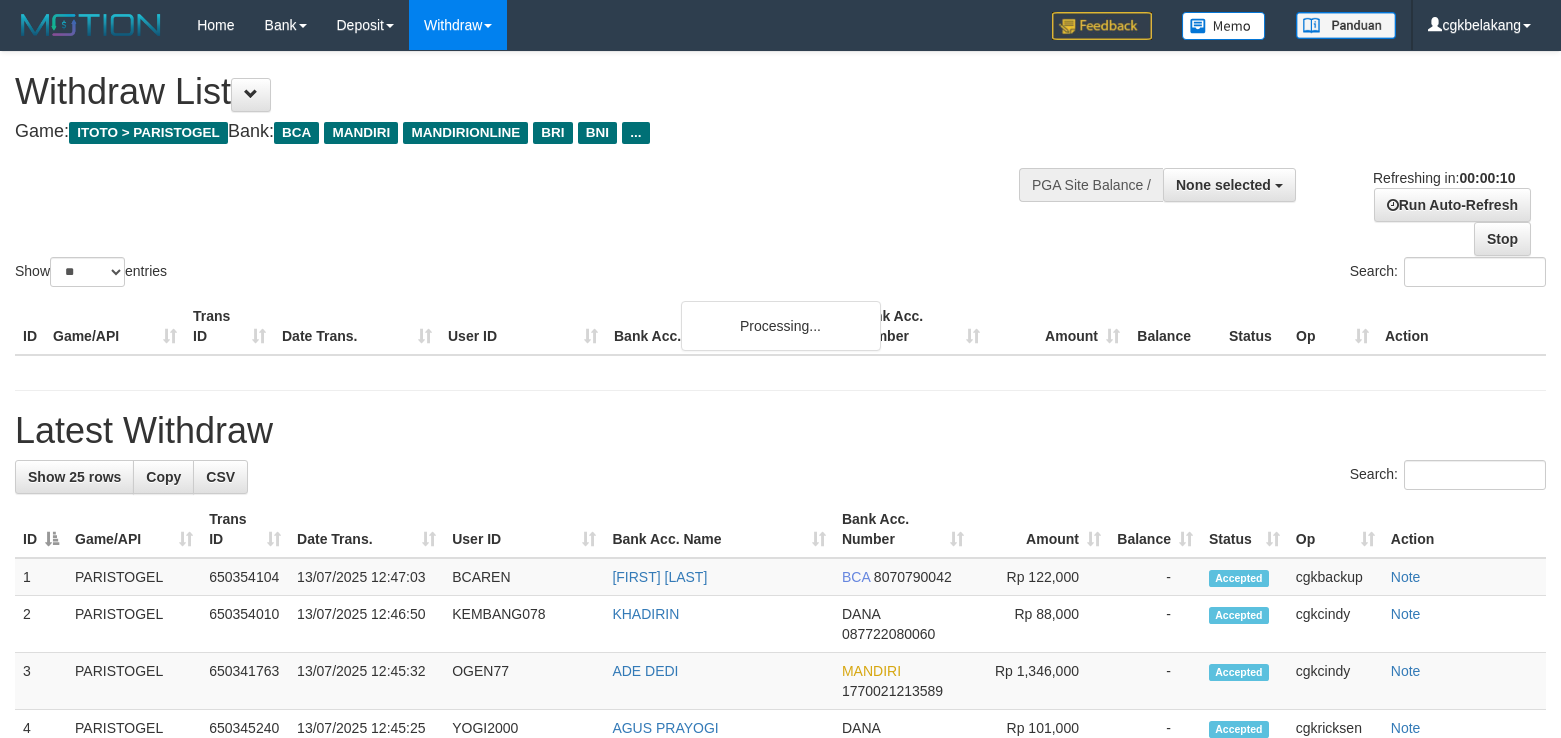 select 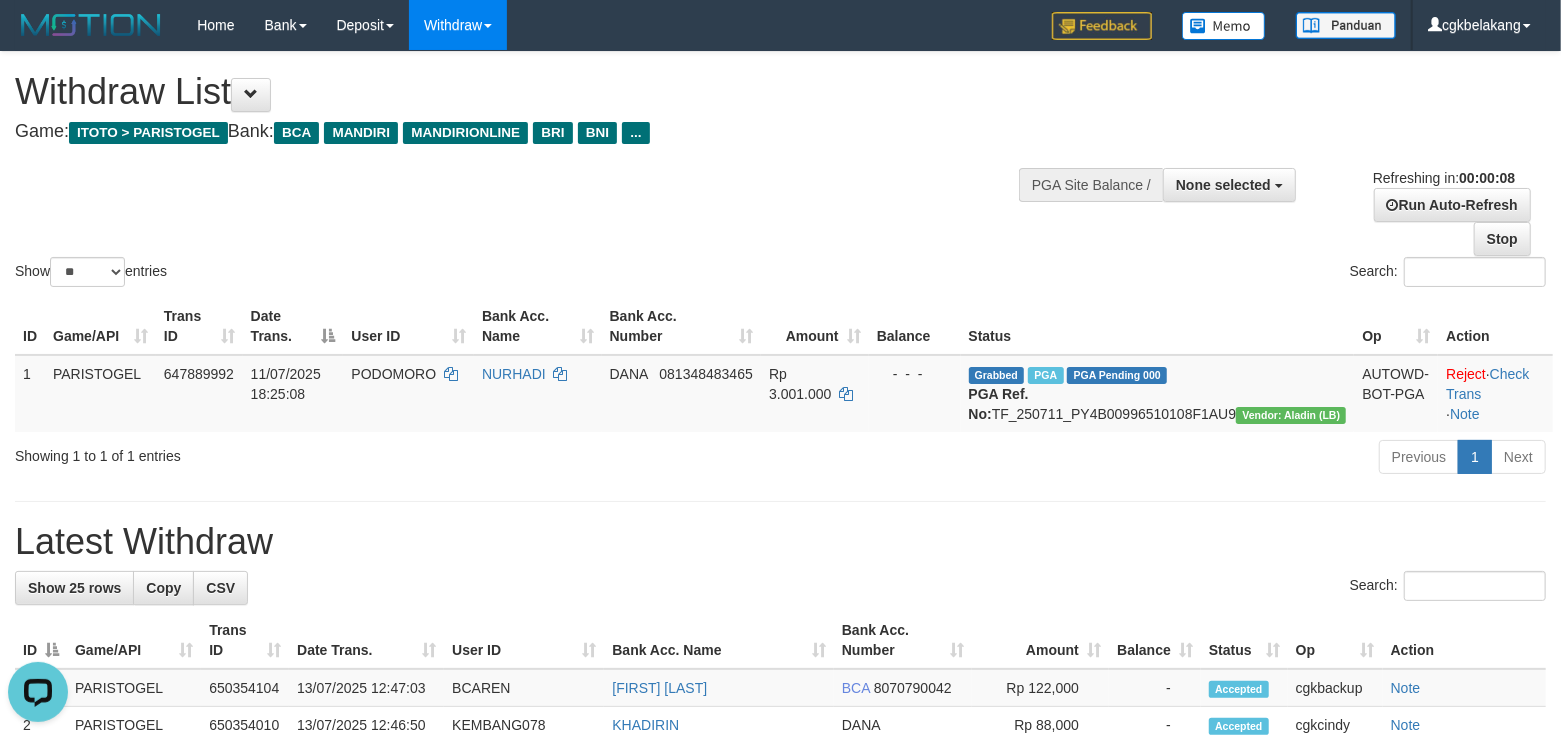 scroll, scrollTop: 0, scrollLeft: 0, axis: both 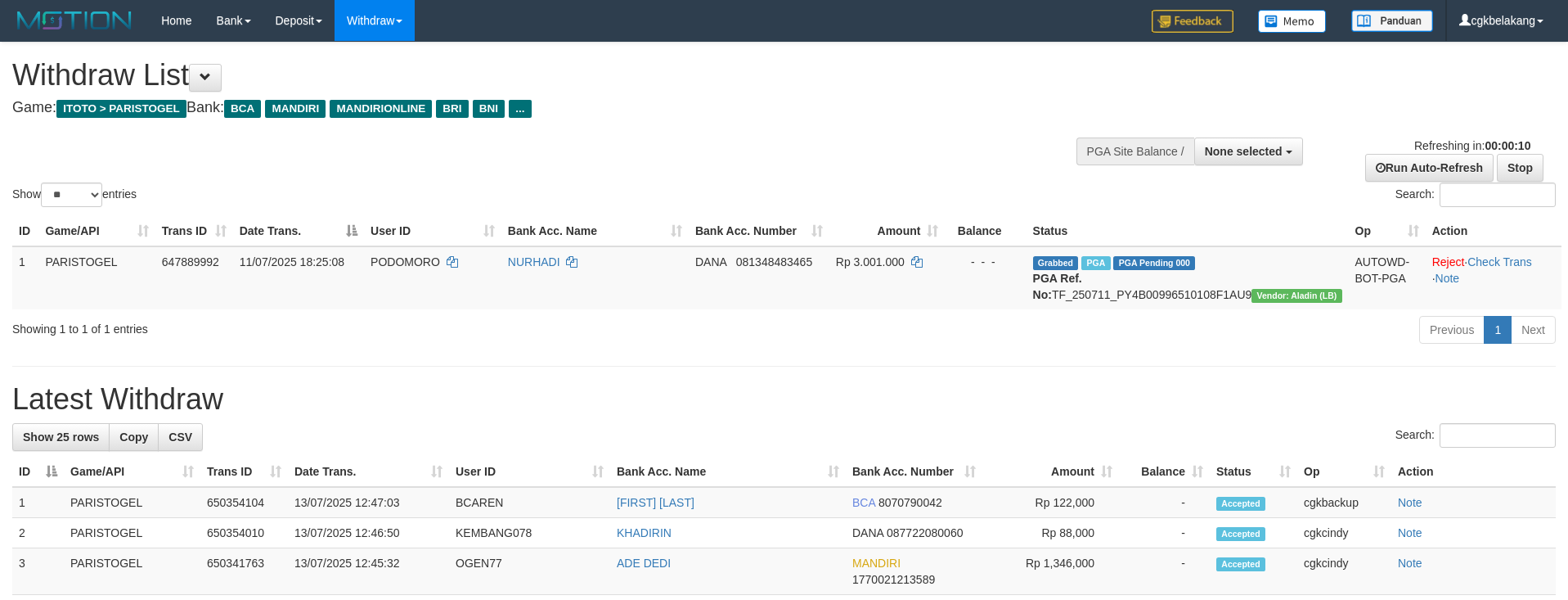 select 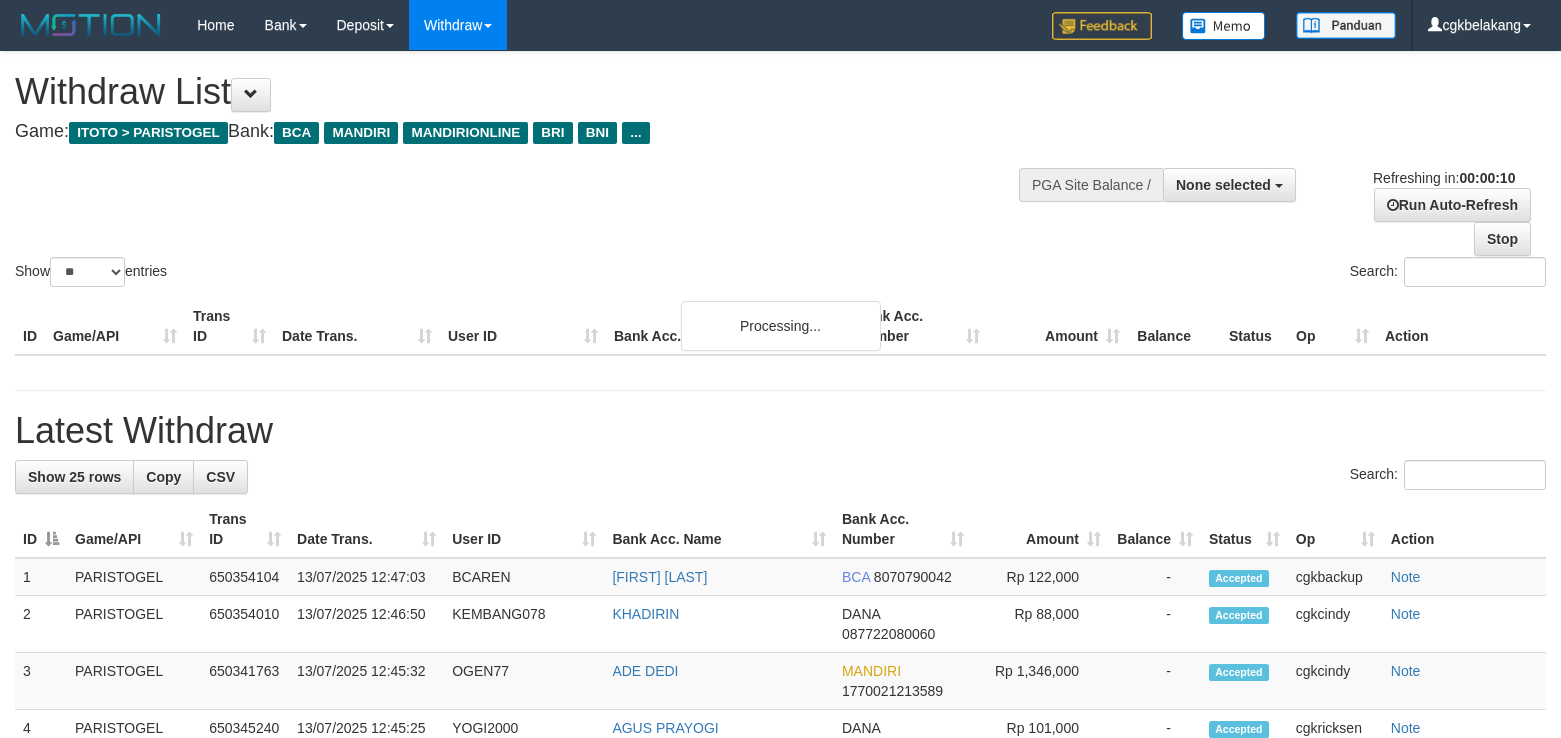 select 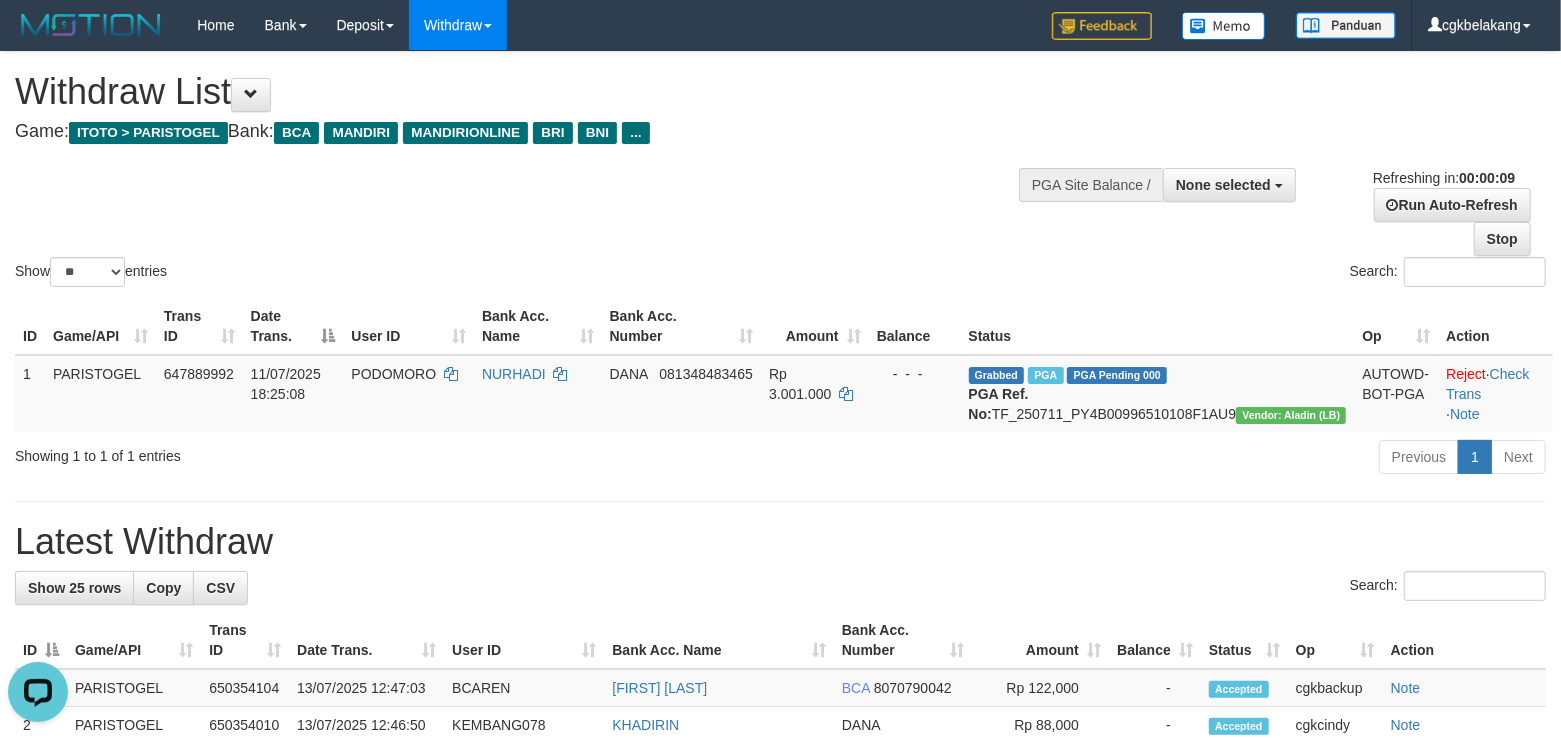 scroll, scrollTop: 0, scrollLeft: 0, axis: both 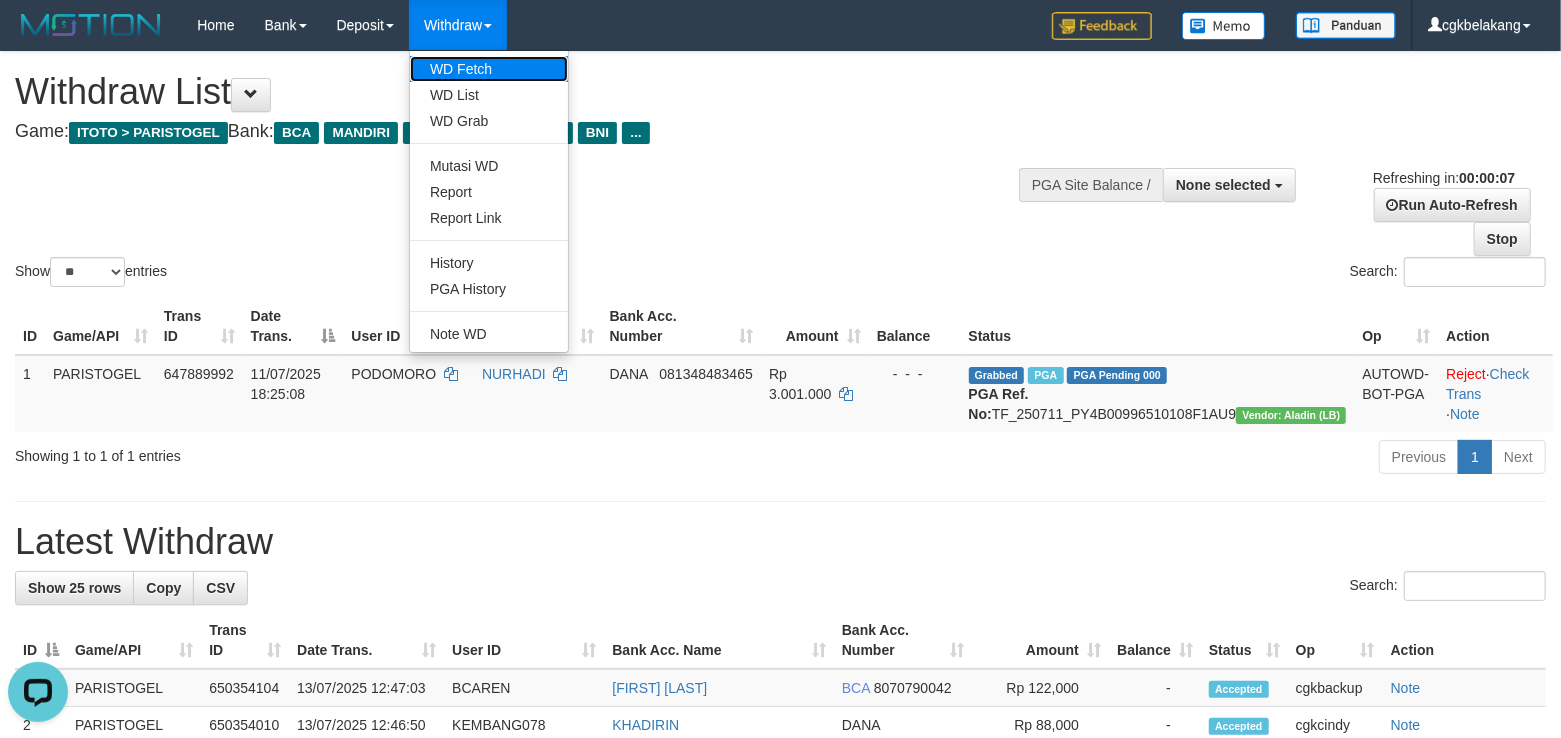 click on "WD Fetch" at bounding box center (489, 69) 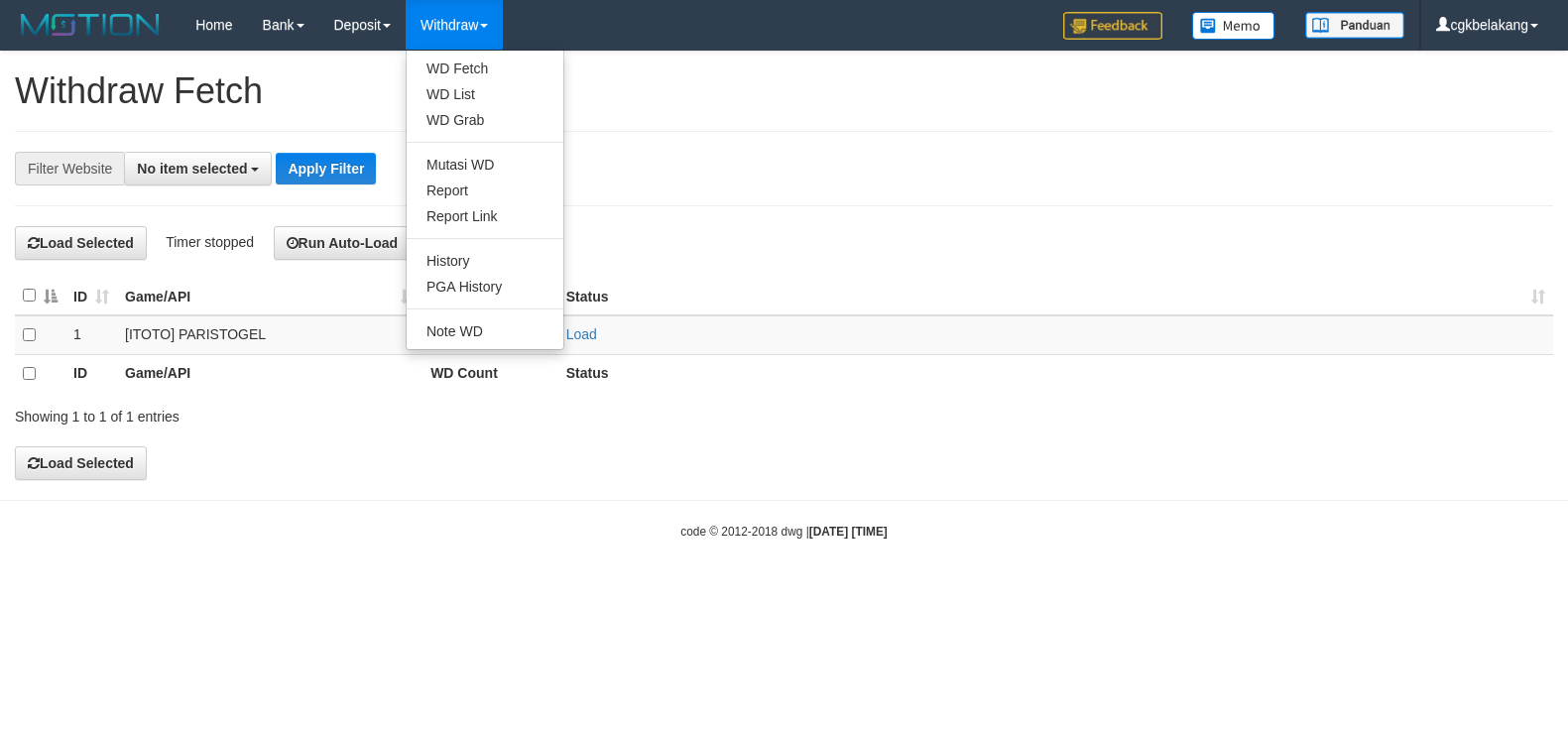 select 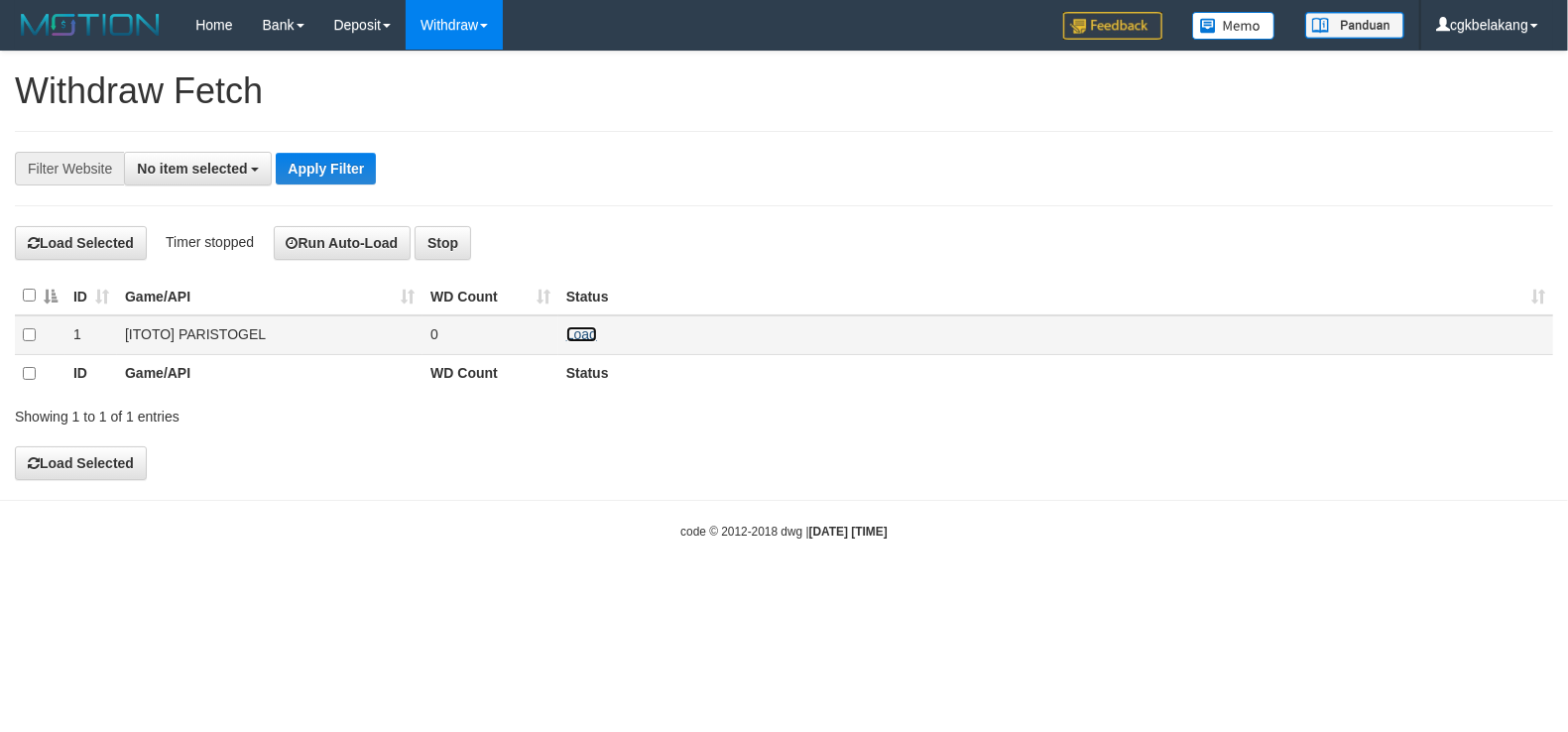 click on "Load" at bounding box center [581, 334] 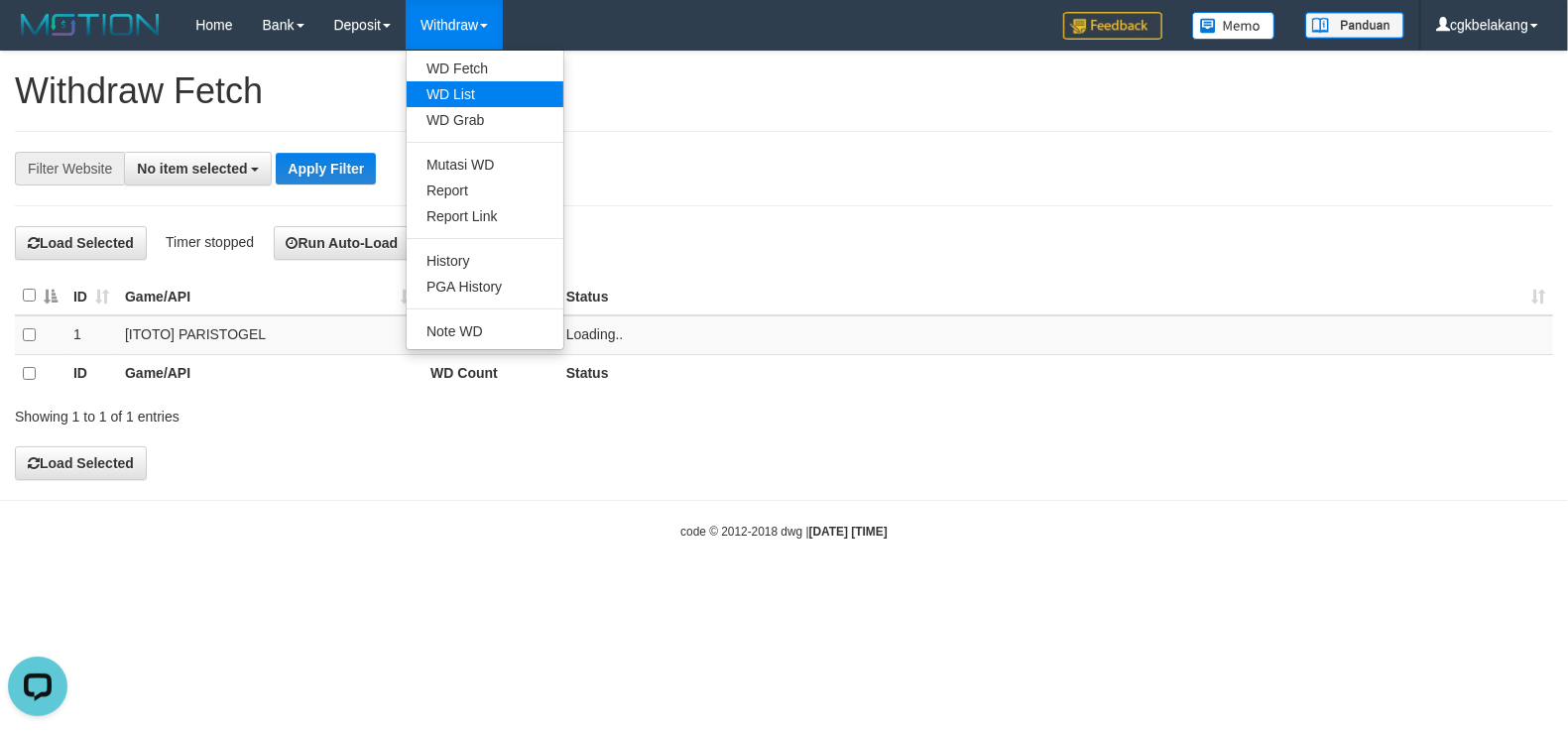 scroll, scrollTop: 0, scrollLeft: 0, axis: both 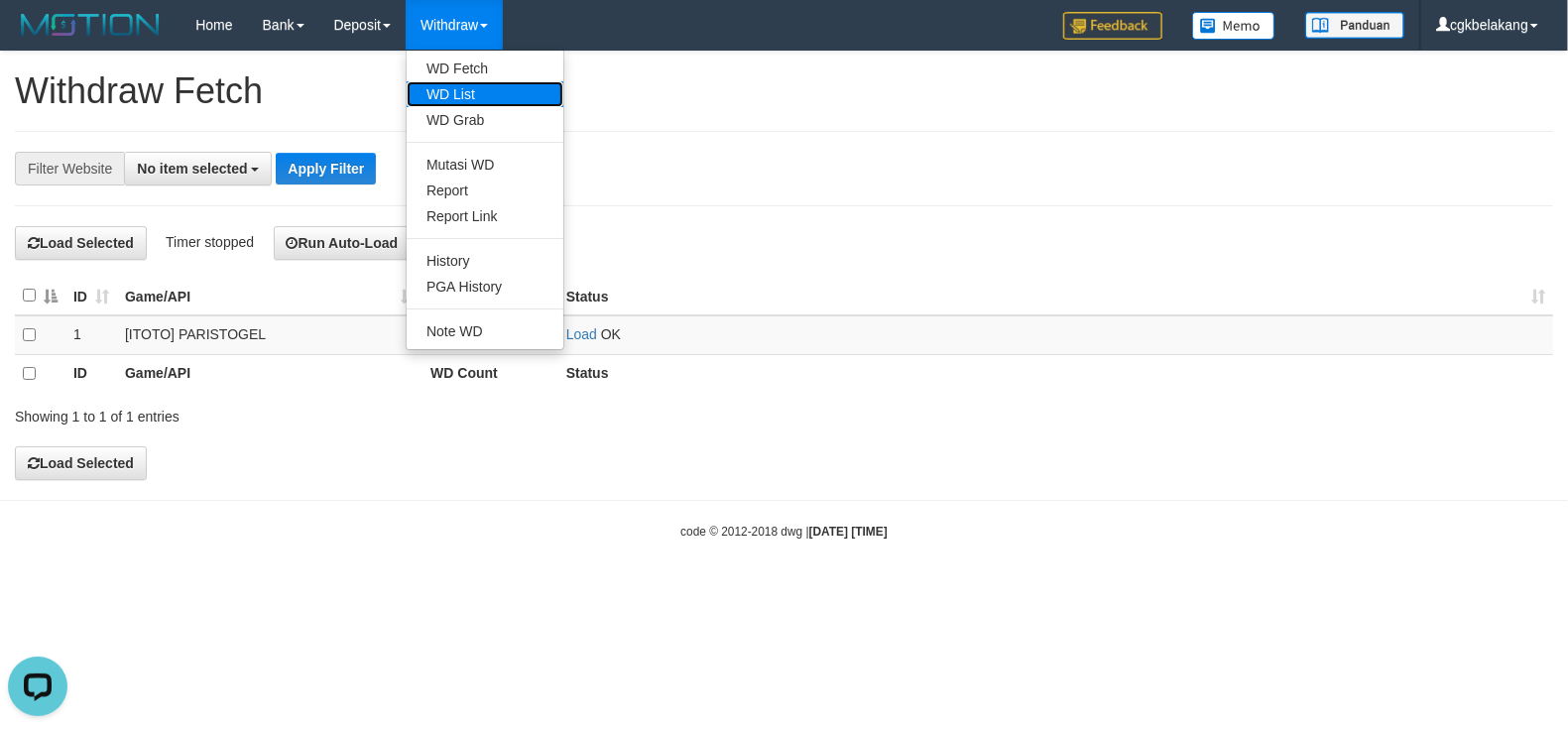 click on "WD List" at bounding box center (485, 94) 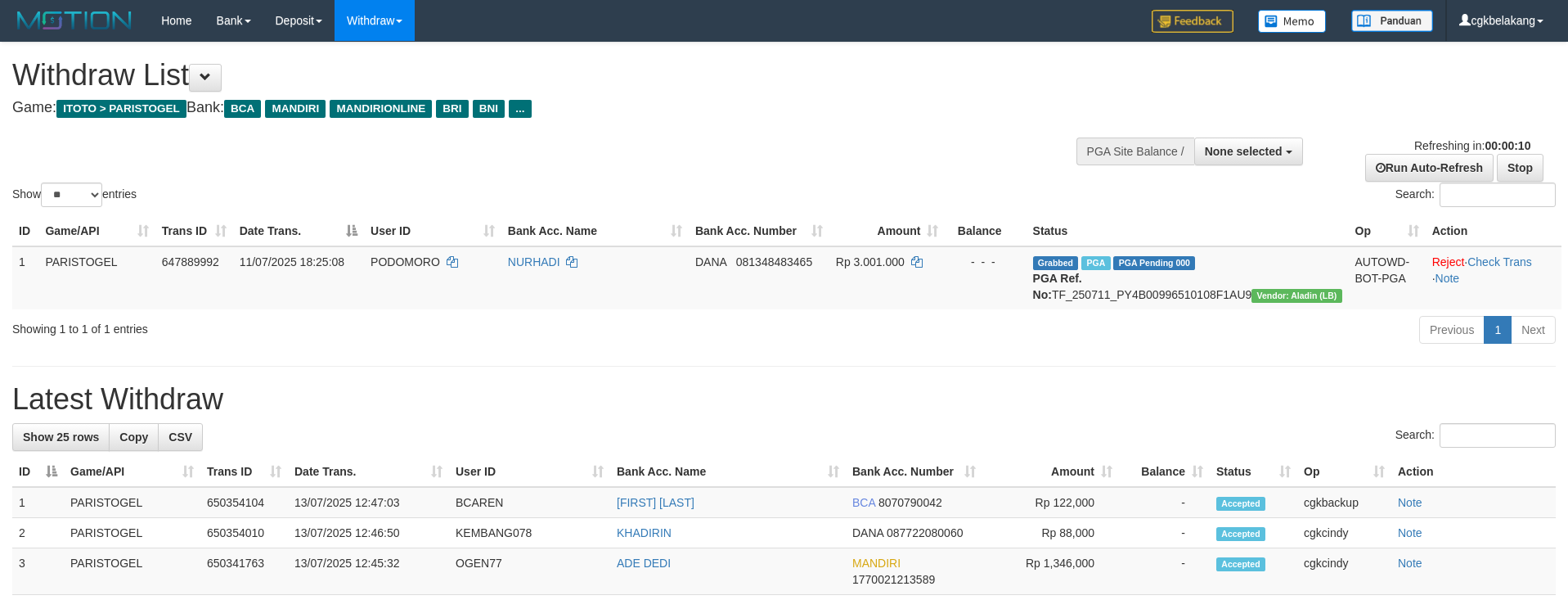 select 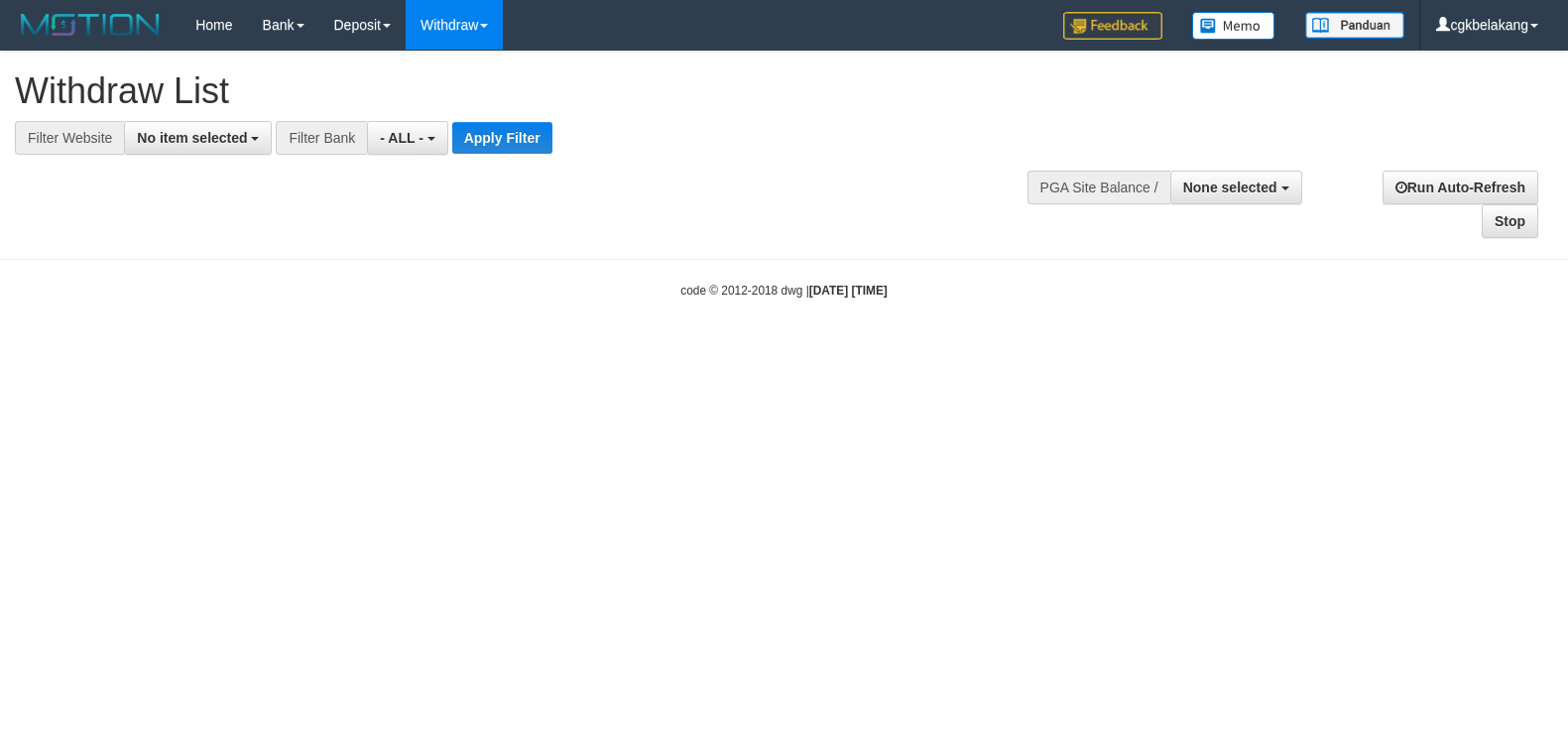 select 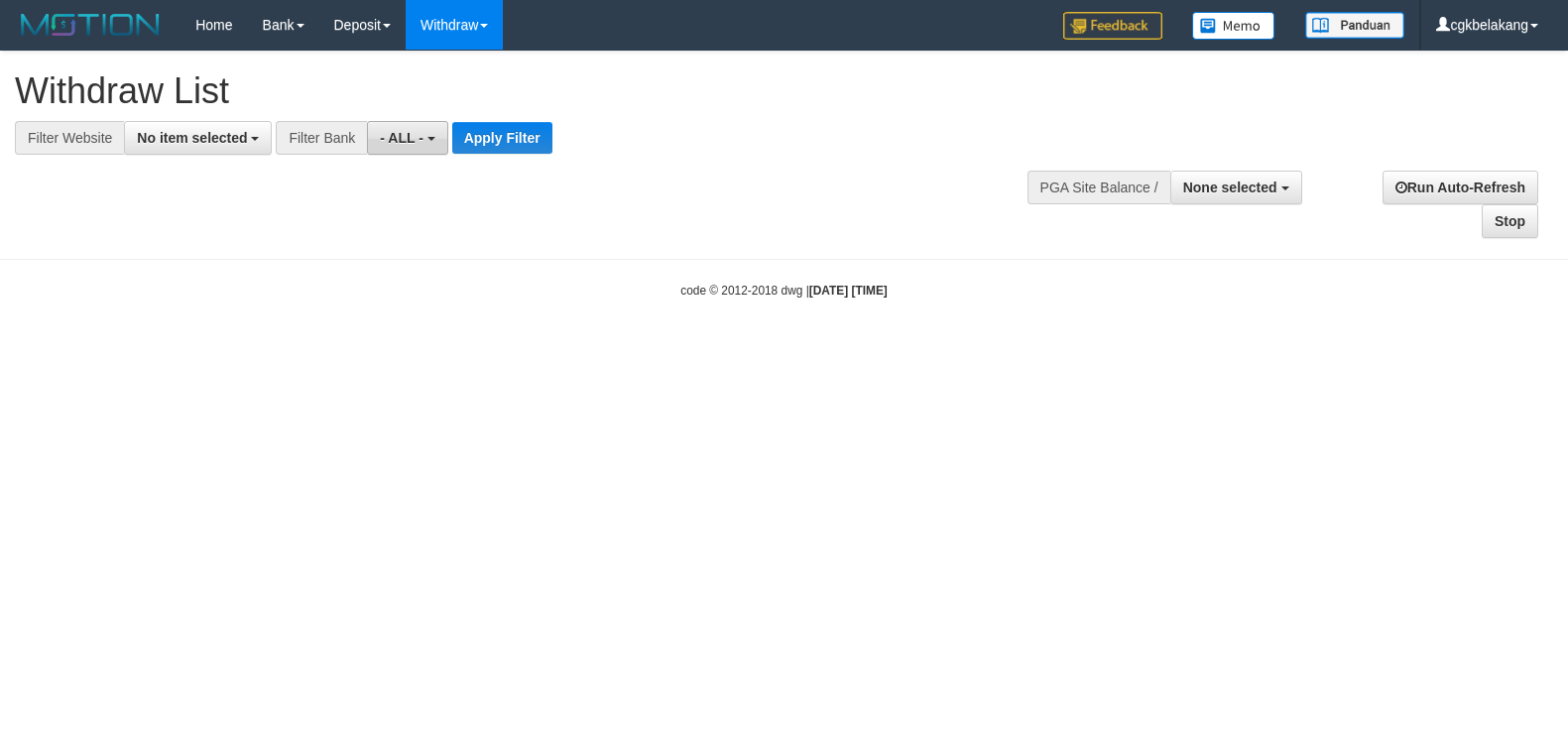 scroll, scrollTop: 0, scrollLeft: 0, axis: both 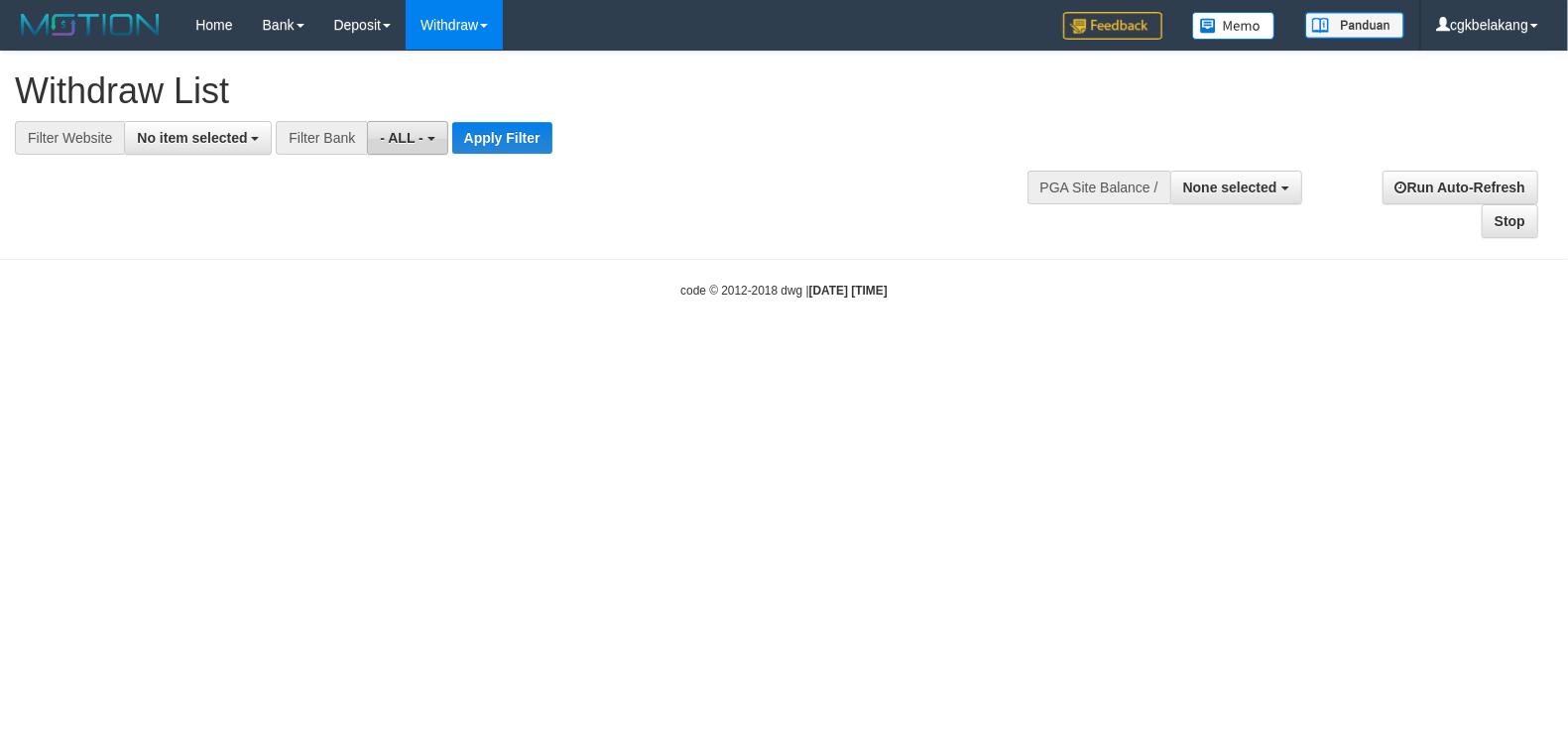 click on "- ALL -" at bounding box center (402, 138) 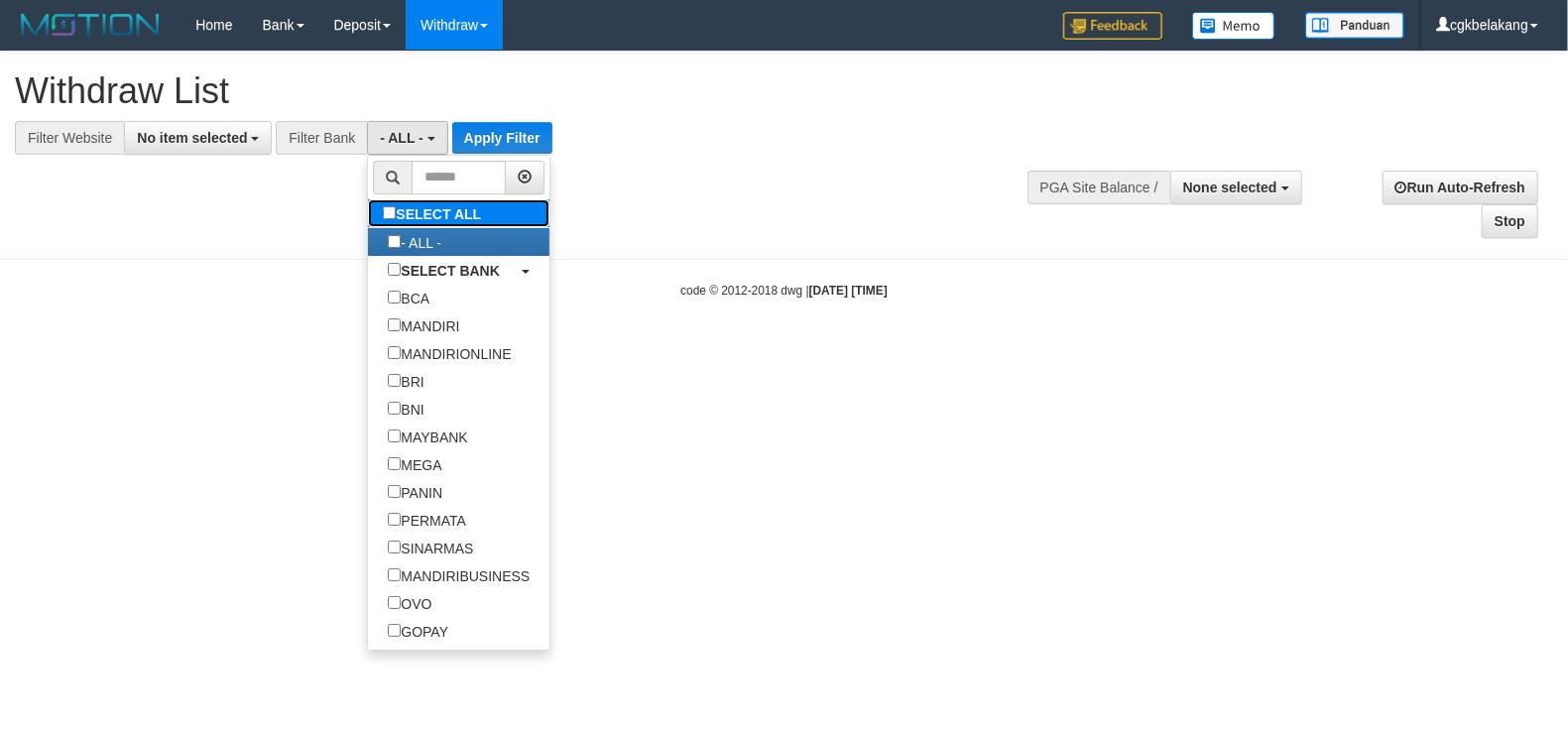 click on "SELECT ALL" at bounding box center (434, 213) 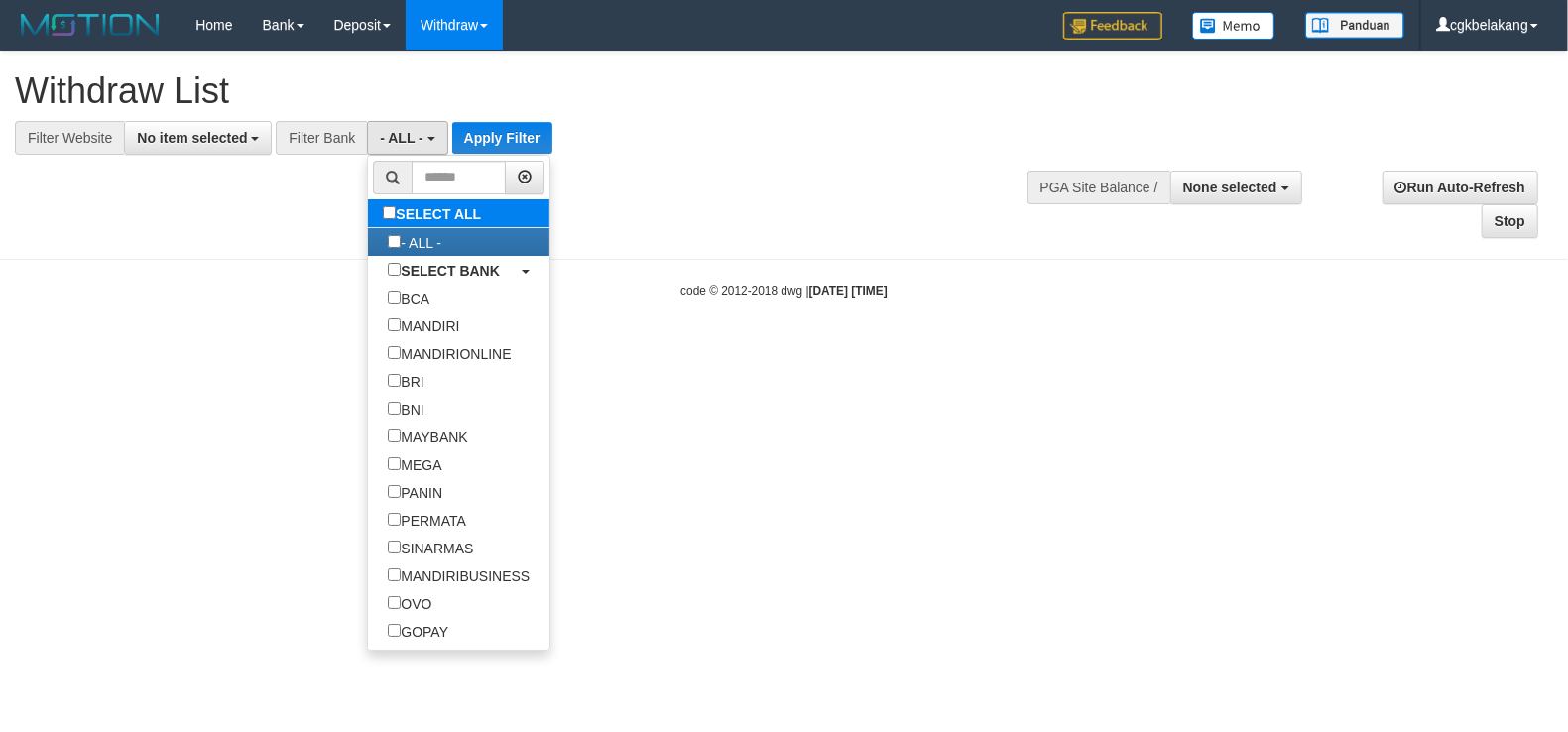 type 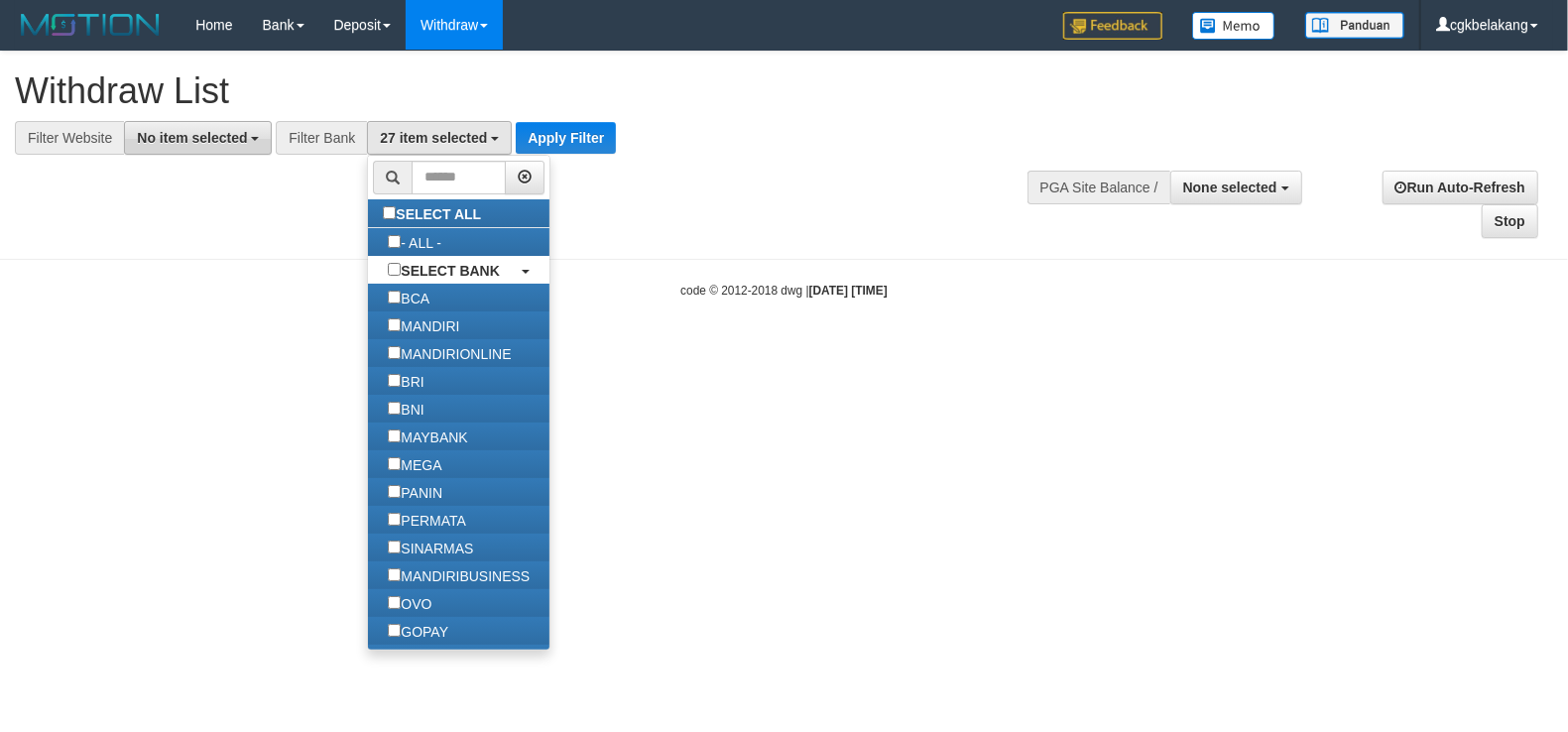 drag, startPoint x: 227, startPoint y: 141, endPoint x: 226, endPoint y: 176, distance: 35.014283 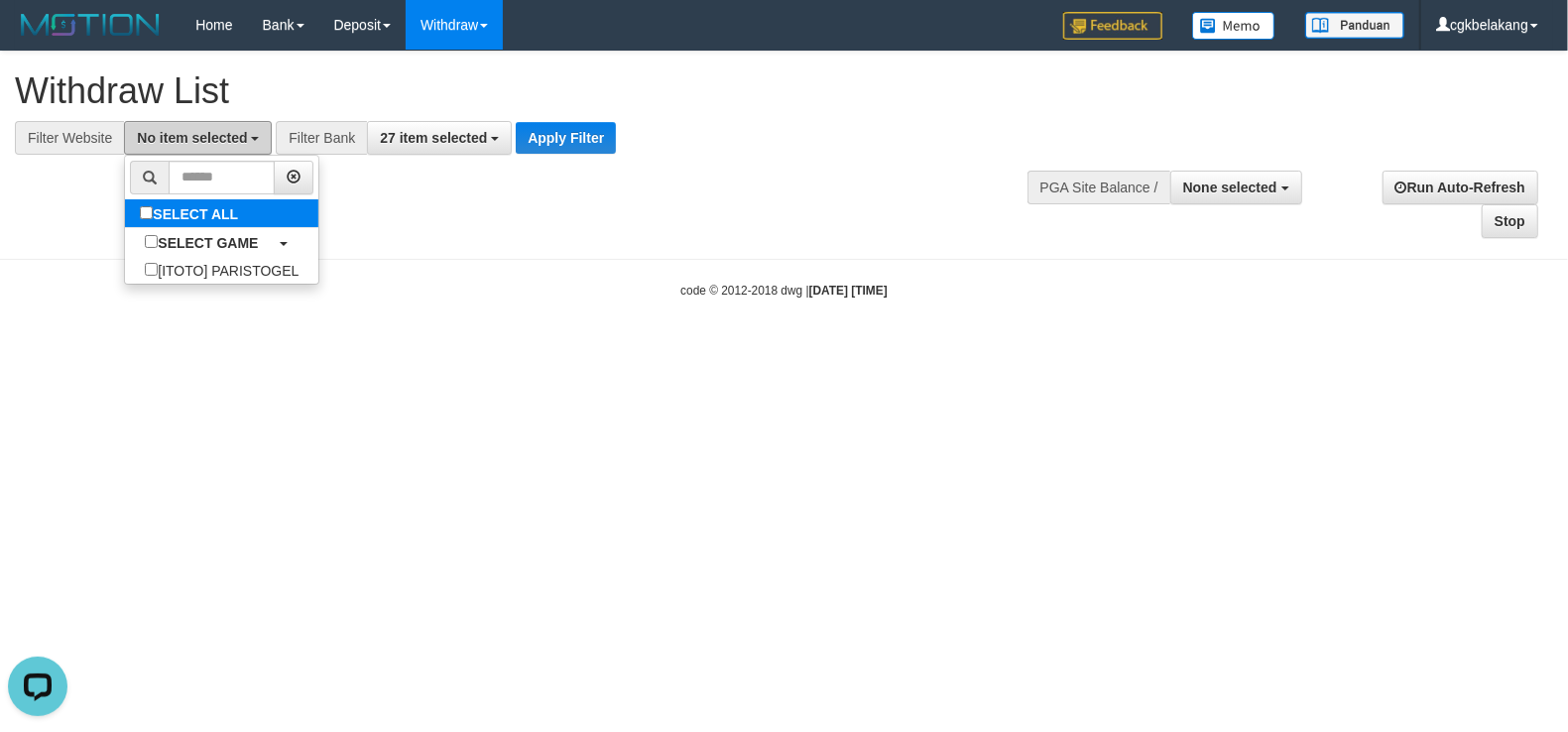 scroll, scrollTop: 0, scrollLeft: 0, axis: both 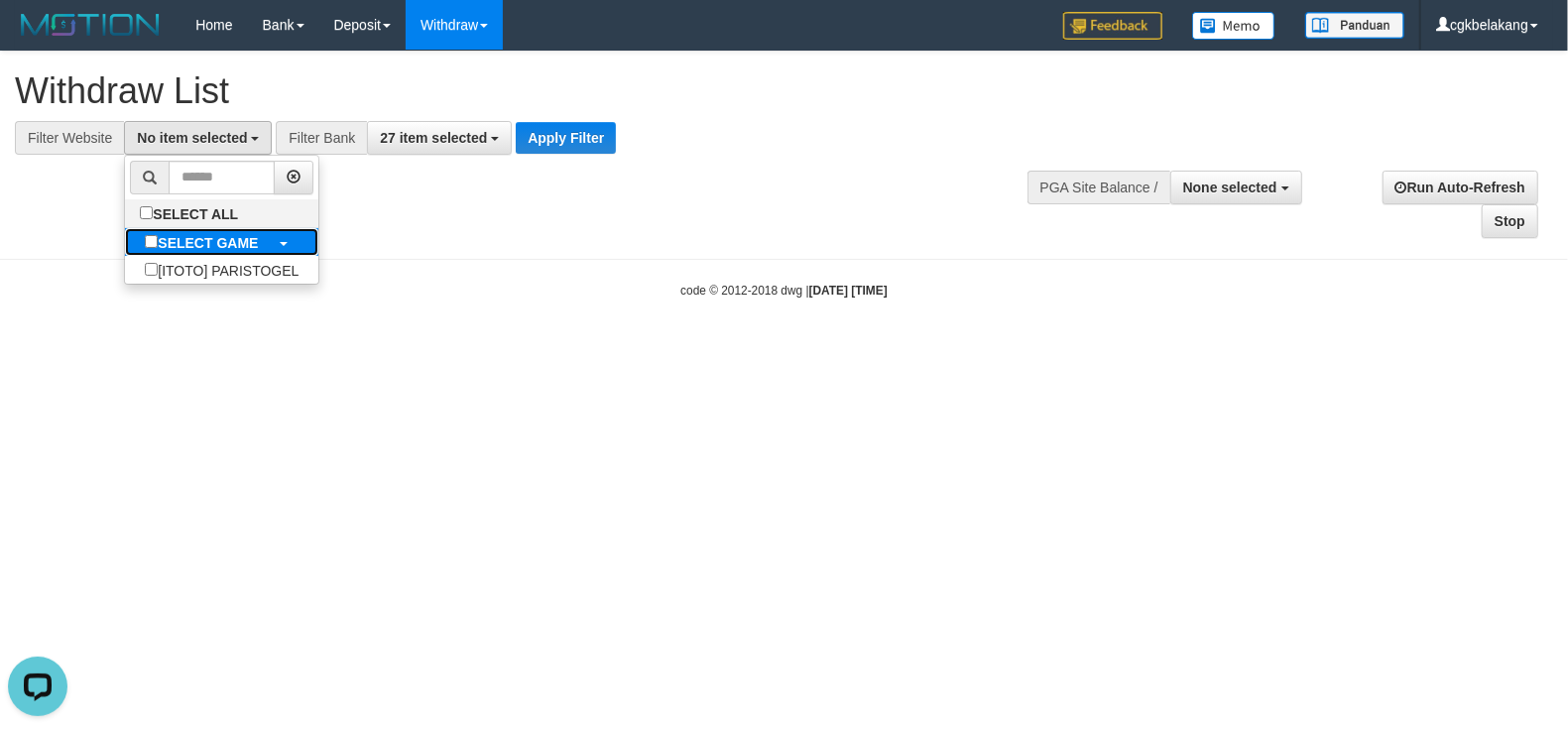 click on "SELECT GAME" at bounding box center (207, 243) 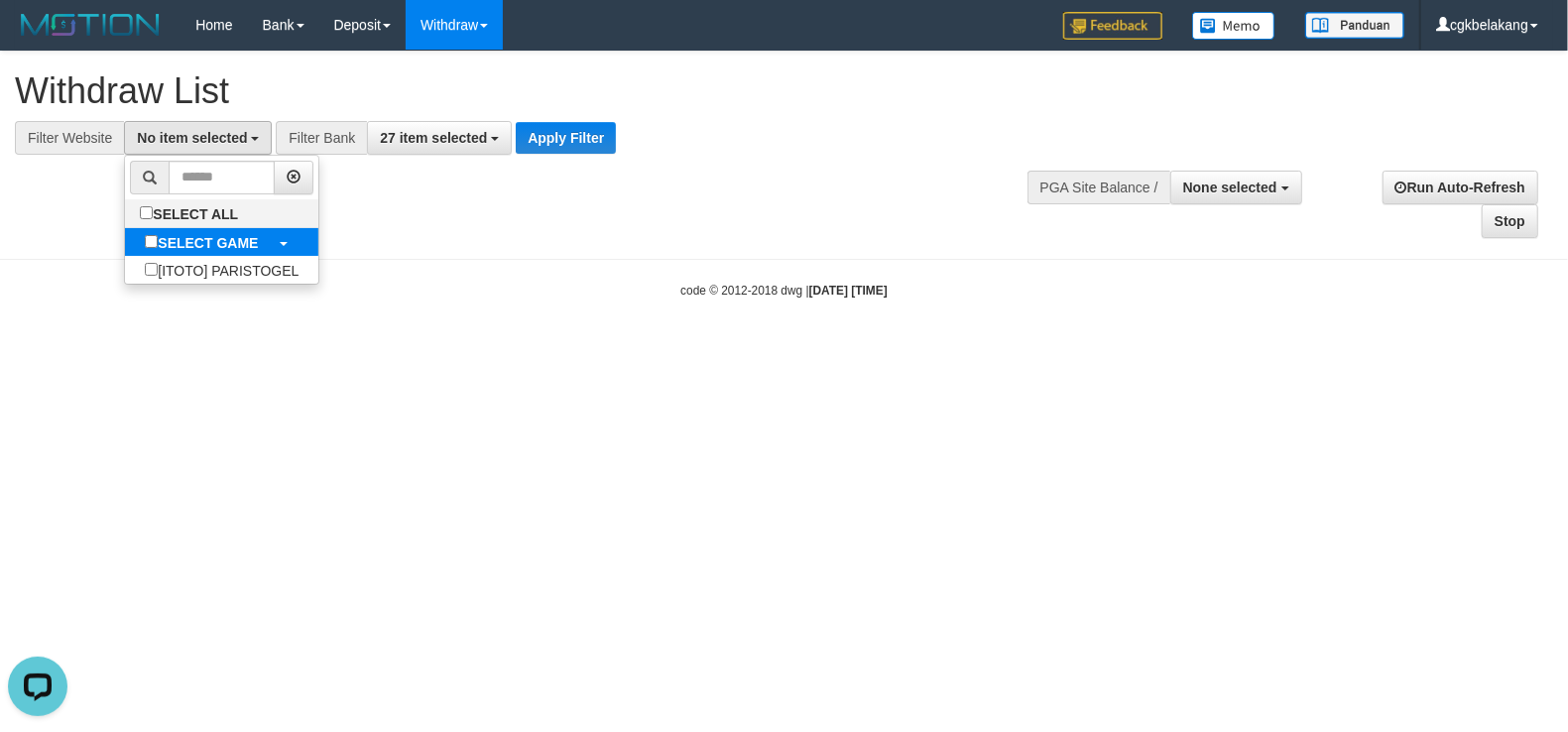 select on "****" 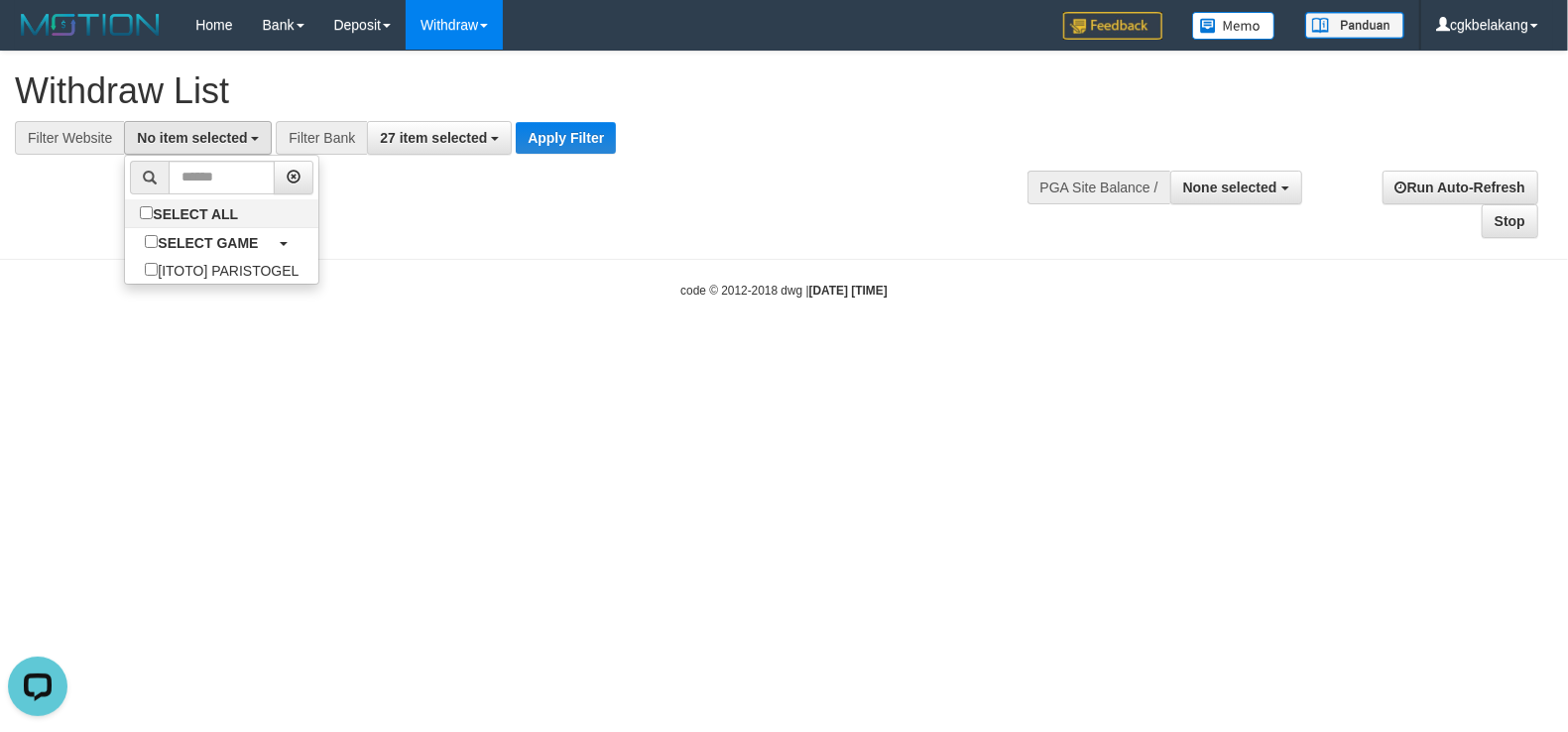 scroll, scrollTop: 17, scrollLeft: 0, axis: vertical 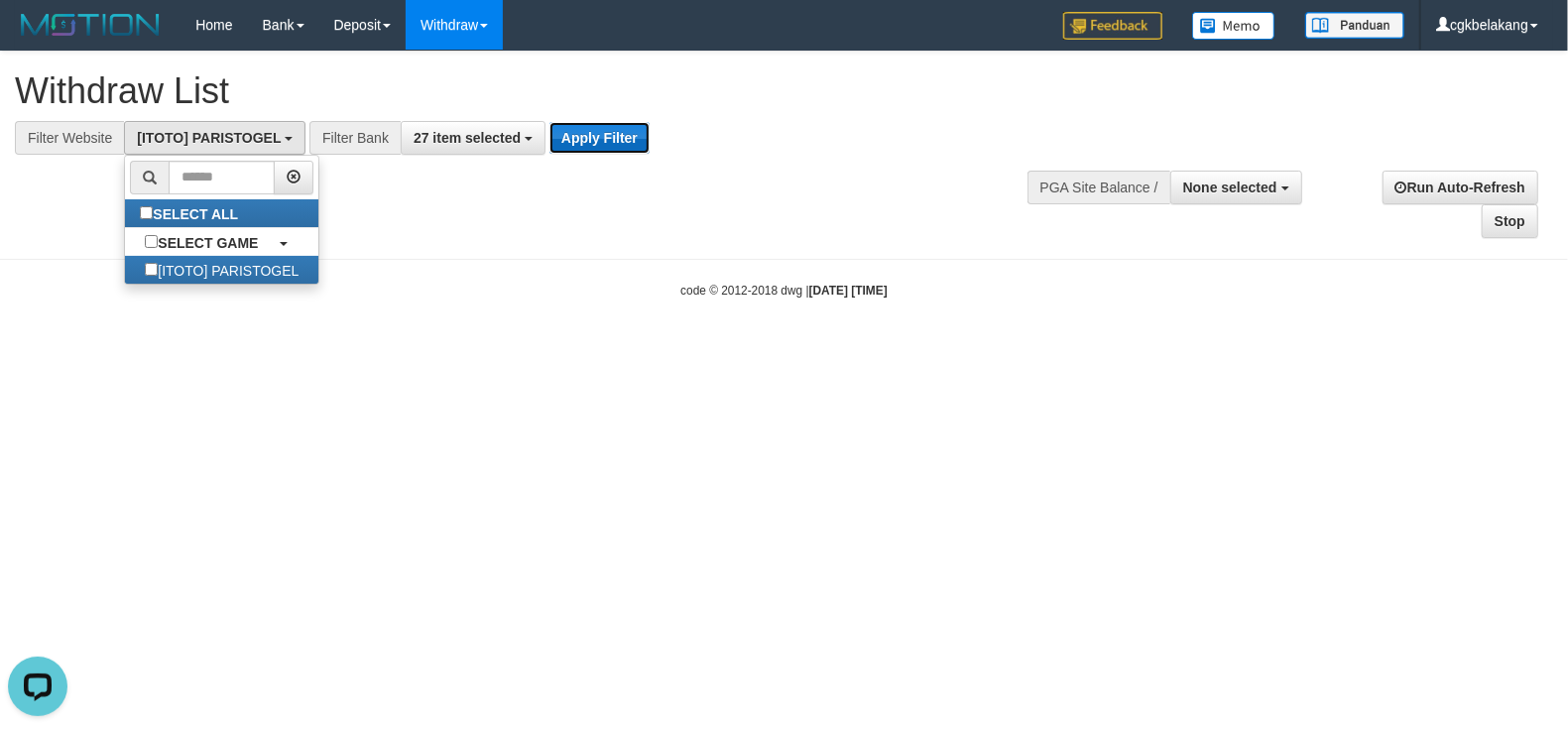 click on "Apply Filter" at bounding box center (599, 138) 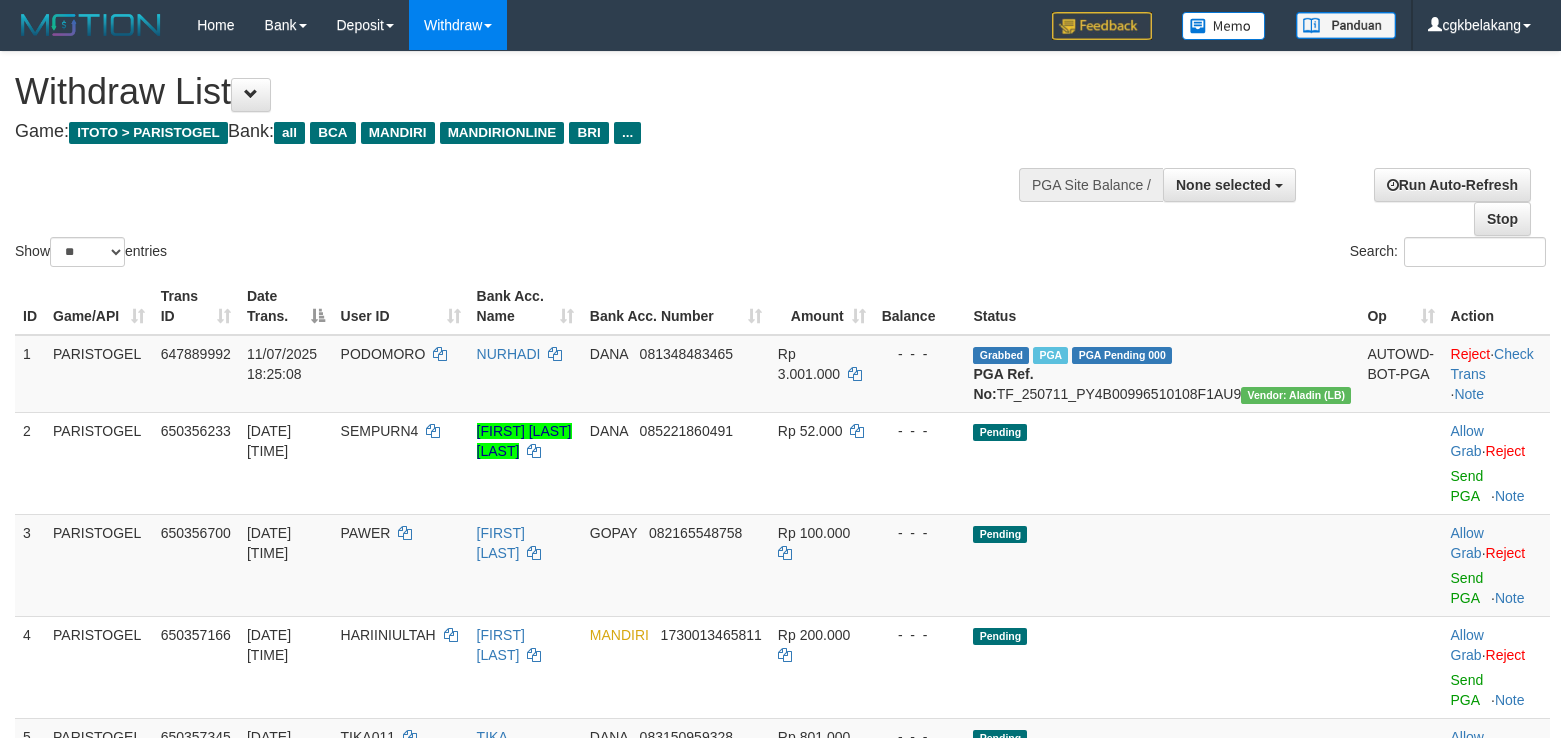 select 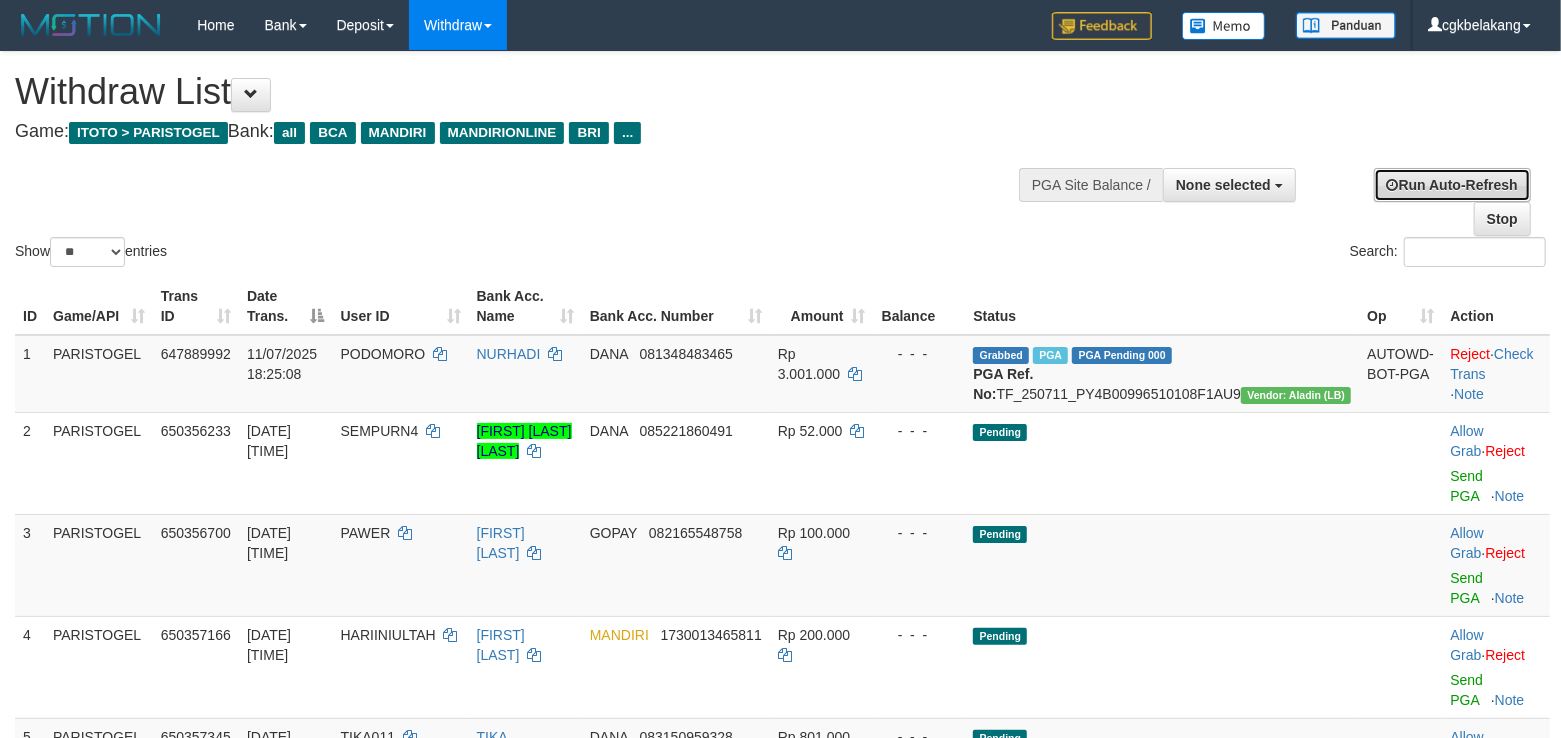 click on "Run Auto-Refresh" at bounding box center (1452, 185) 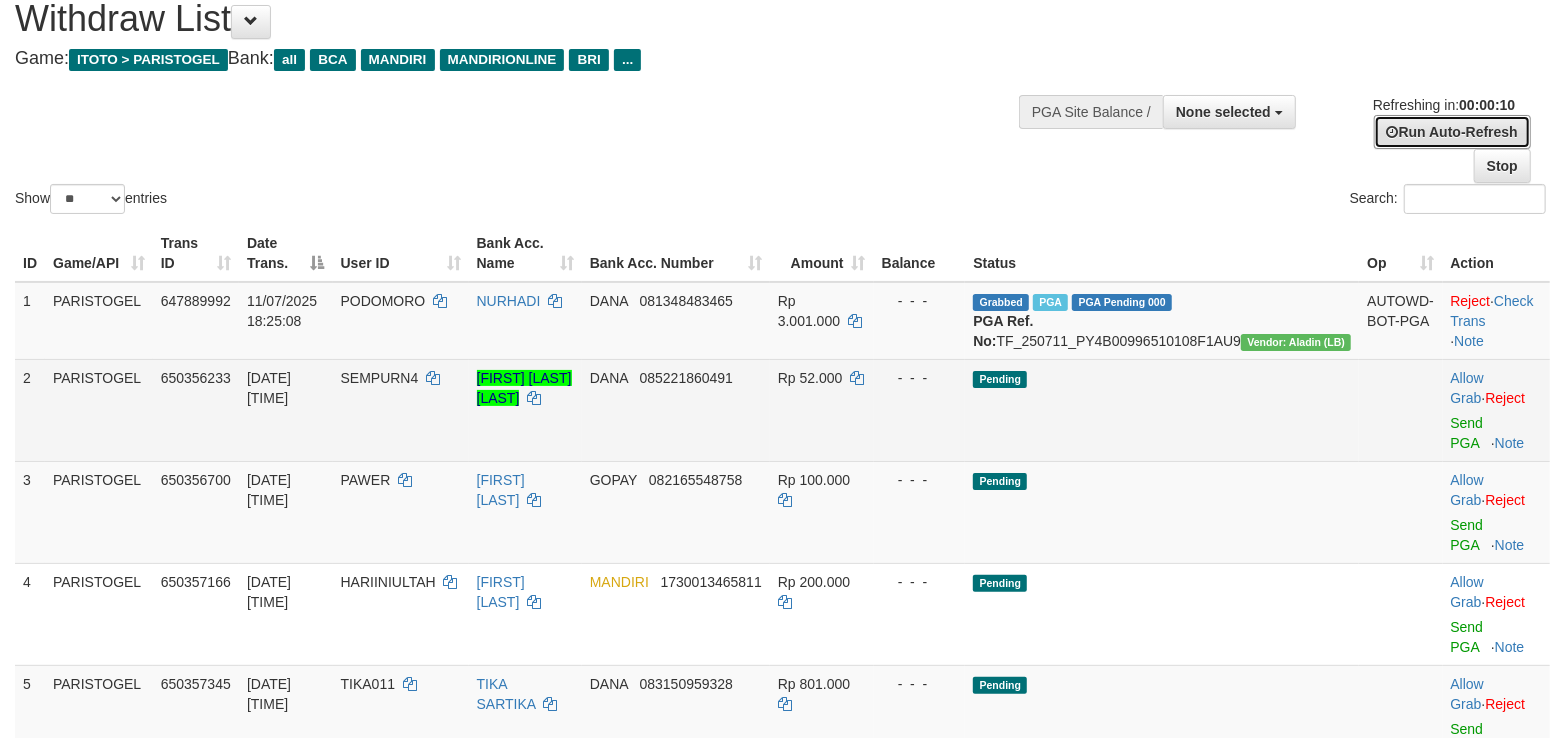 scroll, scrollTop: 133, scrollLeft: 0, axis: vertical 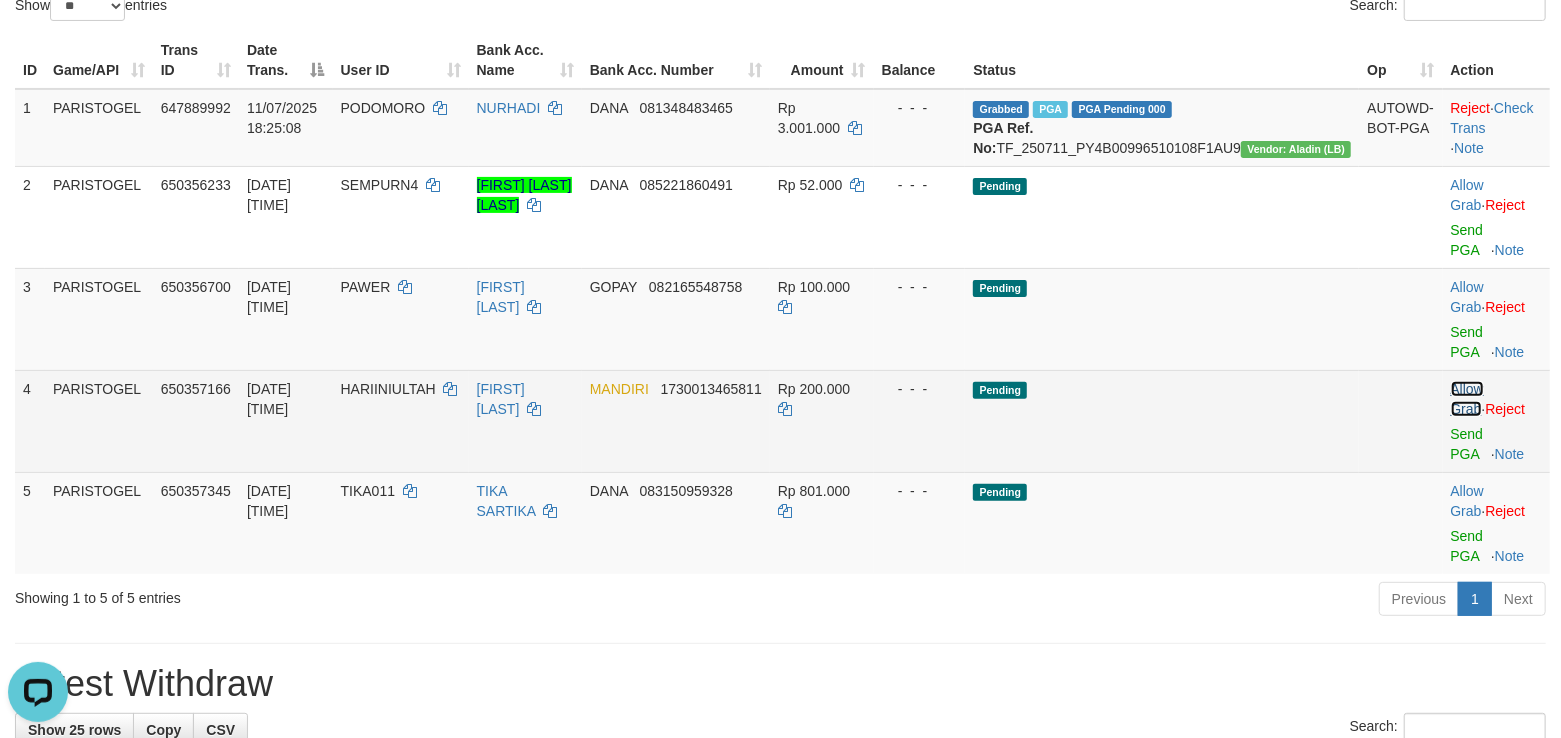 click on "Allow Grab" at bounding box center [1467, 399] 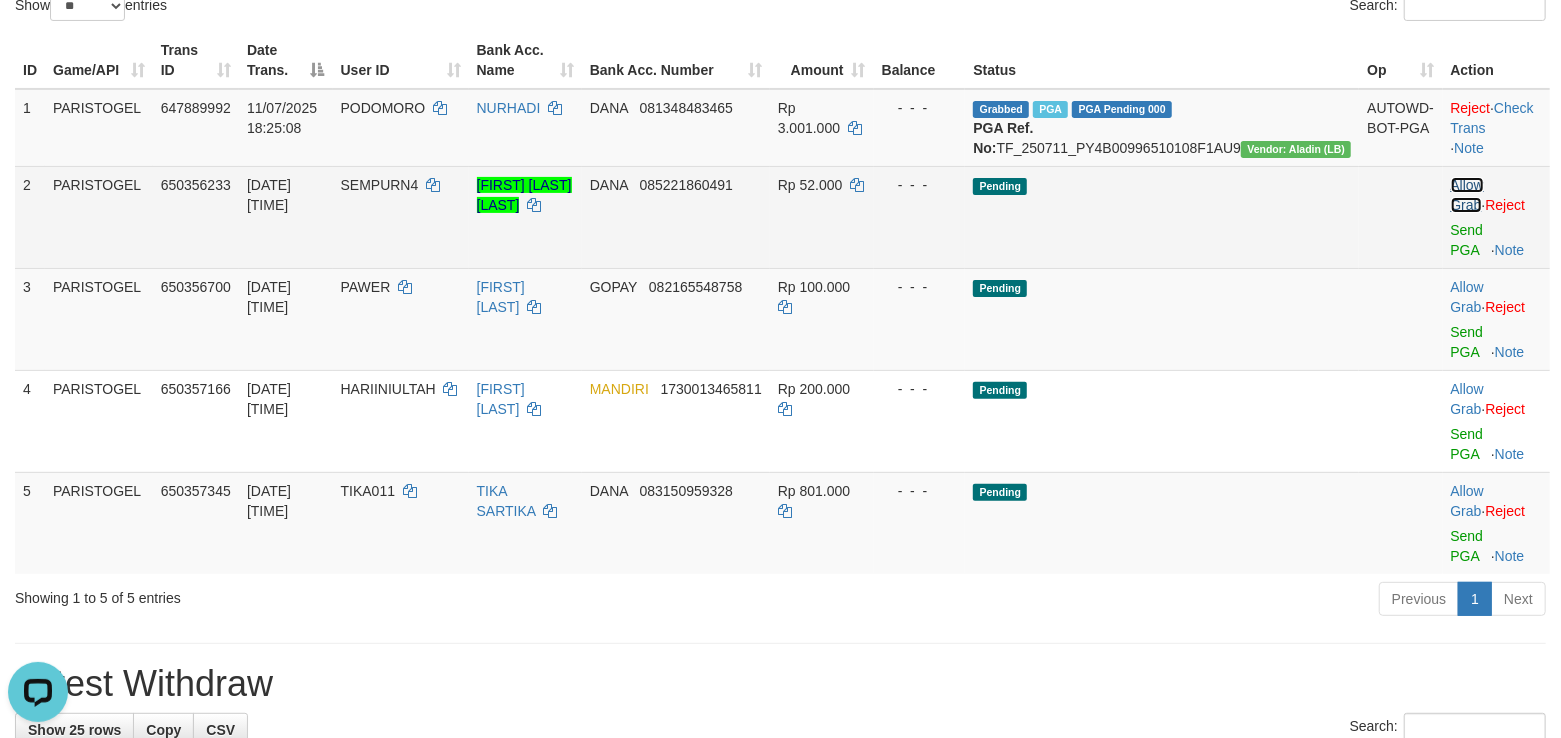 click on "Allow Grab" at bounding box center [1467, 195] 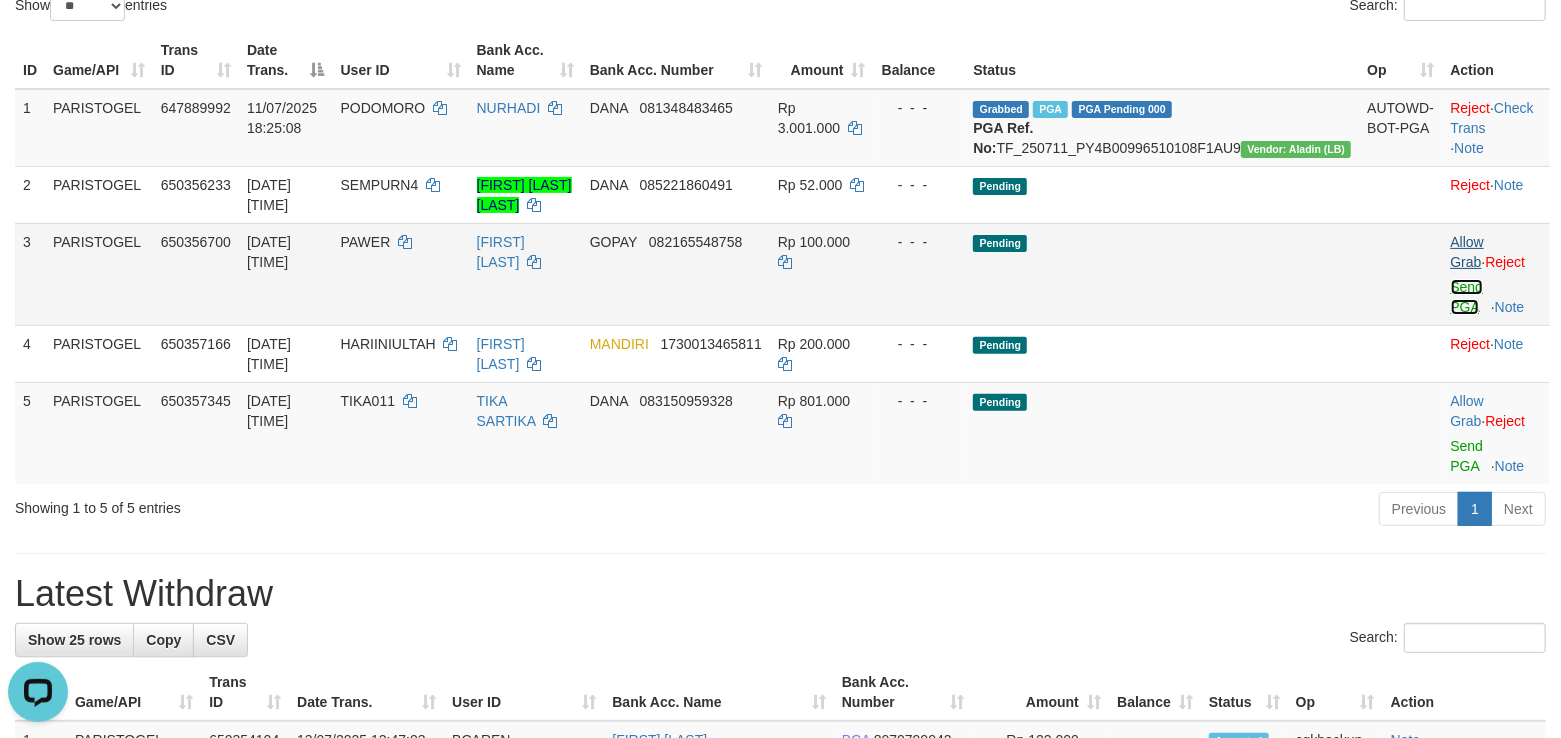 click on "Send PGA" at bounding box center (1467, 297) 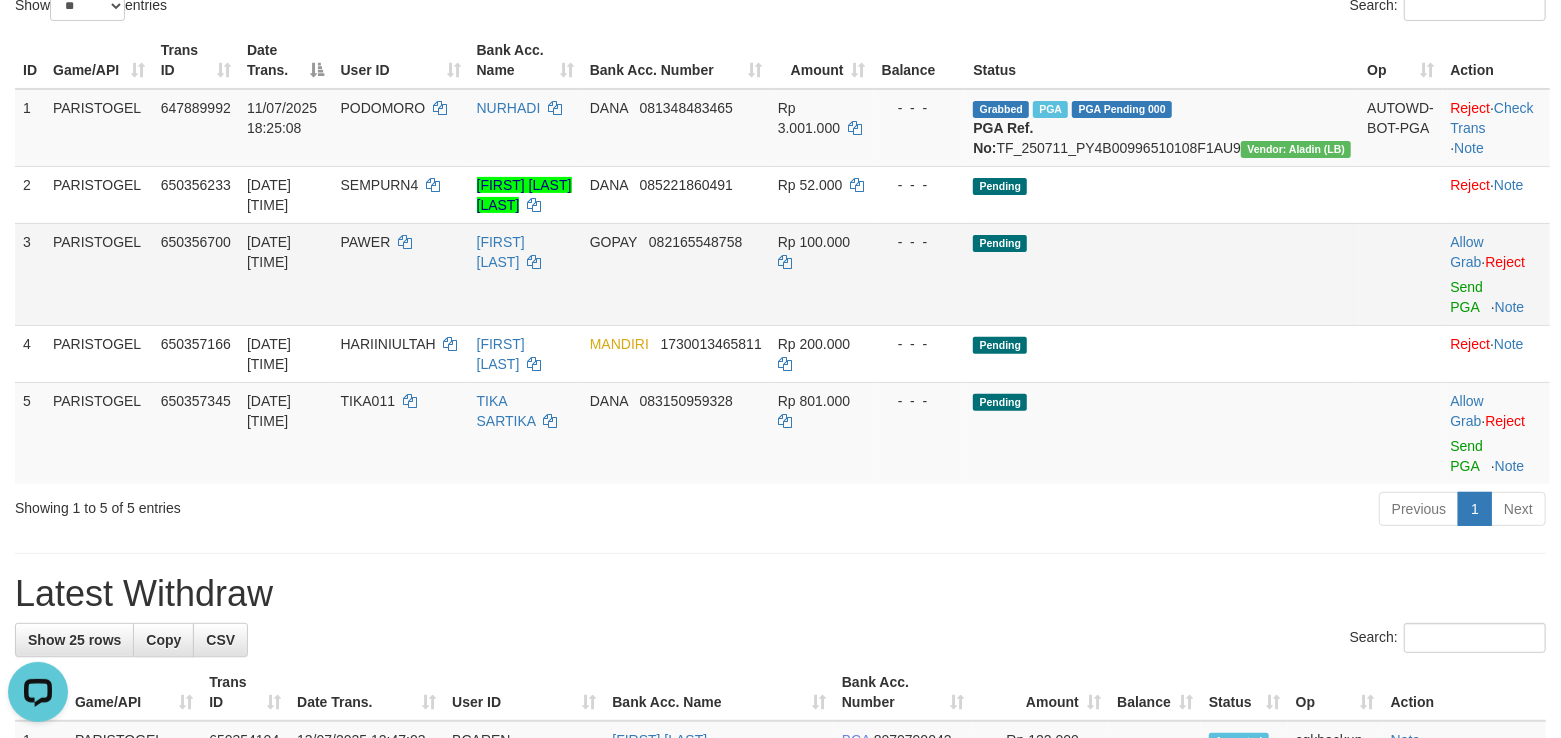 click on "Allow Grab   ·    Reject Send PGA     ·    Note" at bounding box center [1496, 274] 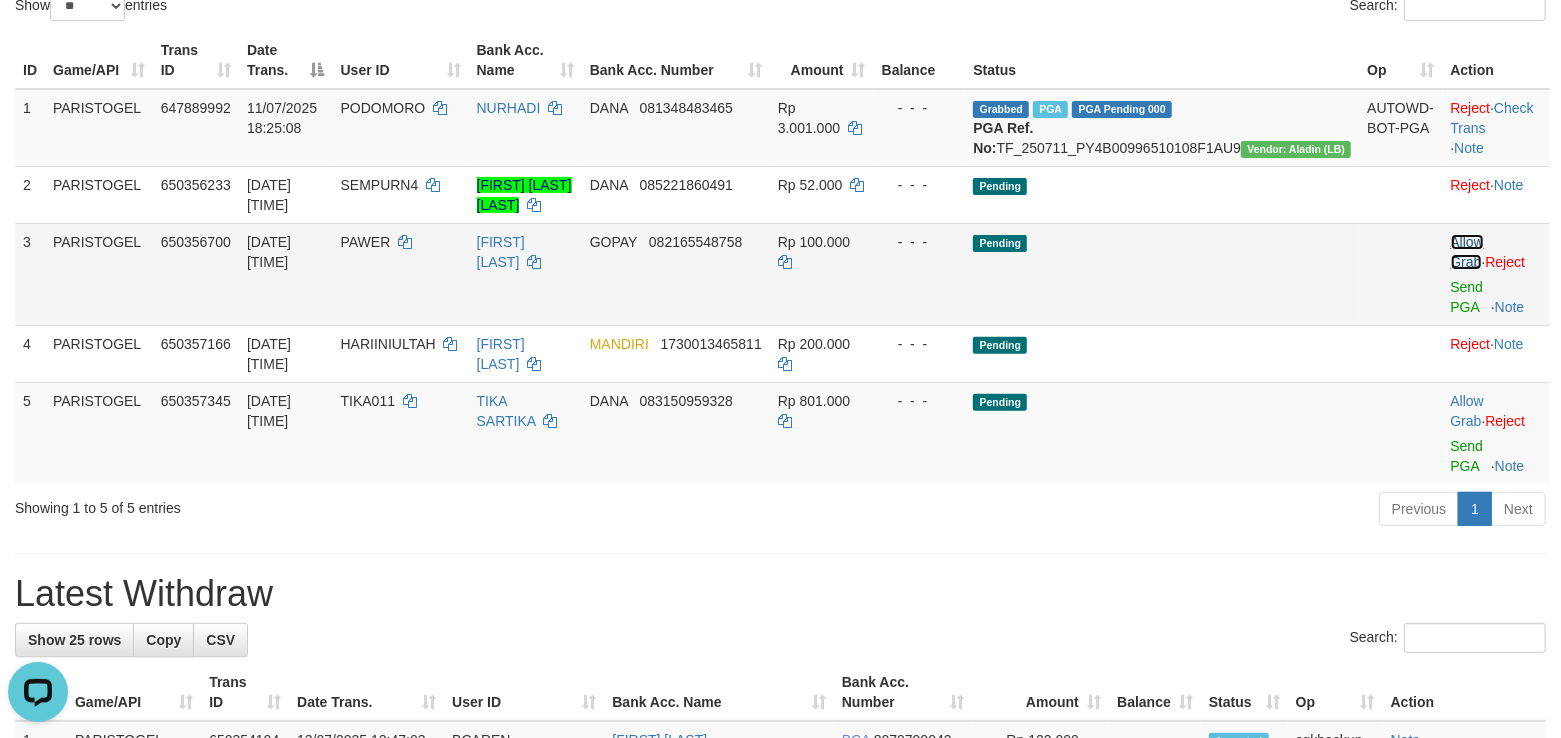 click on "Allow Grab" at bounding box center [1467, 252] 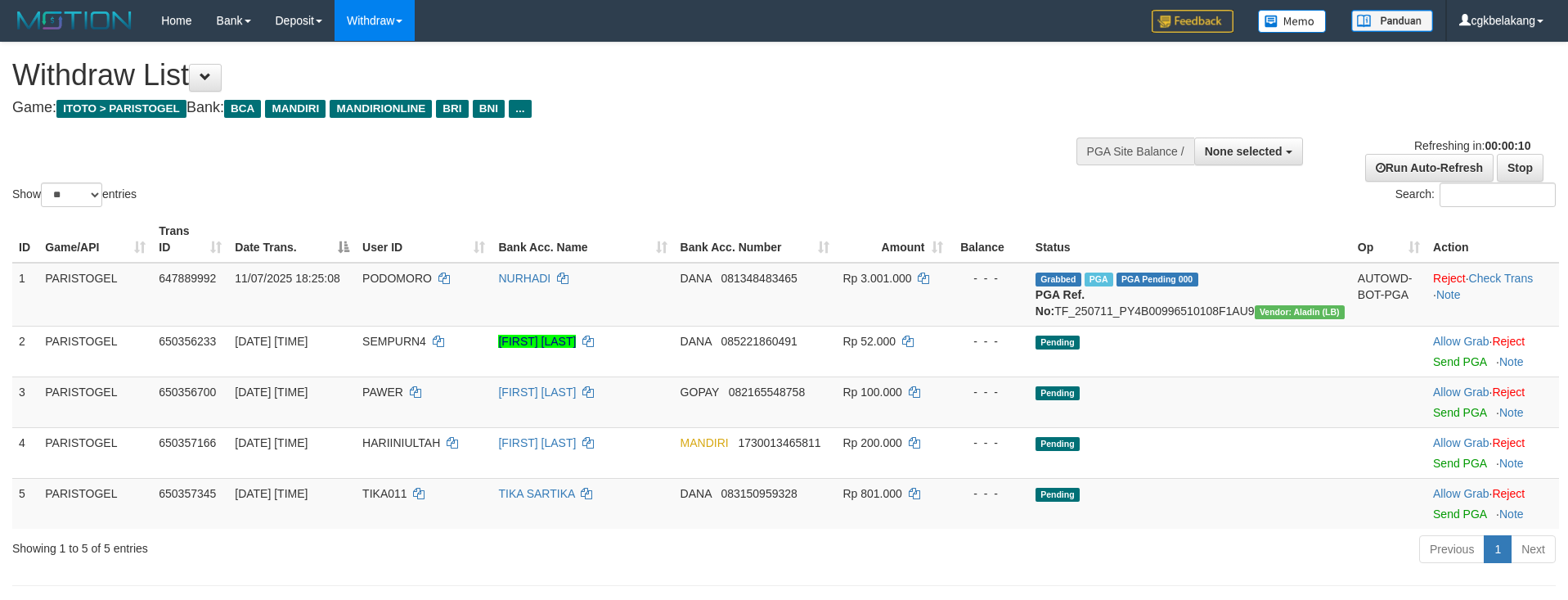 select 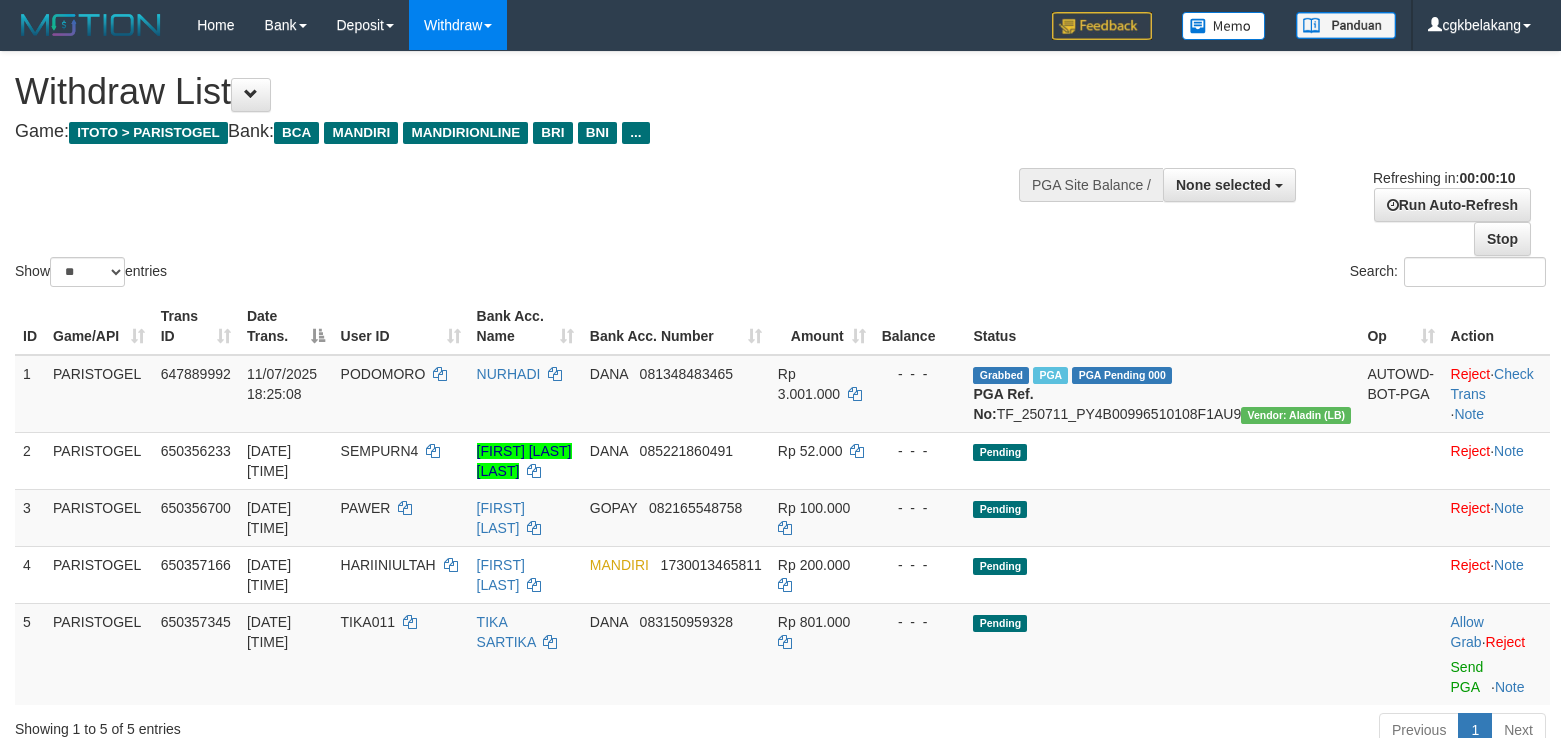 select 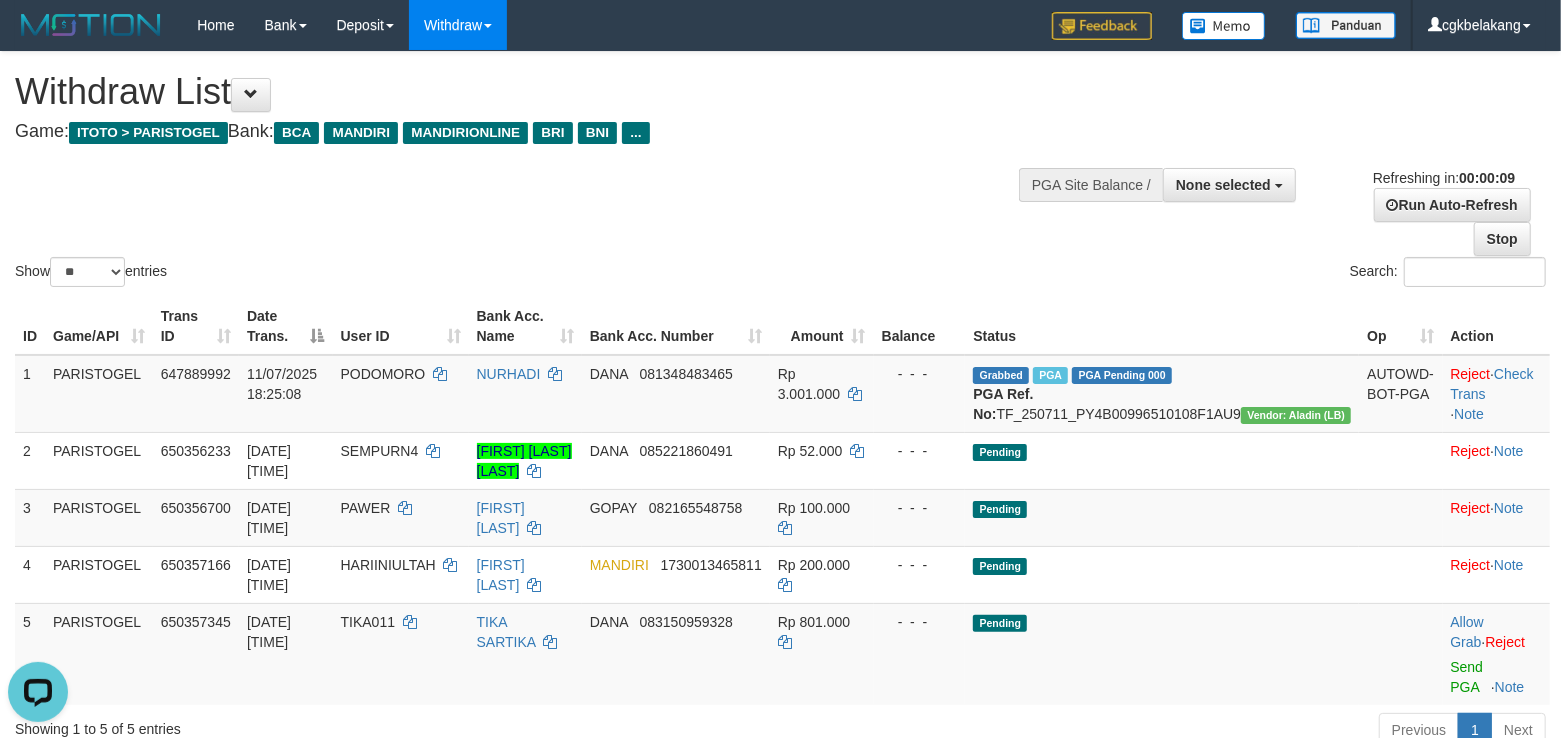 scroll, scrollTop: 0, scrollLeft: 0, axis: both 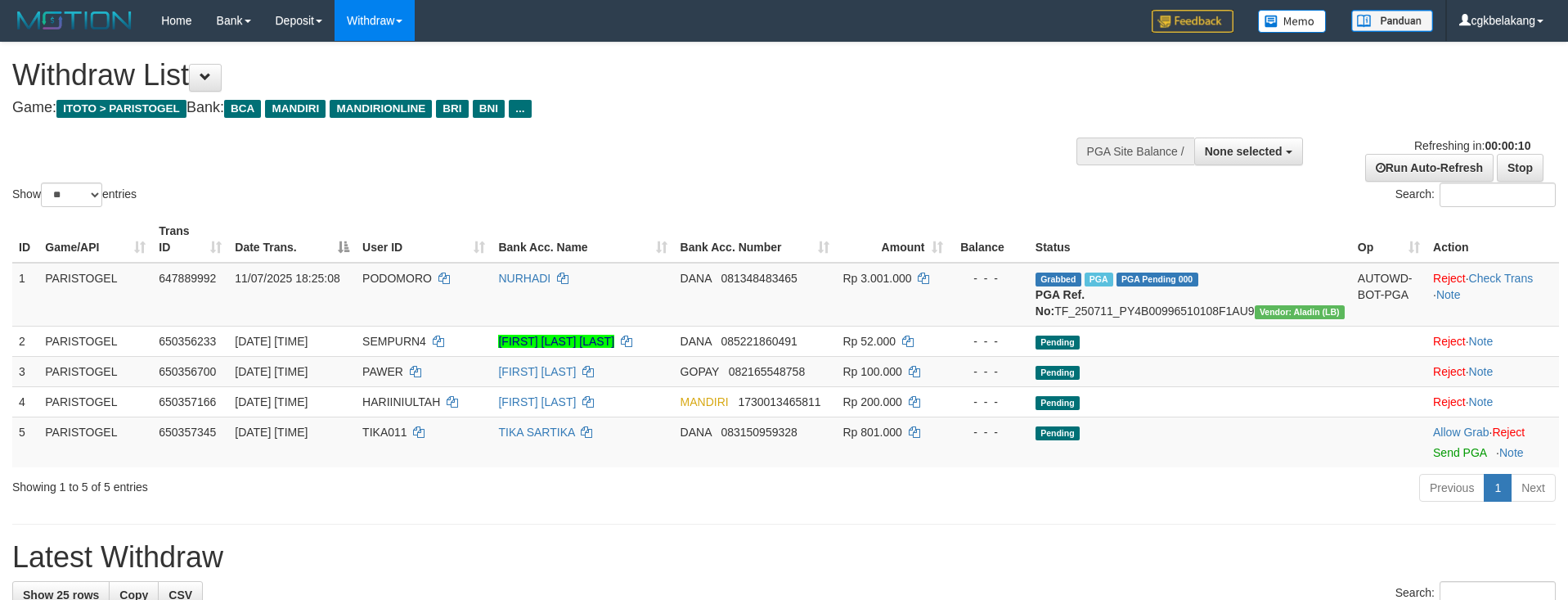 select 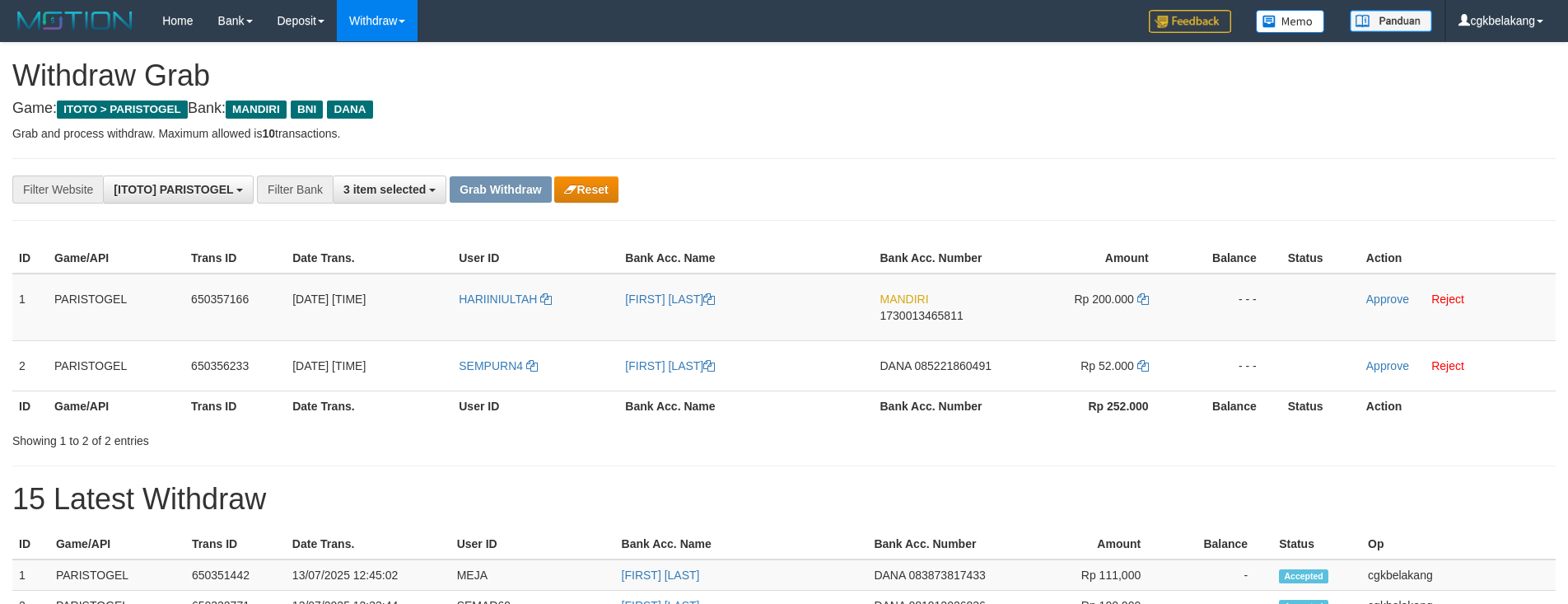 scroll, scrollTop: 0, scrollLeft: 0, axis: both 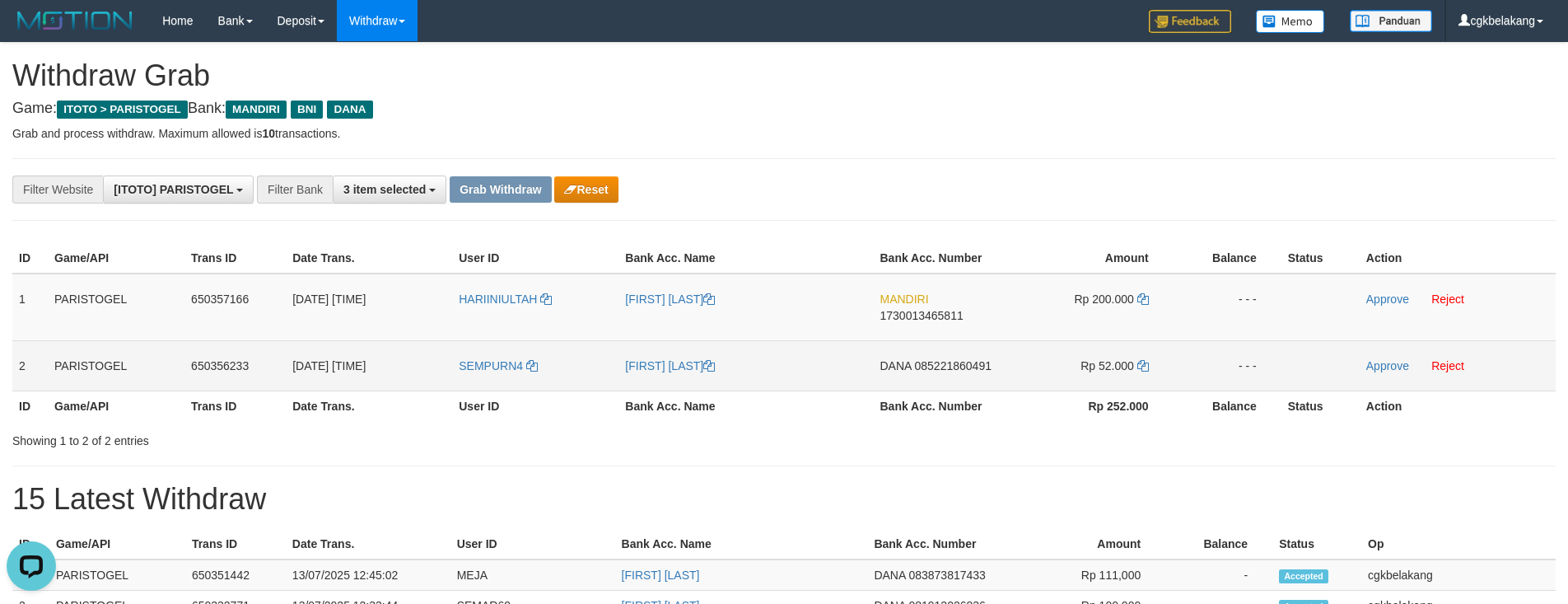 click on "SEMPURN4" at bounding box center [535, 365] 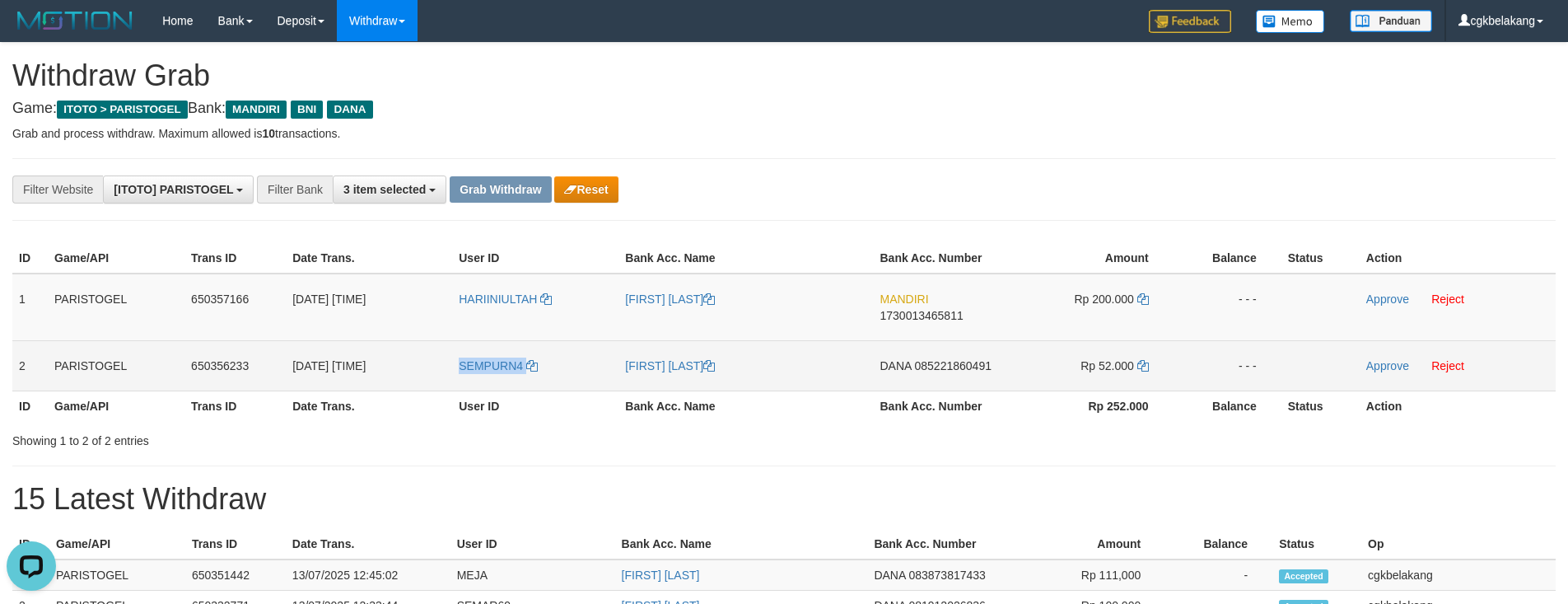 click on "SEMPURN4" at bounding box center (535, 365) 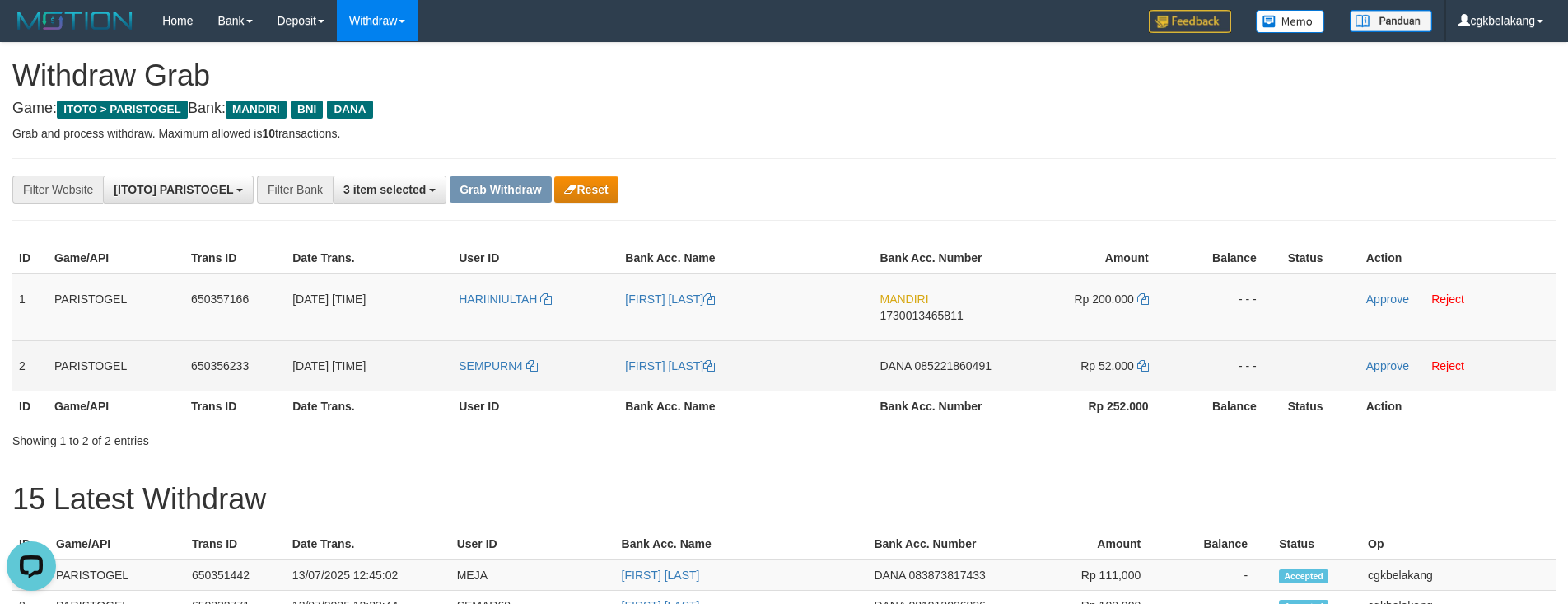 click on "[FIRST] [LAST]" at bounding box center [745, 365] 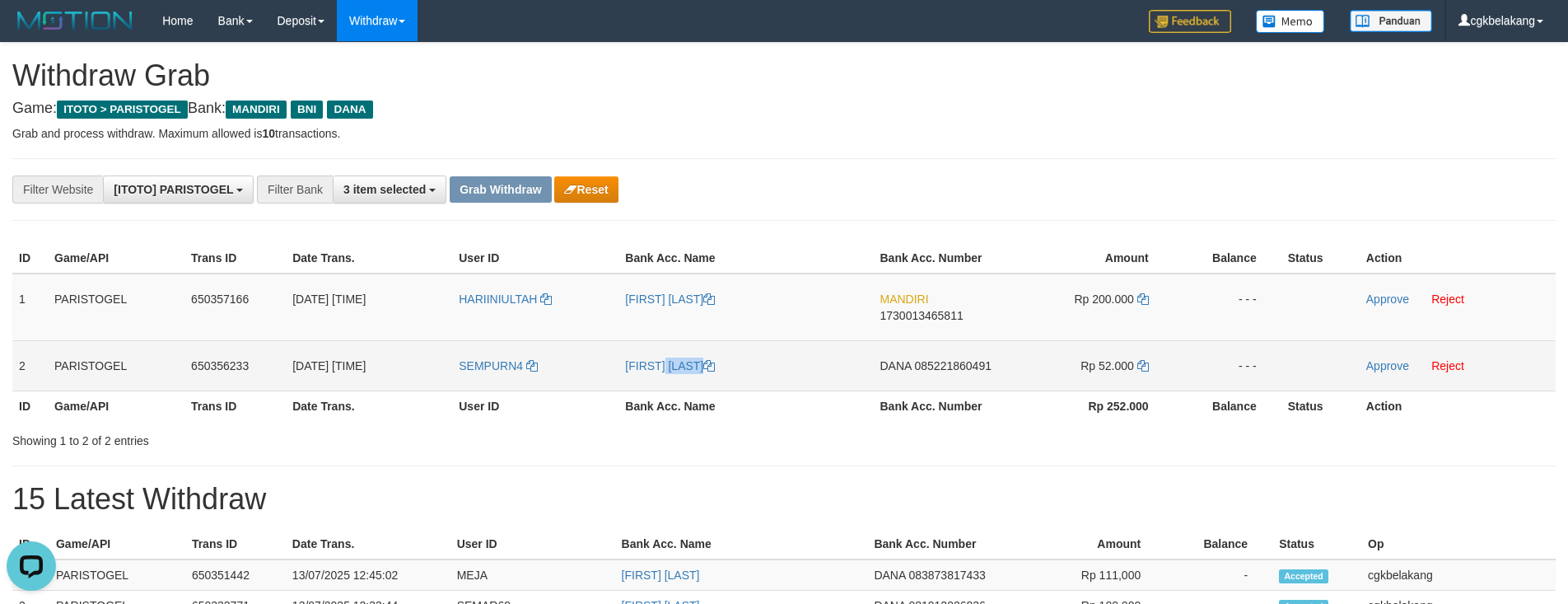 click on "[FIRST] [LAST] [LAST]" at bounding box center (745, 365) 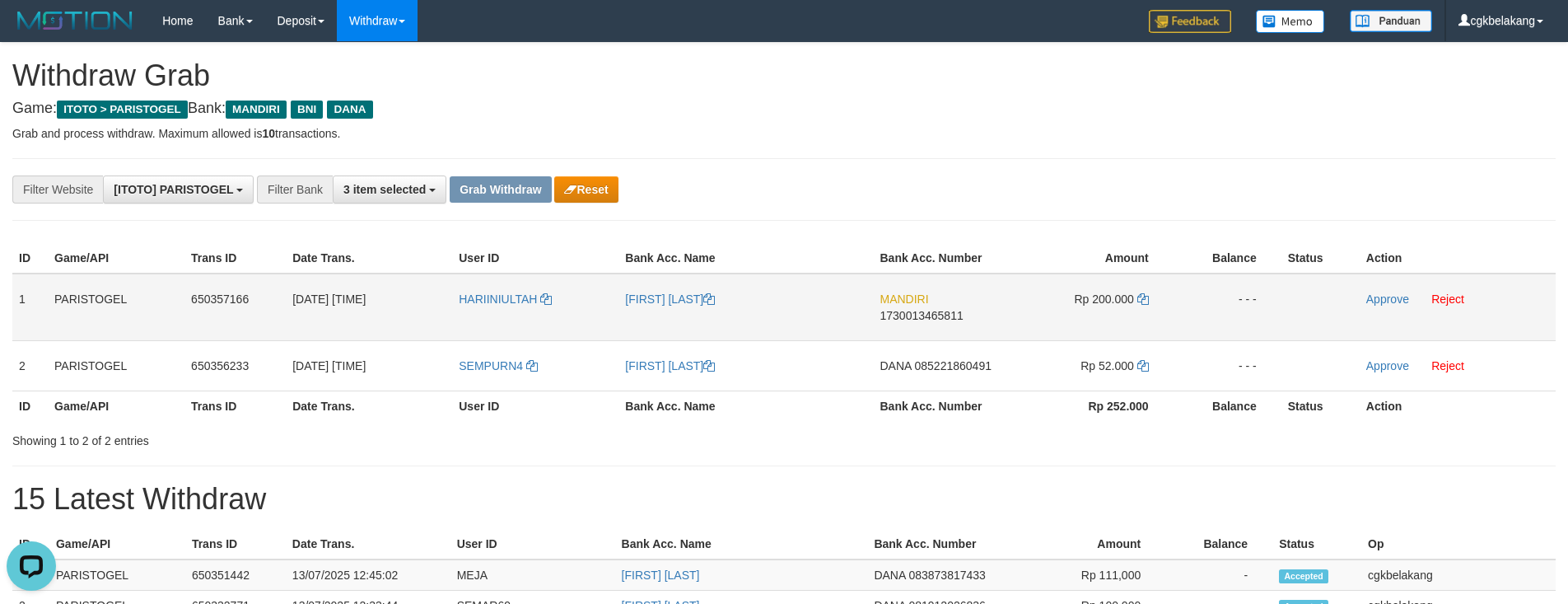click on "HARIINIULTAH" at bounding box center [535, 307] 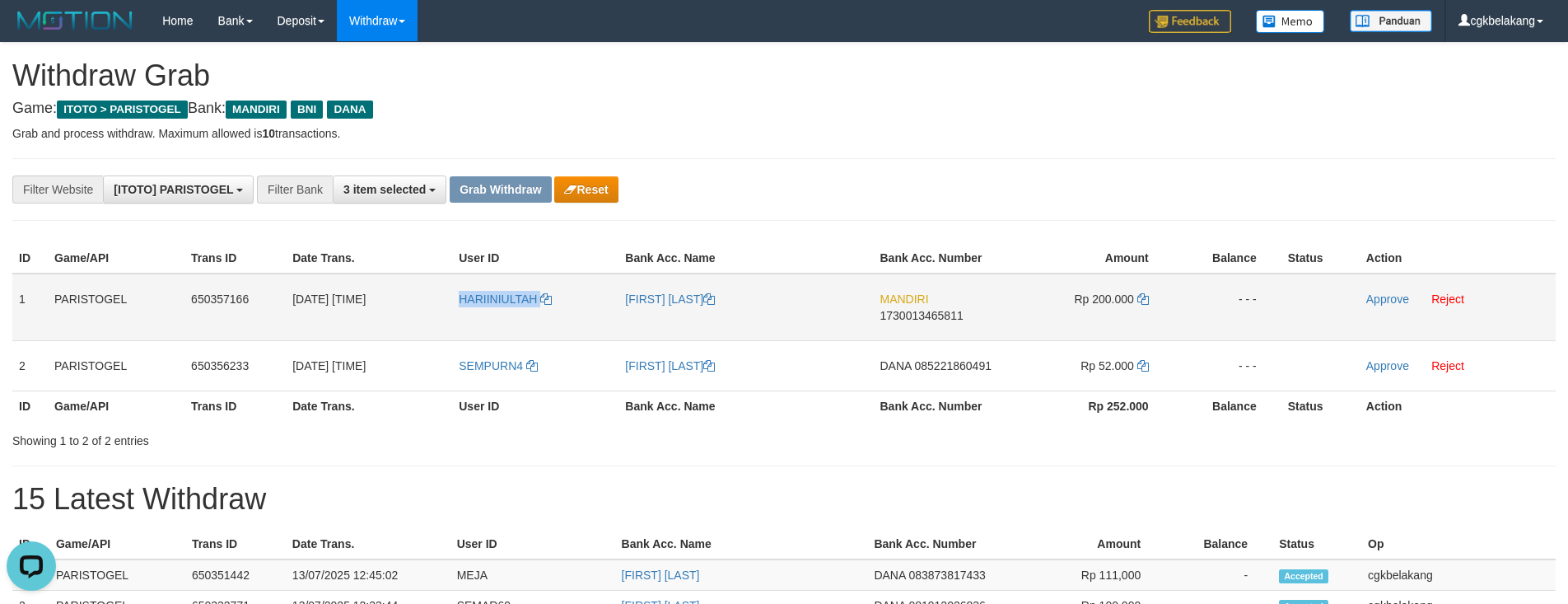 click on "HARIINIULTAH" at bounding box center (535, 307) 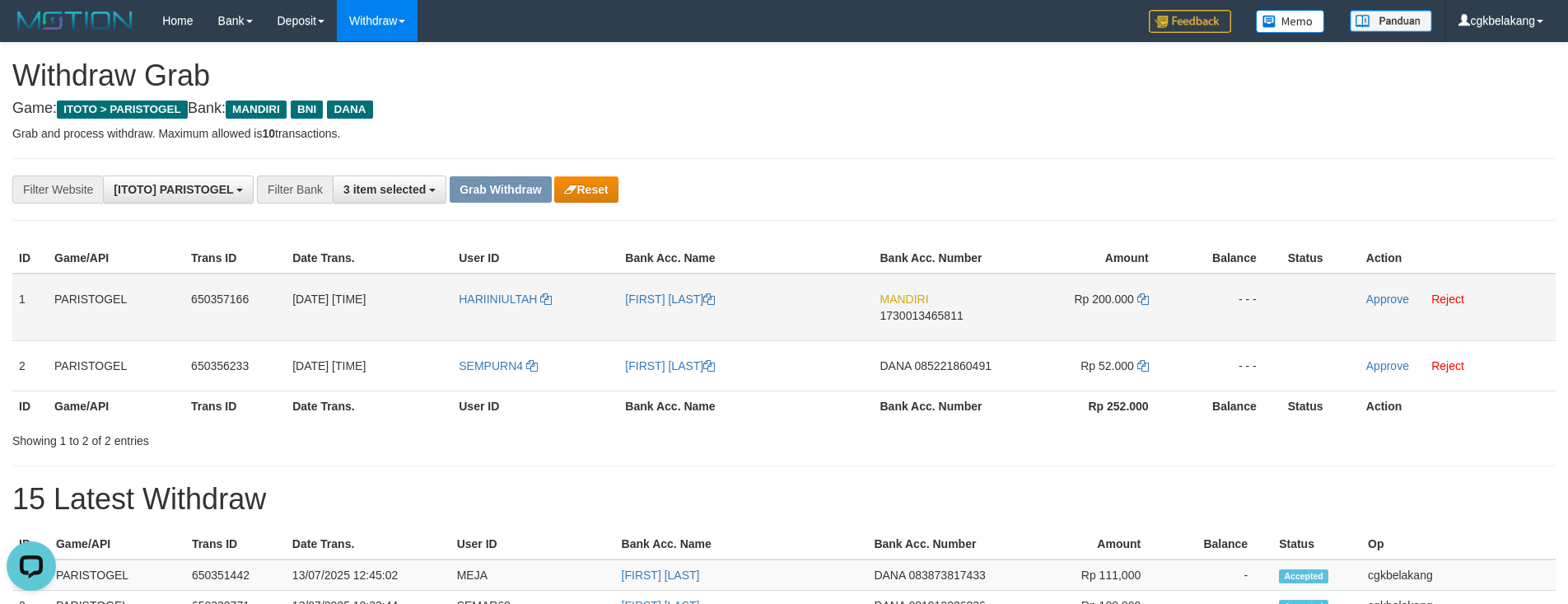 click on "[FIRST] [LAST]" at bounding box center [745, 307] 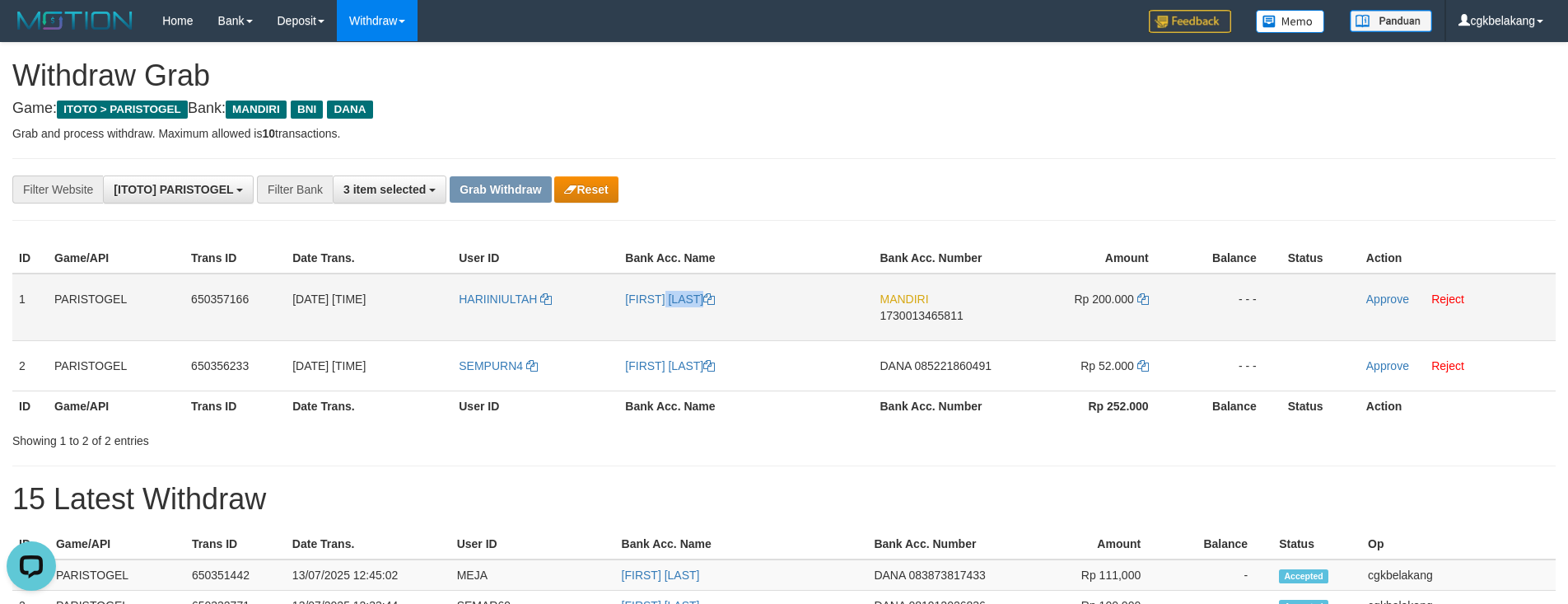 click on "[FIRST] [LAST]" at bounding box center [745, 307] 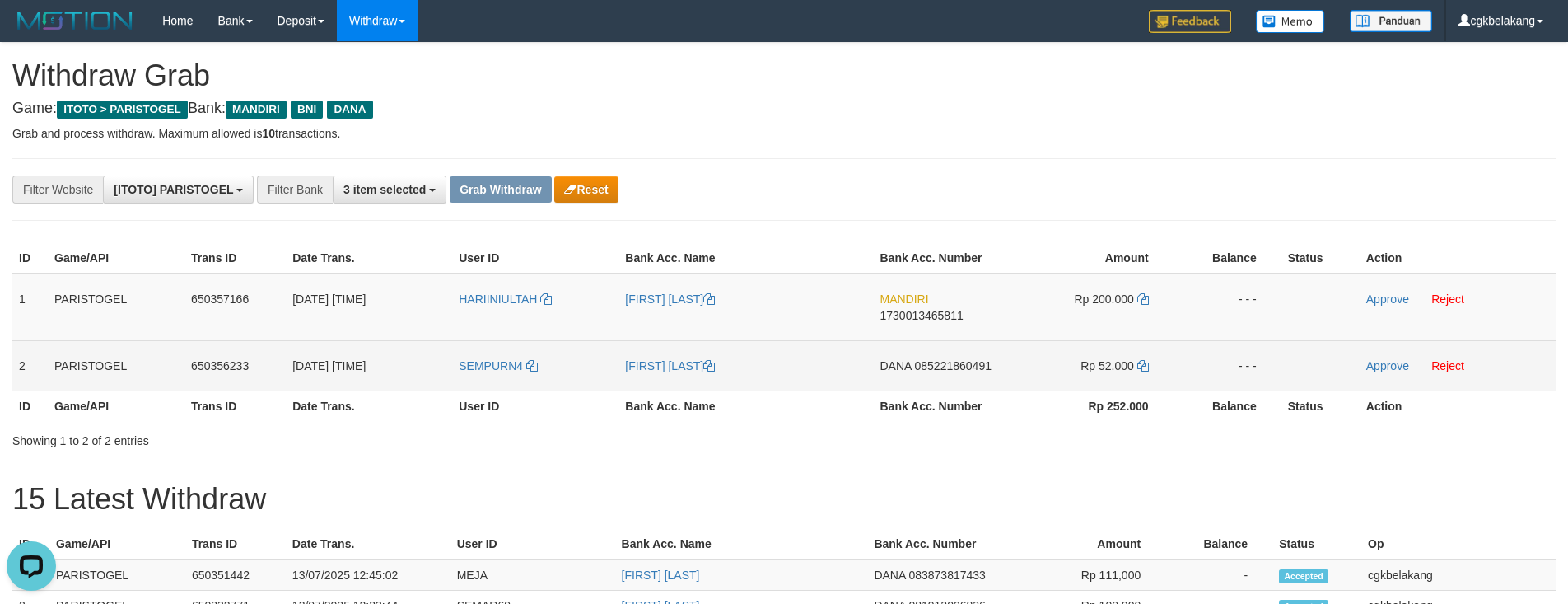 click on "DANA
085221860491" at bounding box center [942, 365] 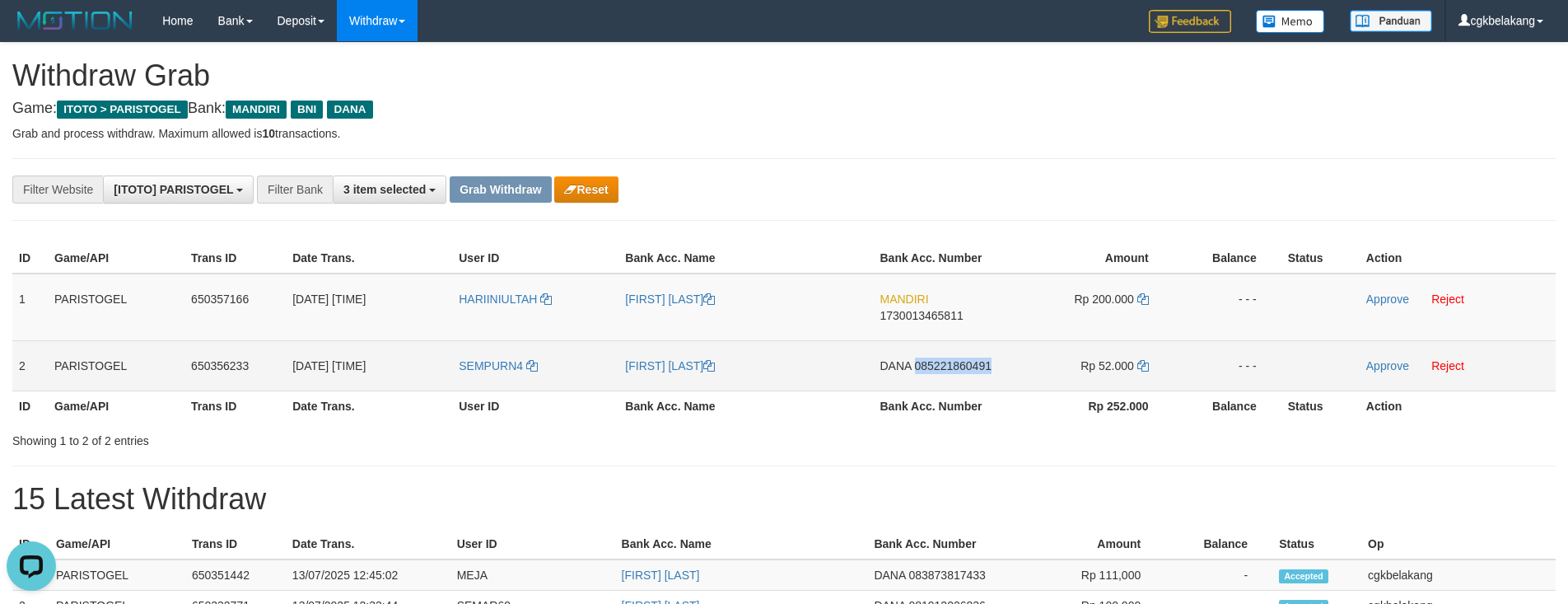 click on "DANA
085221860491" at bounding box center (942, 365) 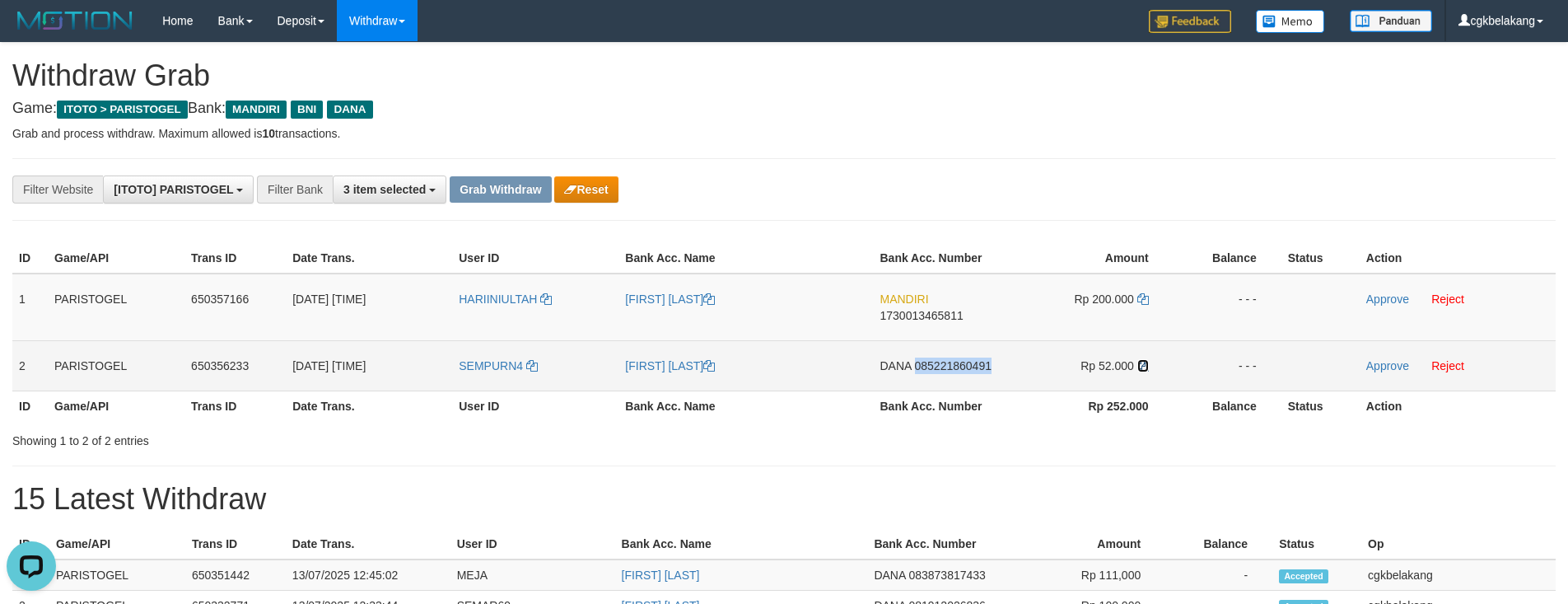 click at bounding box center [1143, 366] 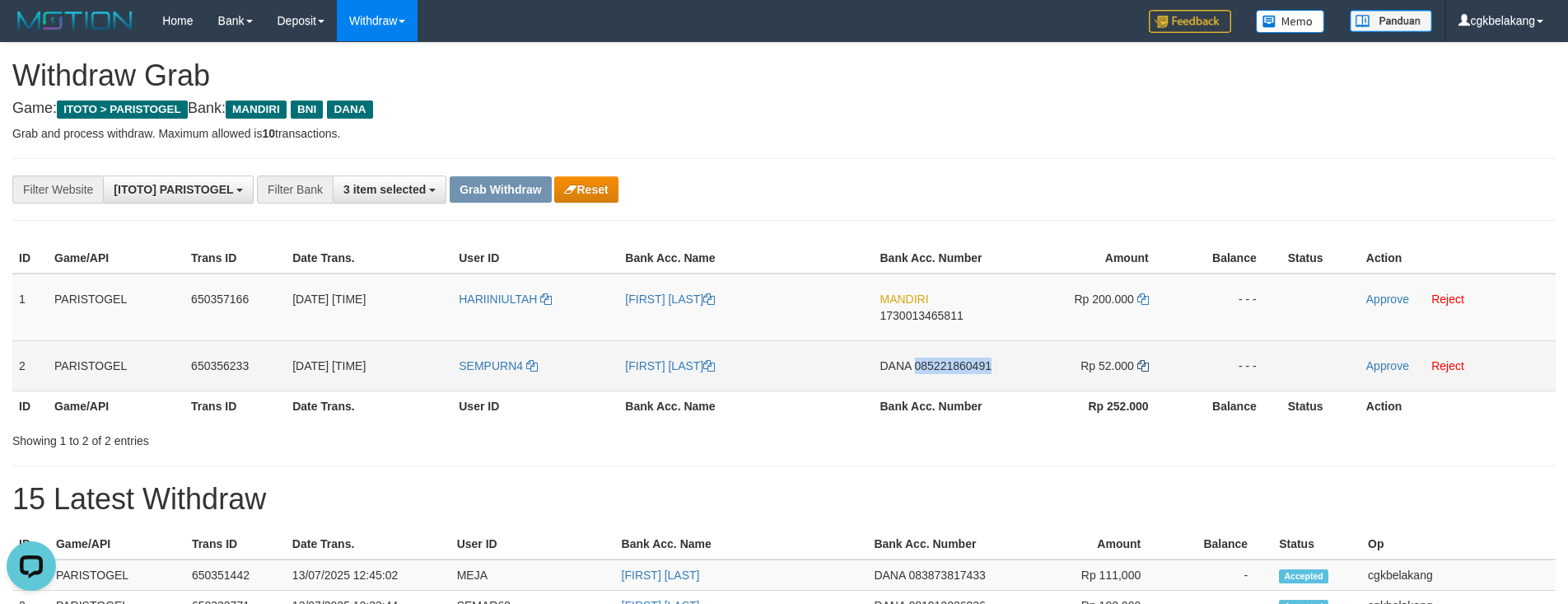 copy on "085221860491" 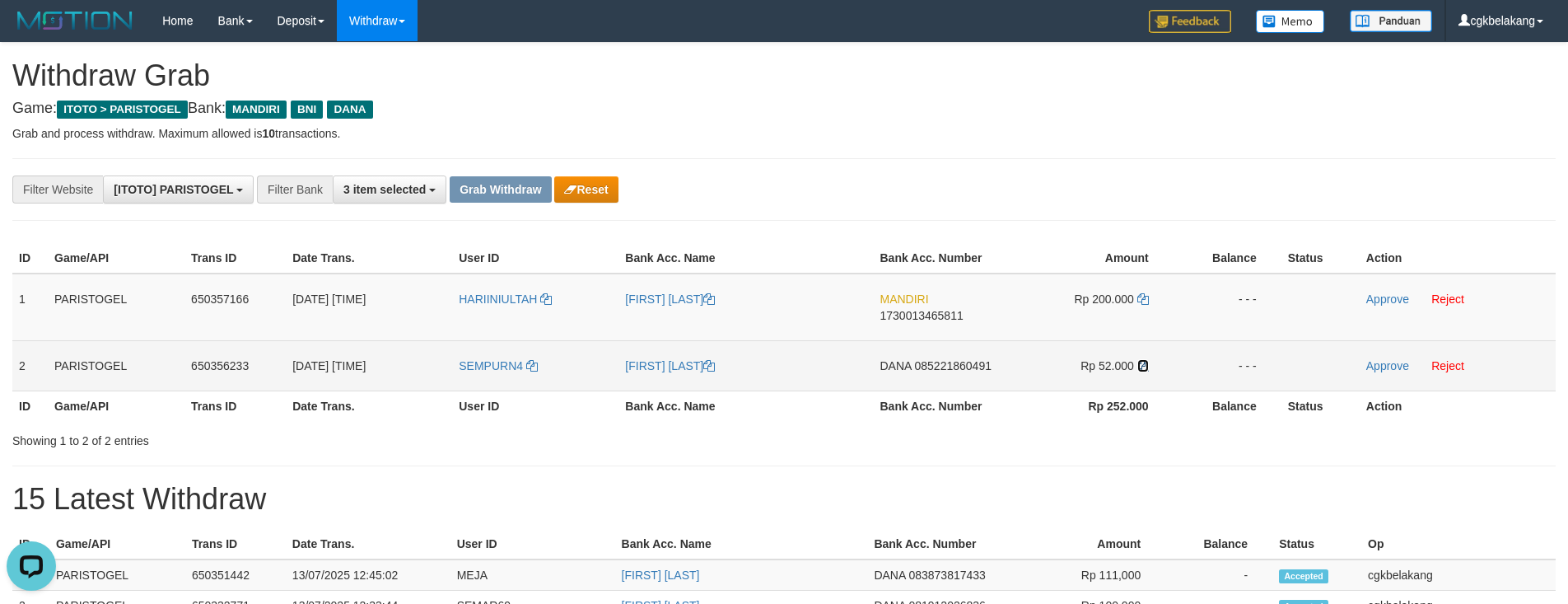 click at bounding box center [1143, 366] 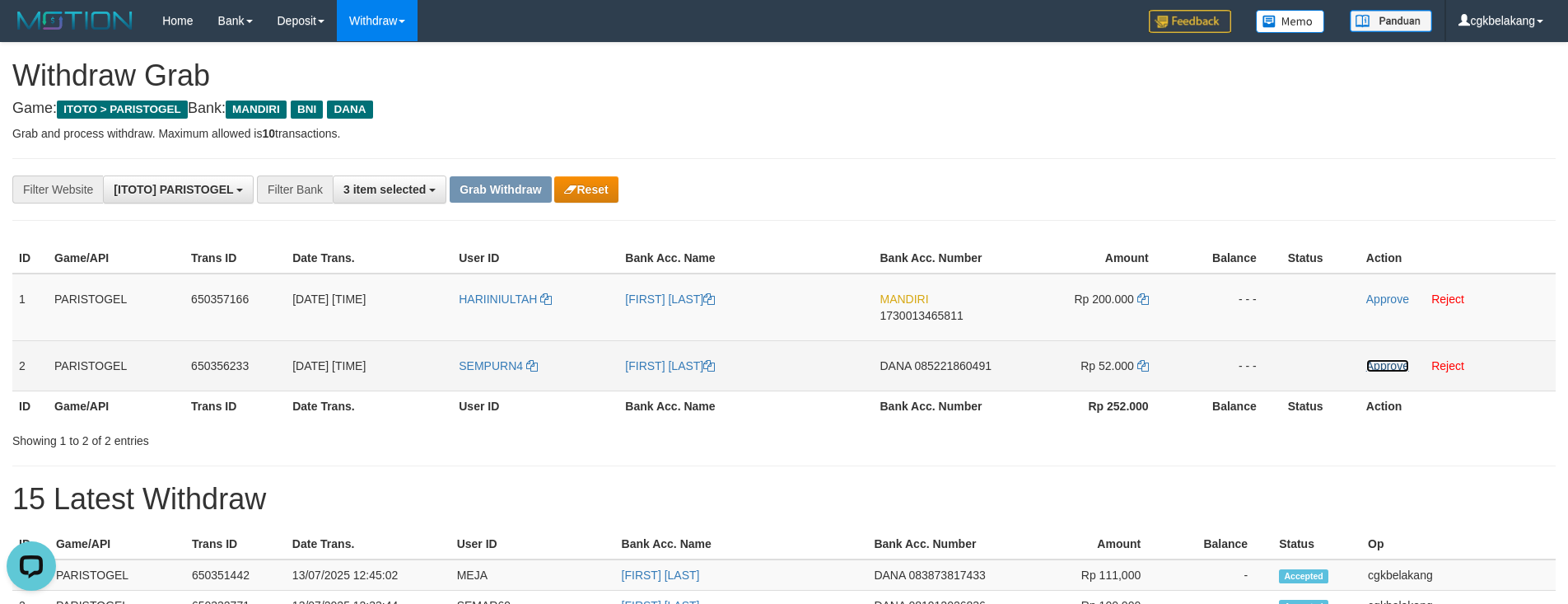 click on "Approve" at bounding box center [1388, 366] 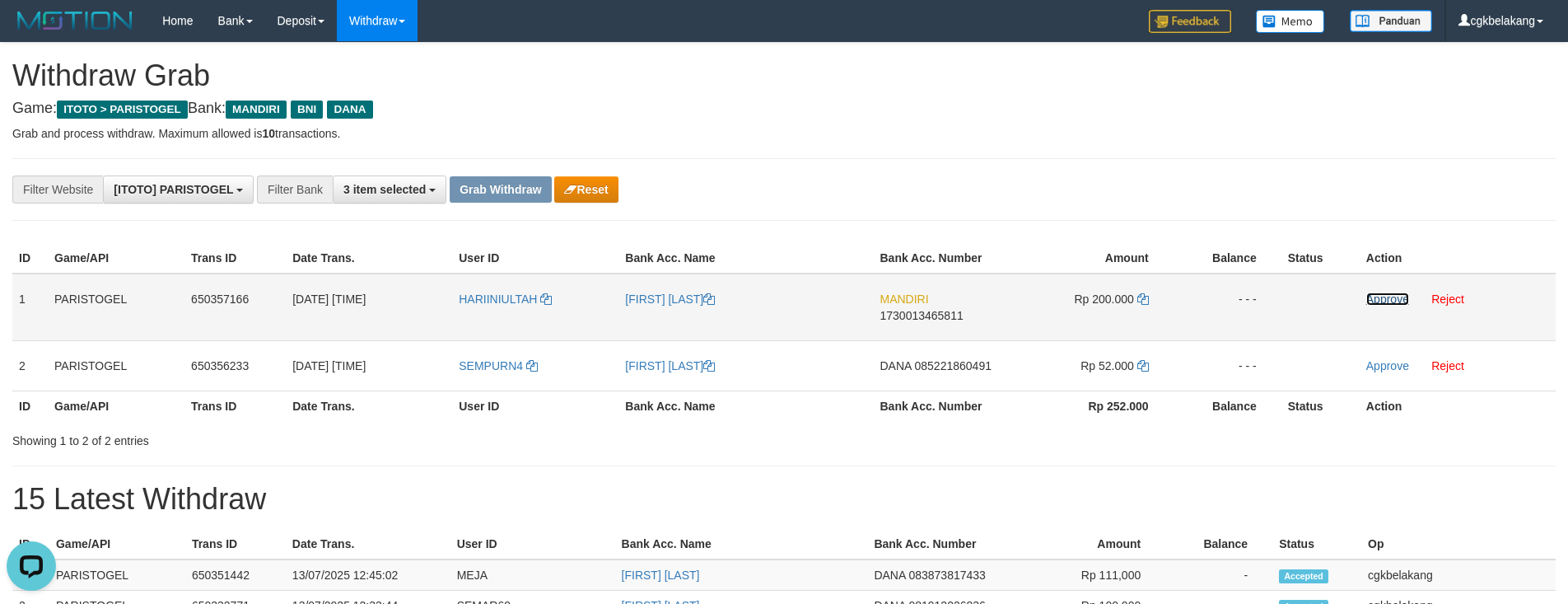 click on "Approve" at bounding box center [1388, 299] 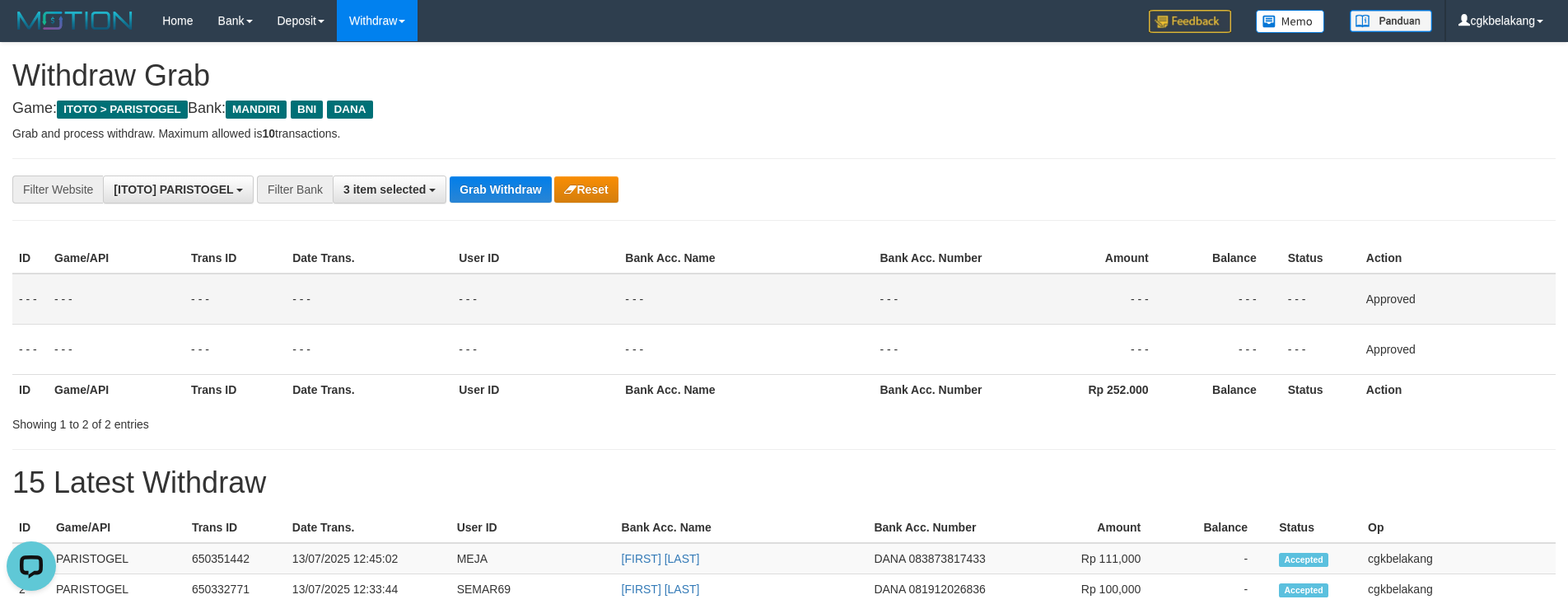 click on "**********" at bounding box center (784, 744) 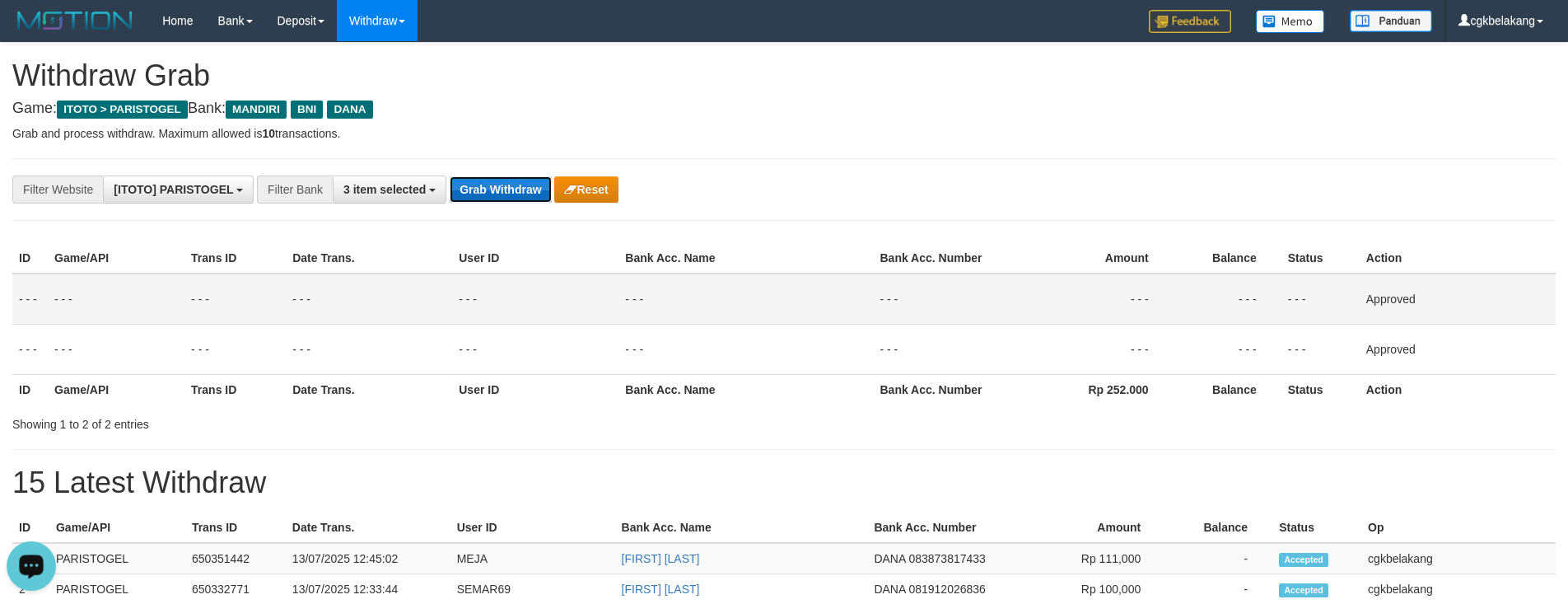 click on "Grab Withdraw" at bounding box center (500, 190) 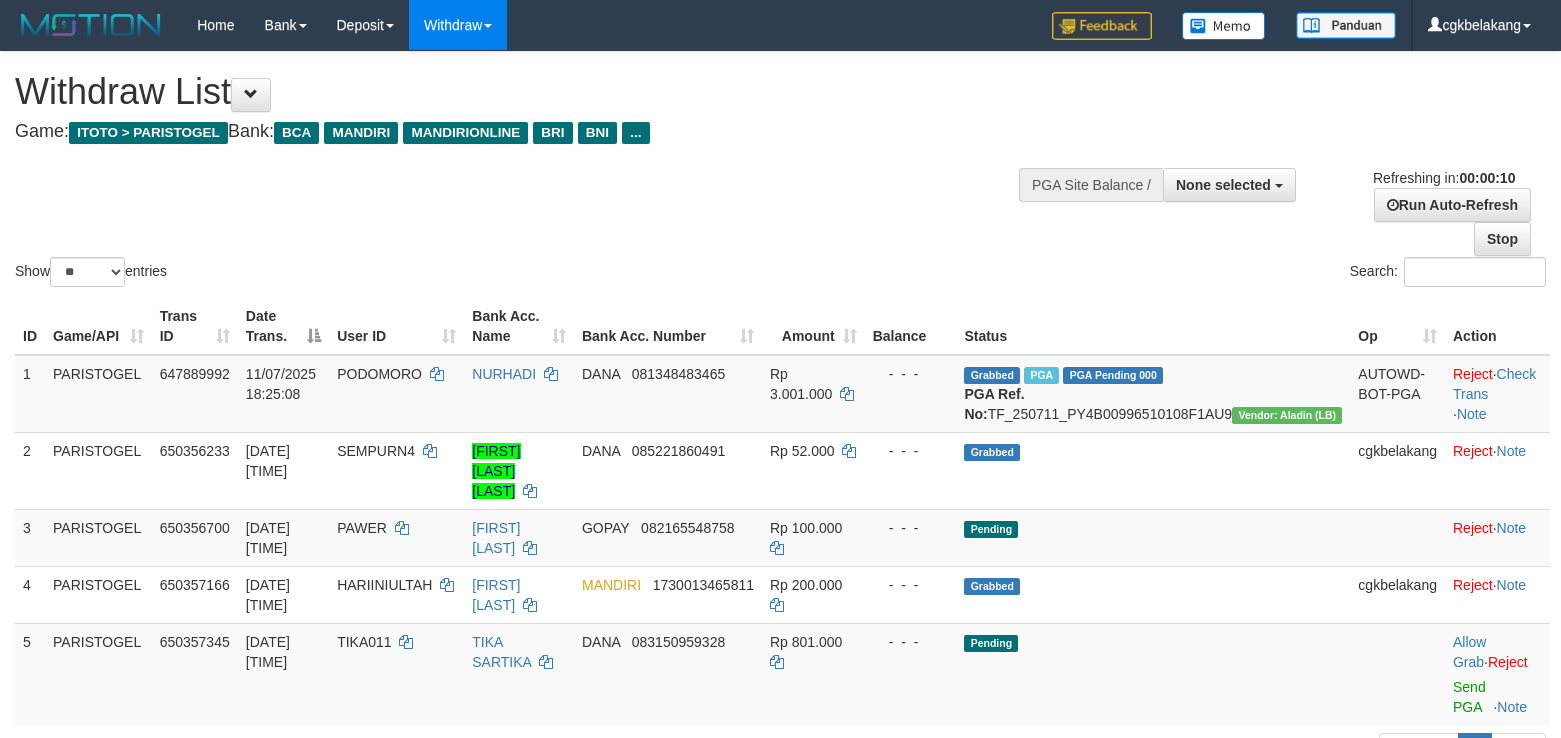 select 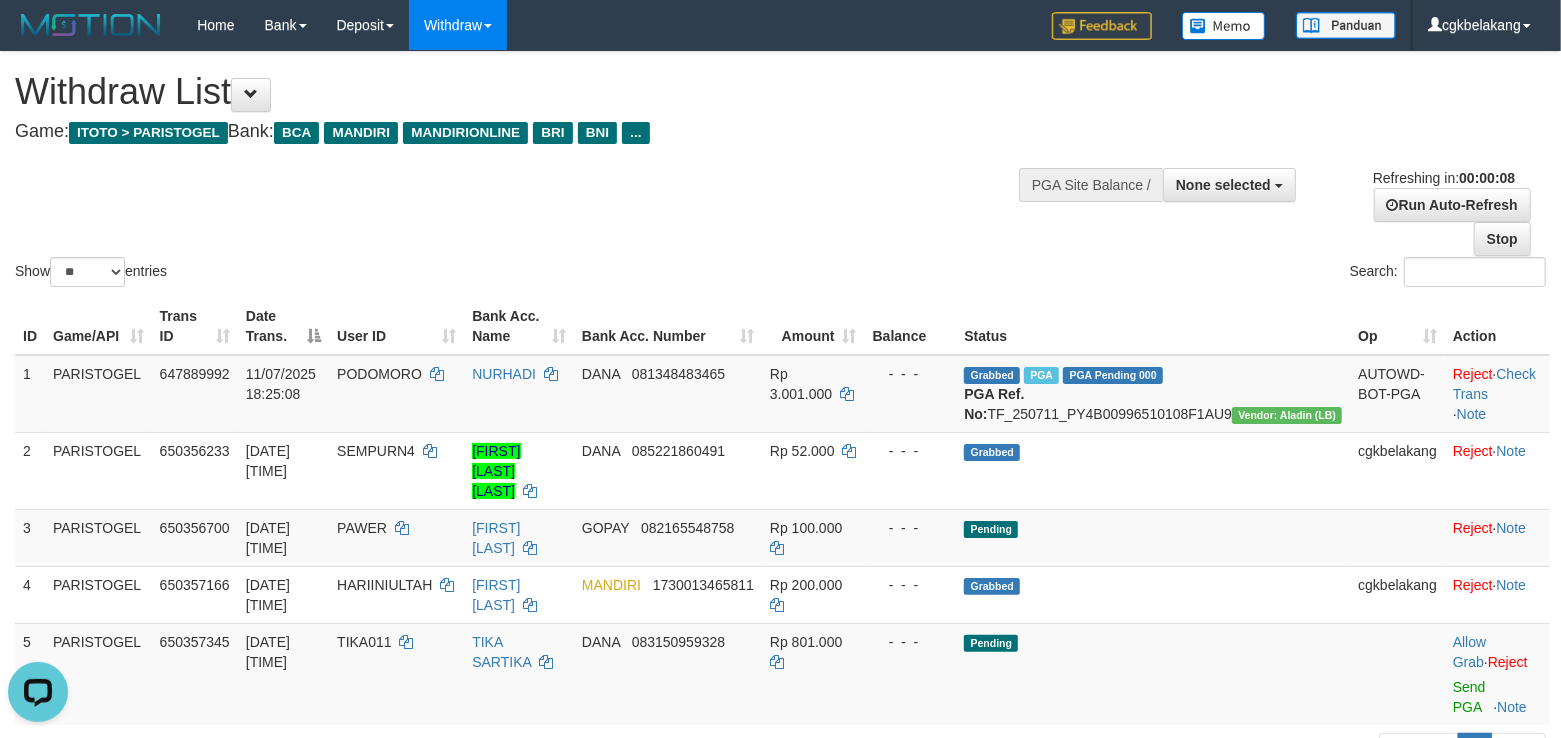 scroll, scrollTop: 0, scrollLeft: 0, axis: both 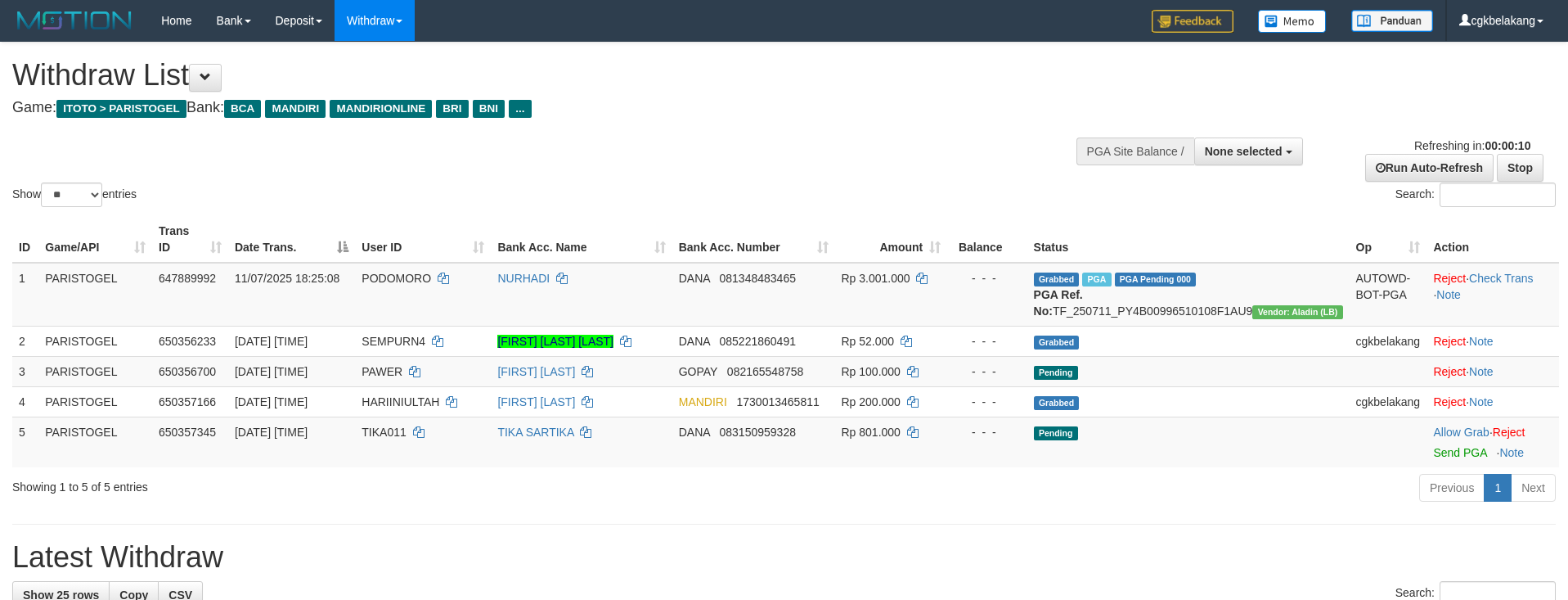 select 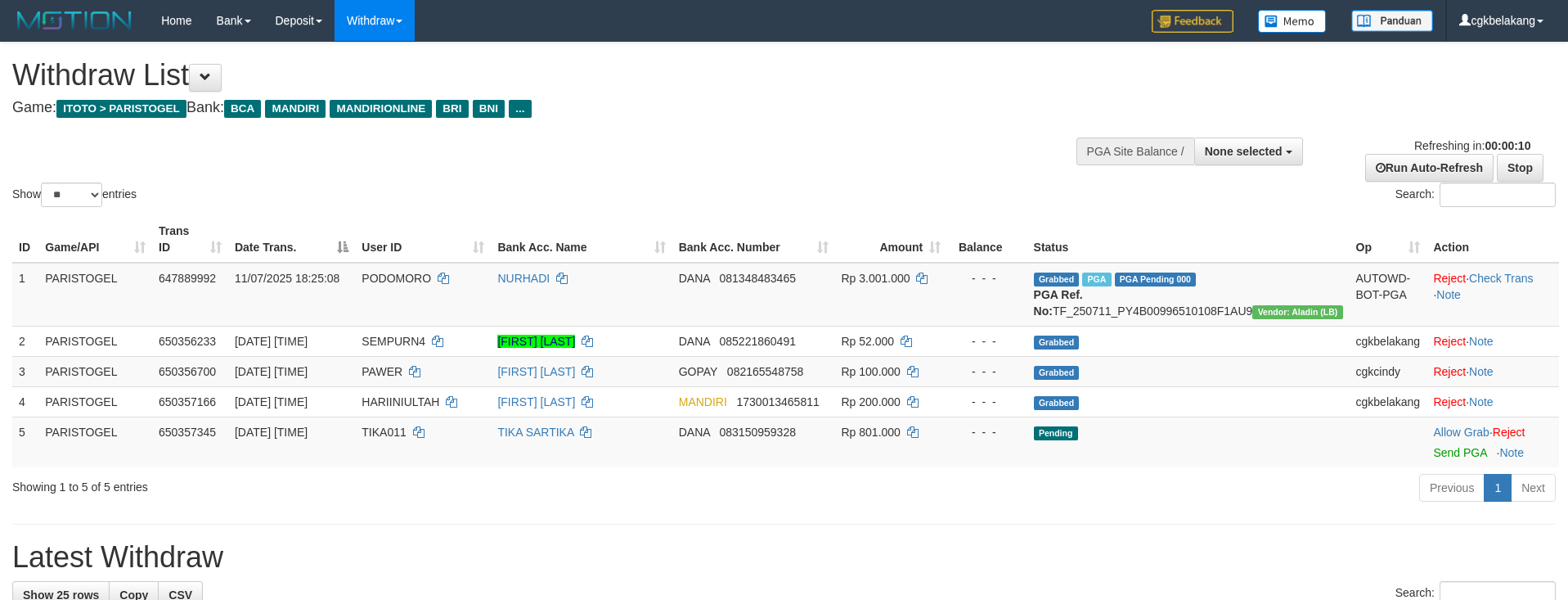 select 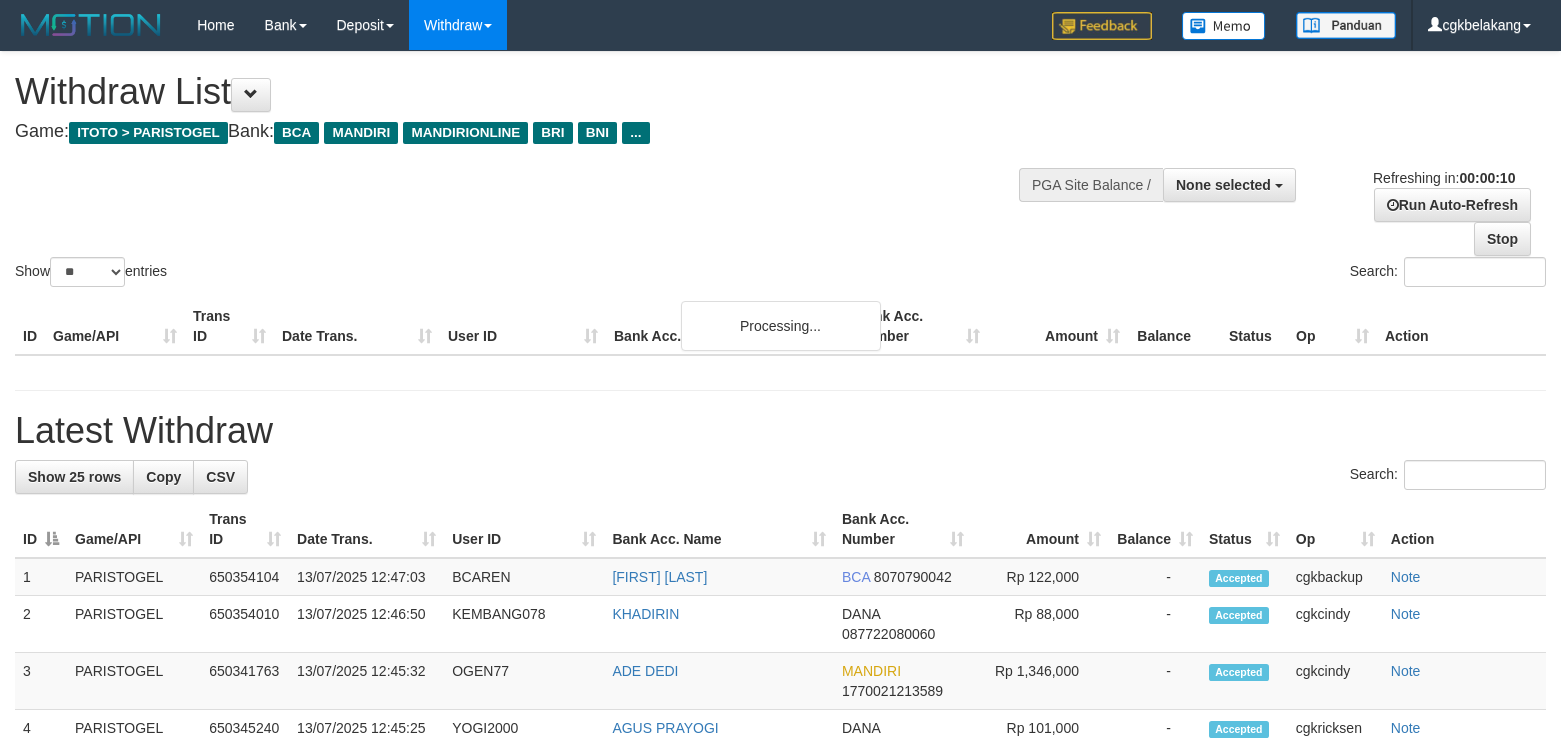 select 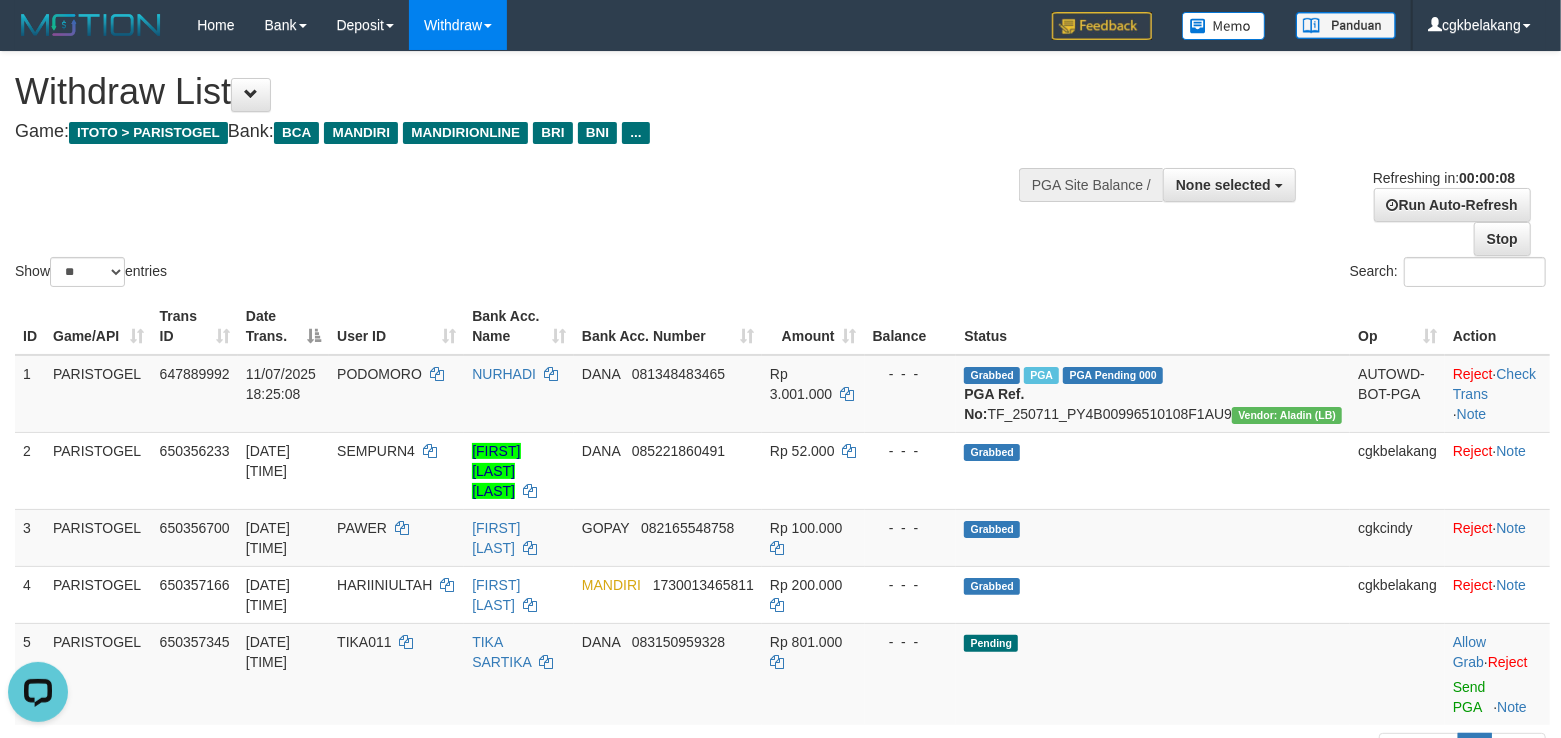 scroll, scrollTop: 0, scrollLeft: 0, axis: both 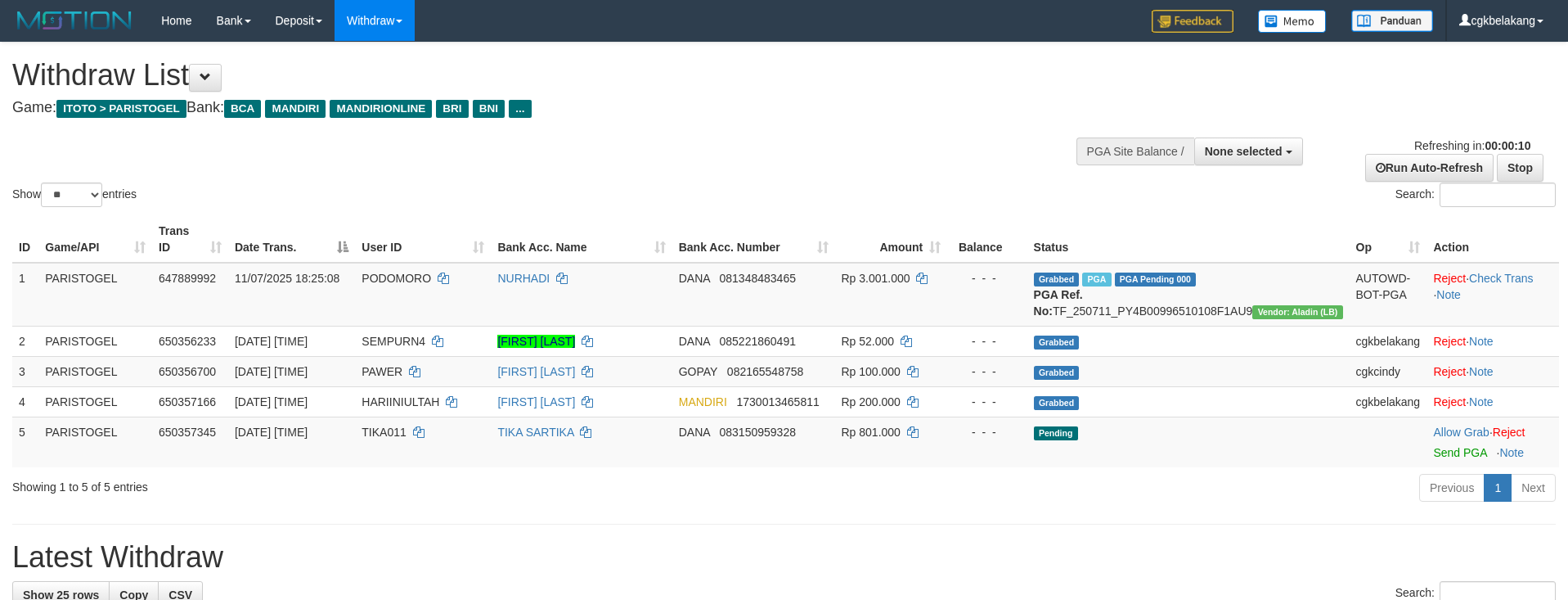 select 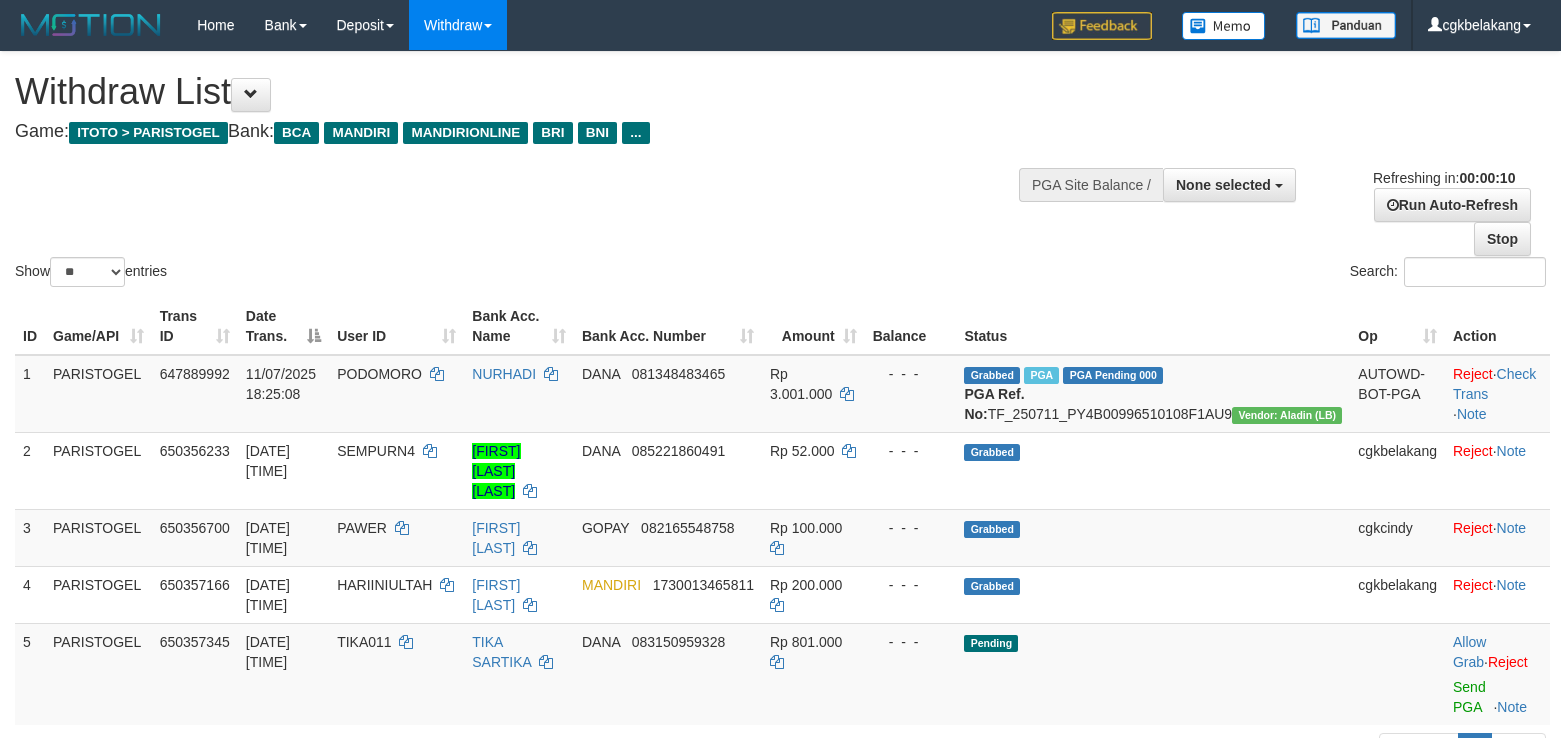 select 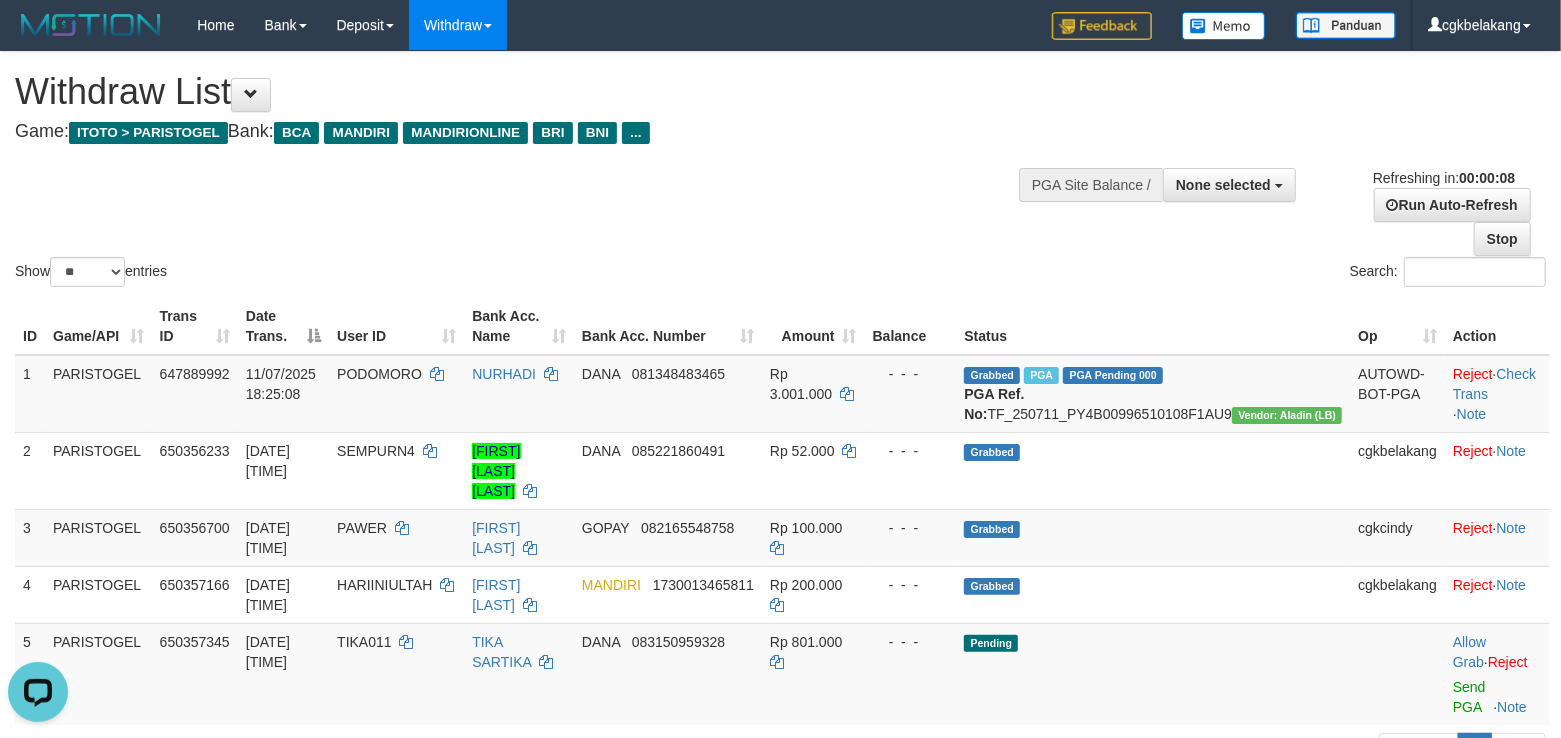 scroll, scrollTop: 0, scrollLeft: 0, axis: both 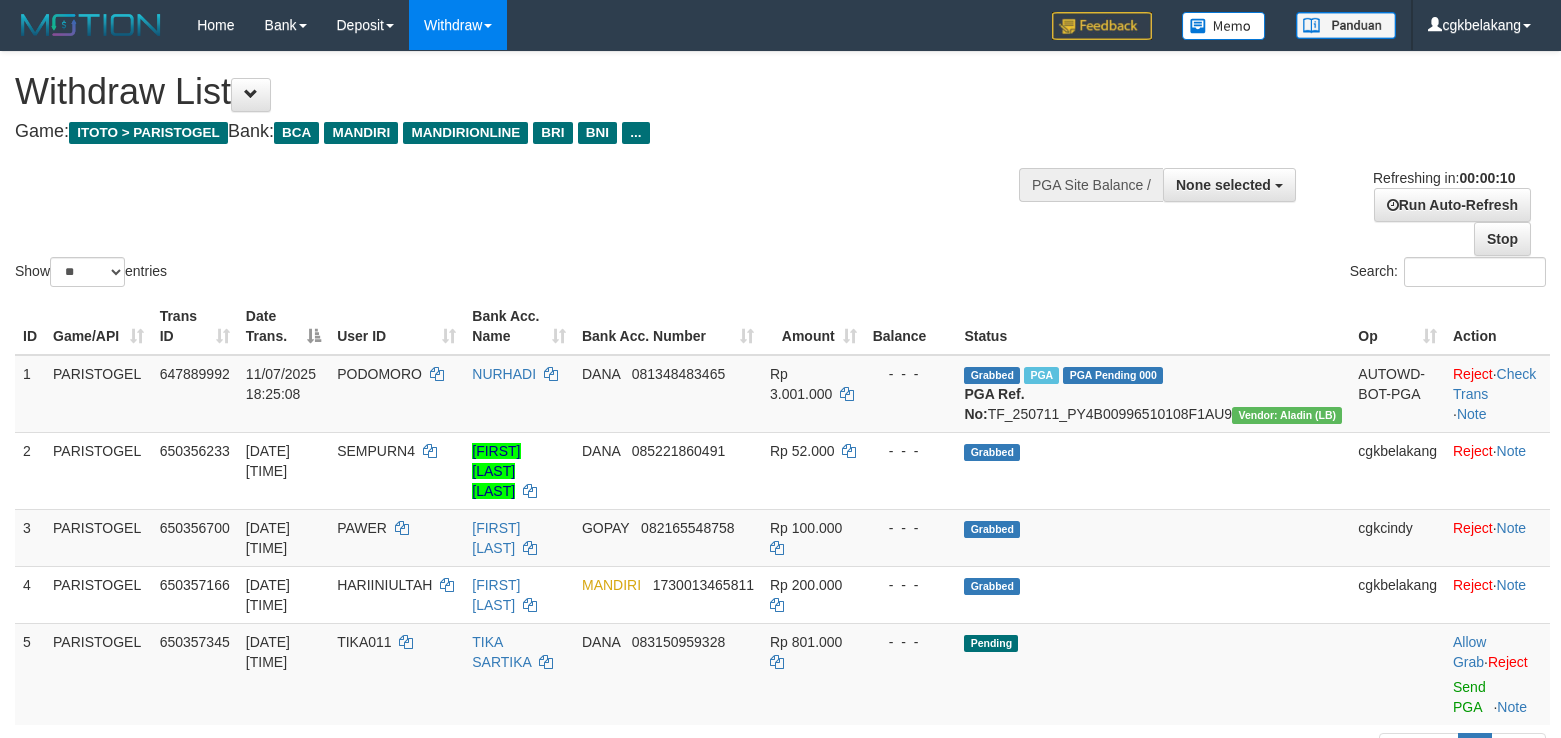 select 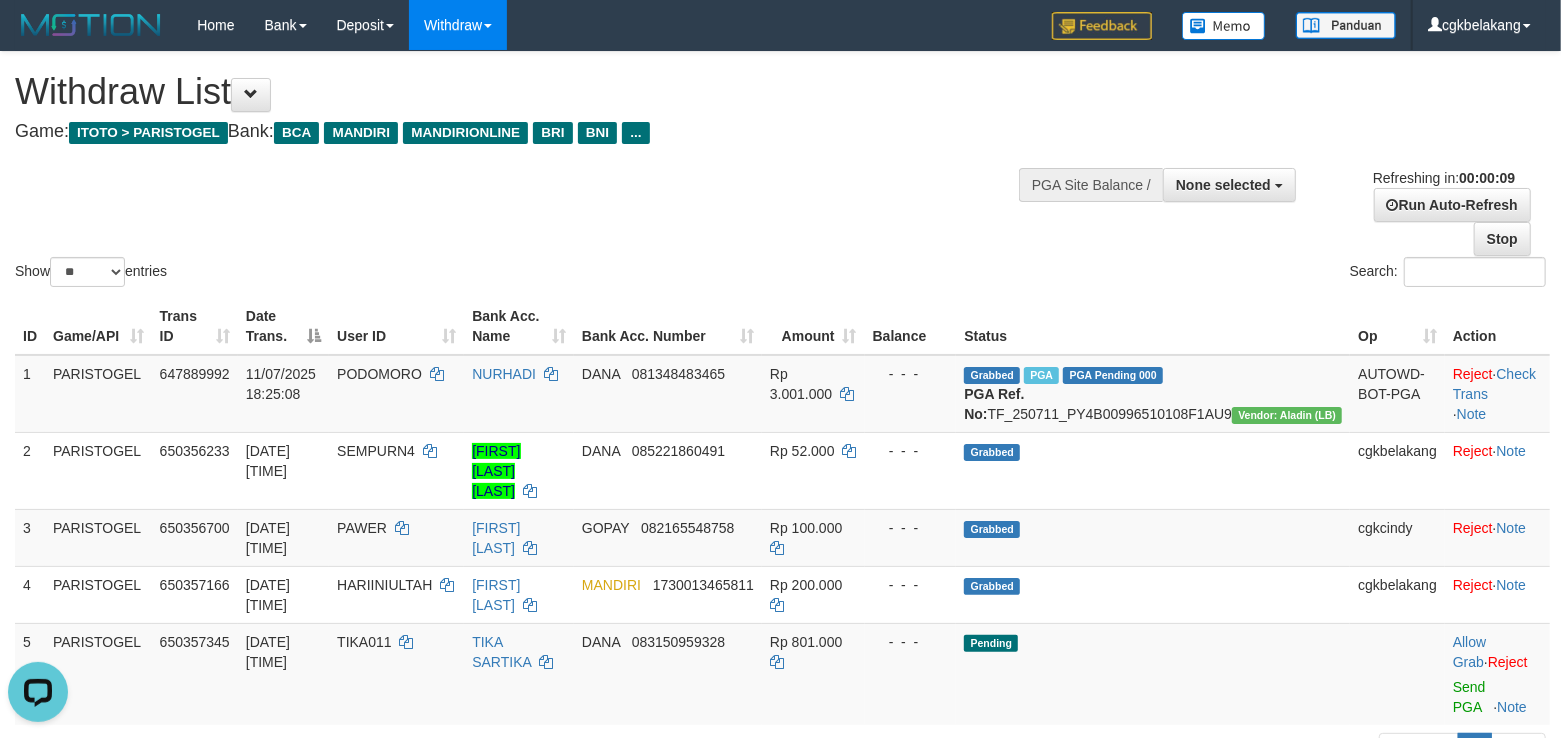 scroll, scrollTop: 0, scrollLeft: 0, axis: both 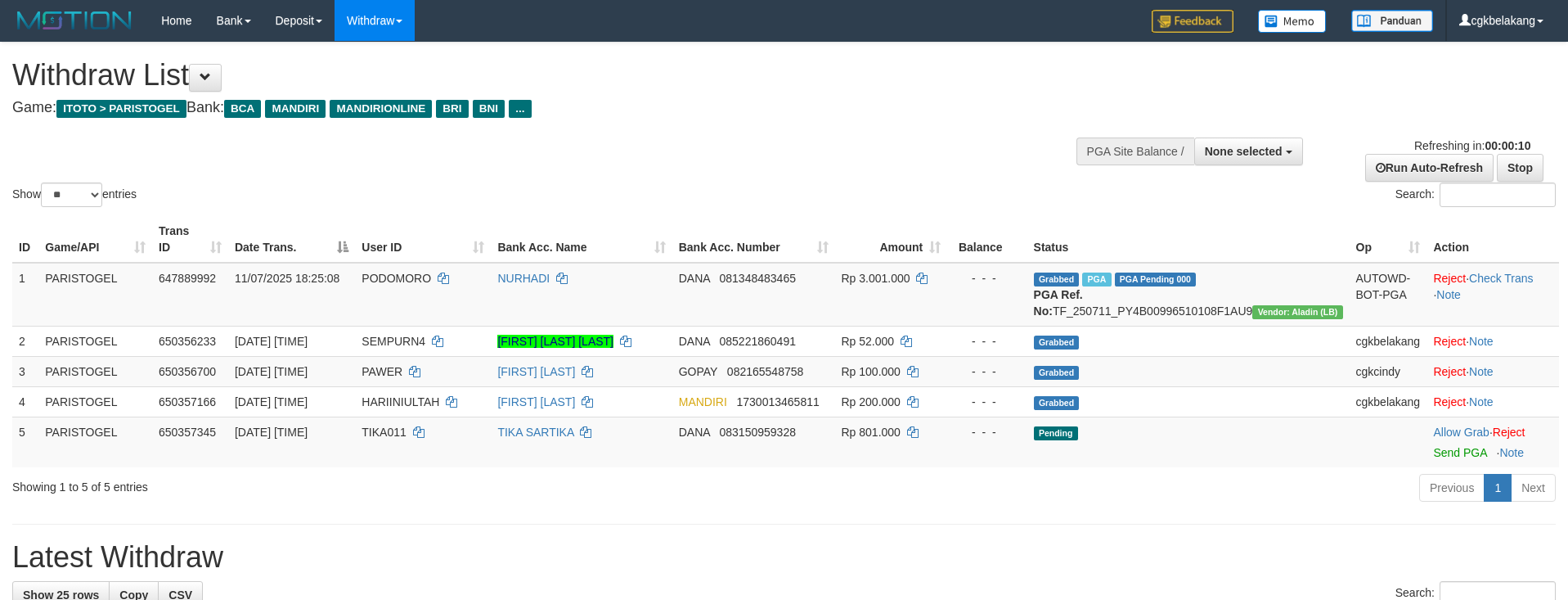 select 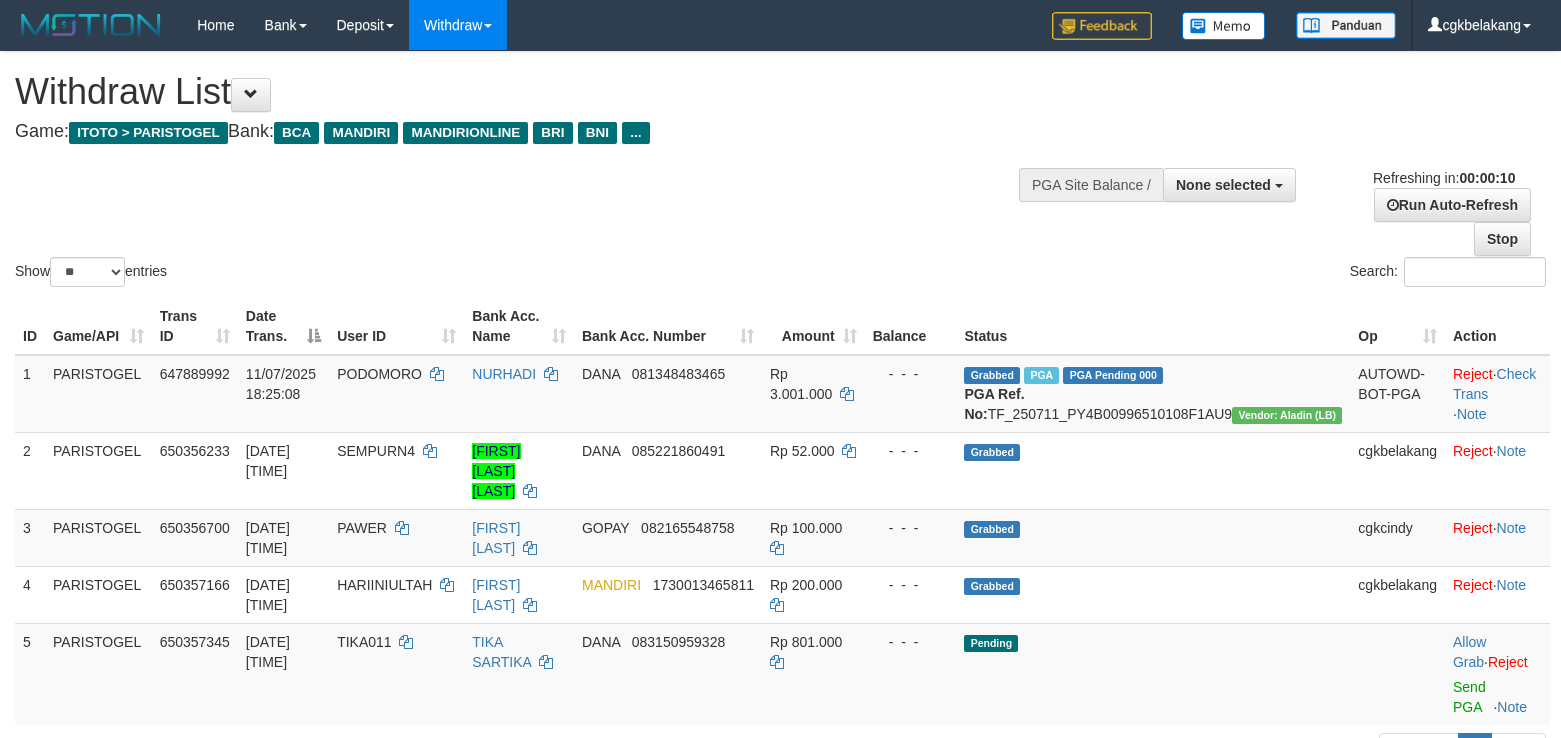 select 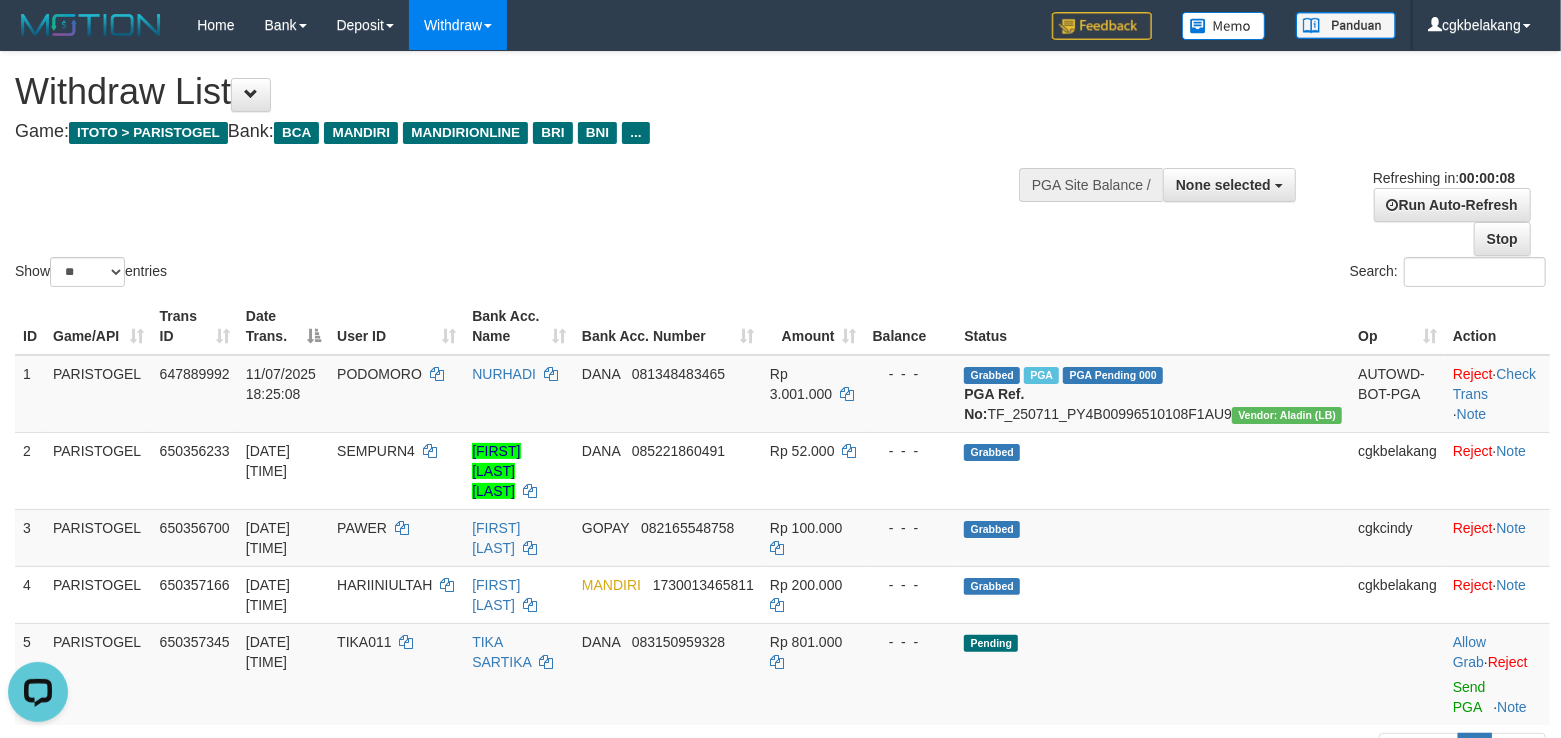 scroll, scrollTop: 0, scrollLeft: 0, axis: both 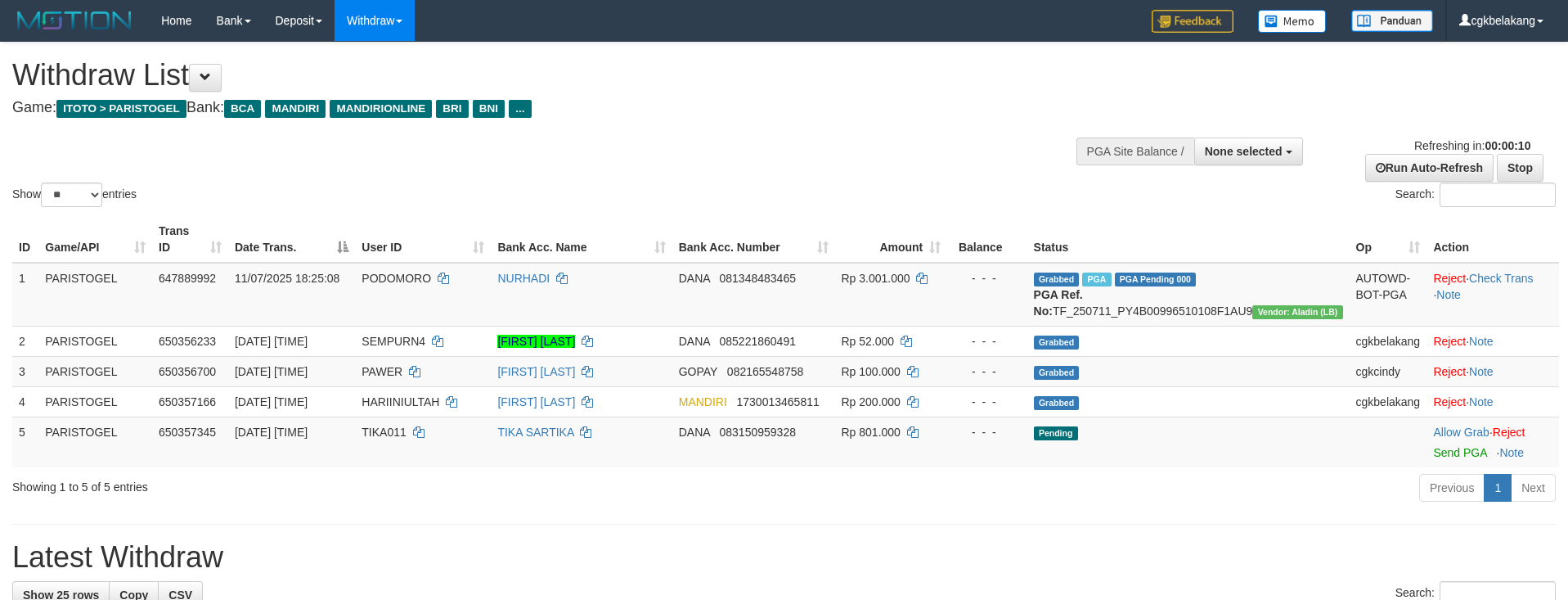 select 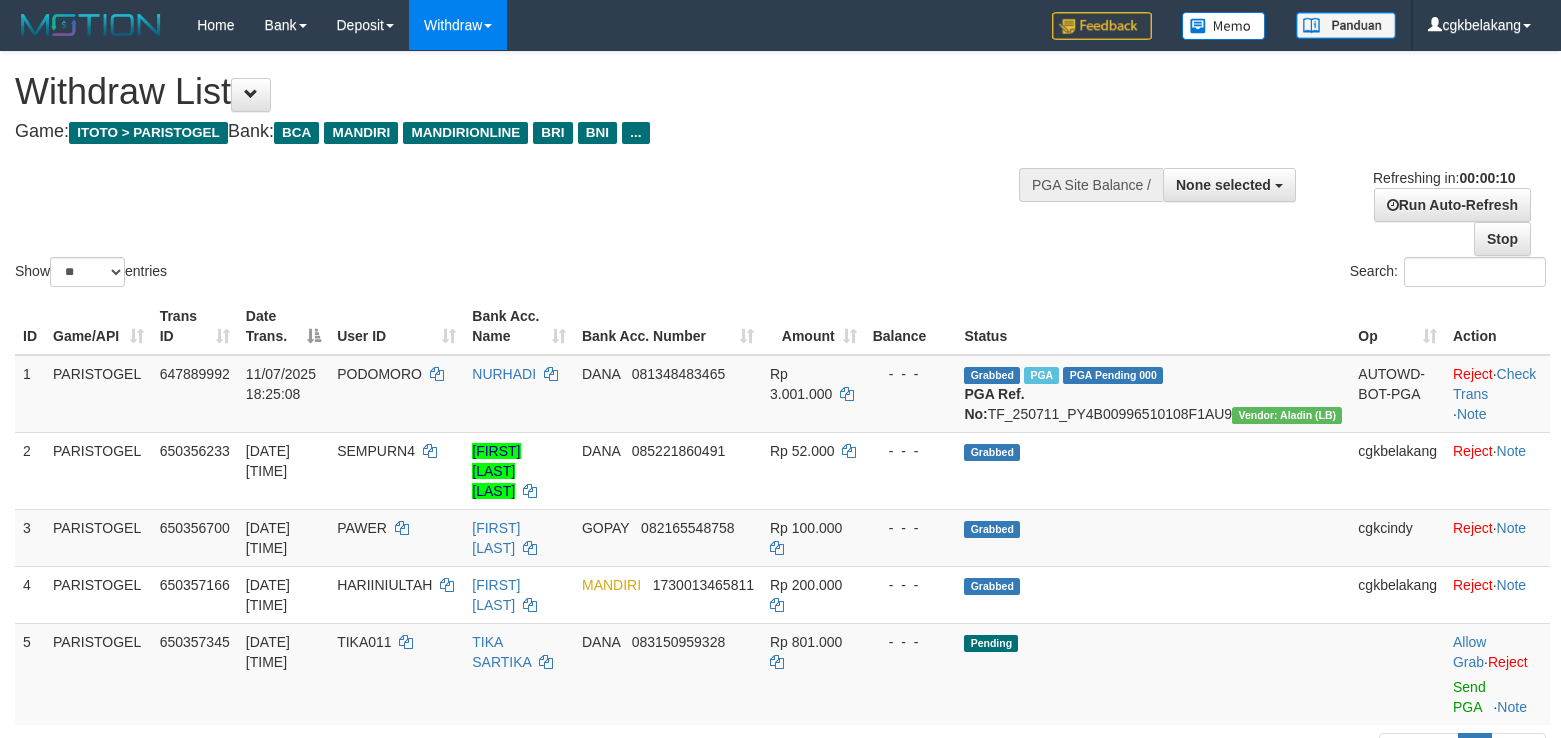 select 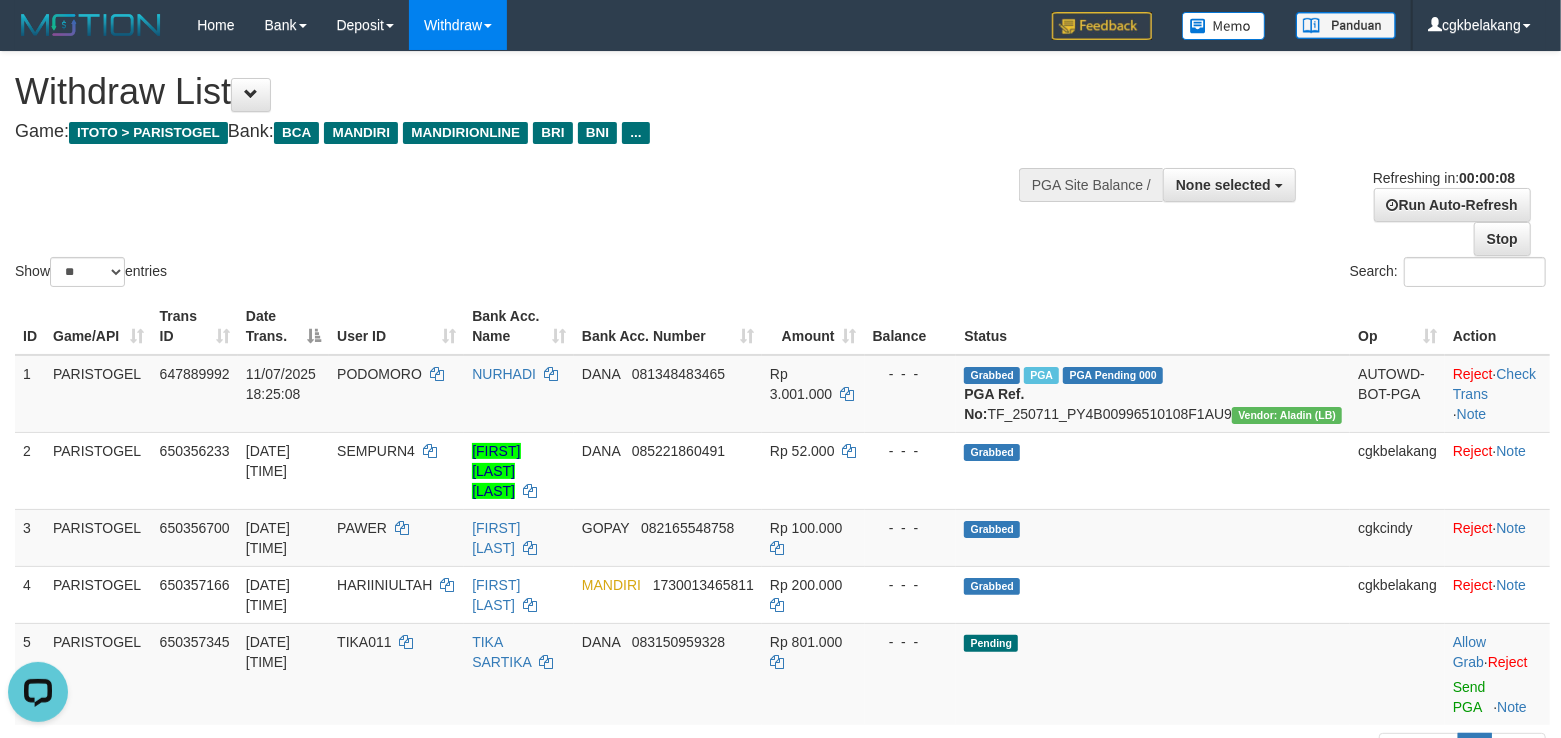 scroll, scrollTop: 0, scrollLeft: 0, axis: both 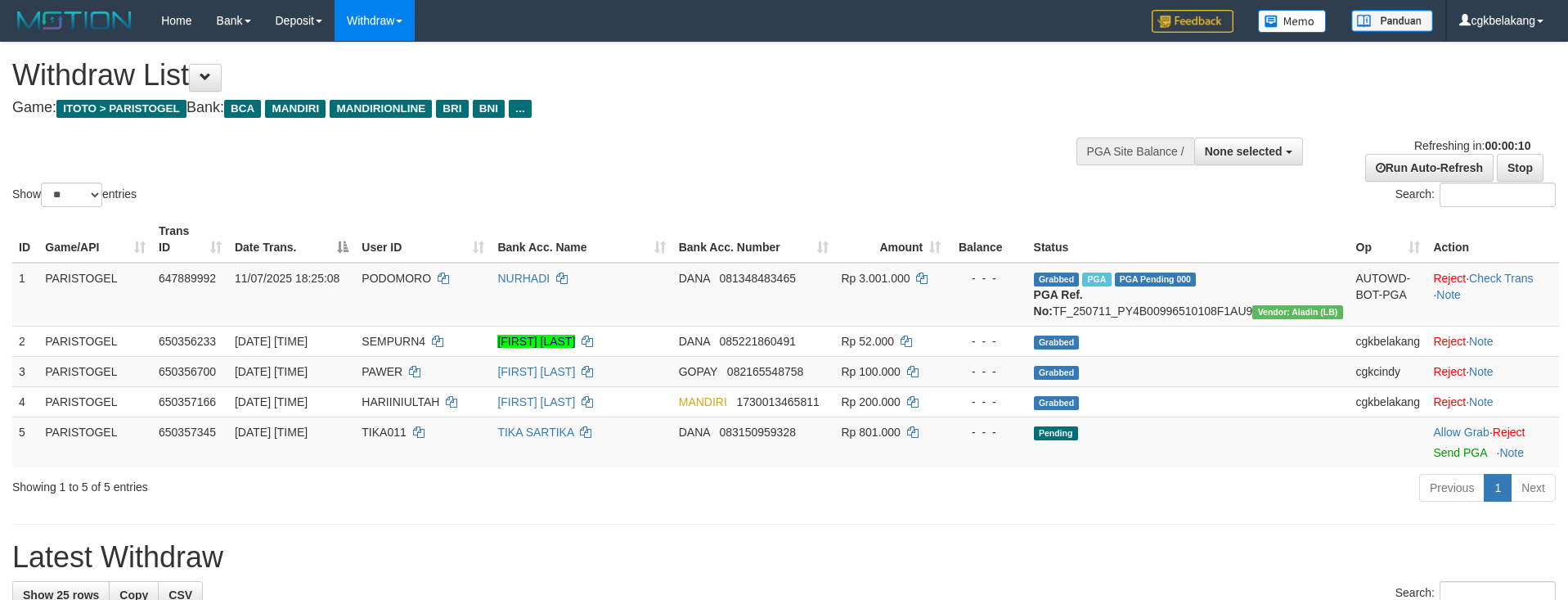 select 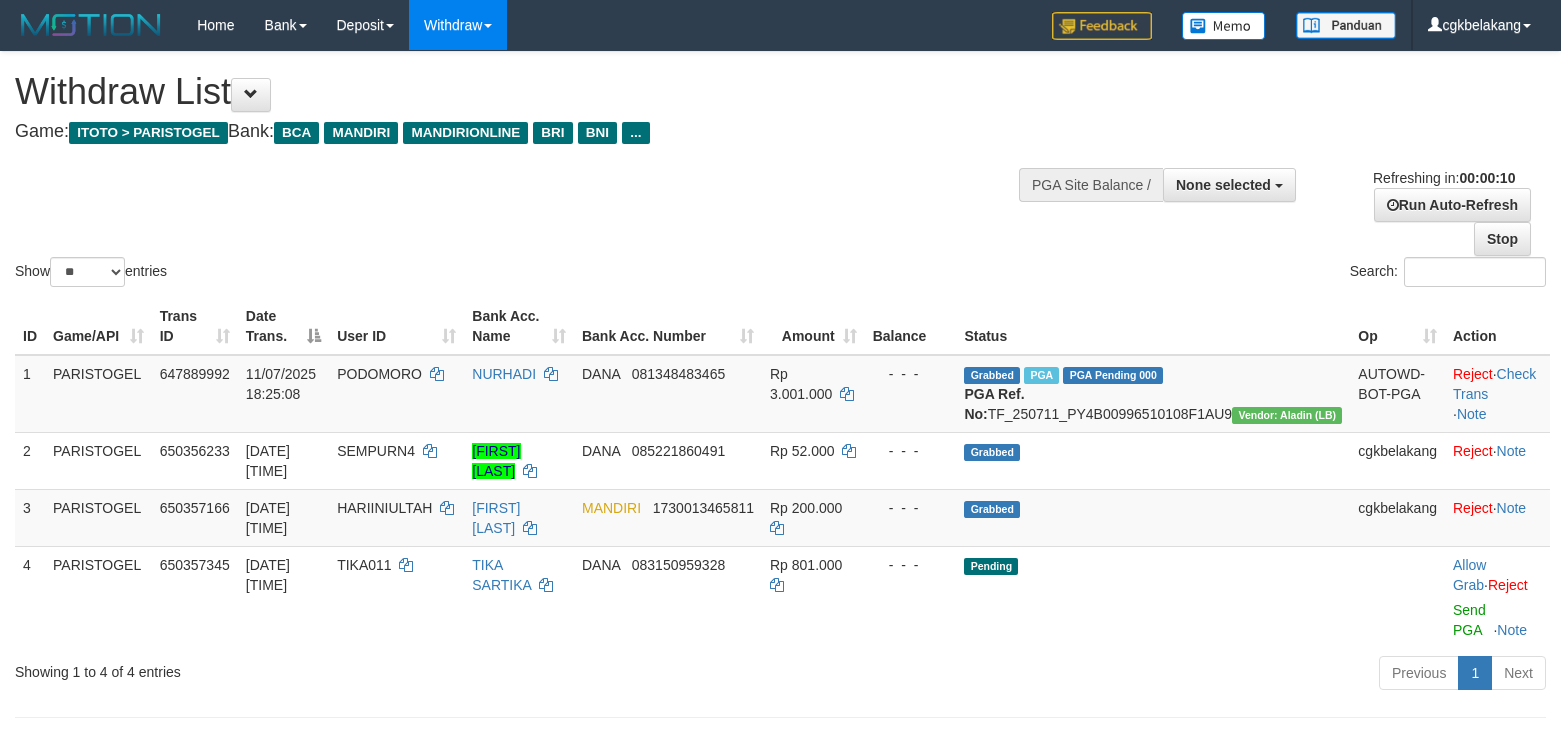 select 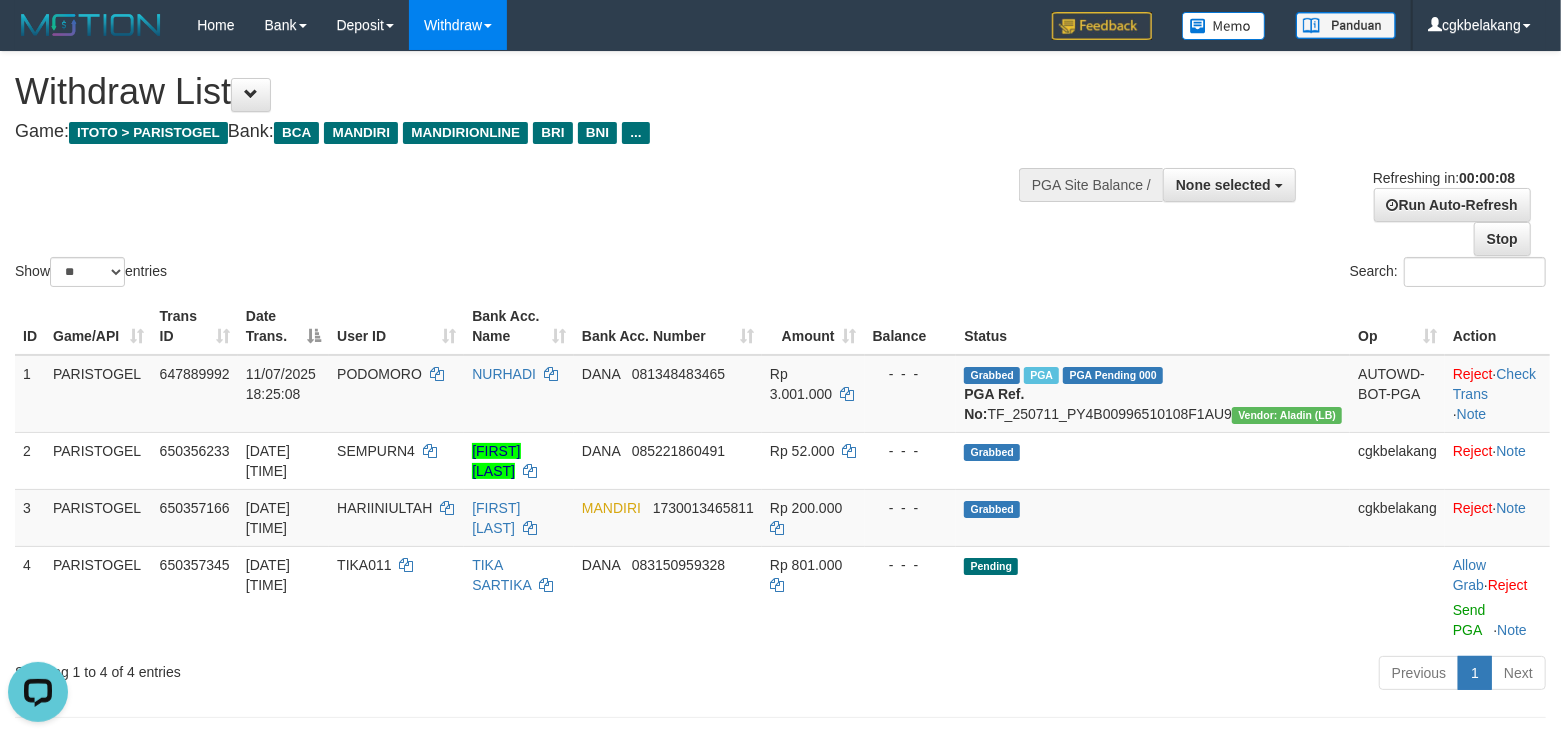 scroll, scrollTop: 0, scrollLeft: 0, axis: both 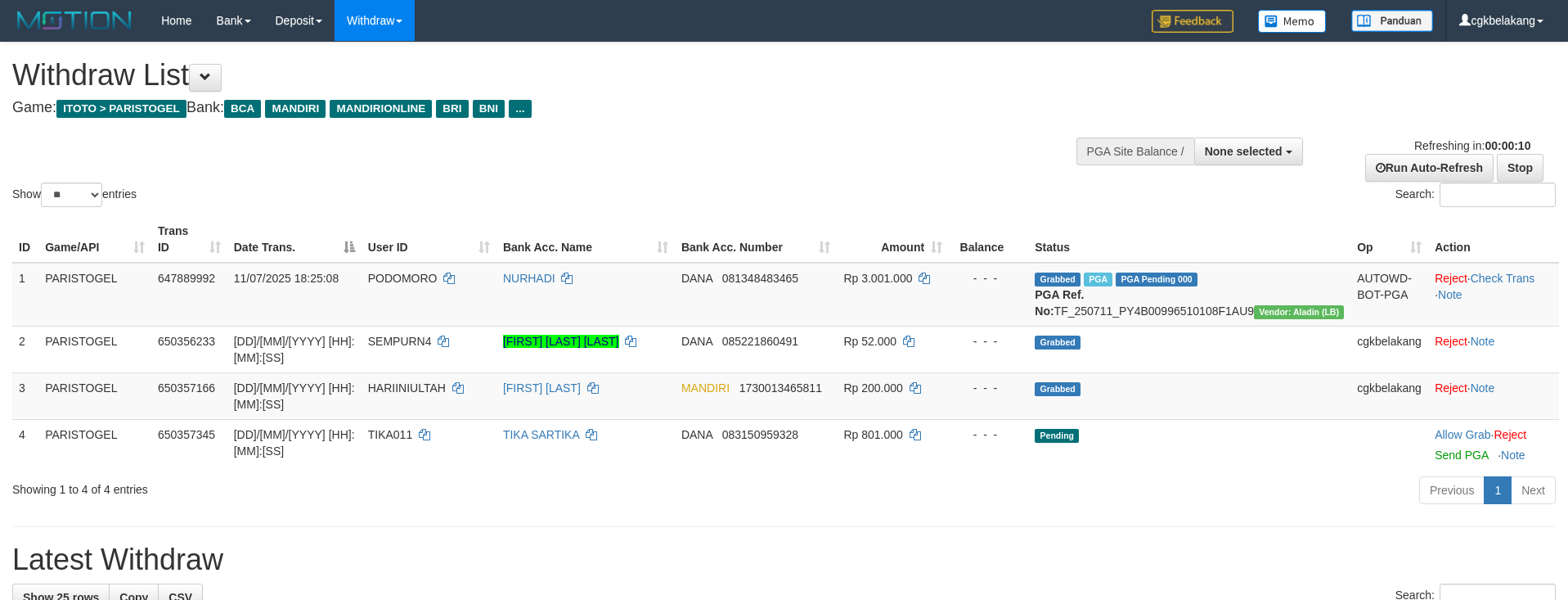 select 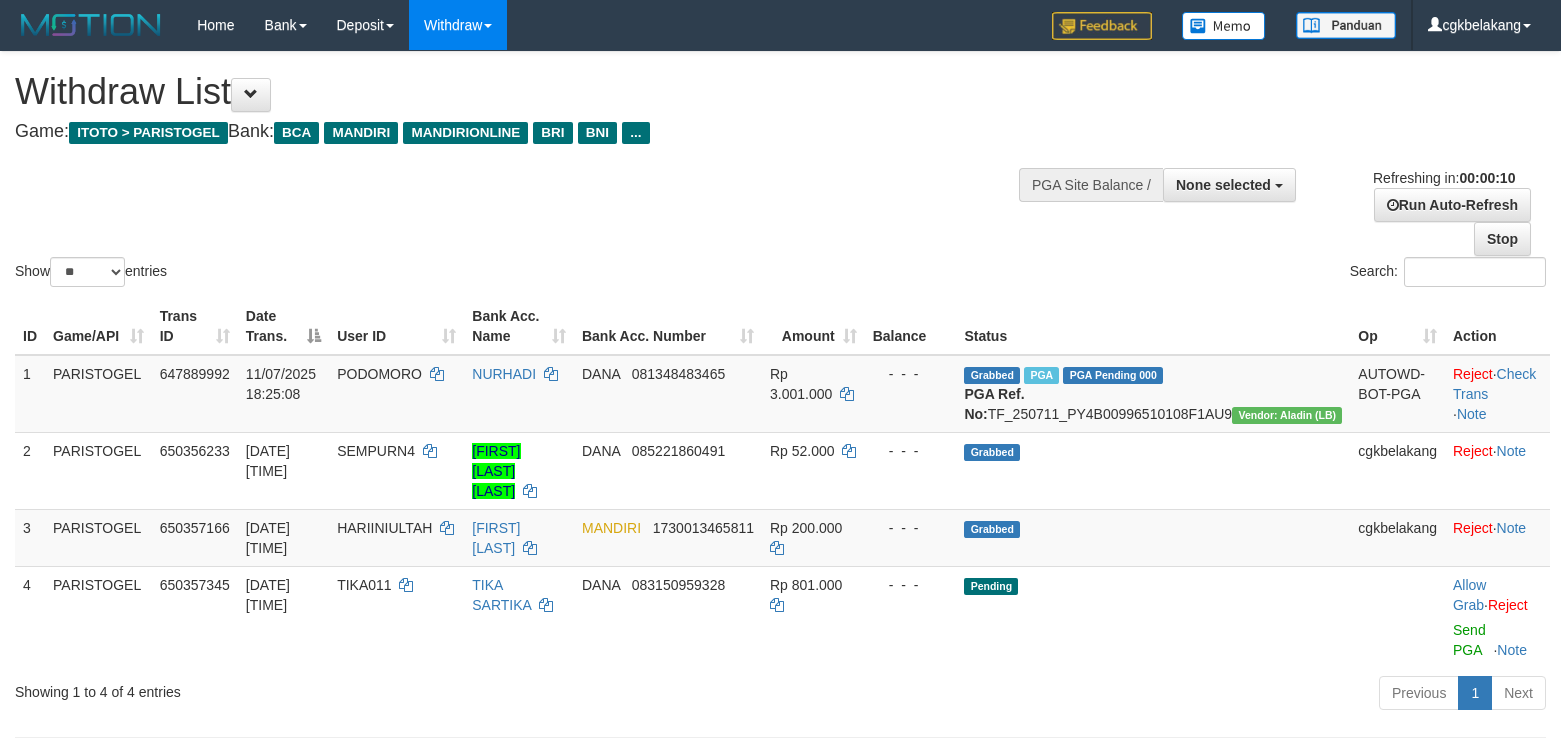 select 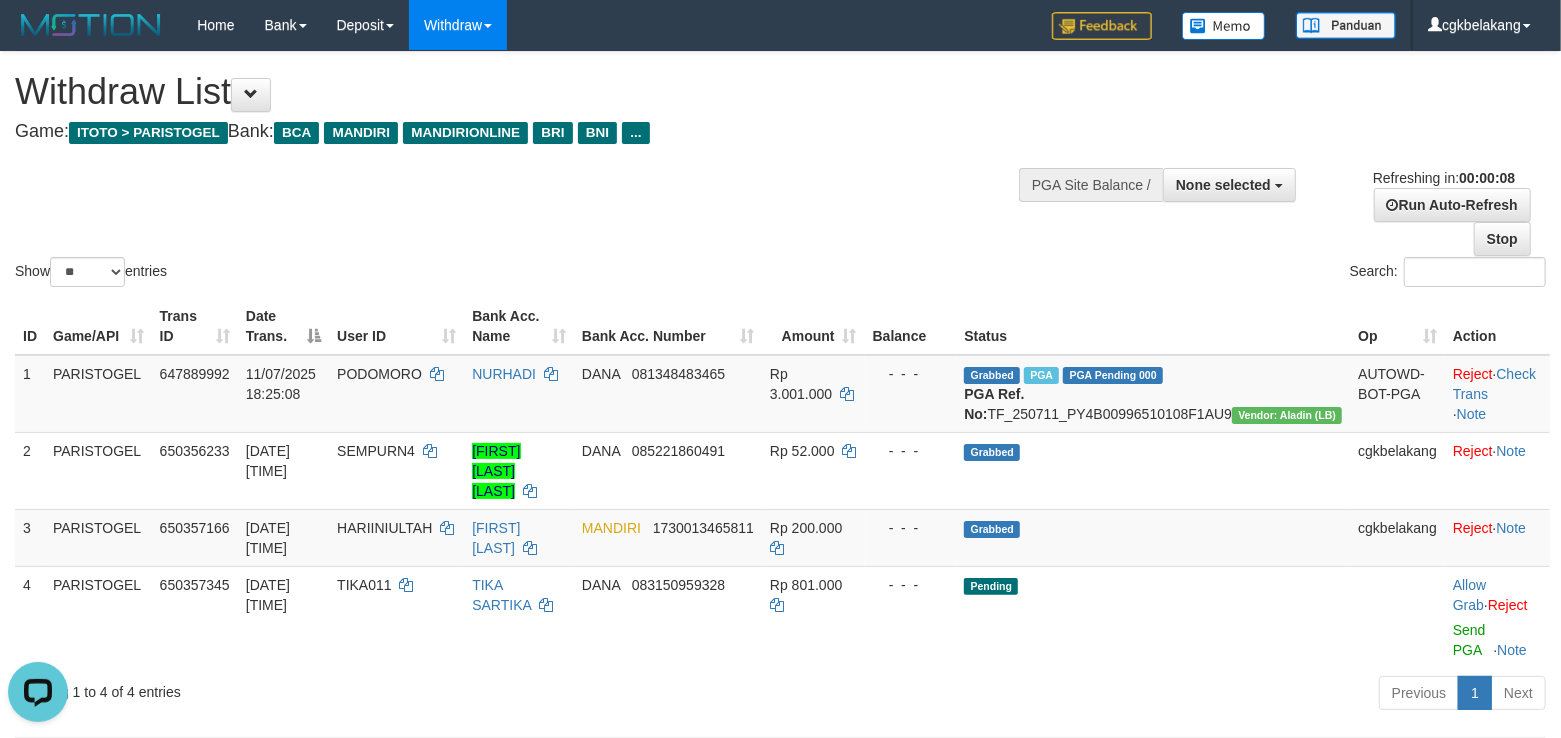 scroll, scrollTop: 0, scrollLeft: 0, axis: both 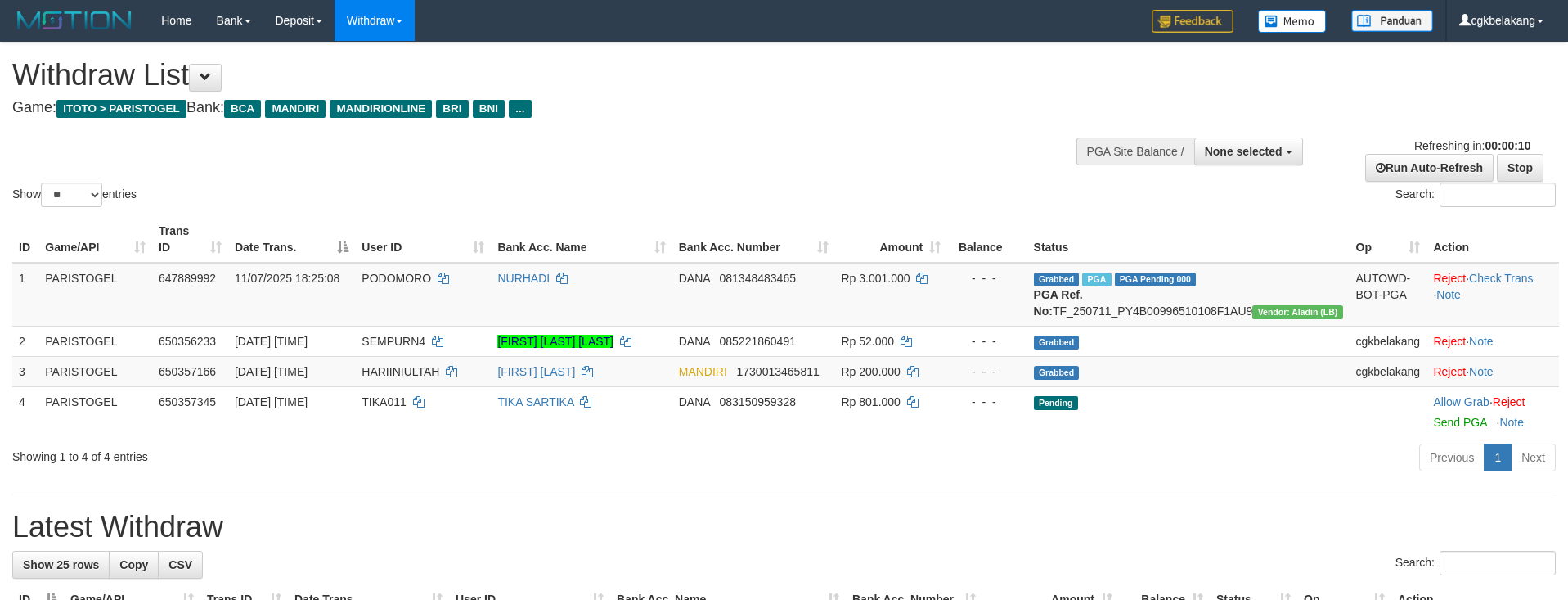 select 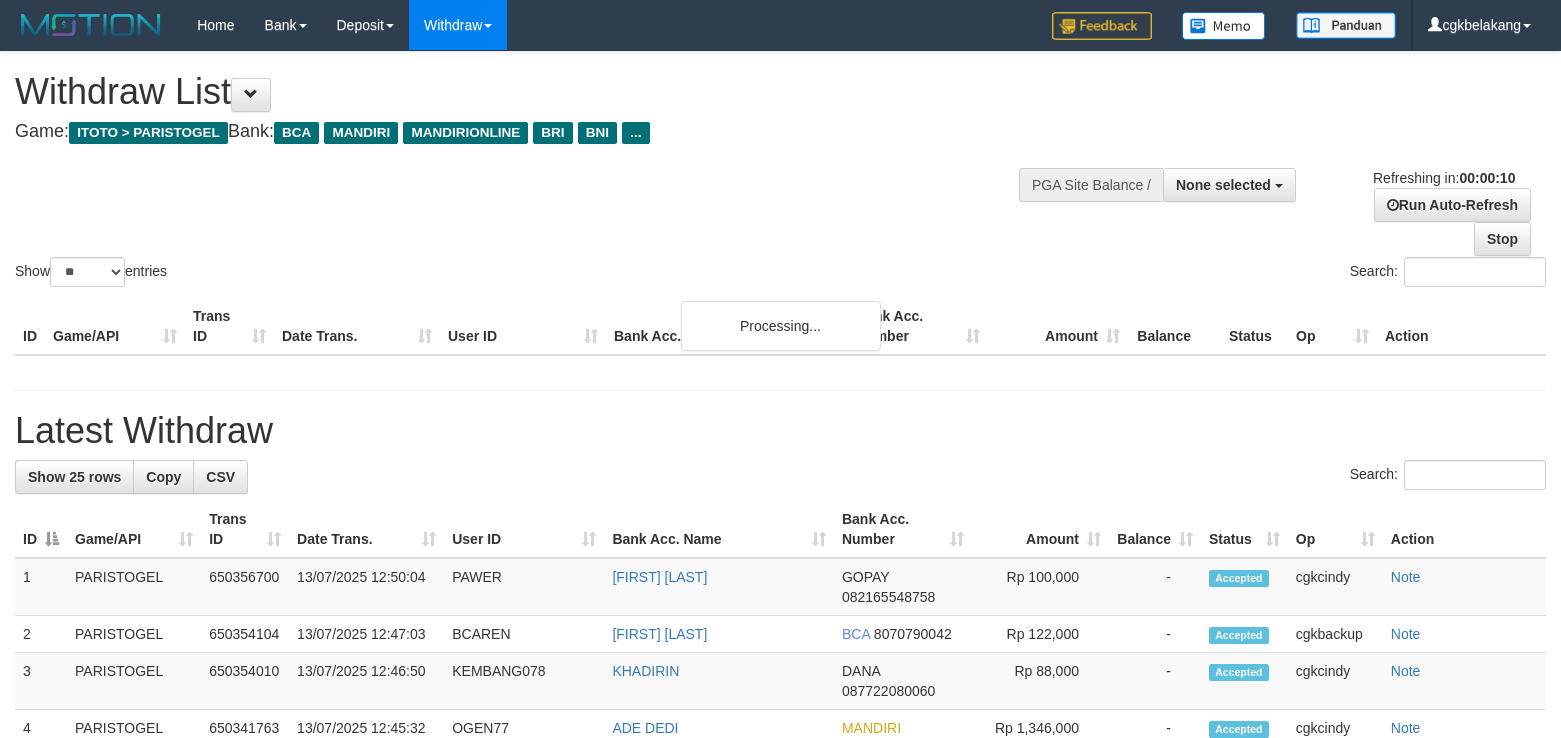 select 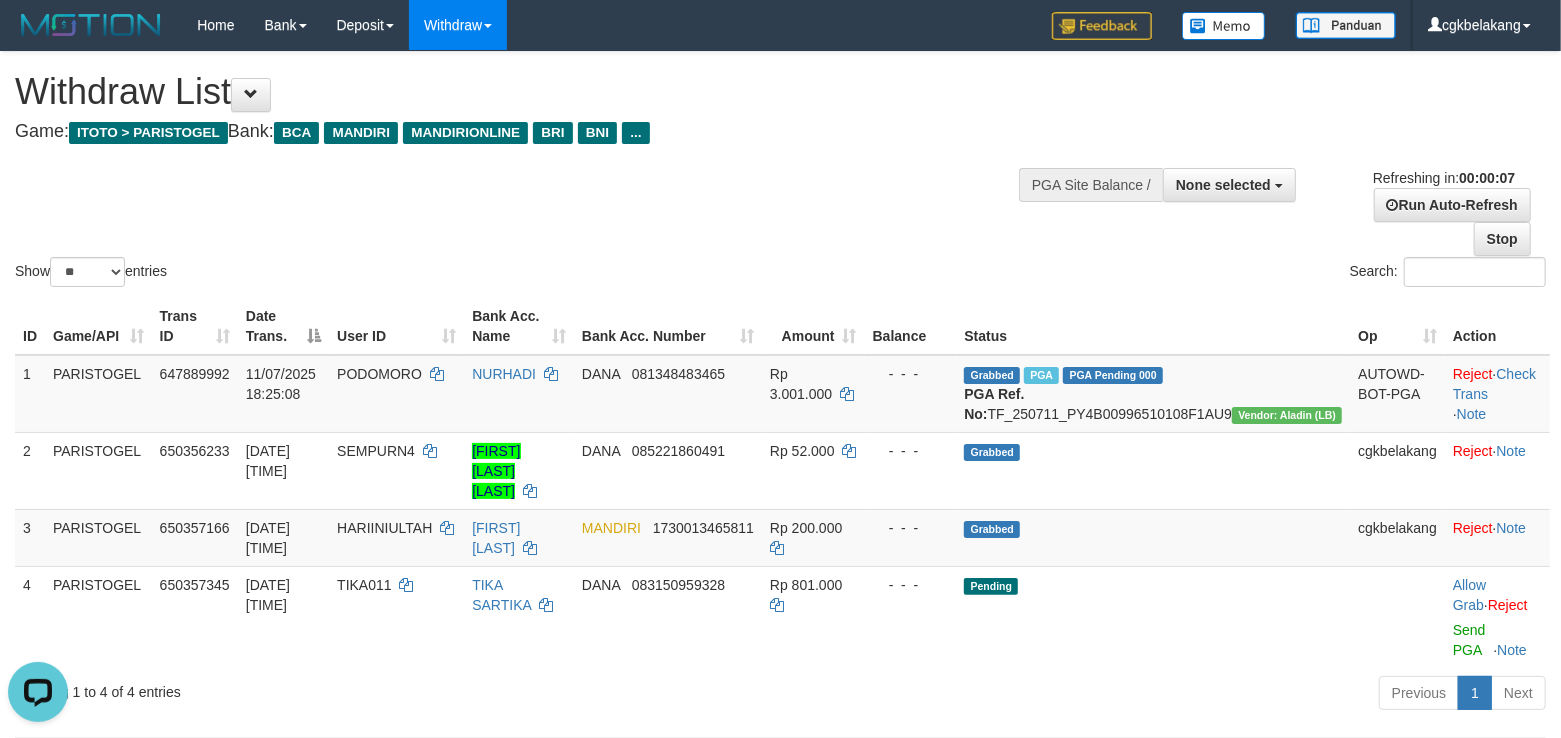 scroll, scrollTop: 0, scrollLeft: 0, axis: both 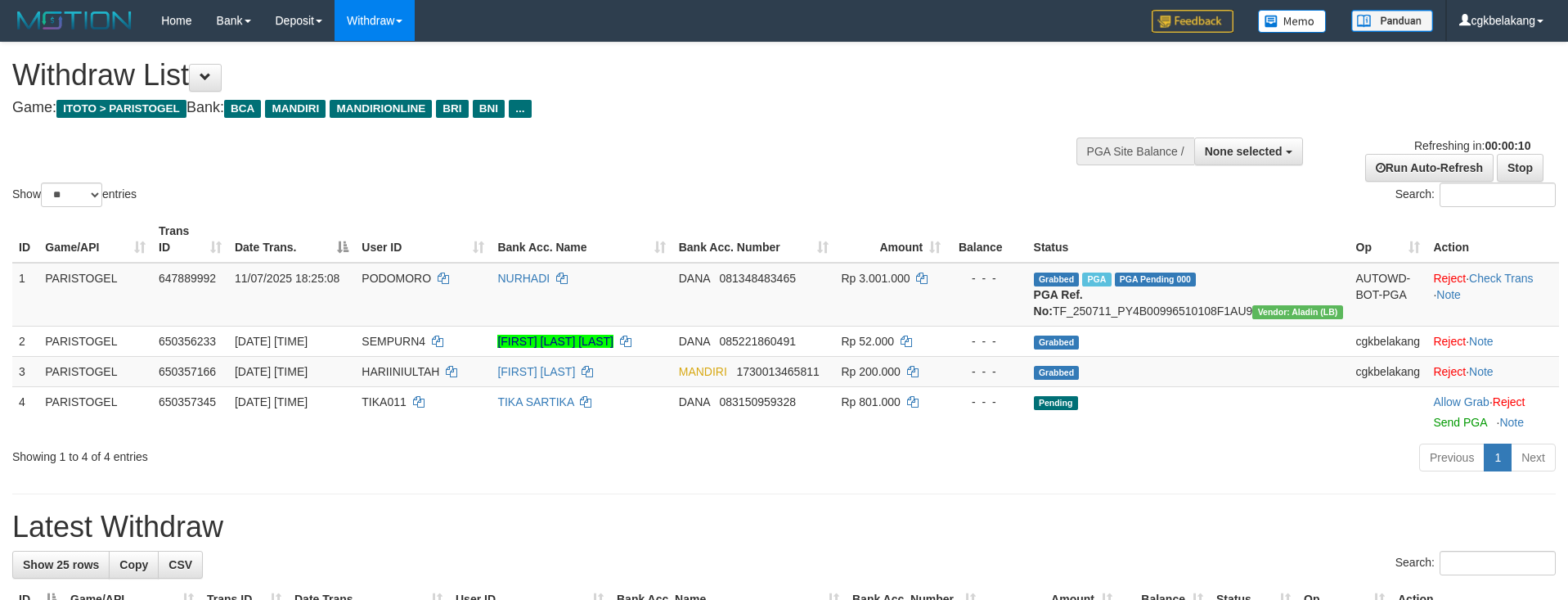 select 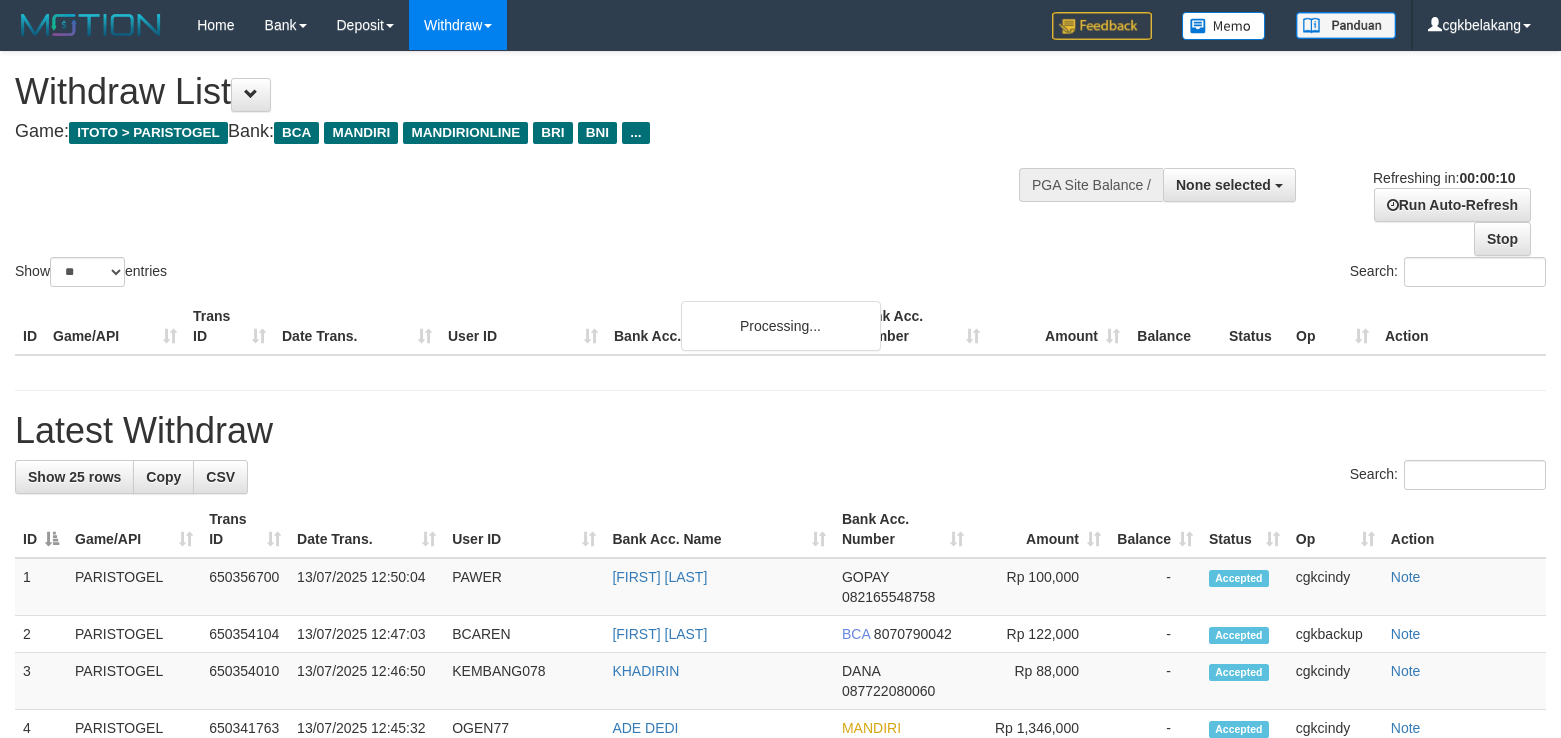 select 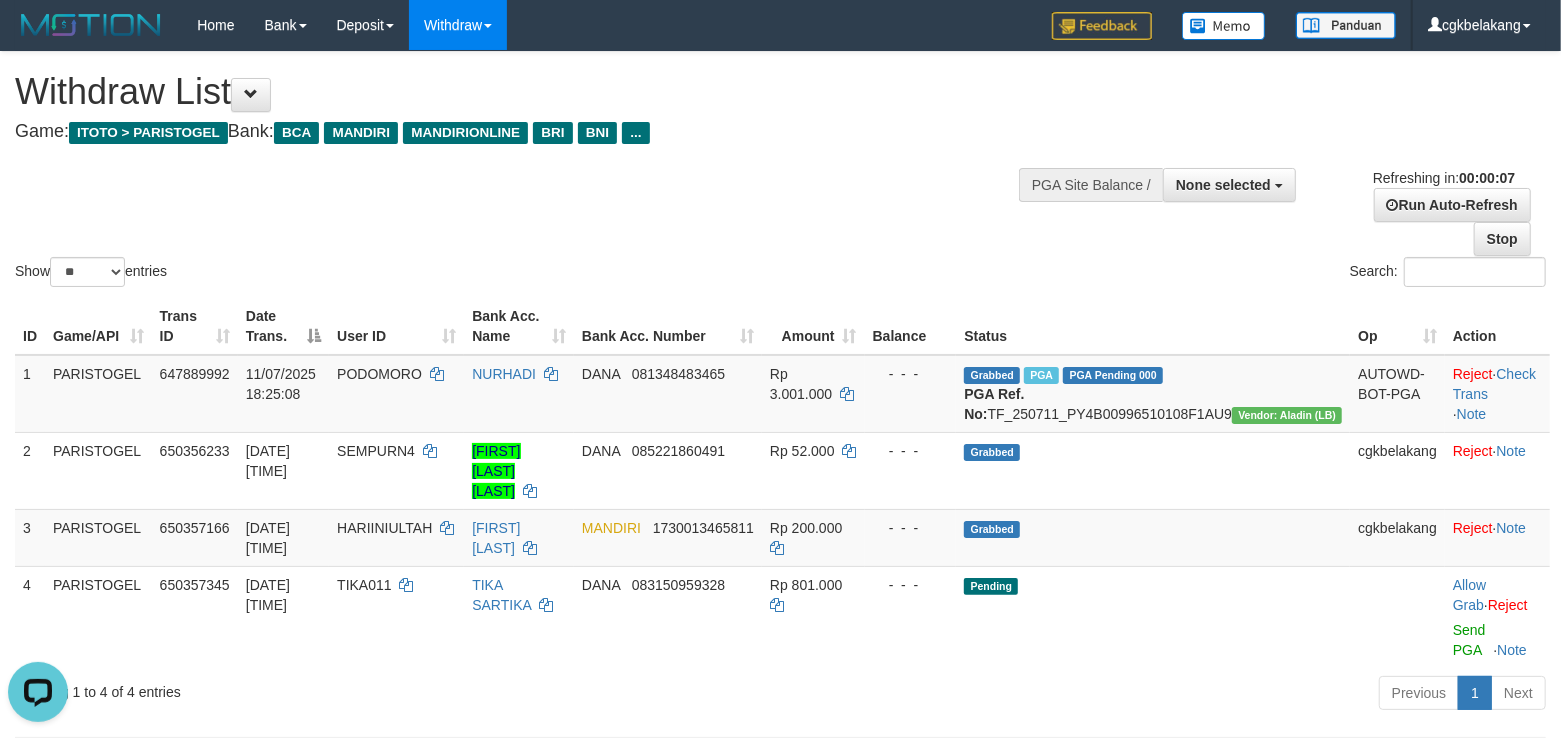 scroll, scrollTop: 0, scrollLeft: 0, axis: both 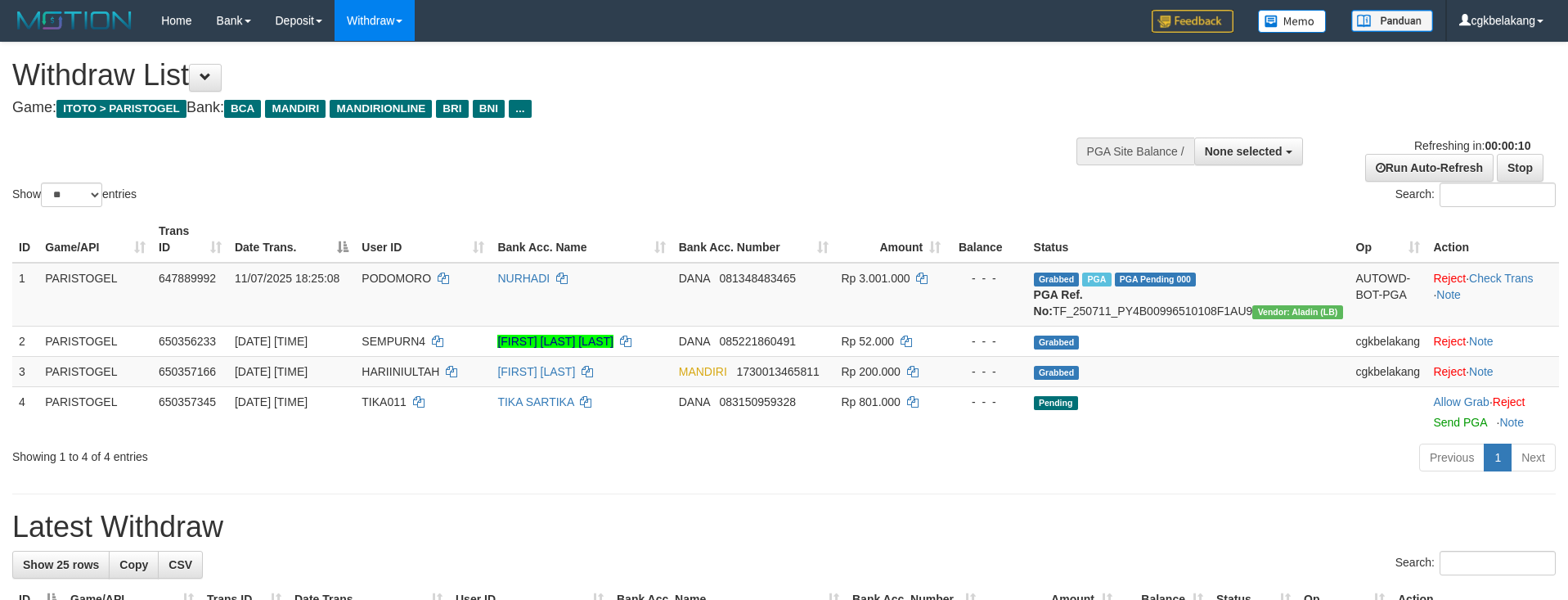 select 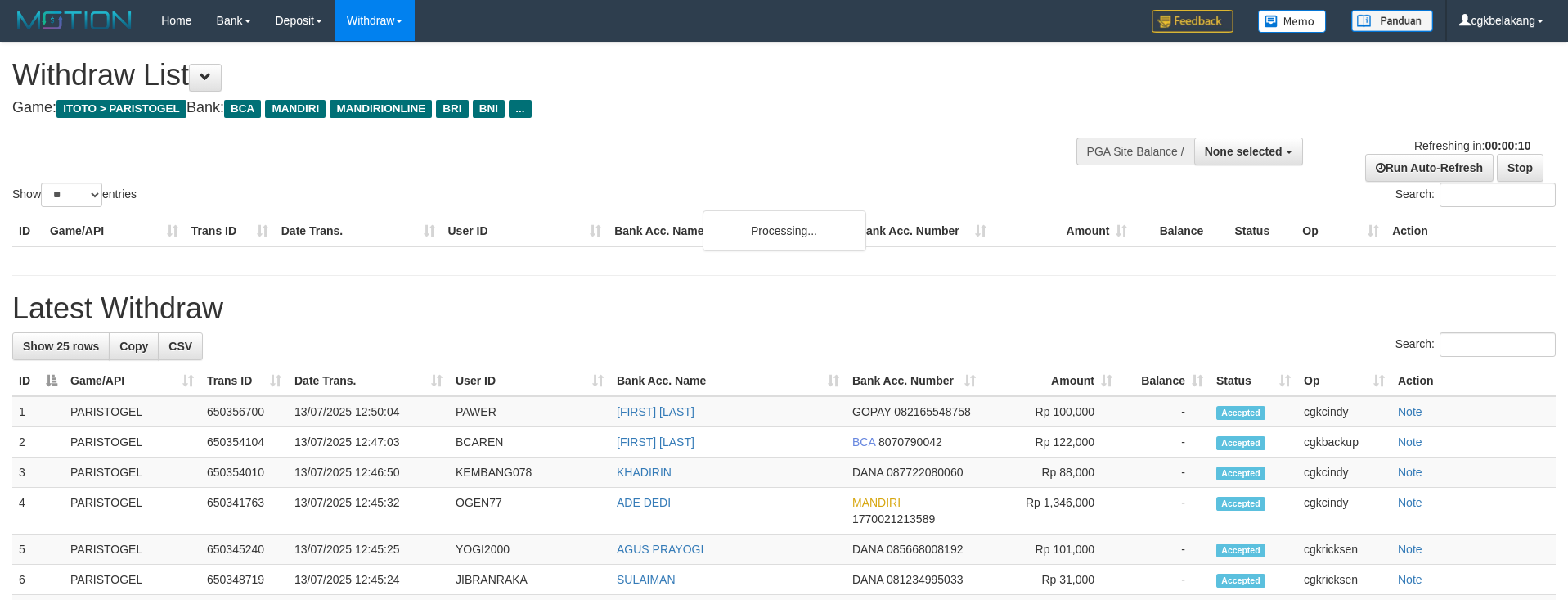 select 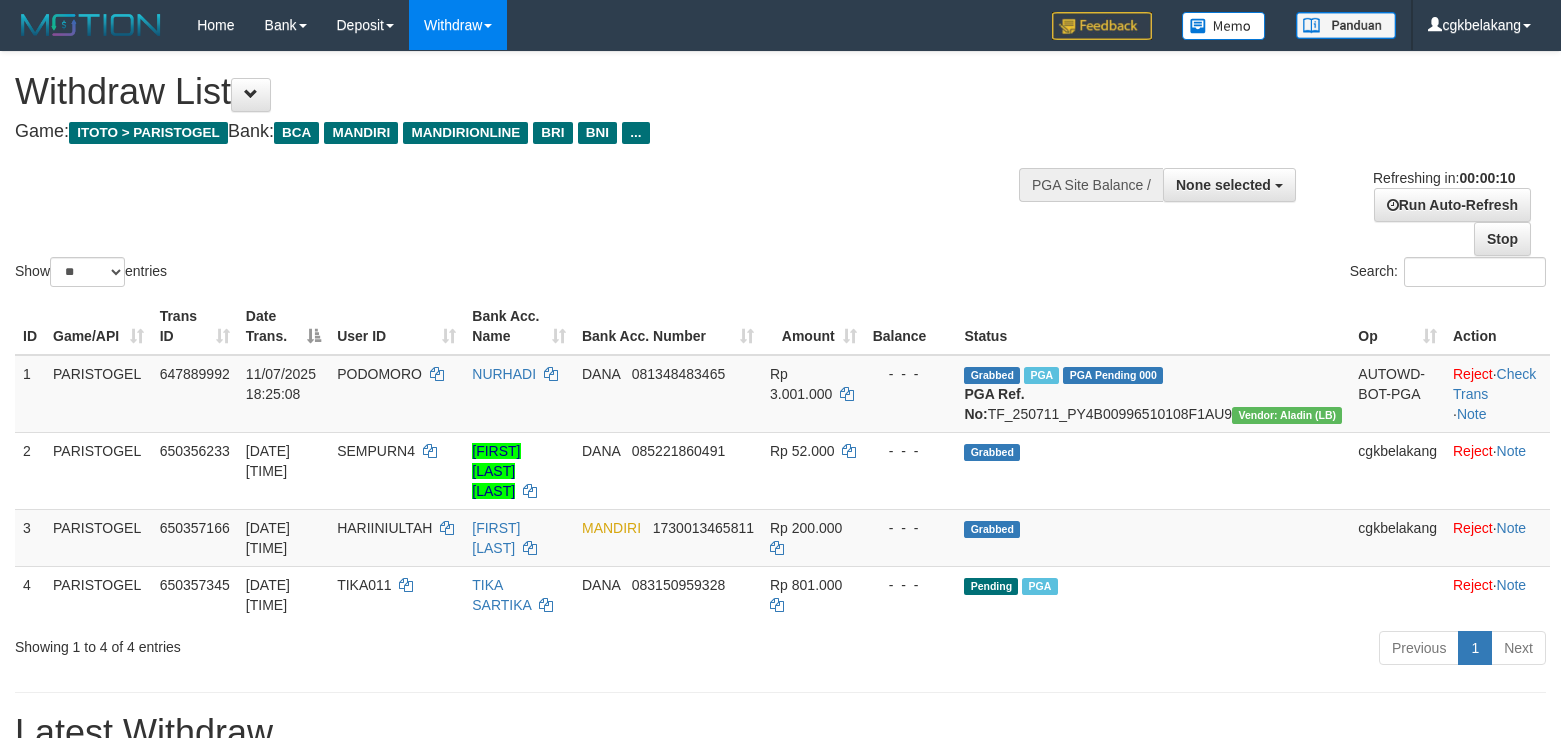 select 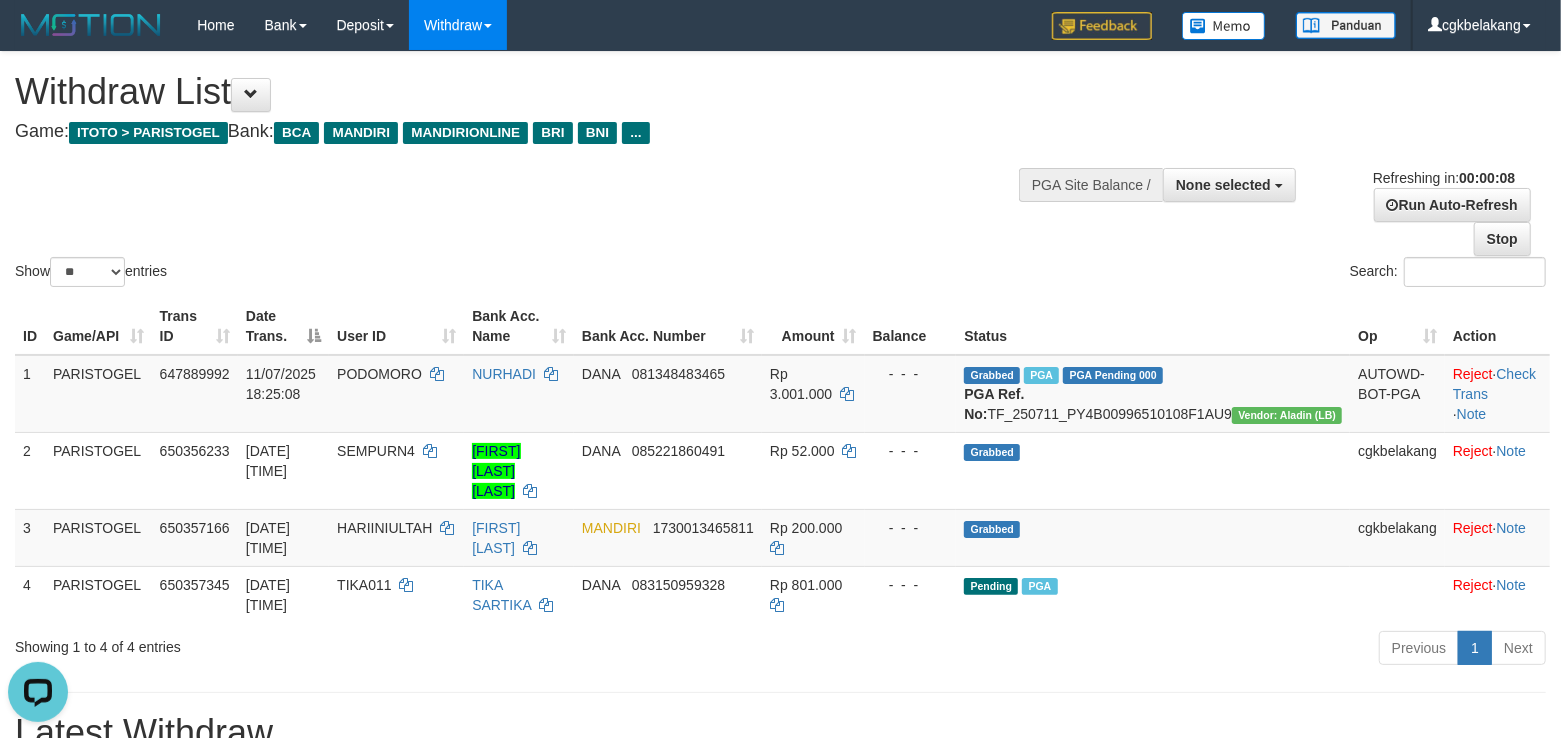 scroll, scrollTop: 0, scrollLeft: 0, axis: both 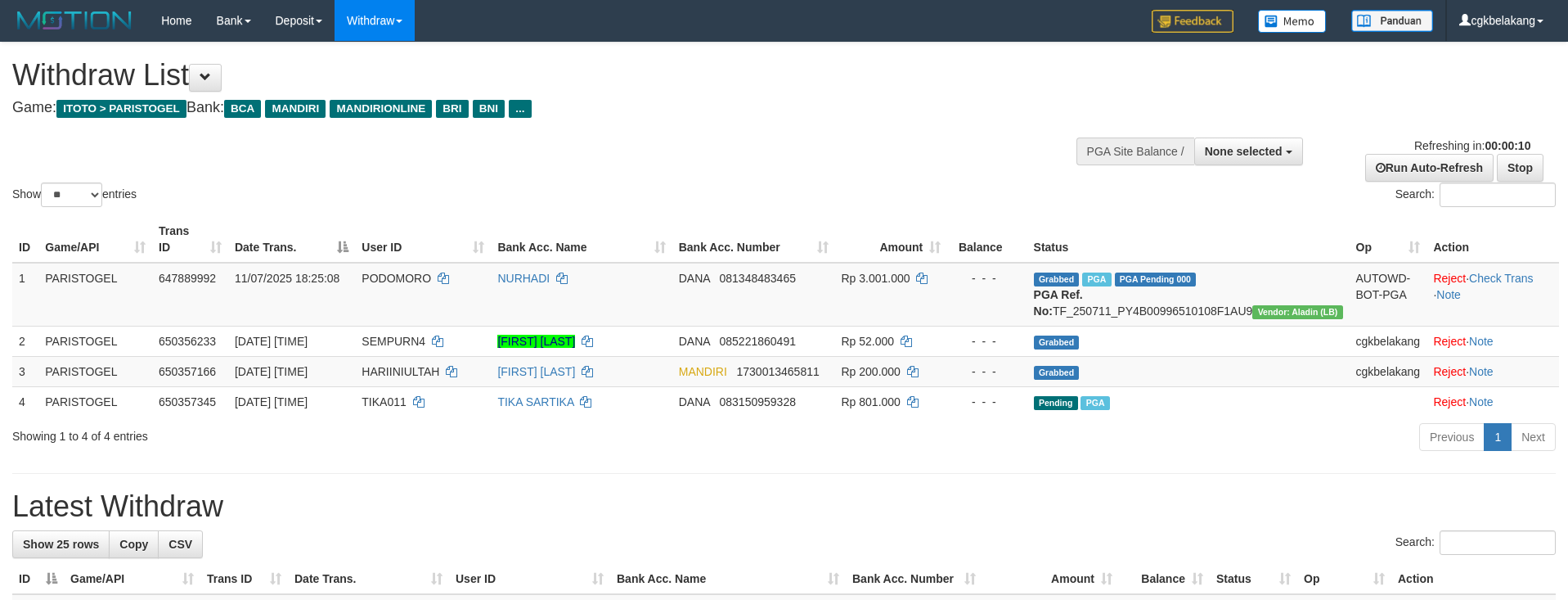 select 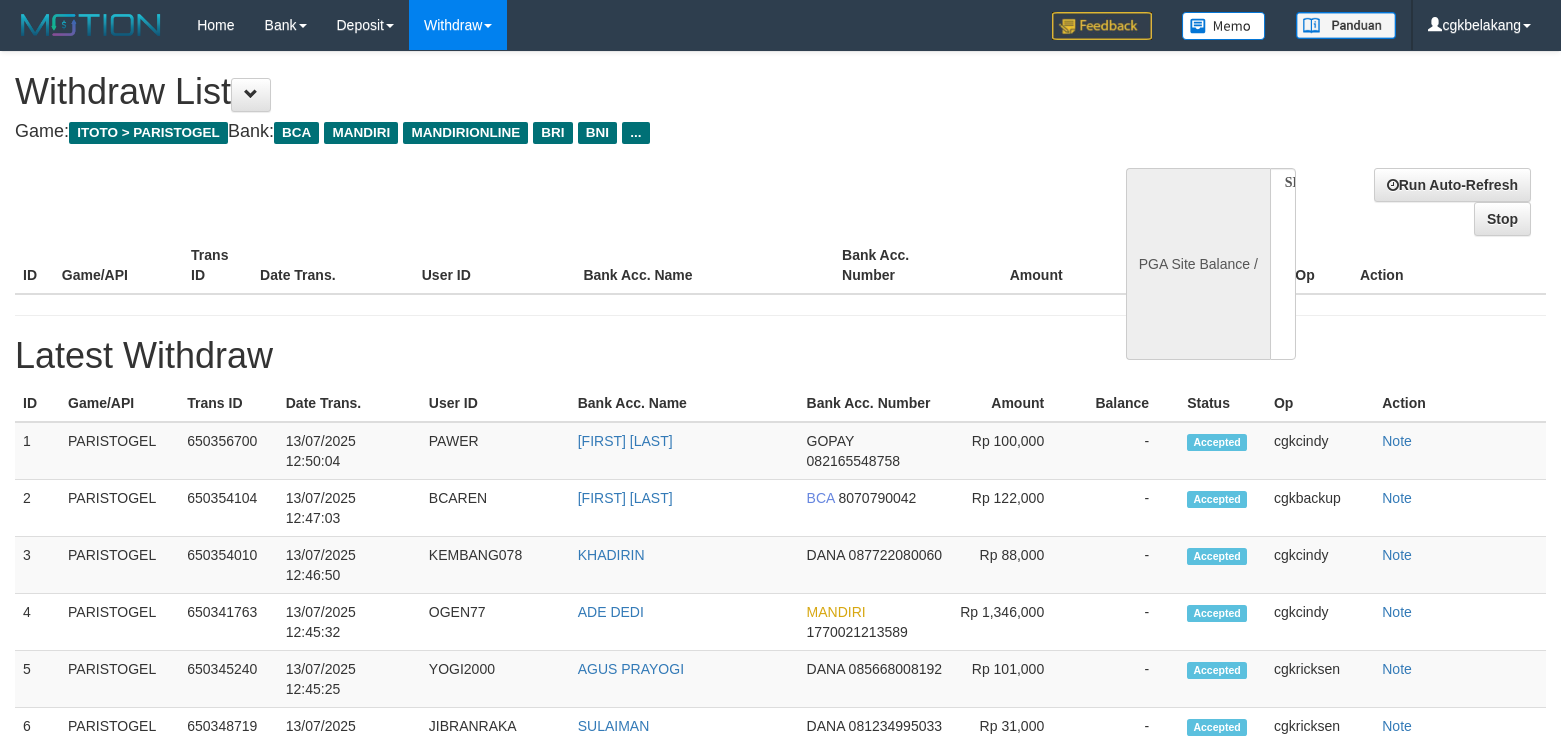 select 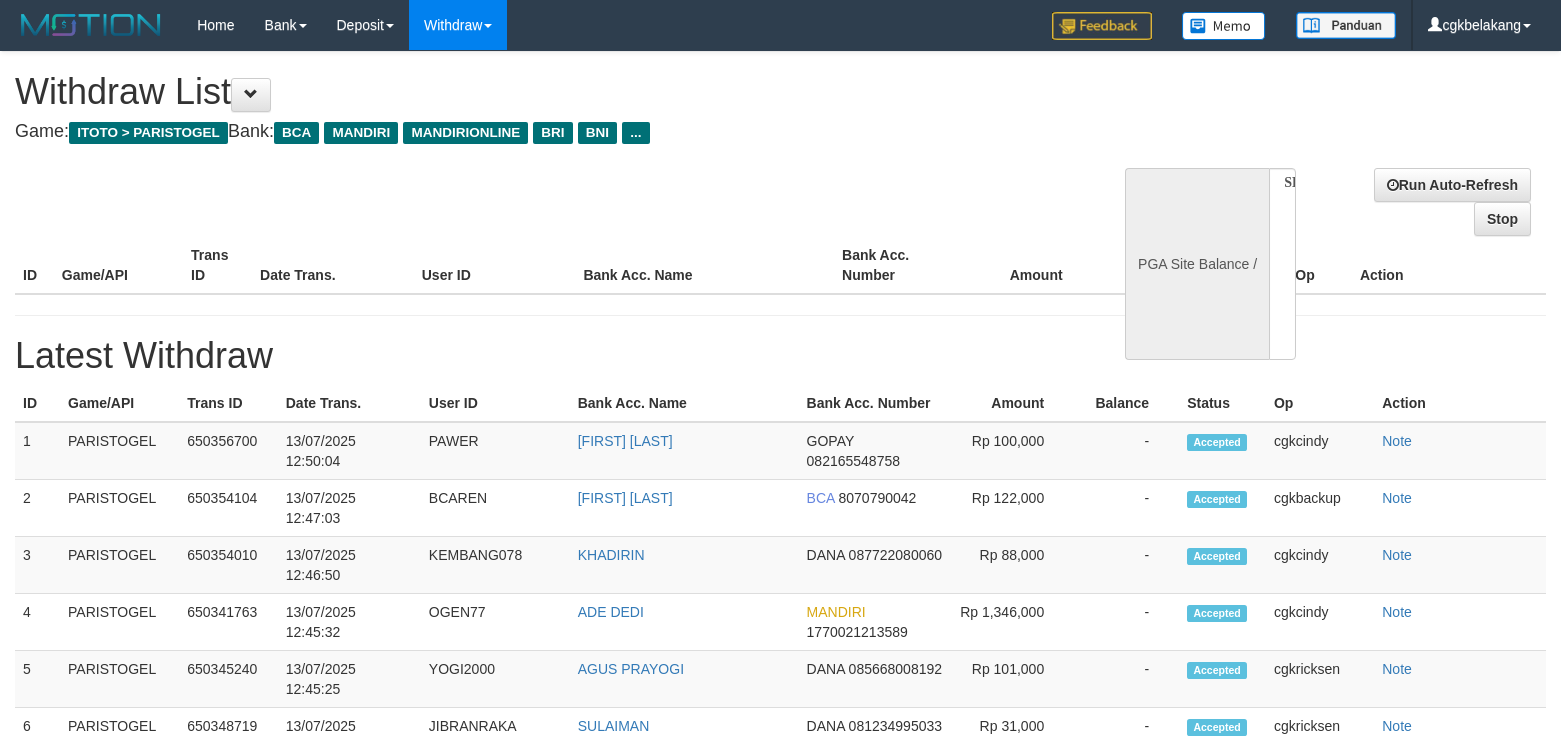 scroll, scrollTop: 0, scrollLeft: 0, axis: both 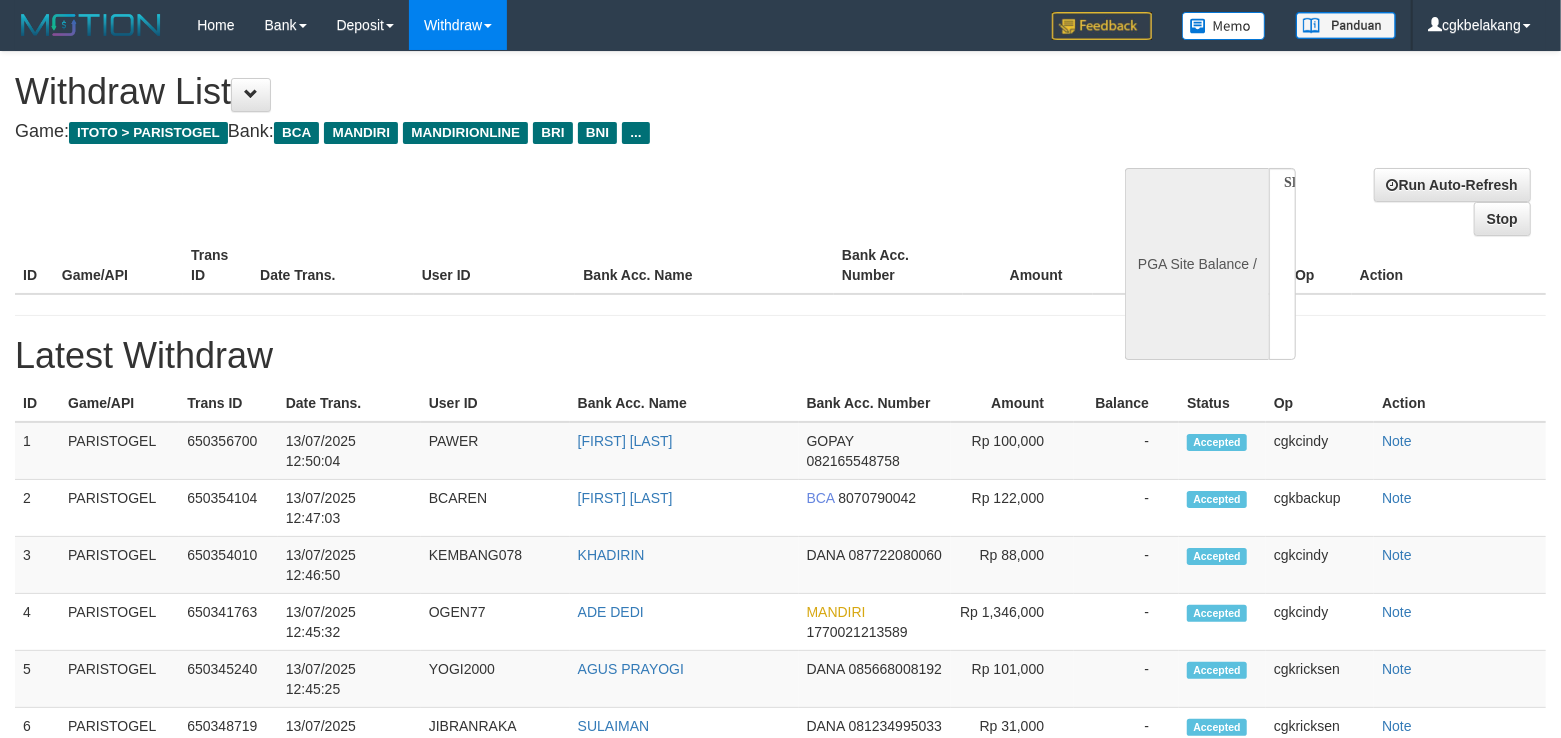 select on "**" 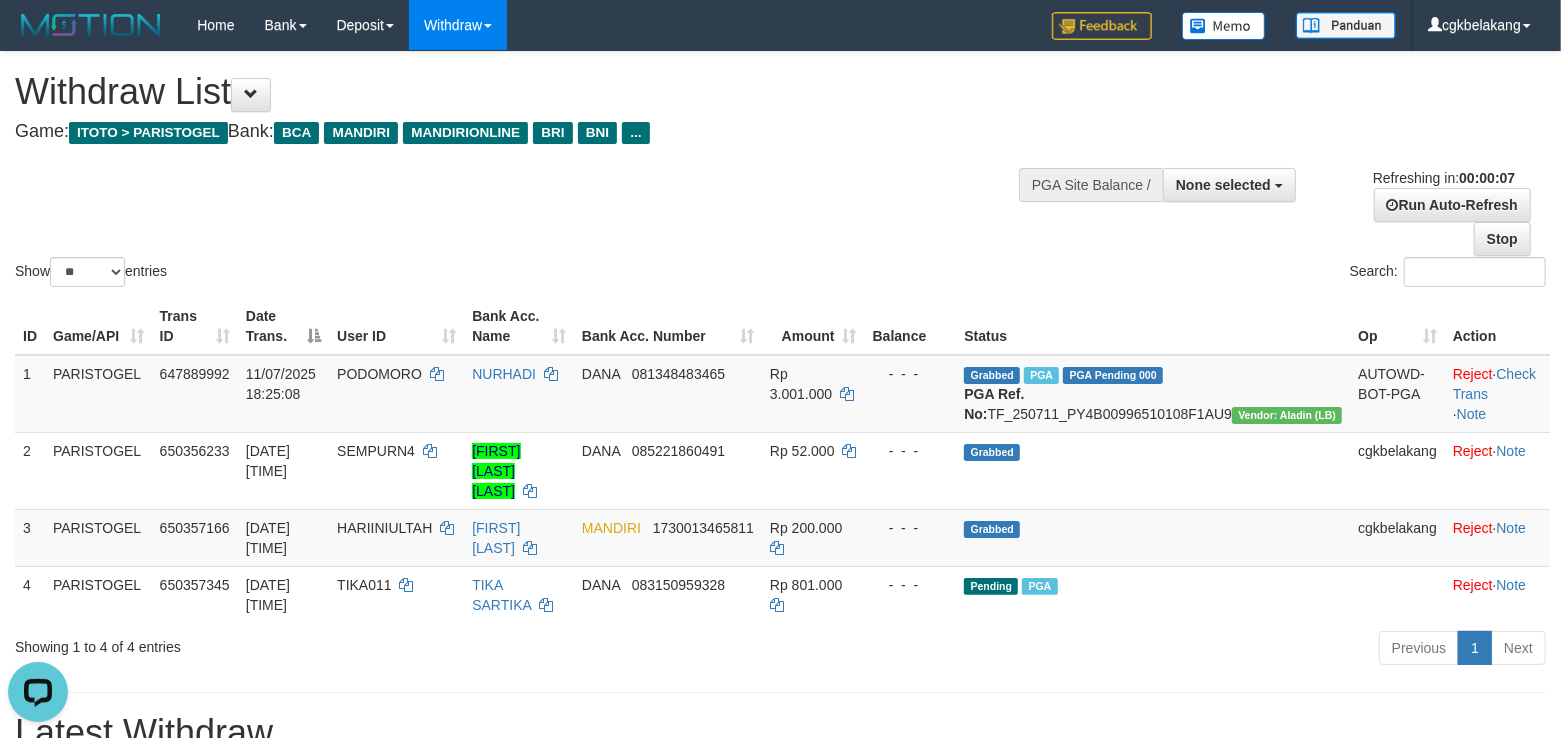 scroll, scrollTop: 0, scrollLeft: 0, axis: both 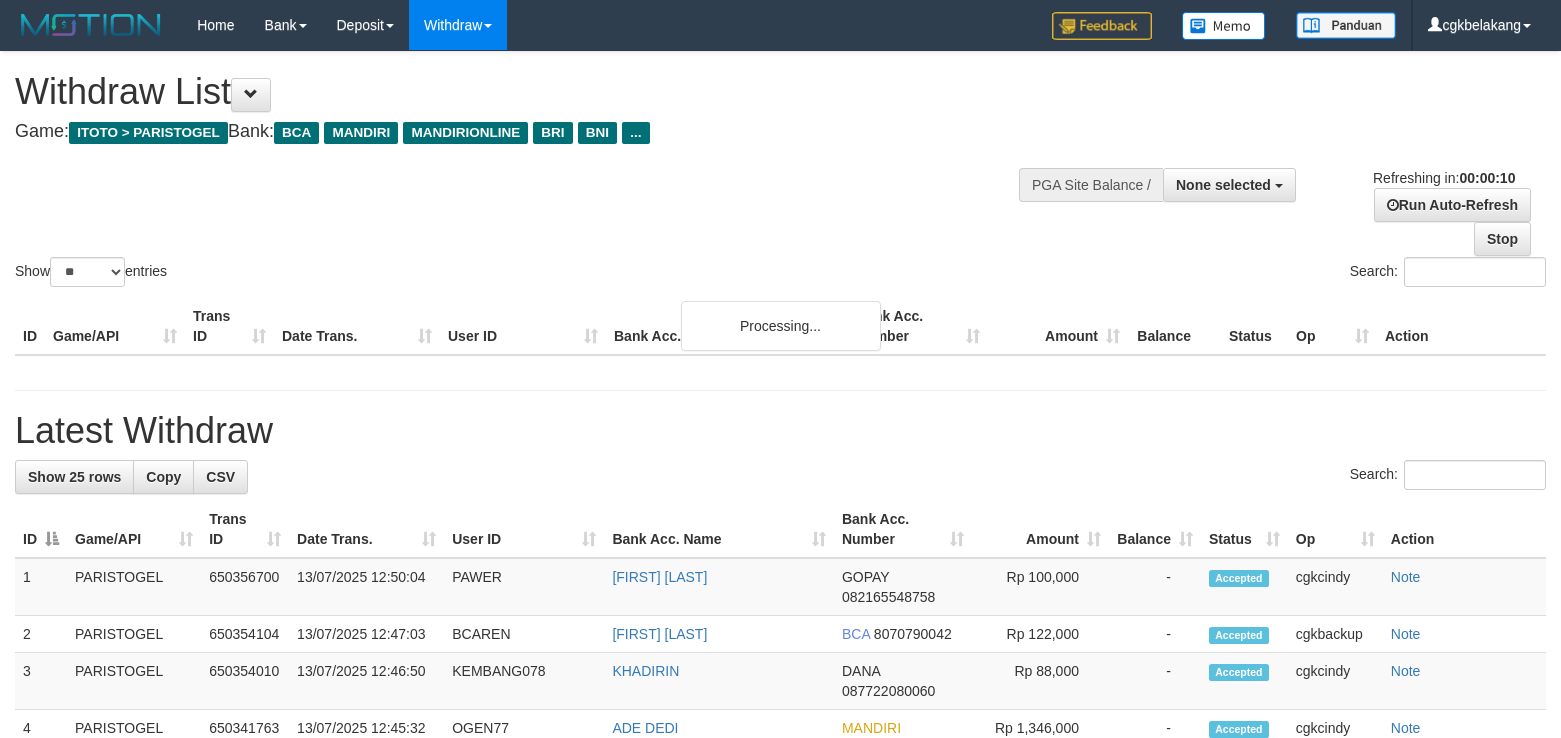 select 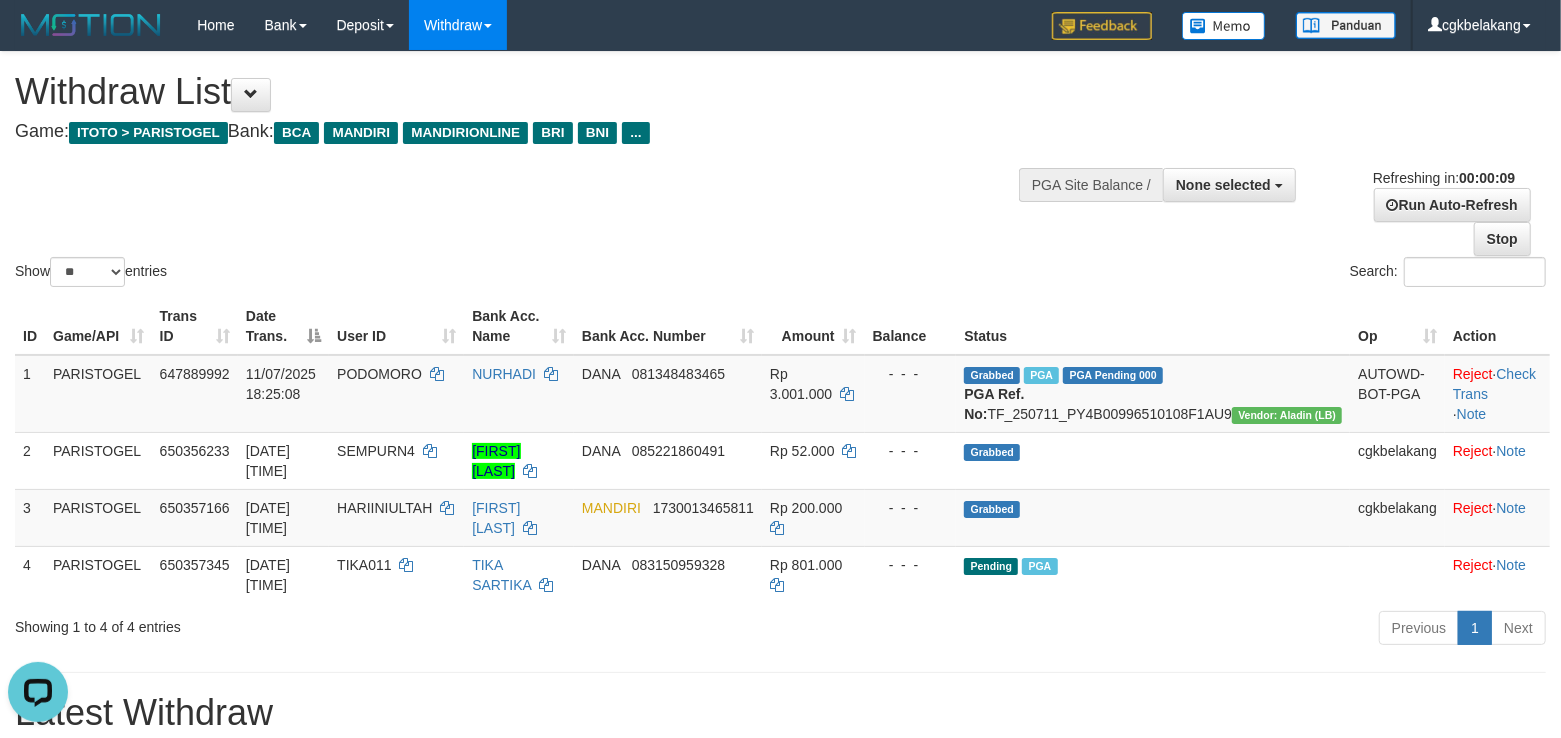 scroll, scrollTop: 0, scrollLeft: 0, axis: both 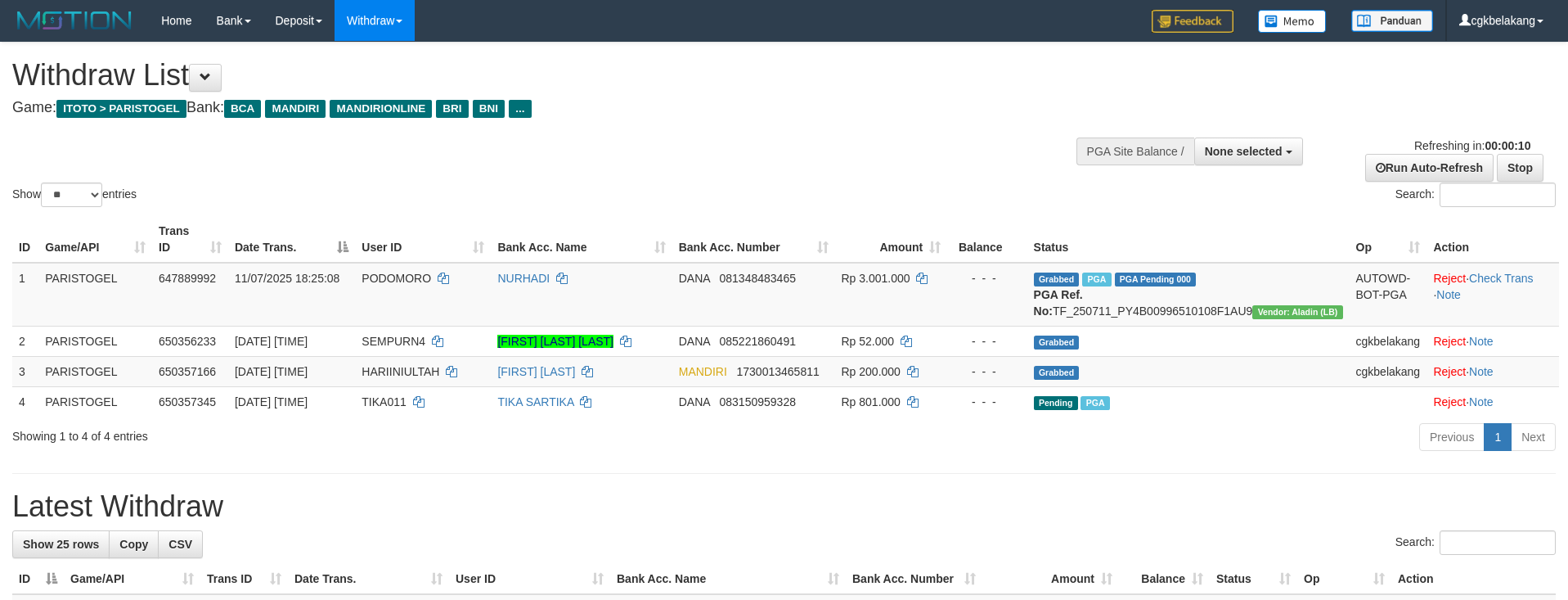 select 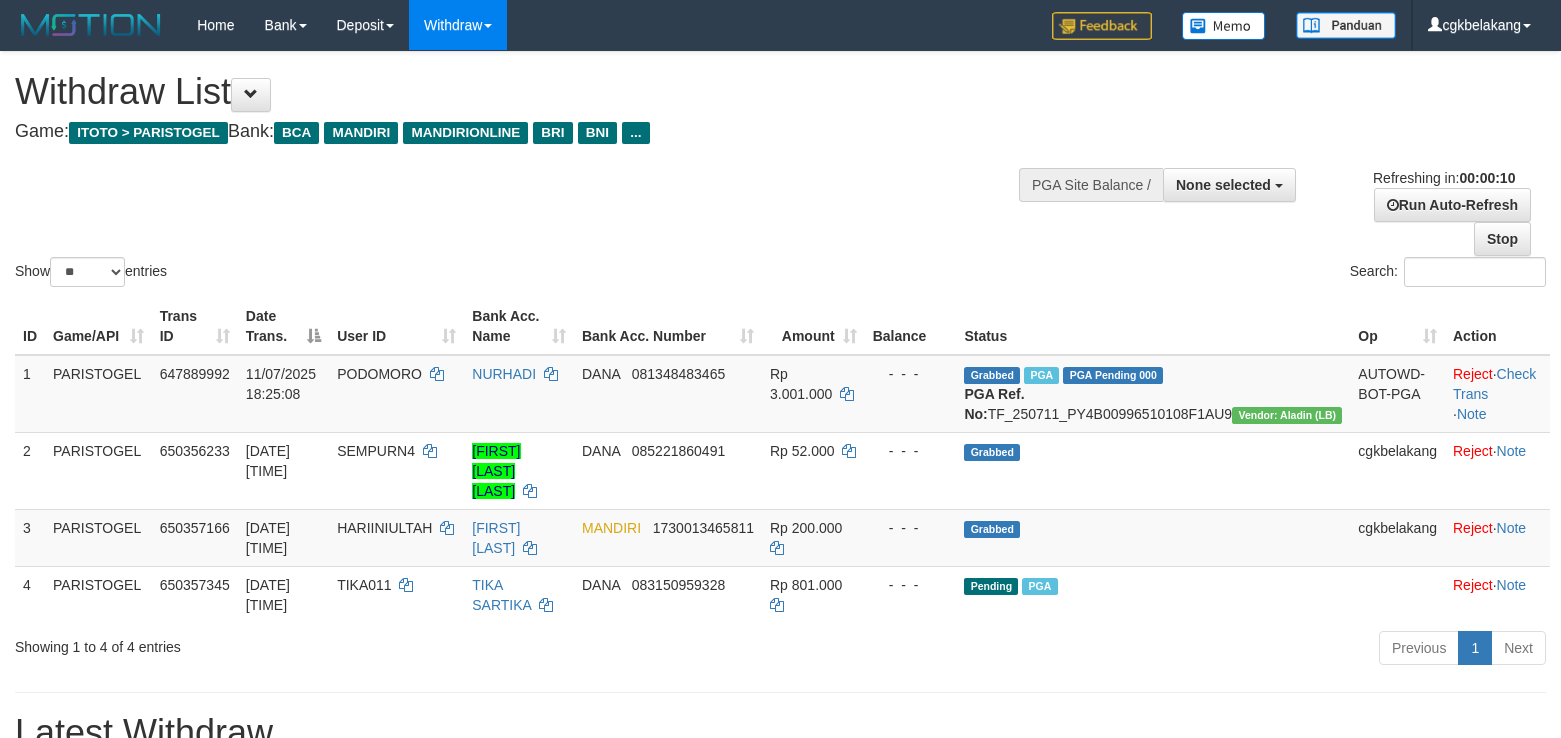 select 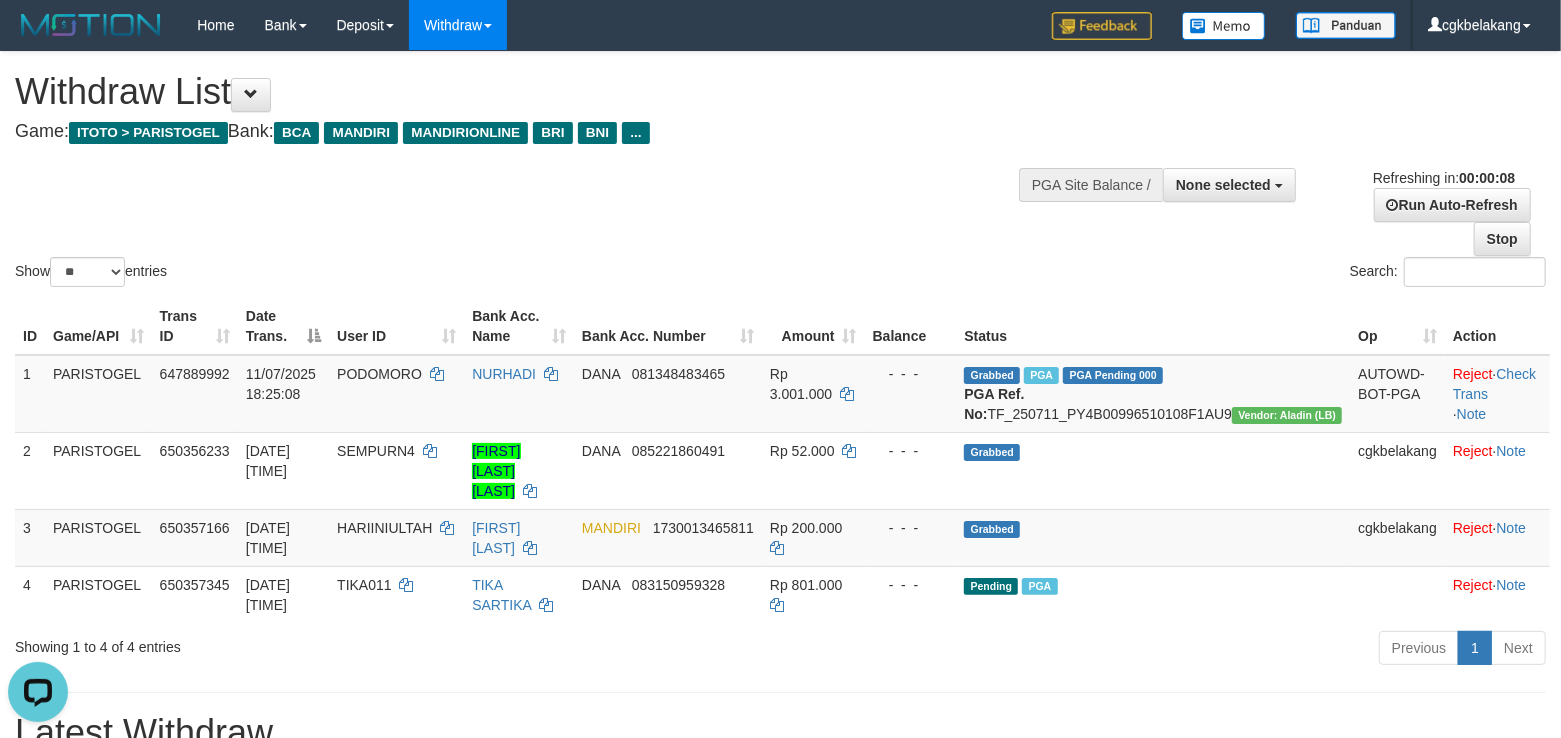 scroll, scrollTop: 0, scrollLeft: 0, axis: both 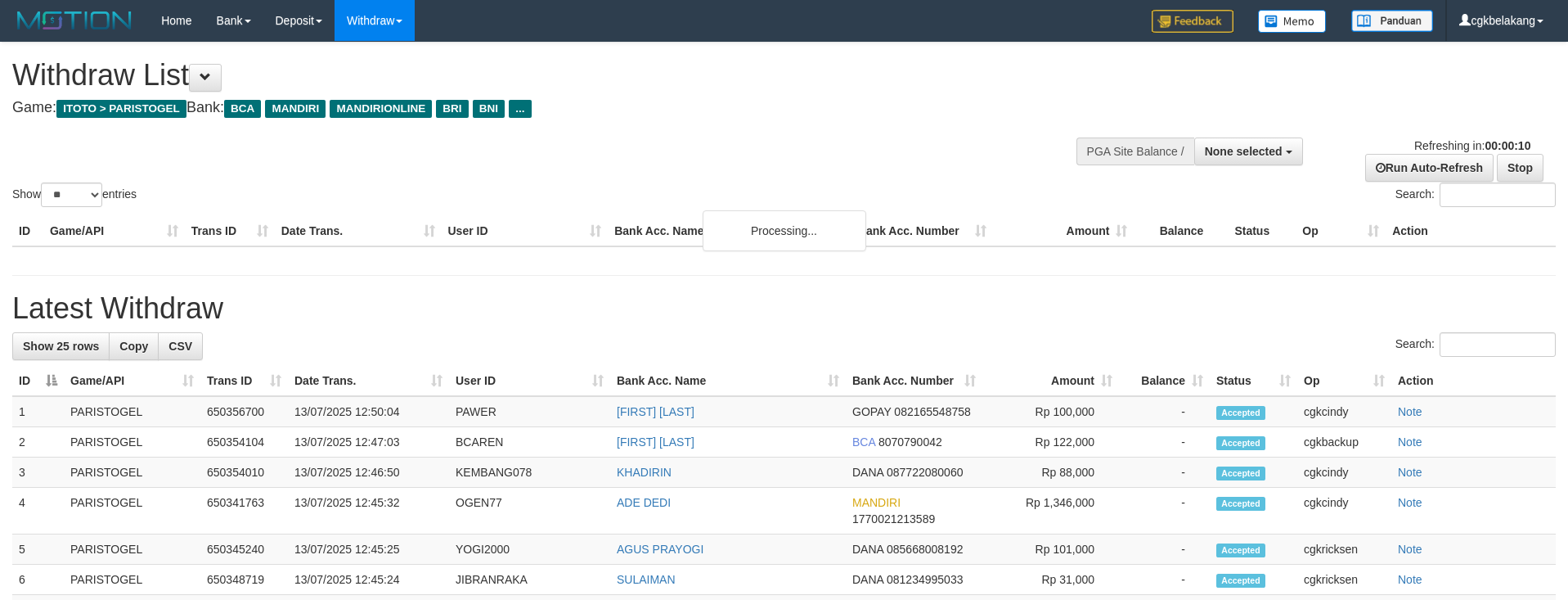 select 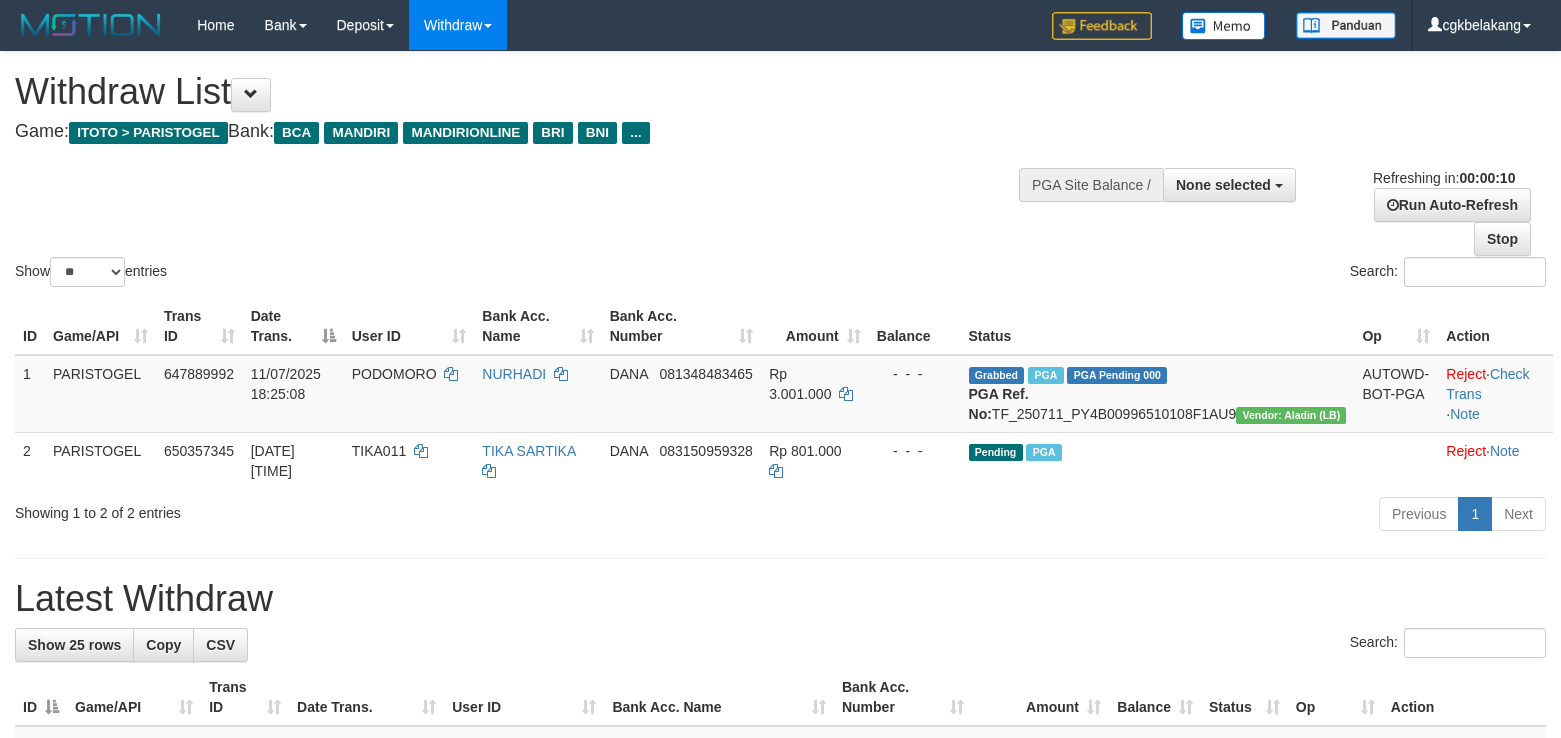 select 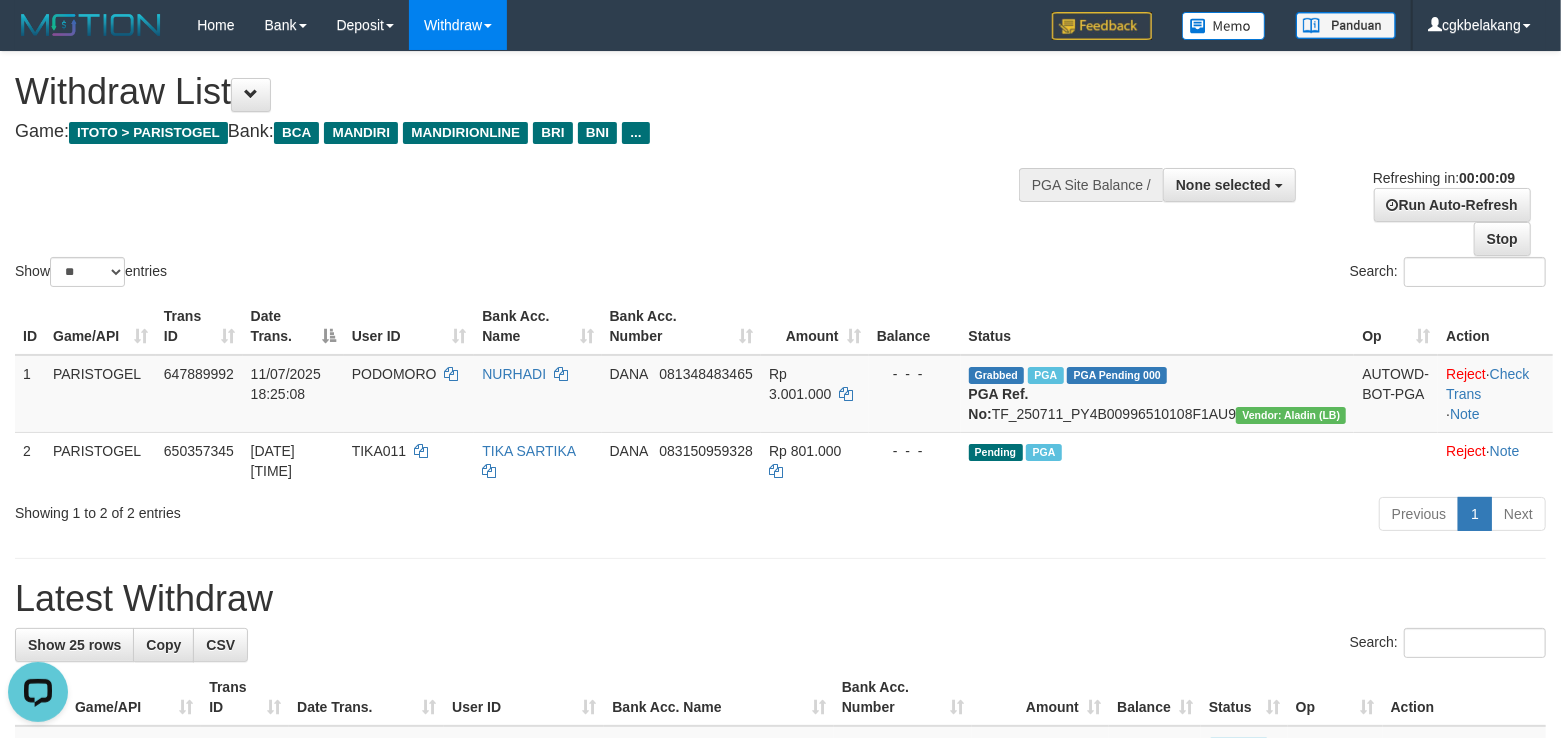 scroll, scrollTop: 0, scrollLeft: 0, axis: both 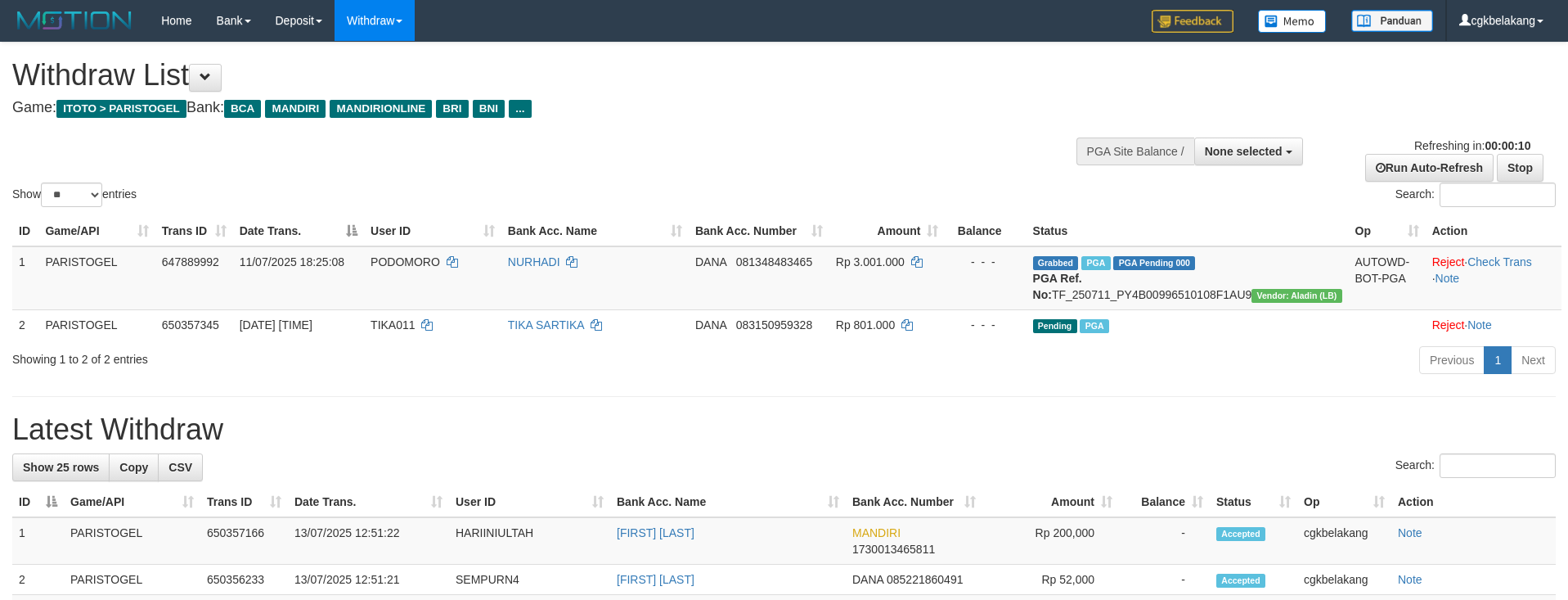 select 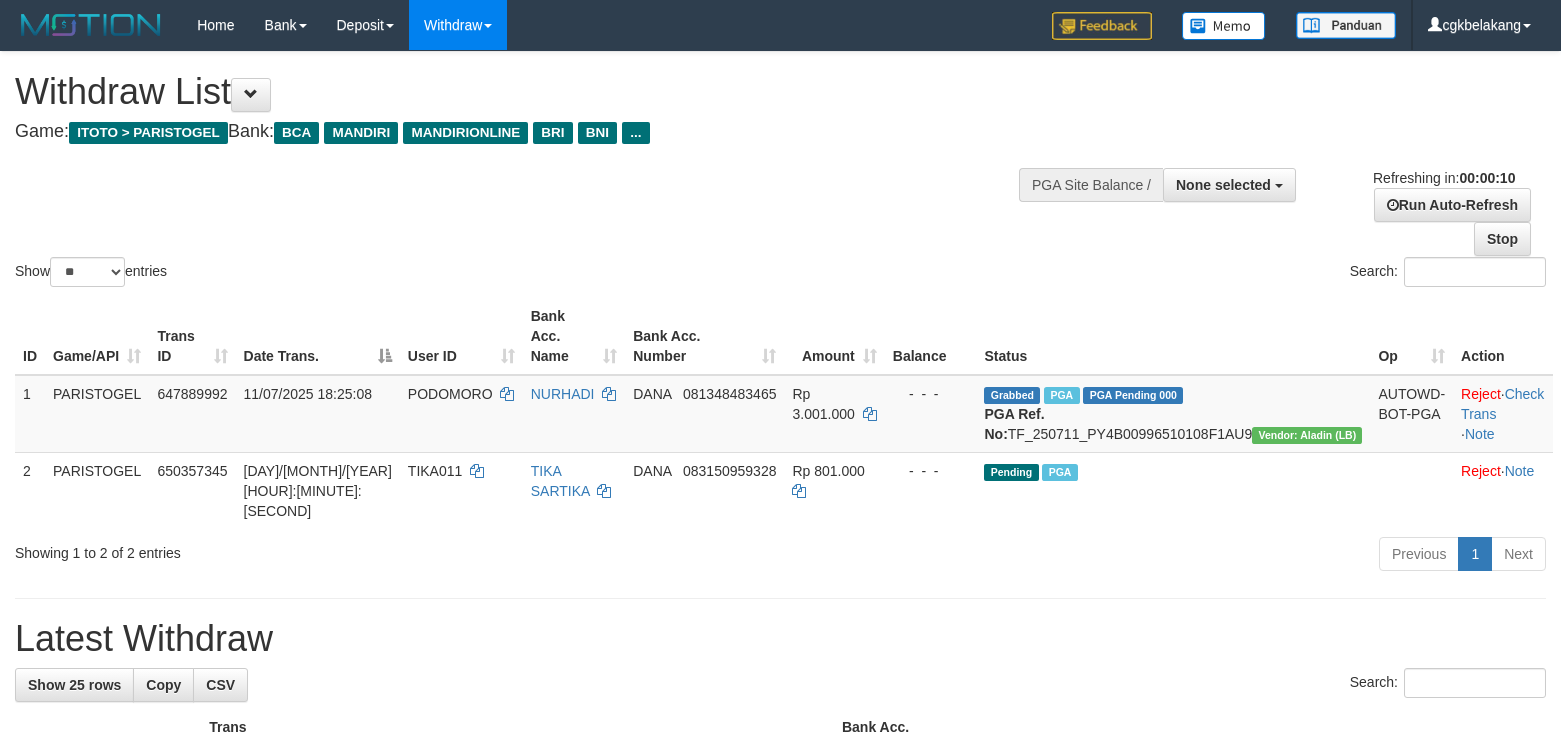 select 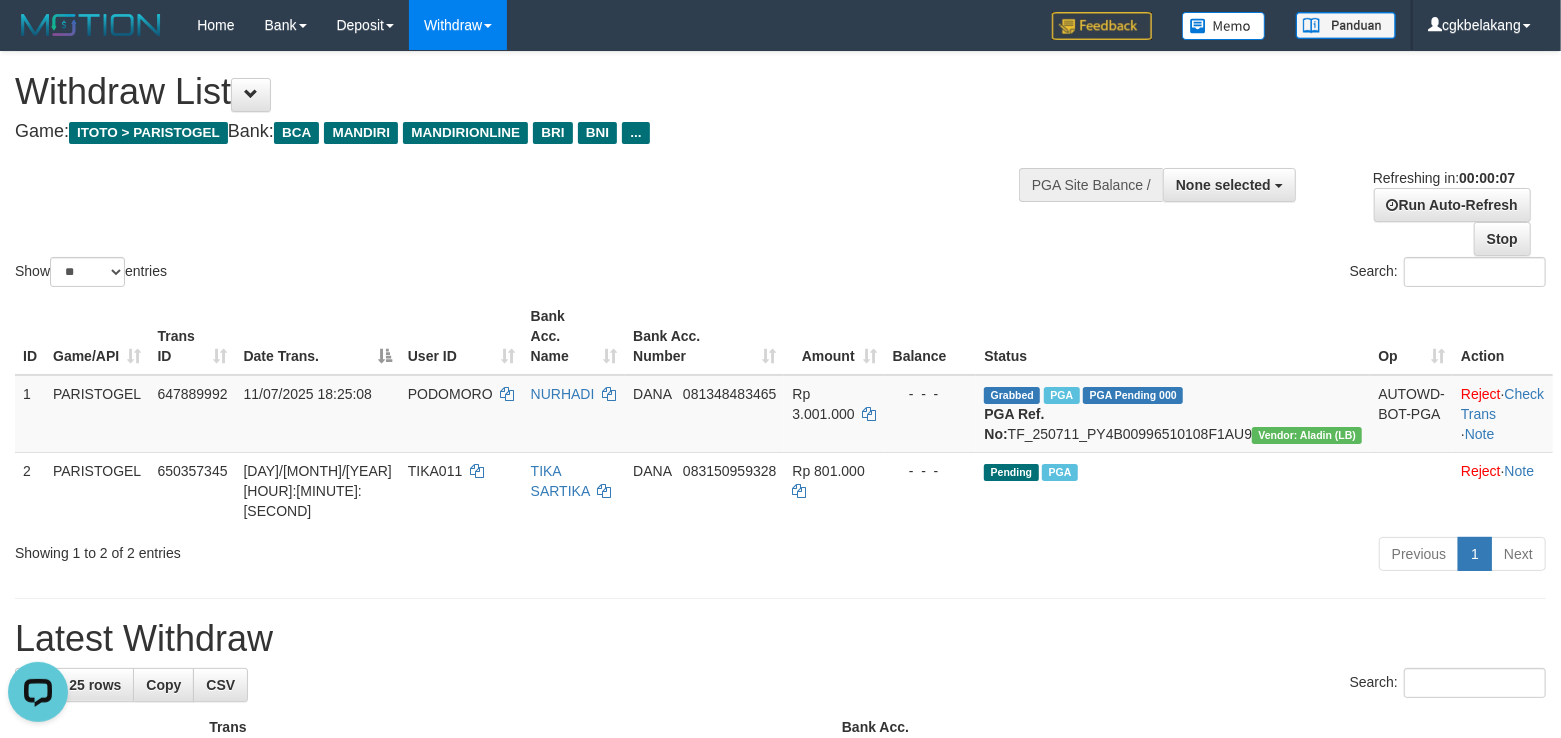 scroll, scrollTop: 0, scrollLeft: 0, axis: both 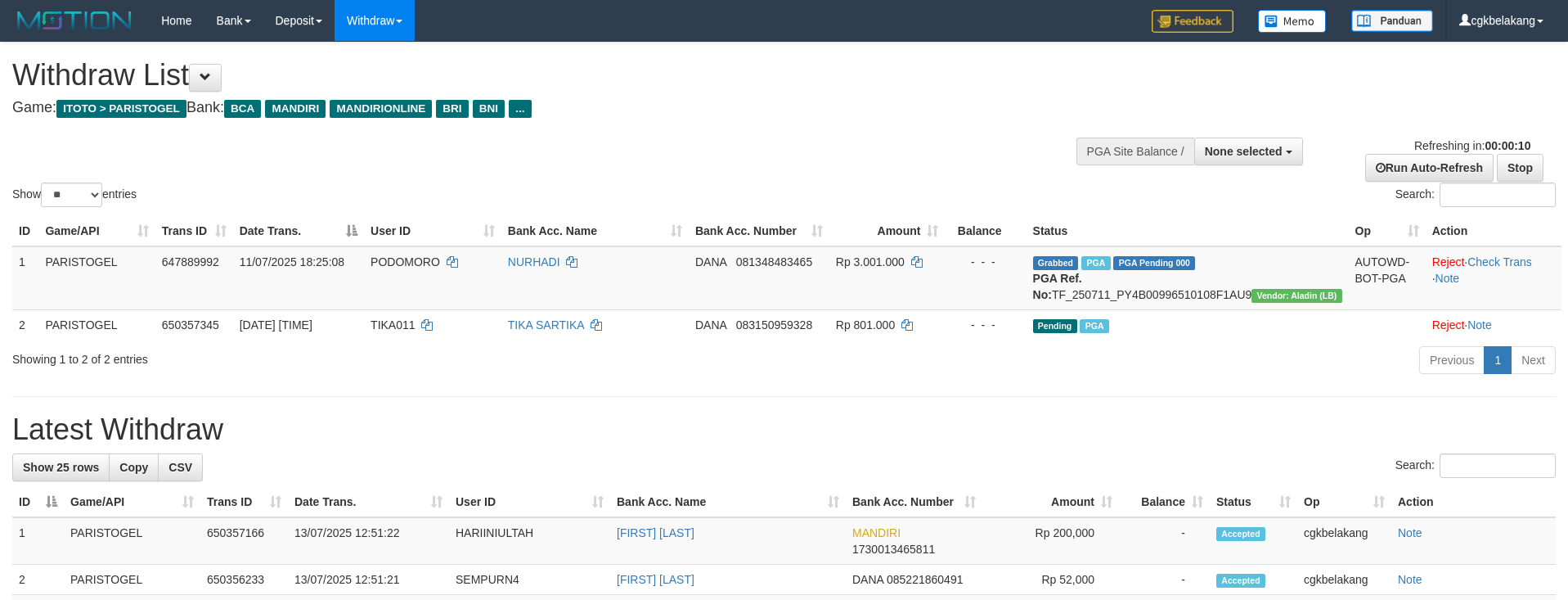 select 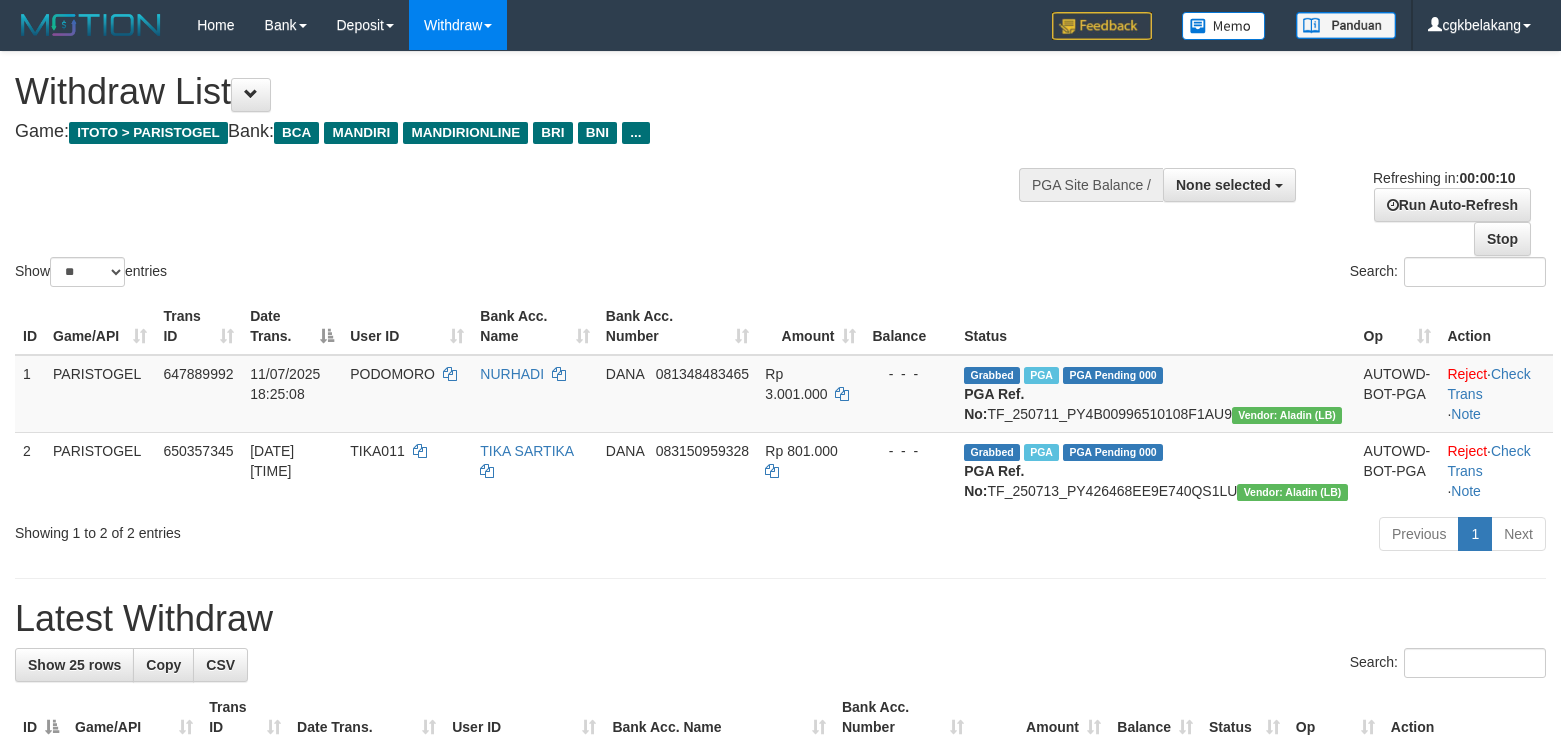 select 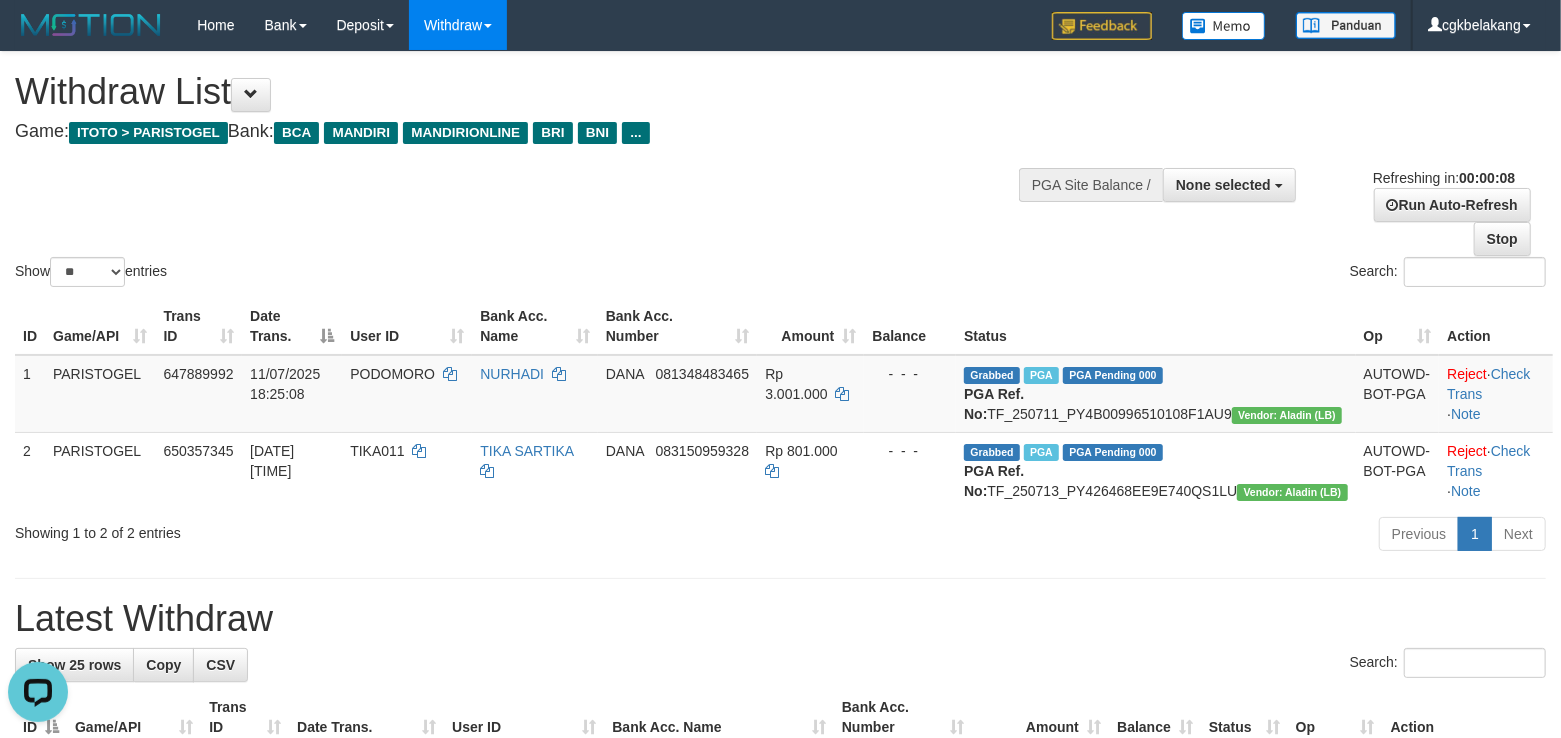 scroll, scrollTop: 0, scrollLeft: 0, axis: both 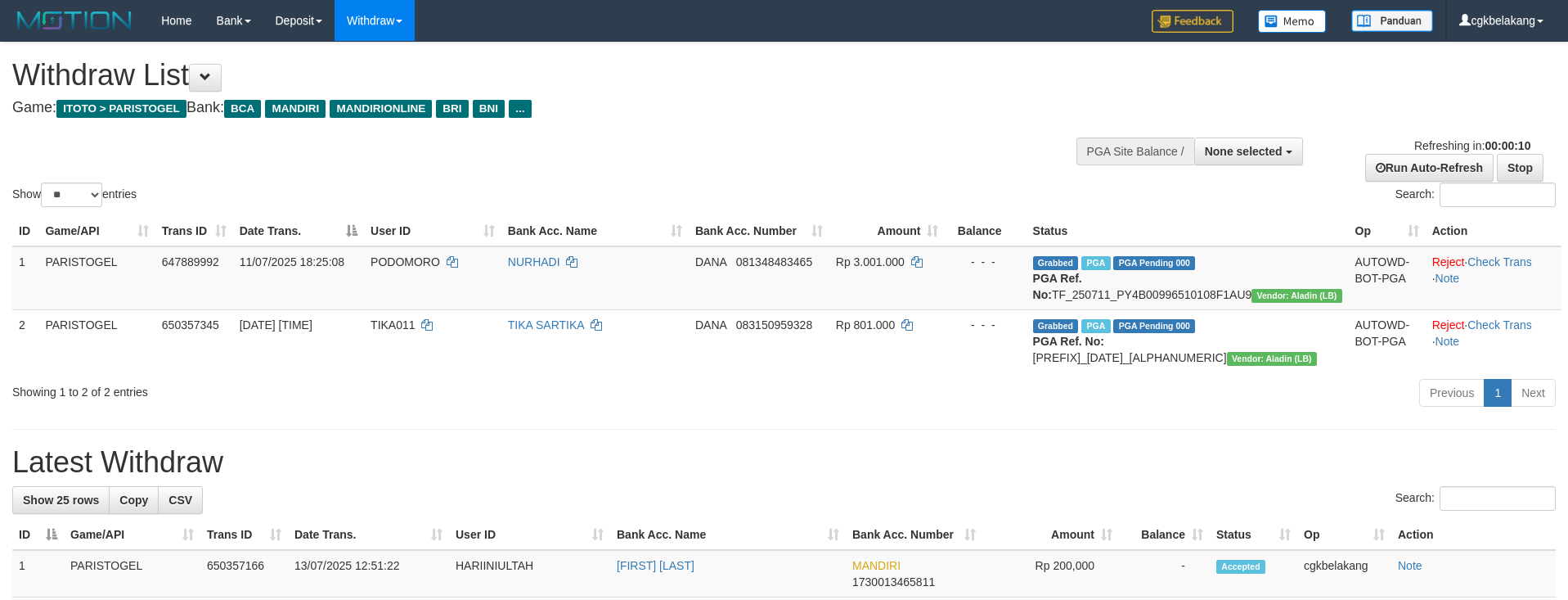 select 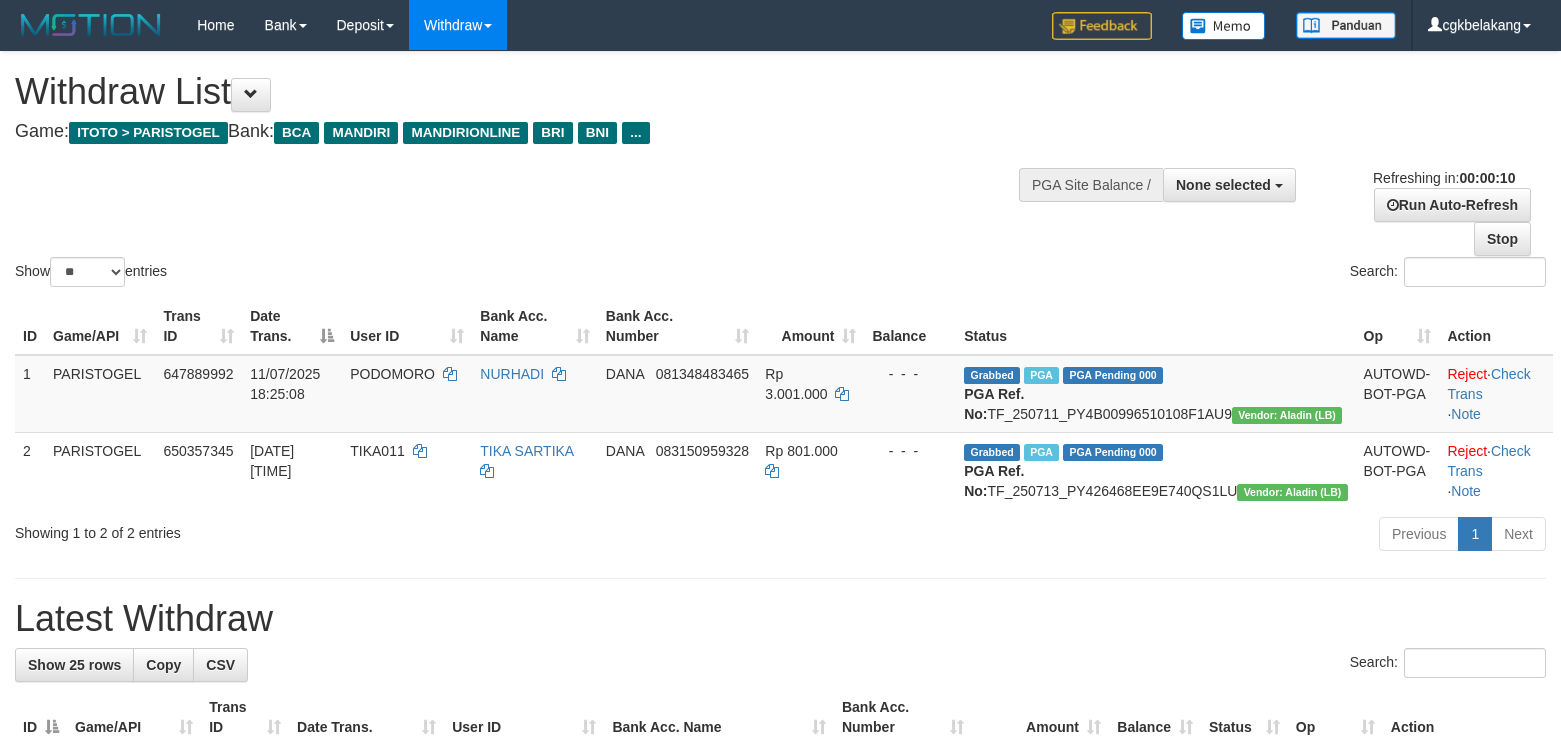 select 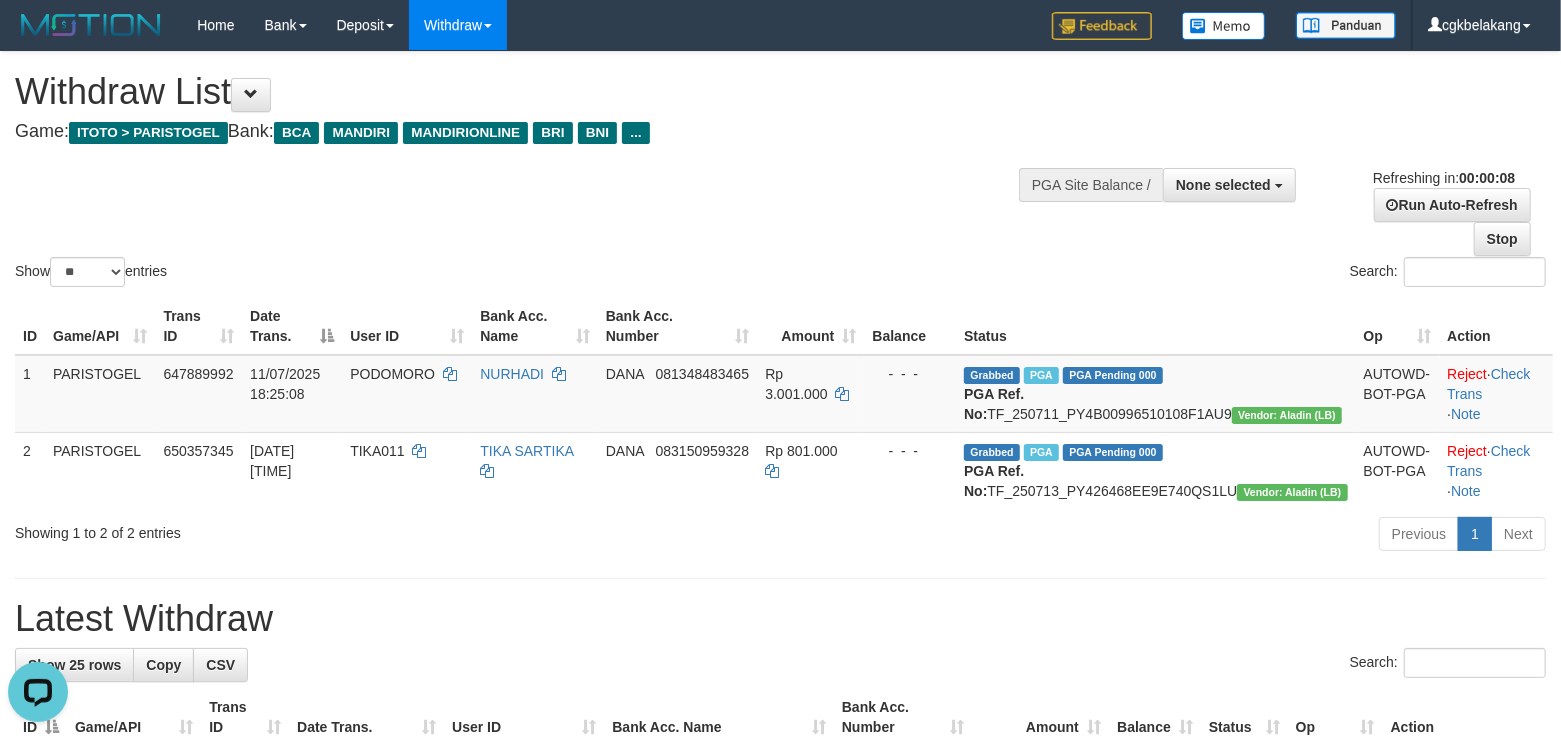 scroll, scrollTop: 0, scrollLeft: 0, axis: both 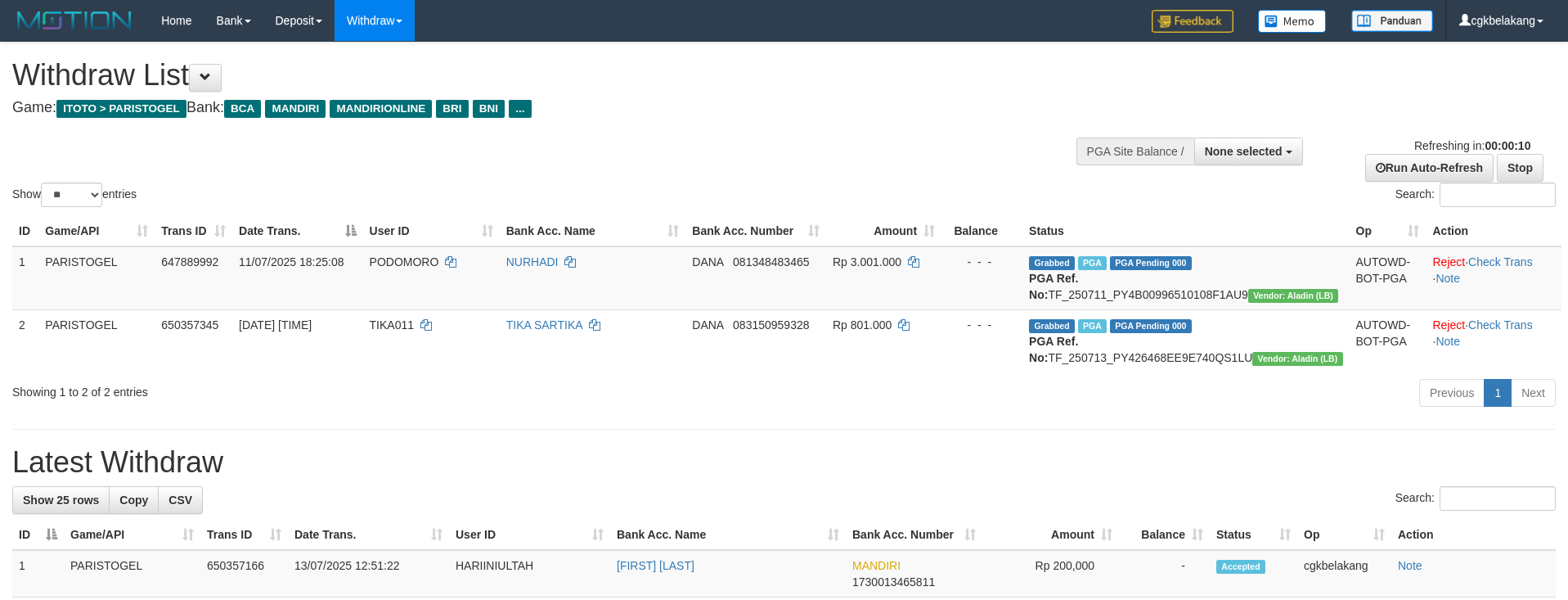 select 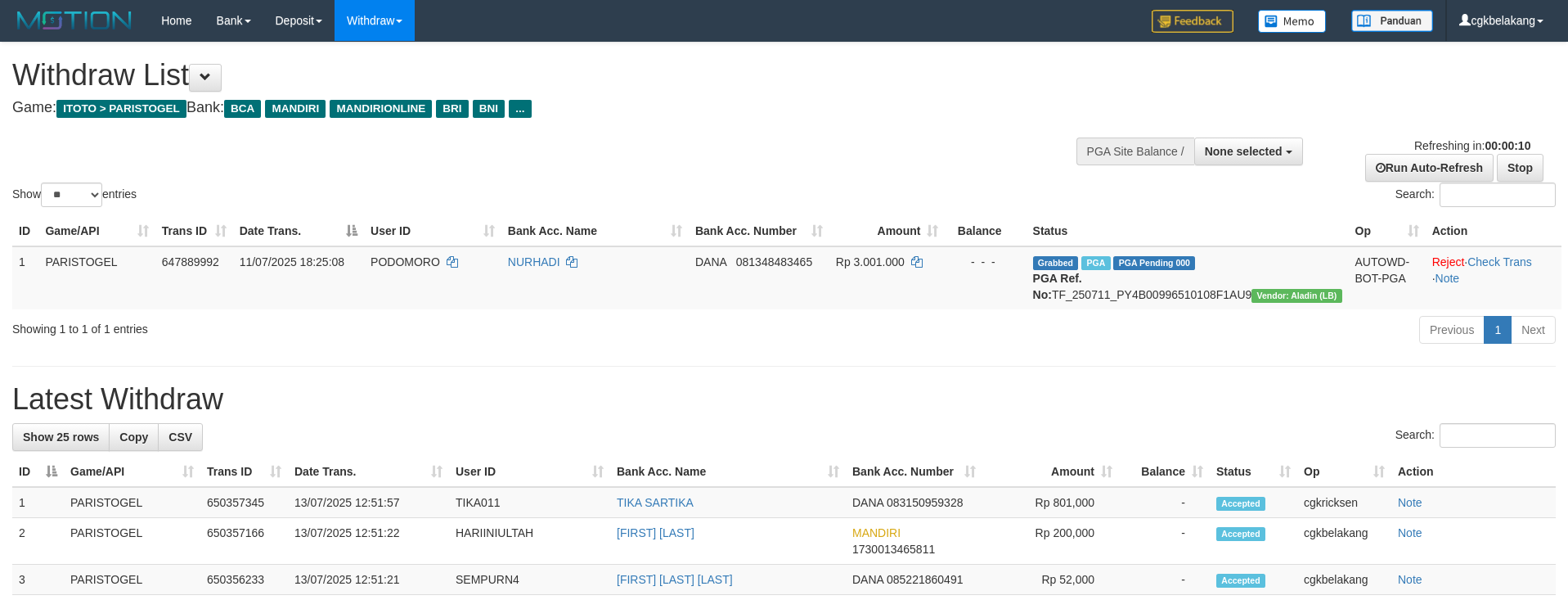 select 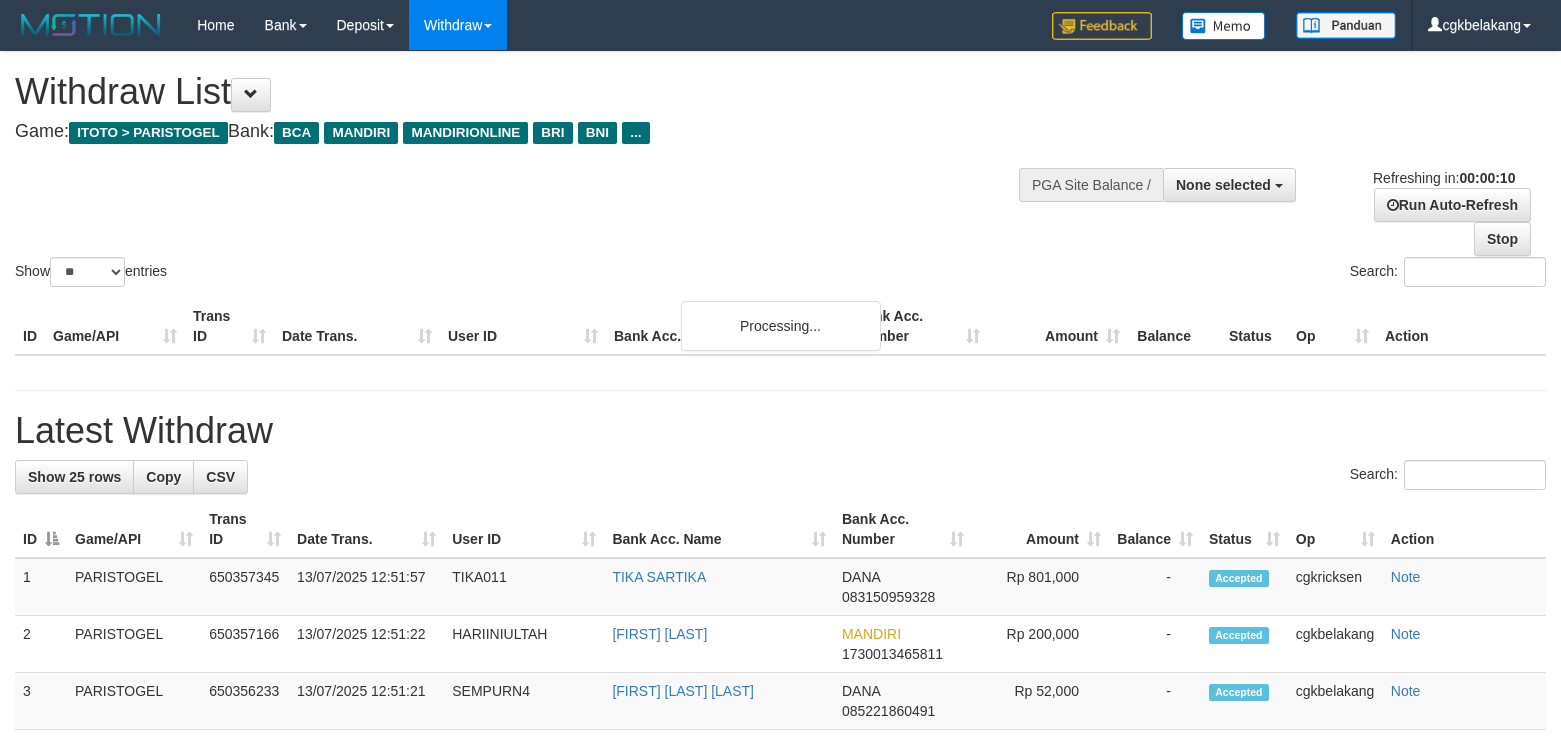 select 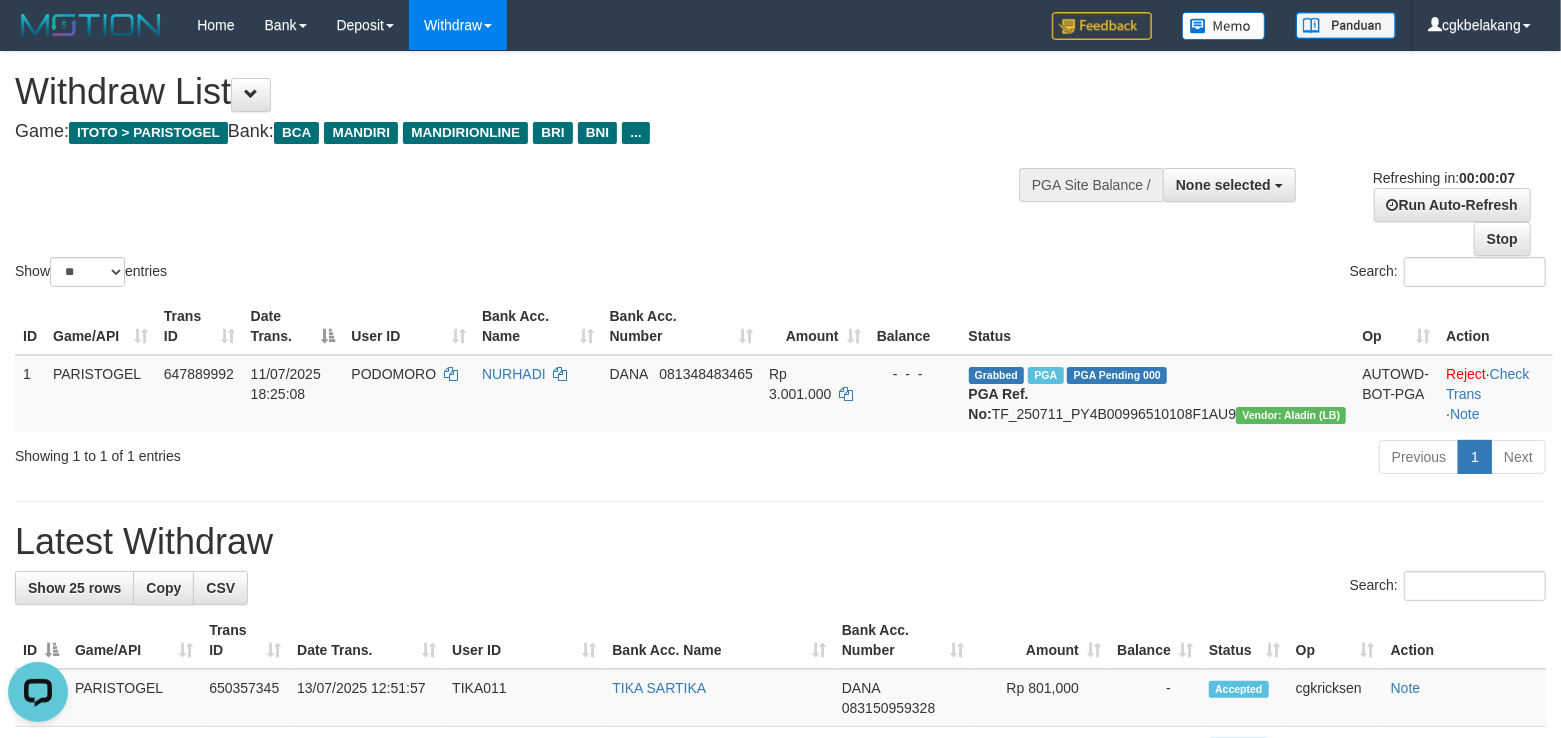 scroll, scrollTop: 0, scrollLeft: 0, axis: both 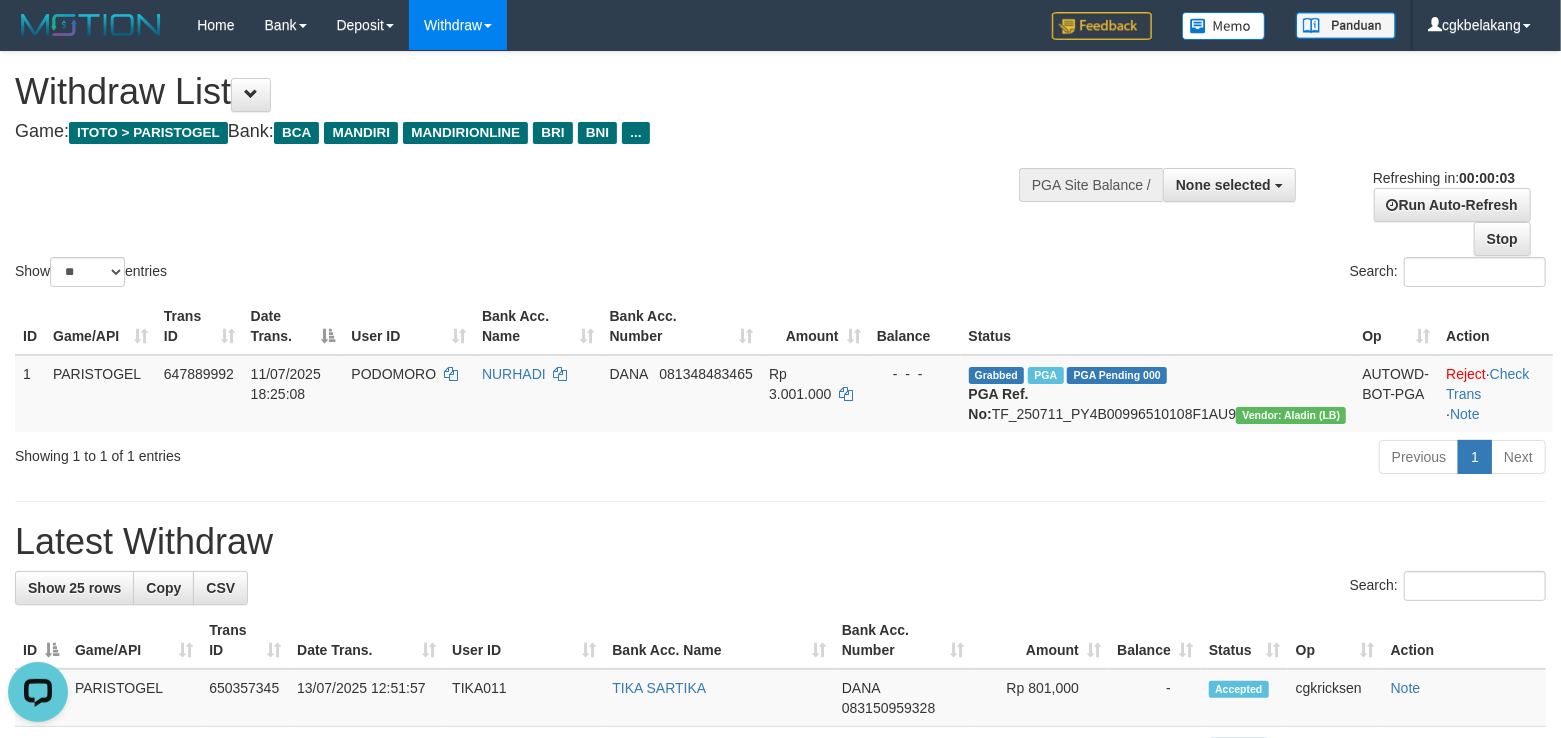 click on "Search:" at bounding box center (1171, 274) 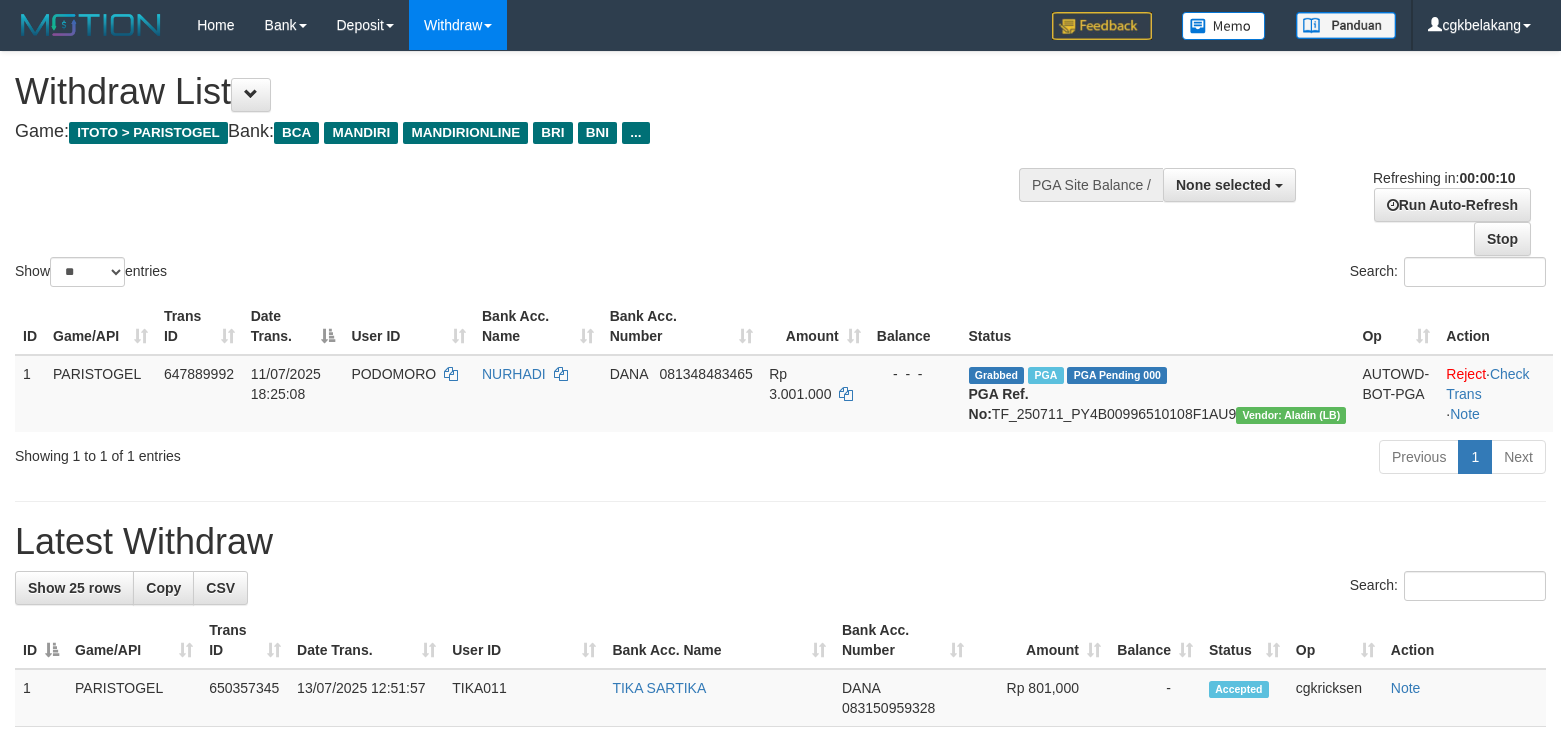 select 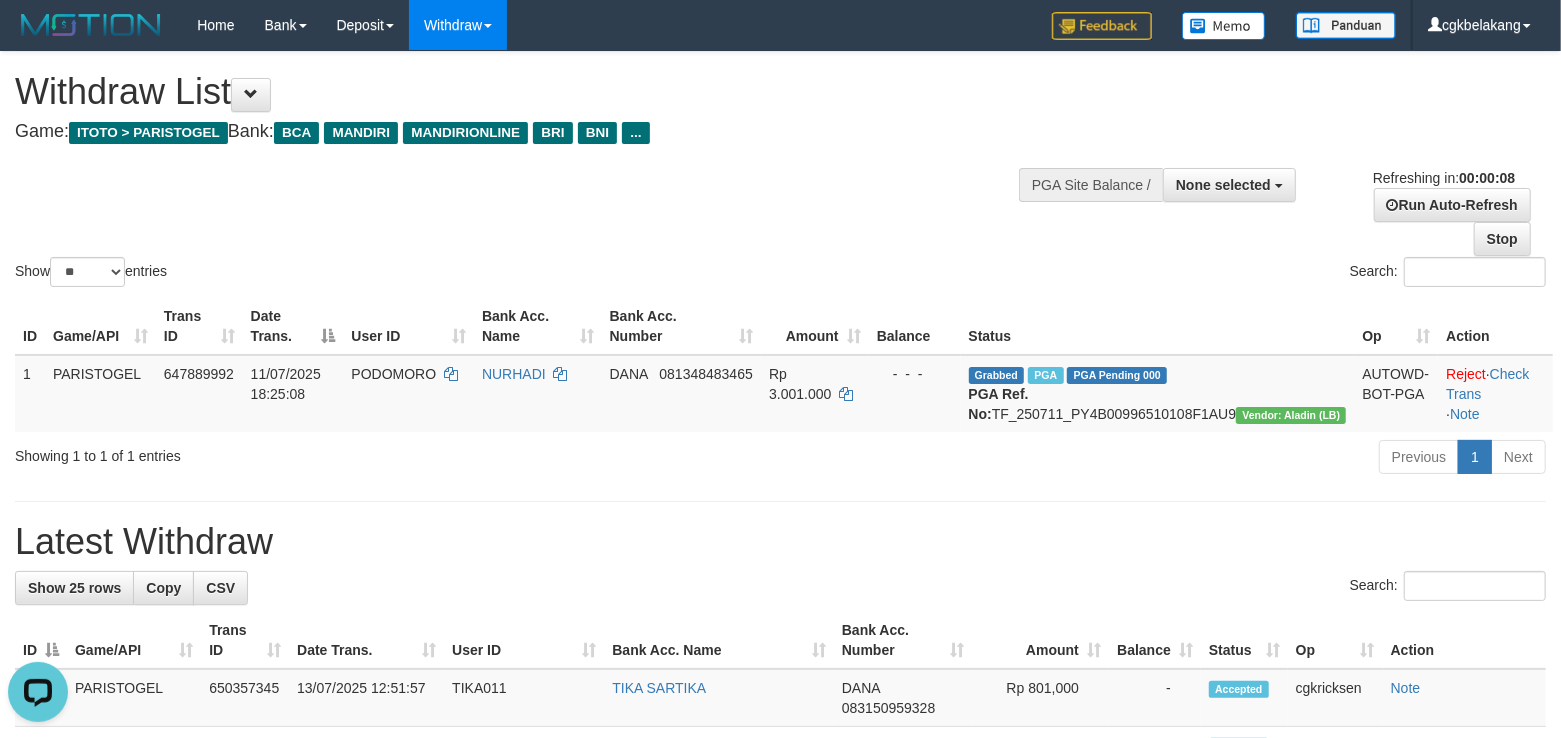 scroll, scrollTop: 0, scrollLeft: 0, axis: both 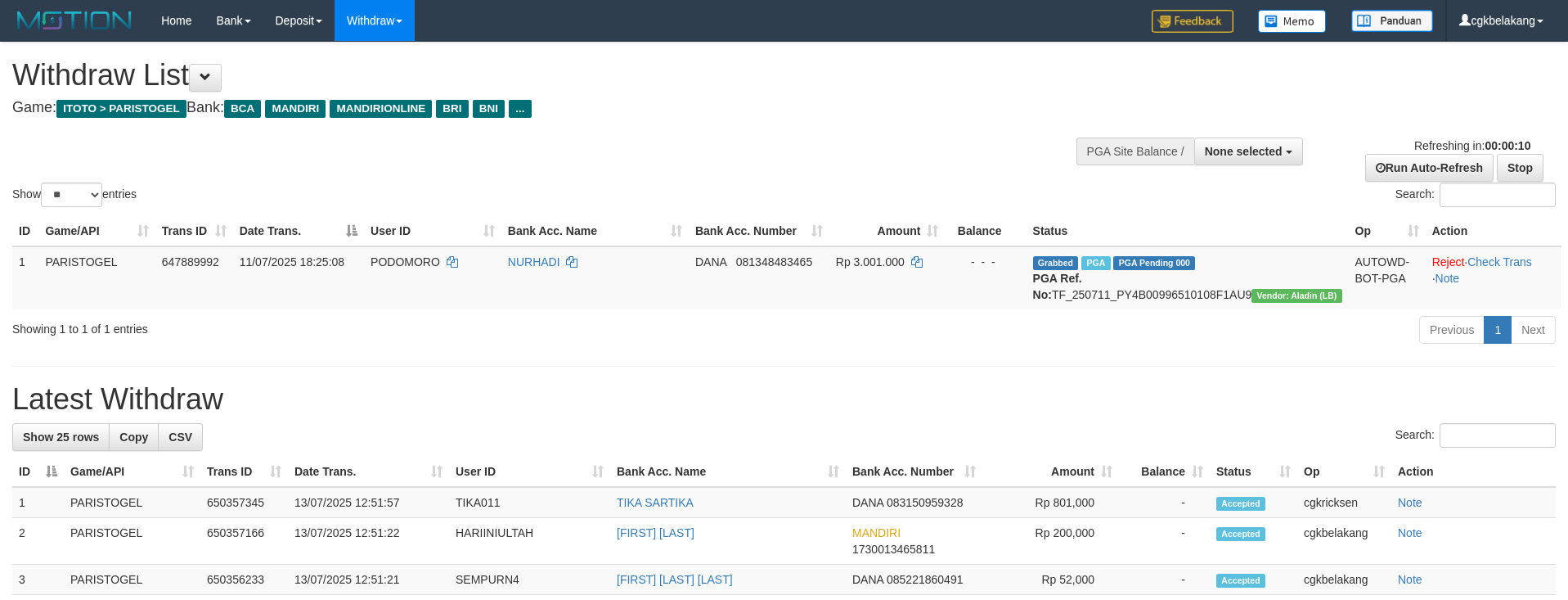 select 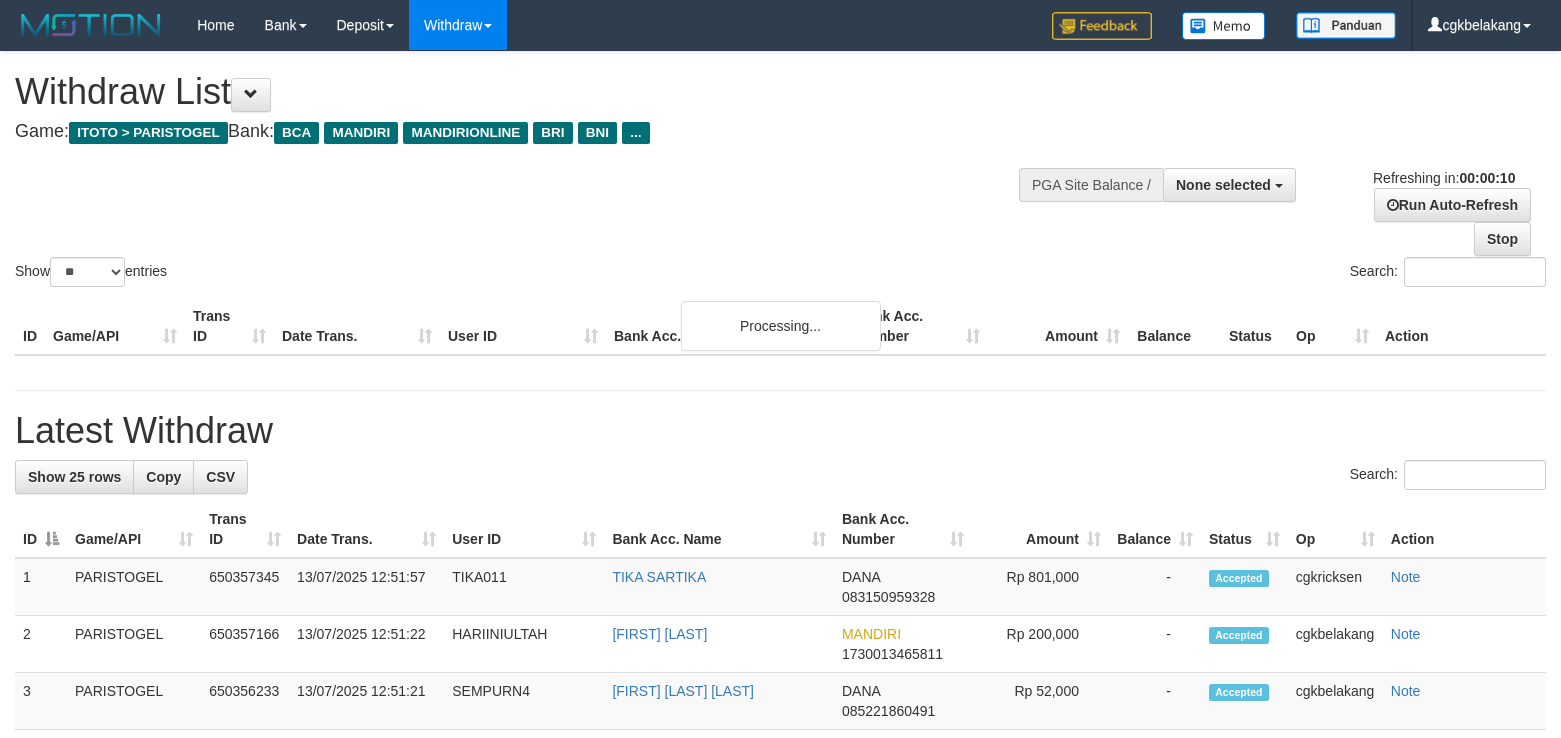 select 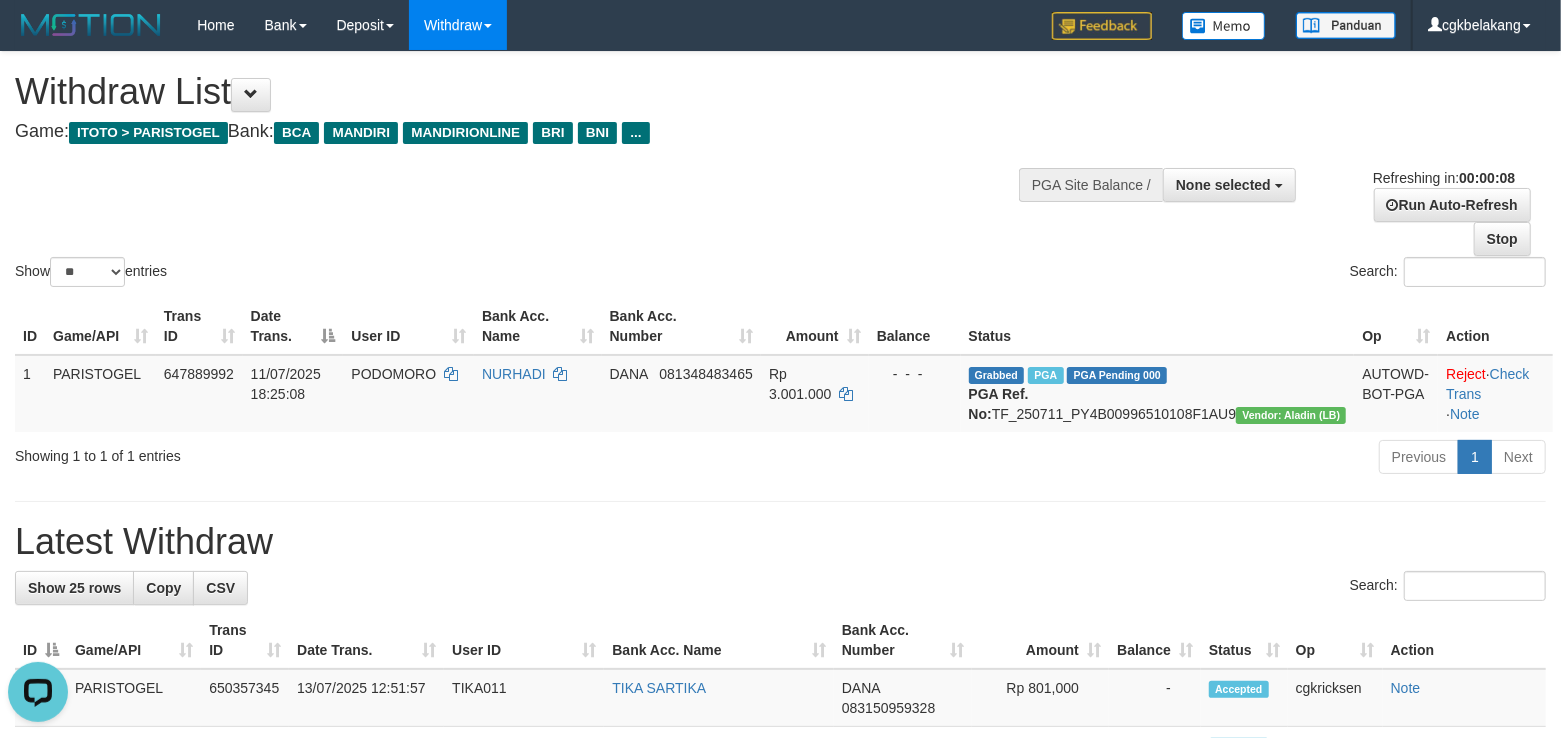 scroll, scrollTop: 0, scrollLeft: 0, axis: both 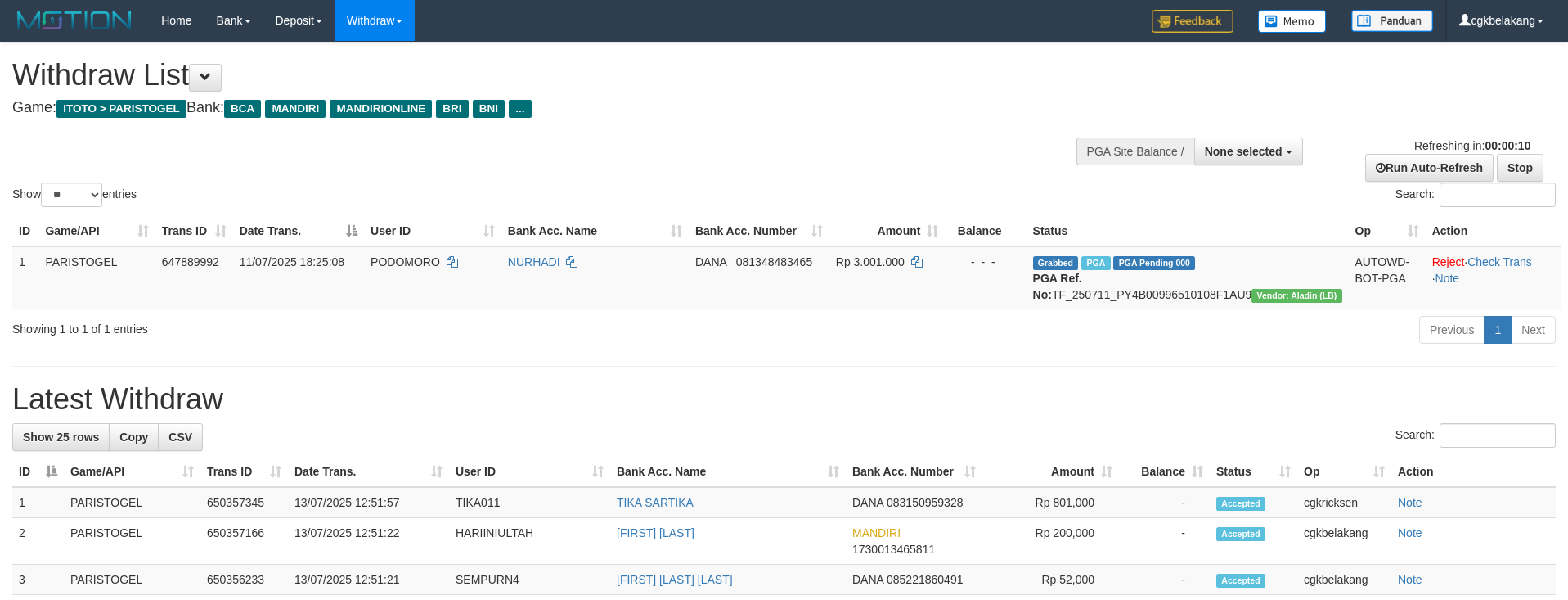 select 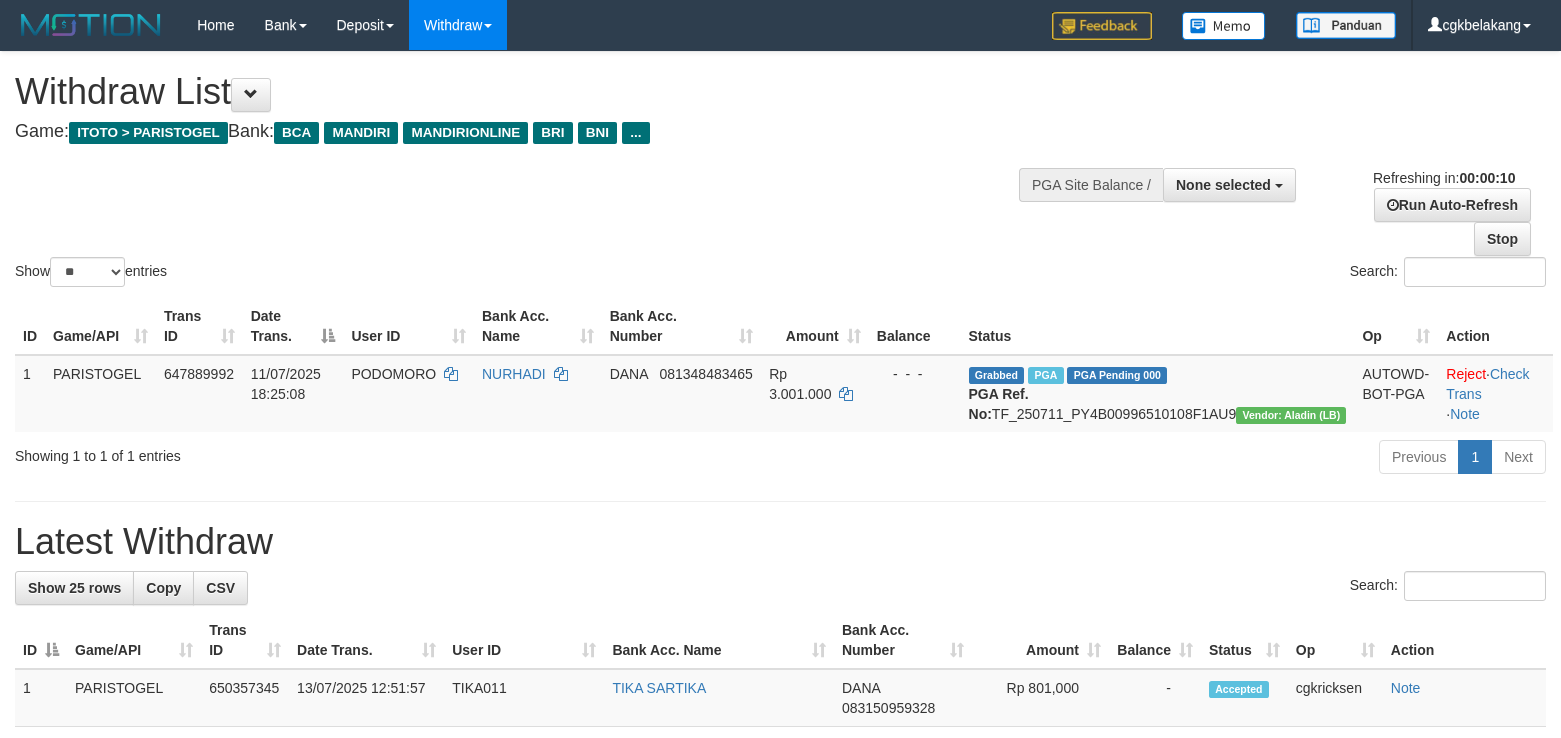 select 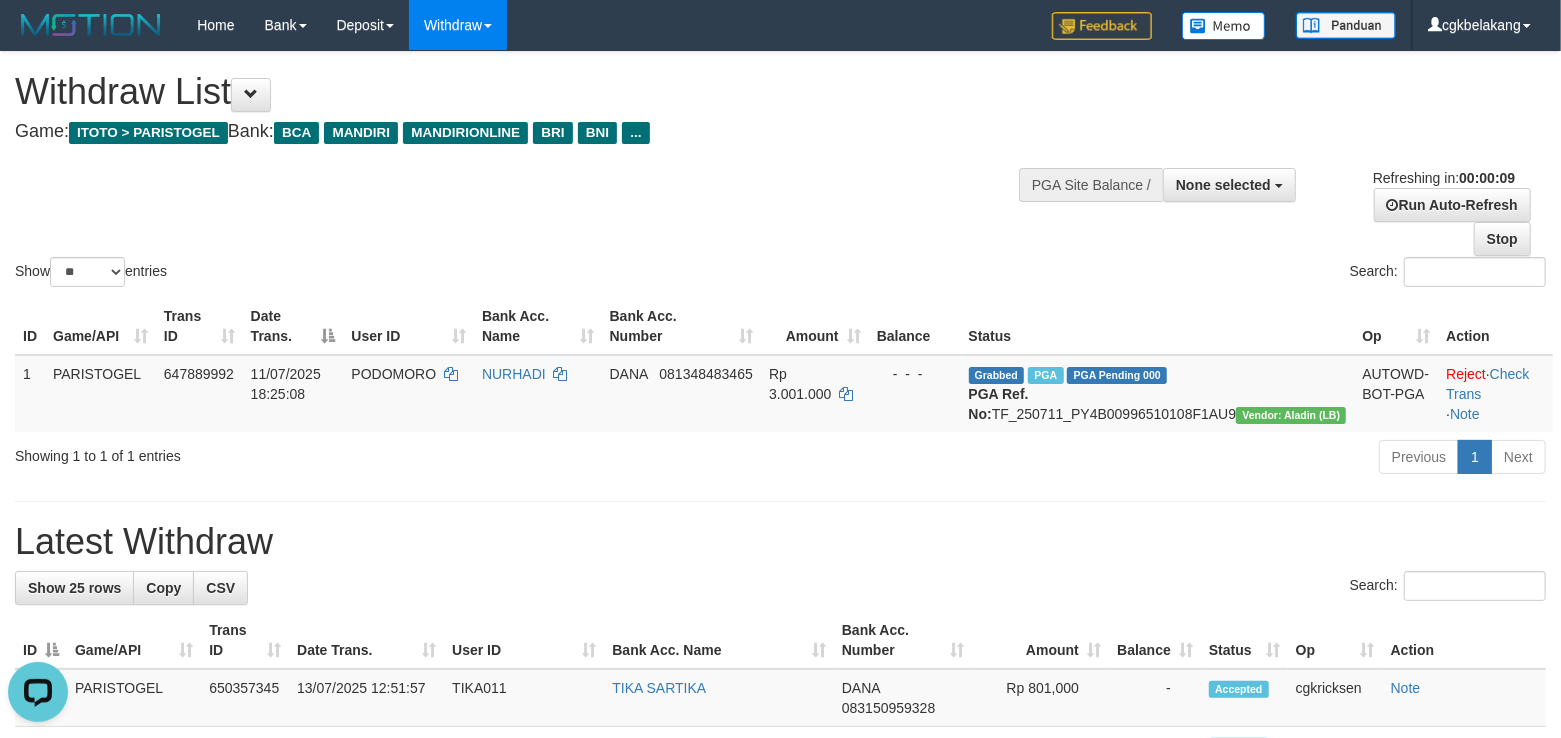 scroll, scrollTop: 0, scrollLeft: 0, axis: both 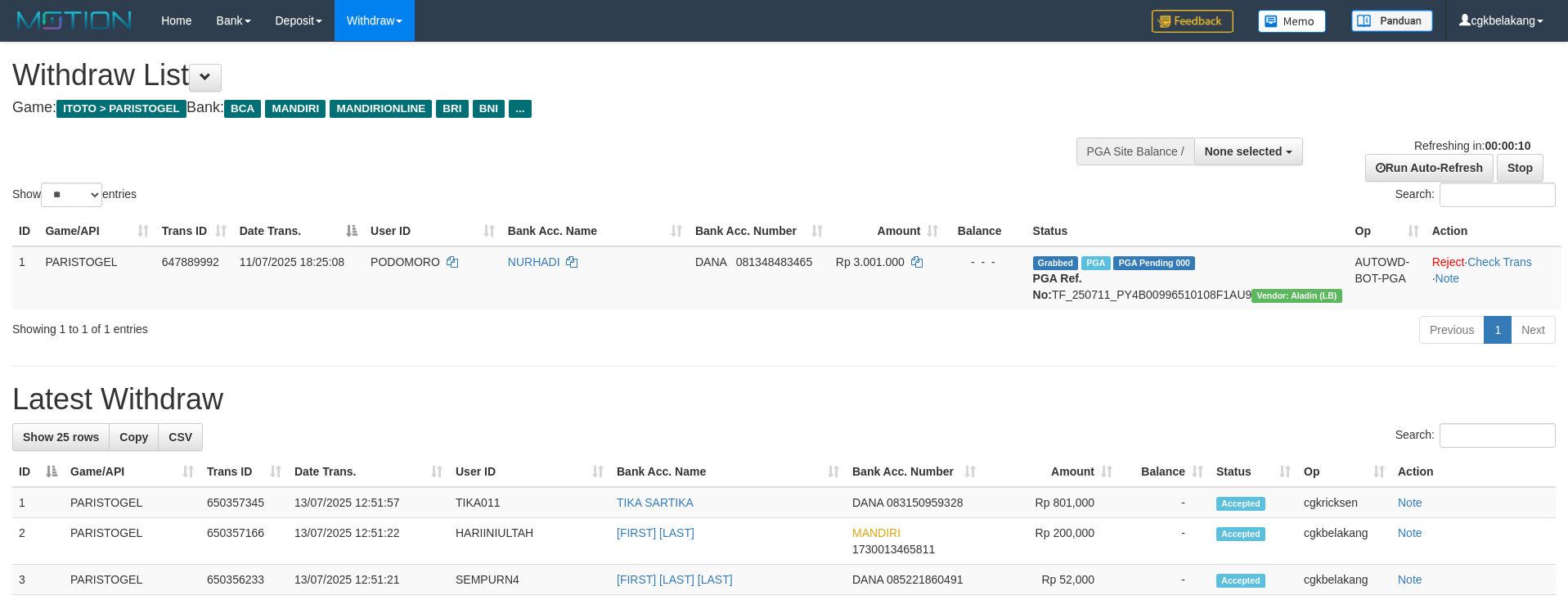 select 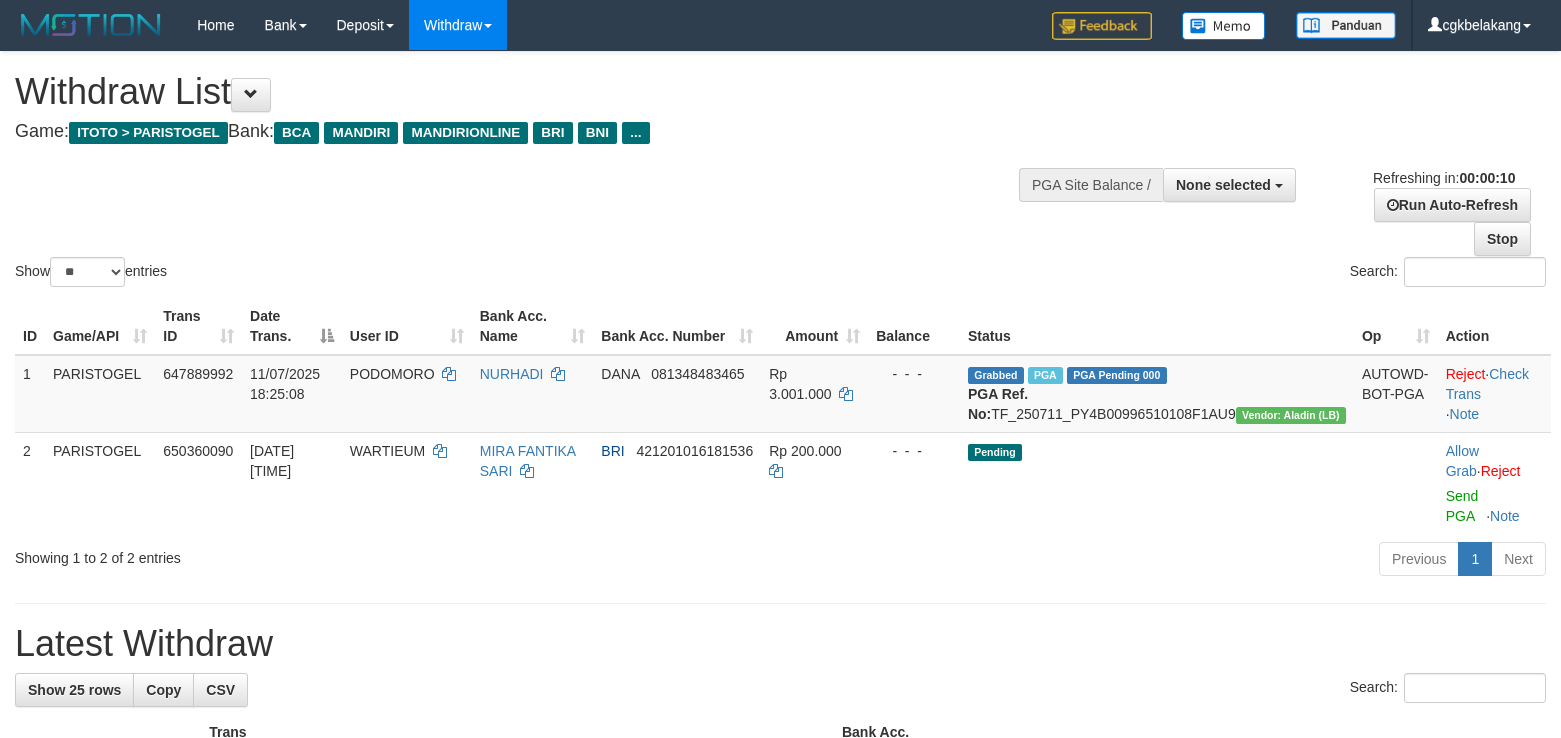 select 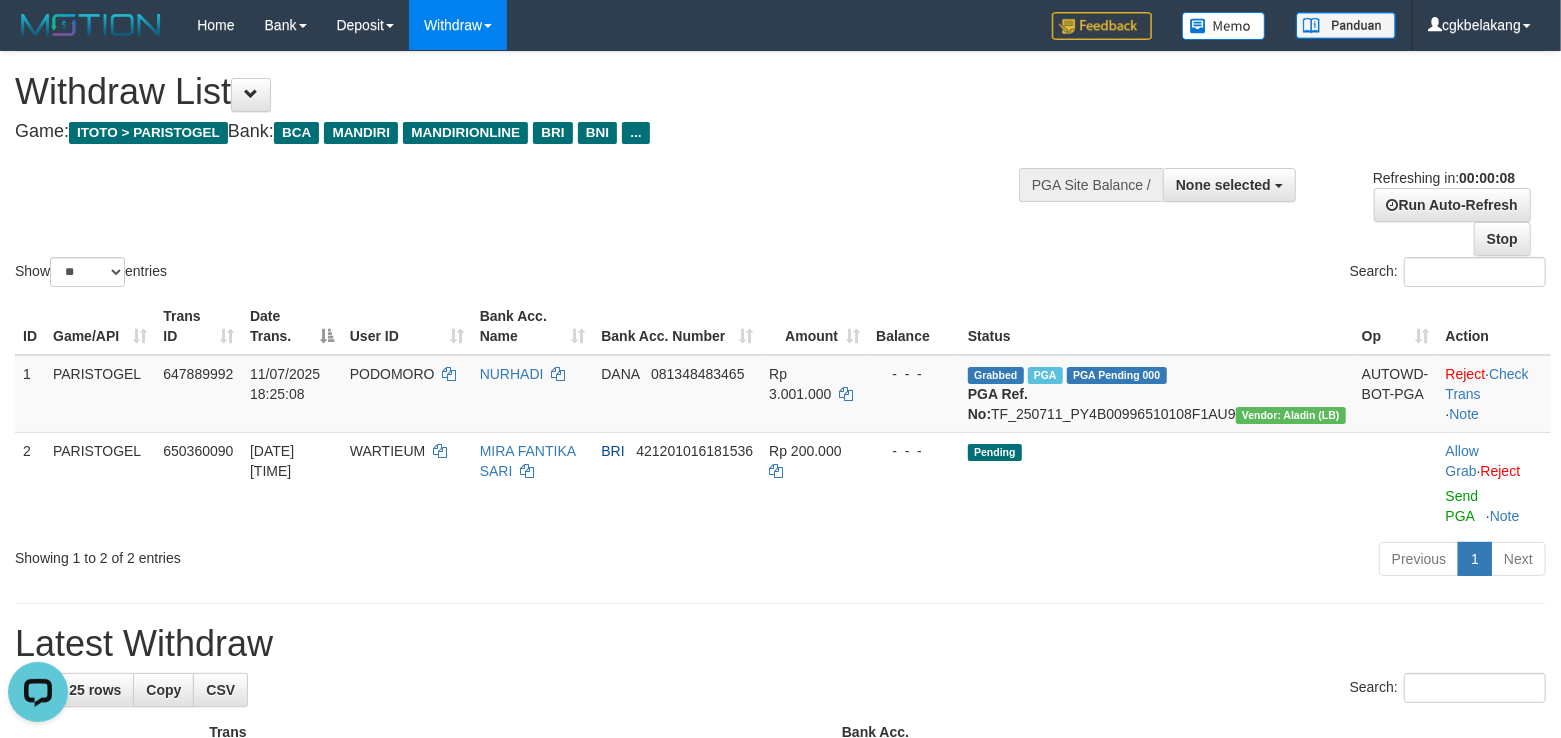 scroll, scrollTop: 0, scrollLeft: 0, axis: both 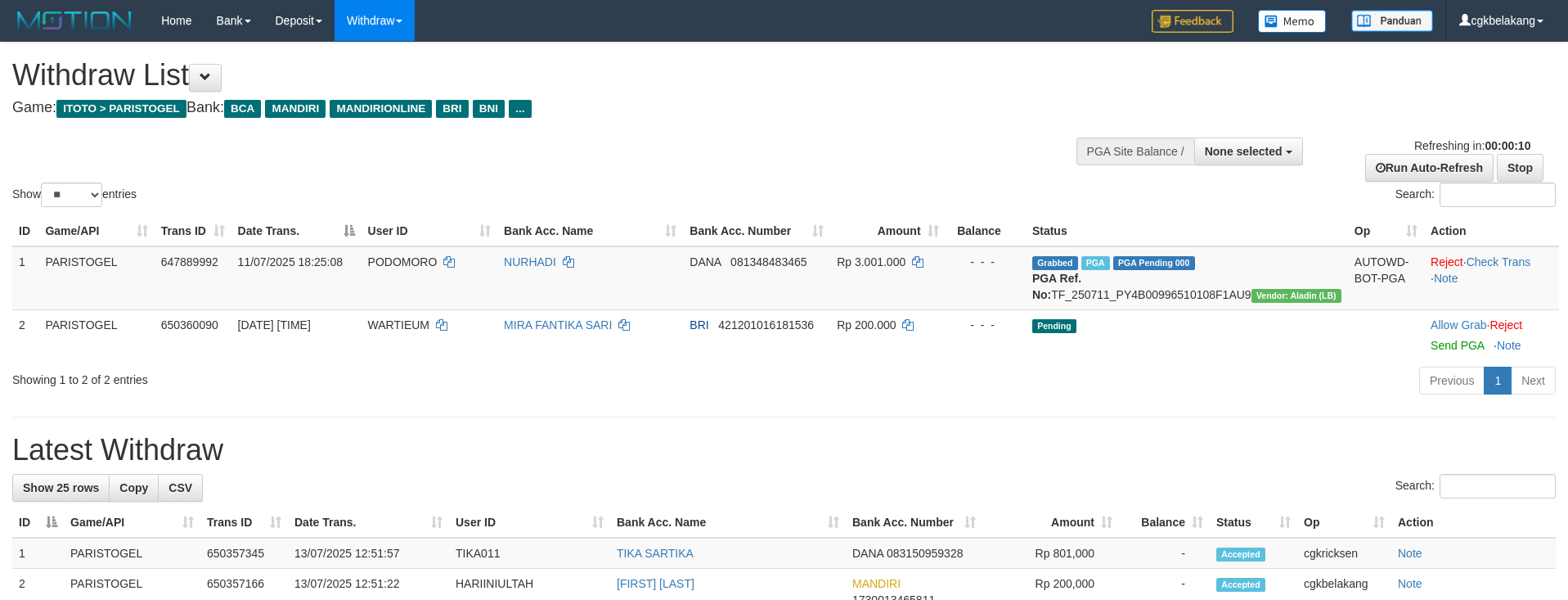 select 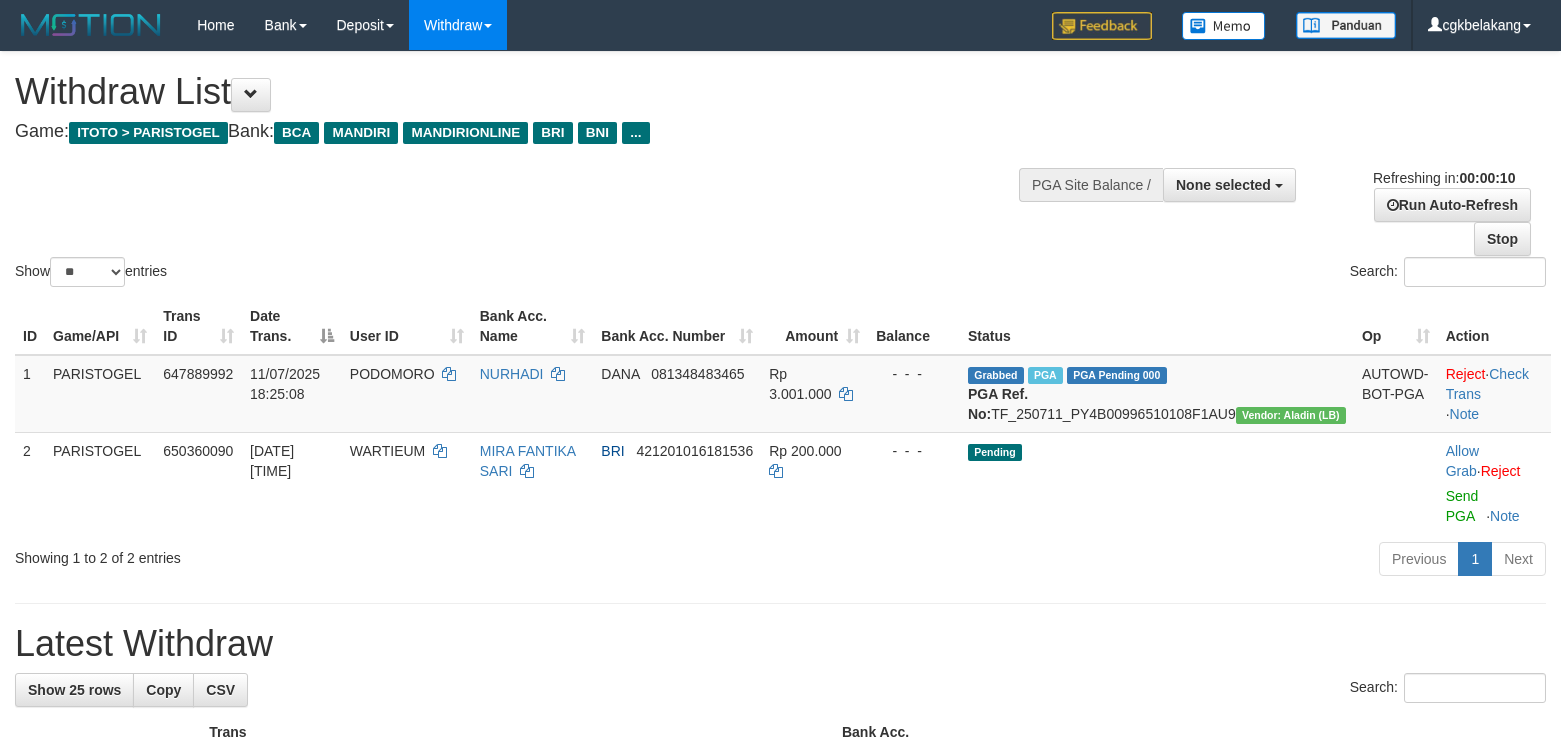select 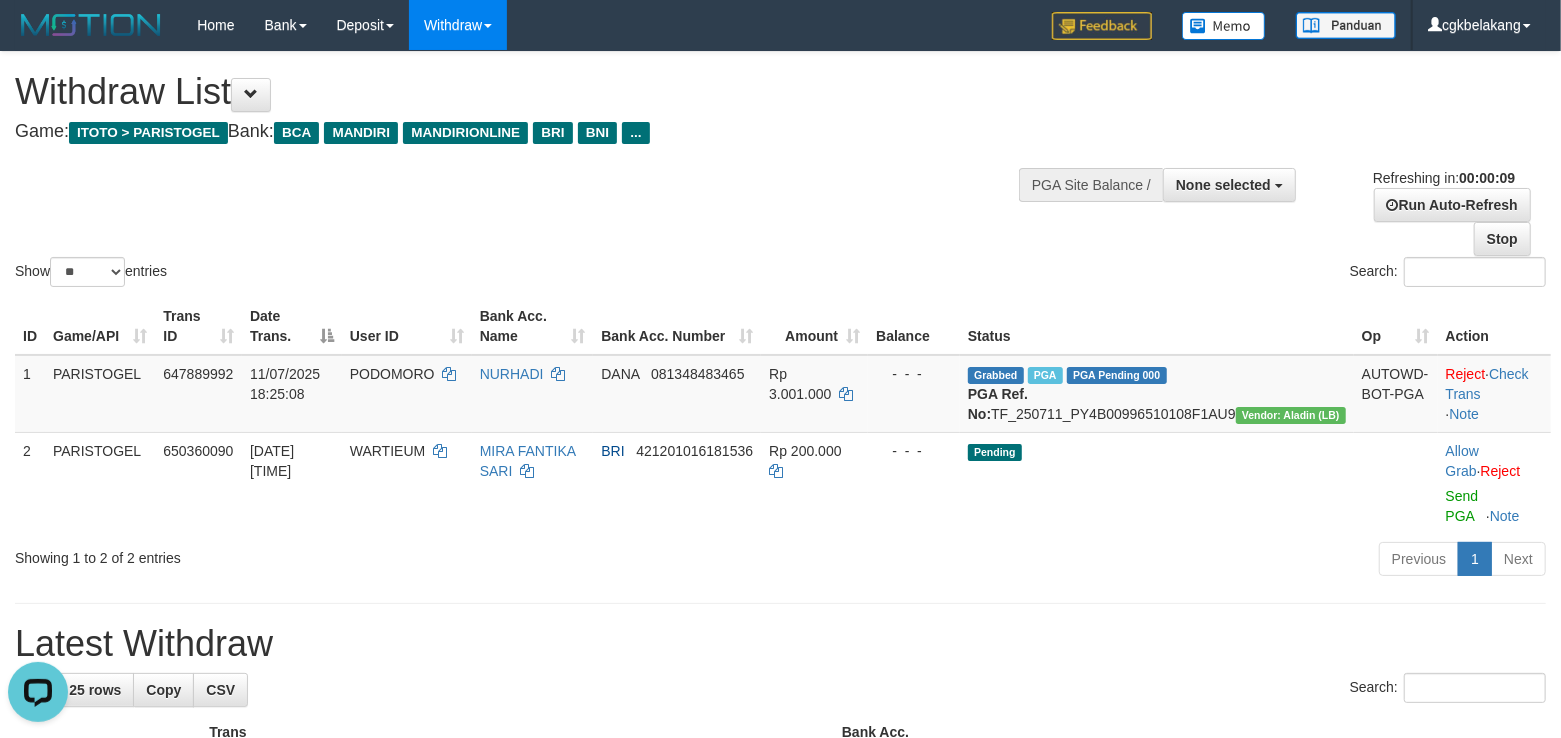 scroll, scrollTop: 0, scrollLeft: 0, axis: both 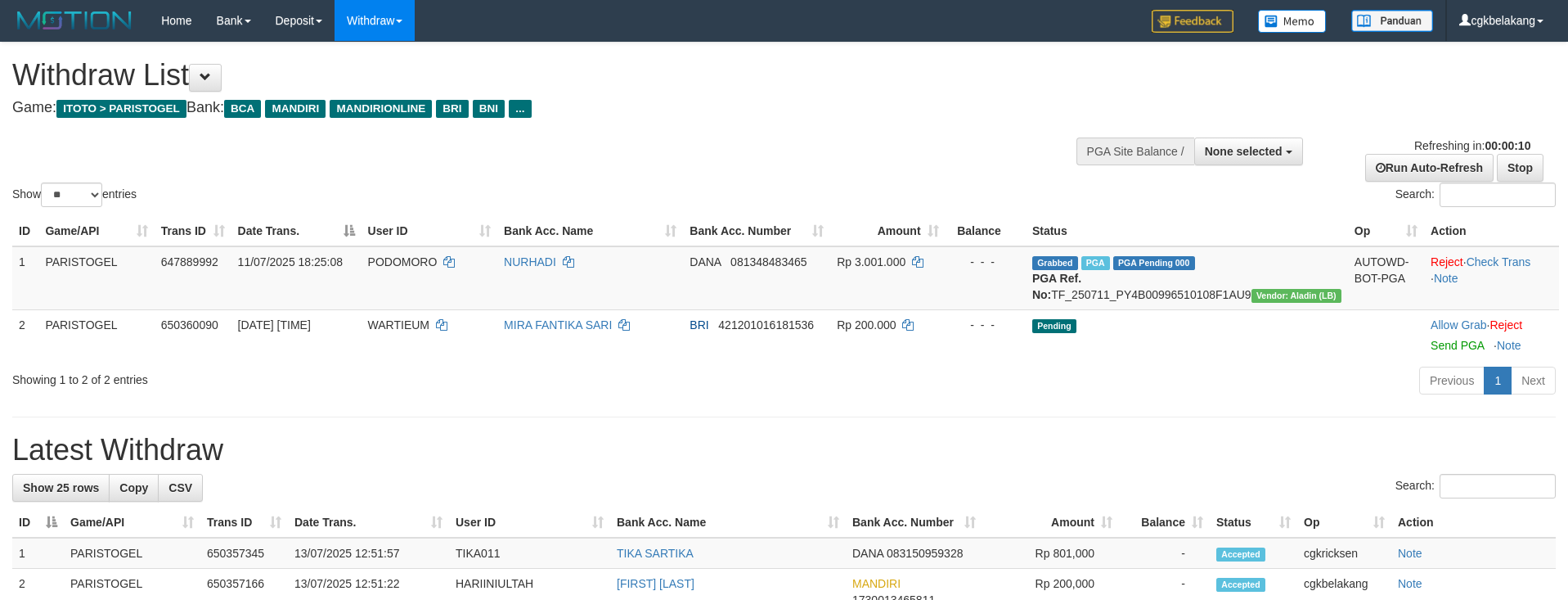 select 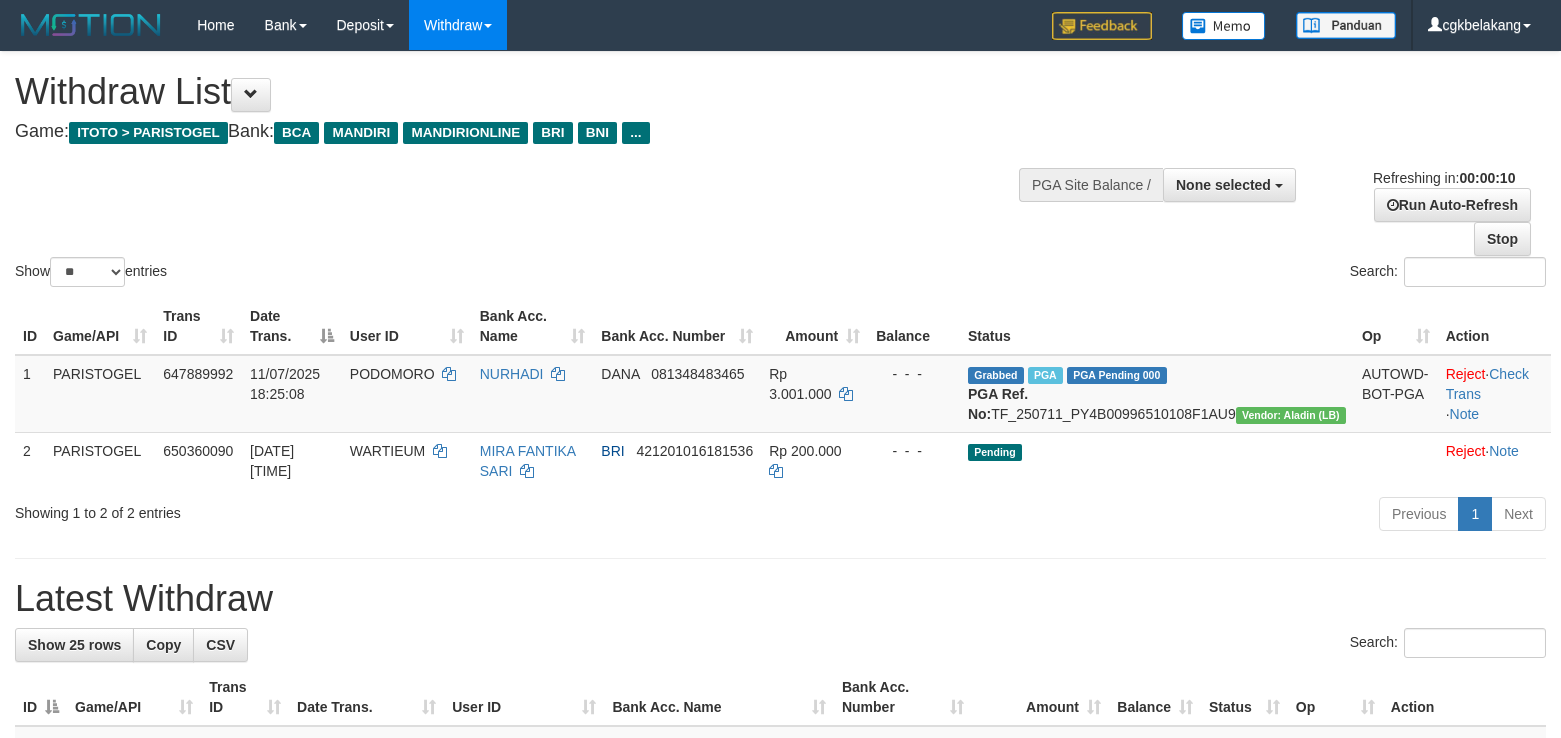 select 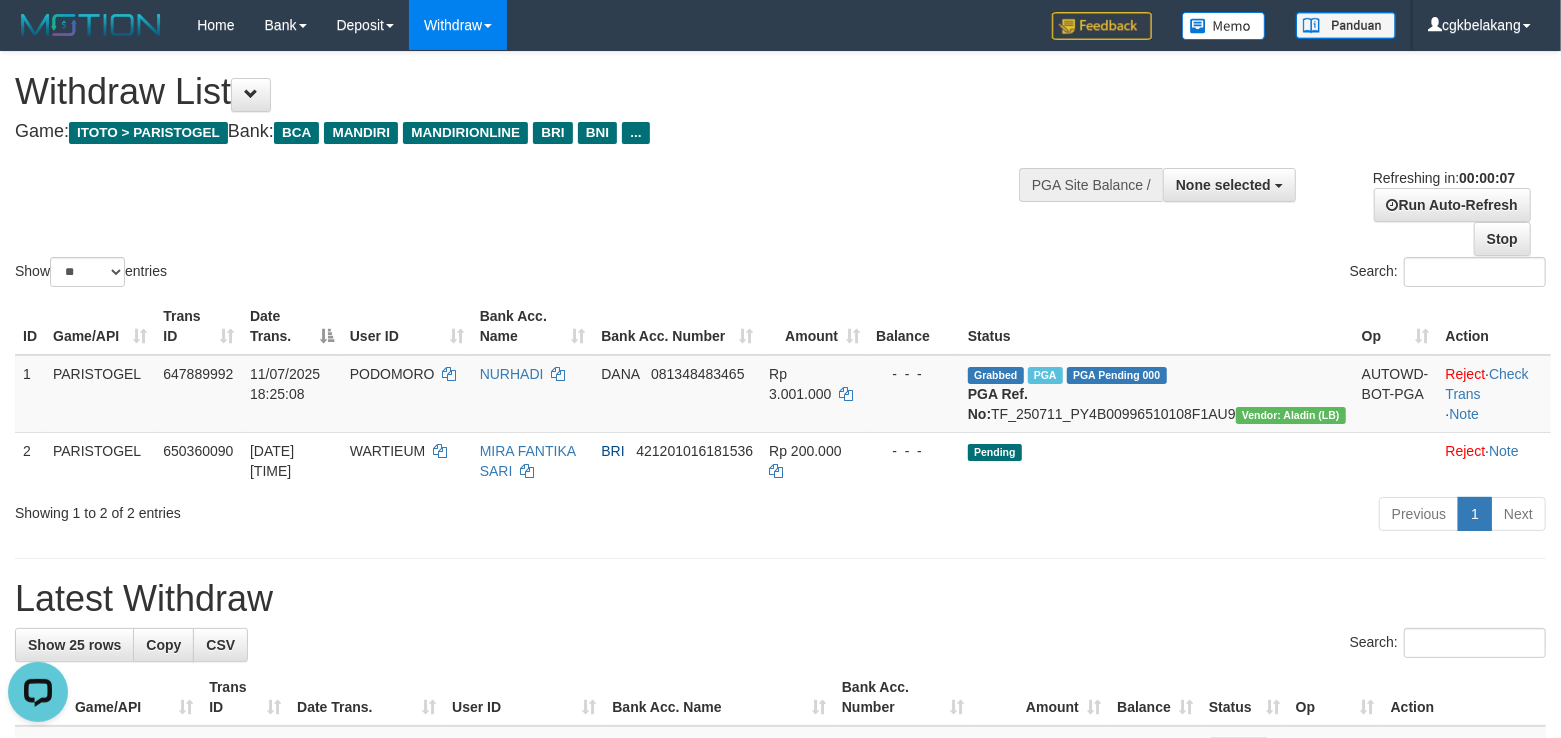scroll, scrollTop: 0, scrollLeft: 0, axis: both 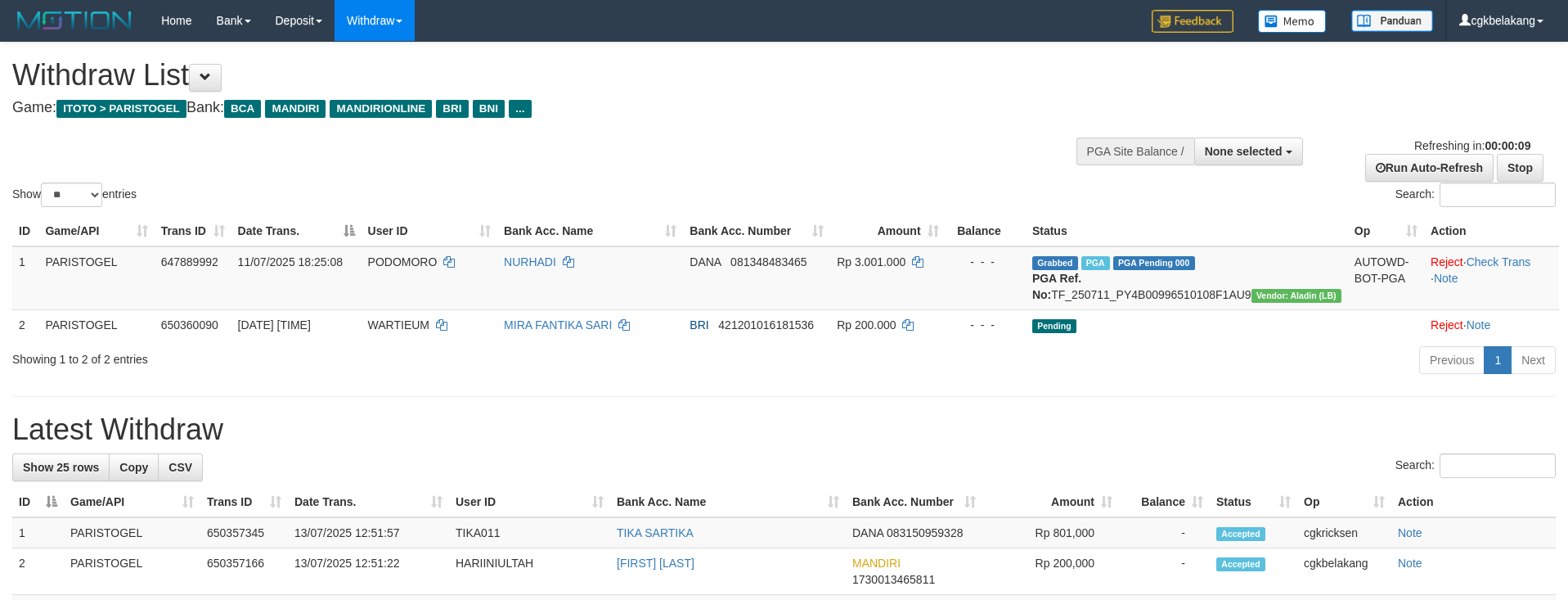 select 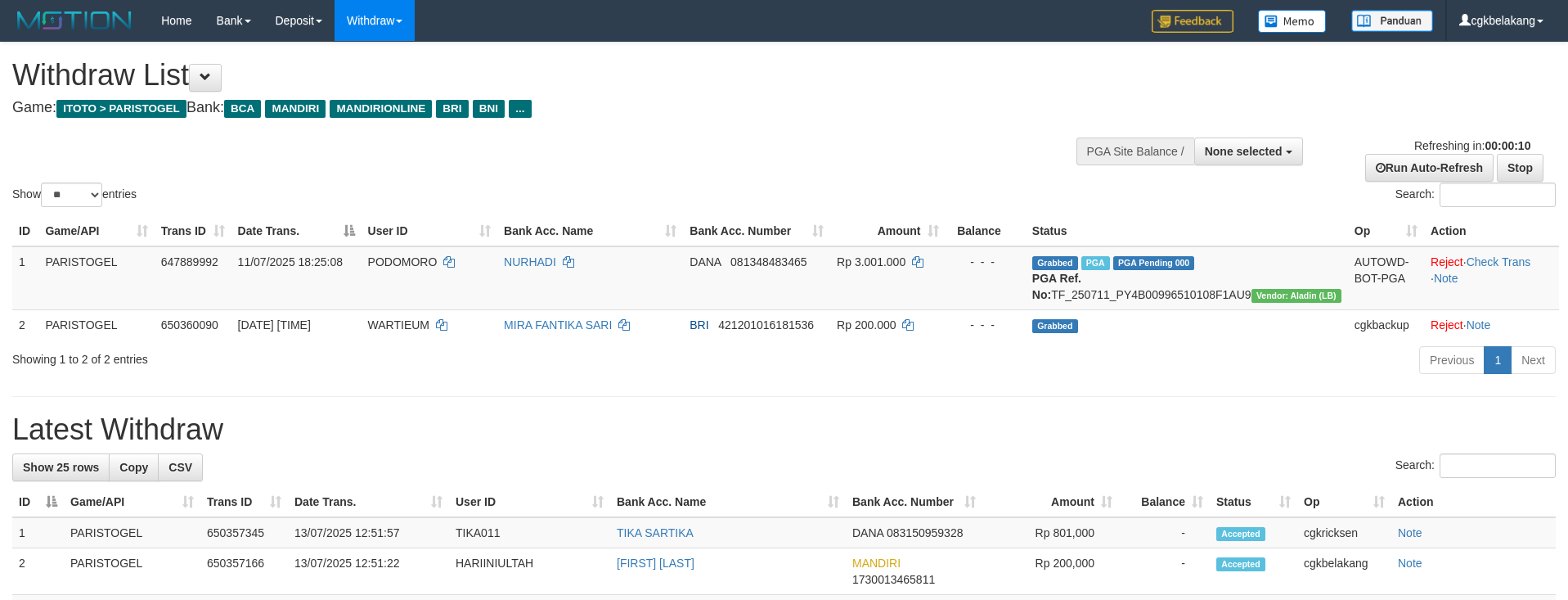 select 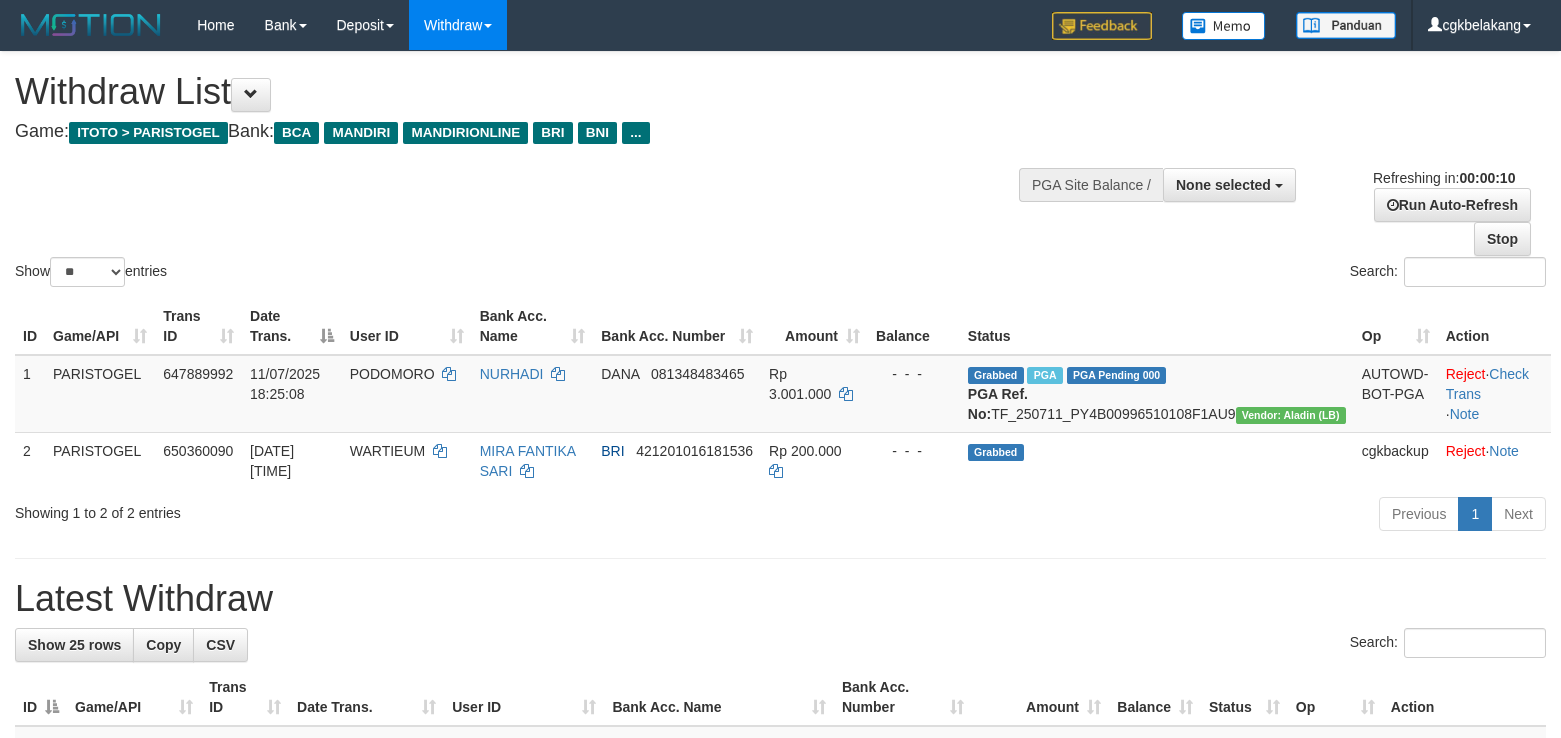 select 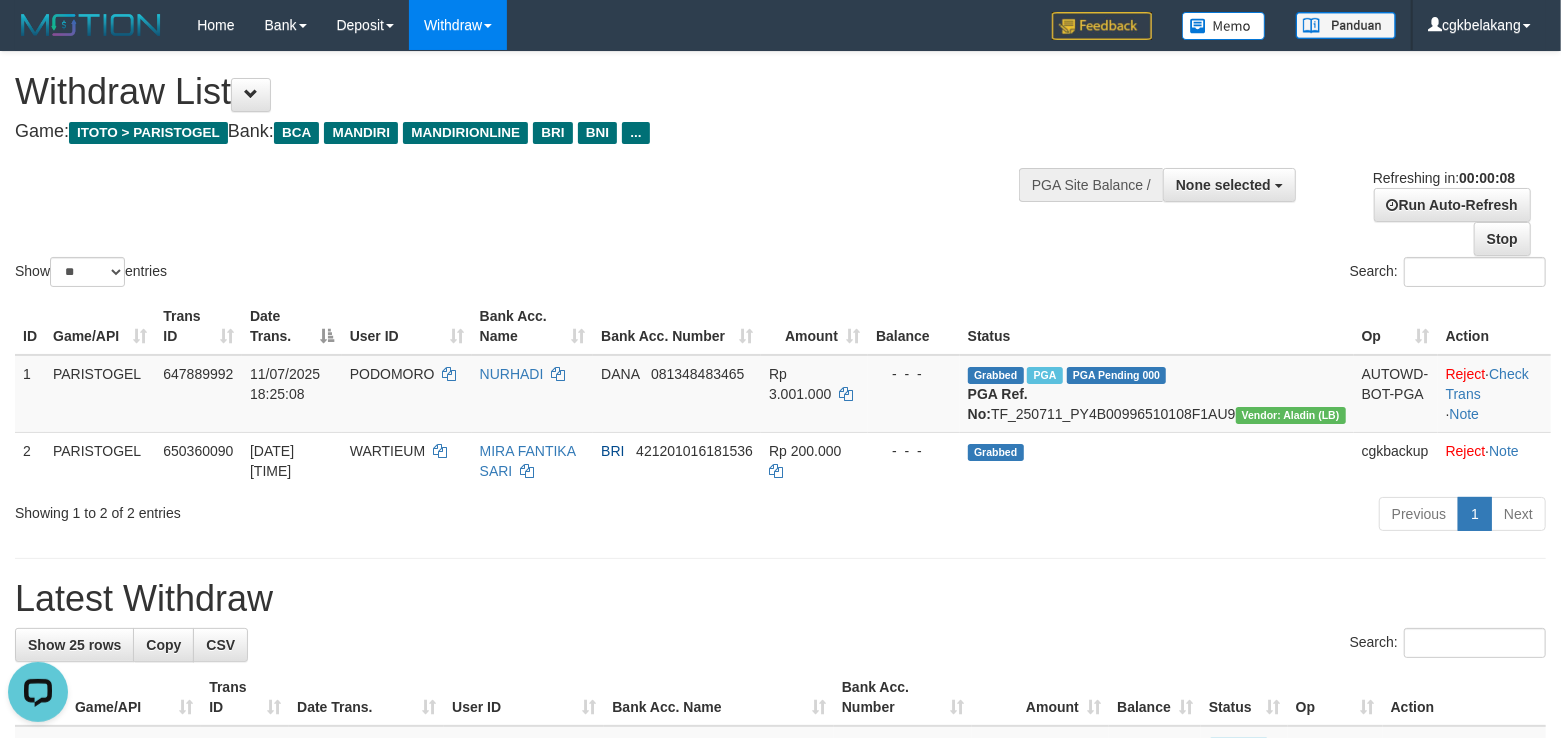 scroll, scrollTop: 0, scrollLeft: 0, axis: both 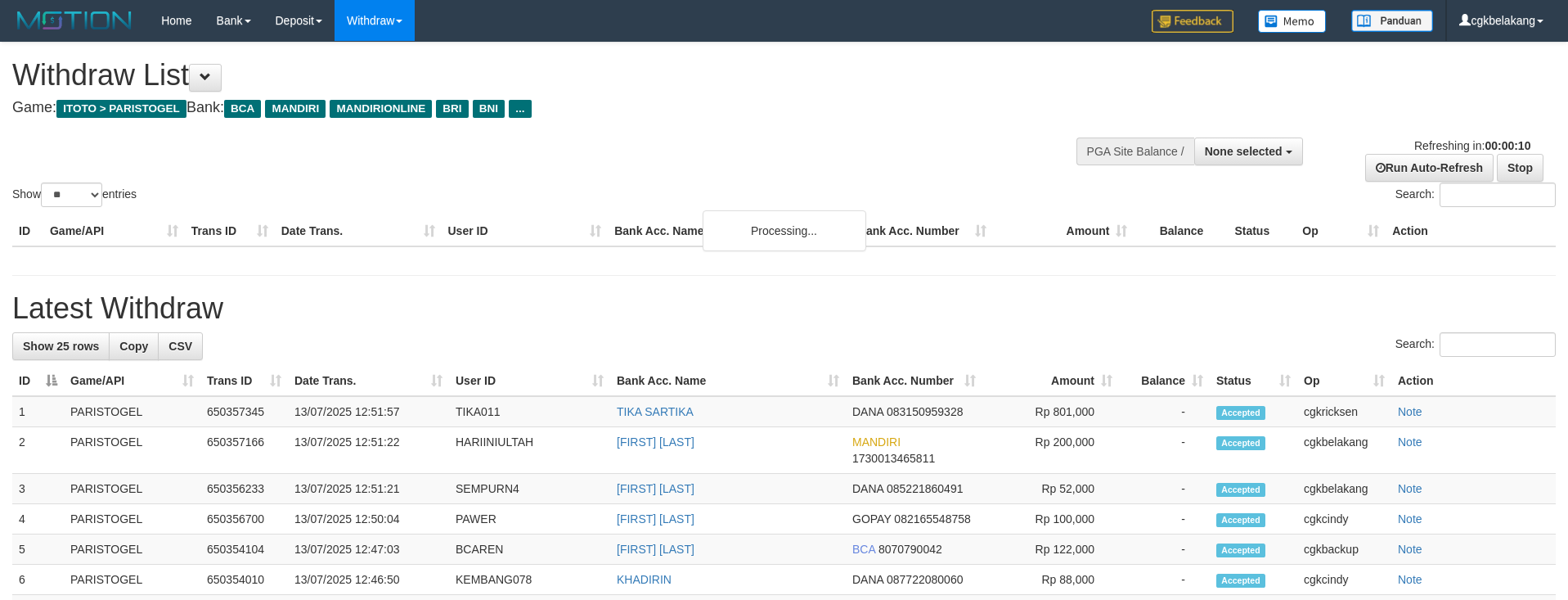select 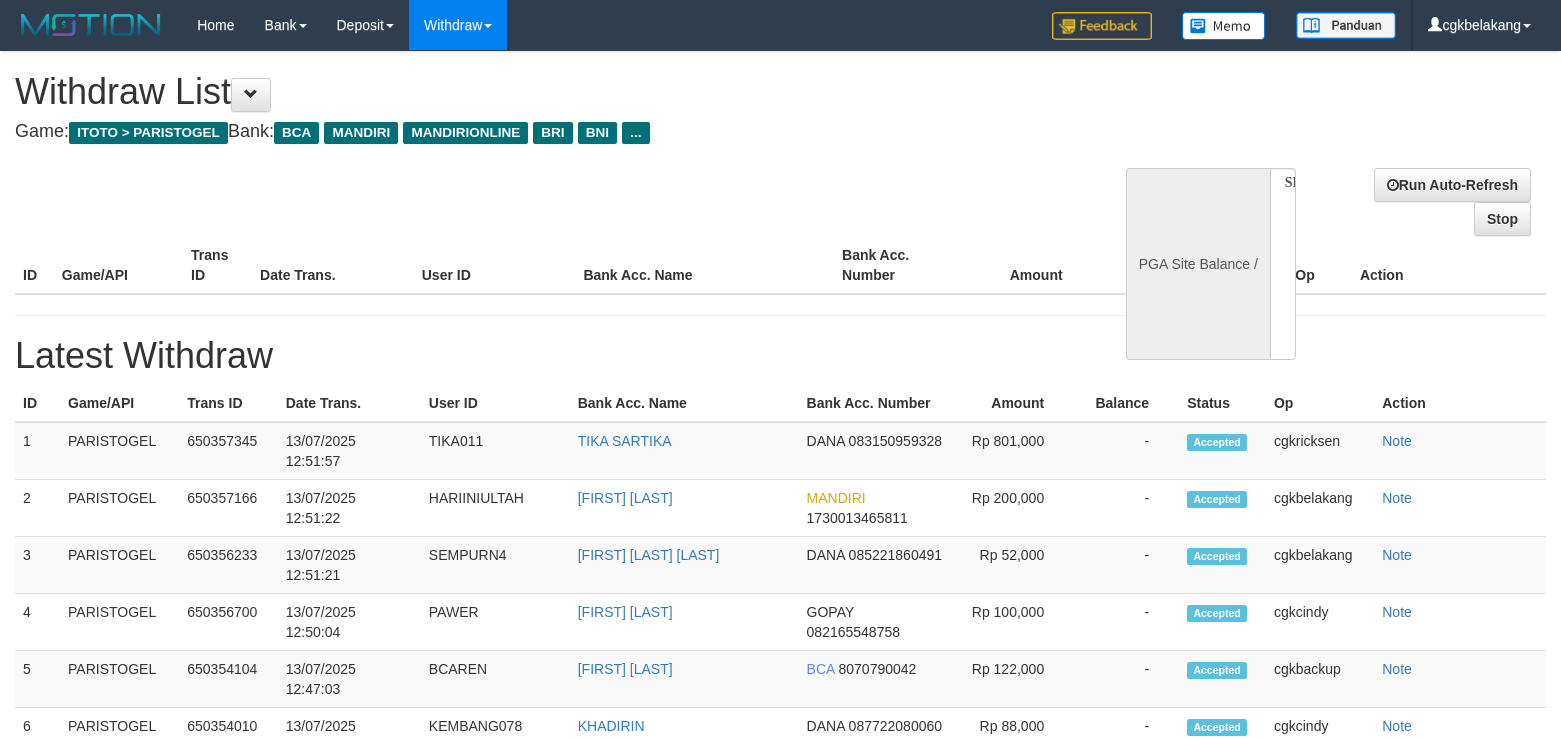 select 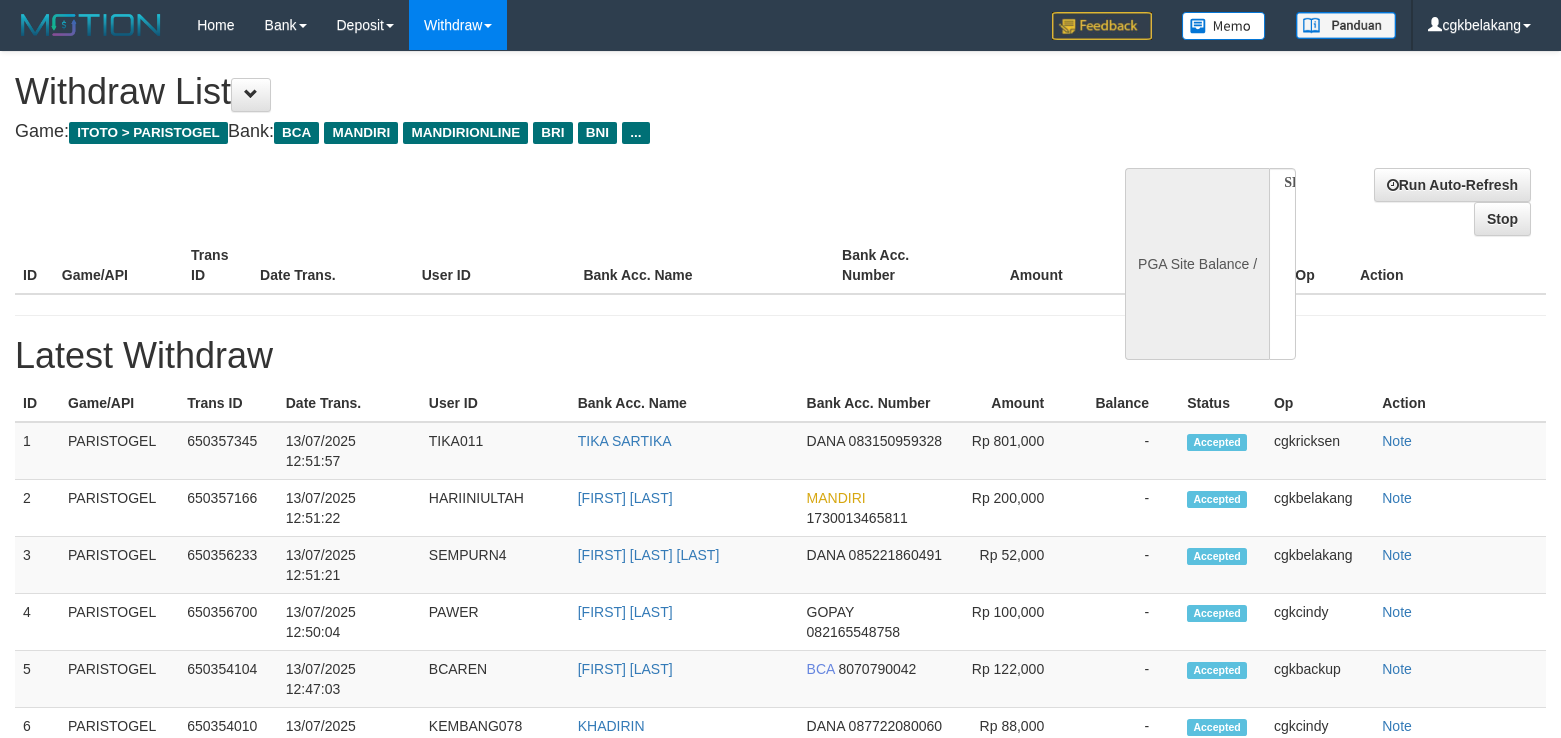 scroll, scrollTop: 0, scrollLeft: 0, axis: both 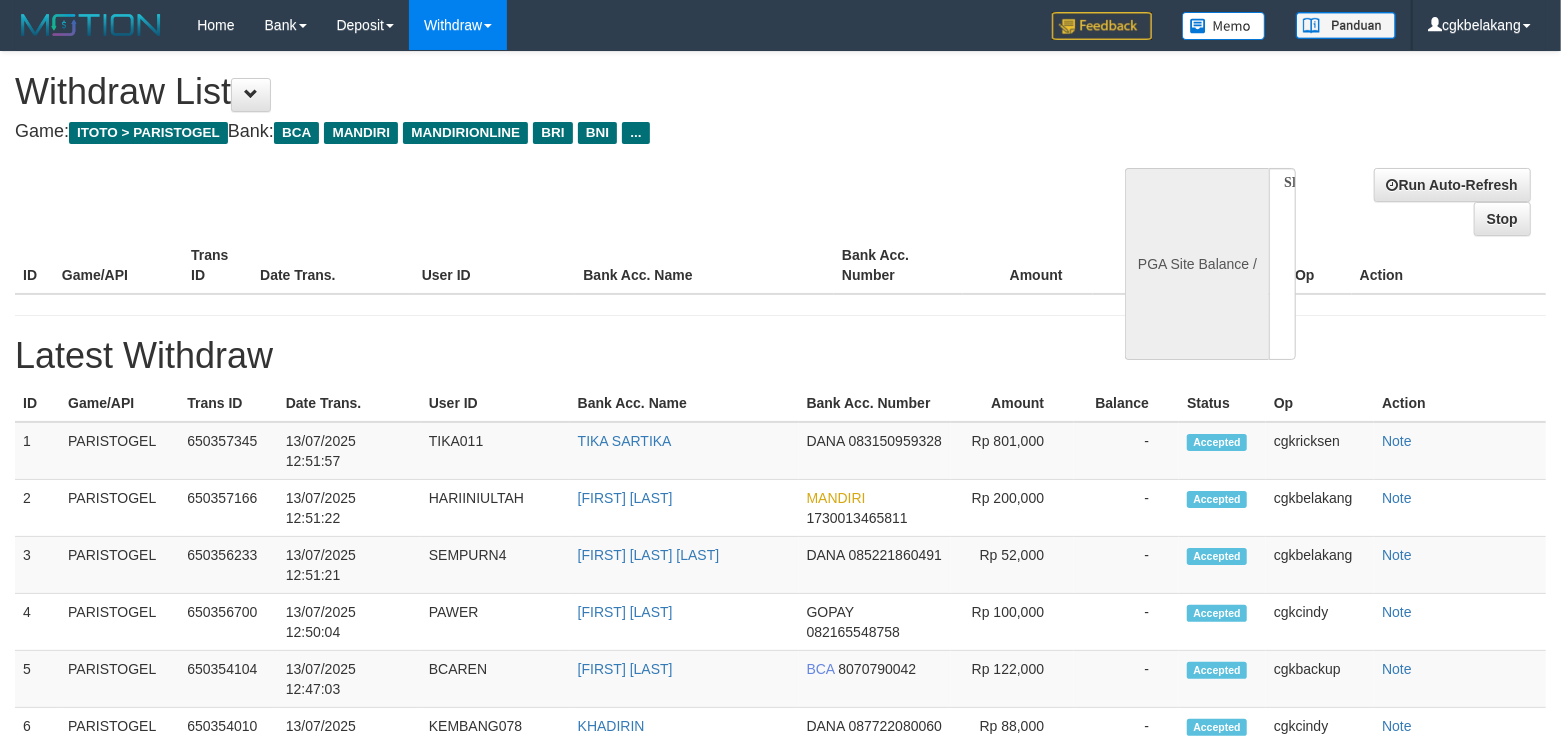 select on "**" 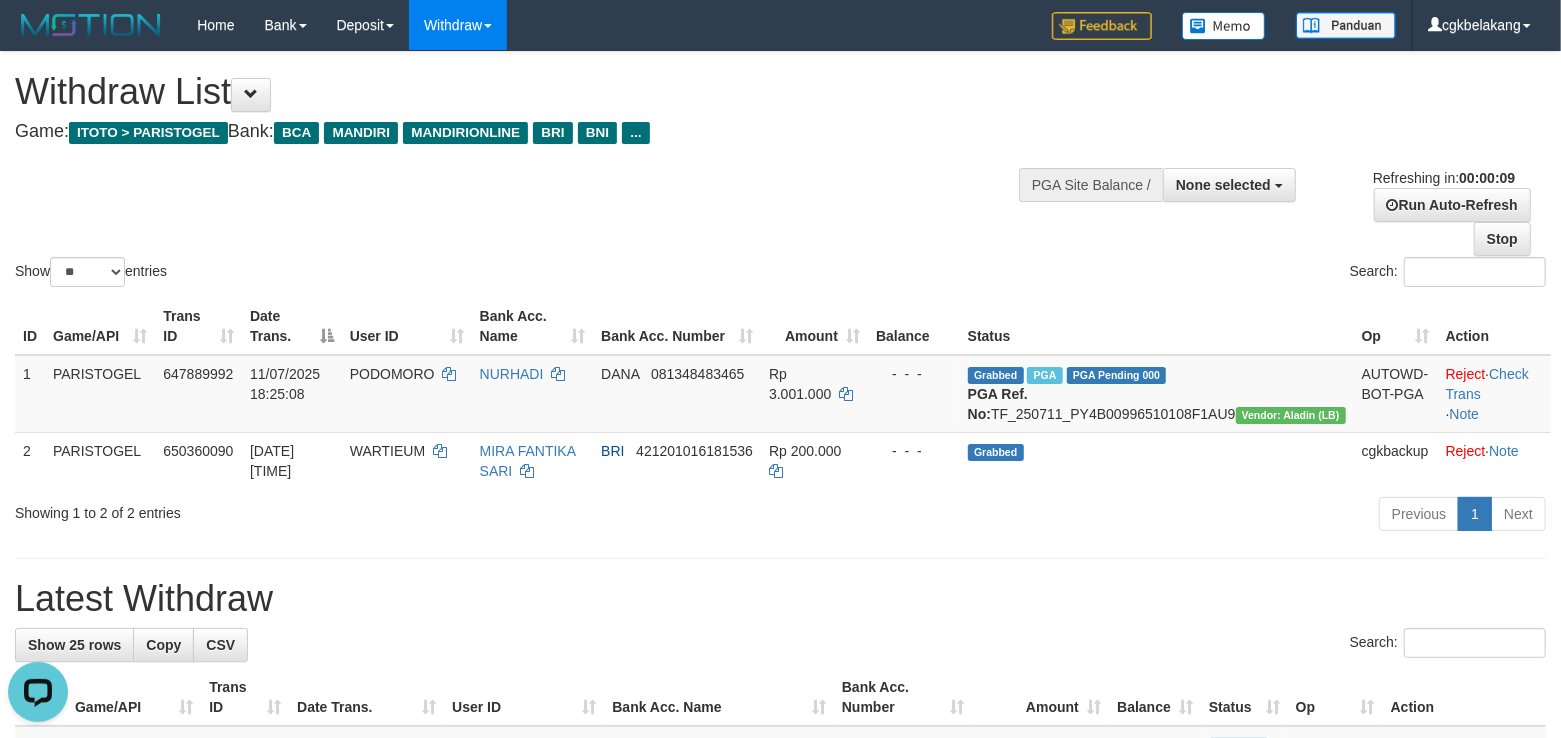scroll, scrollTop: 0, scrollLeft: 0, axis: both 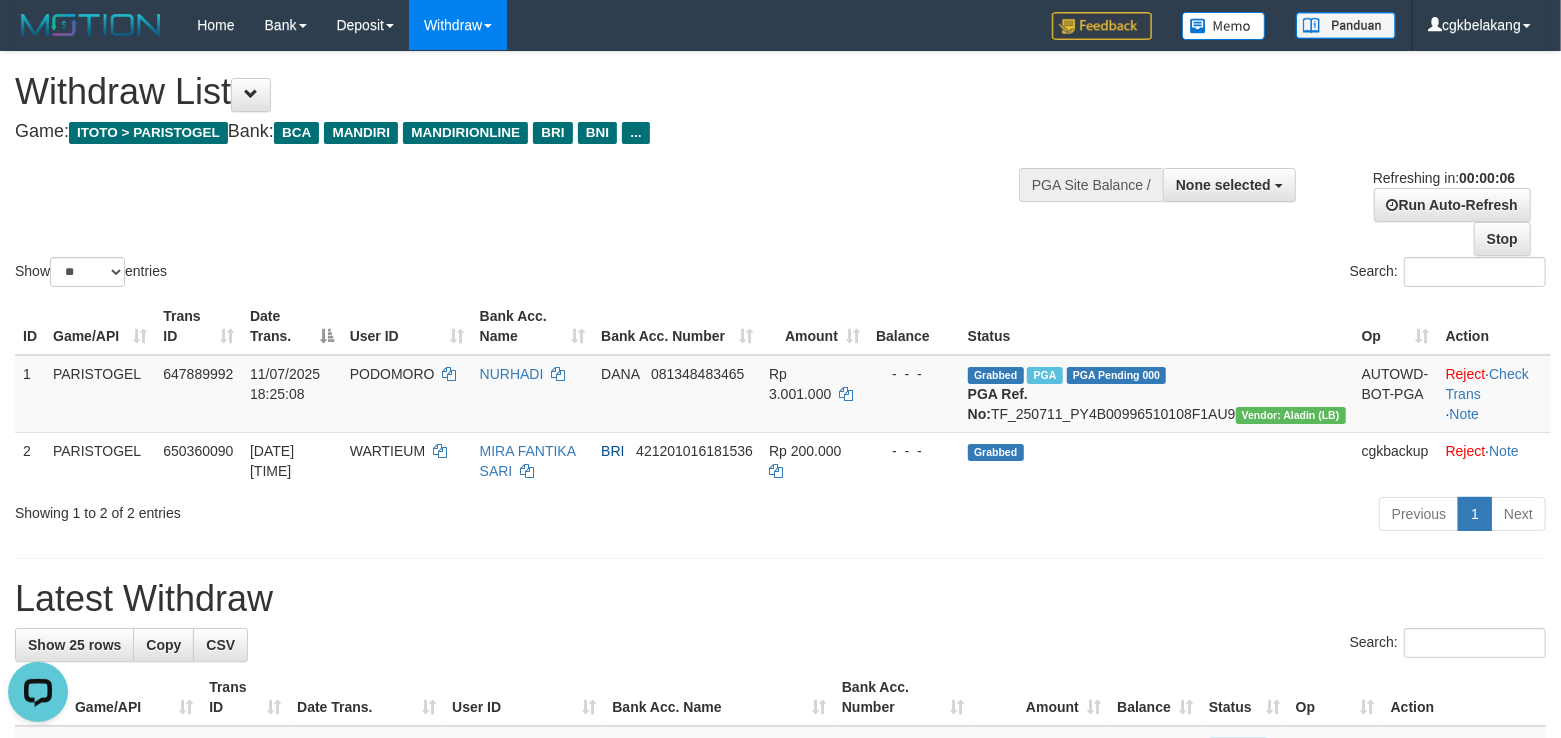 click on "**********" at bounding box center (780, 1148) 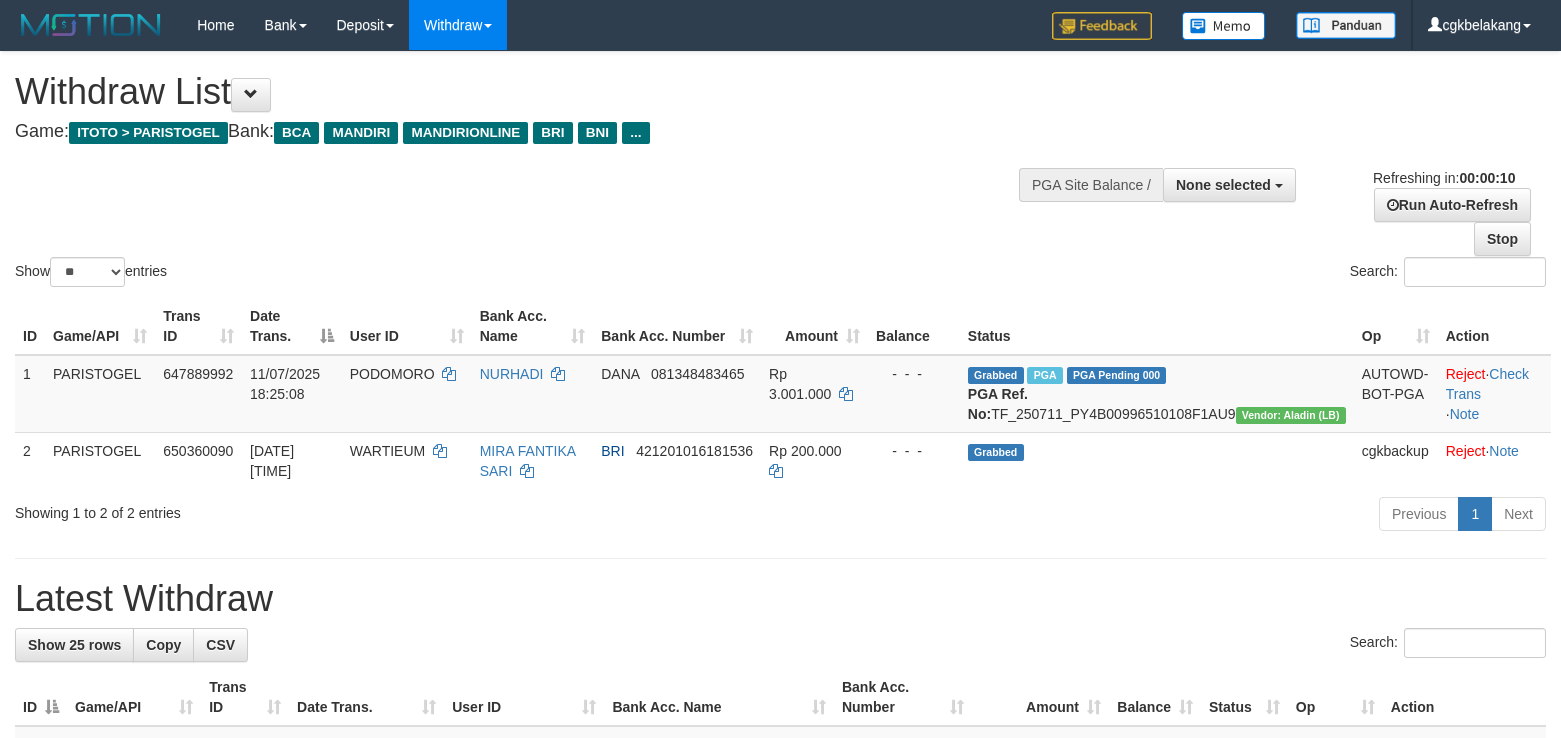 select 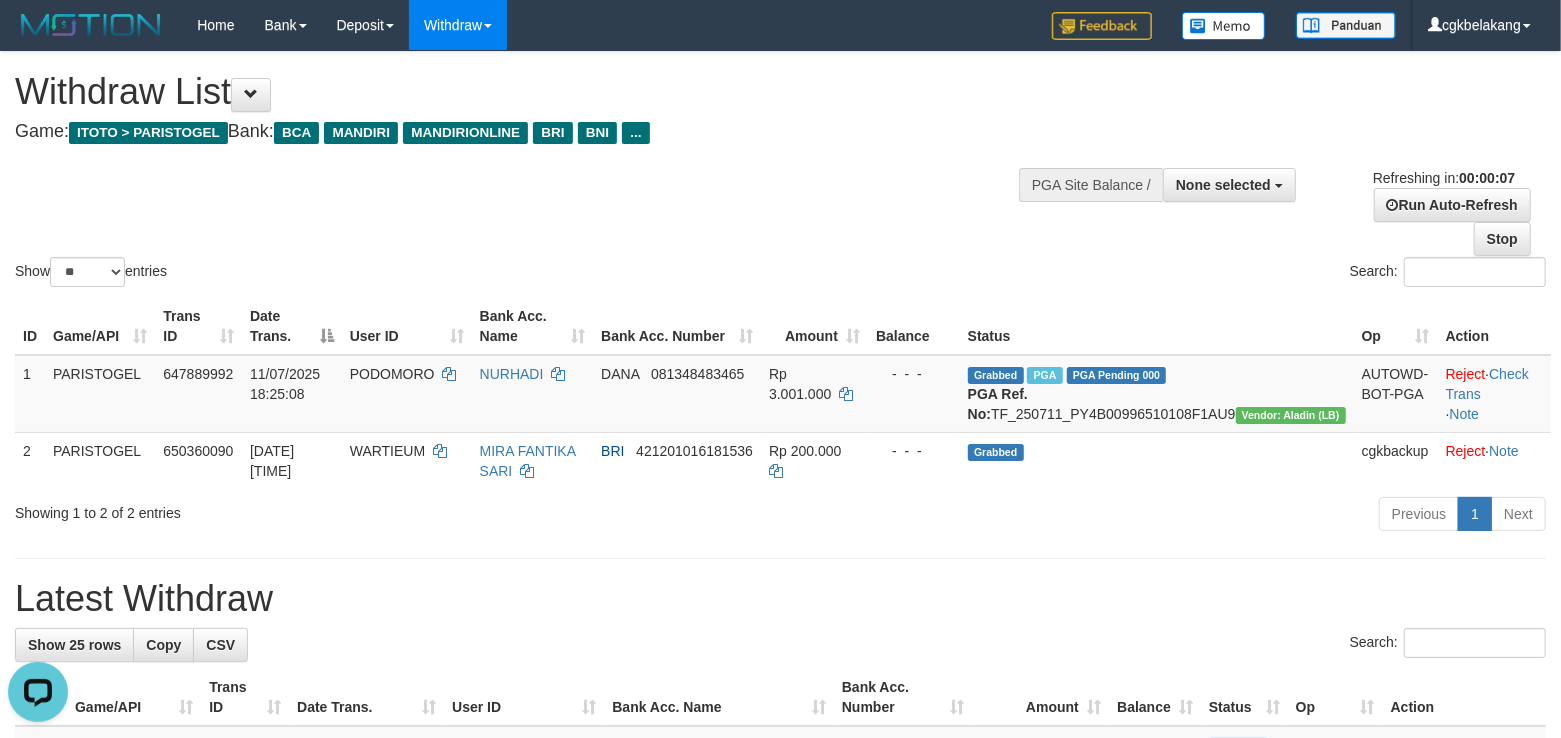 scroll, scrollTop: 0, scrollLeft: 0, axis: both 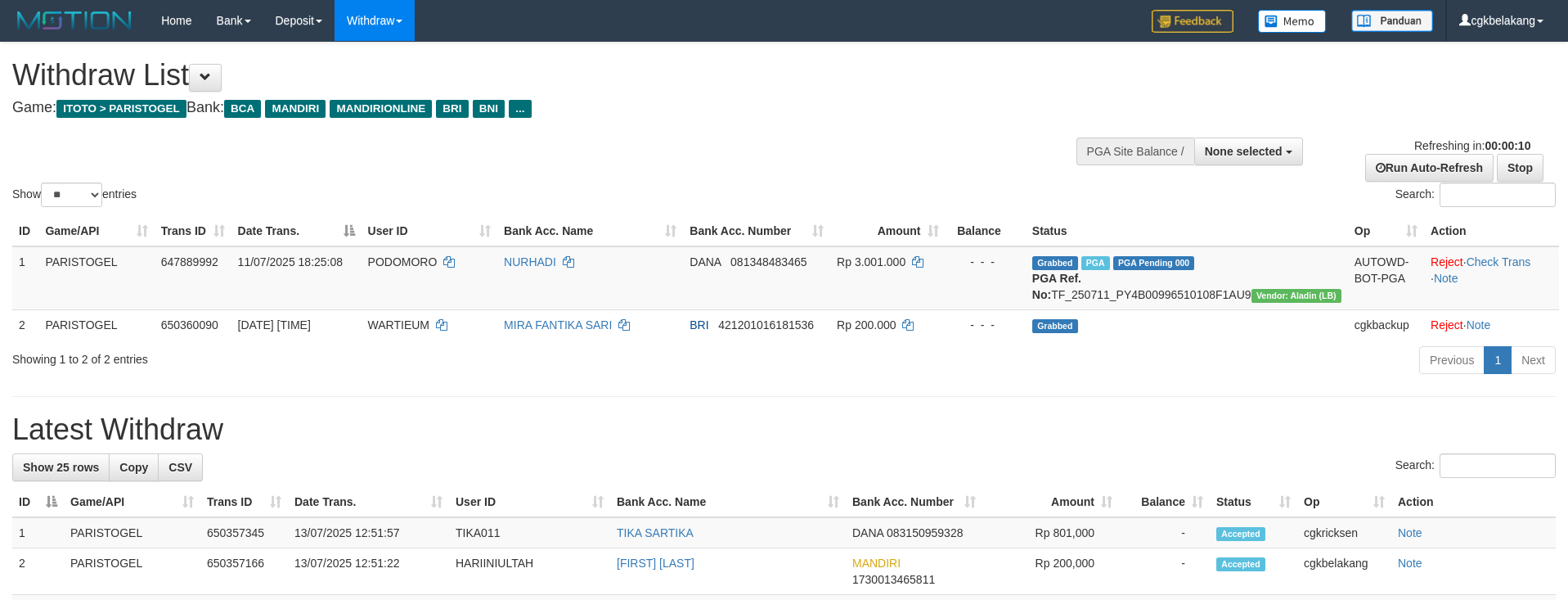 select 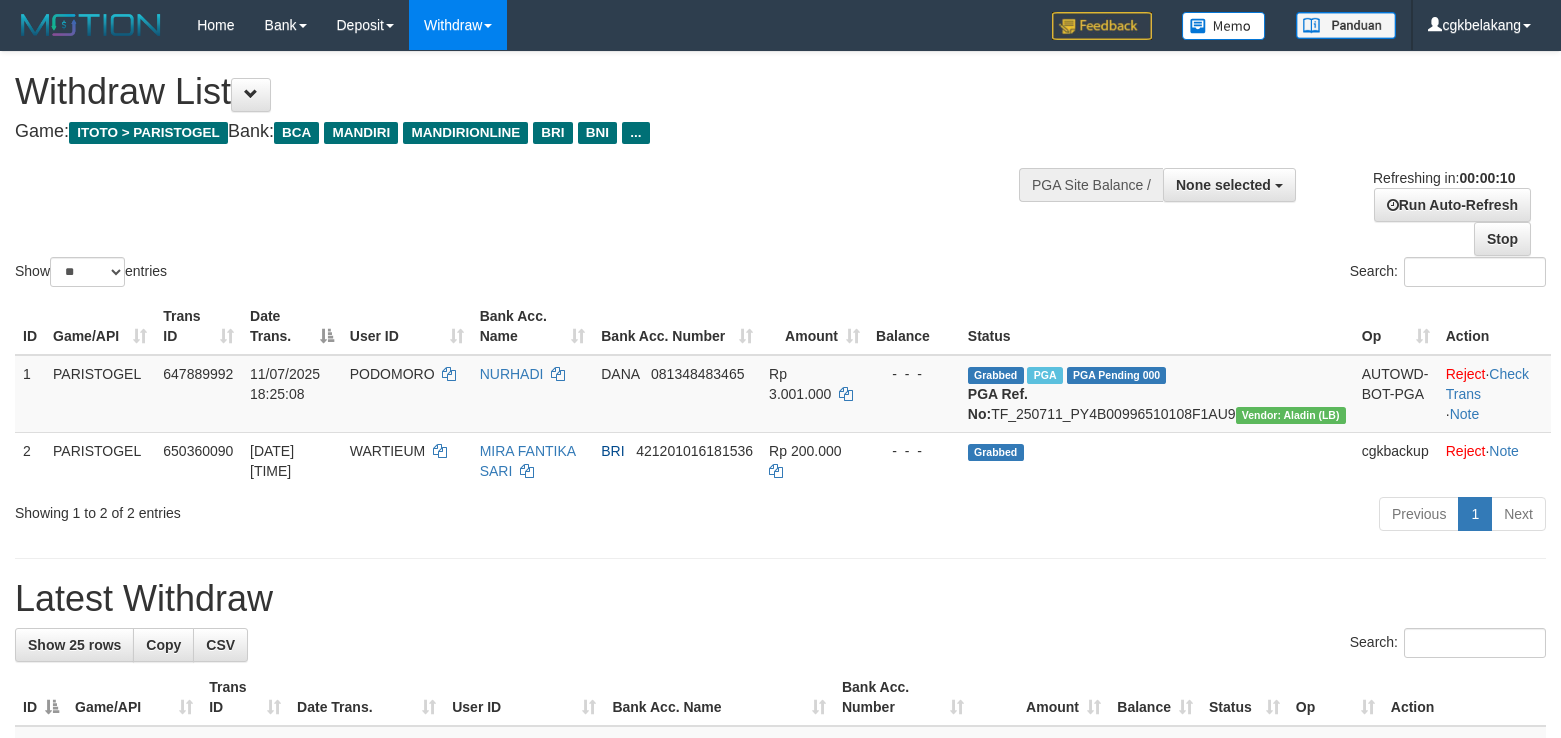 select 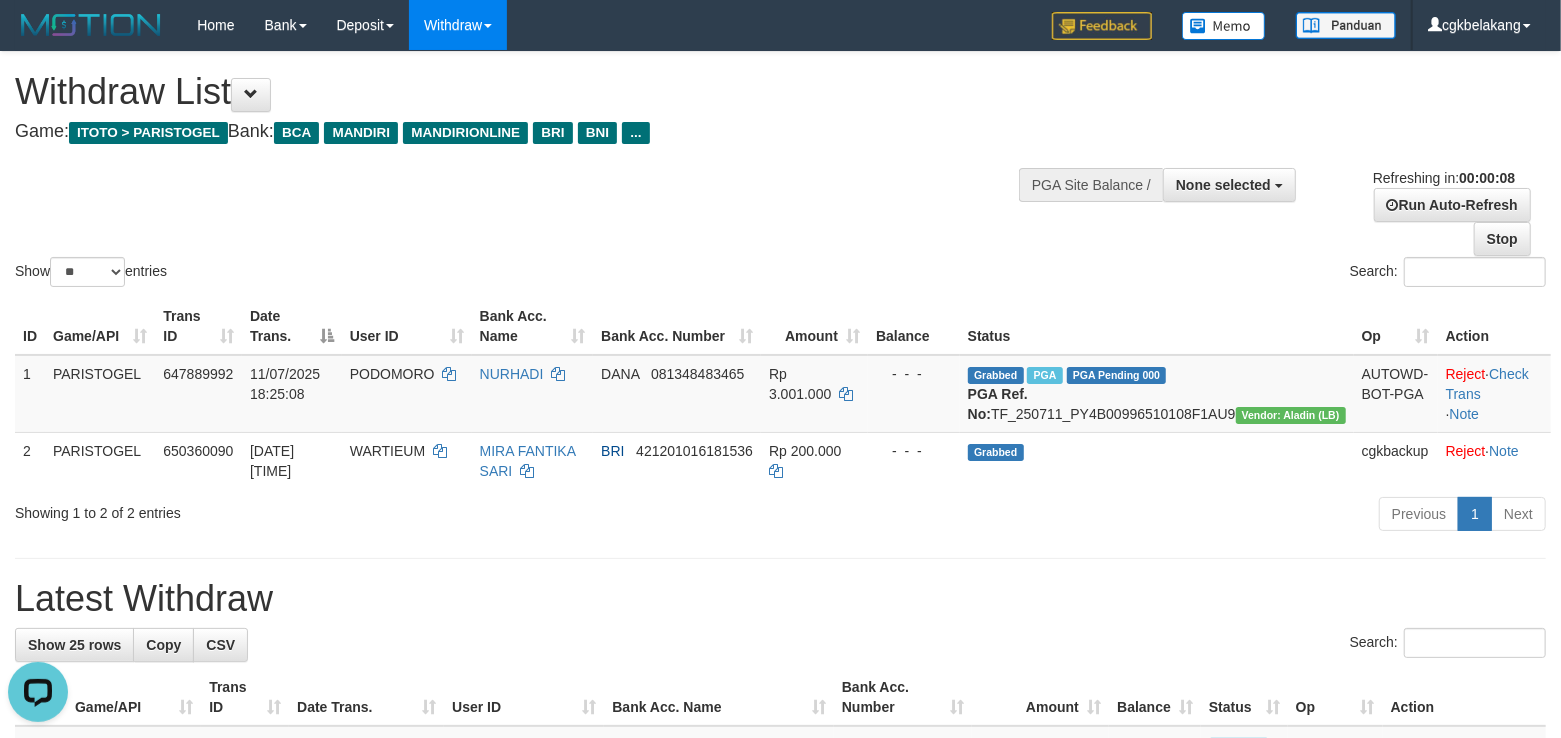 scroll, scrollTop: 0, scrollLeft: 0, axis: both 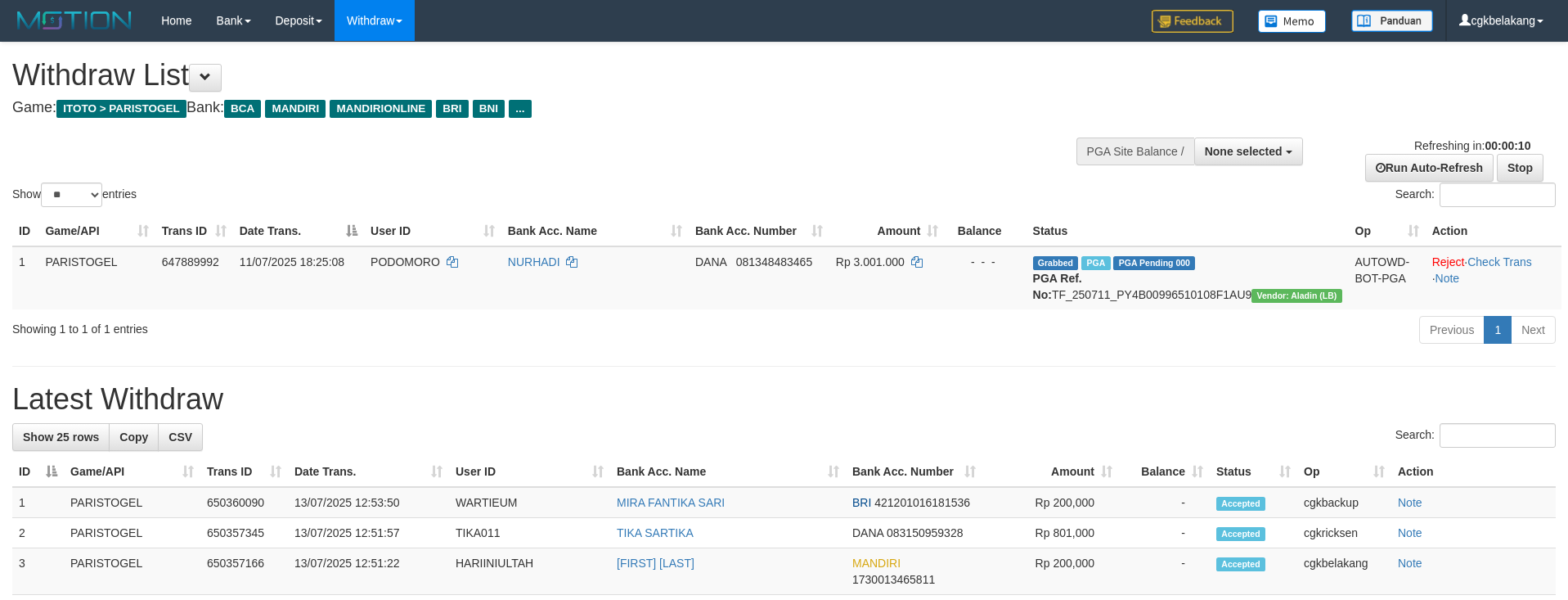 select 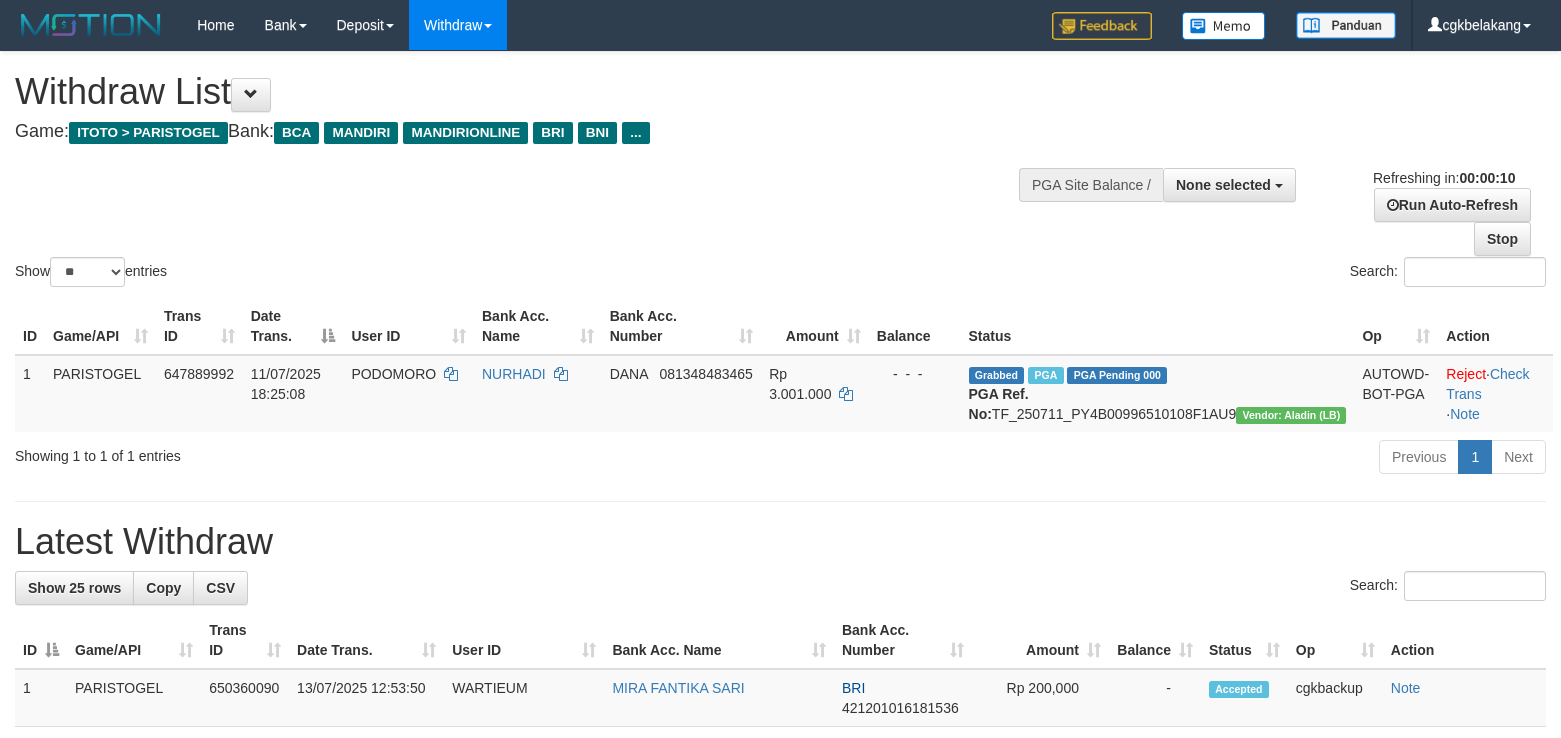 select 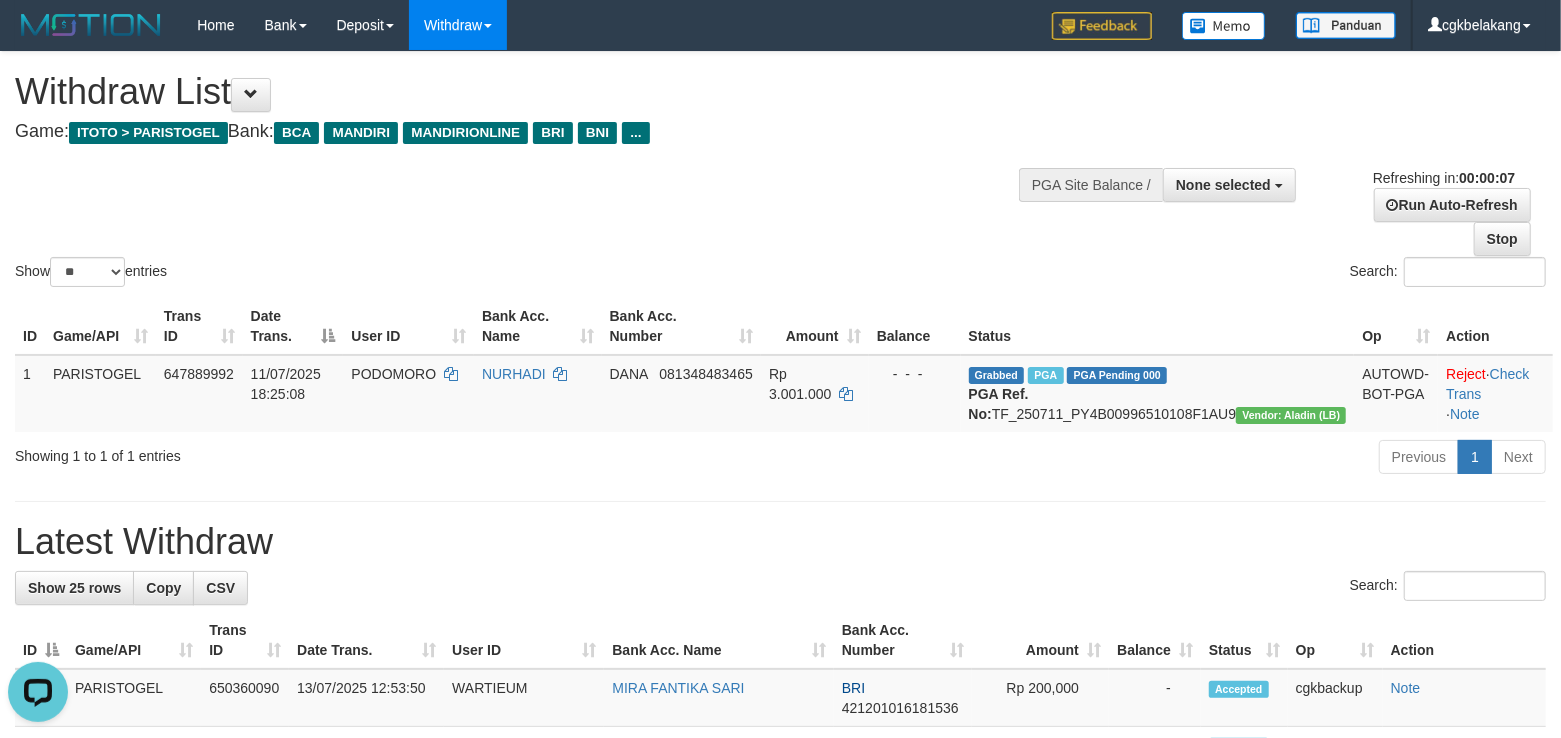 scroll, scrollTop: 0, scrollLeft: 0, axis: both 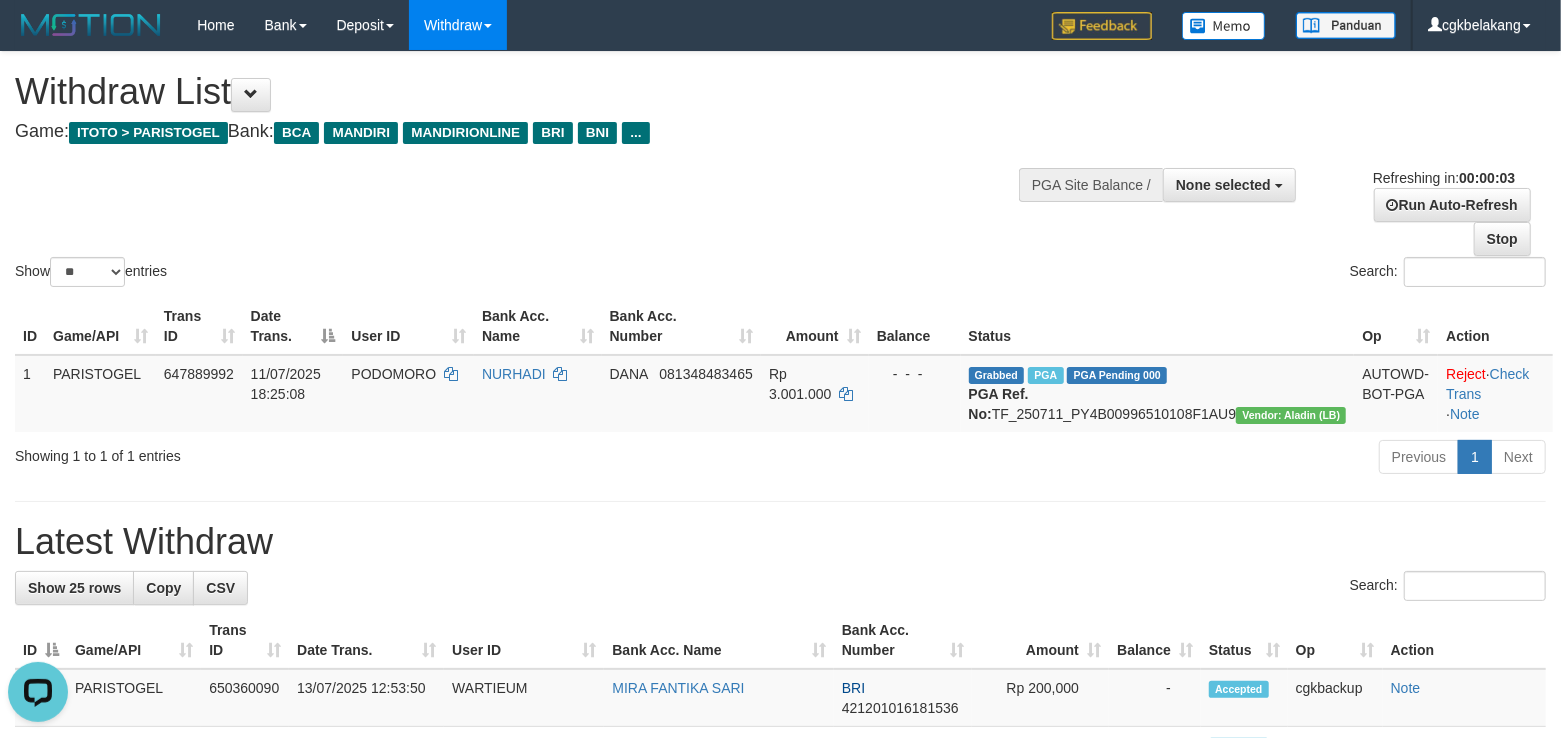 click on "ID Game/API Trans ID Date Trans. User ID Bank Acc. Name Bank Acc. Number Amount Balance Status Op Action
1 PARISTOGEL 647889992 11/07/2025 18:25:08 PODOMORO    NURHADI    DANA     081348483465 Rp 3.001.000    -  -  - Grabbed   PGA   PGA Pending 000 PGA Ref. No:  TF_250711_PY4B00996510108F1AU9  Vendor: Aladin (LB) AUTOWD-BOT-PGA Reject ·    Check Trans    ·    Note Processing..." at bounding box center (780, 365) 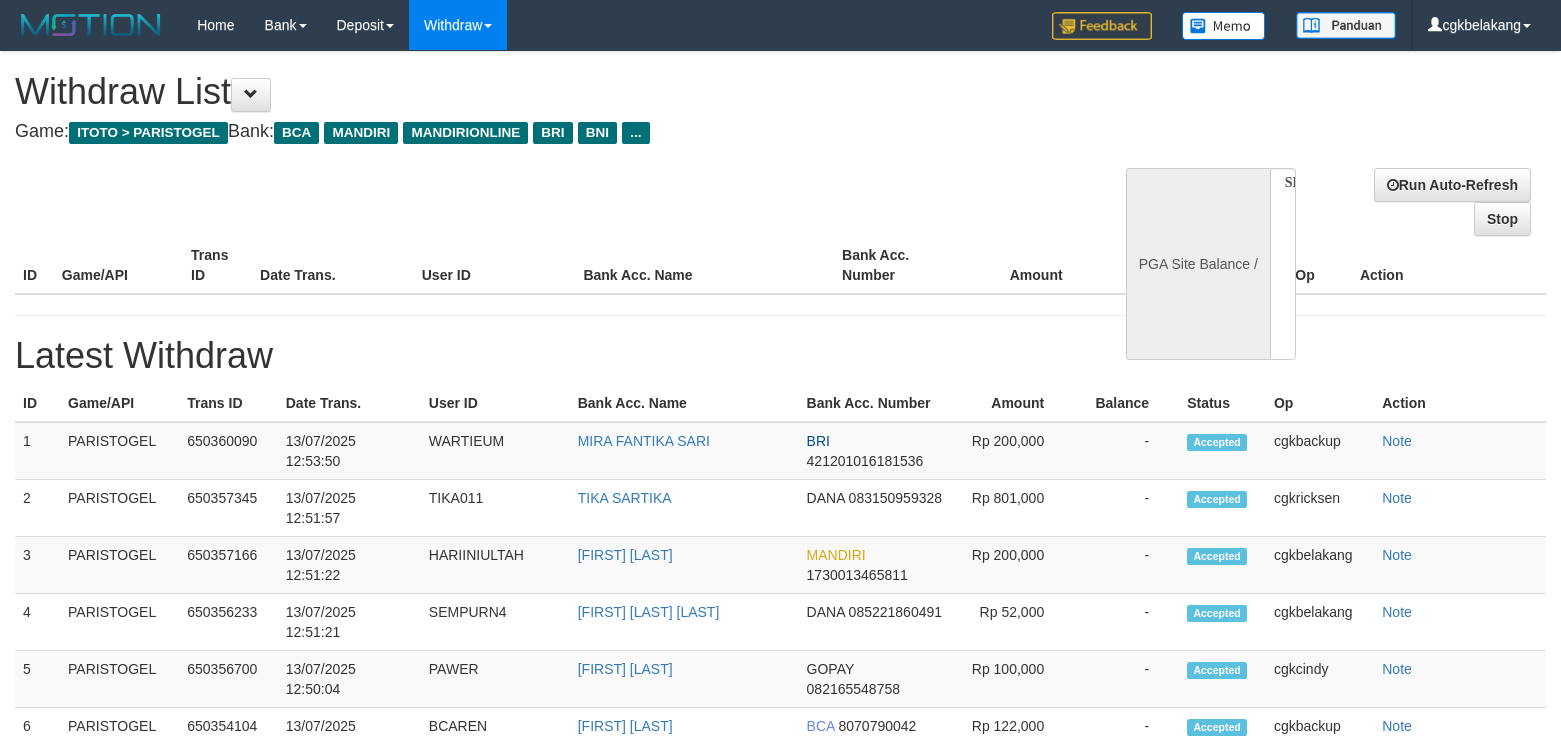 select 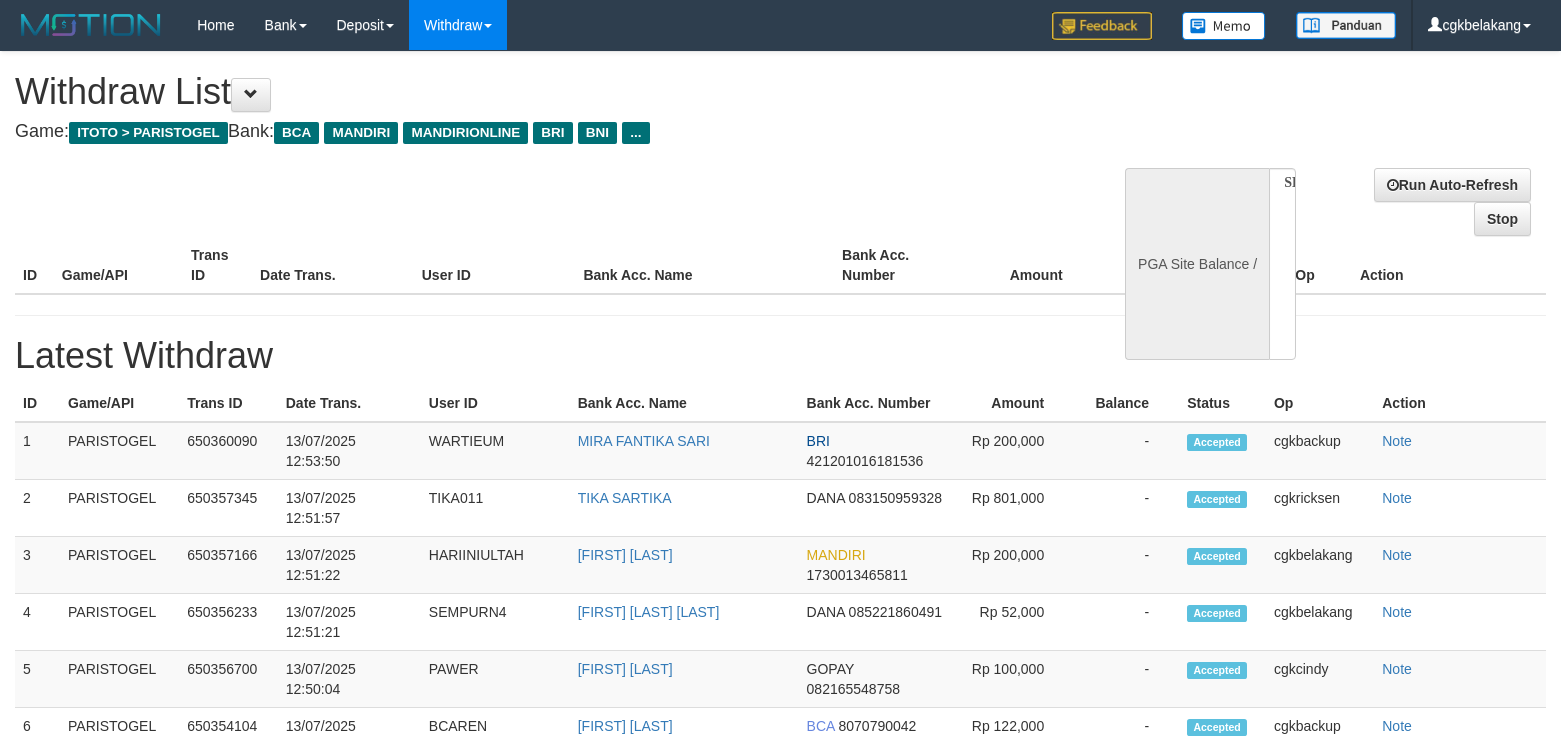 scroll, scrollTop: 0, scrollLeft: 0, axis: both 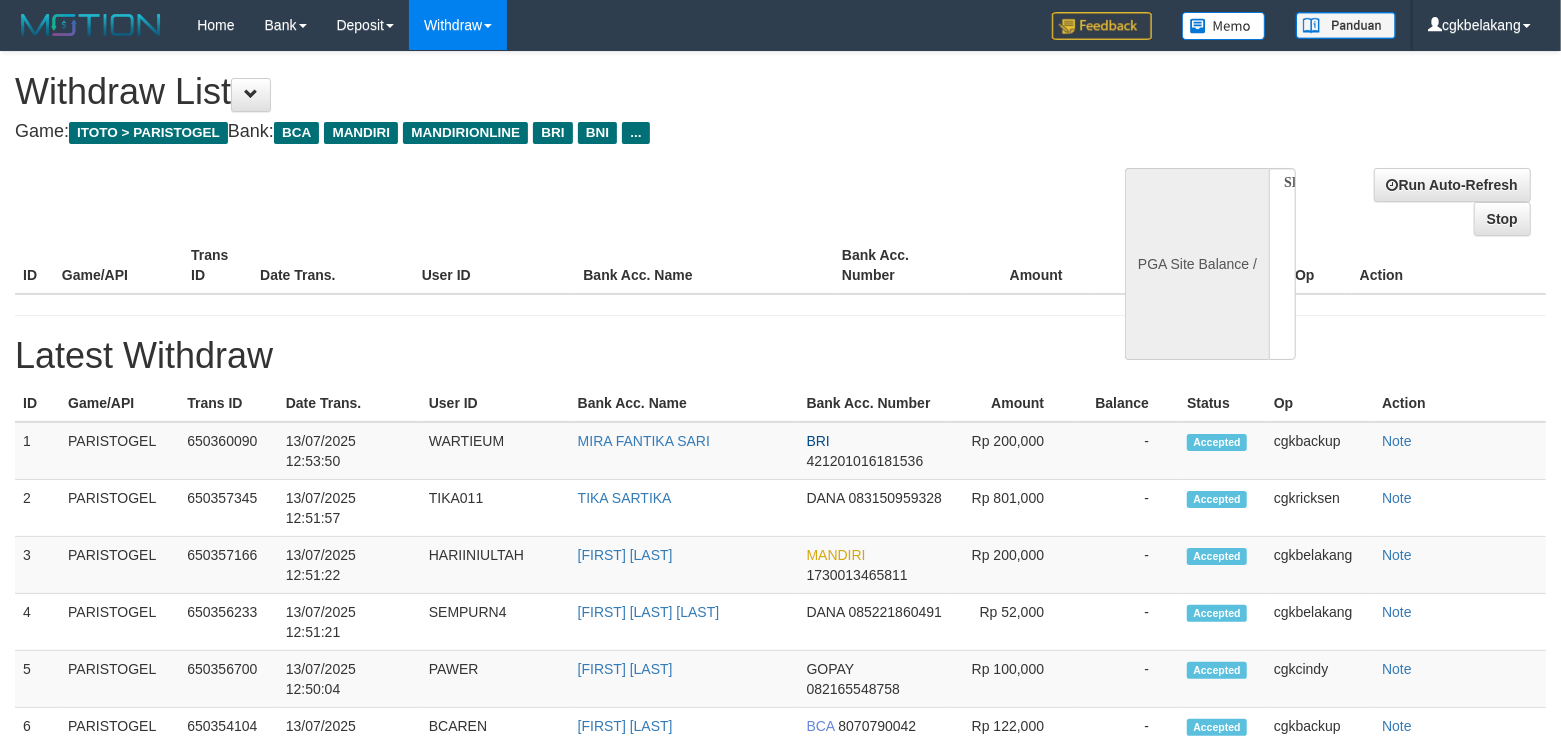 select on "**" 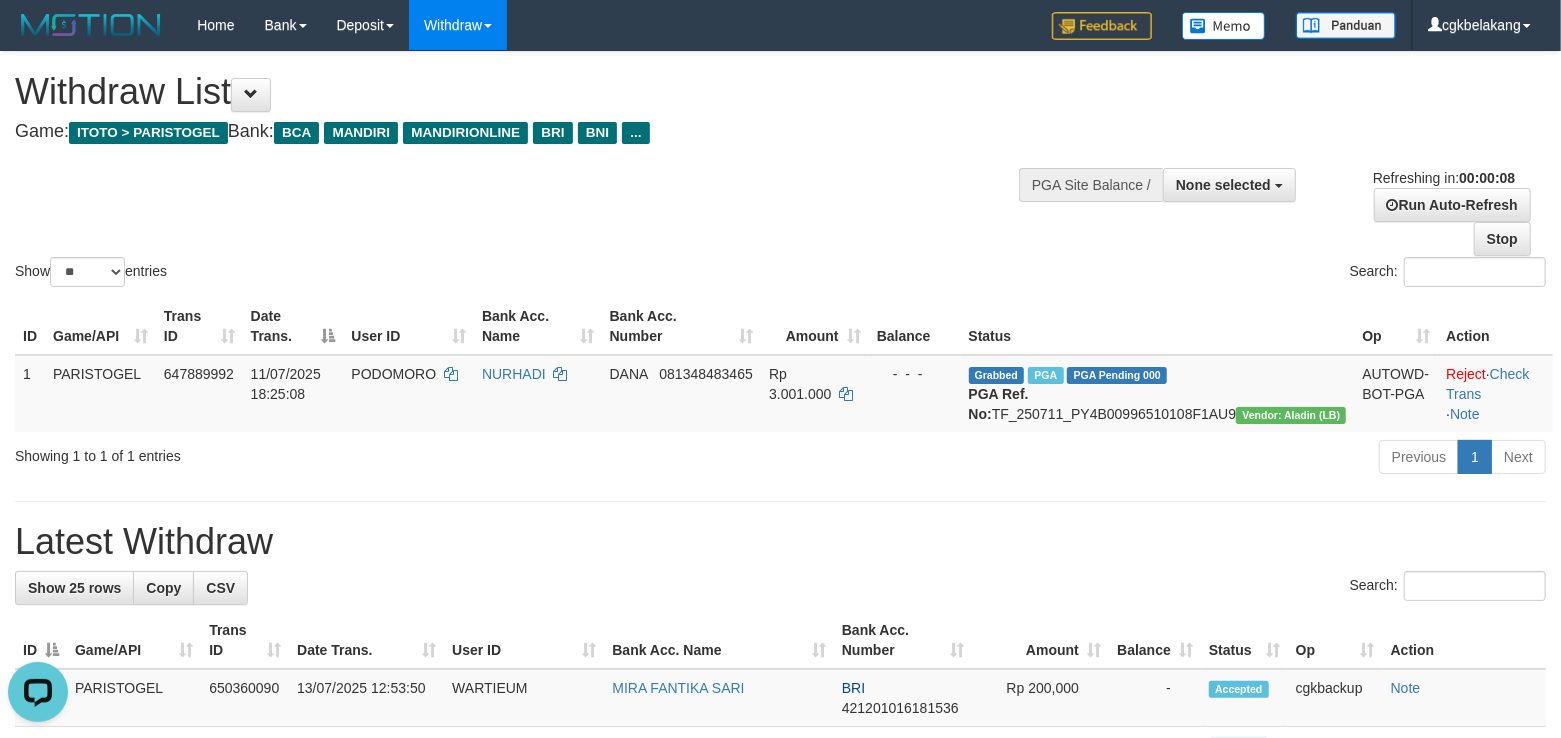 scroll, scrollTop: 0, scrollLeft: 0, axis: both 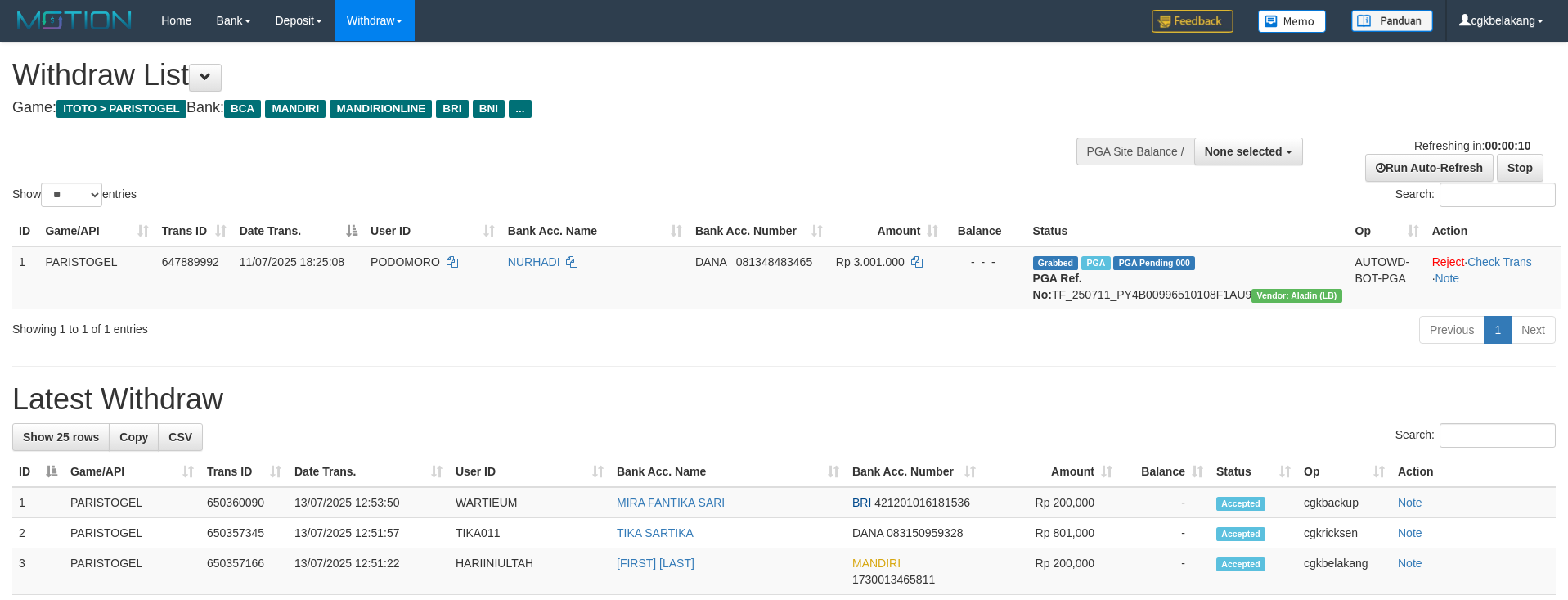 select 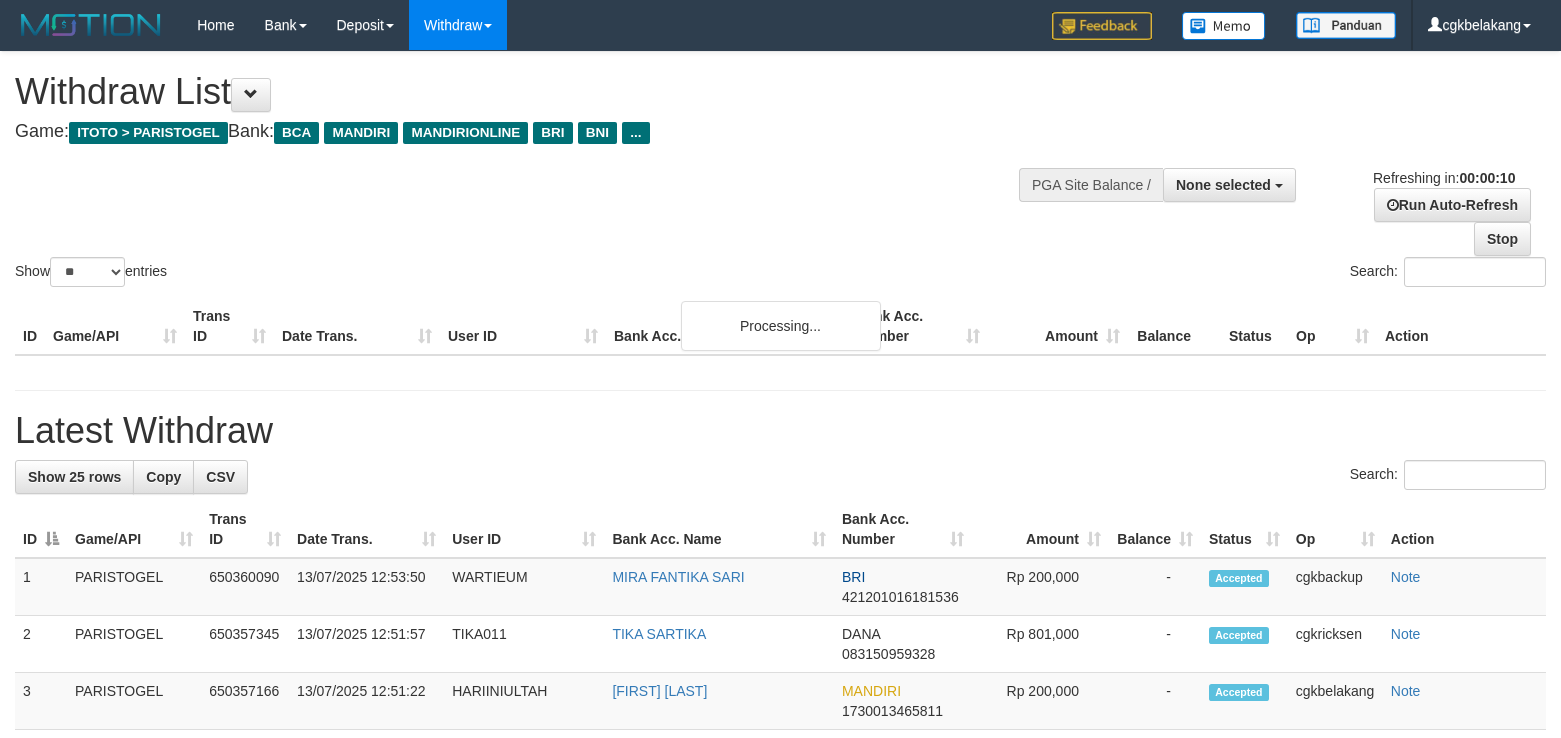 select 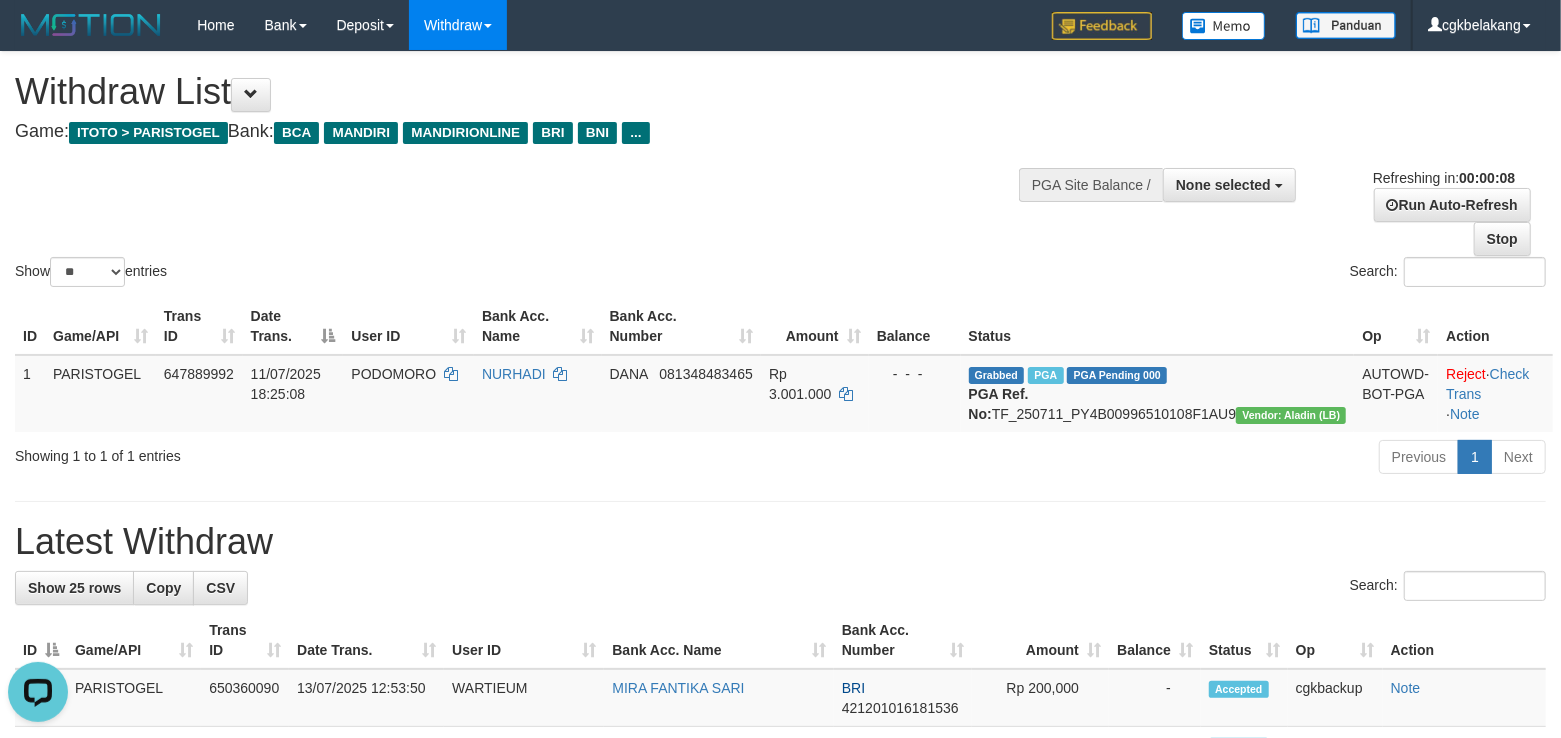 scroll, scrollTop: 0, scrollLeft: 0, axis: both 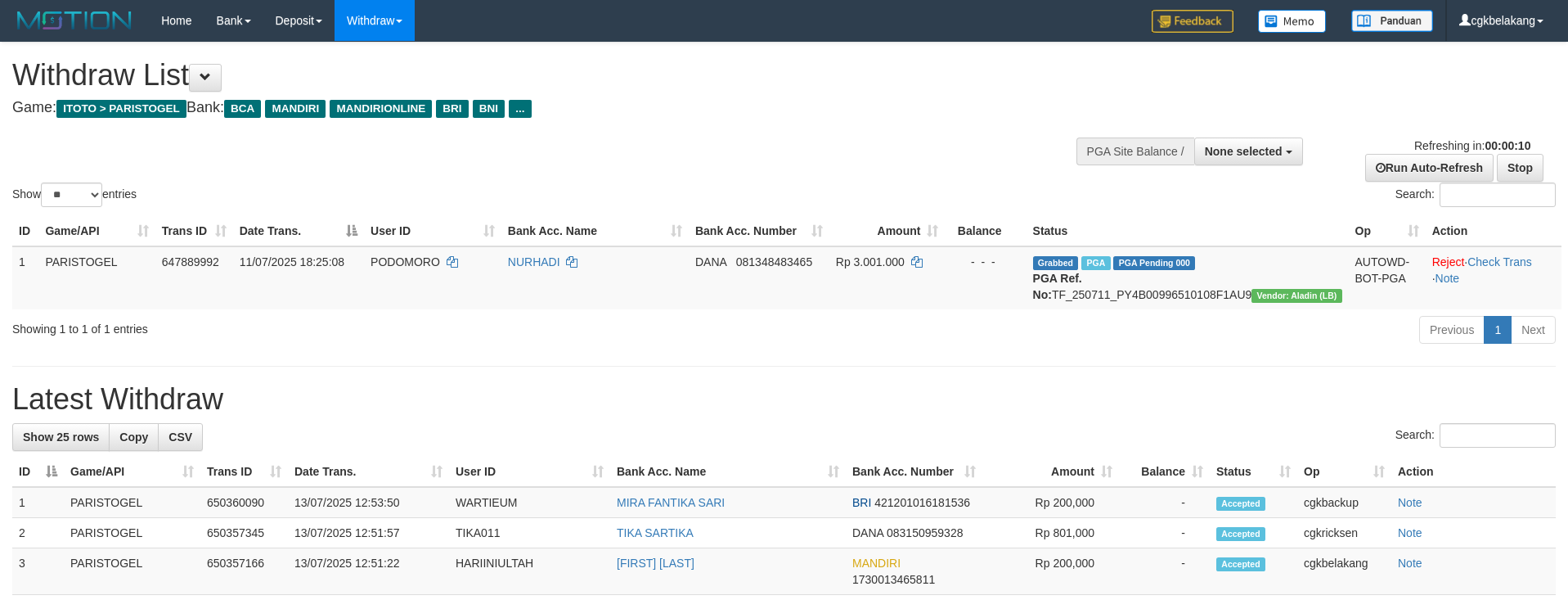 select 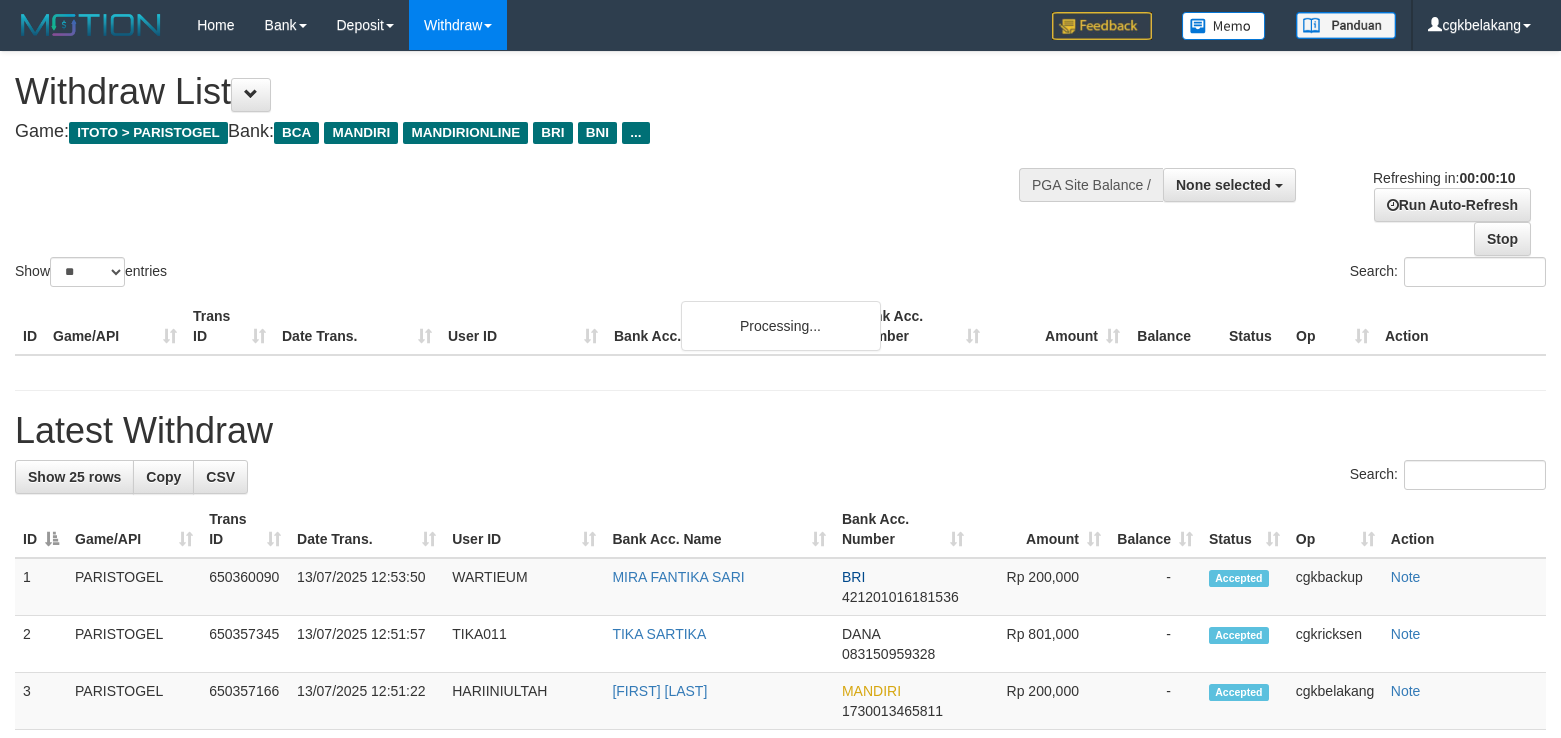 select 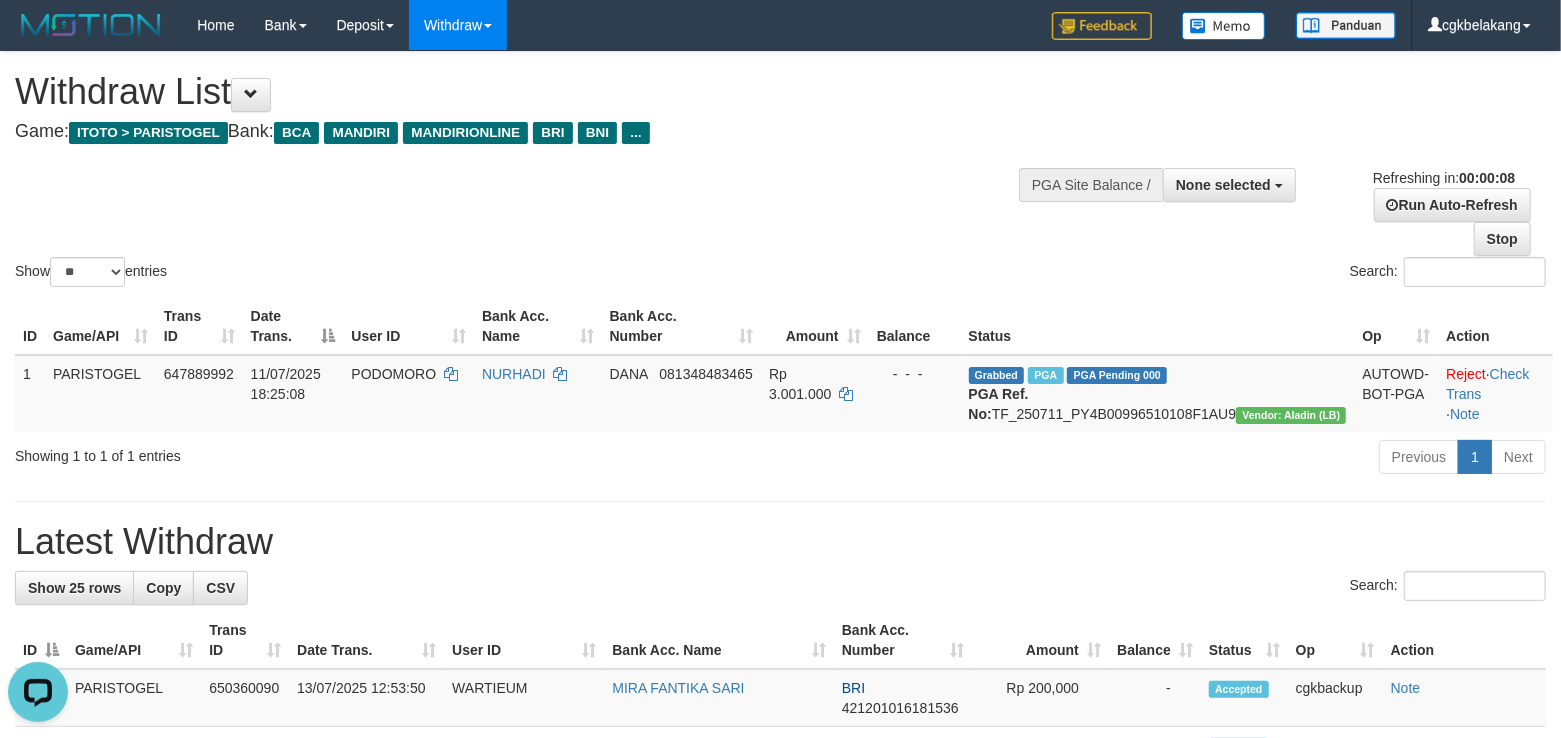 scroll, scrollTop: 0, scrollLeft: 0, axis: both 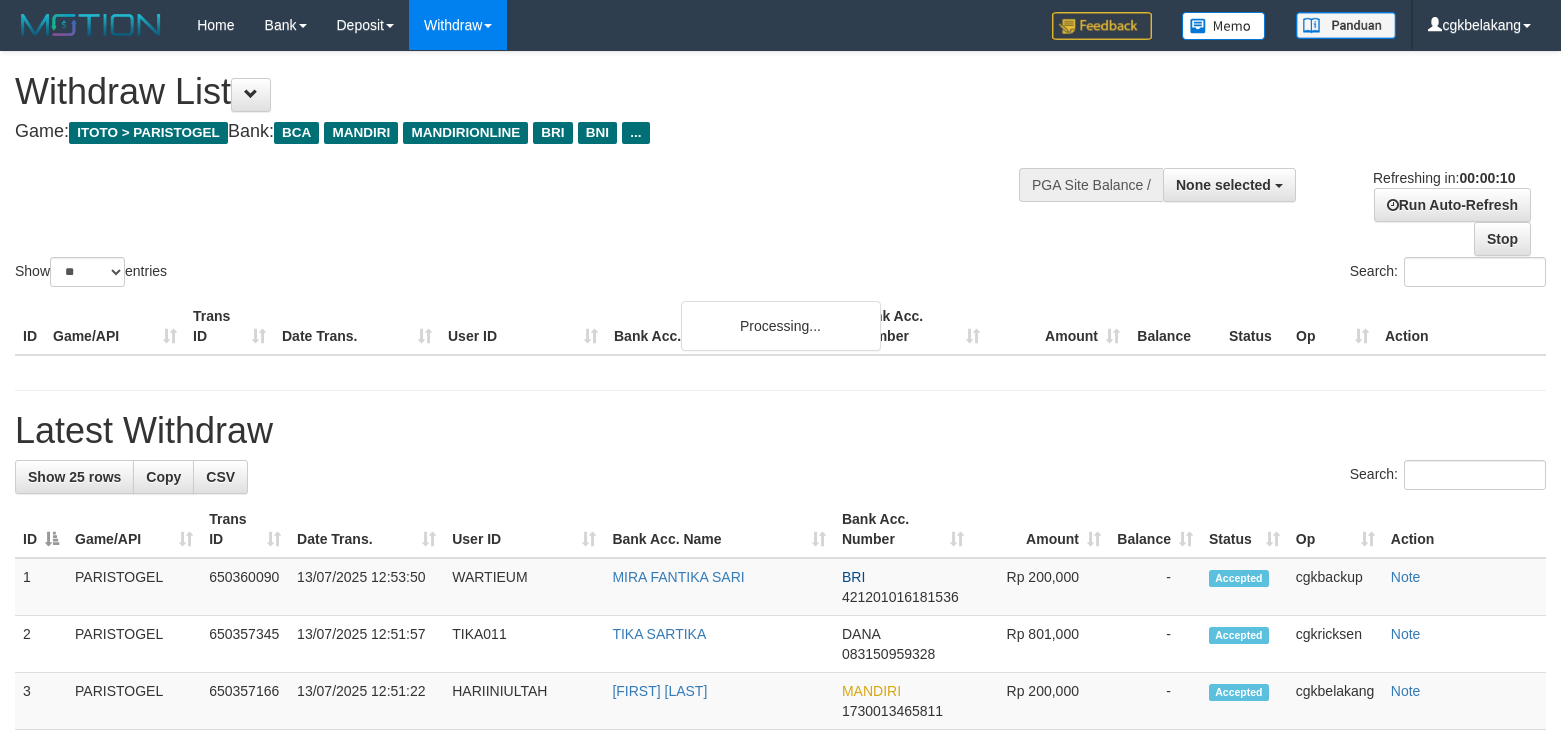 select 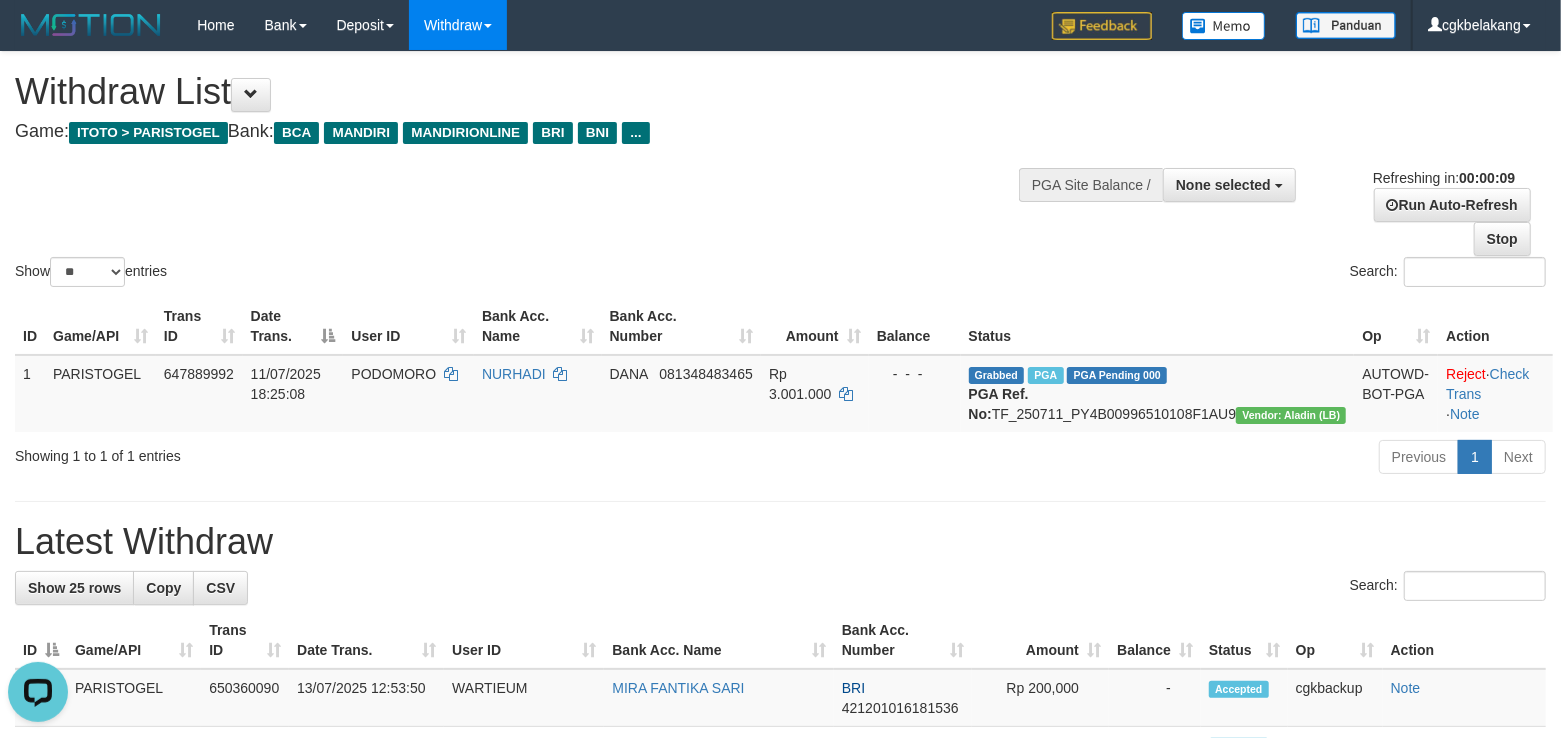 scroll, scrollTop: 0, scrollLeft: 0, axis: both 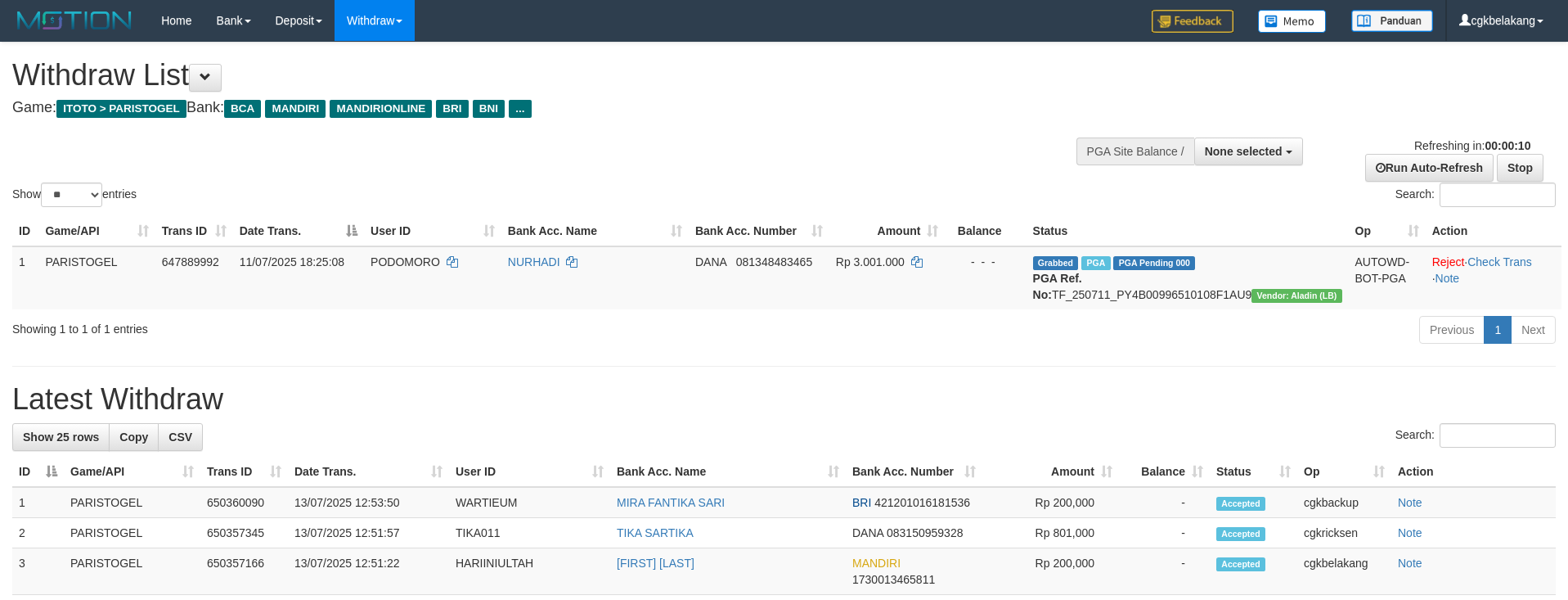 select 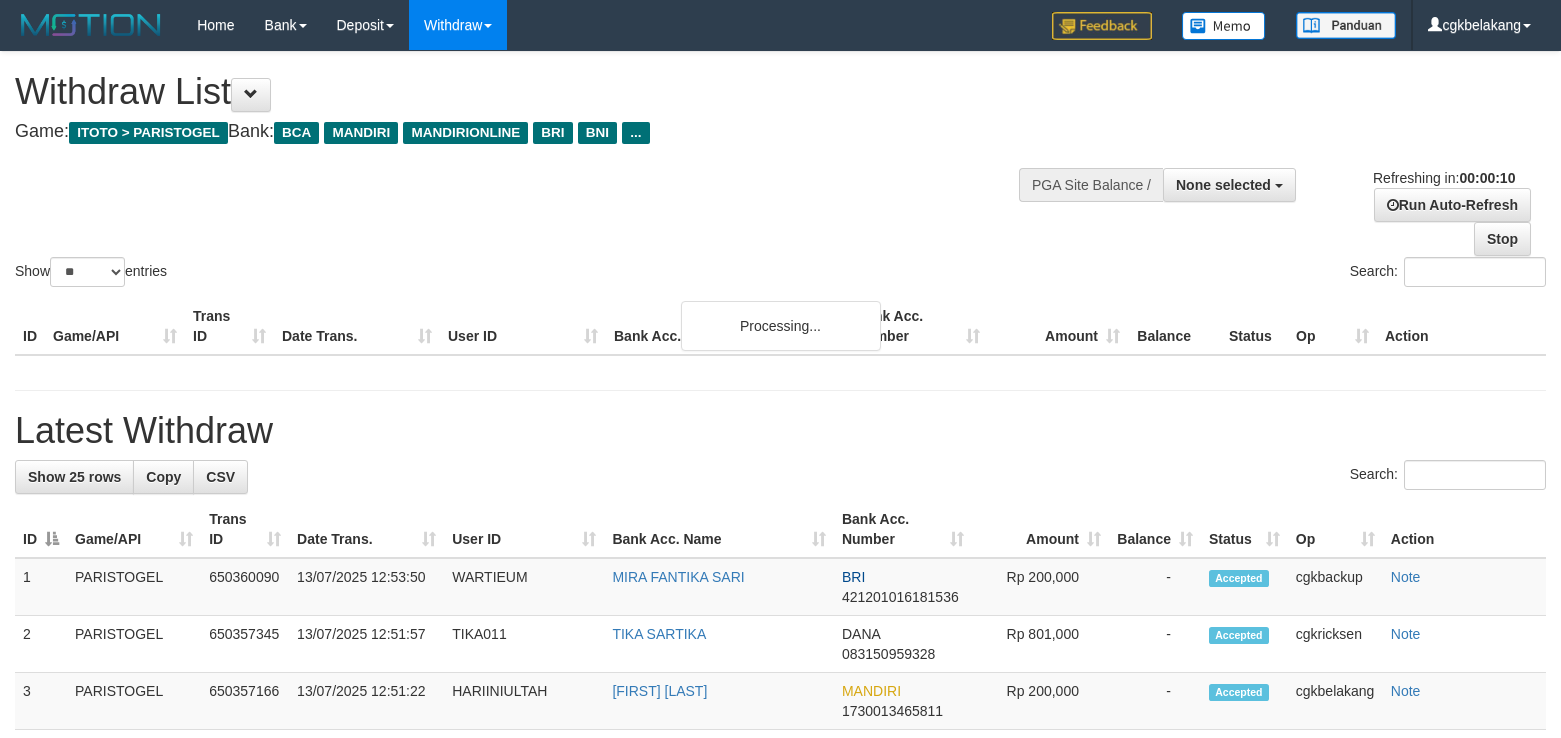 select 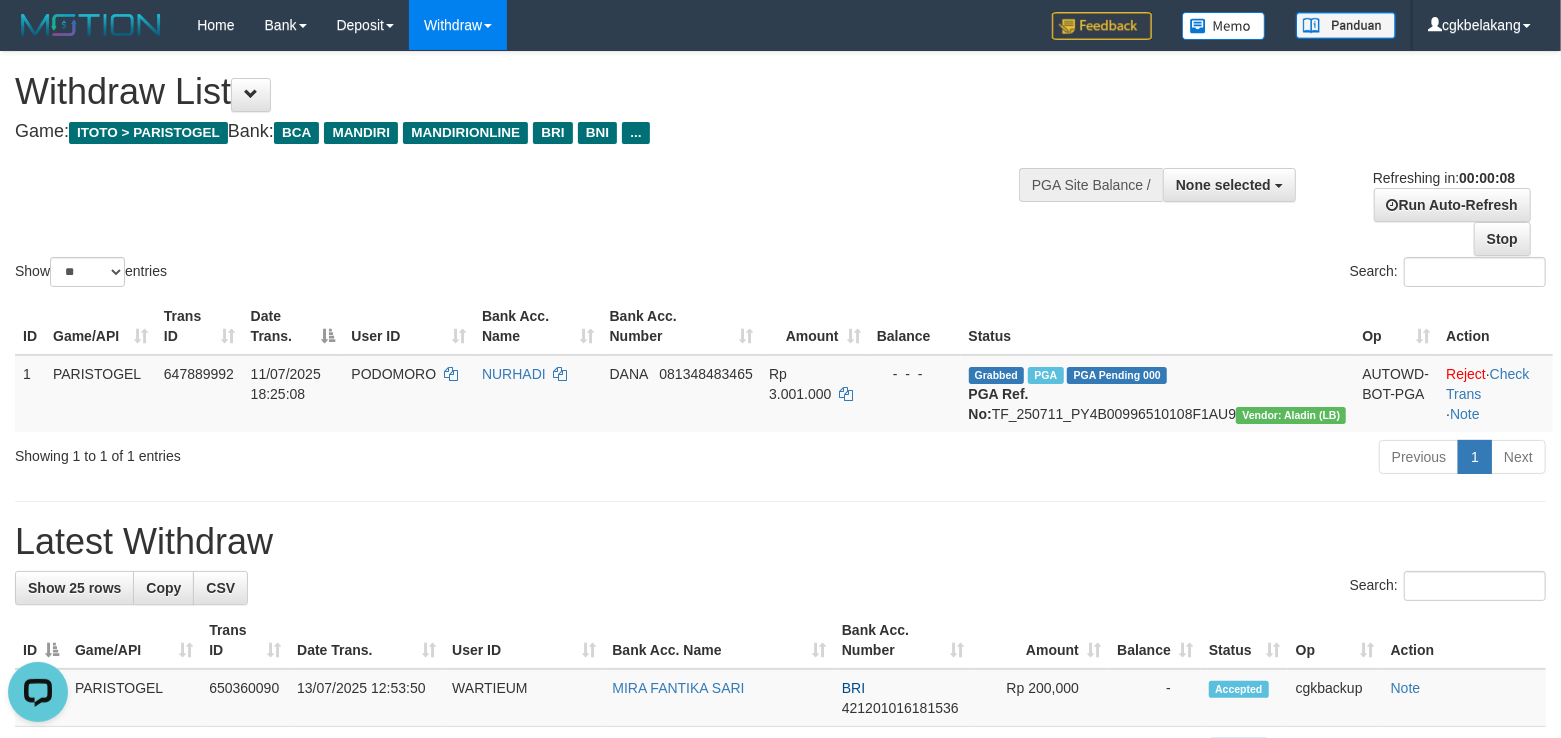 scroll, scrollTop: 0, scrollLeft: 0, axis: both 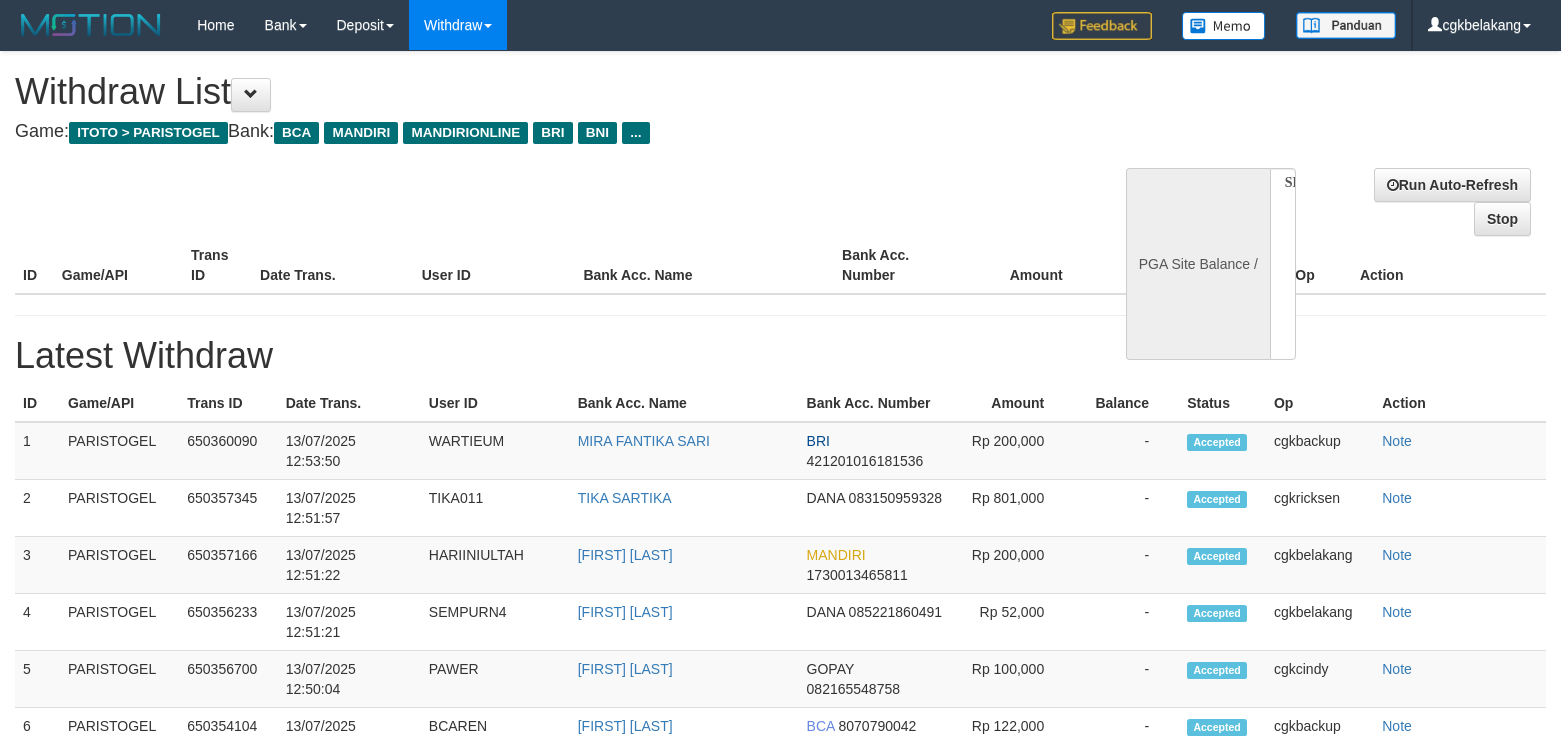 select 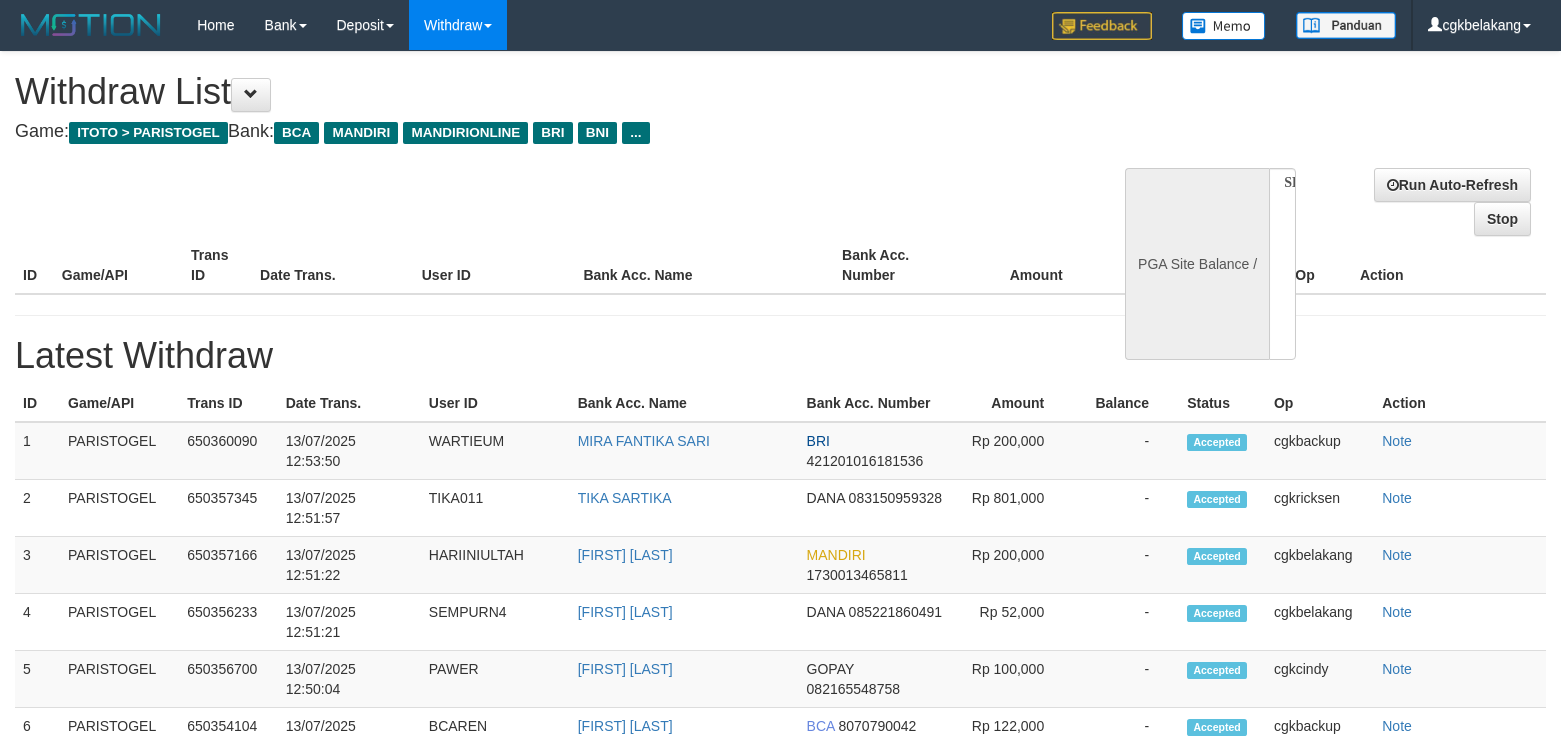 scroll, scrollTop: 0, scrollLeft: 0, axis: both 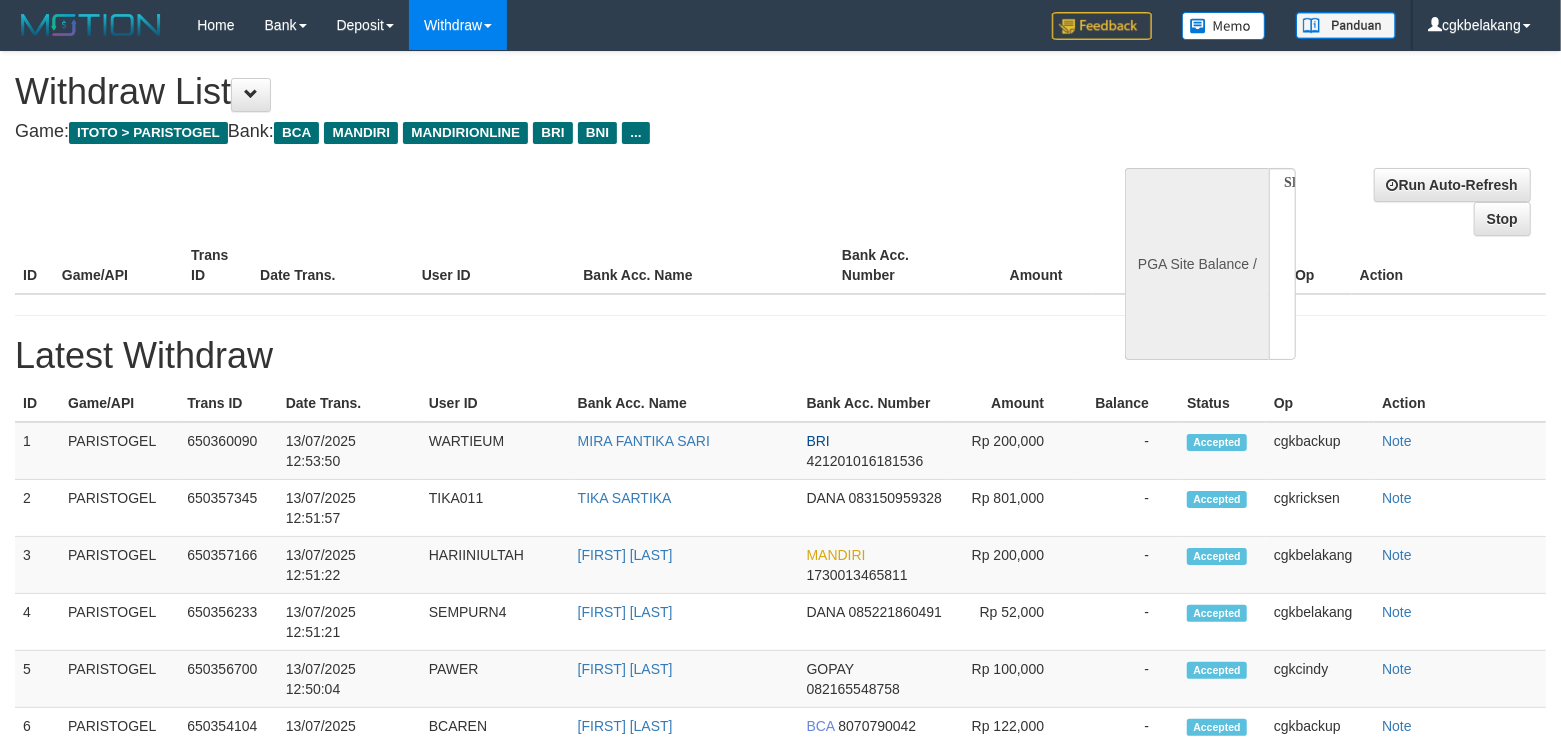 select on "**" 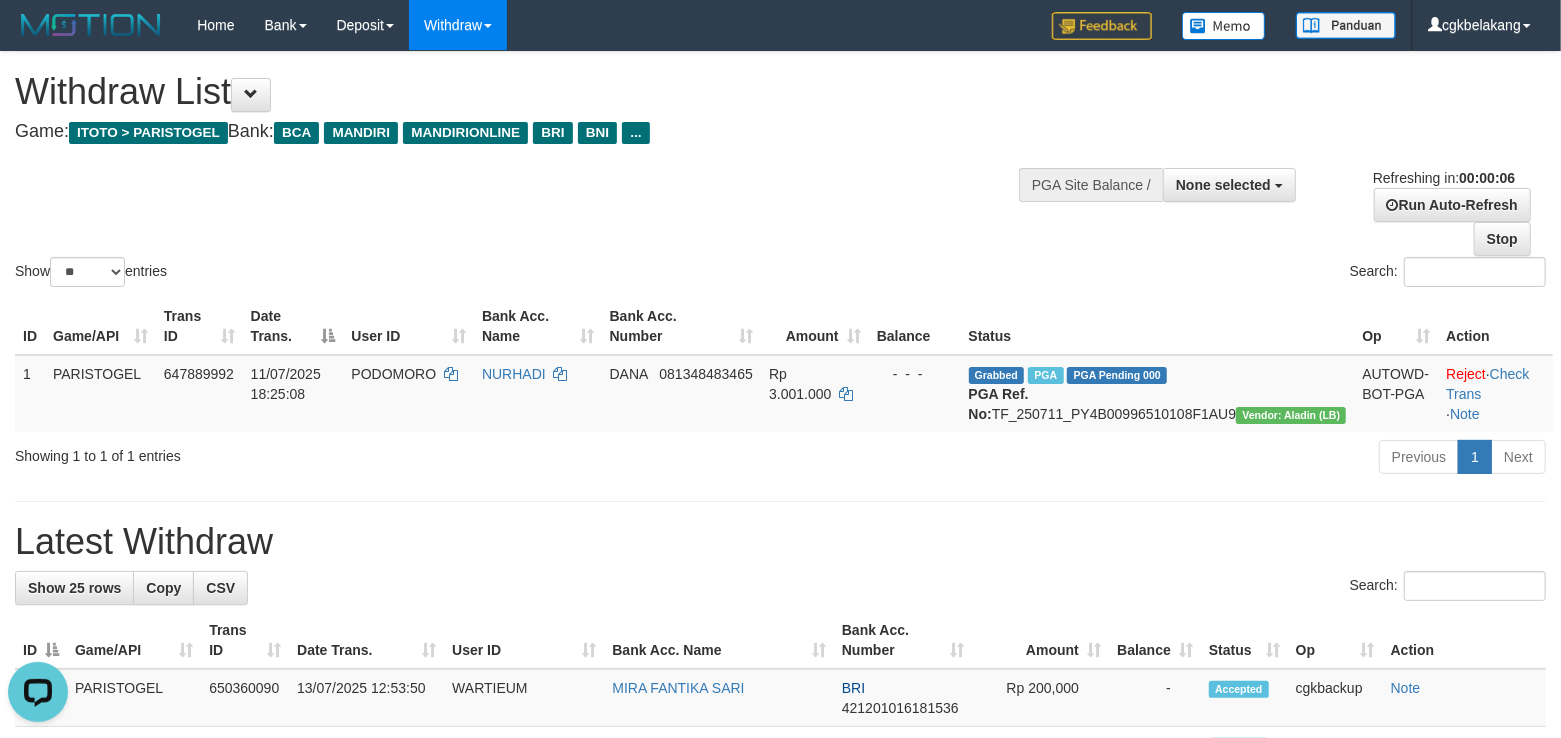 scroll, scrollTop: 0, scrollLeft: 0, axis: both 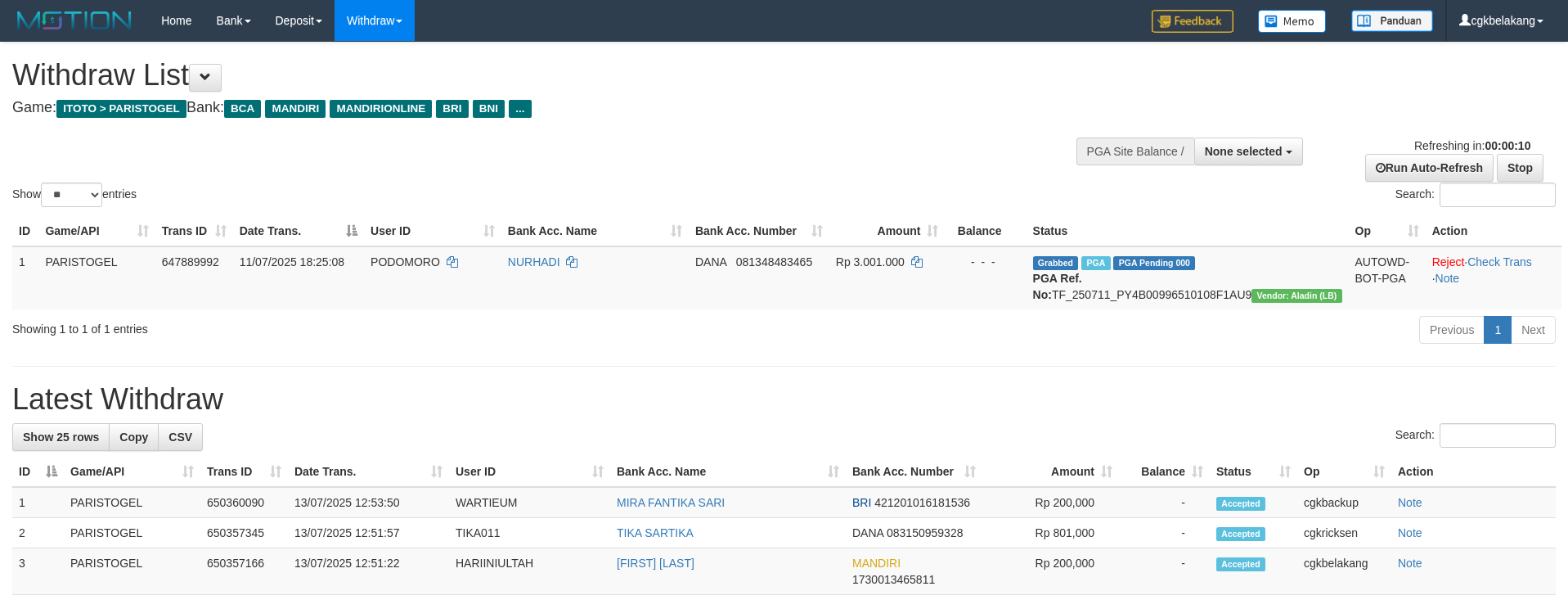 select 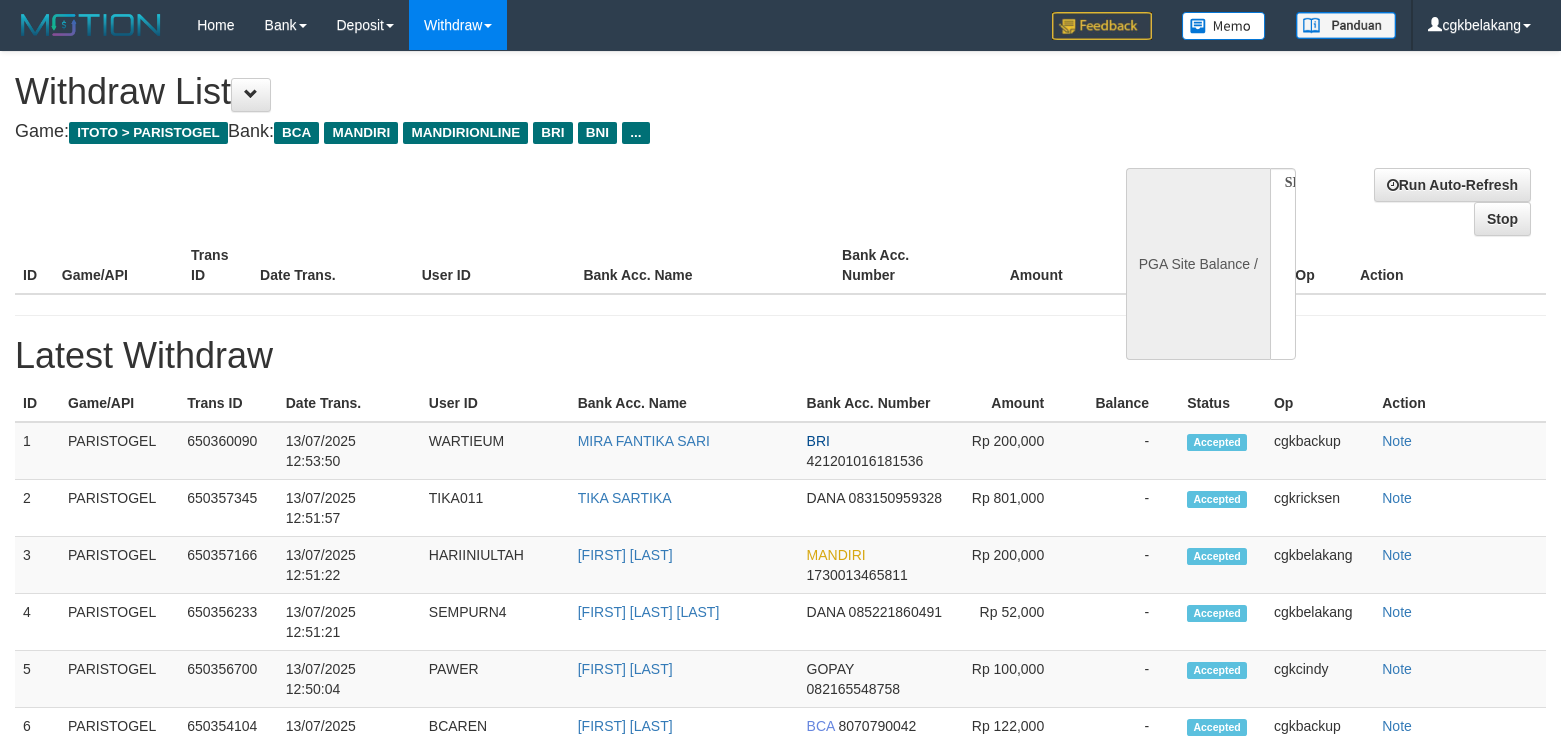 select 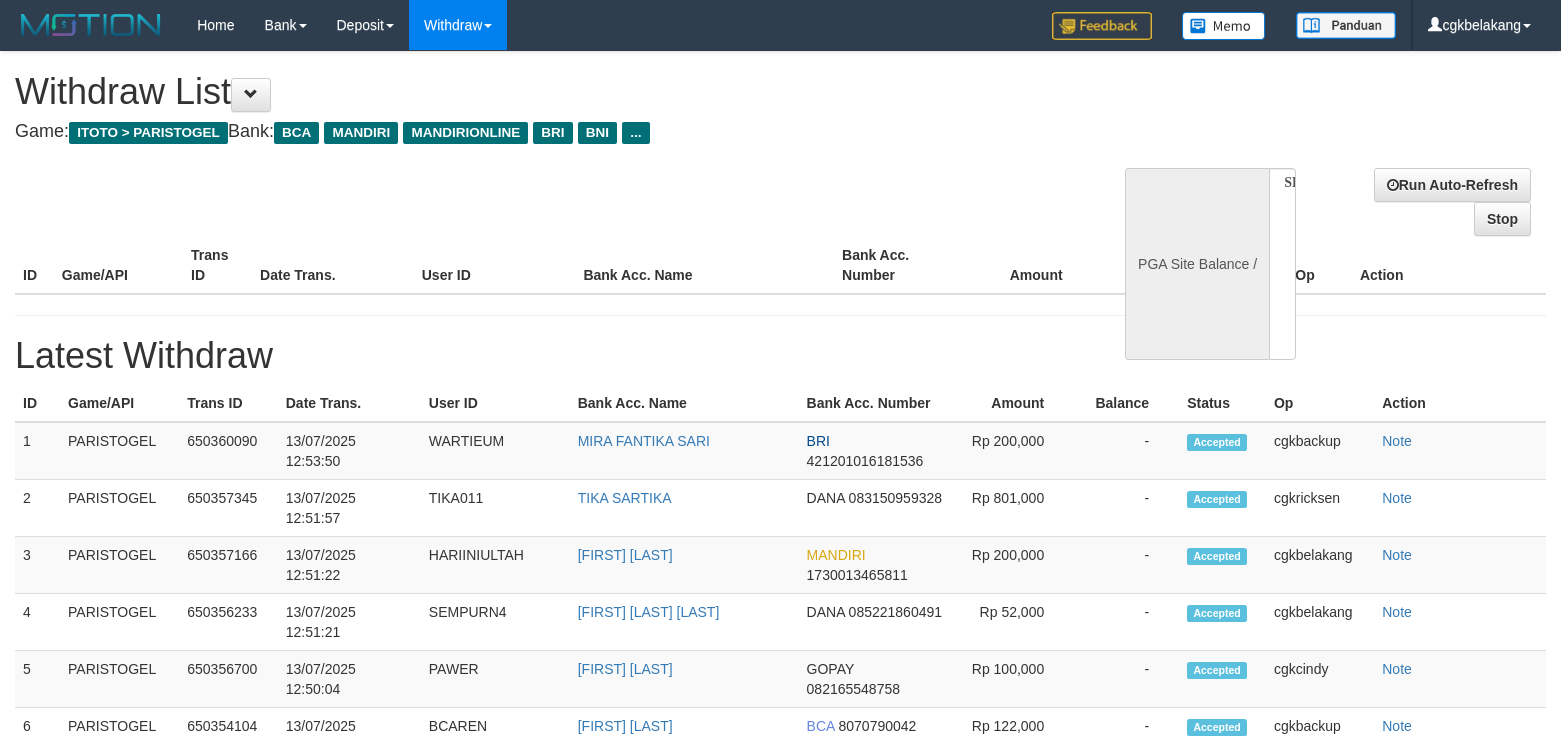 scroll, scrollTop: 0, scrollLeft: 0, axis: both 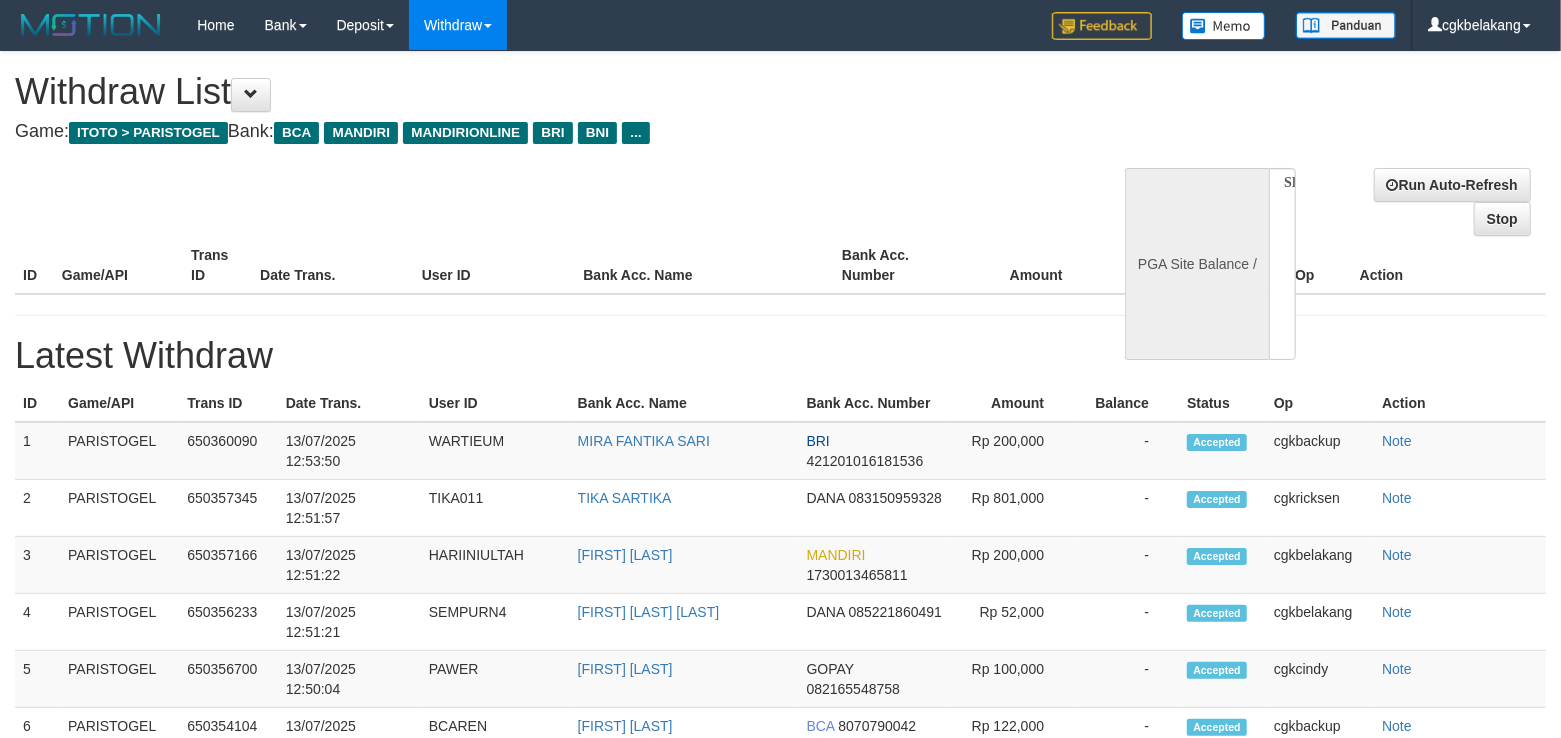 select on "**" 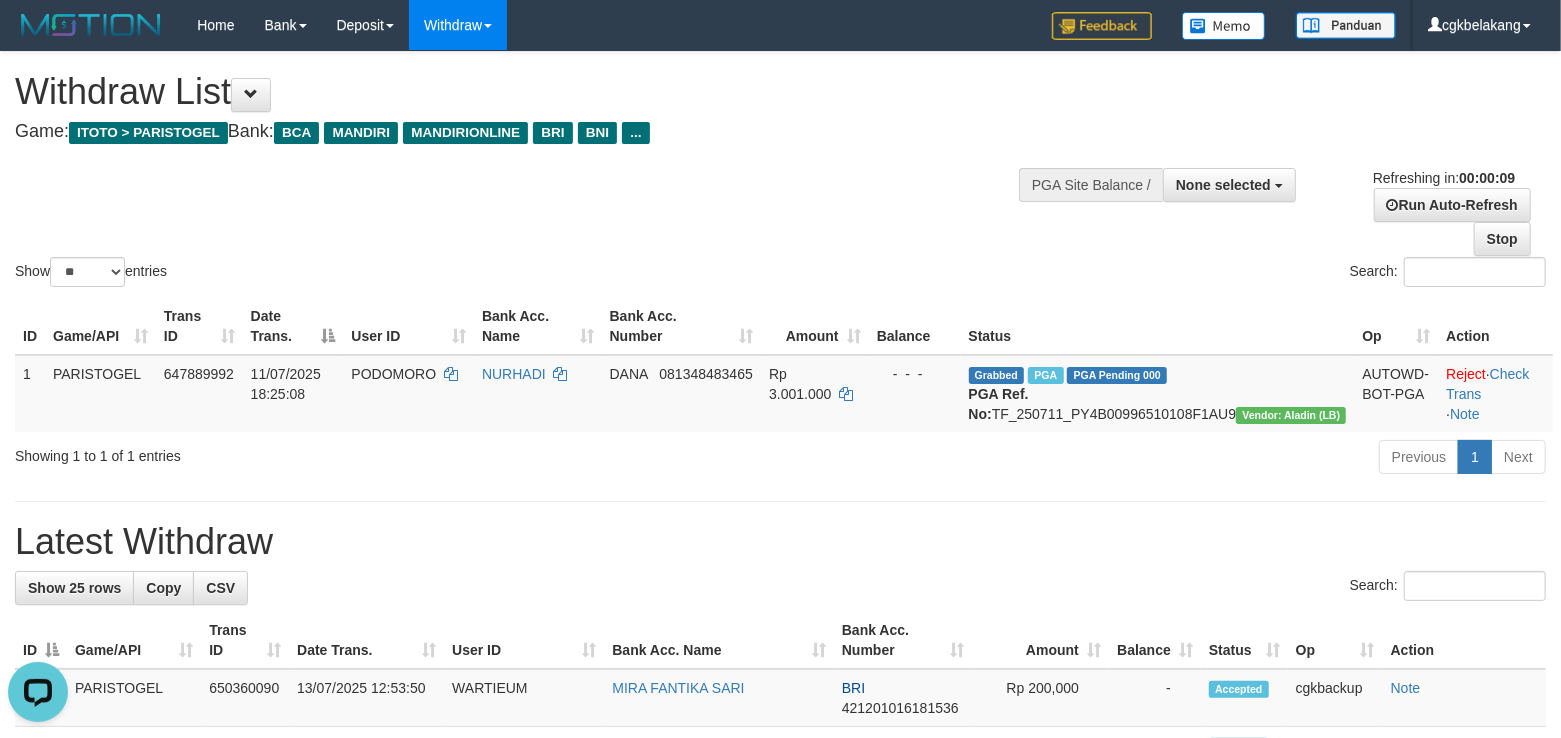 scroll, scrollTop: 0, scrollLeft: 0, axis: both 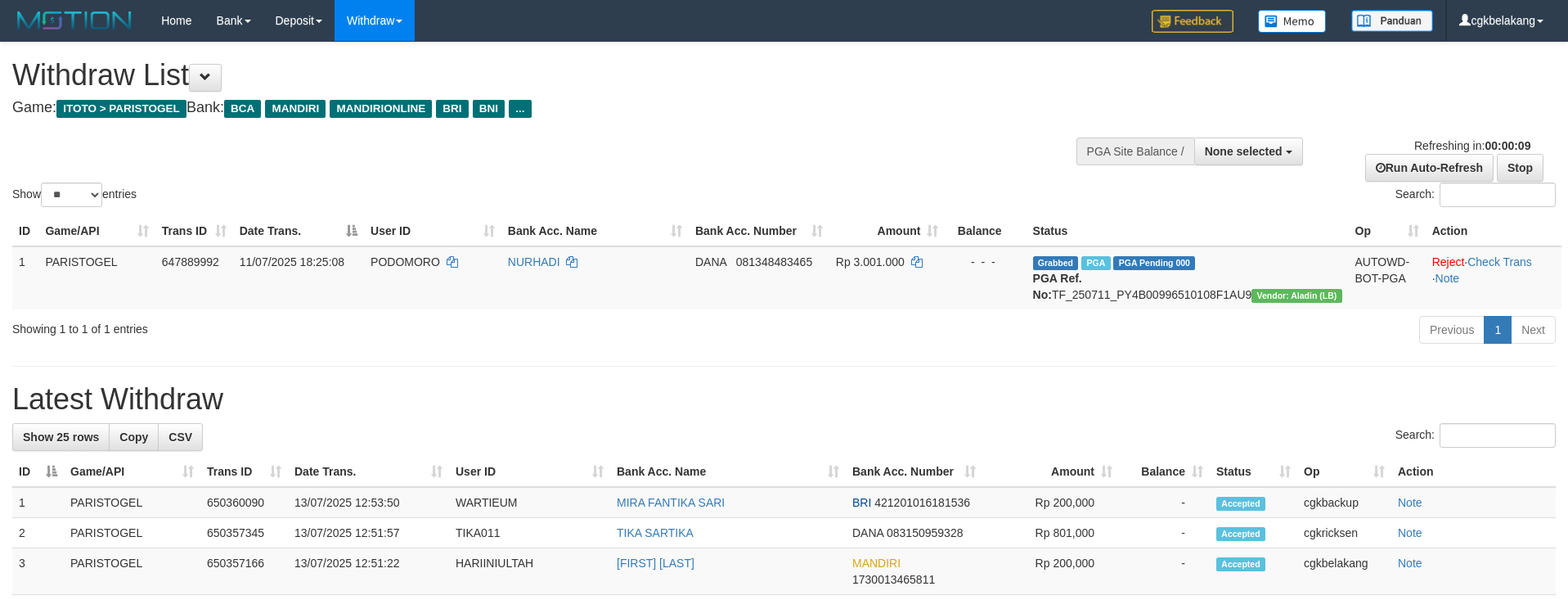 select 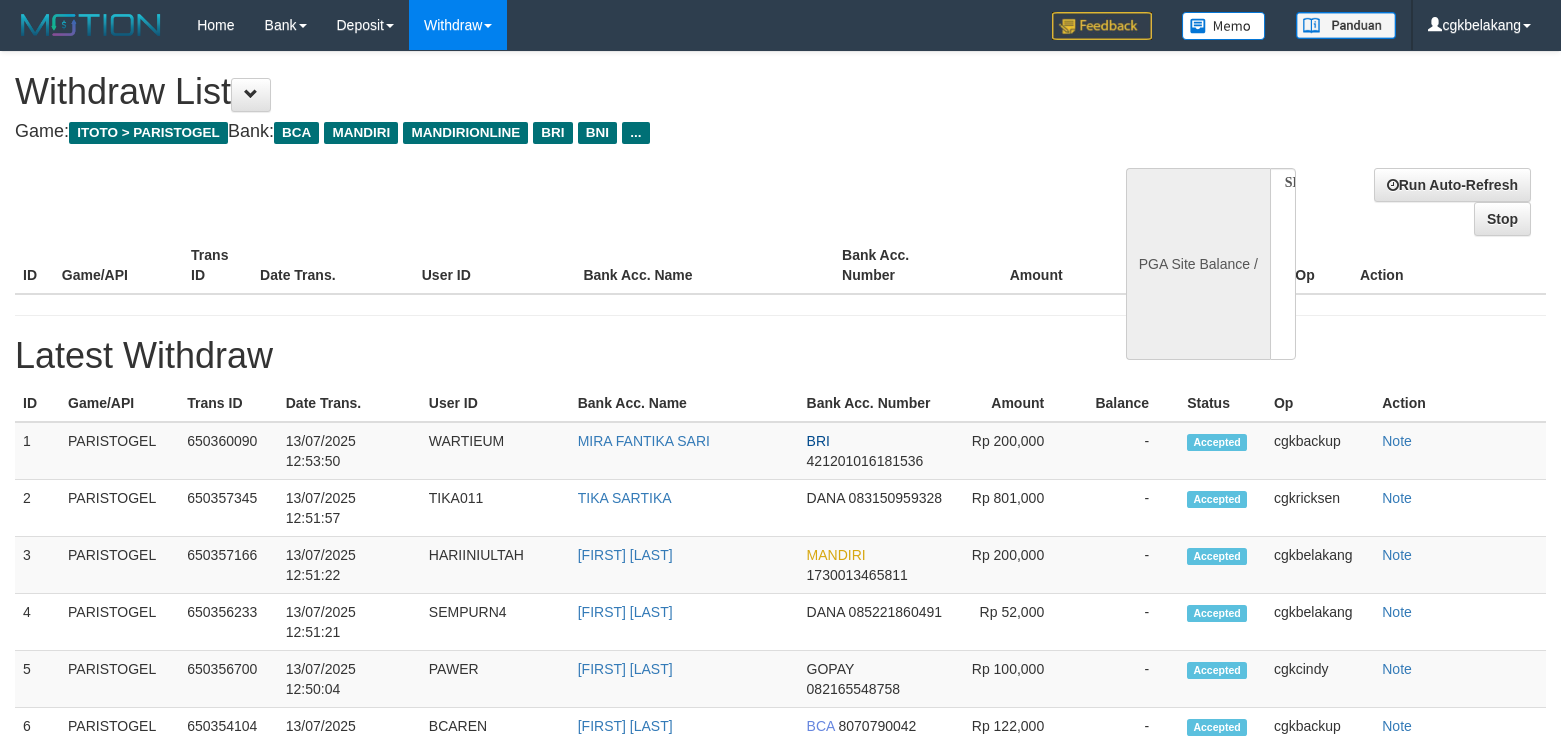 select 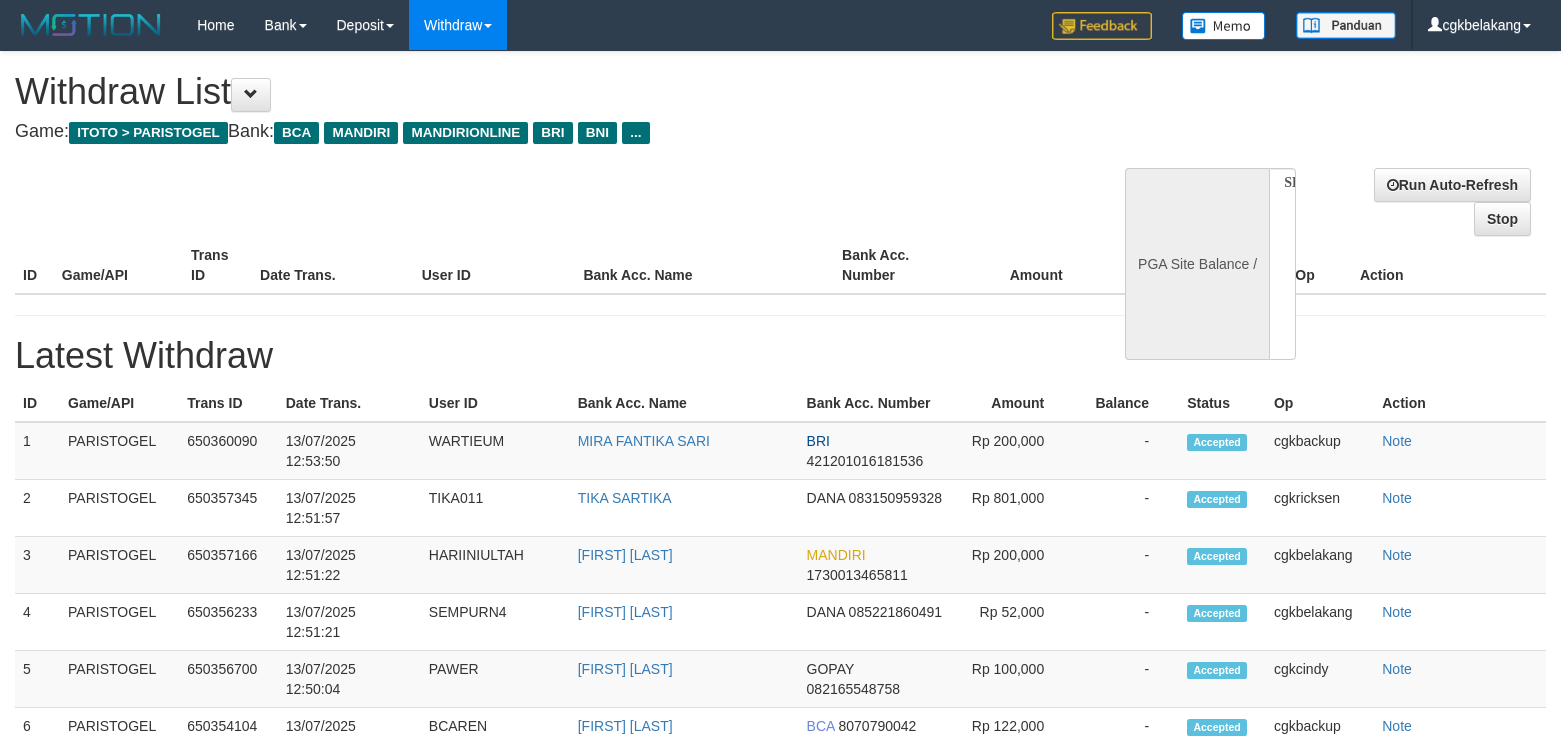scroll, scrollTop: 0, scrollLeft: 0, axis: both 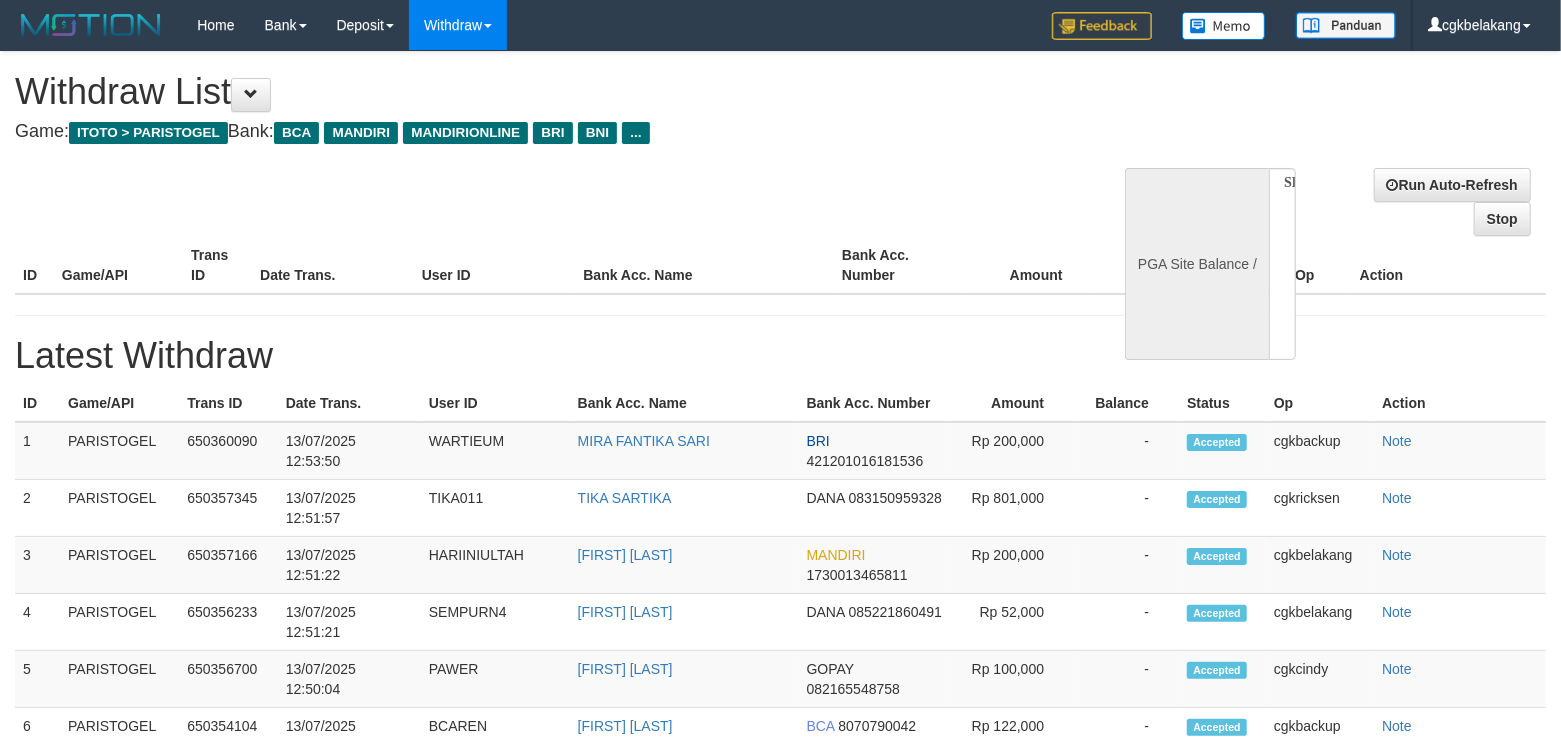select on "**" 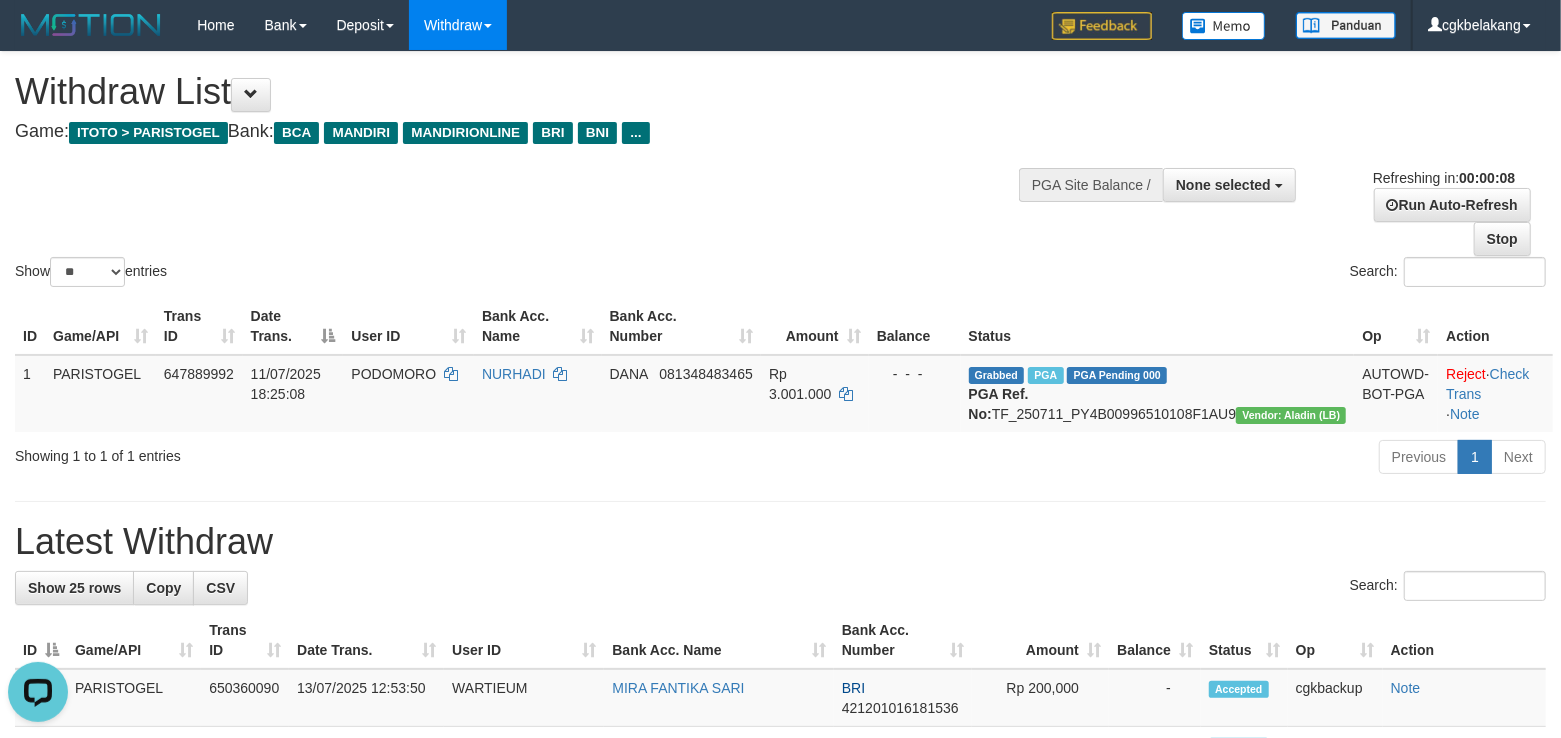 scroll, scrollTop: 0, scrollLeft: 0, axis: both 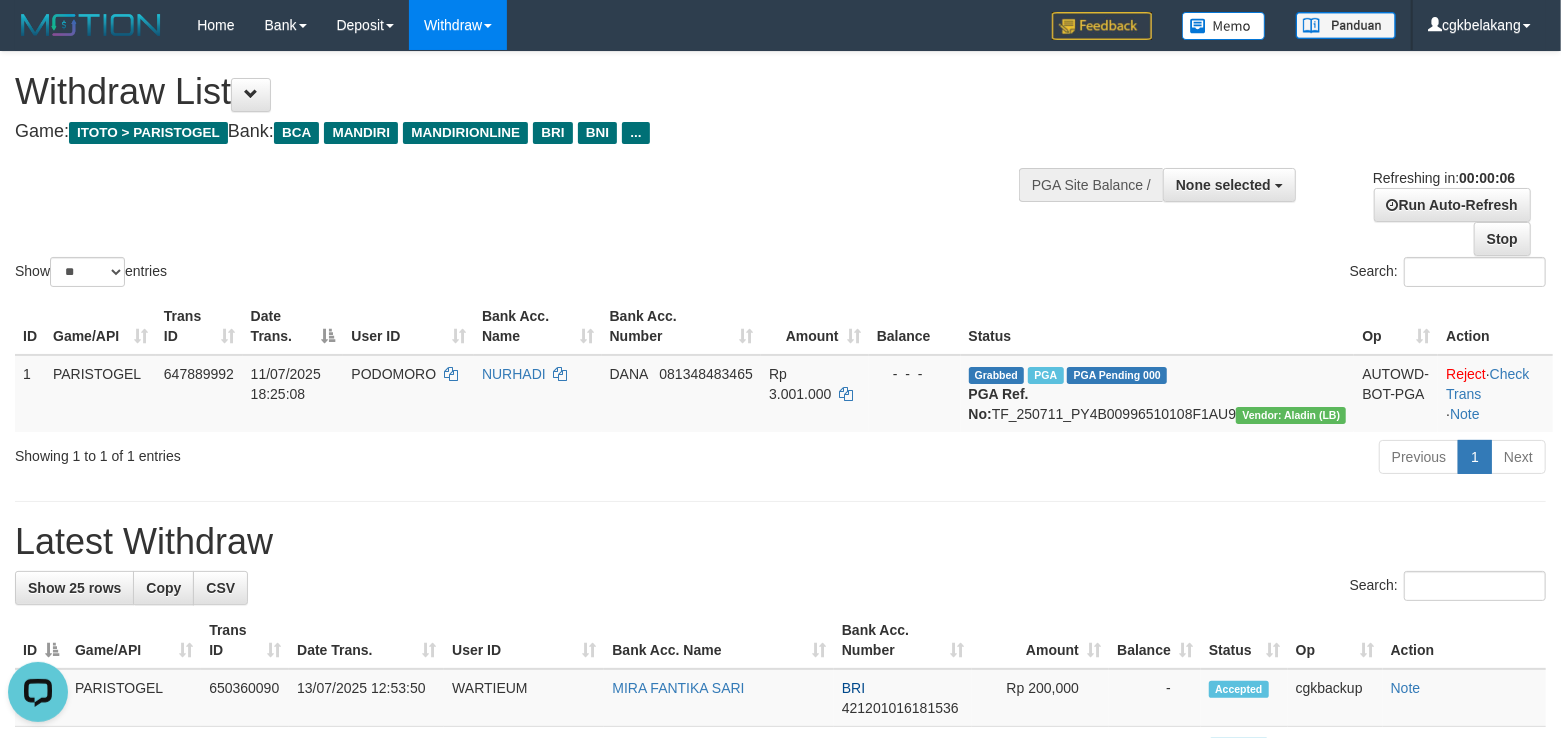 click on "**********" at bounding box center [1306, 204] 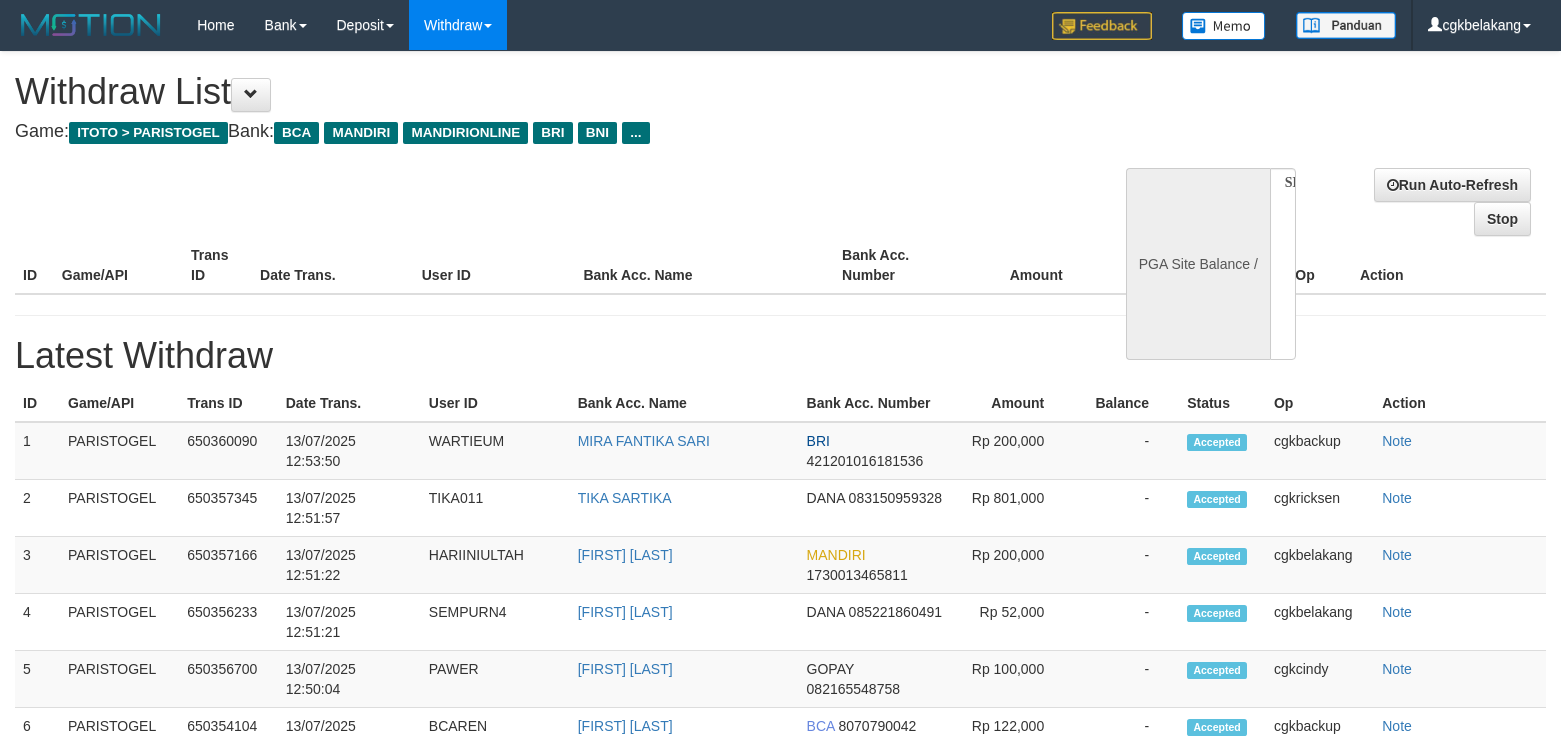 select 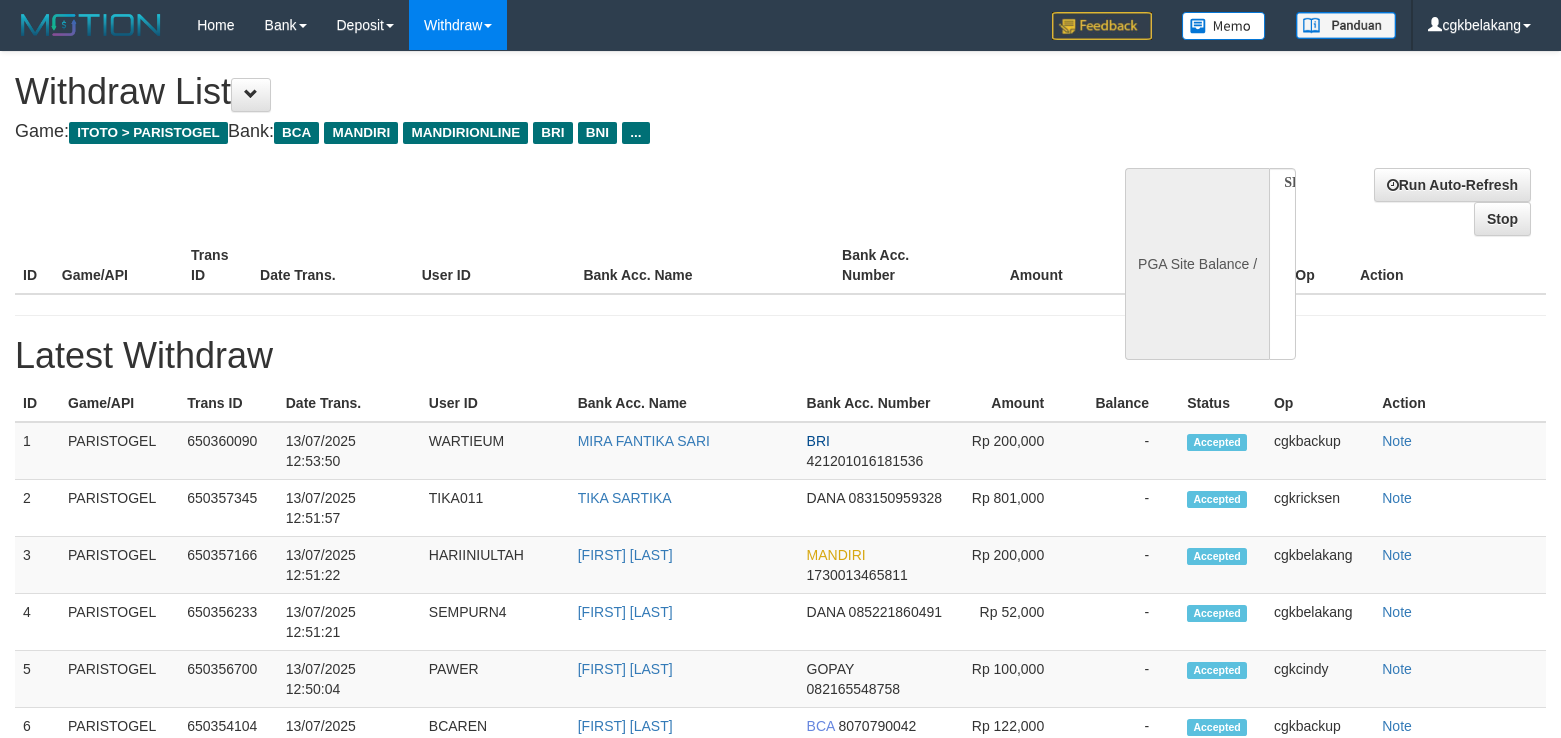 scroll, scrollTop: 0, scrollLeft: 0, axis: both 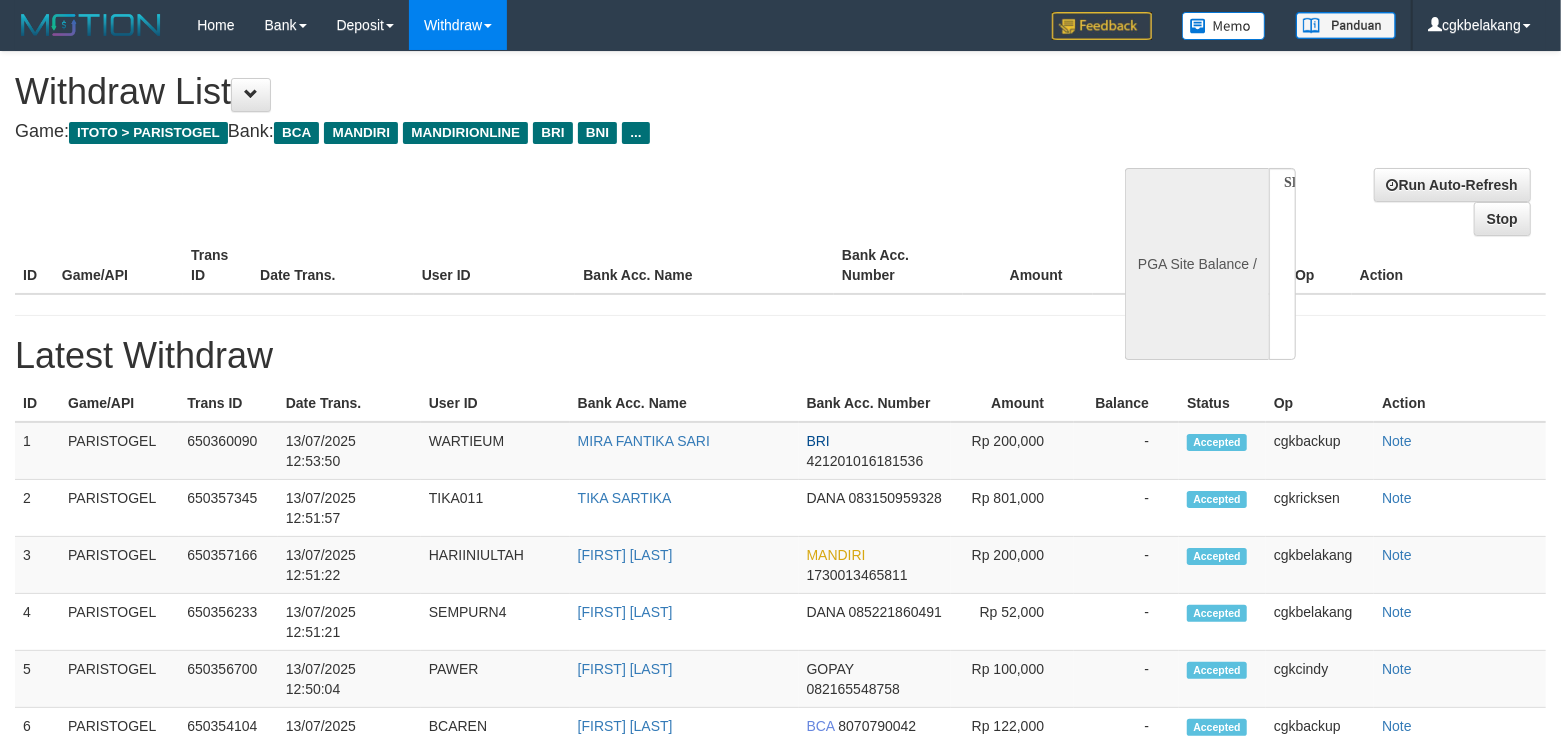 select on "**" 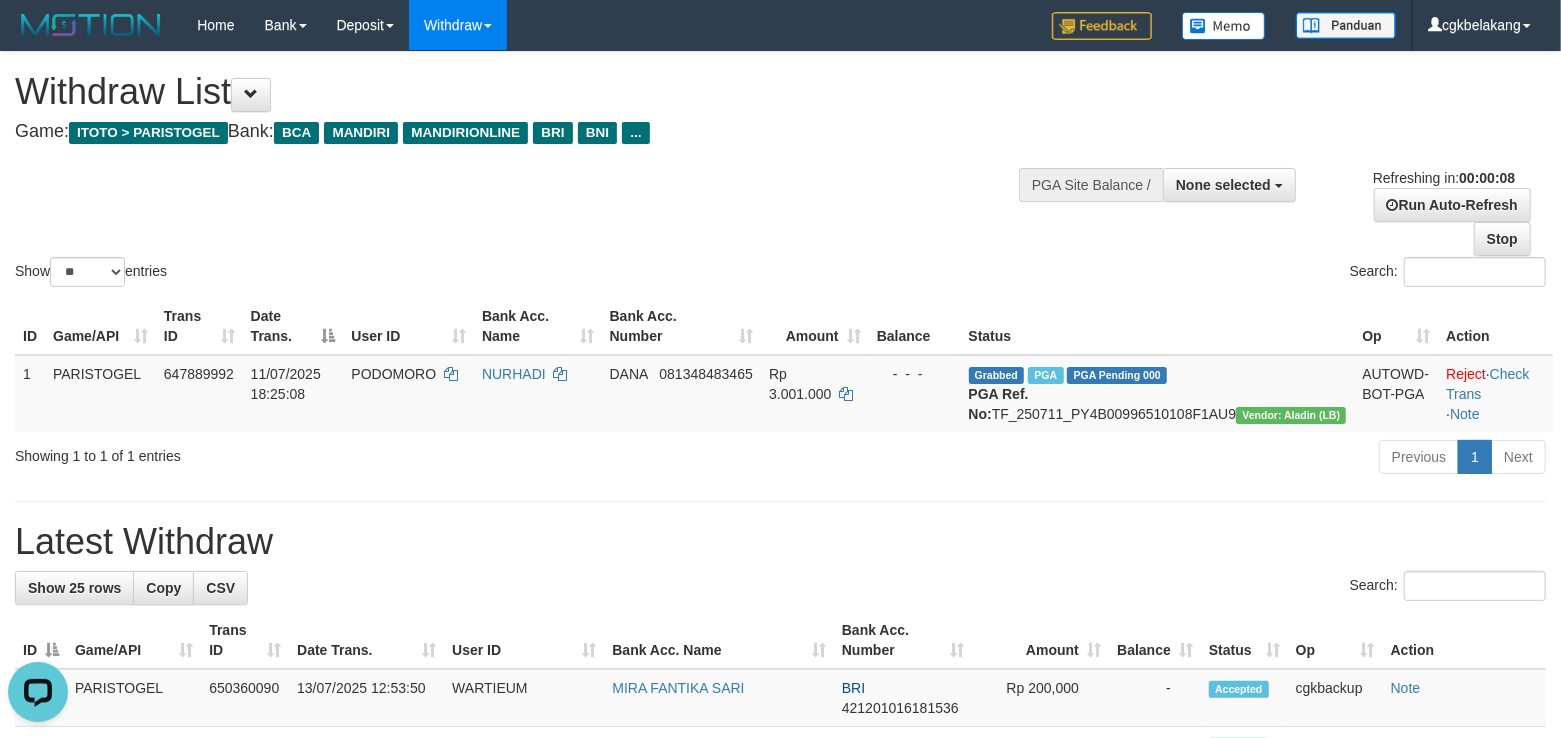 scroll, scrollTop: 0, scrollLeft: 0, axis: both 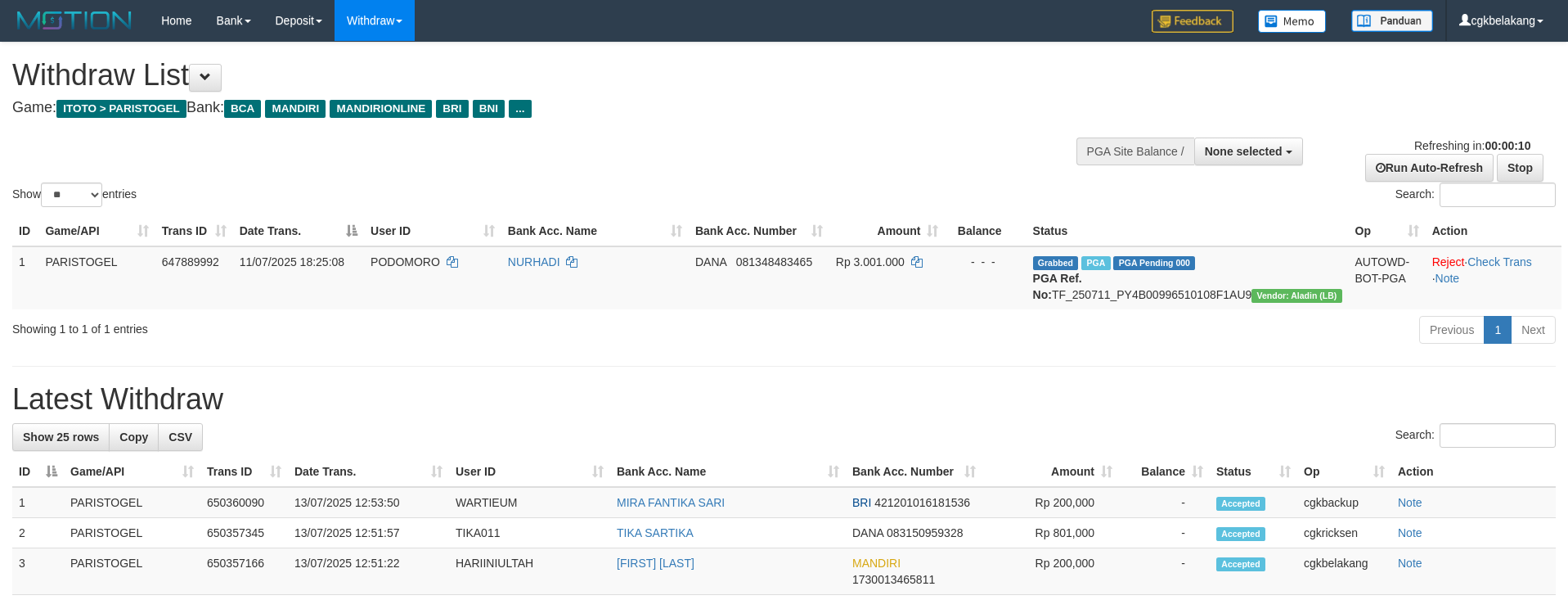 select 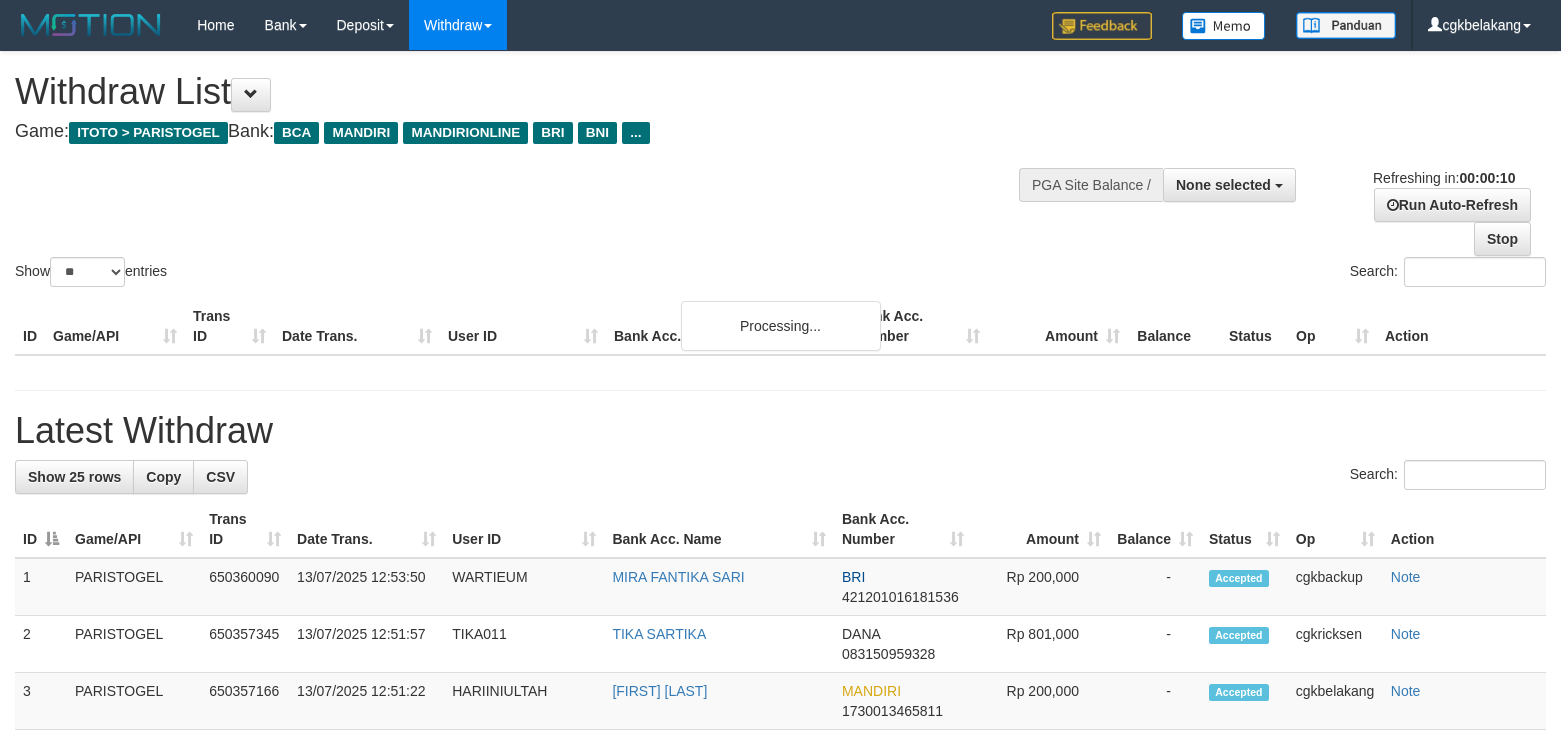 select 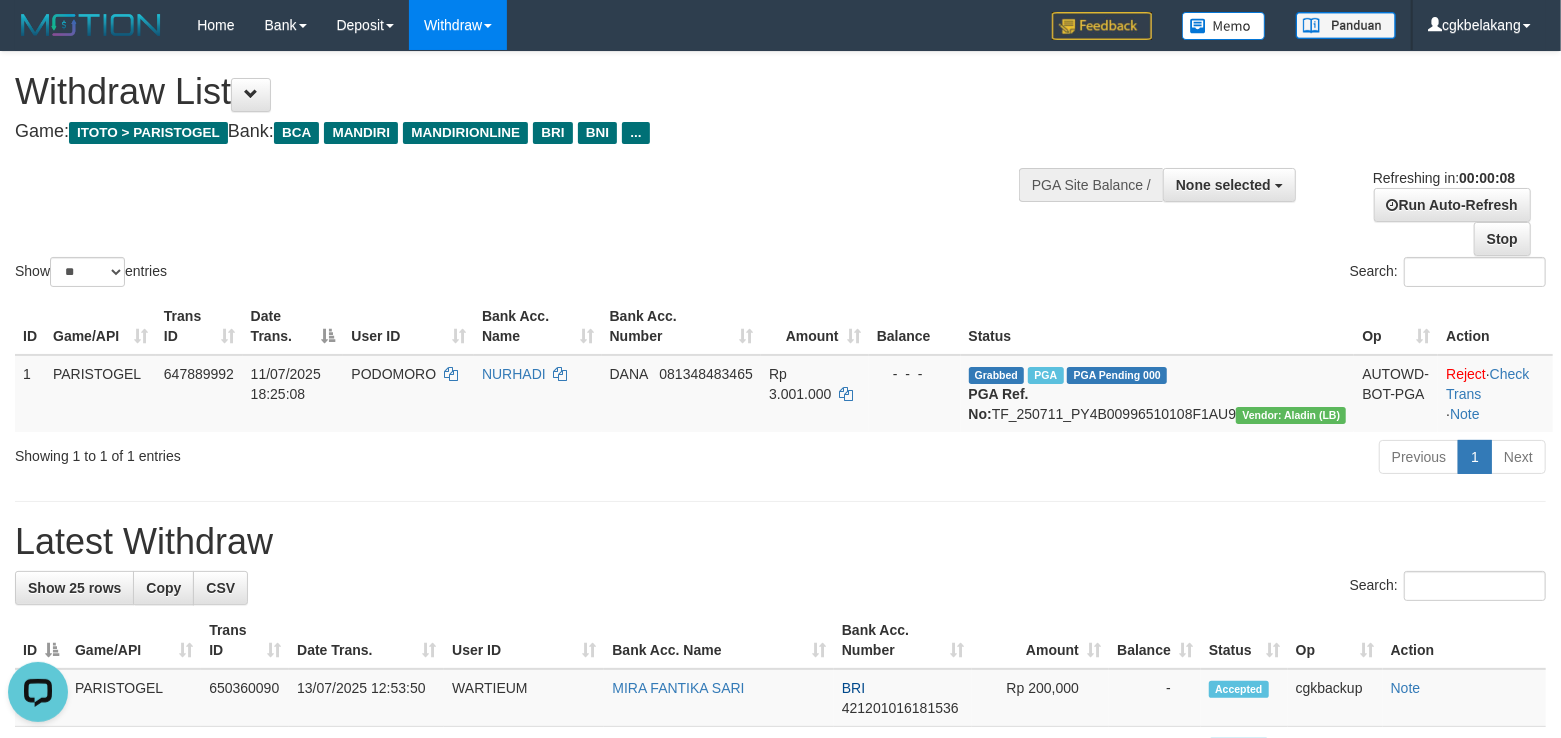 scroll, scrollTop: 0, scrollLeft: 0, axis: both 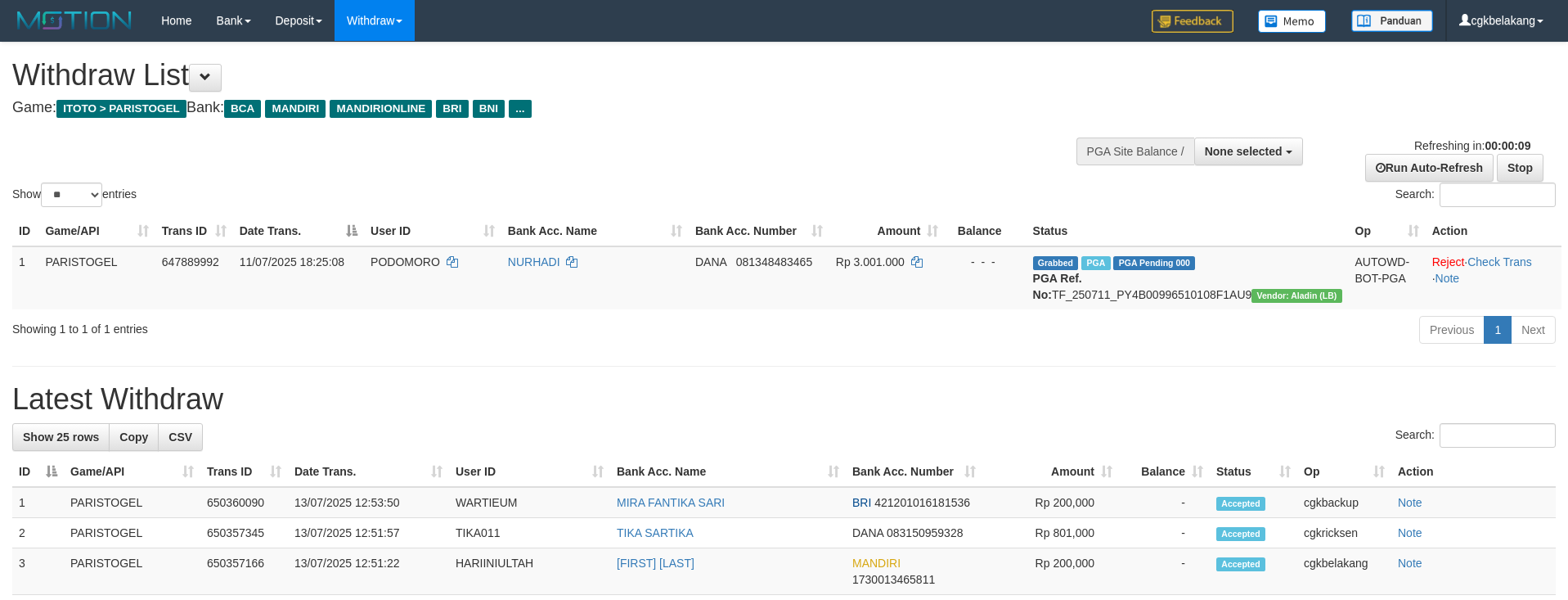 select 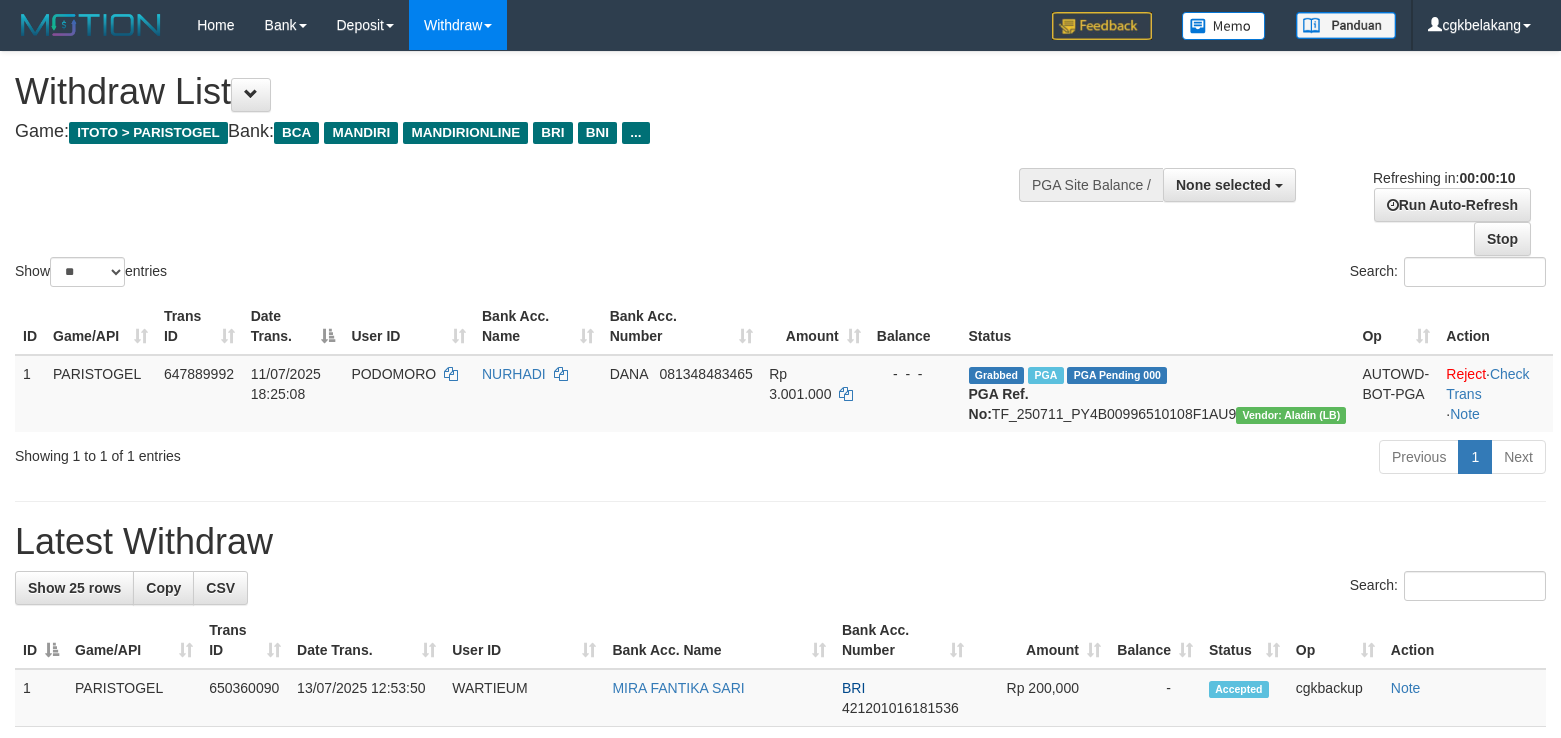 select 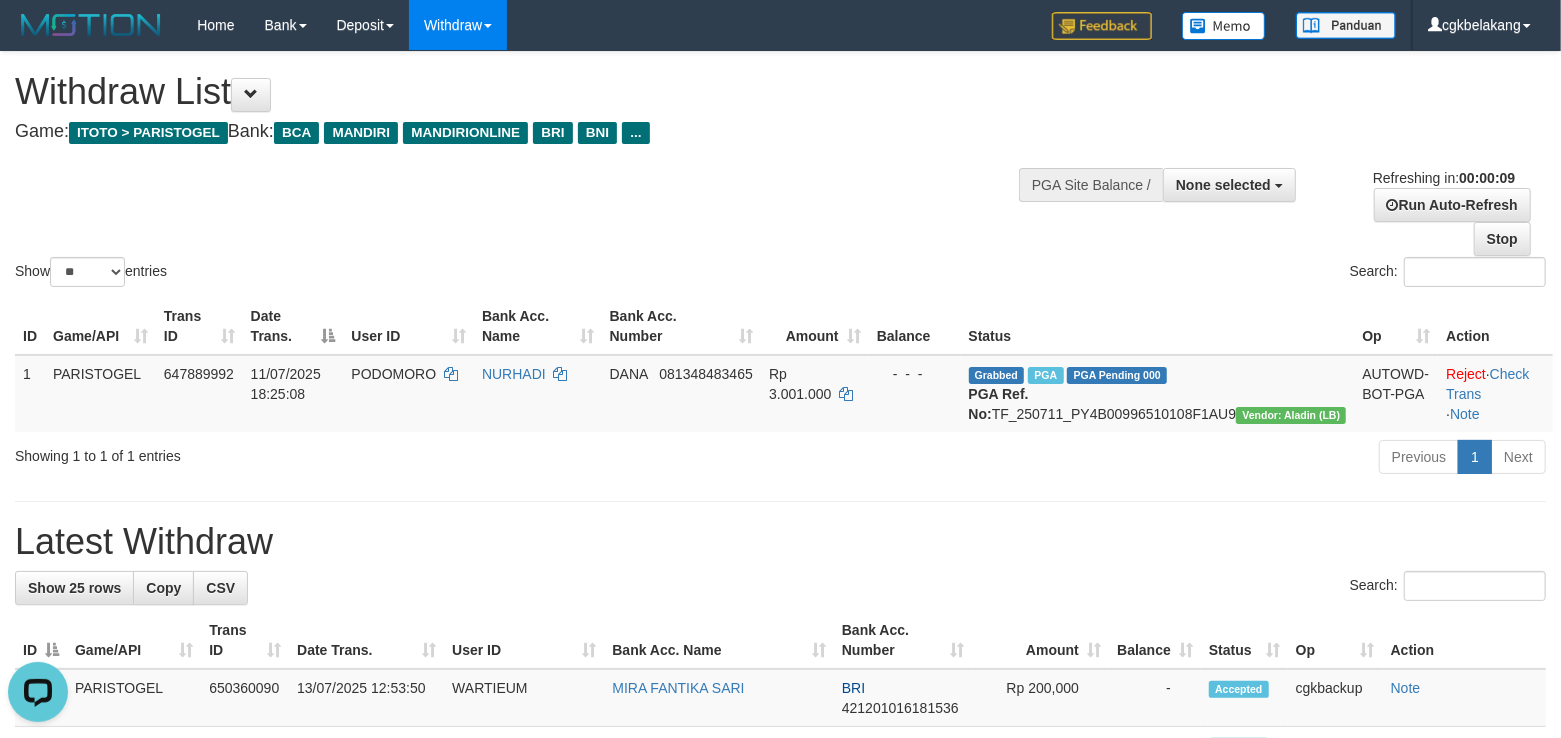 scroll, scrollTop: 0, scrollLeft: 0, axis: both 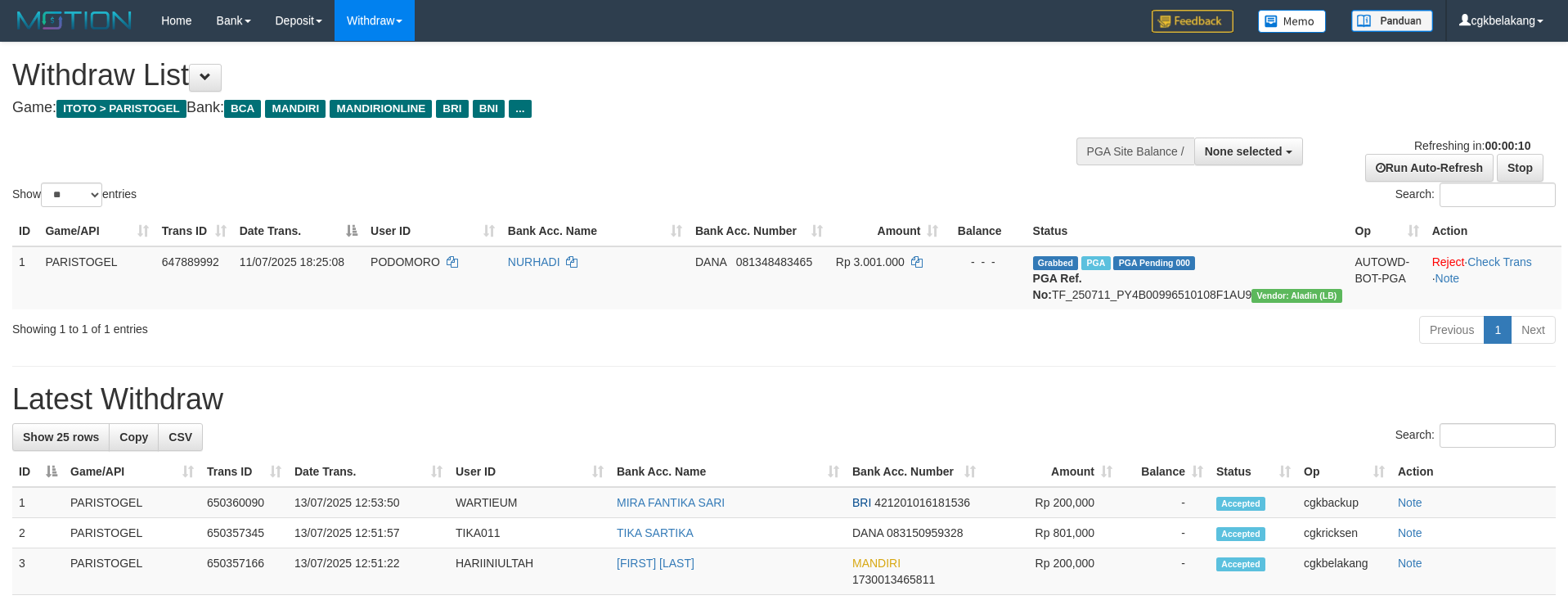 select 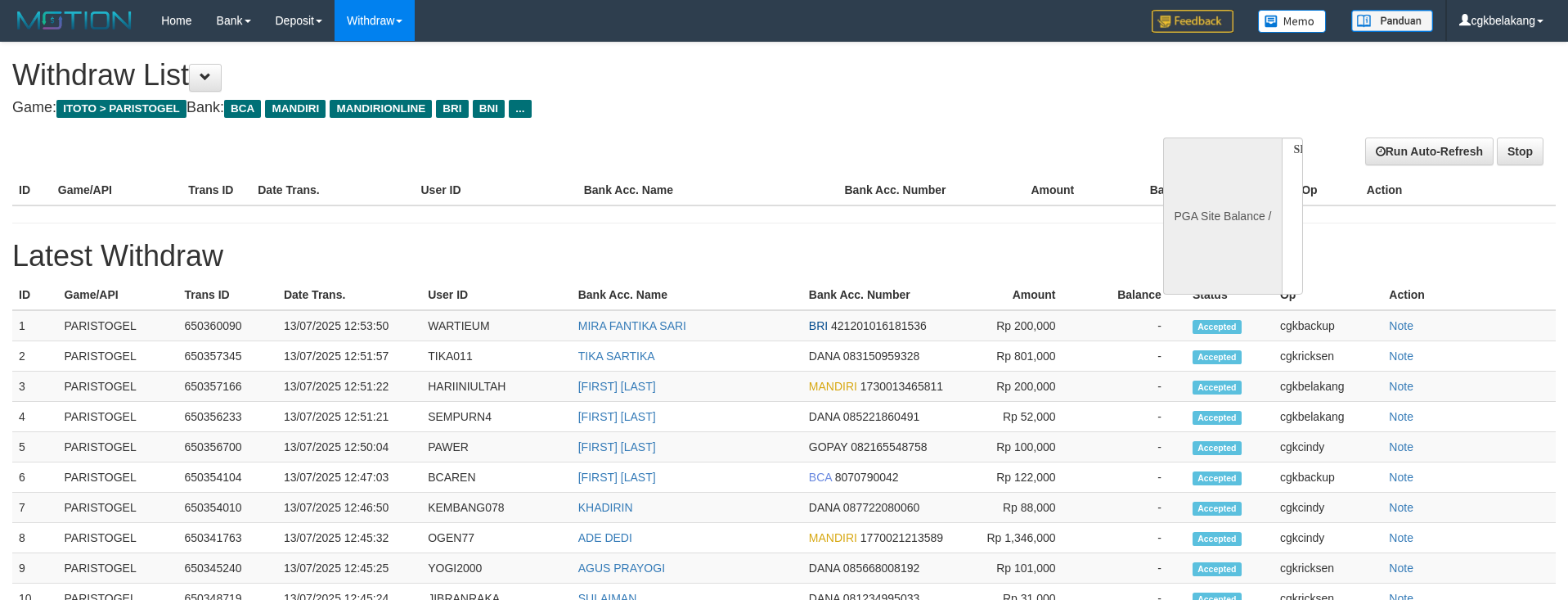 select 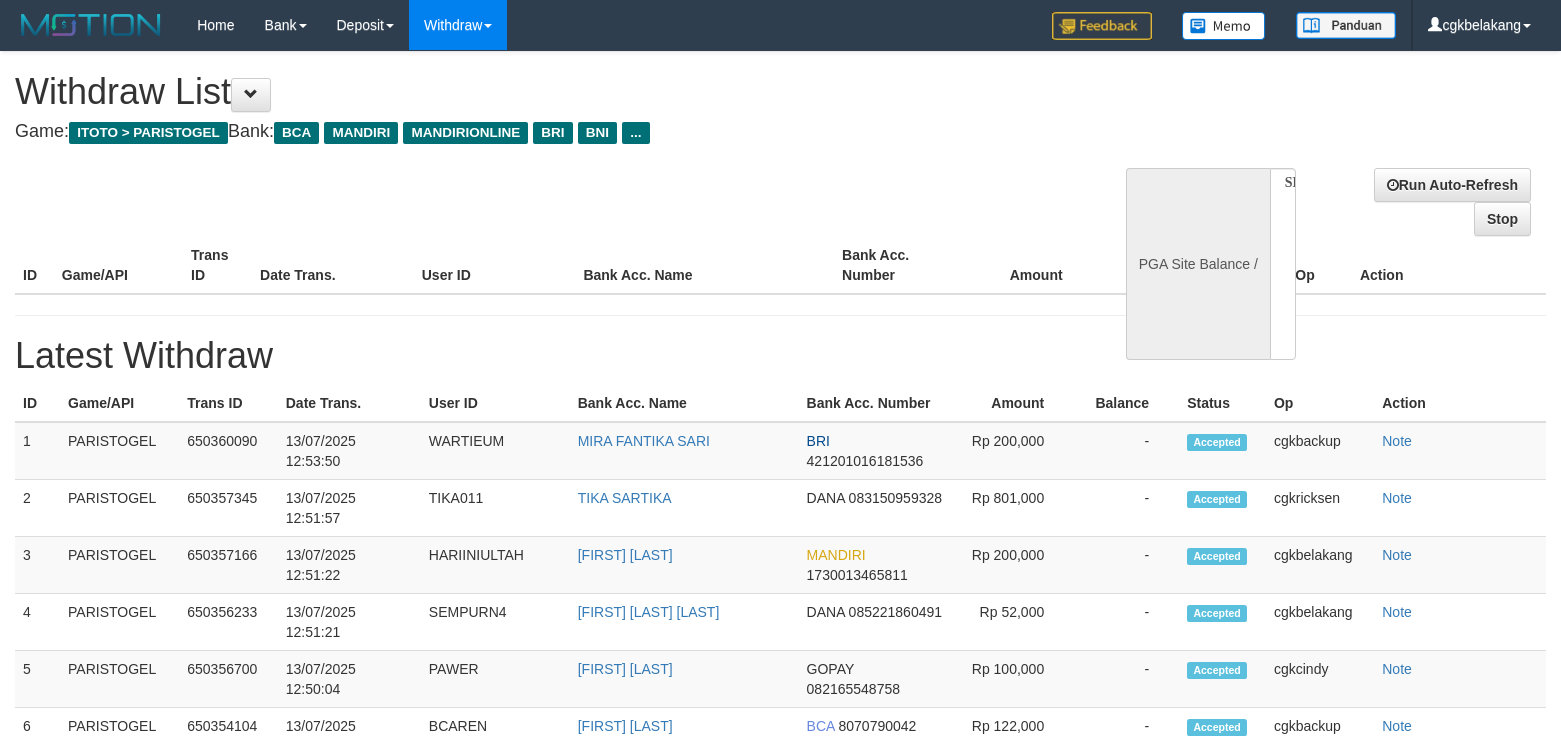 select 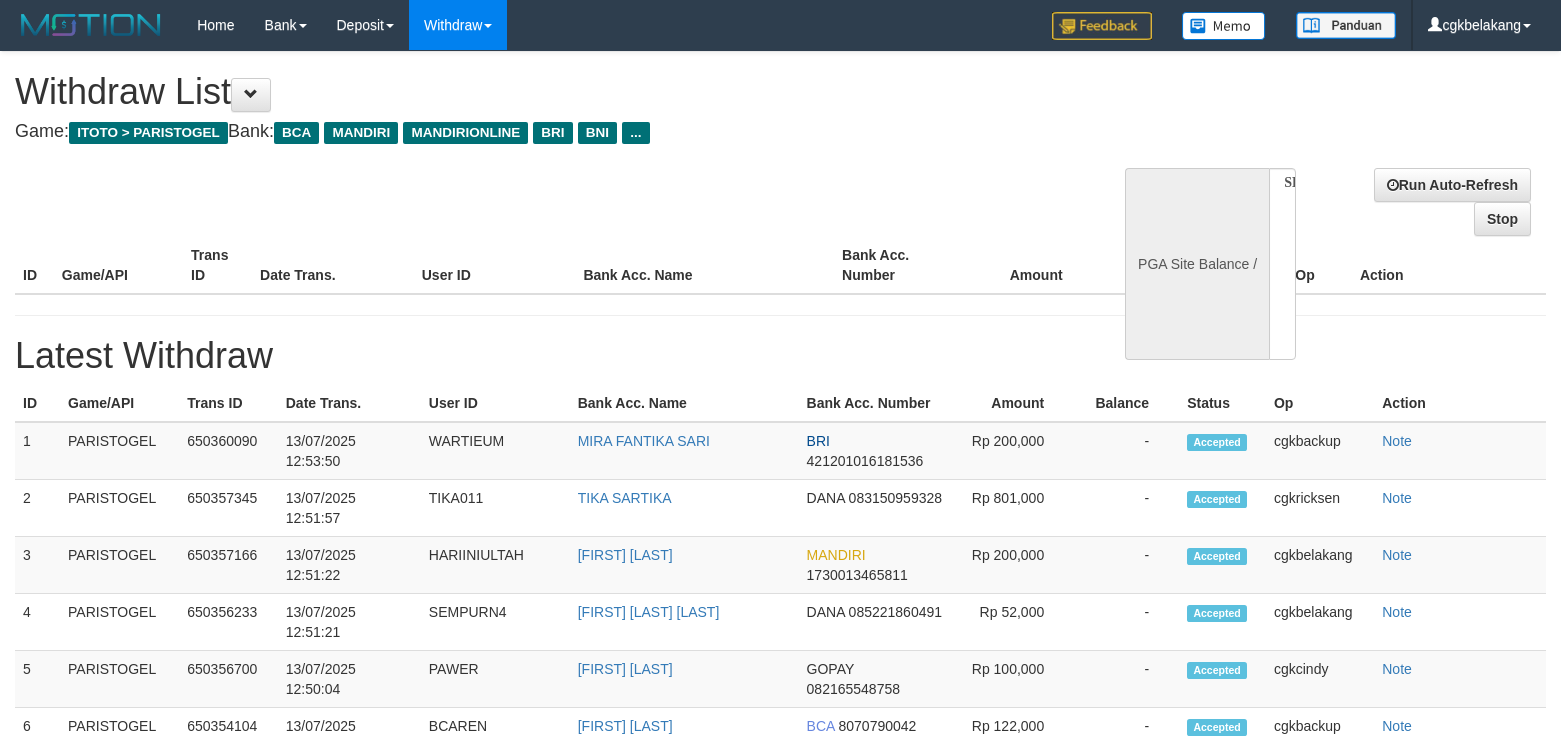 scroll, scrollTop: 0, scrollLeft: 0, axis: both 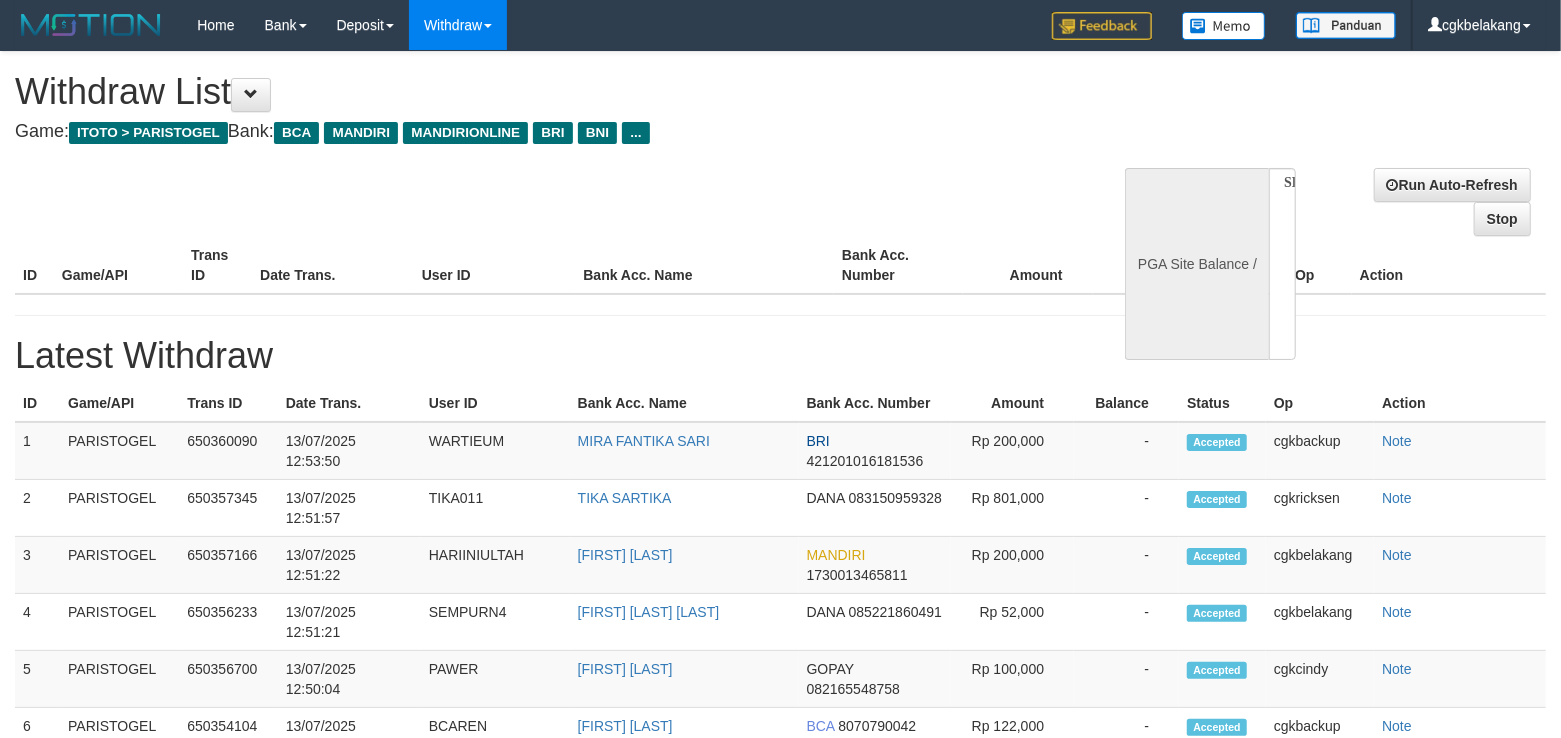 select on "**" 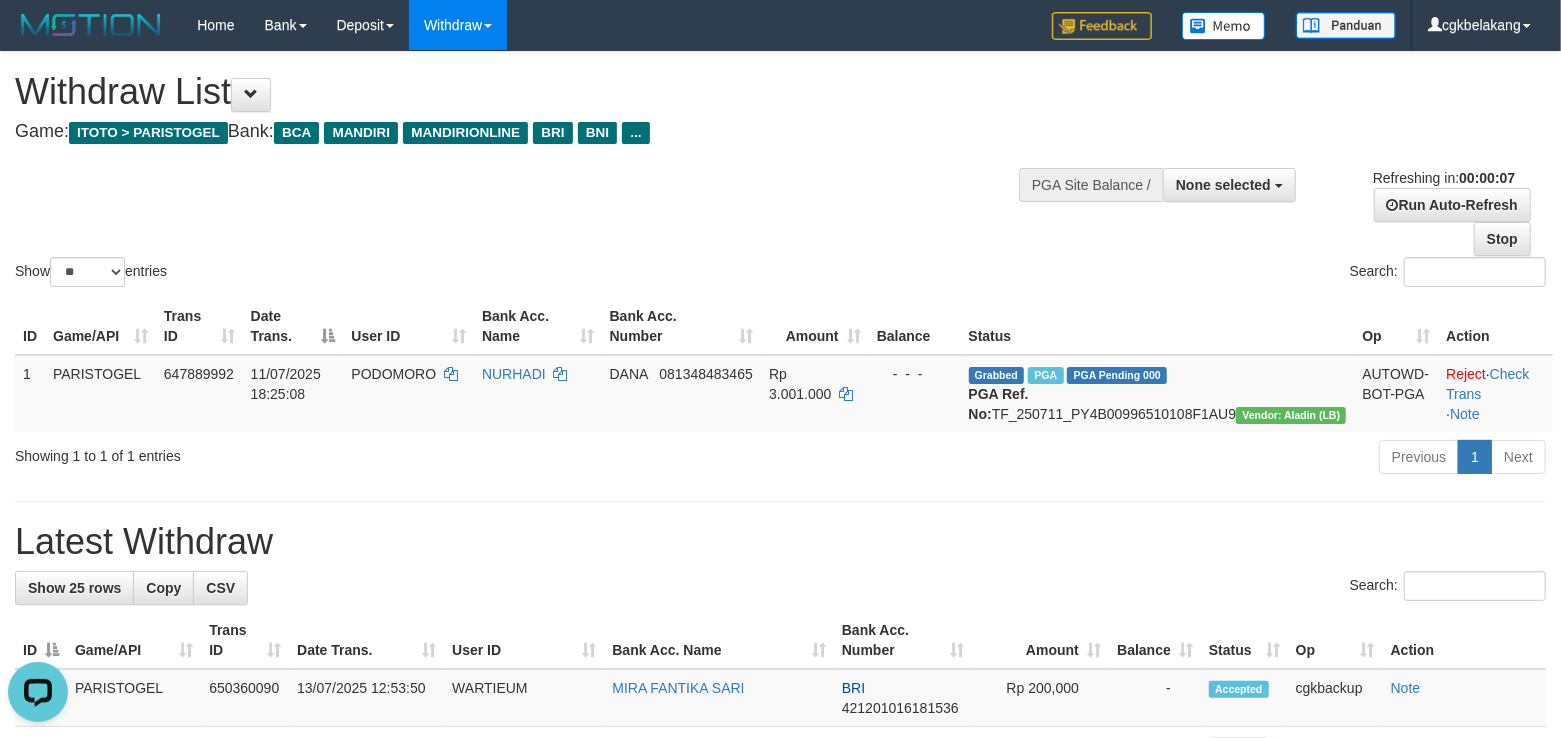 scroll, scrollTop: 0, scrollLeft: 0, axis: both 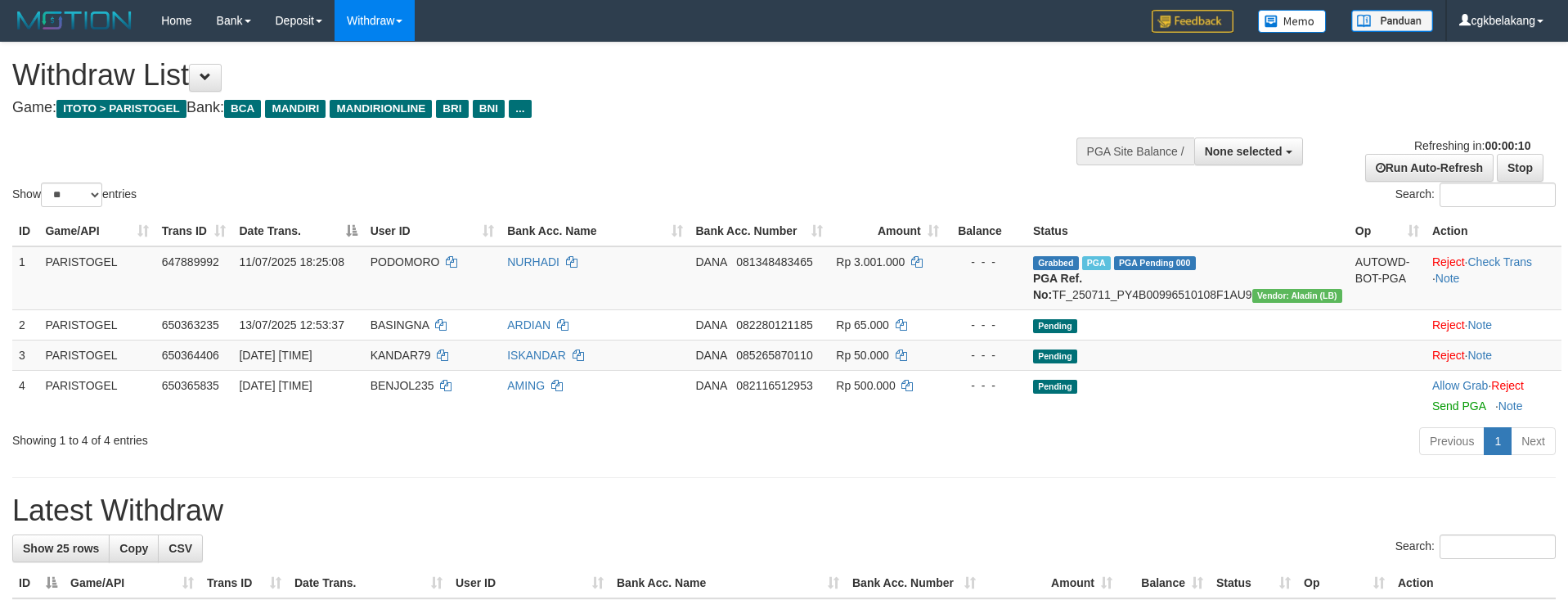 select 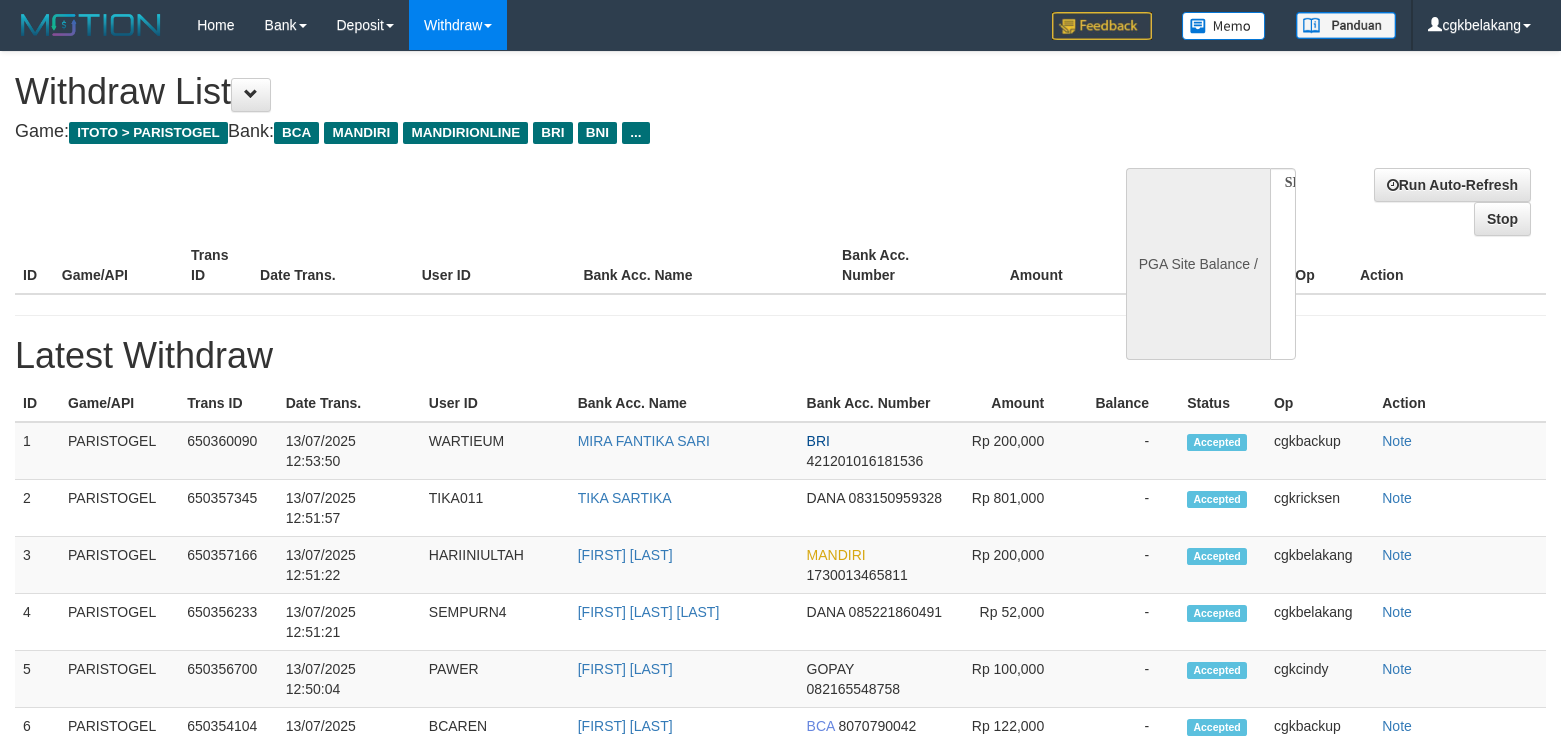 select 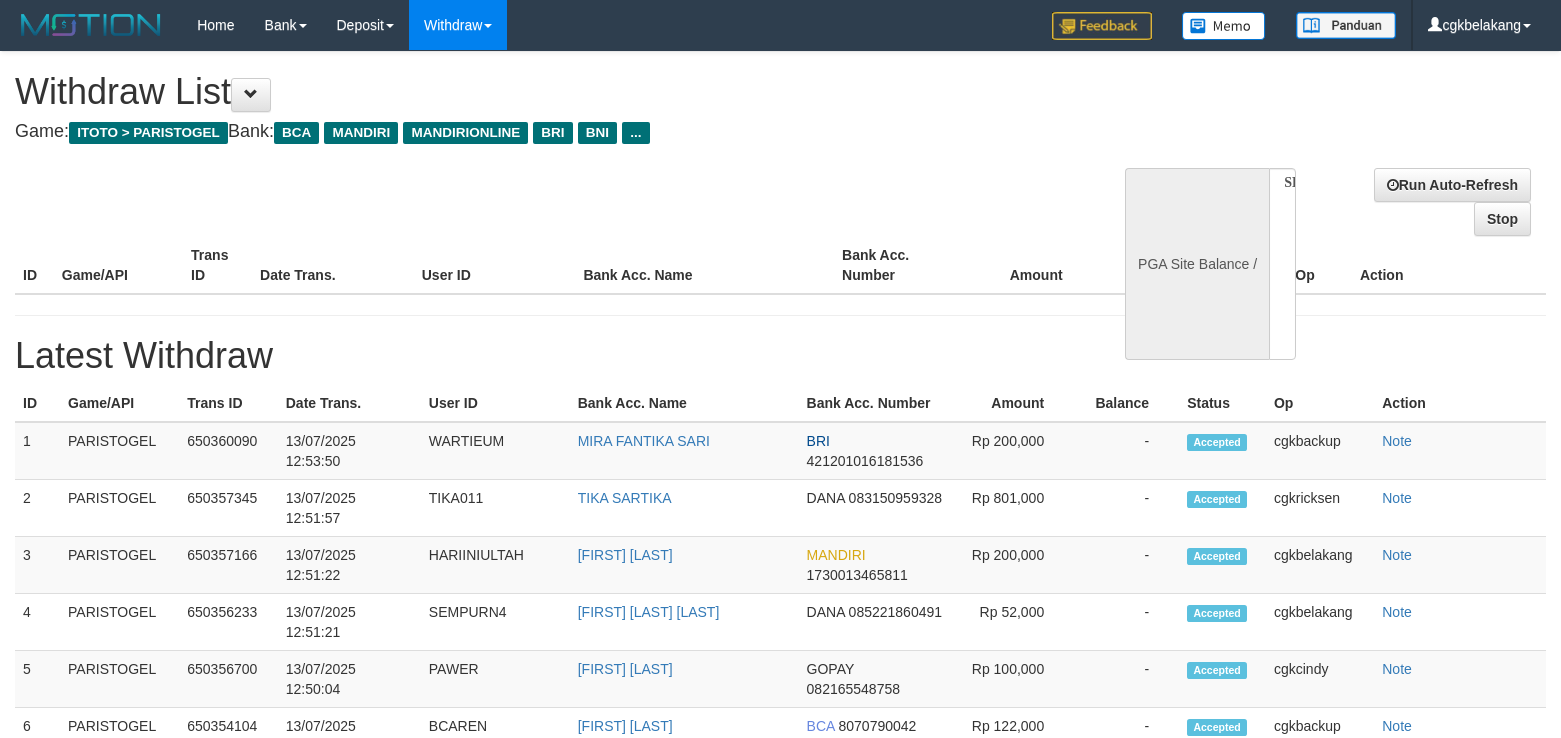 scroll, scrollTop: 0, scrollLeft: 0, axis: both 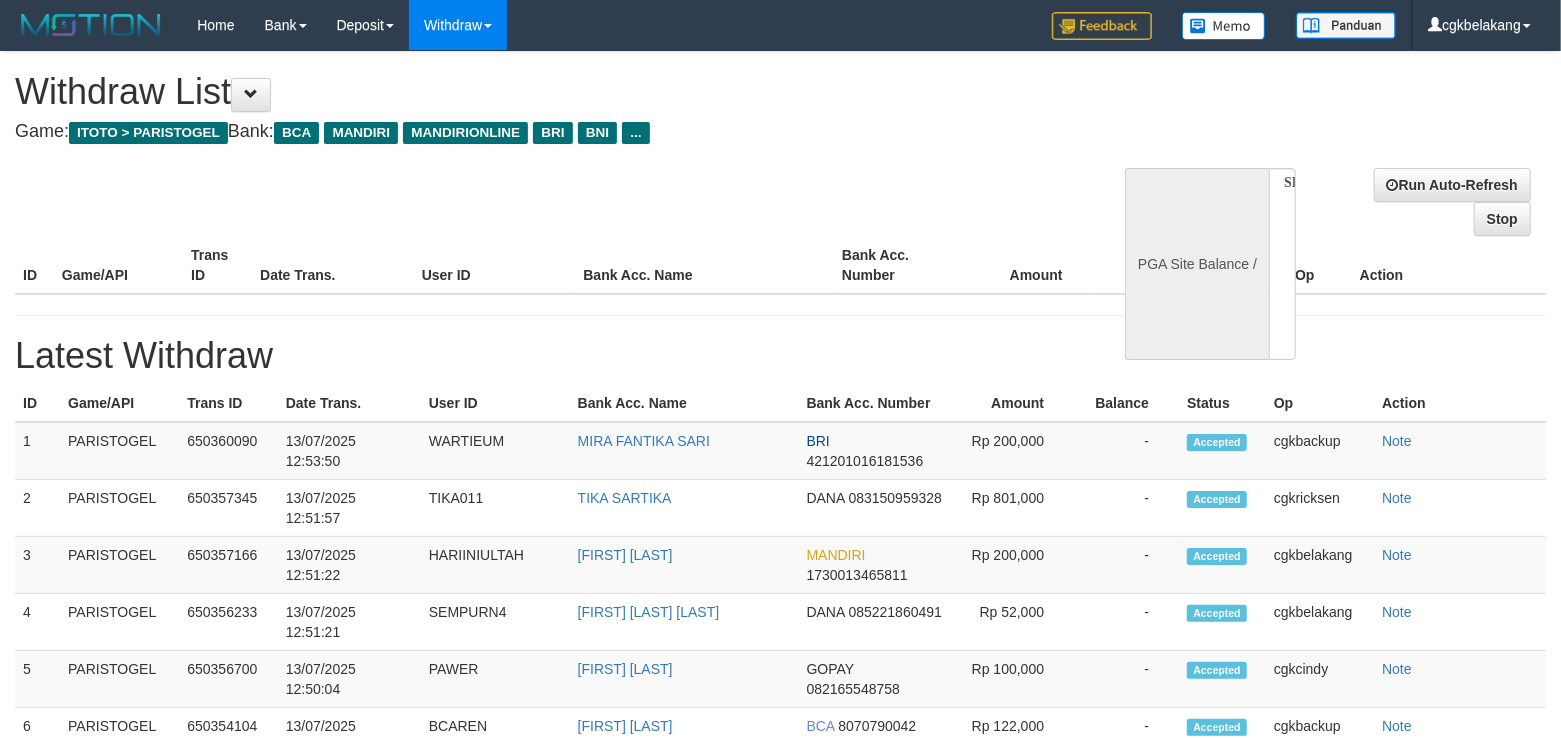 select on "**" 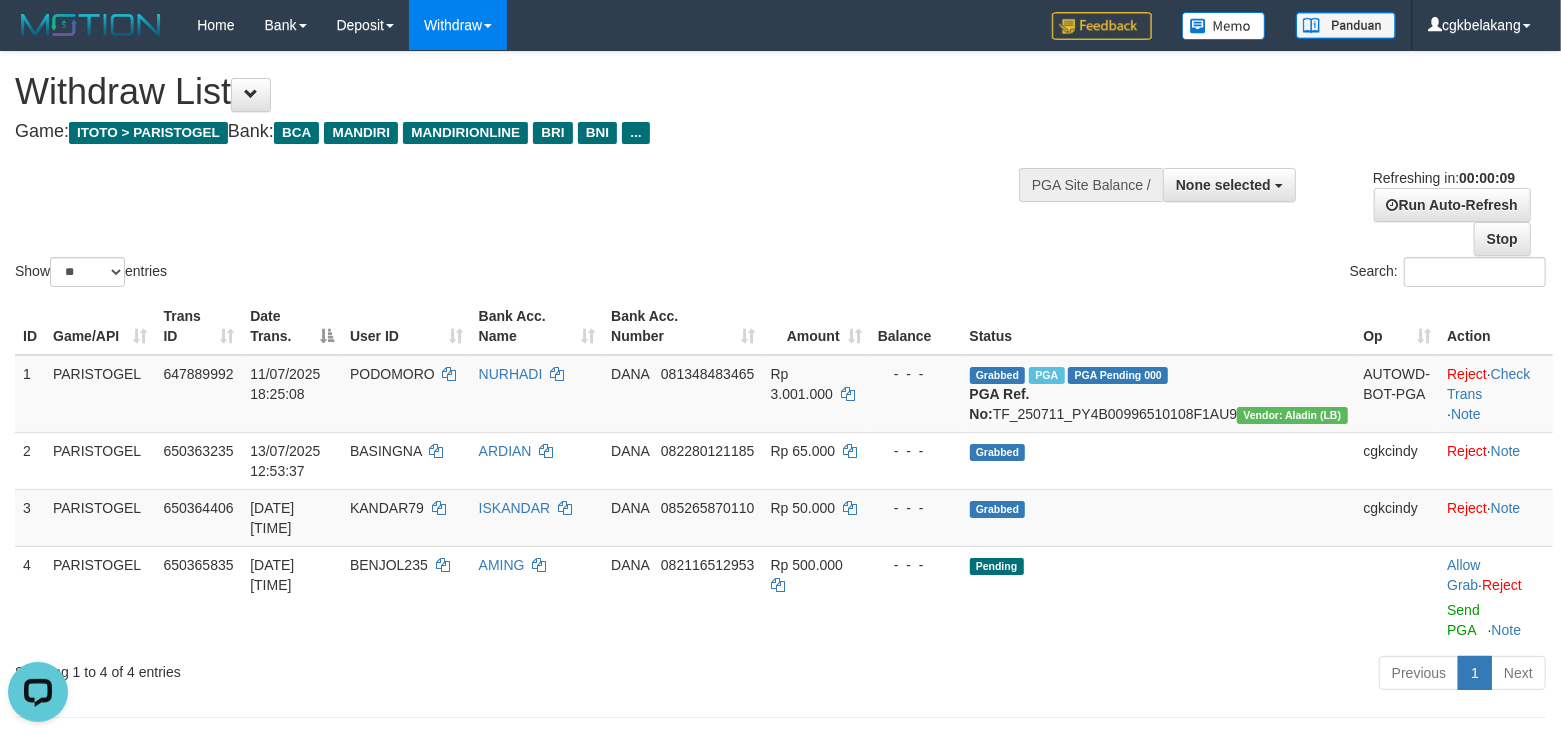 scroll, scrollTop: 0, scrollLeft: 0, axis: both 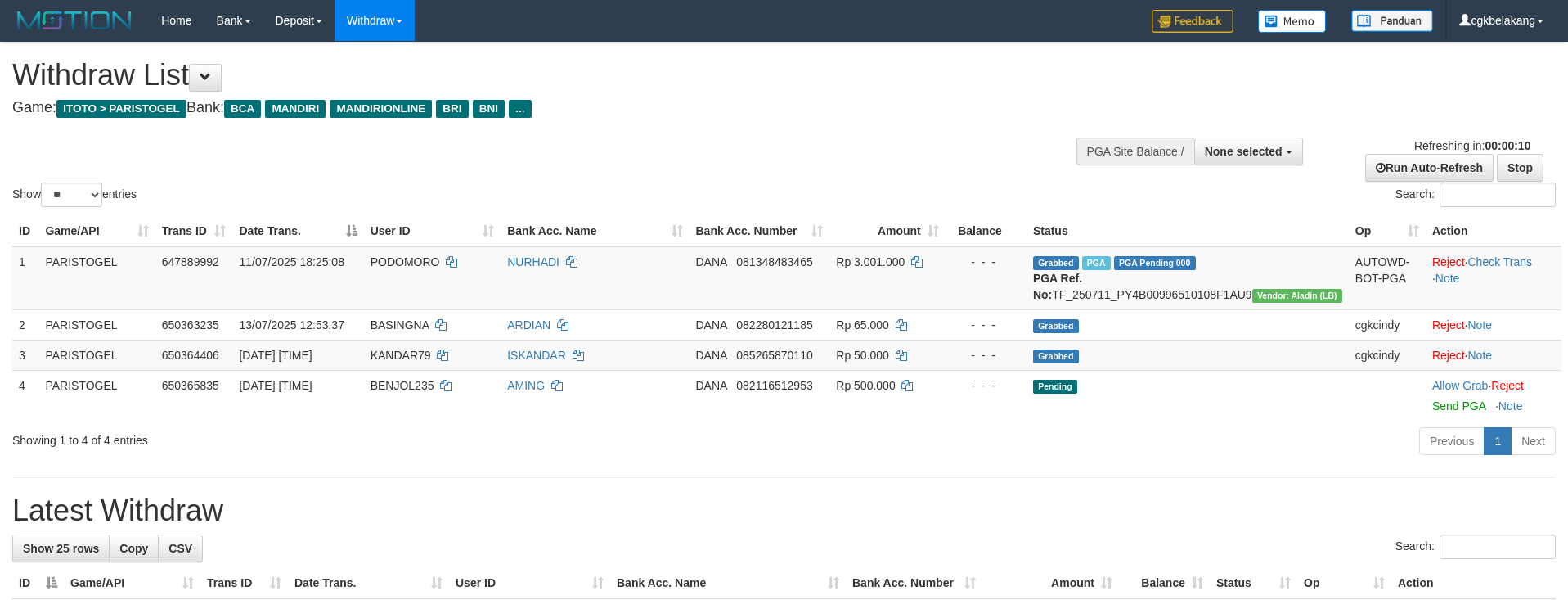 select 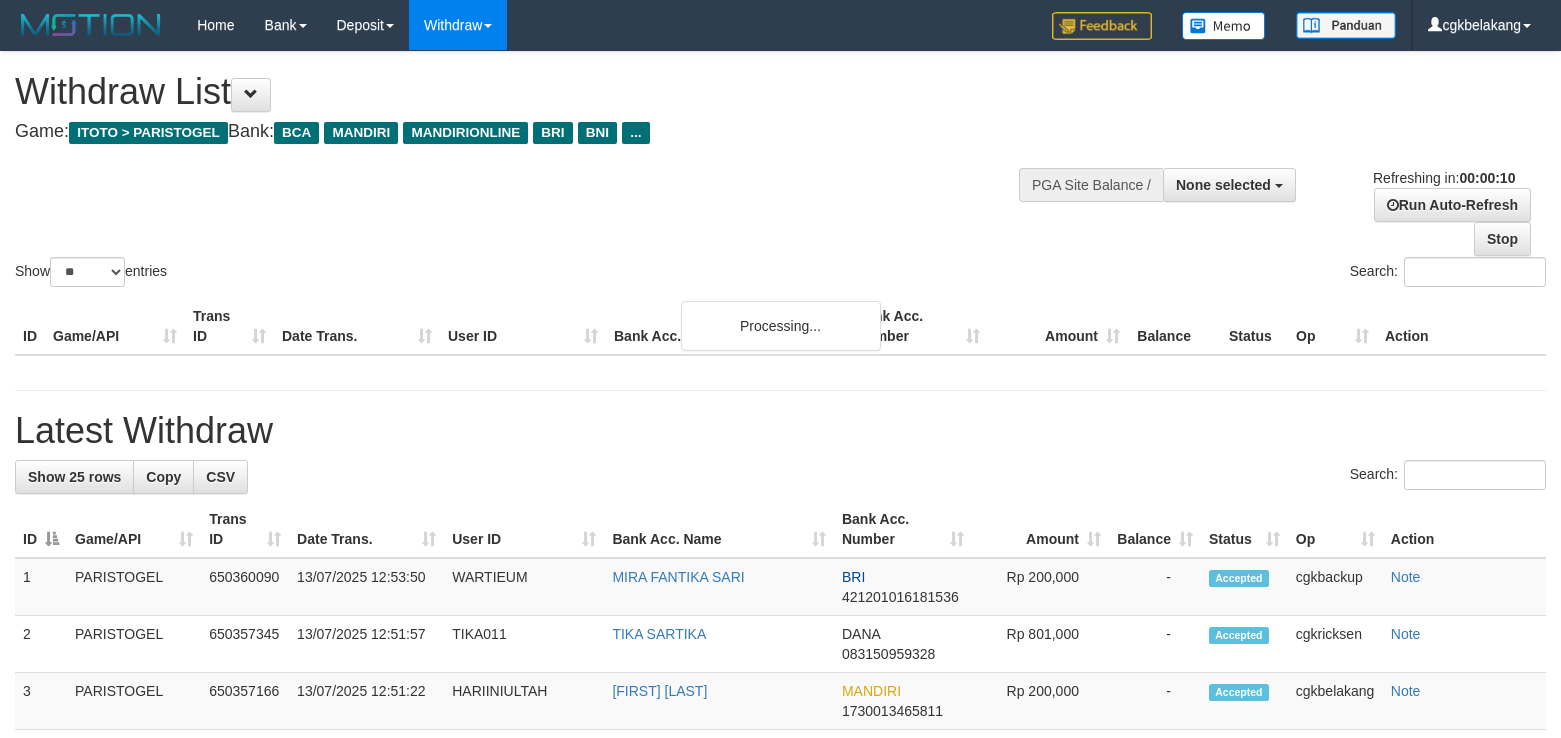 select 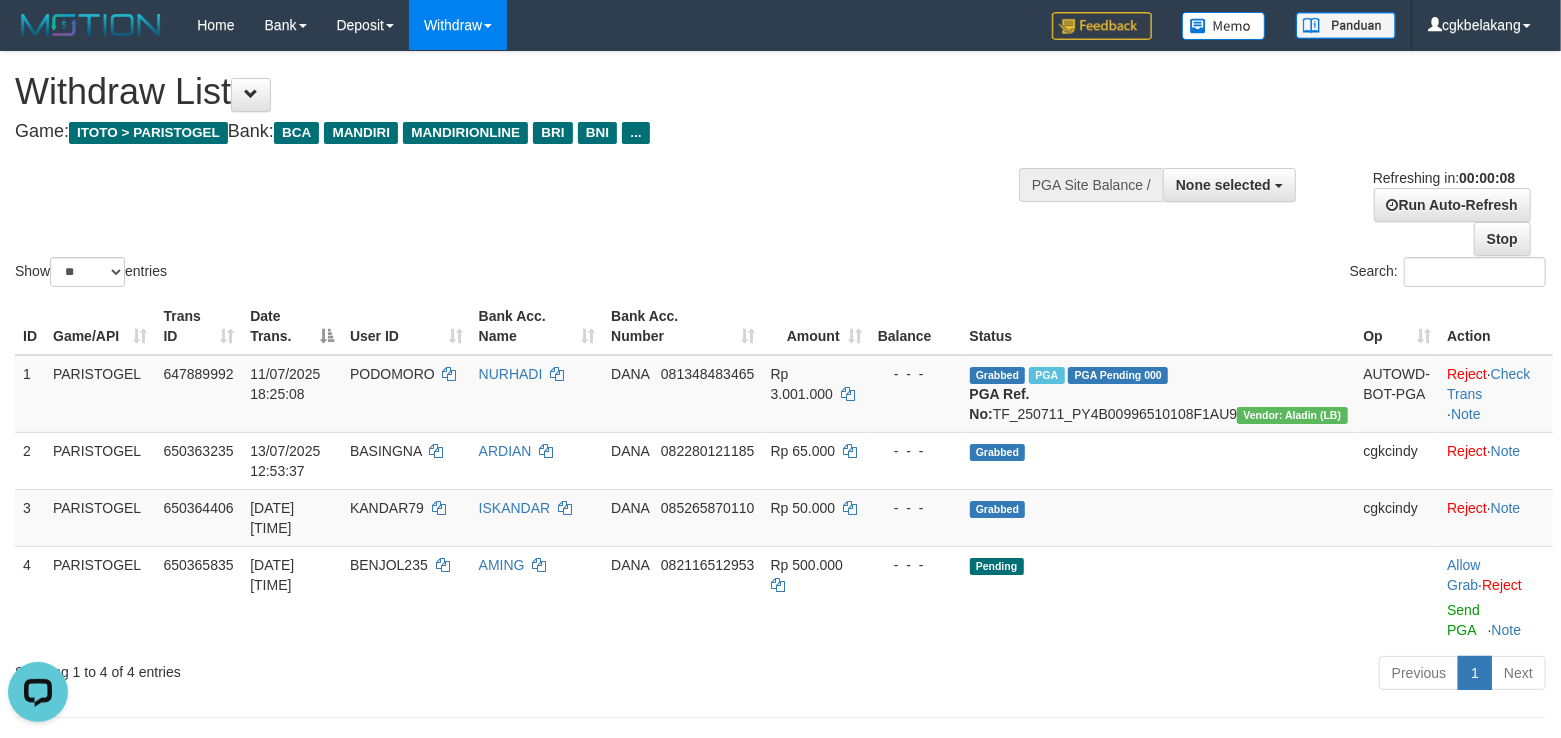scroll, scrollTop: 0, scrollLeft: 0, axis: both 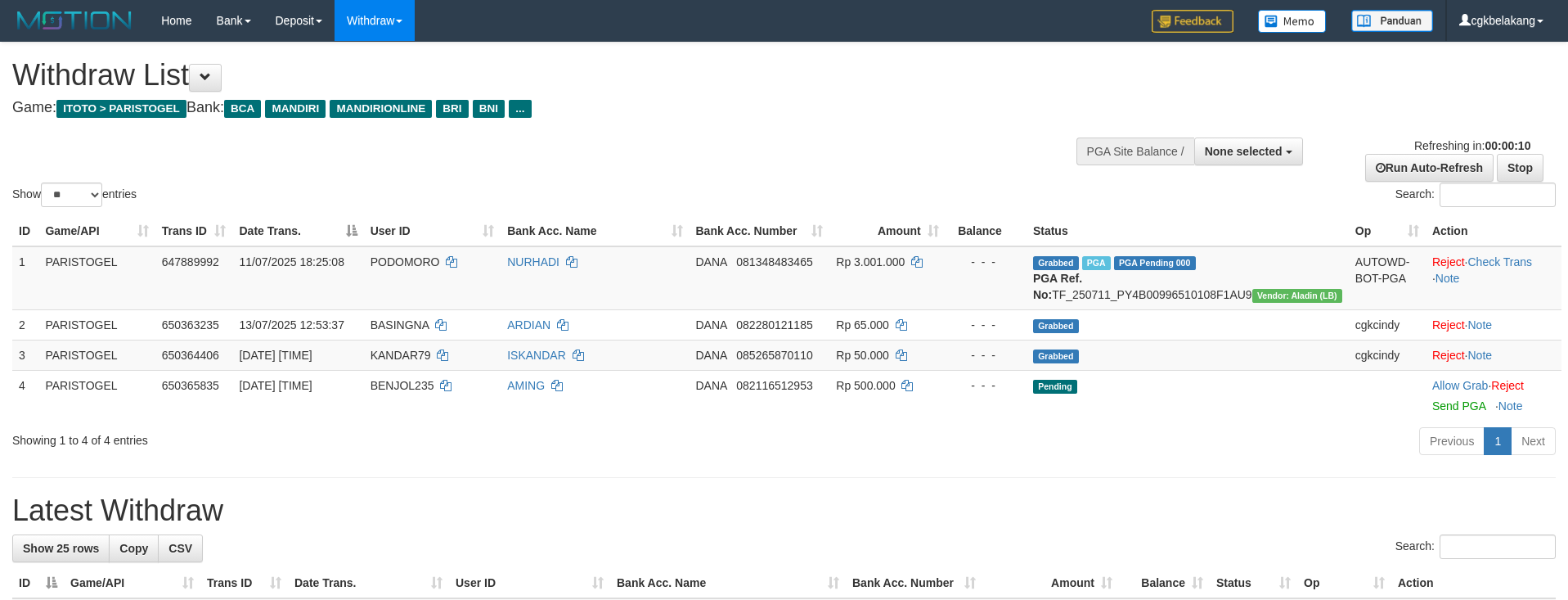 select 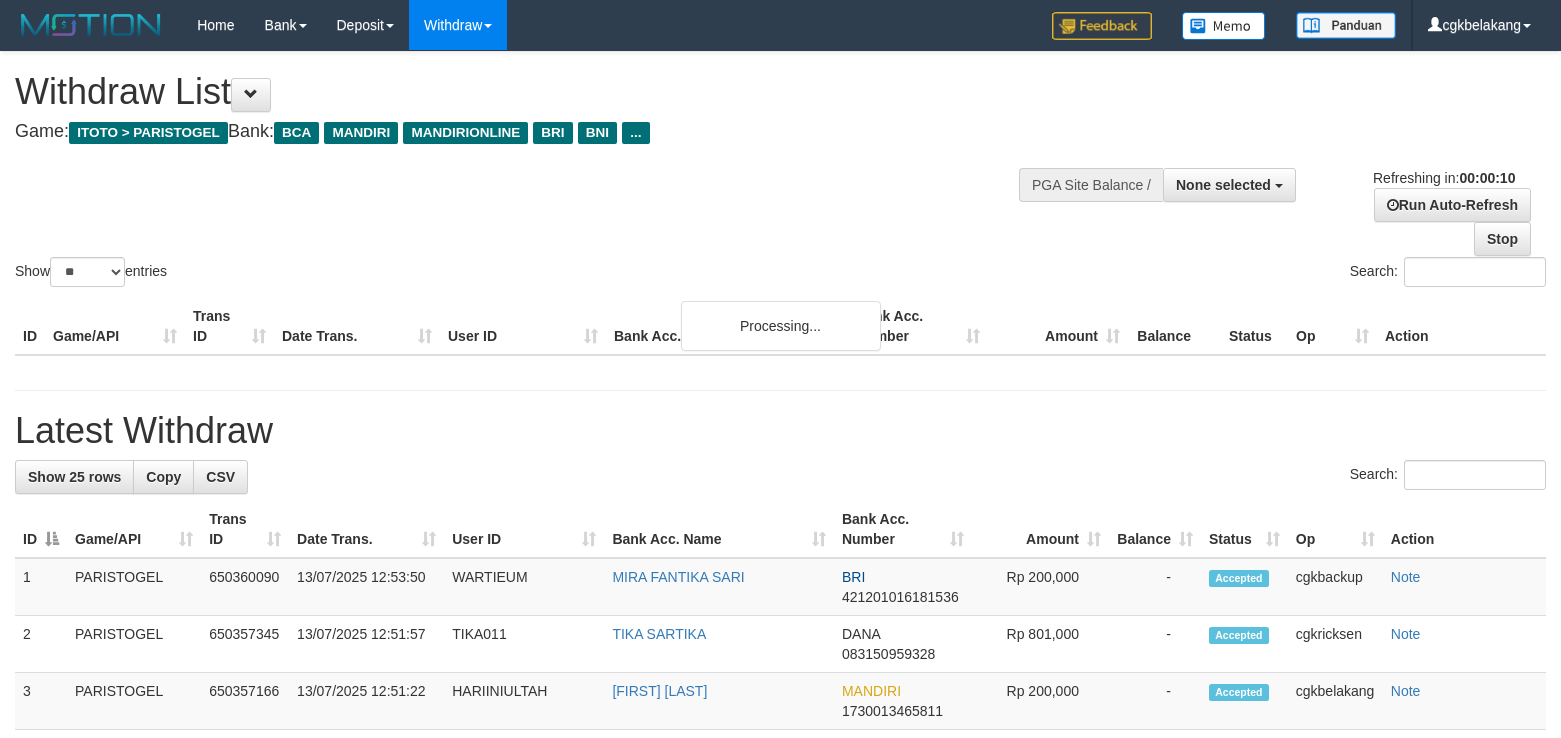 select 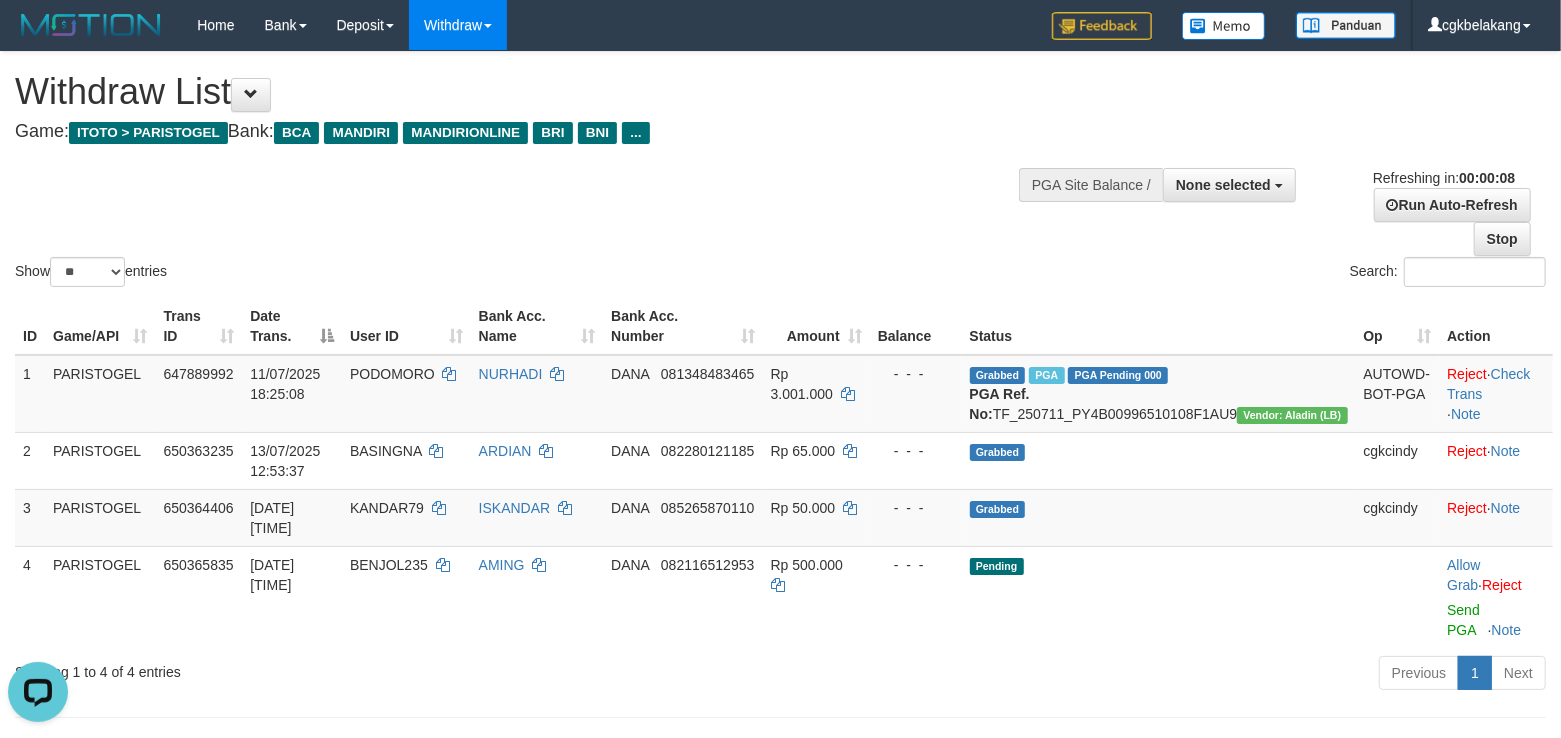 scroll, scrollTop: 0, scrollLeft: 0, axis: both 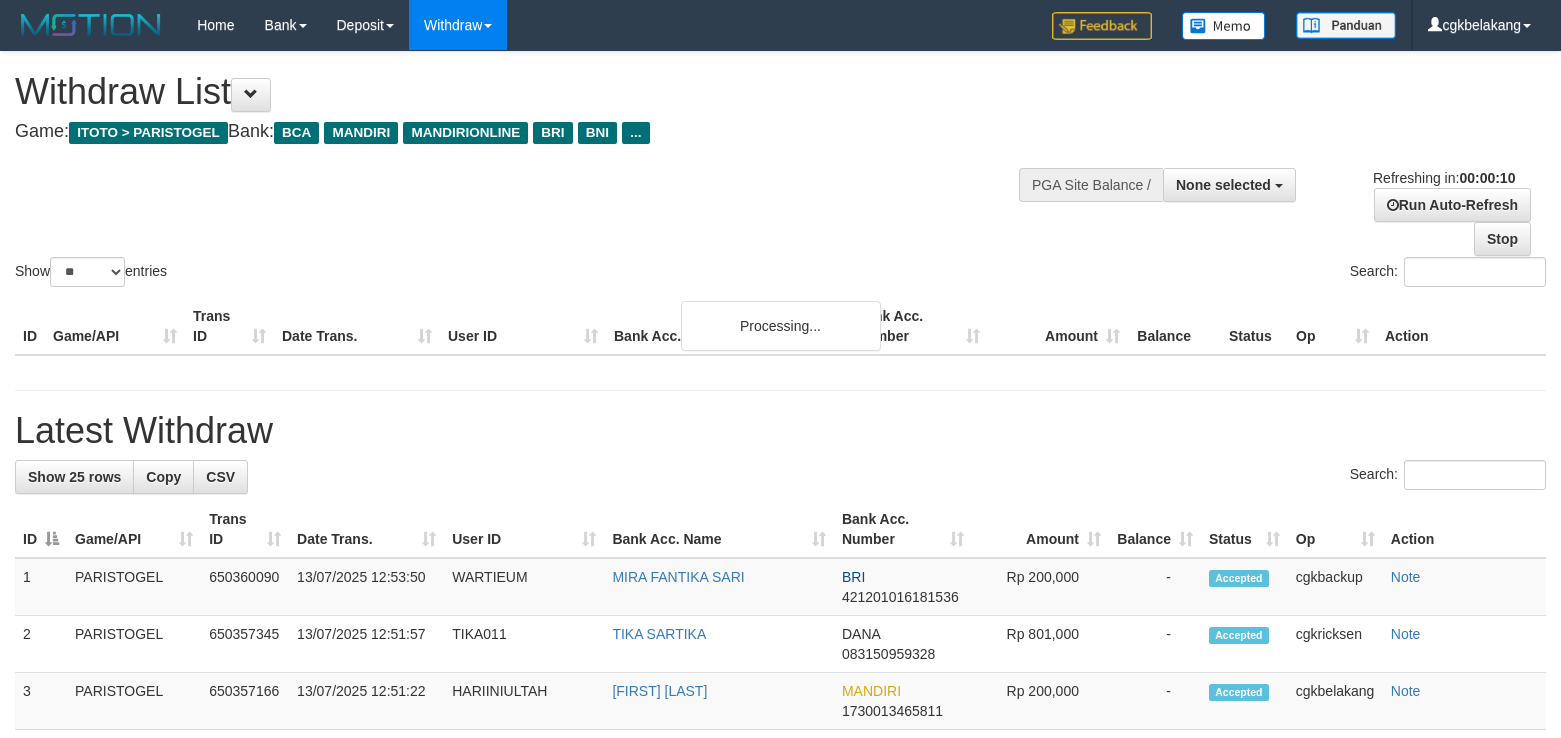 select 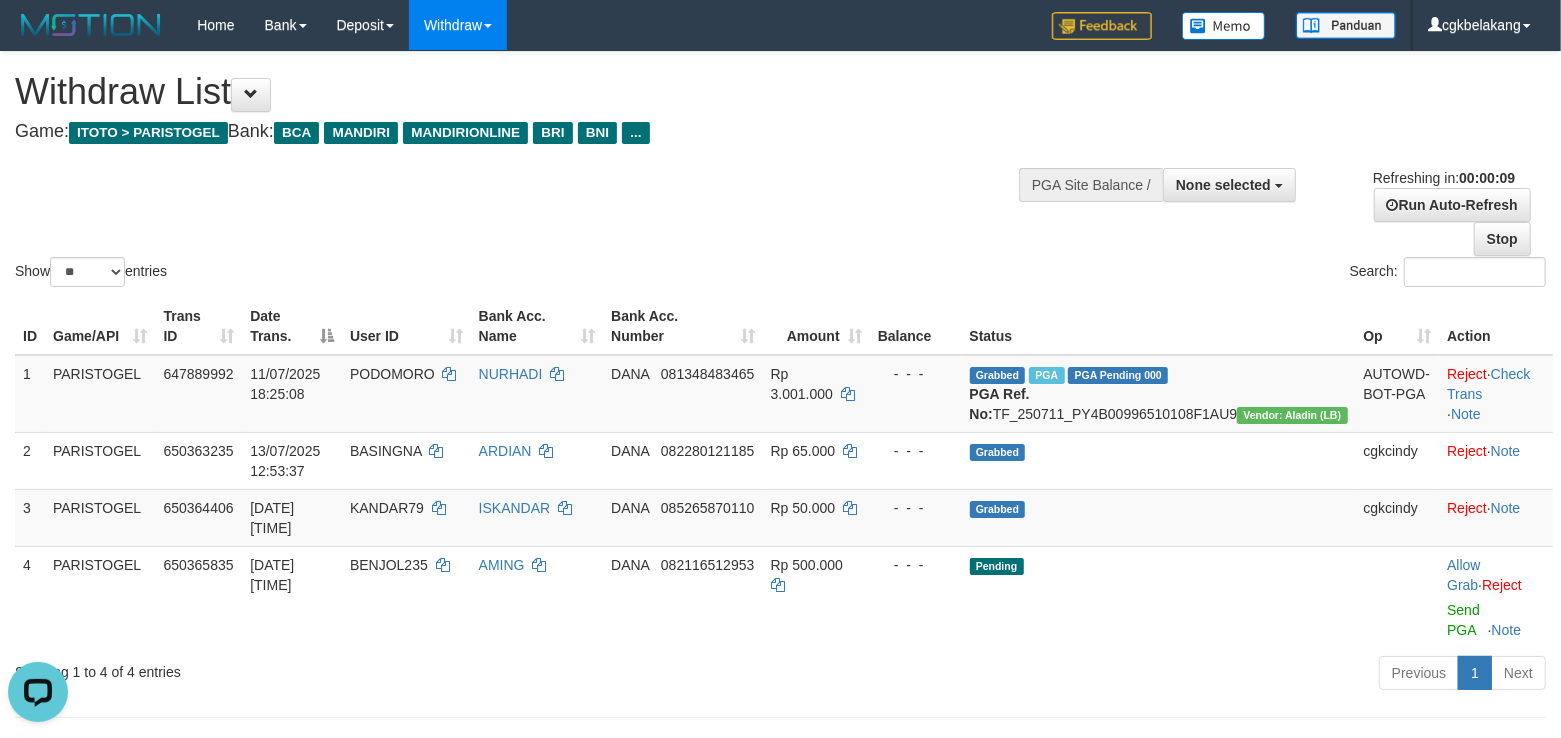 scroll, scrollTop: 0, scrollLeft: 0, axis: both 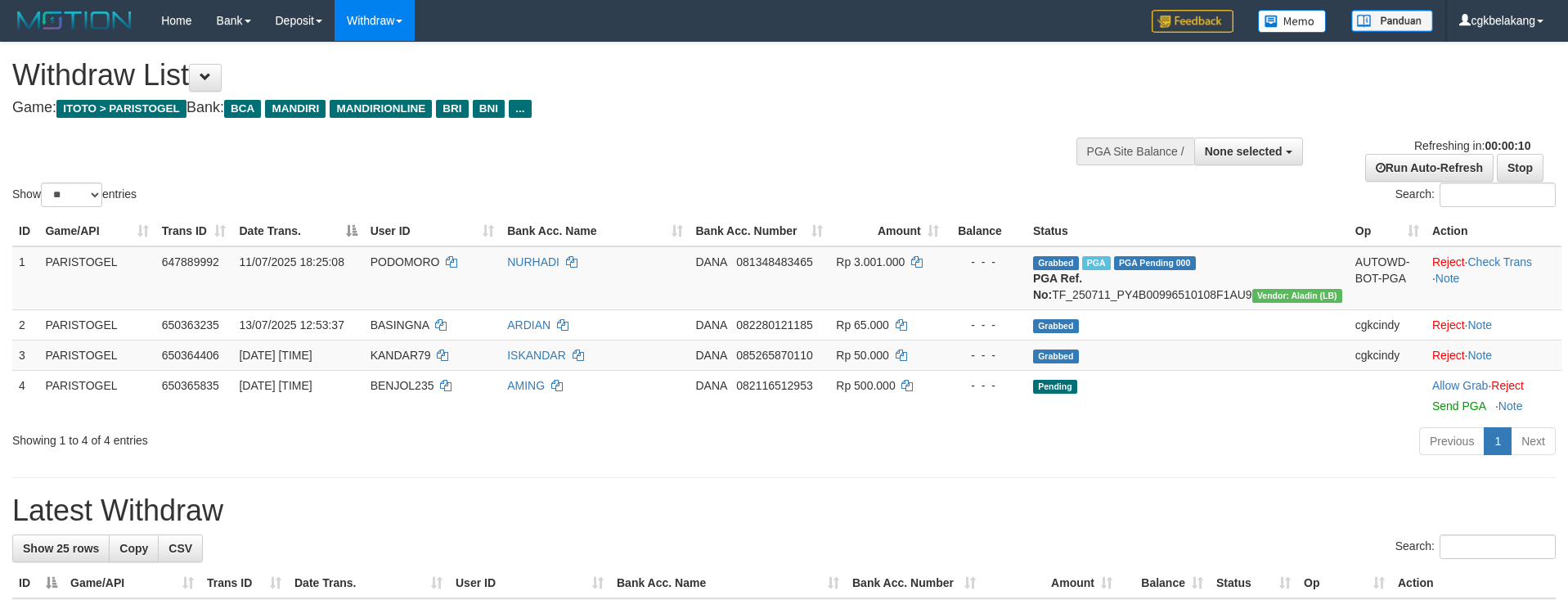 select 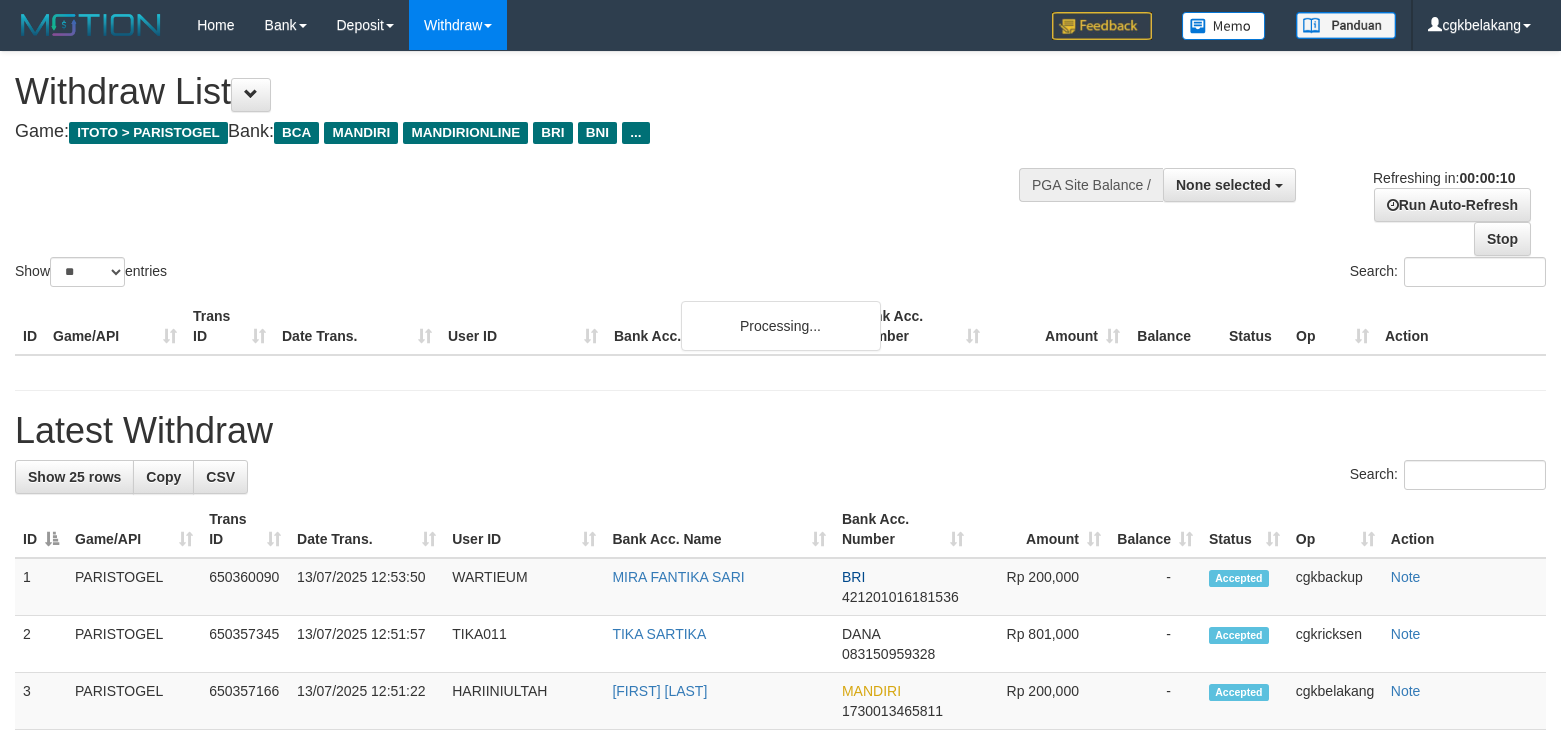 select 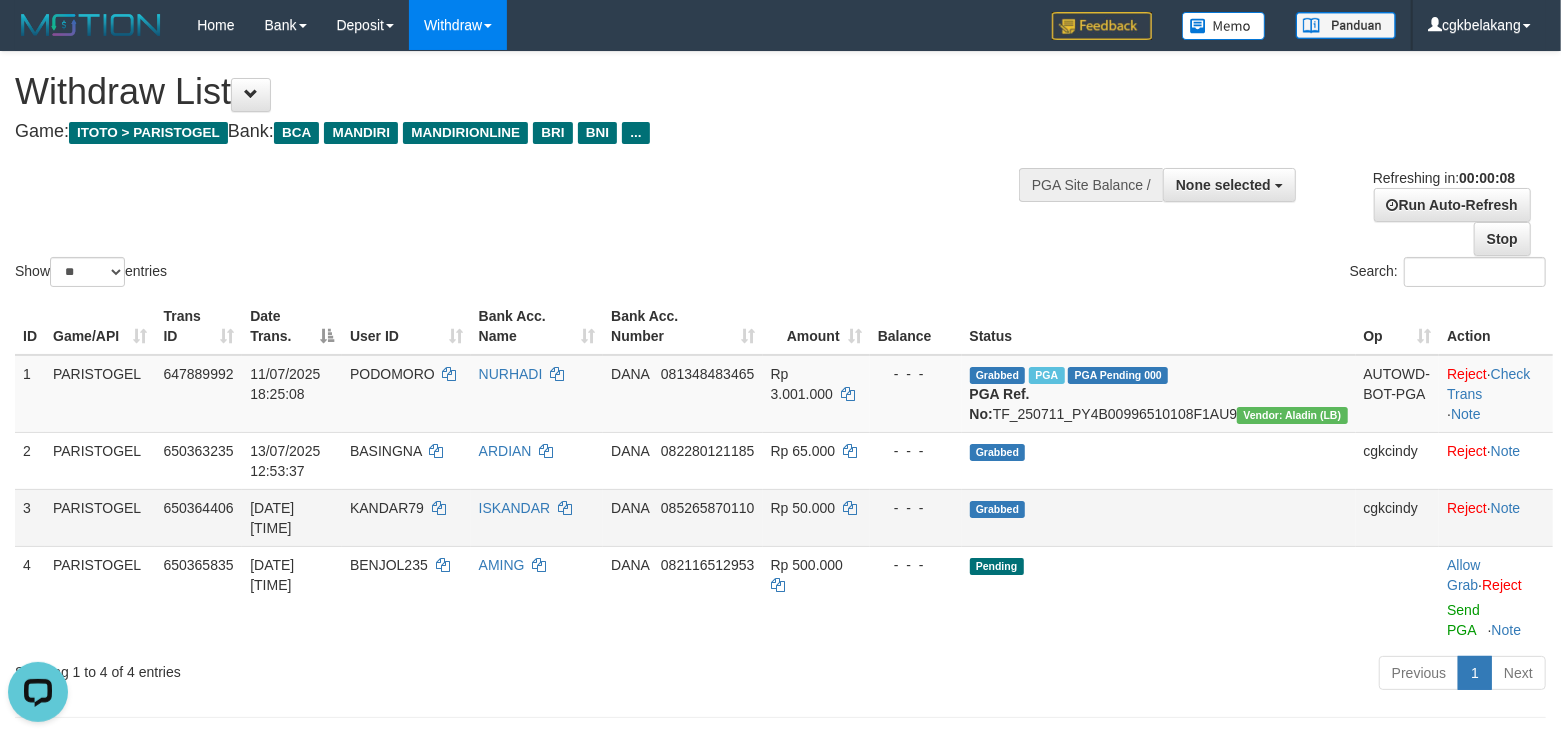 scroll, scrollTop: 0, scrollLeft: 0, axis: both 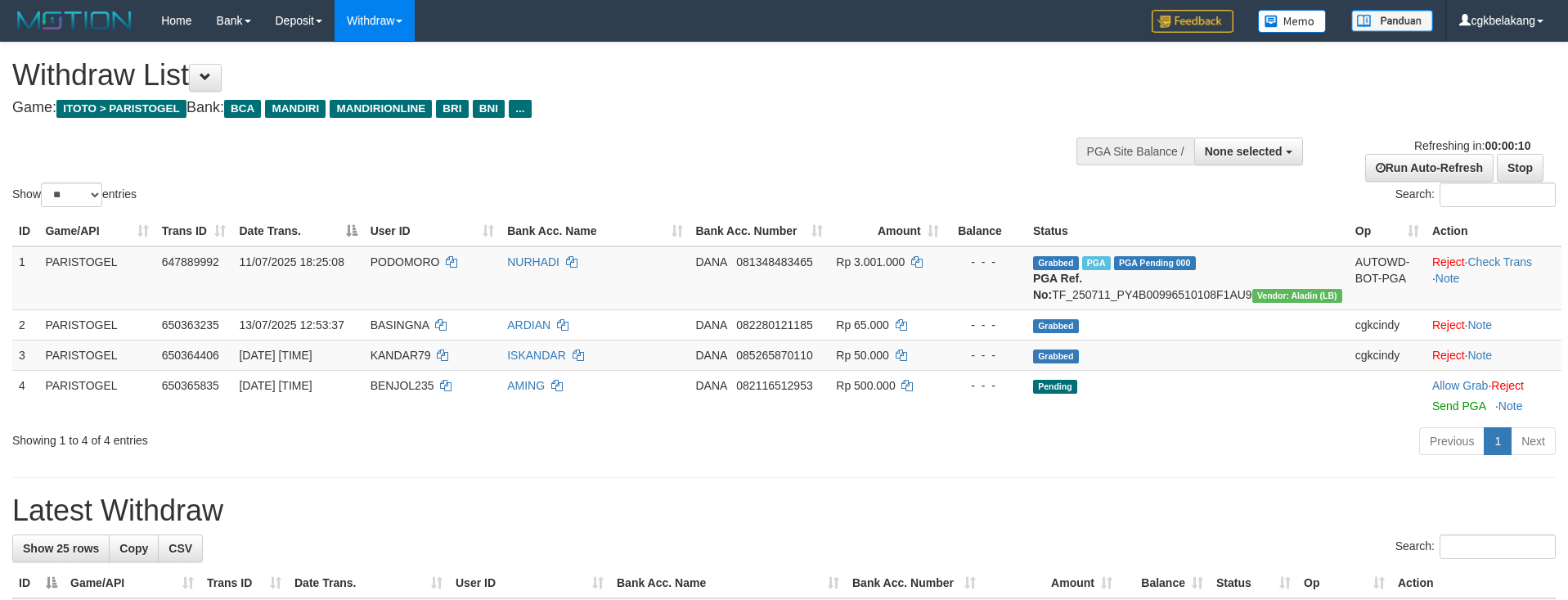 select 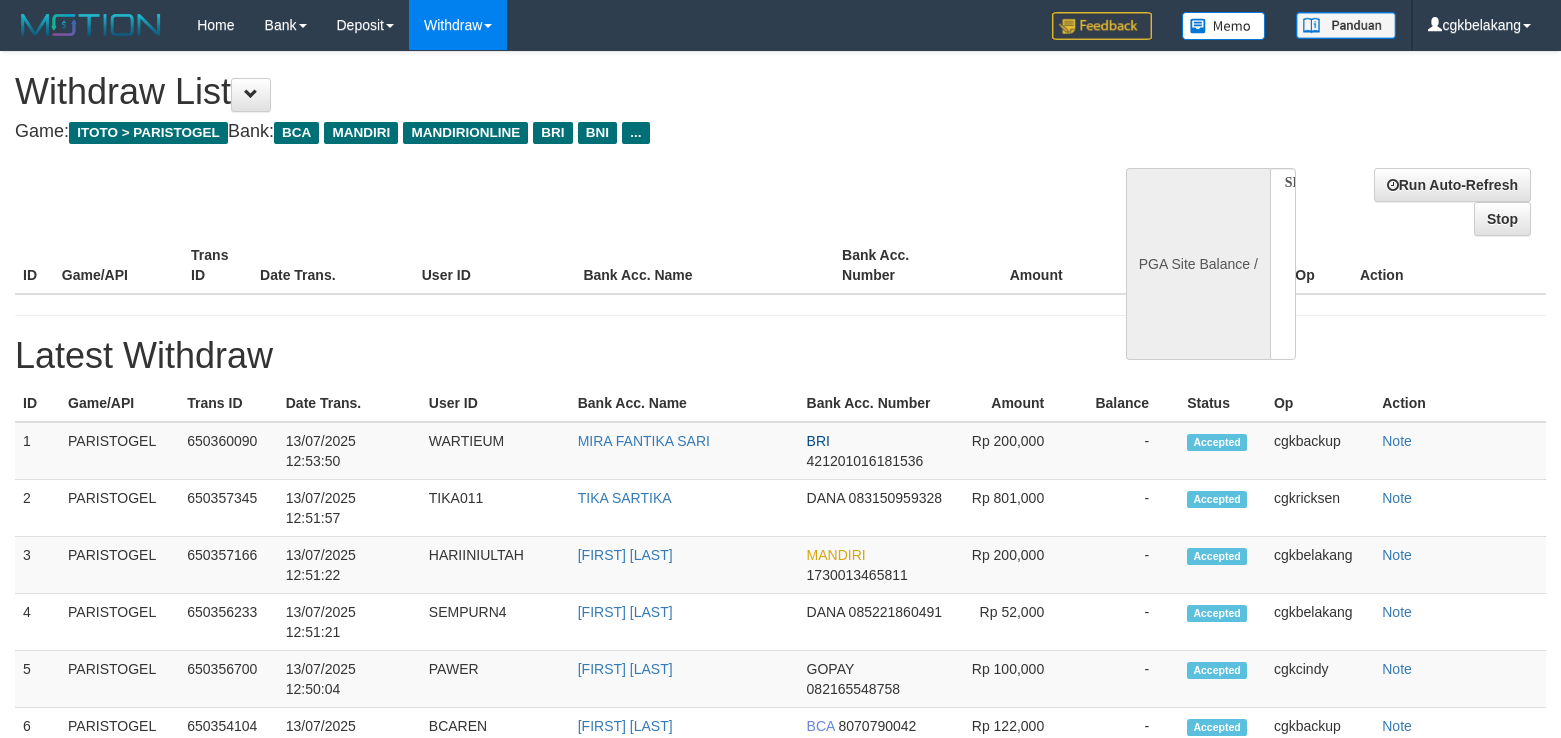 select 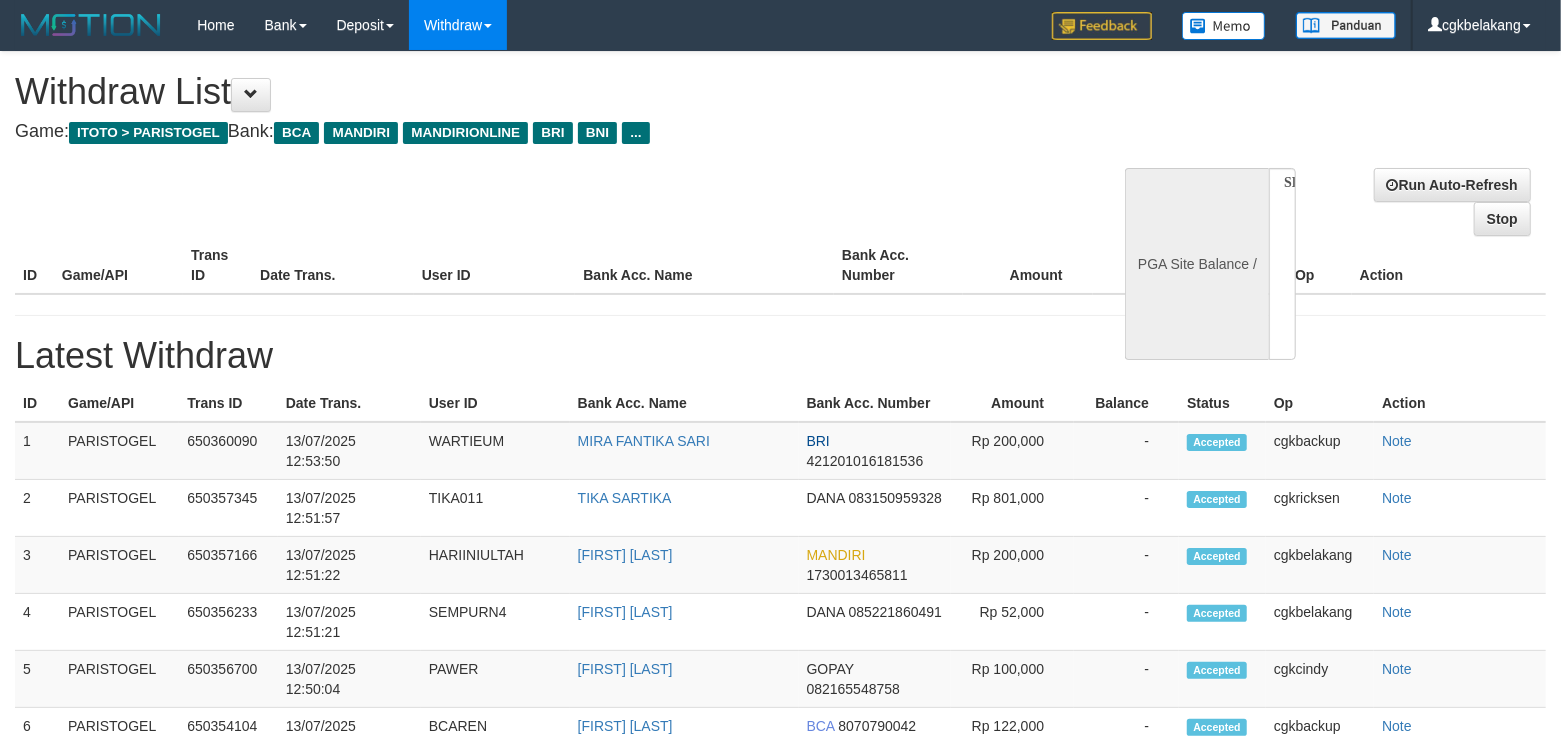 select on "**" 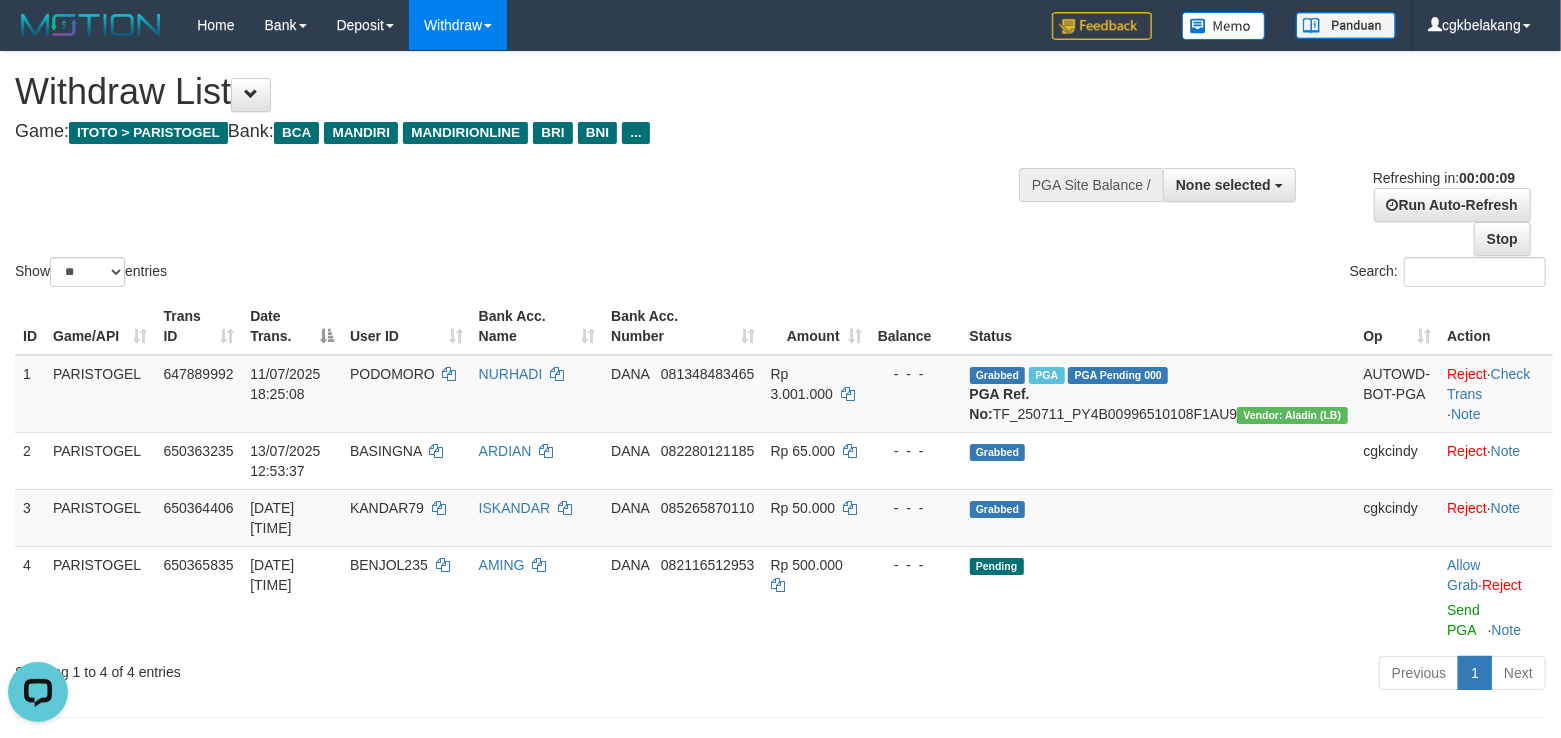 scroll, scrollTop: 0, scrollLeft: 0, axis: both 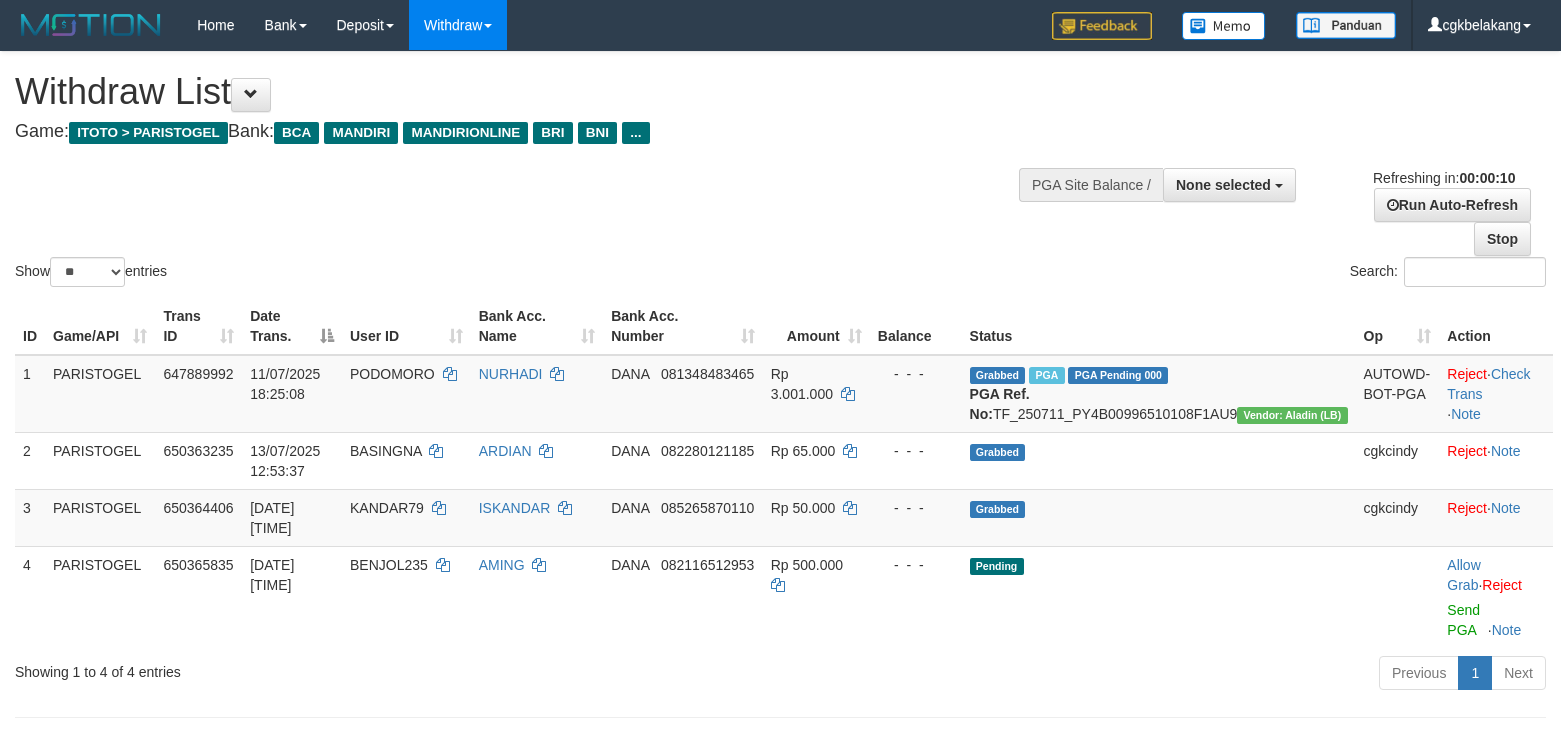 select 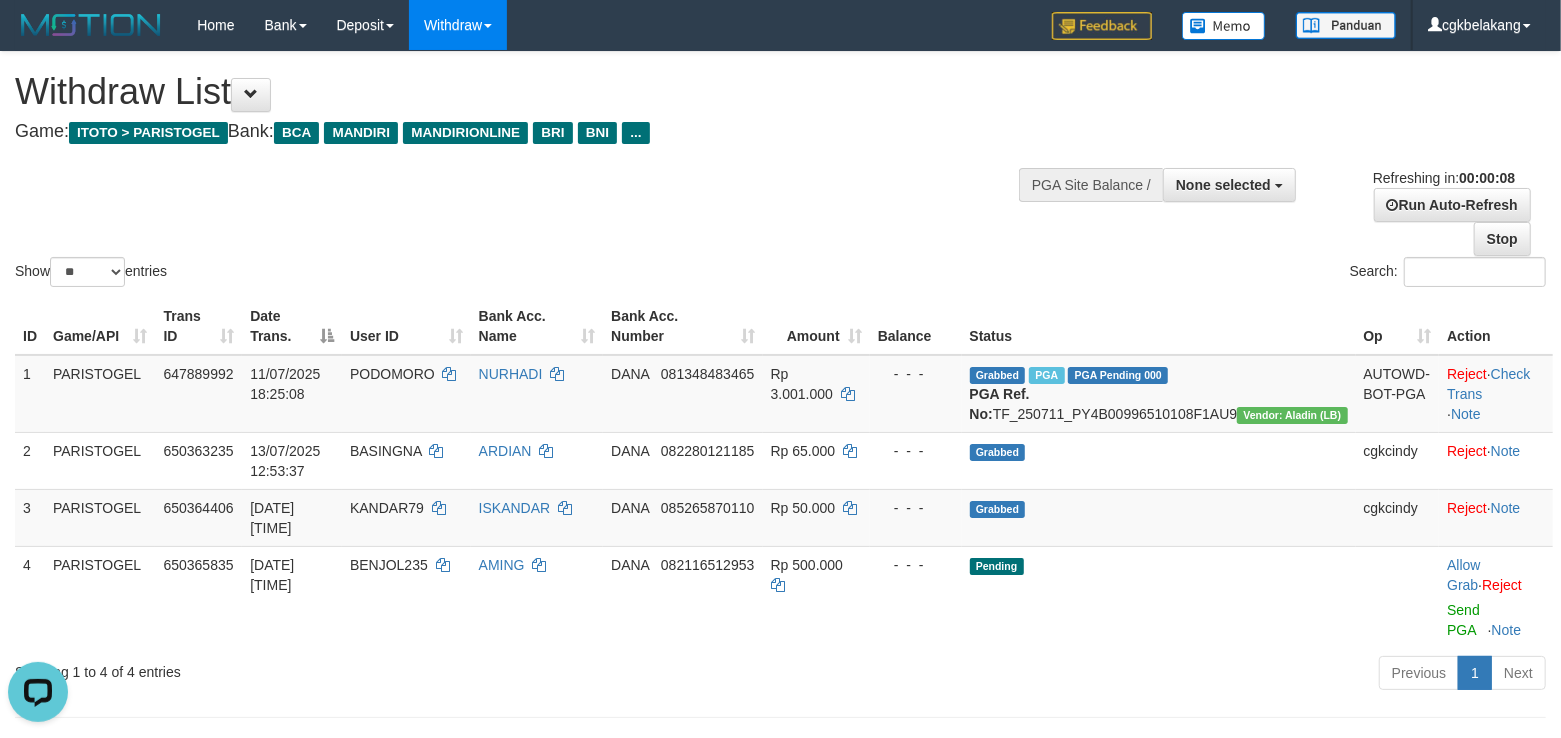 scroll, scrollTop: 0, scrollLeft: 0, axis: both 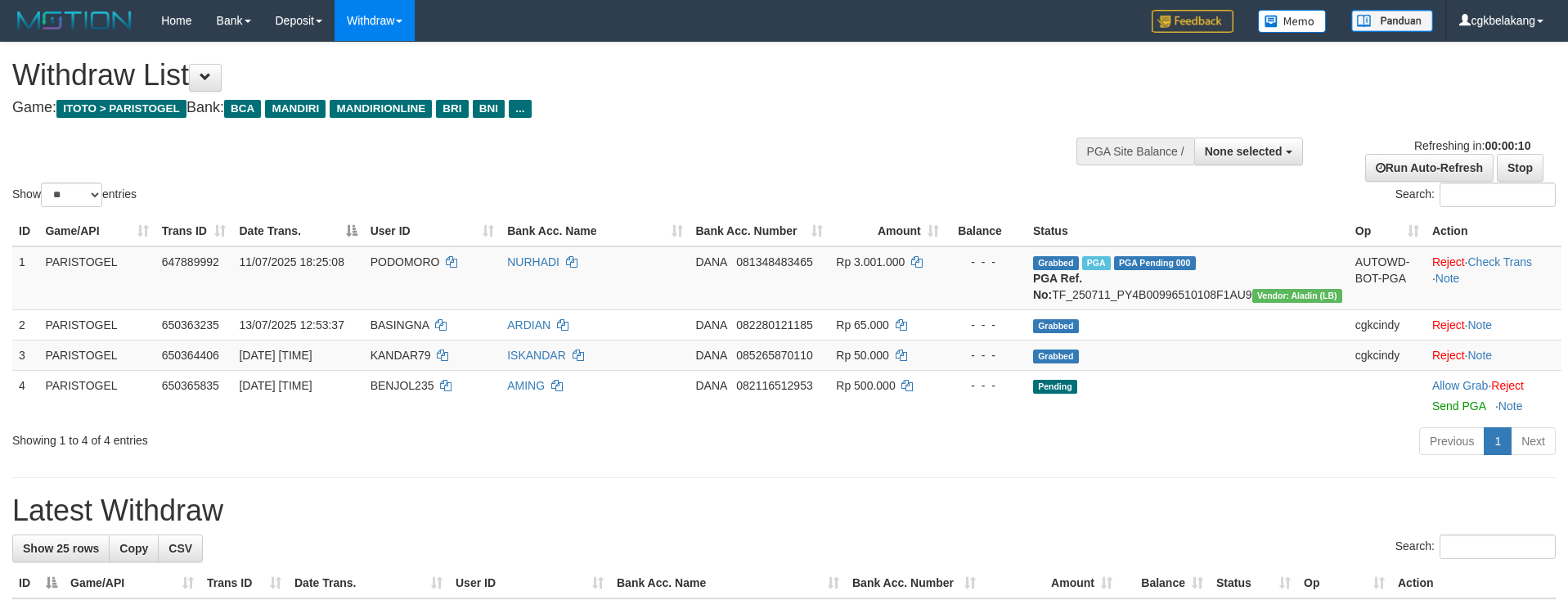select 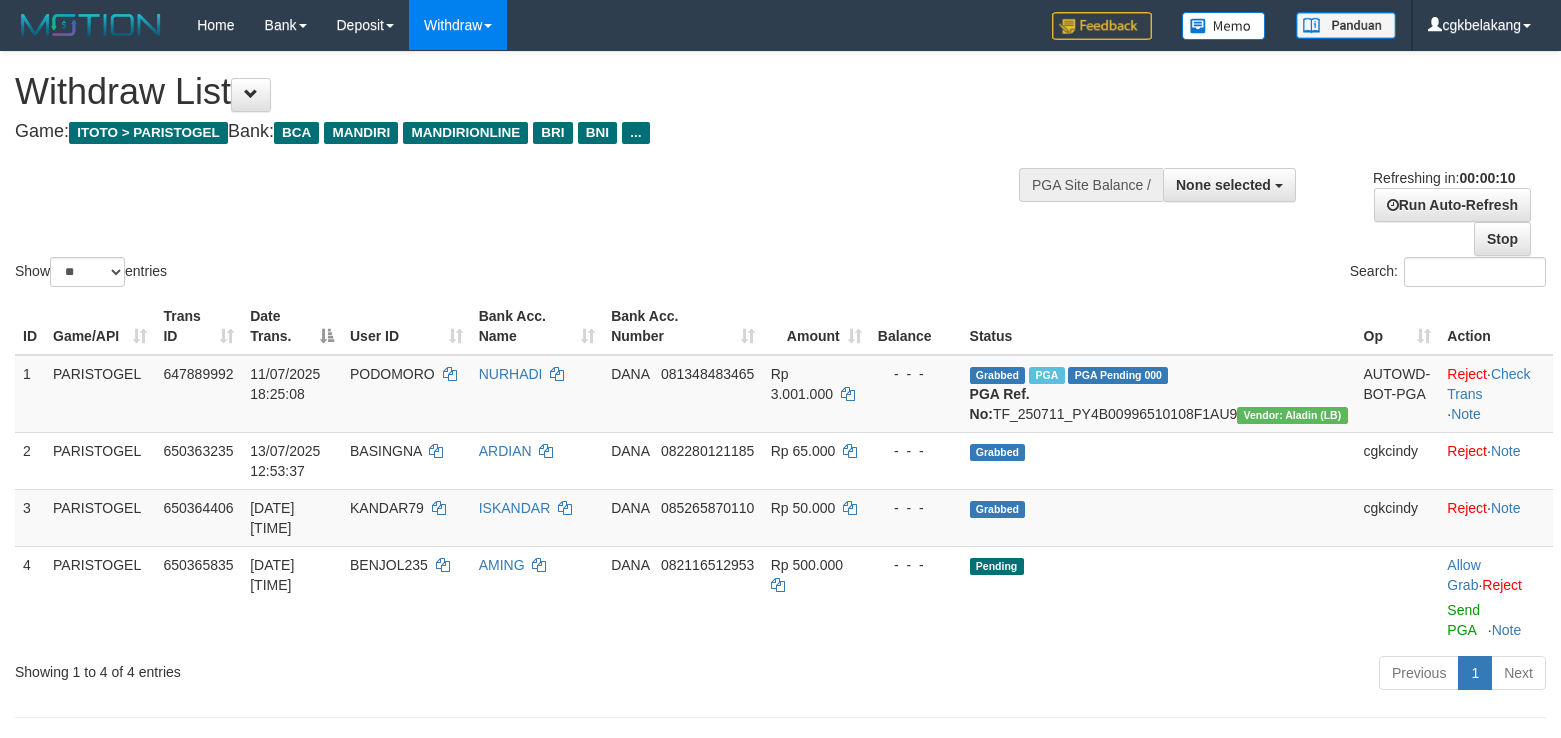 select 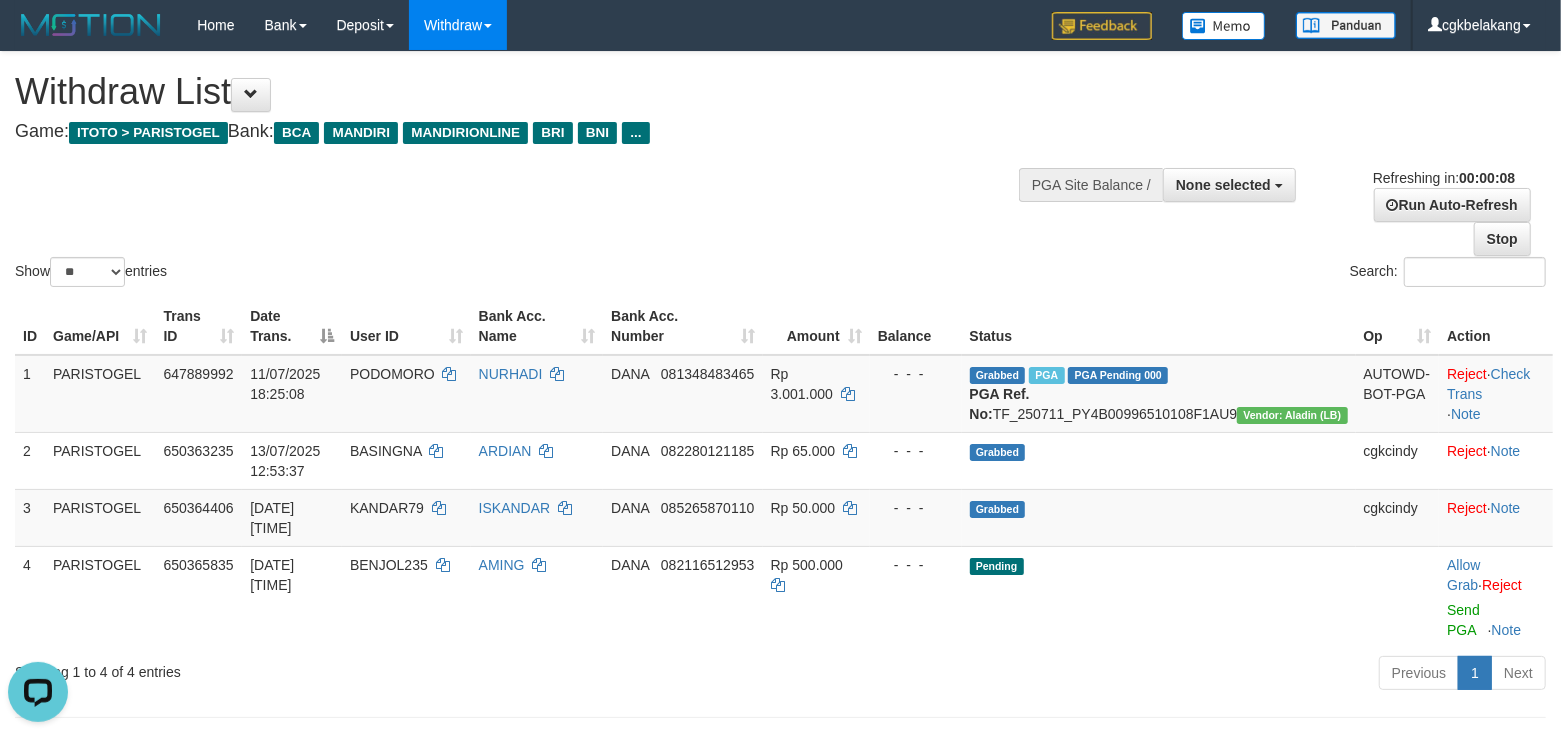 scroll, scrollTop: 0, scrollLeft: 0, axis: both 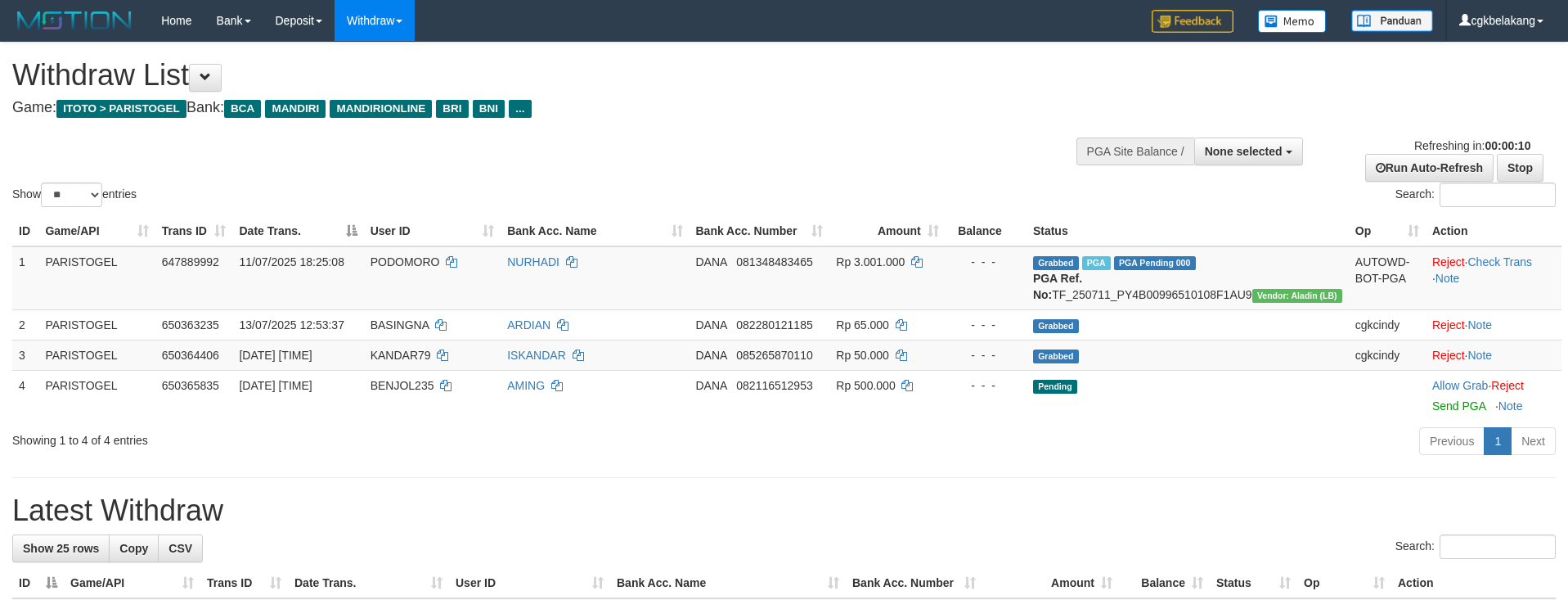 select 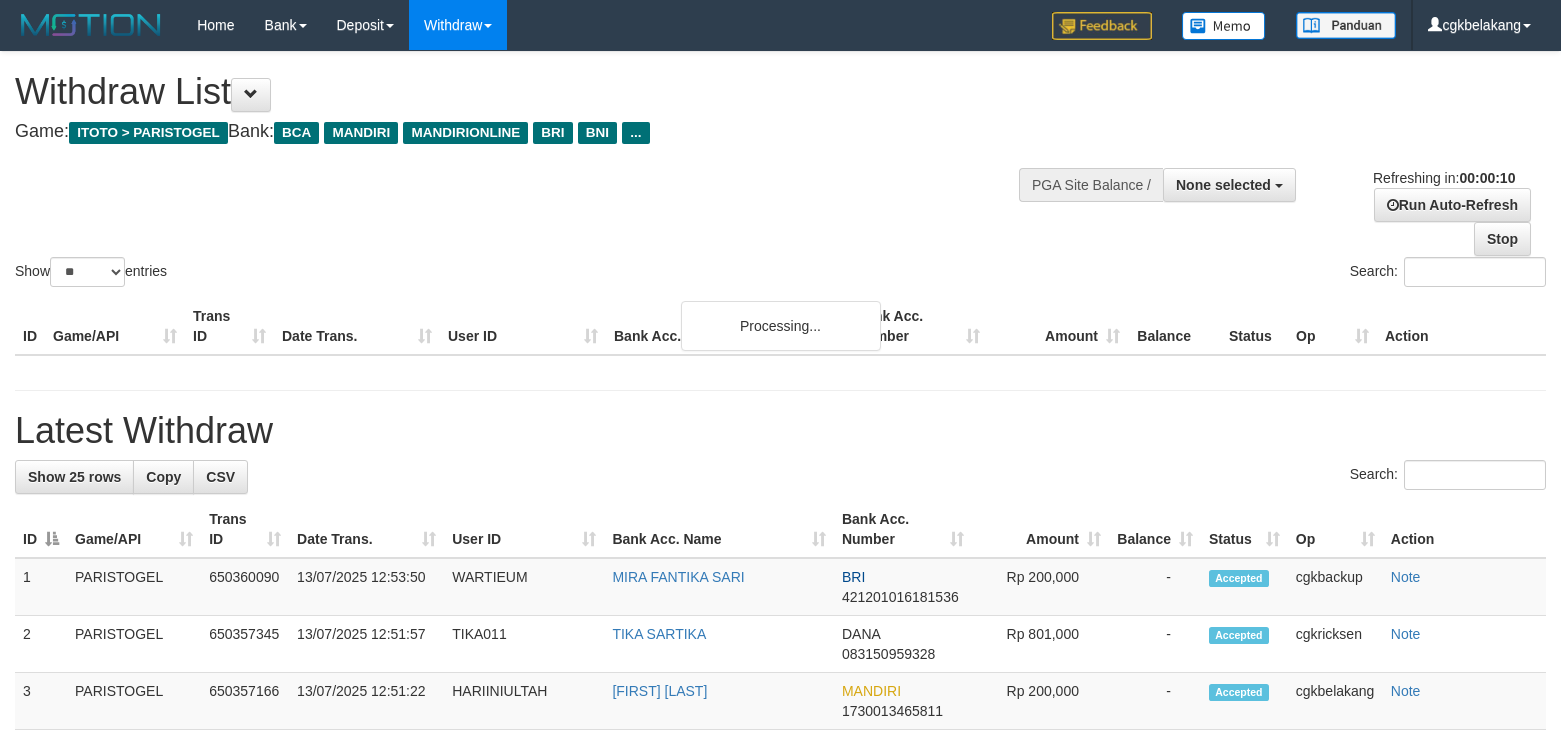 select 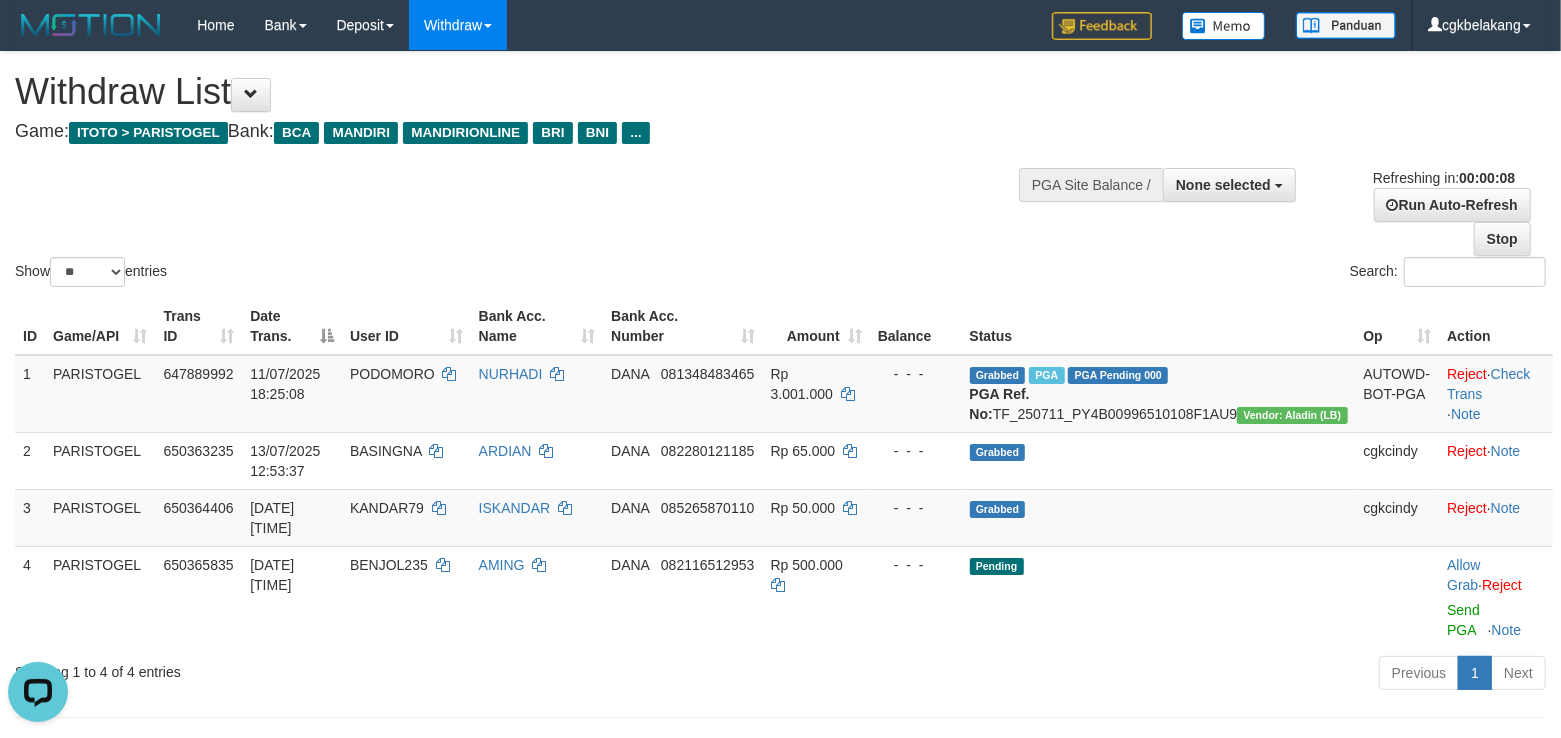scroll, scrollTop: 0, scrollLeft: 0, axis: both 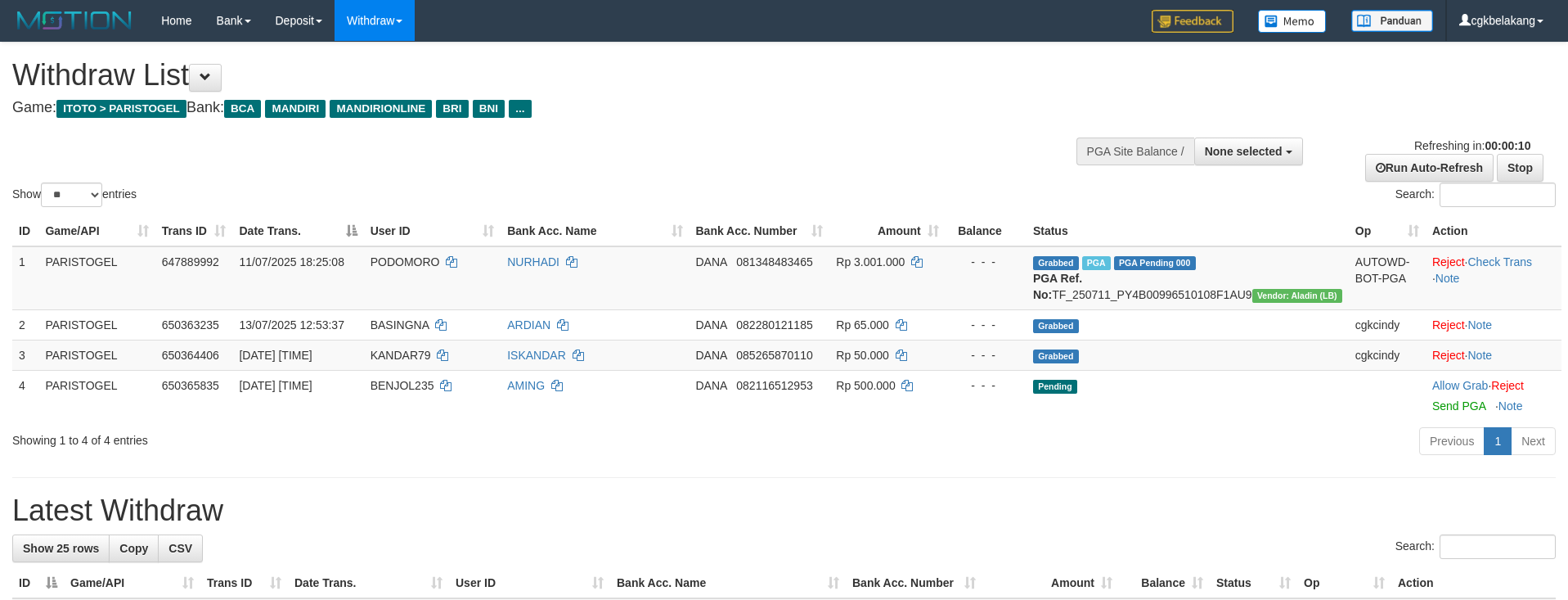 select 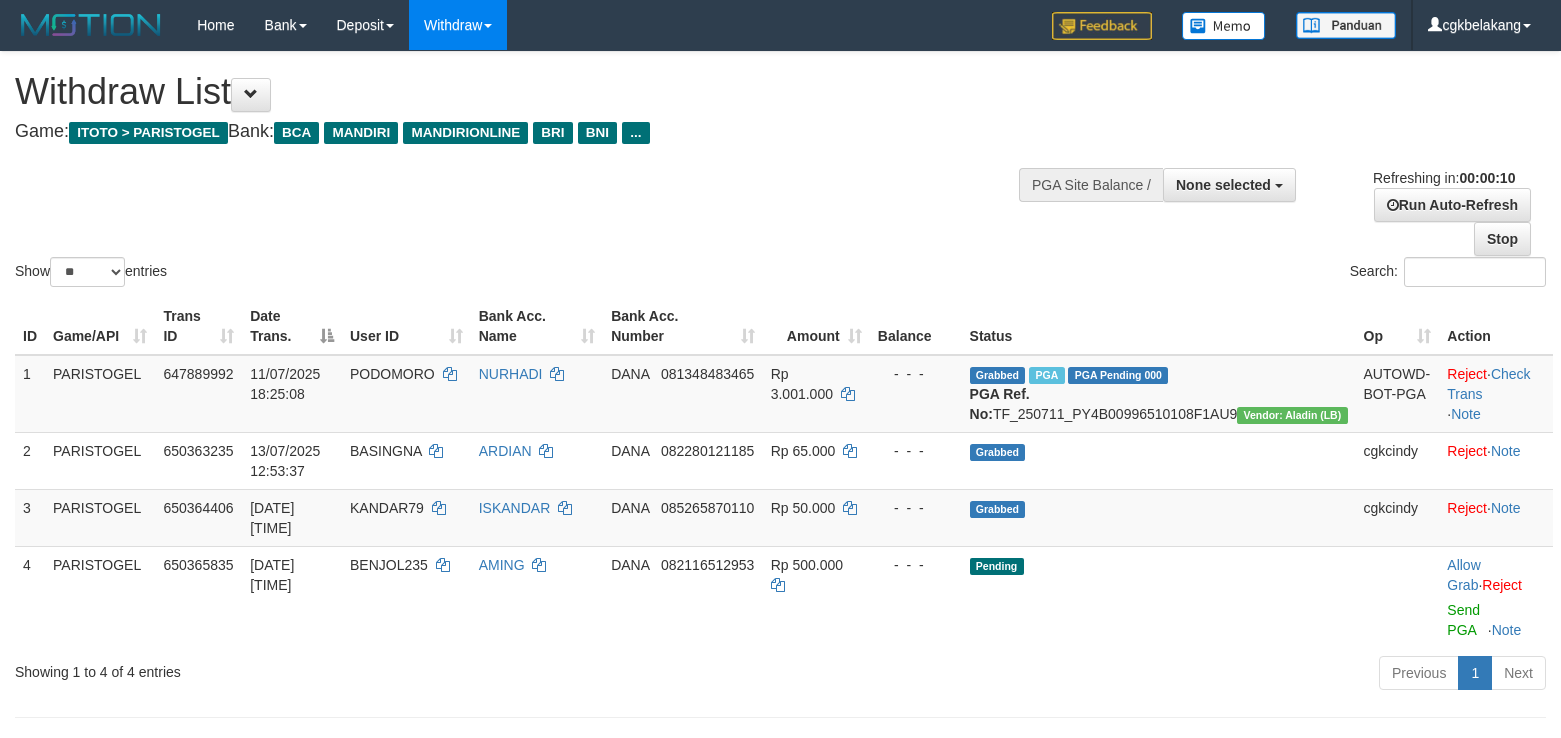 select 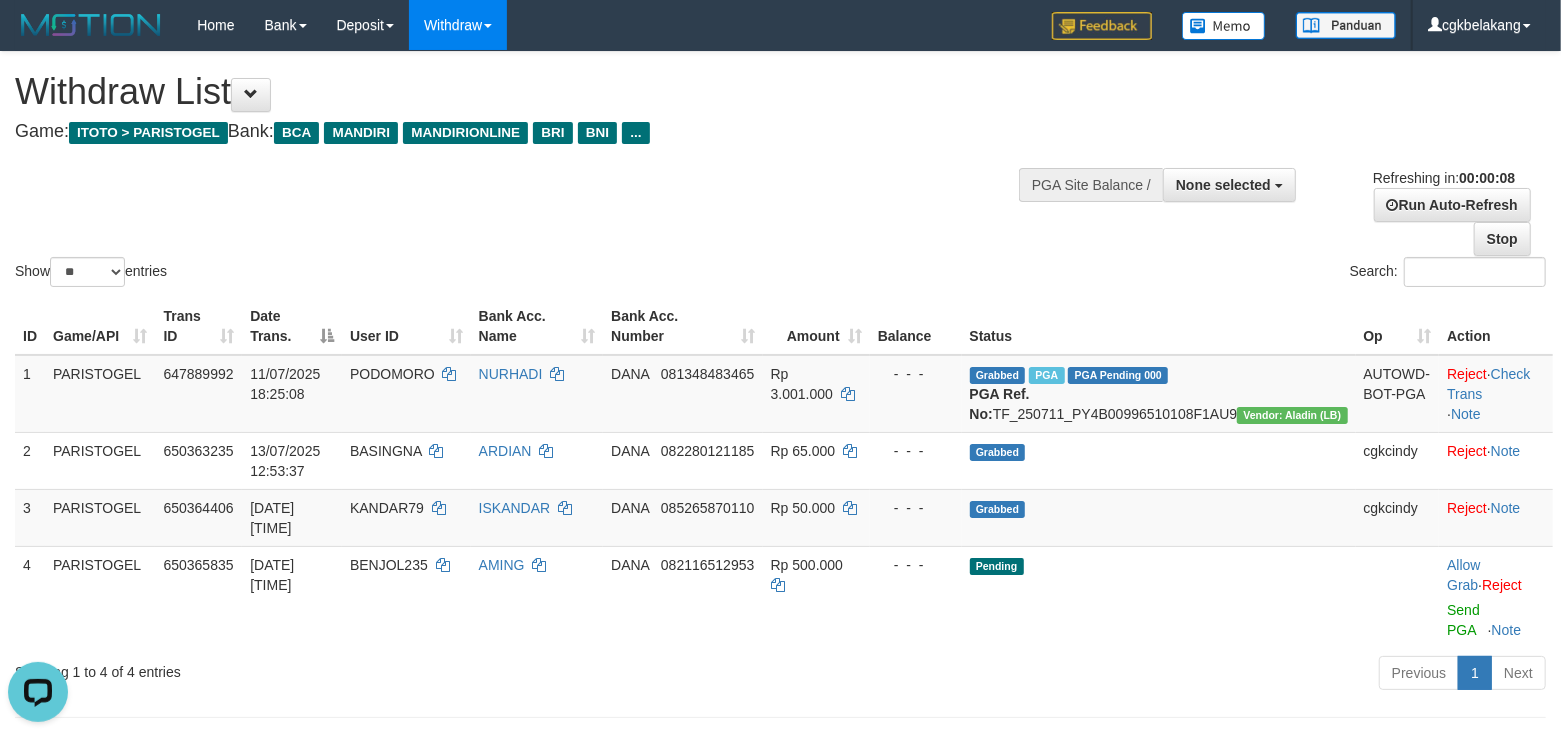 scroll, scrollTop: 0, scrollLeft: 0, axis: both 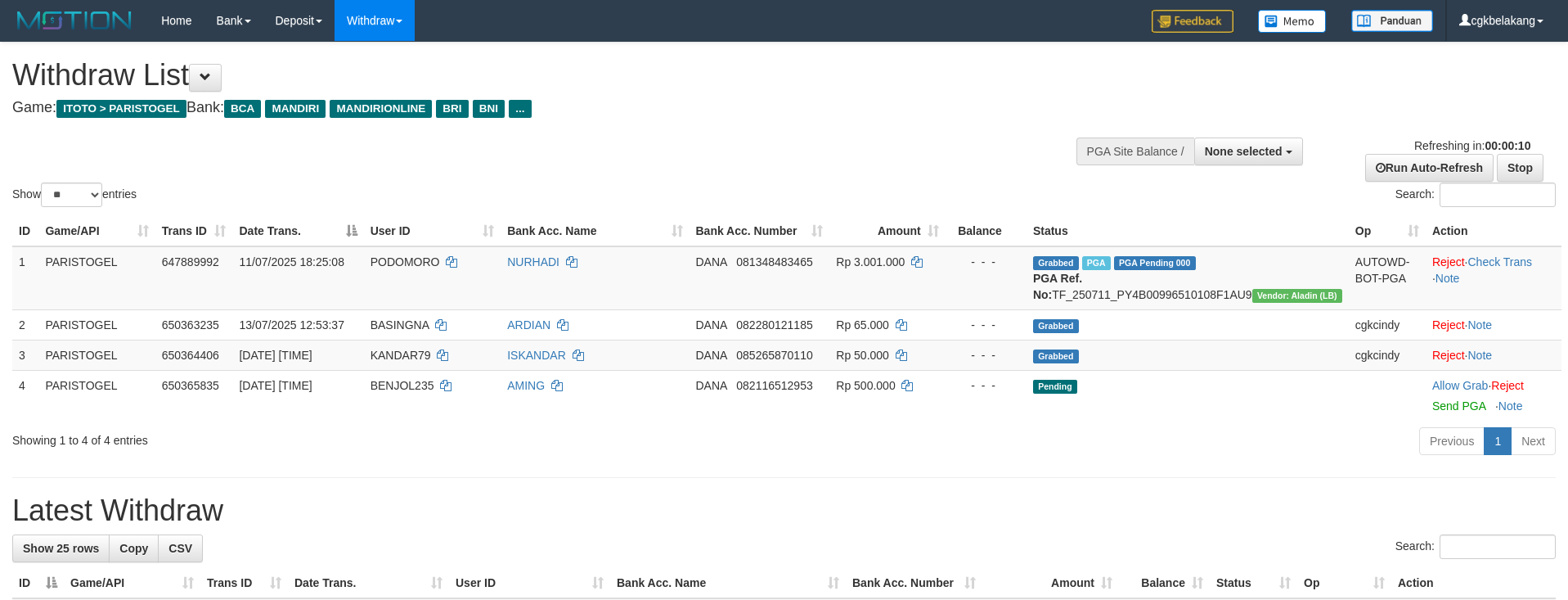 select 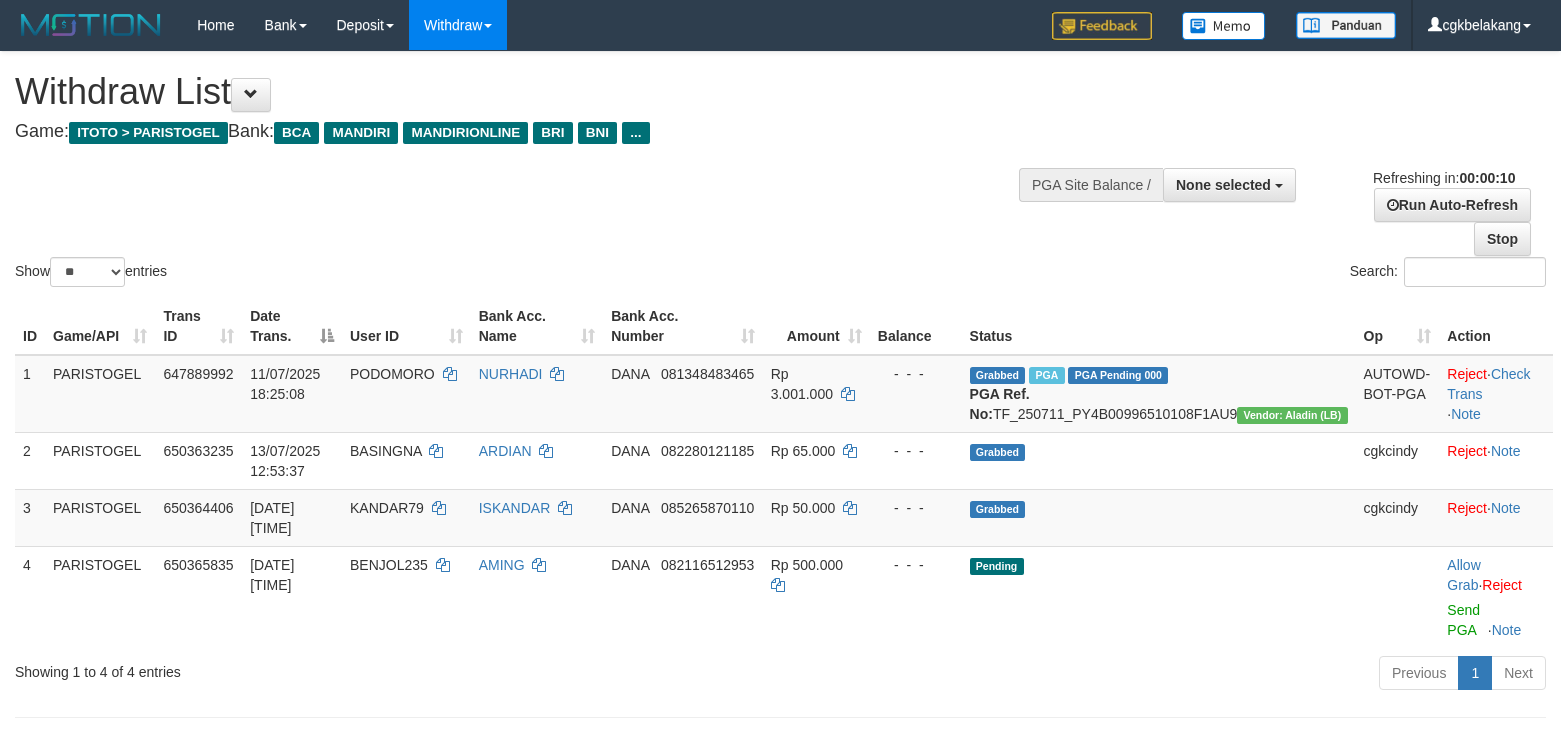 select 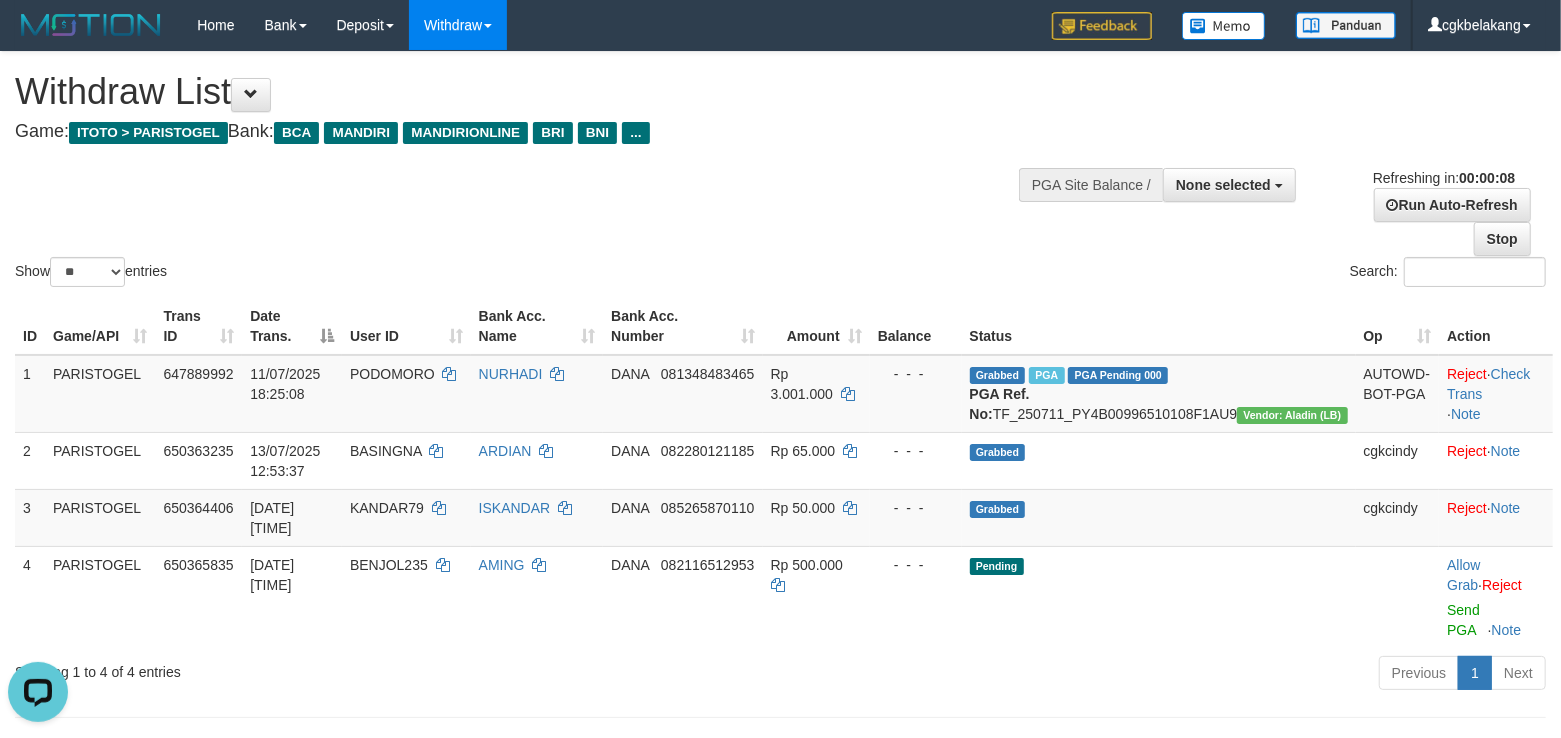 scroll, scrollTop: 0, scrollLeft: 0, axis: both 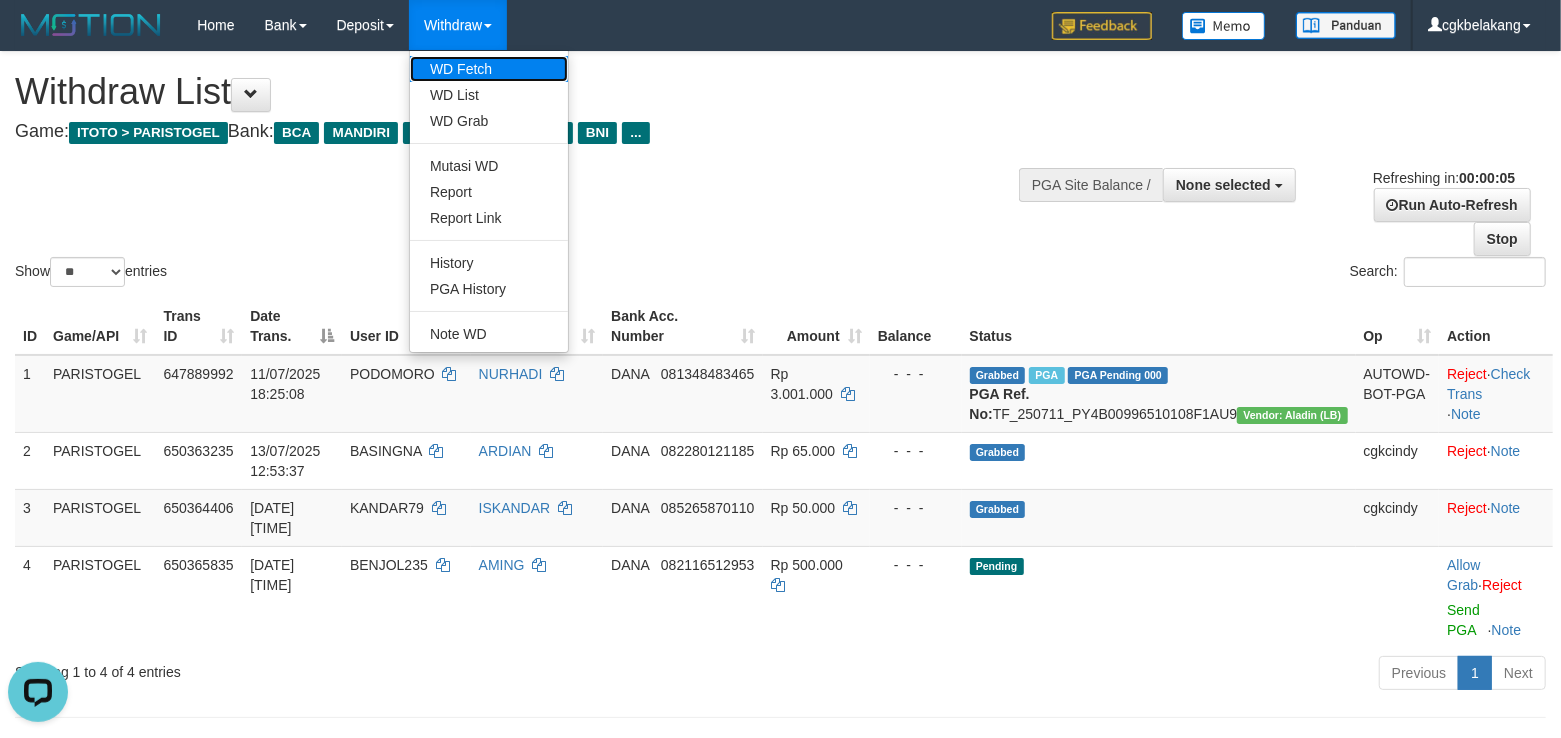 click on "WD Fetch" at bounding box center [489, 69] 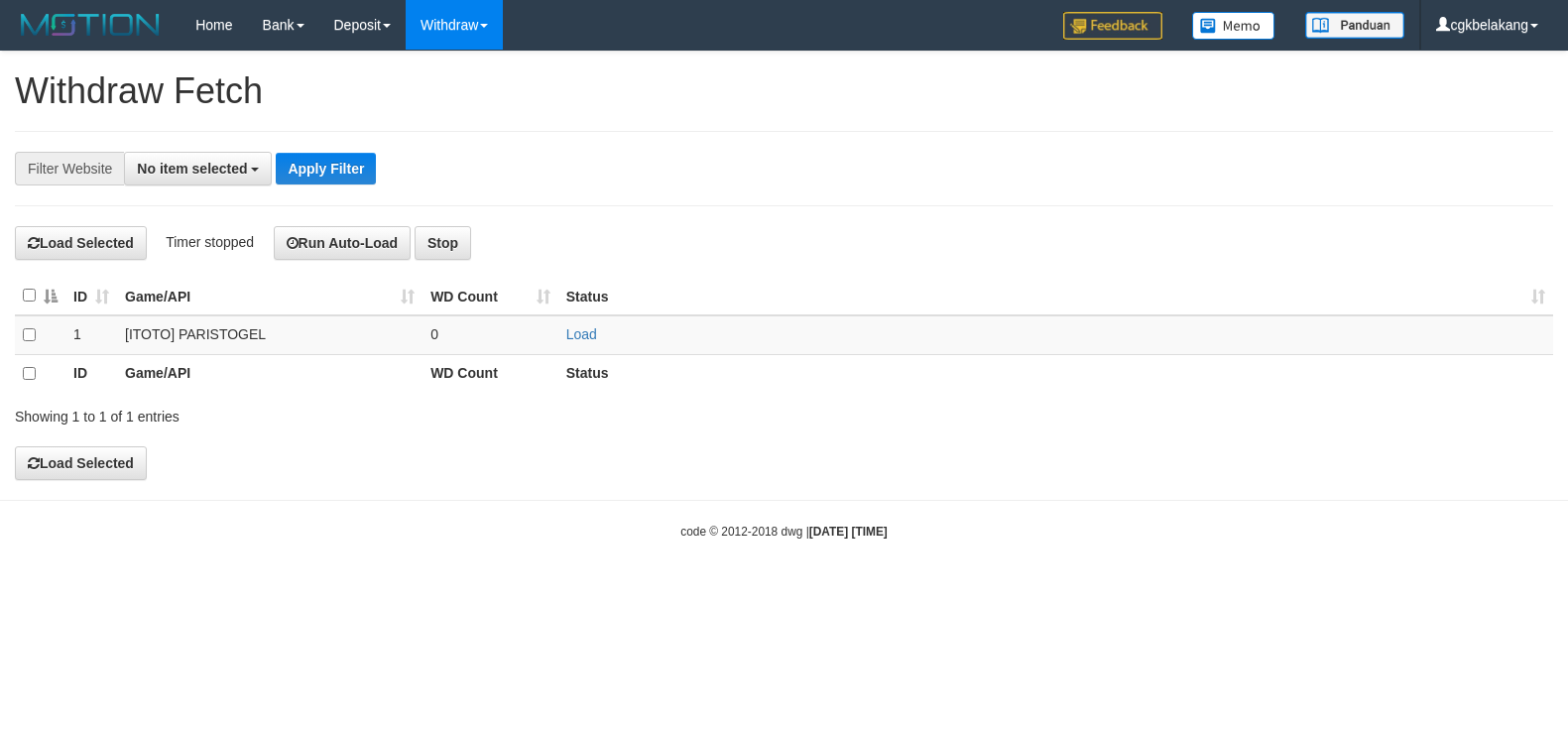 select 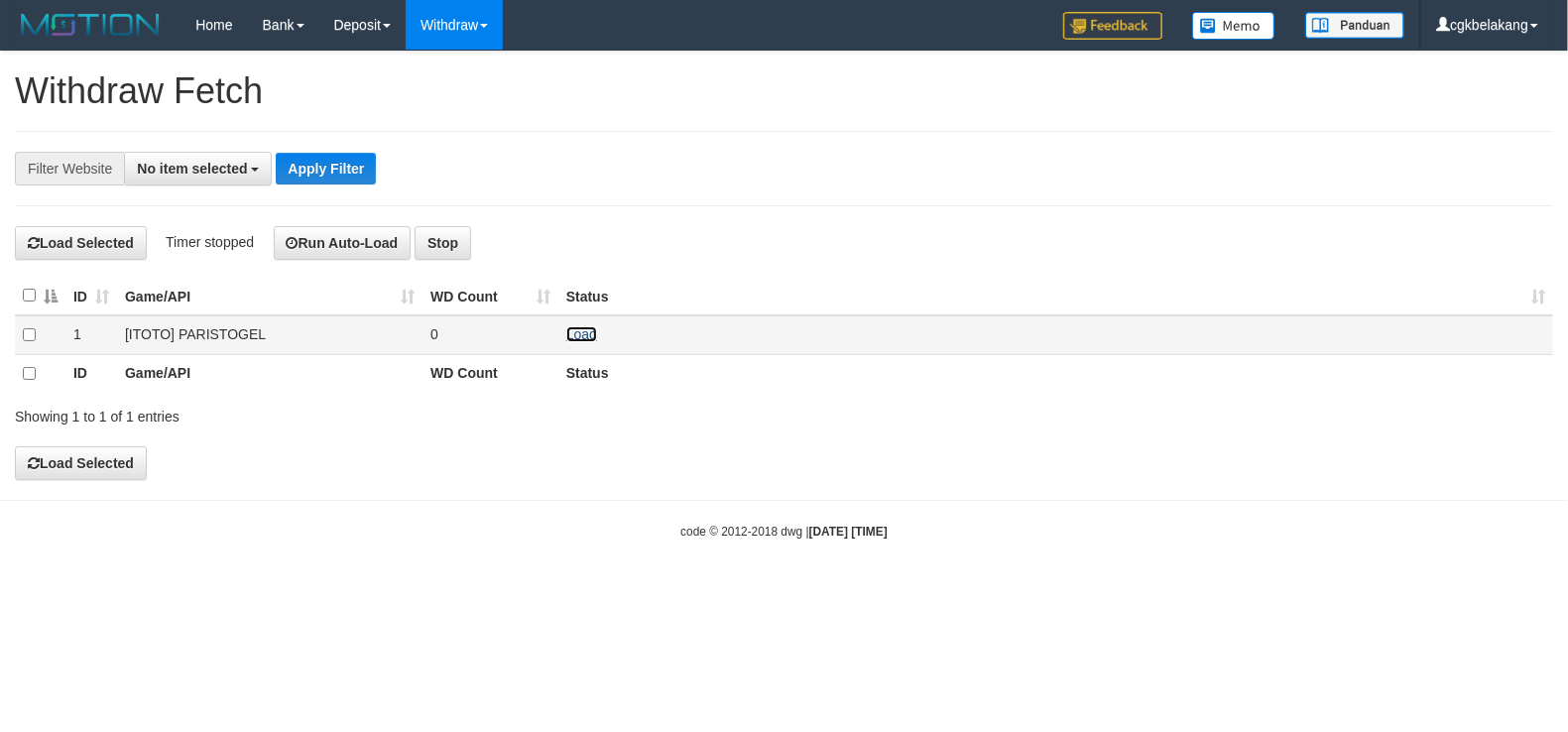 click on "Load" at bounding box center [581, 334] 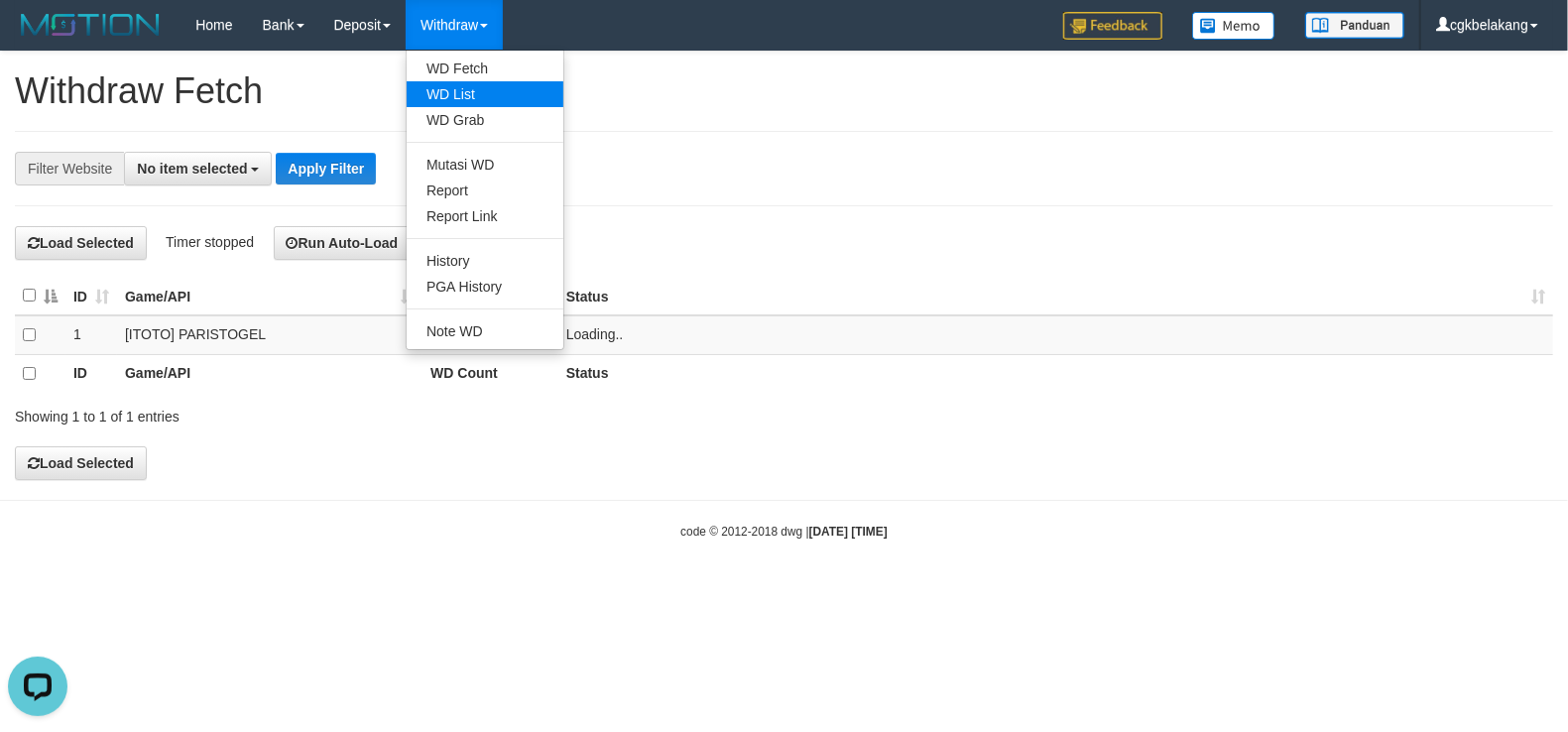 scroll, scrollTop: 0, scrollLeft: 0, axis: both 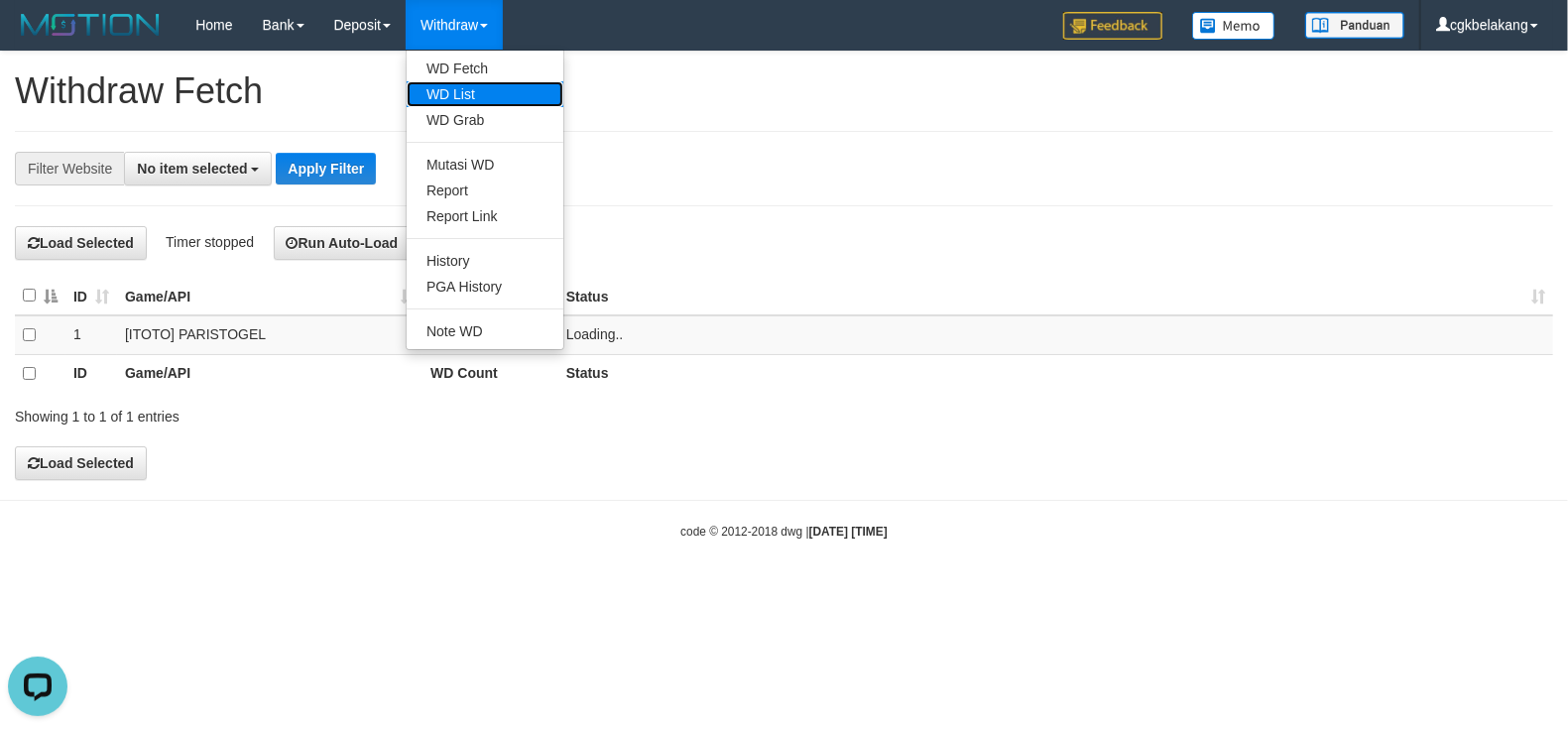 click on "WD List" at bounding box center [485, 94] 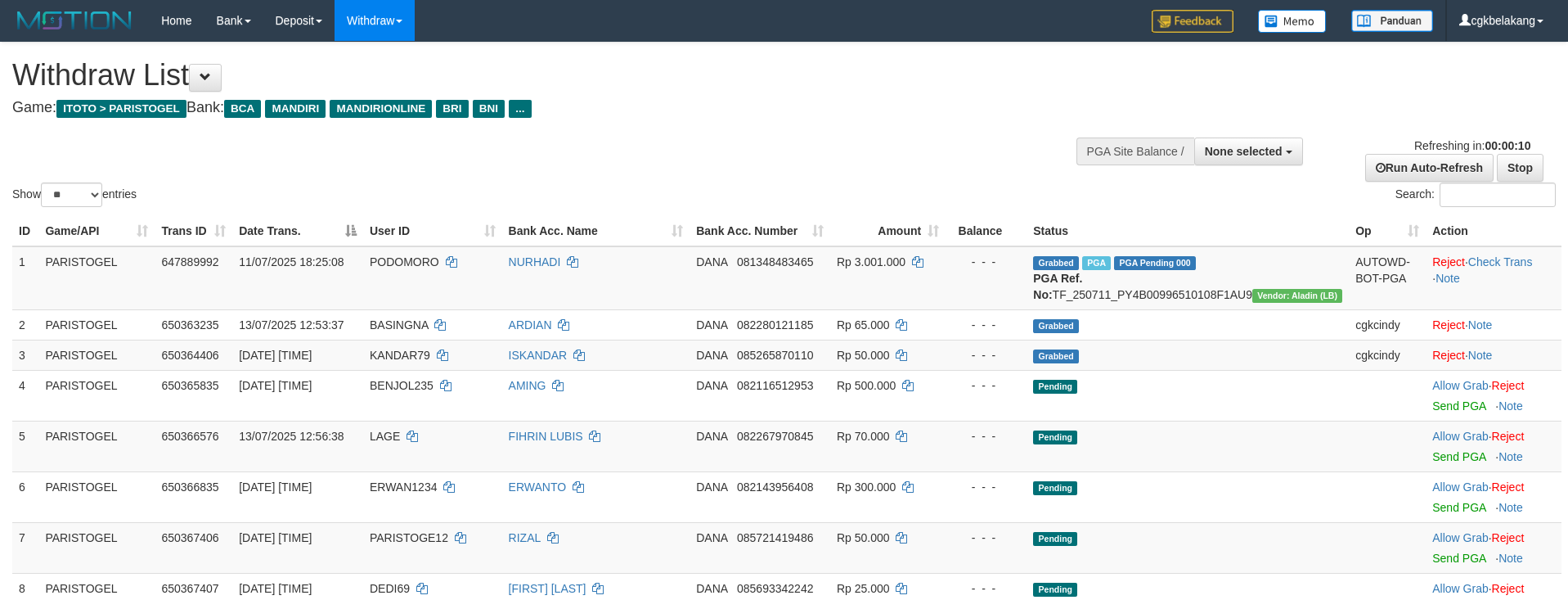 select 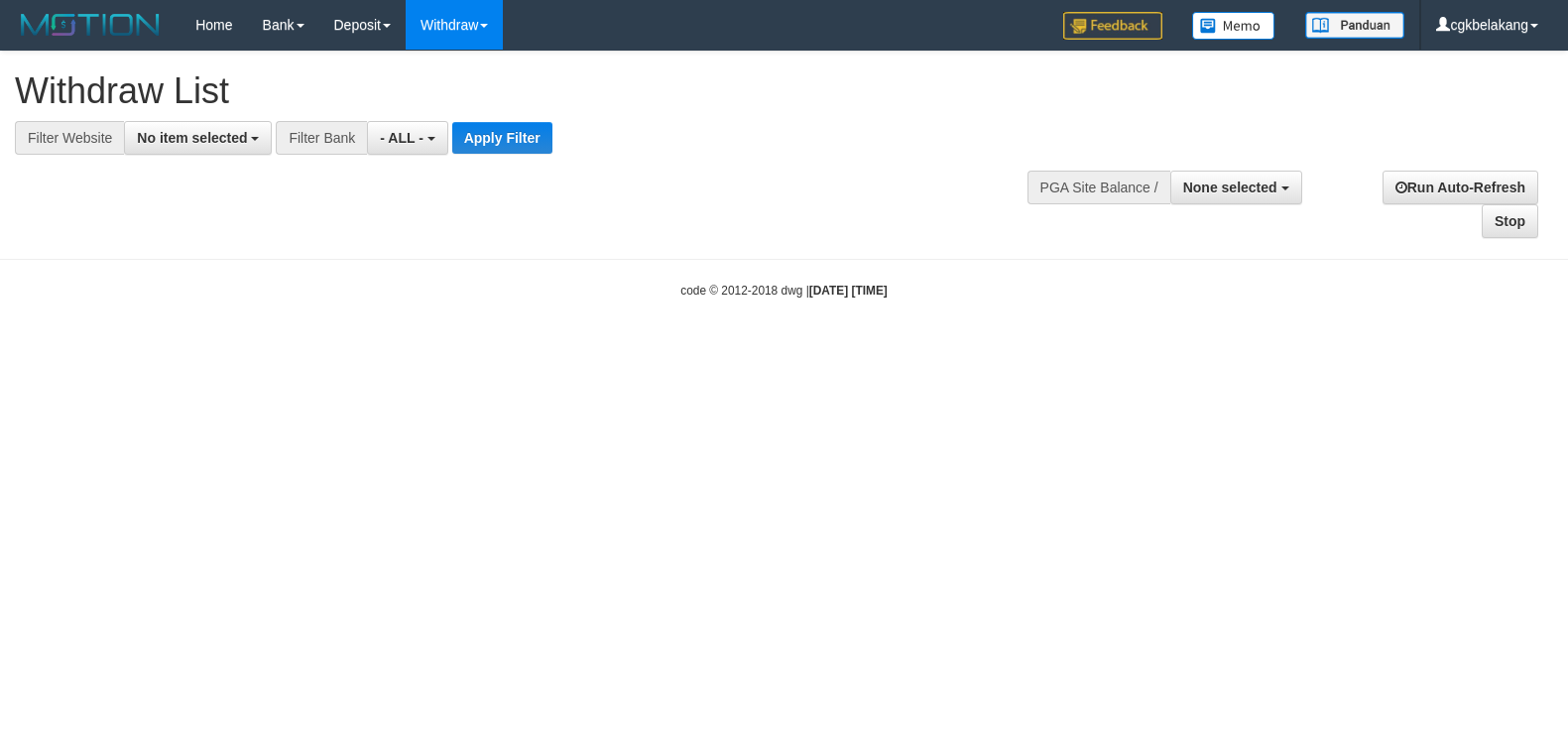 select 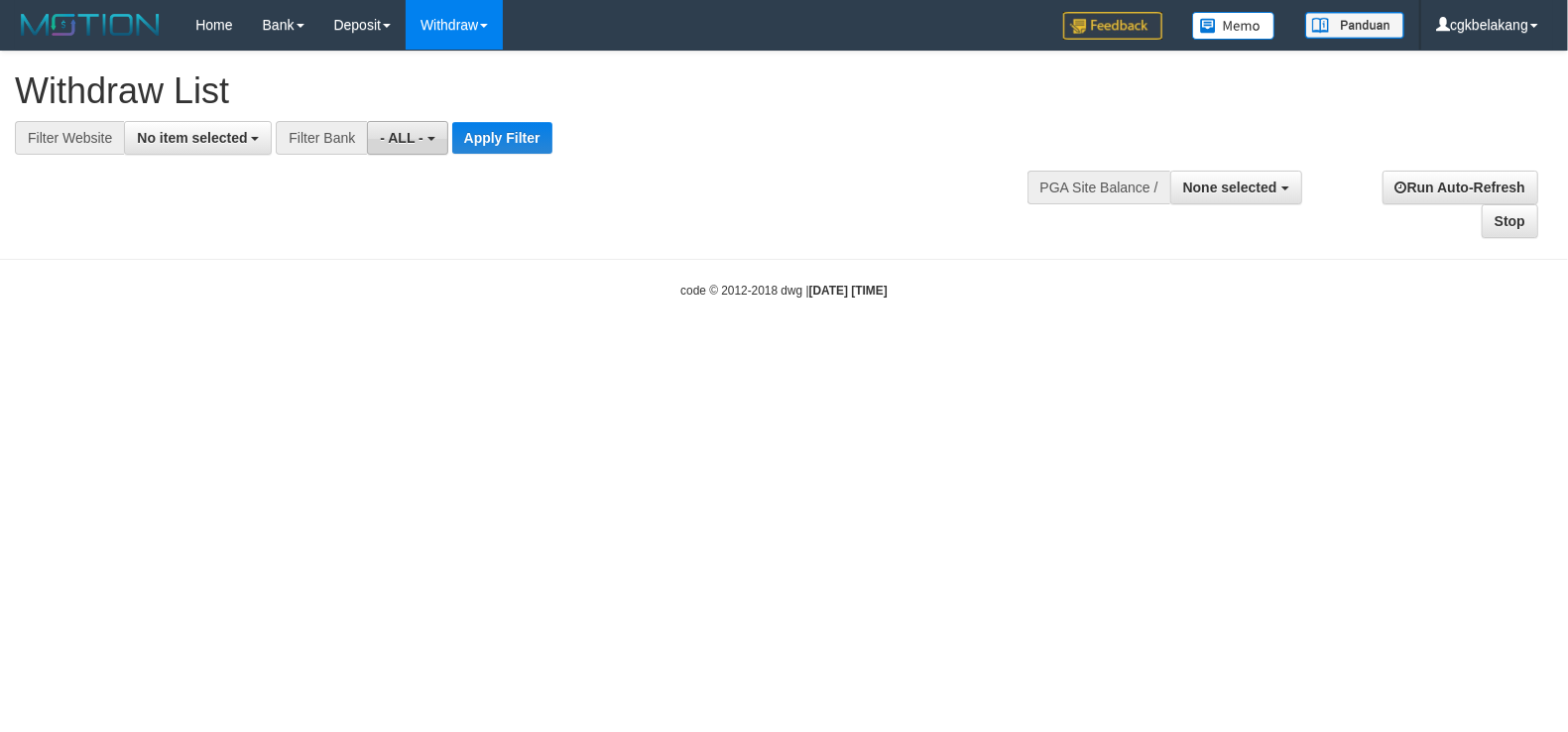 click on "- ALL -" at bounding box center (407, 138) 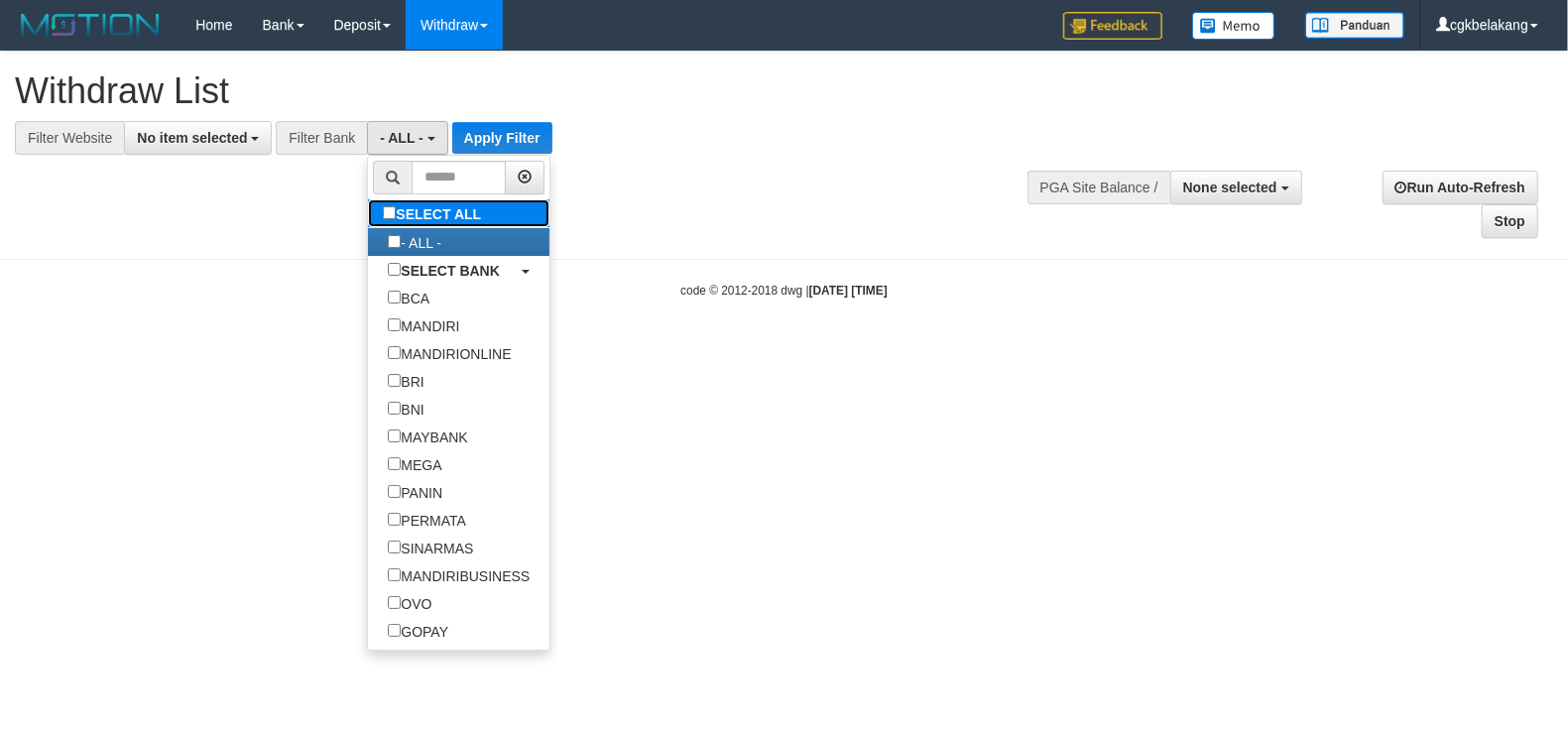 click on "SELECT ALL" at bounding box center (434, 213) 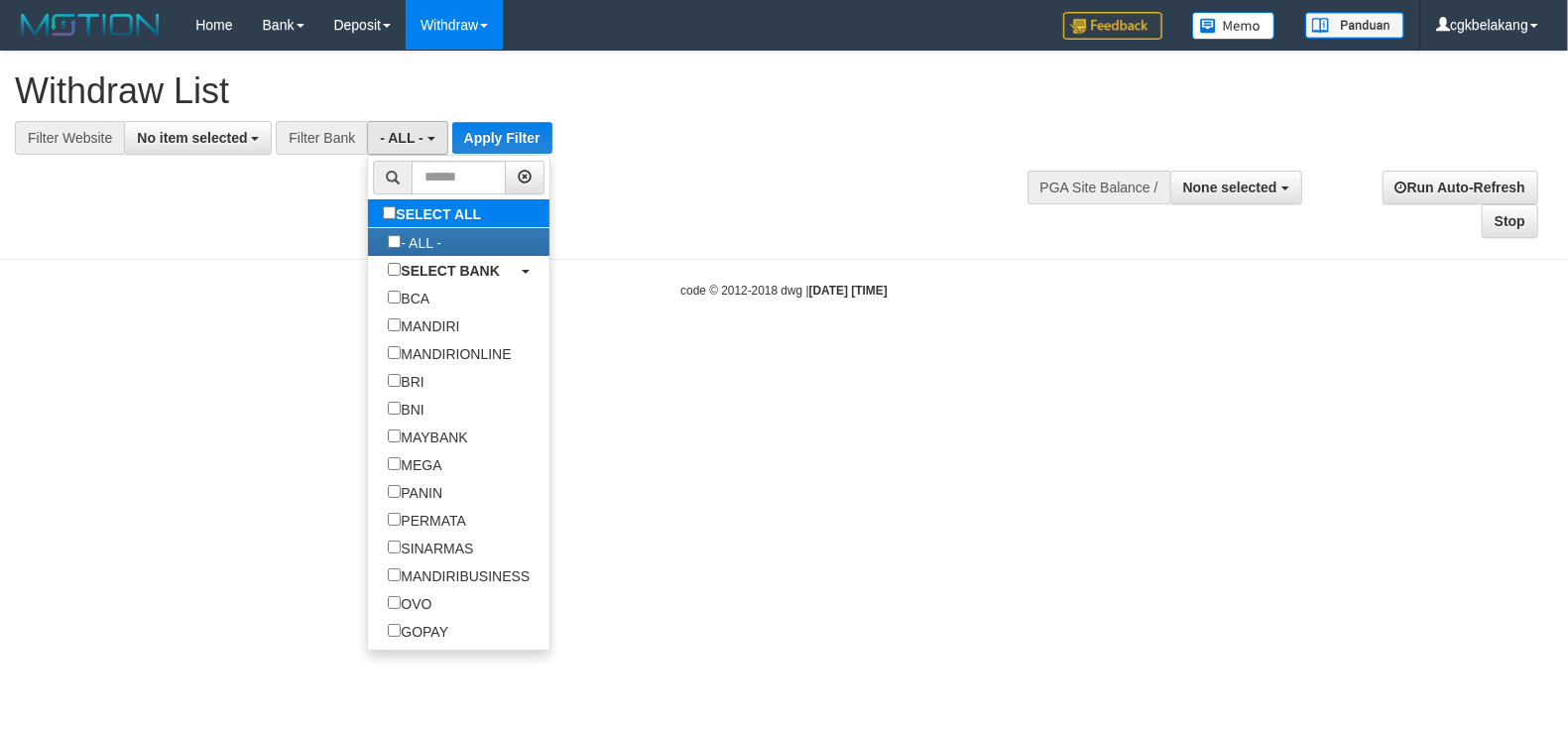 type 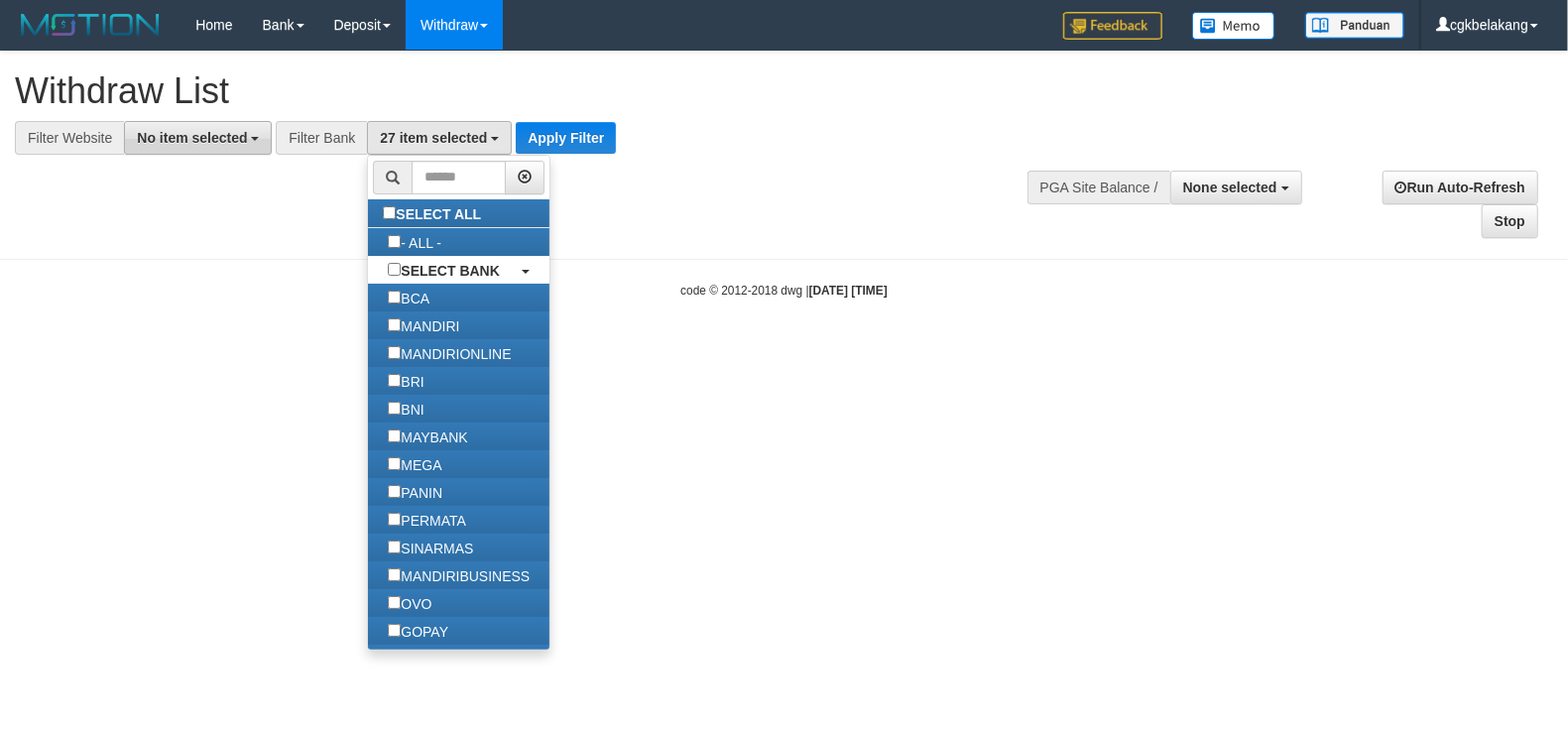 click on "No item selected" at bounding box center (197, 138) 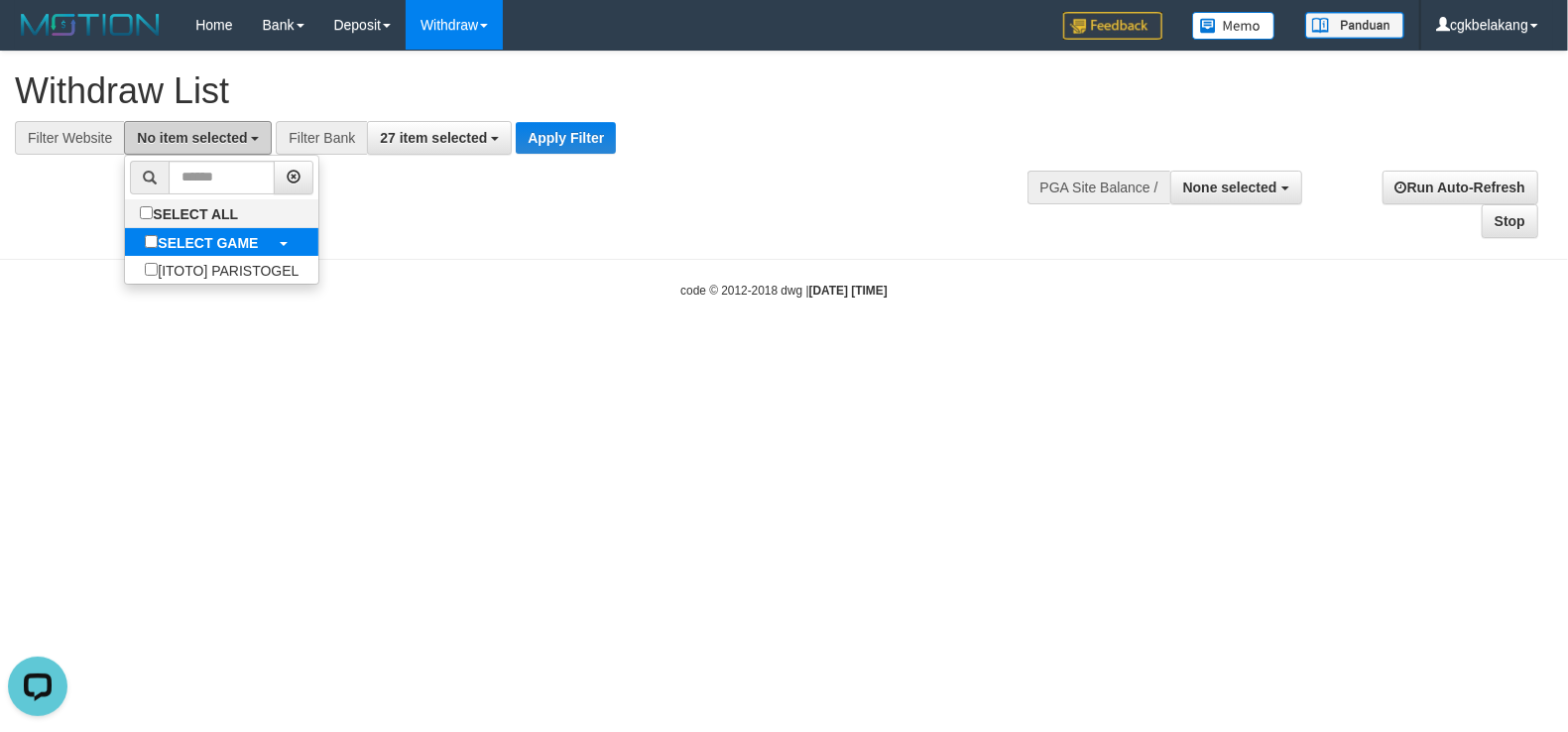 scroll, scrollTop: 0, scrollLeft: 0, axis: both 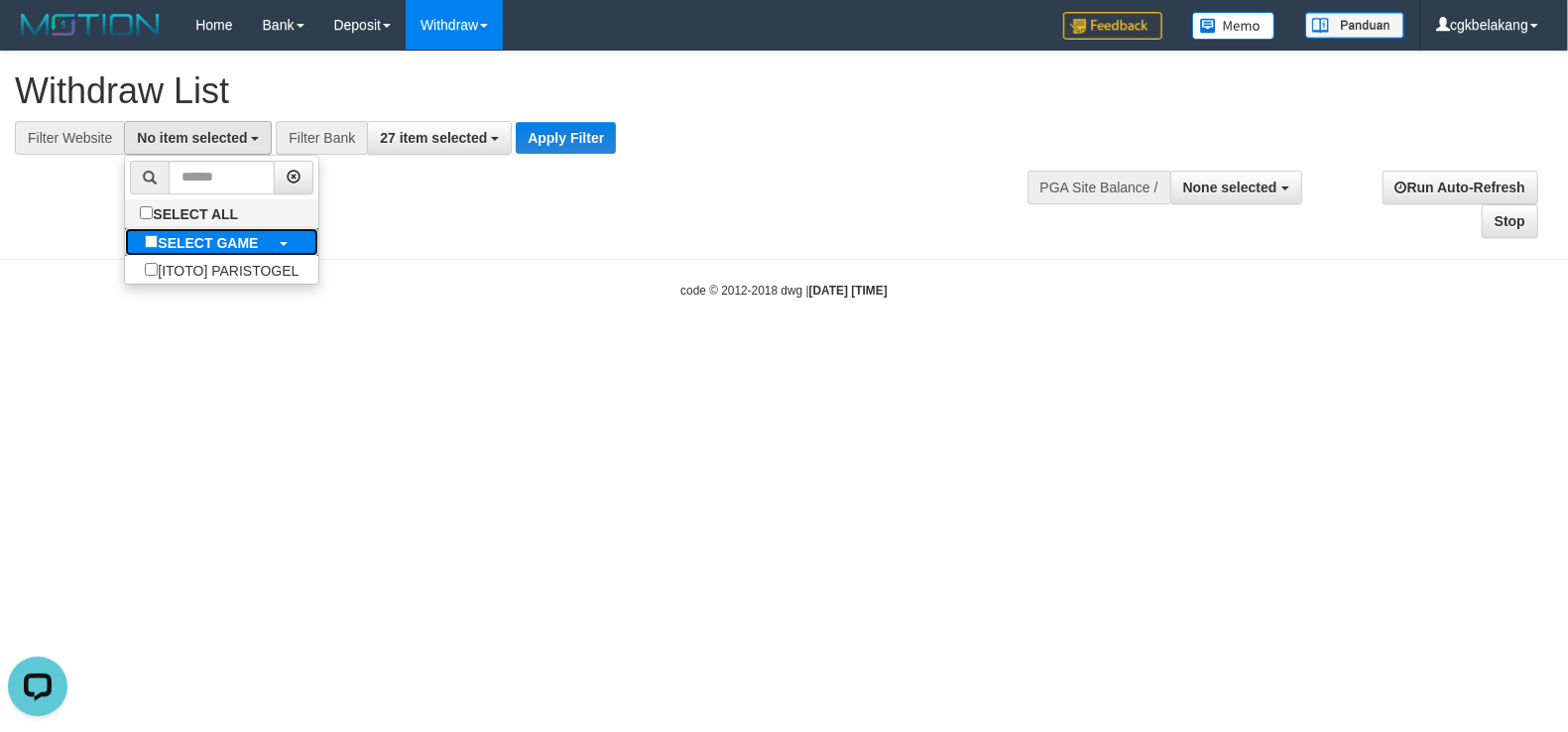 click on "SELECT GAME" at bounding box center (201, 242) 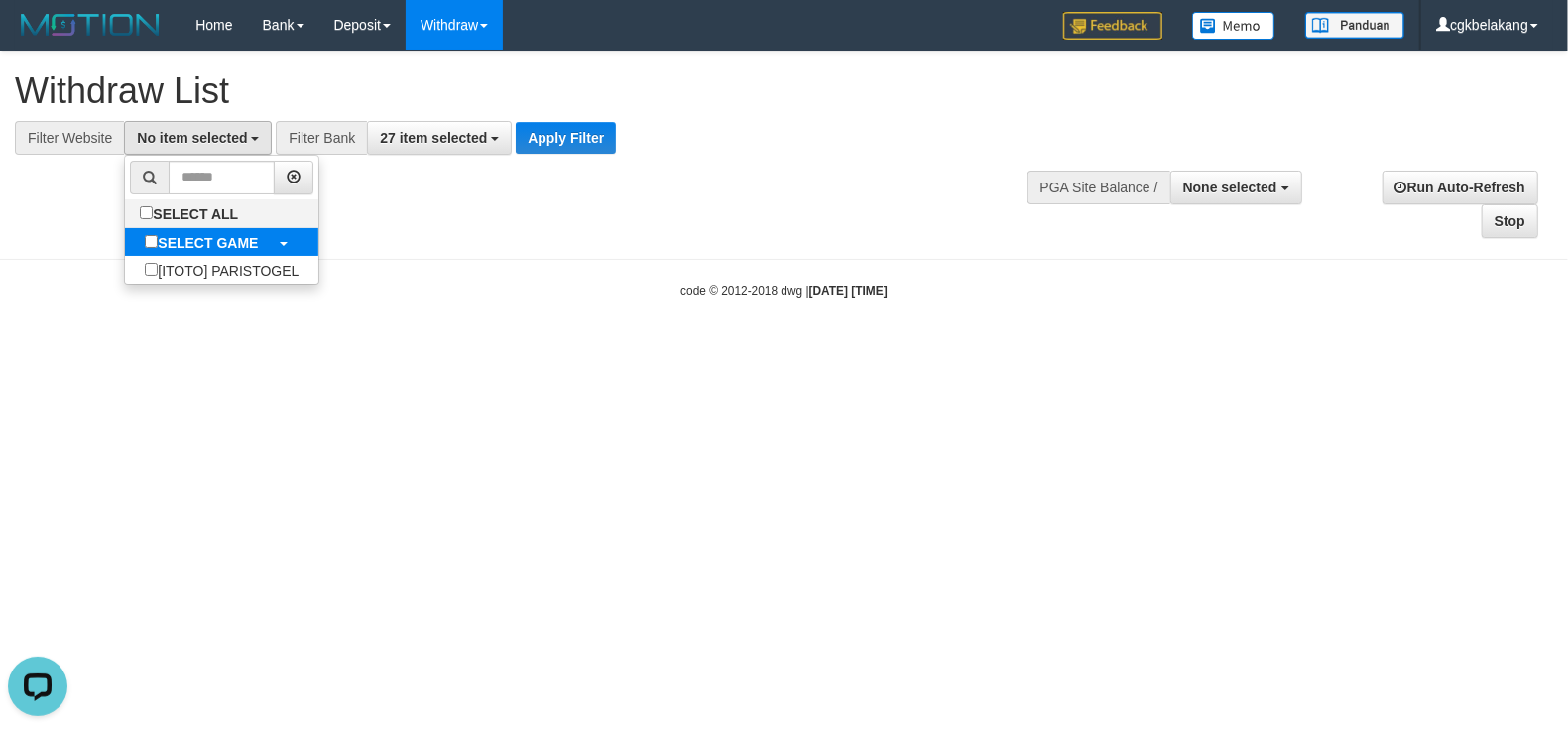 select on "****" 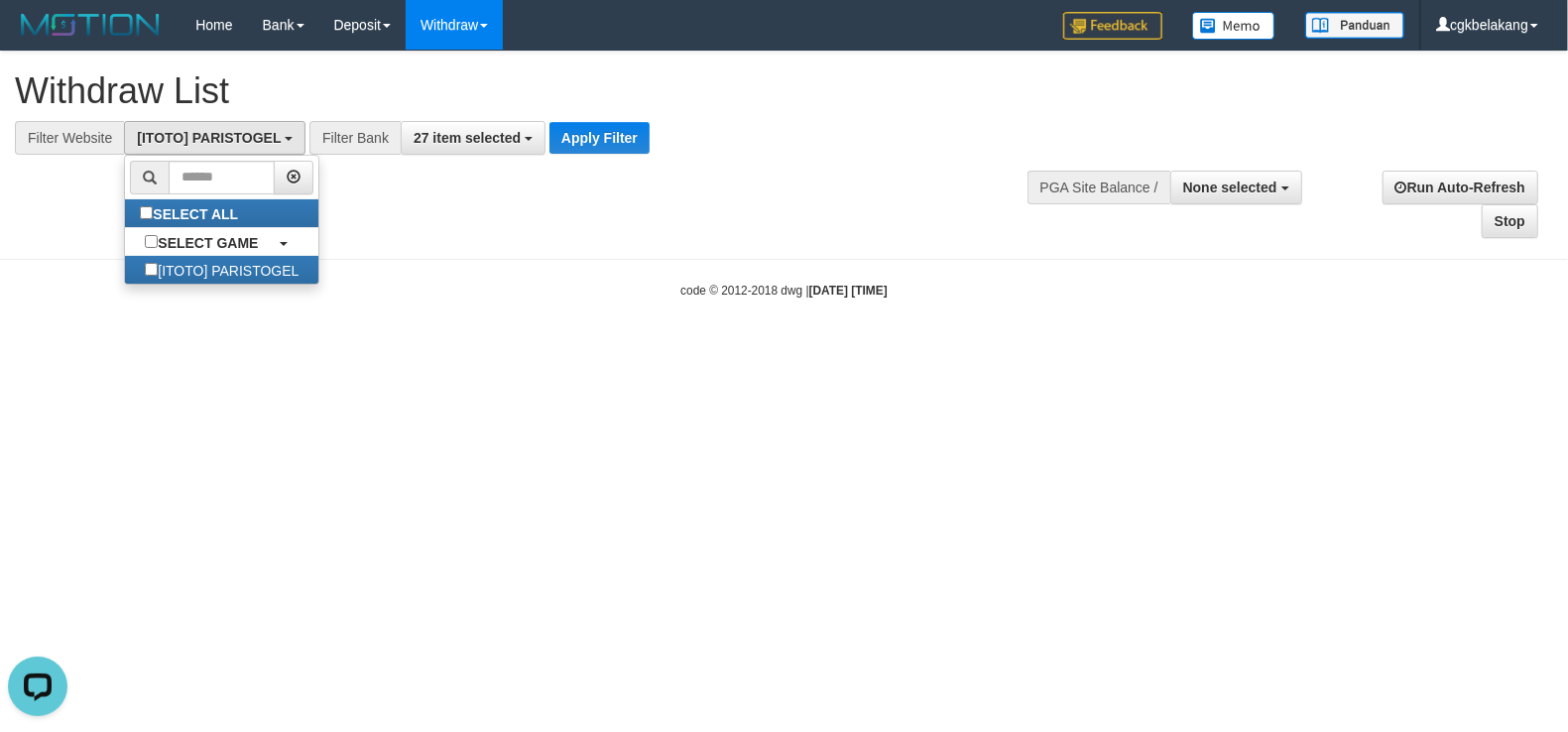 scroll, scrollTop: 17, scrollLeft: 0, axis: vertical 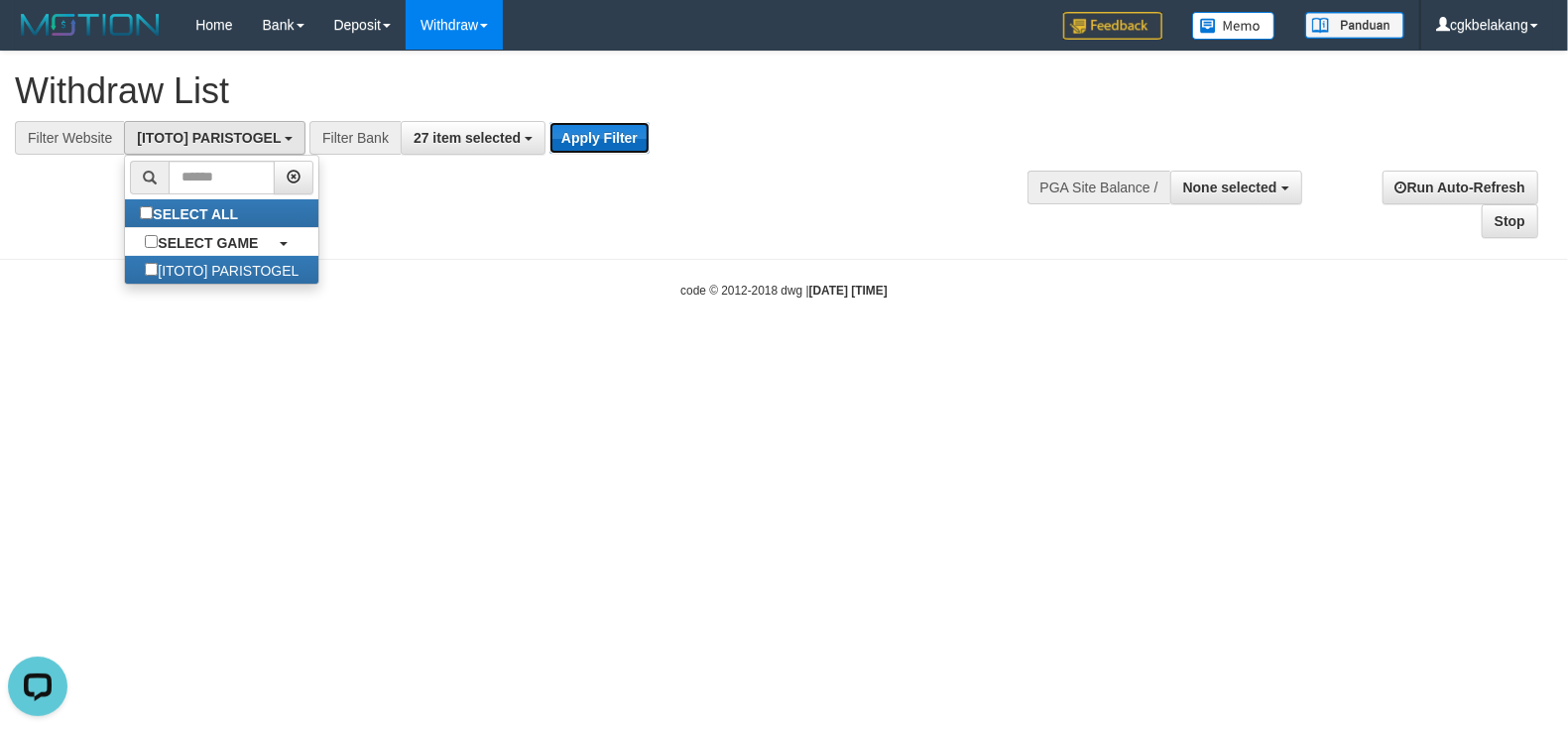 click on "Apply Filter" at bounding box center (599, 138) 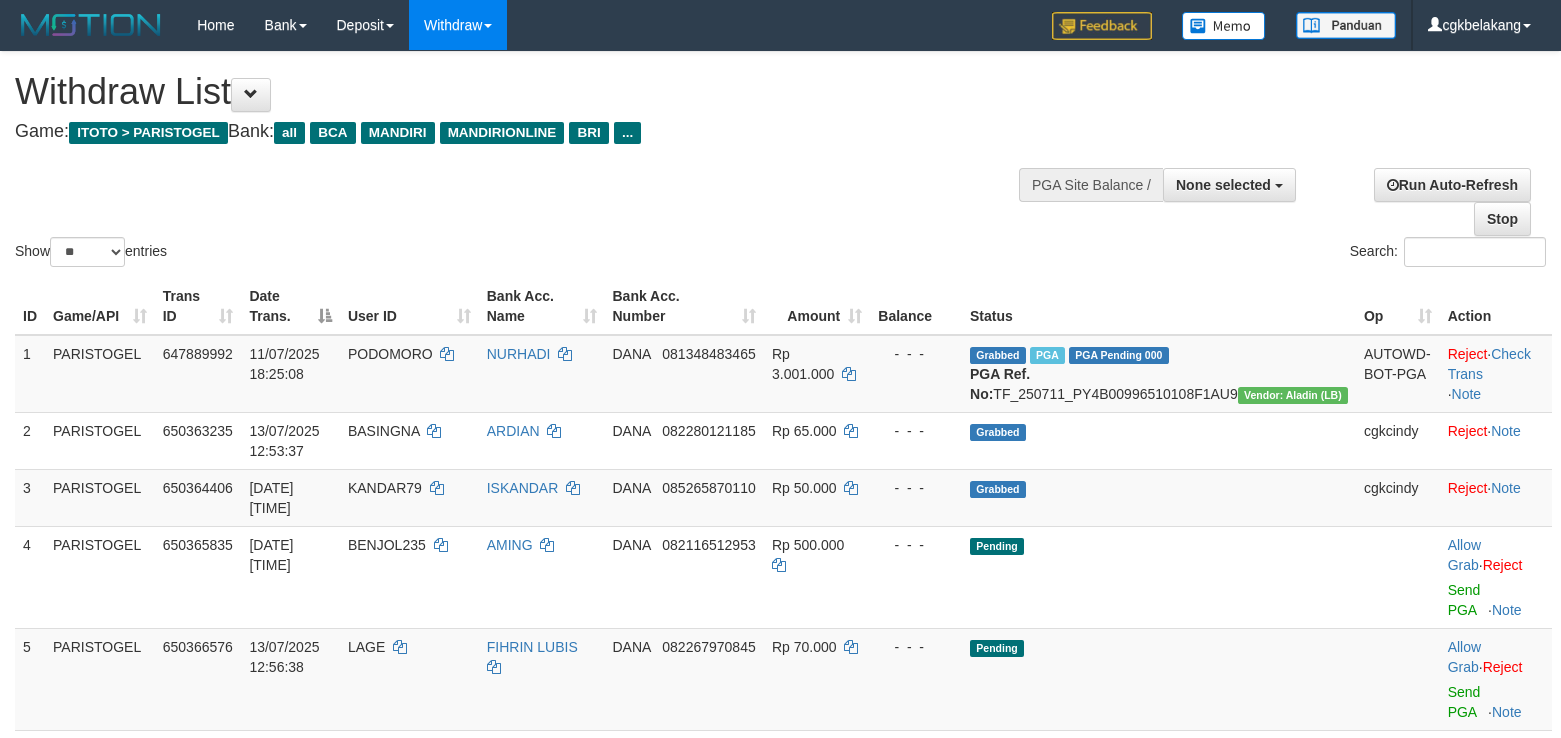 select 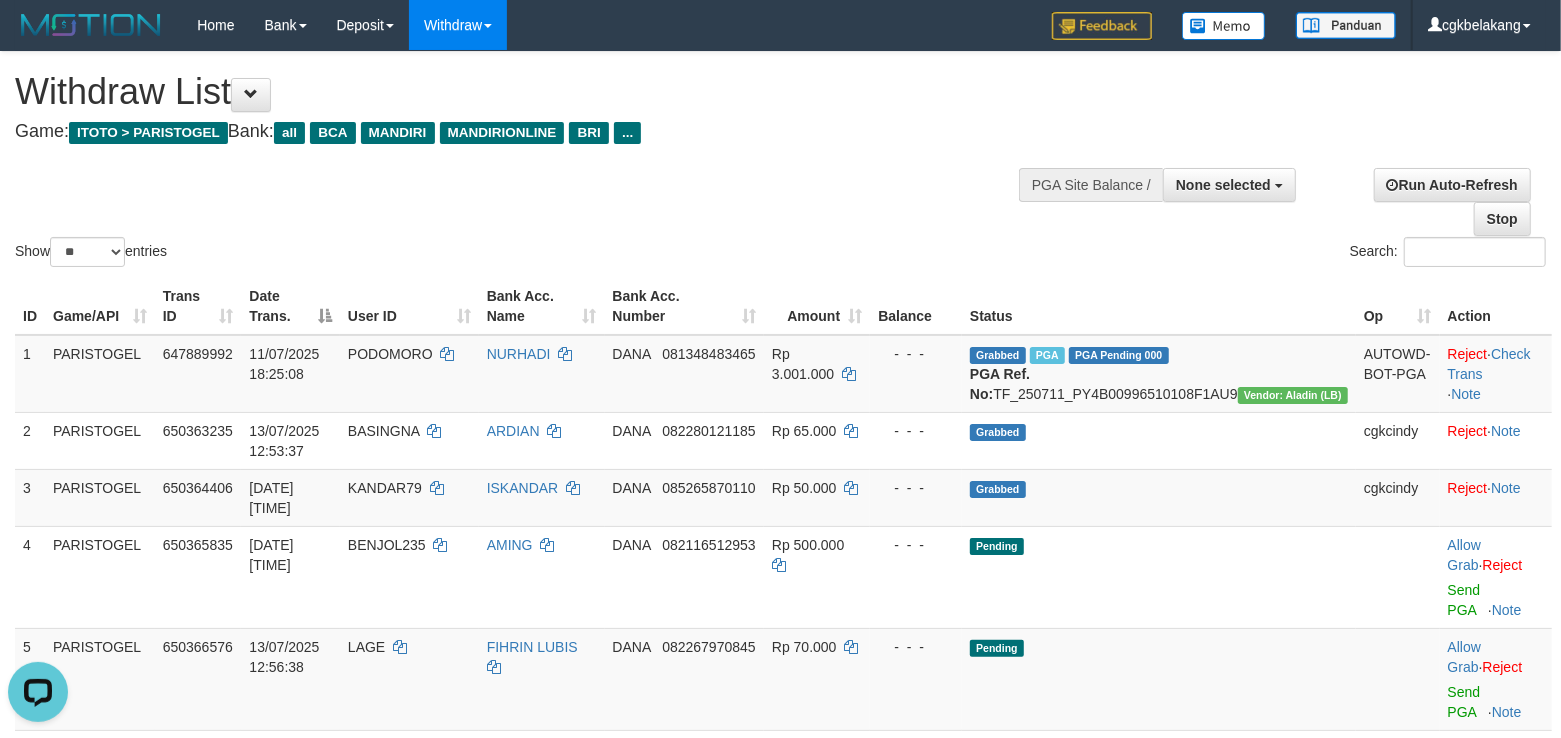 scroll, scrollTop: 0, scrollLeft: 0, axis: both 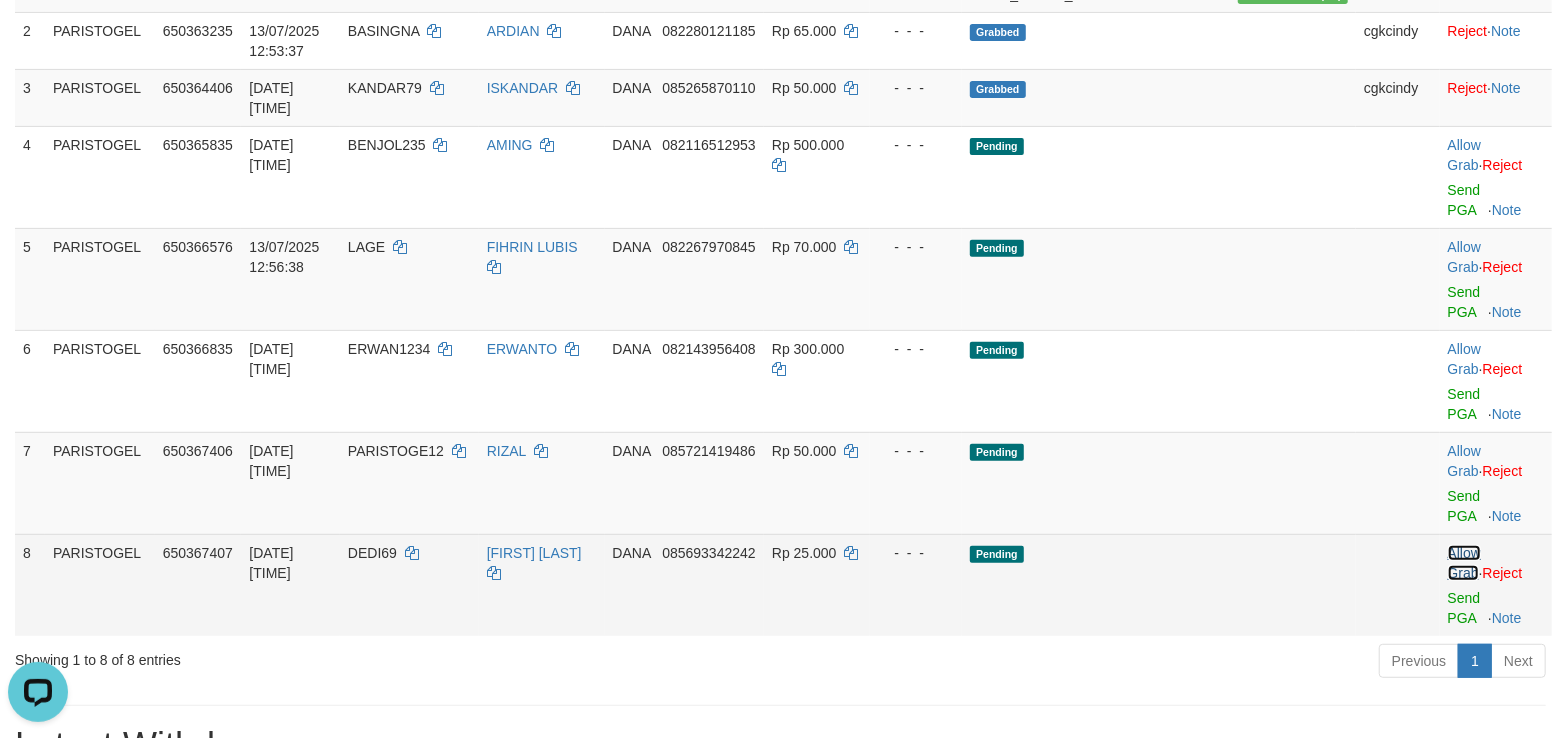 click on "Allow Grab" at bounding box center [1464, 563] 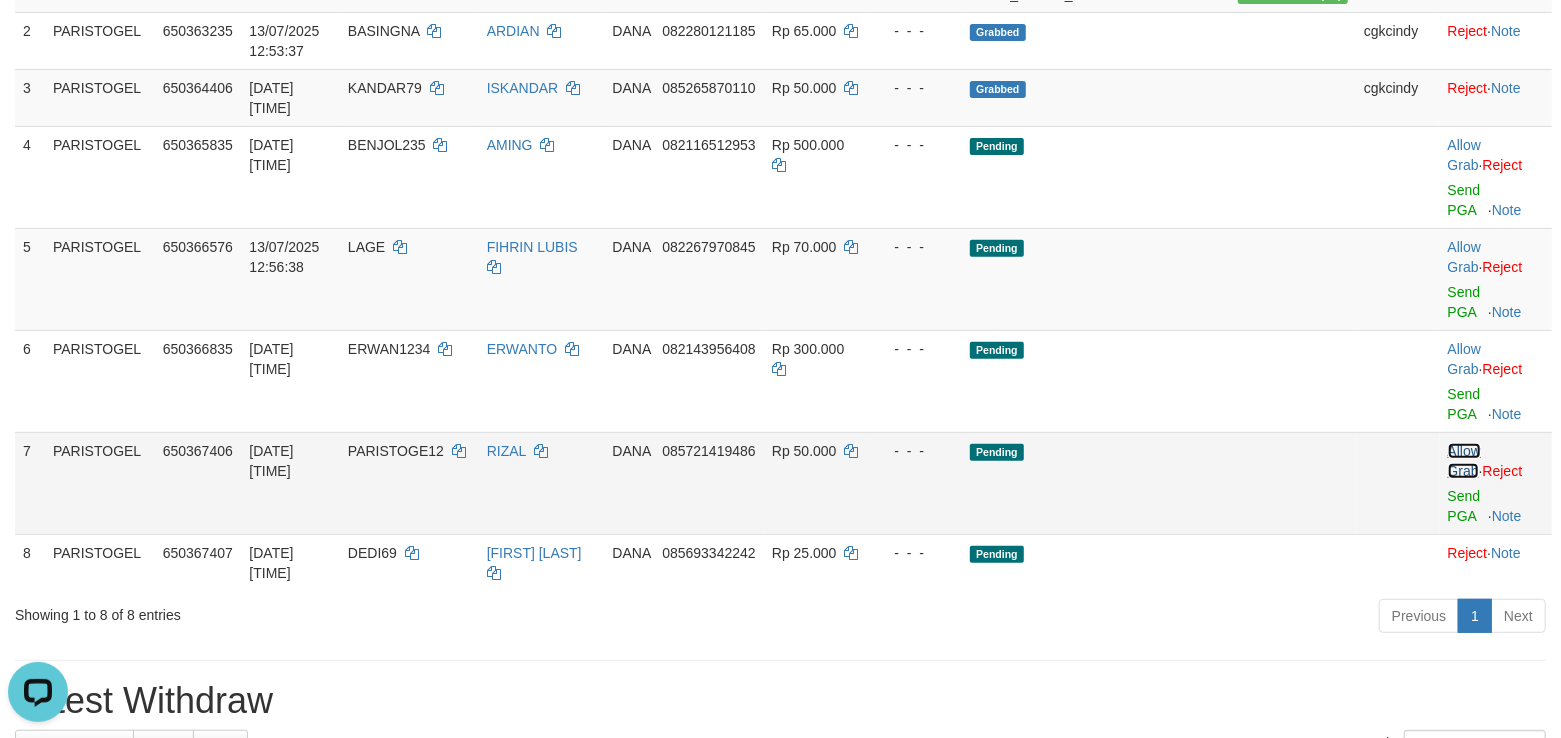 click on "Allow Grab" at bounding box center (1464, 461) 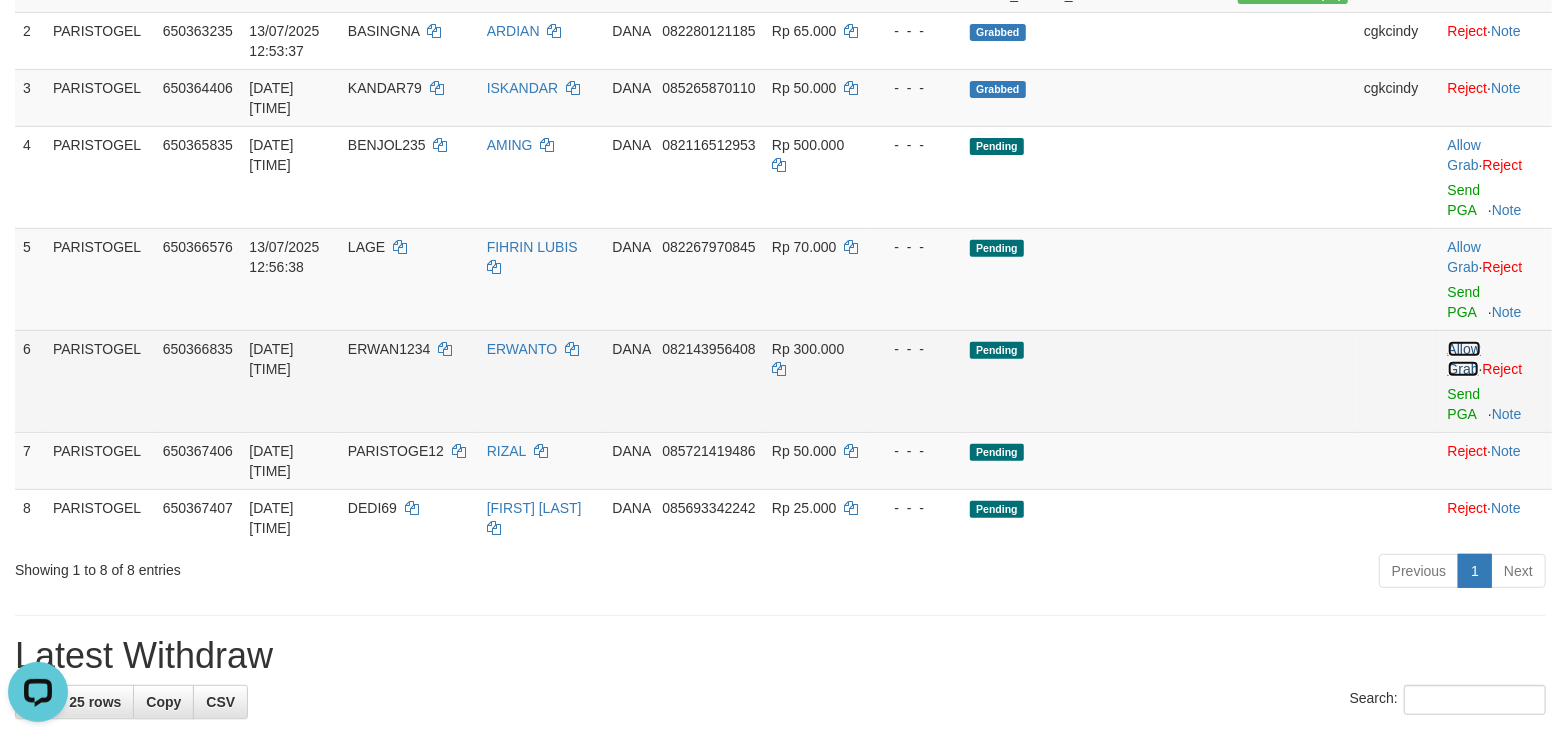 click on "Allow Grab" at bounding box center [1464, 359] 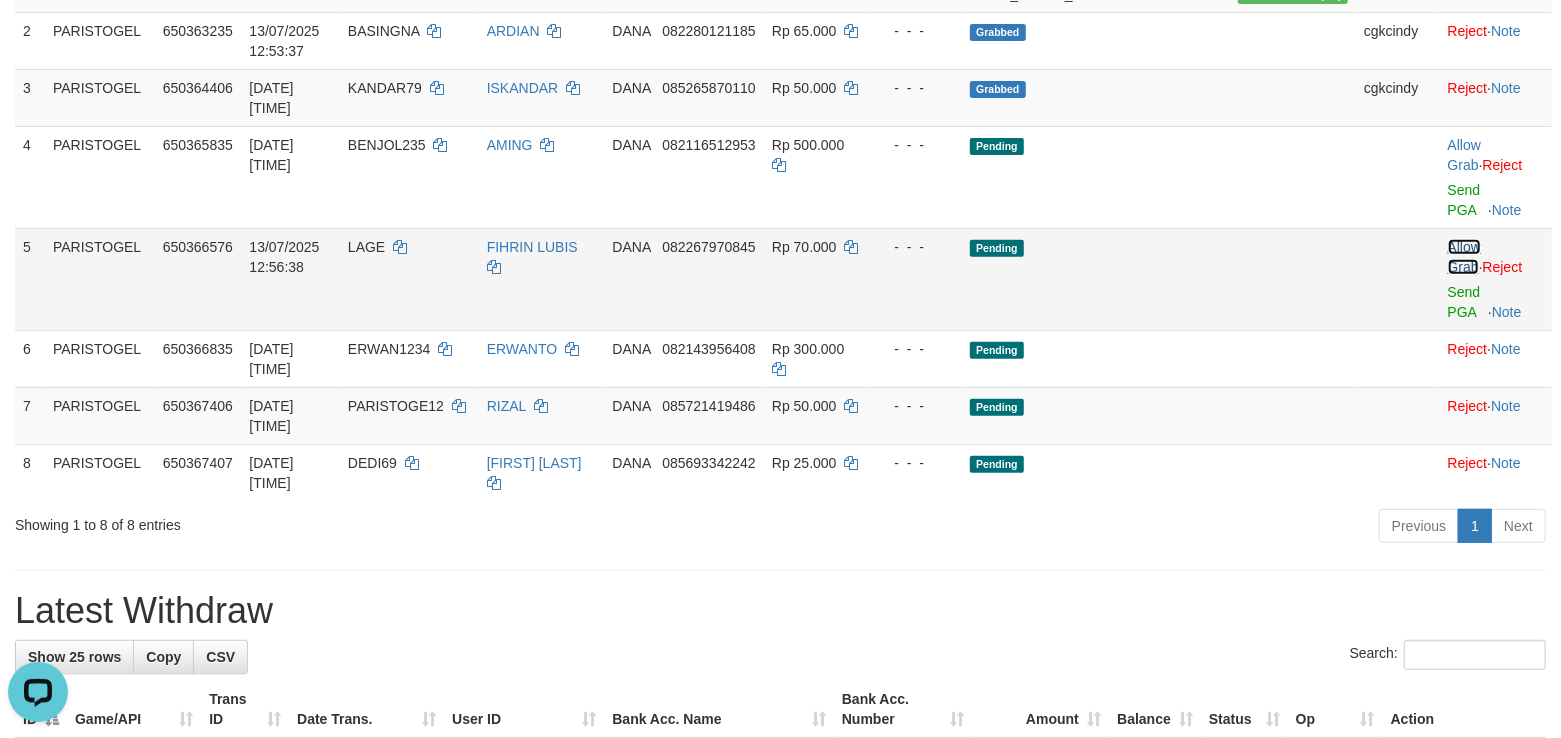 click on "Allow Grab" at bounding box center [1464, 257] 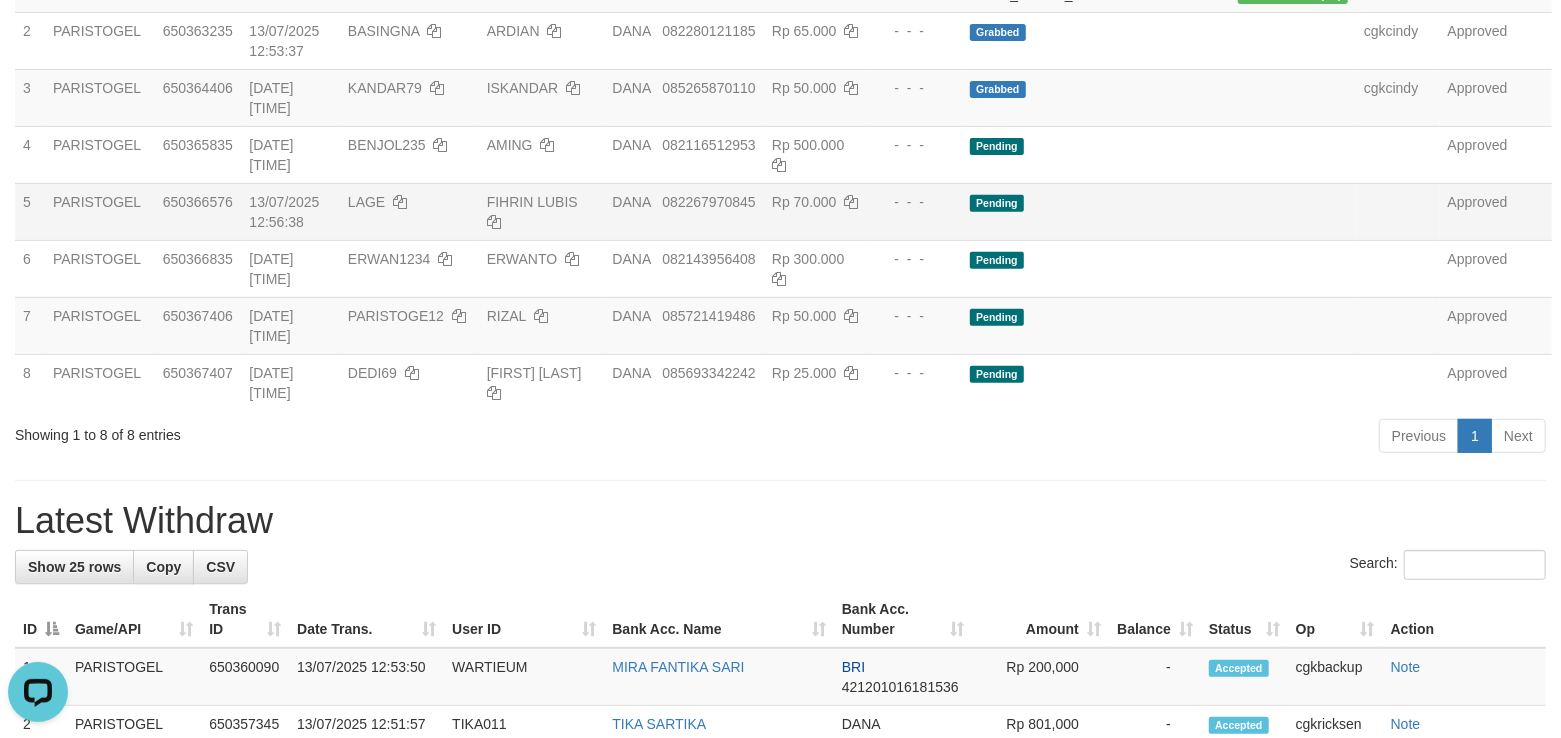 click at bounding box center (780, 480) 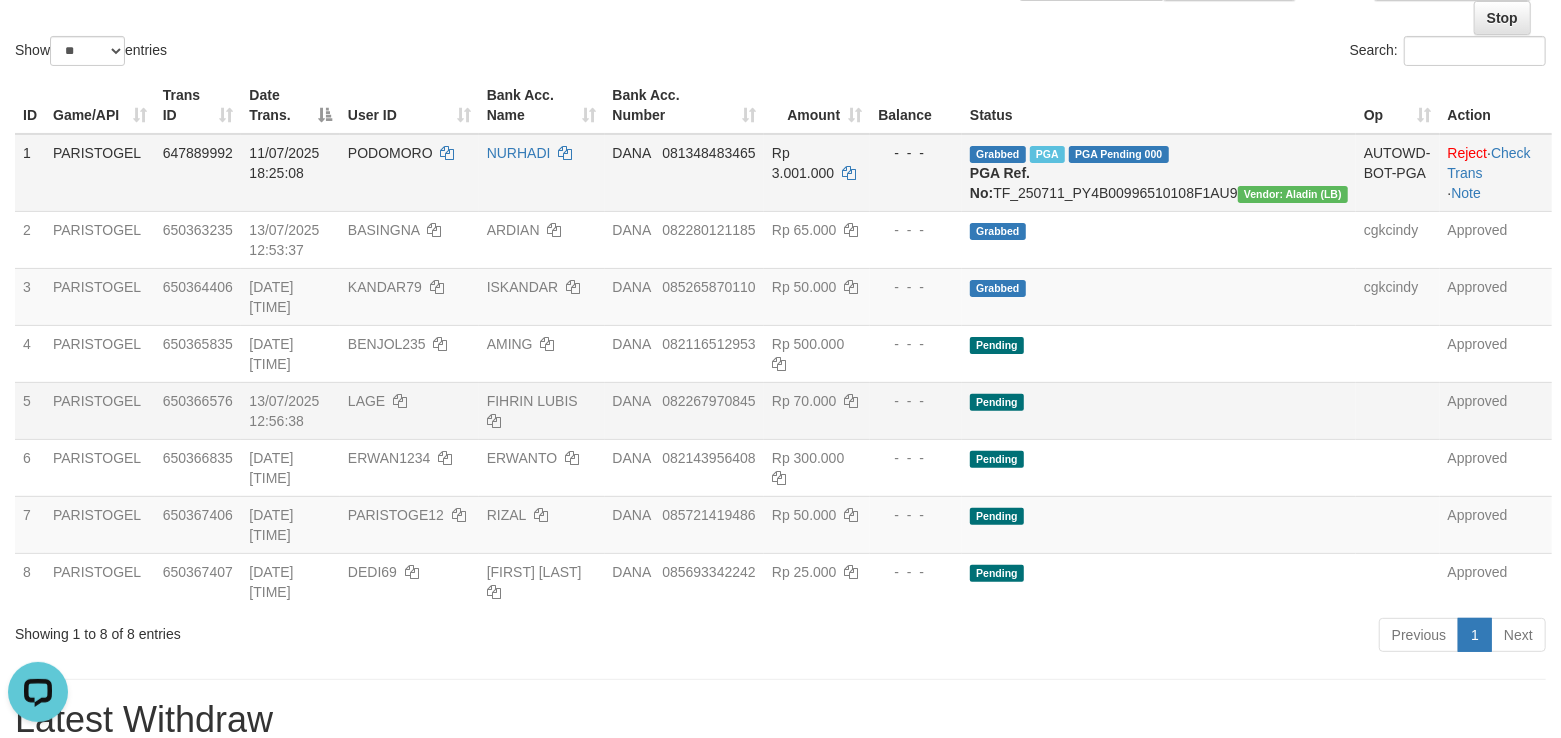 scroll, scrollTop: 0, scrollLeft: 0, axis: both 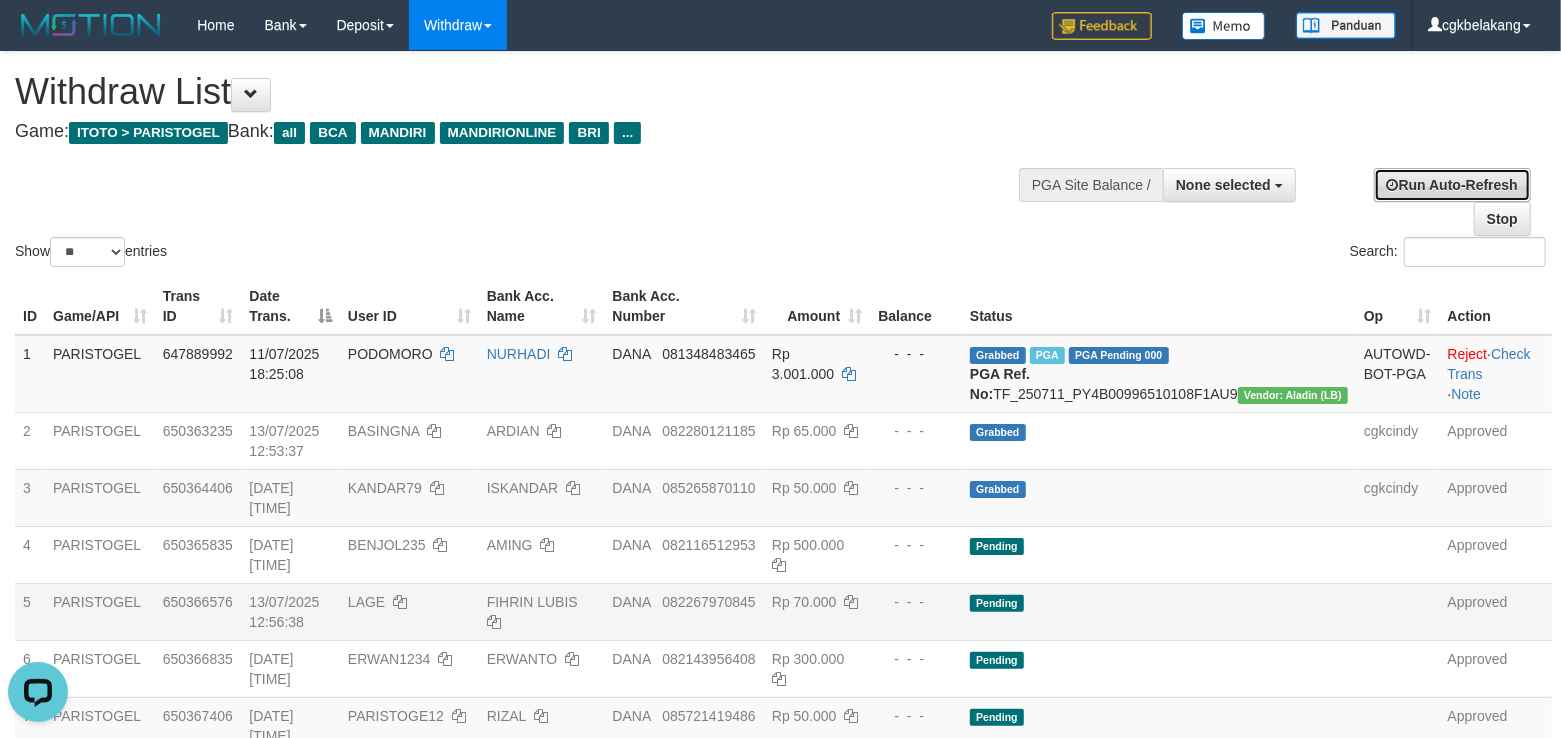 click on "Run Auto-Refresh" at bounding box center (1452, 185) 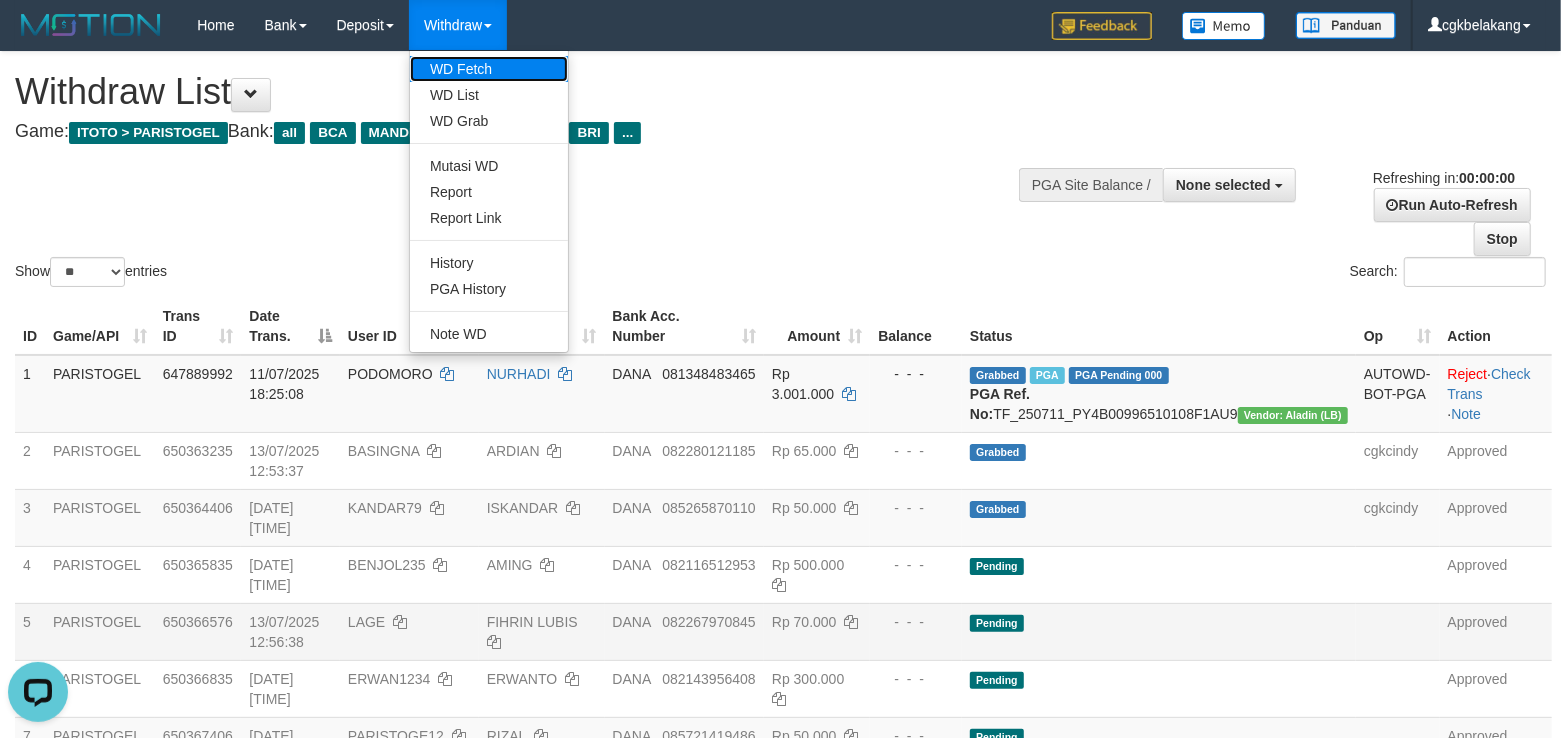 click on "WD Fetch" at bounding box center (489, 69) 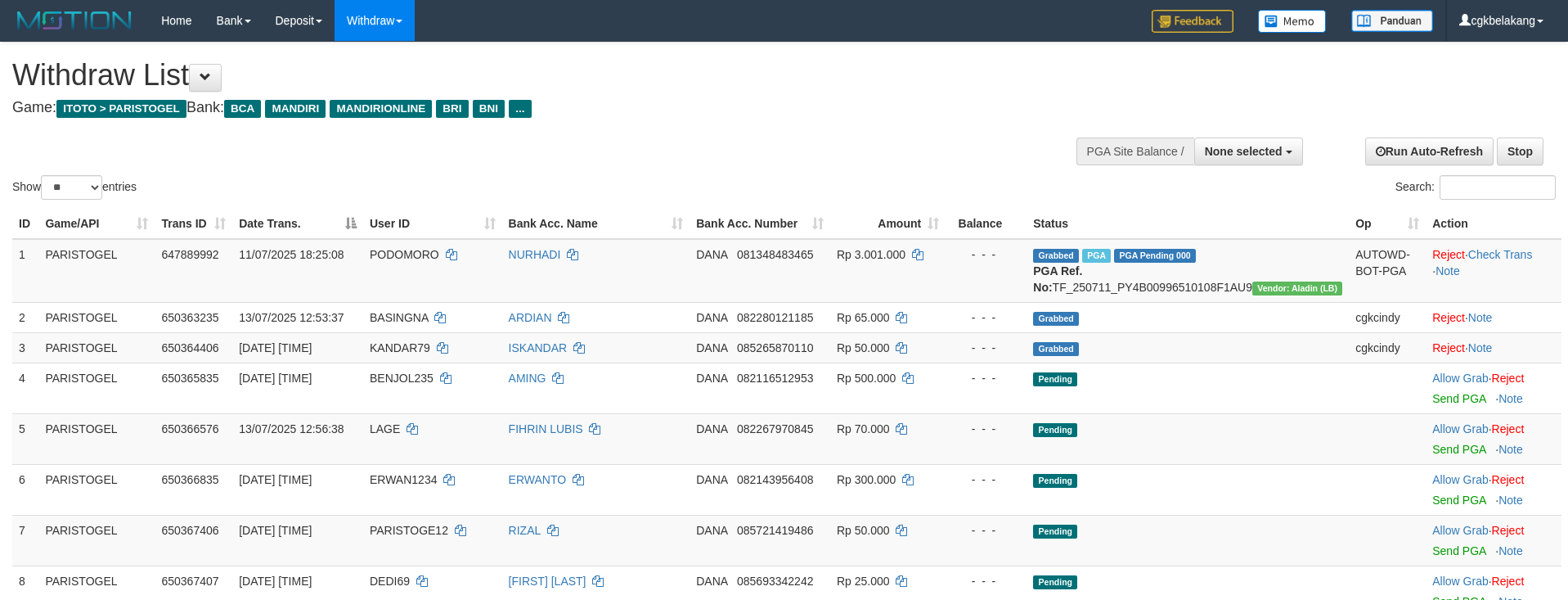 select 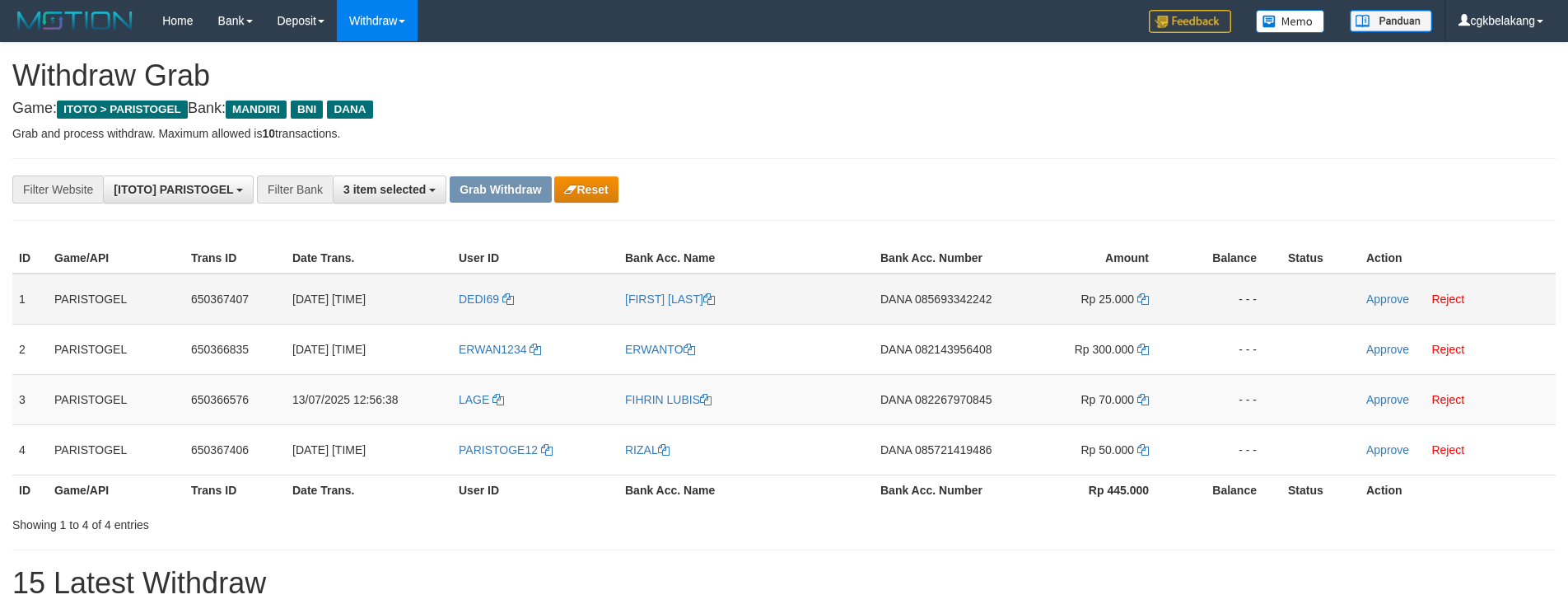 scroll, scrollTop: 0, scrollLeft: 0, axis: both 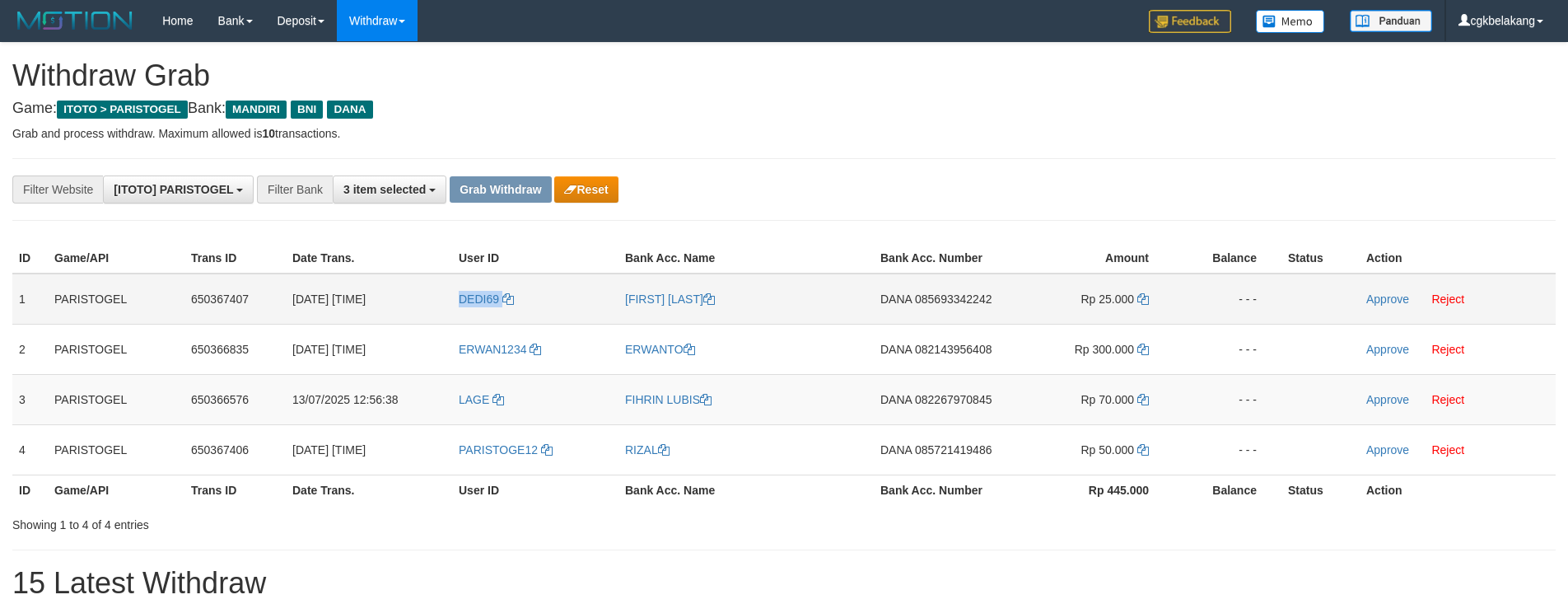 click on "DEDI69" at bounding box center [535, 299] 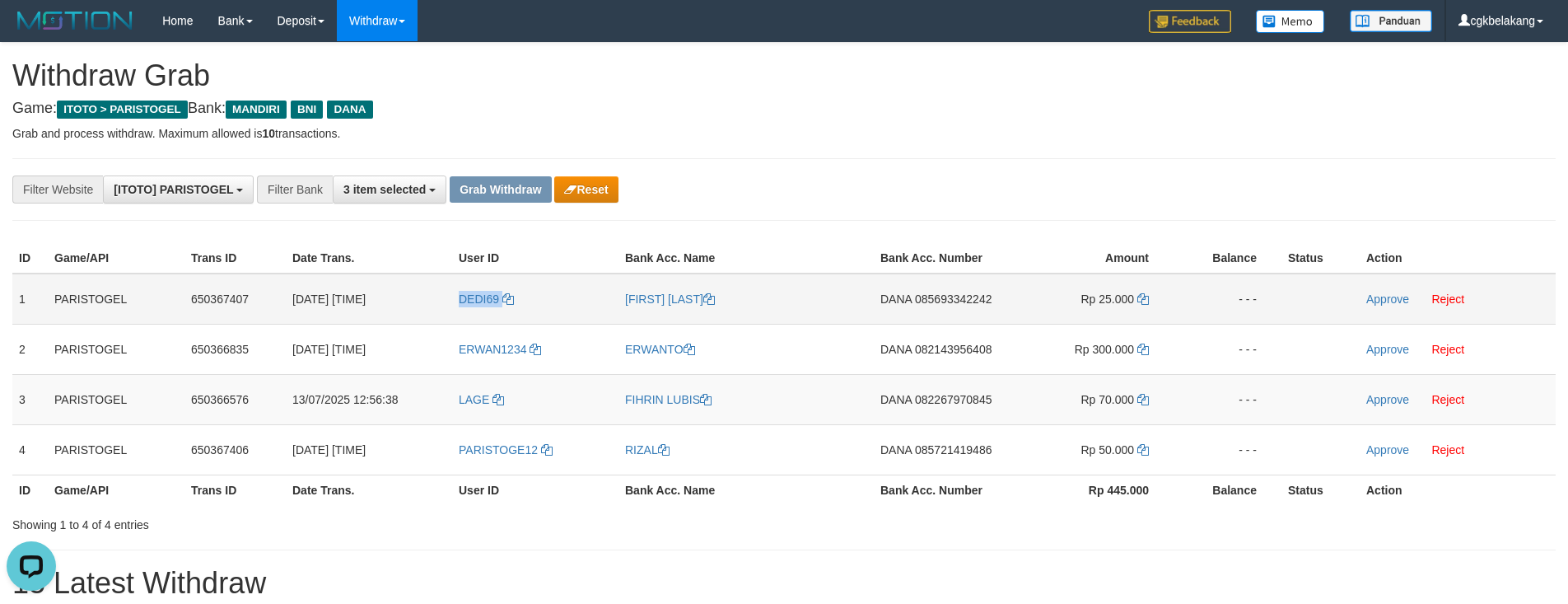 scroll, scrollTop: 0, scrollLeft: 0, axis: both 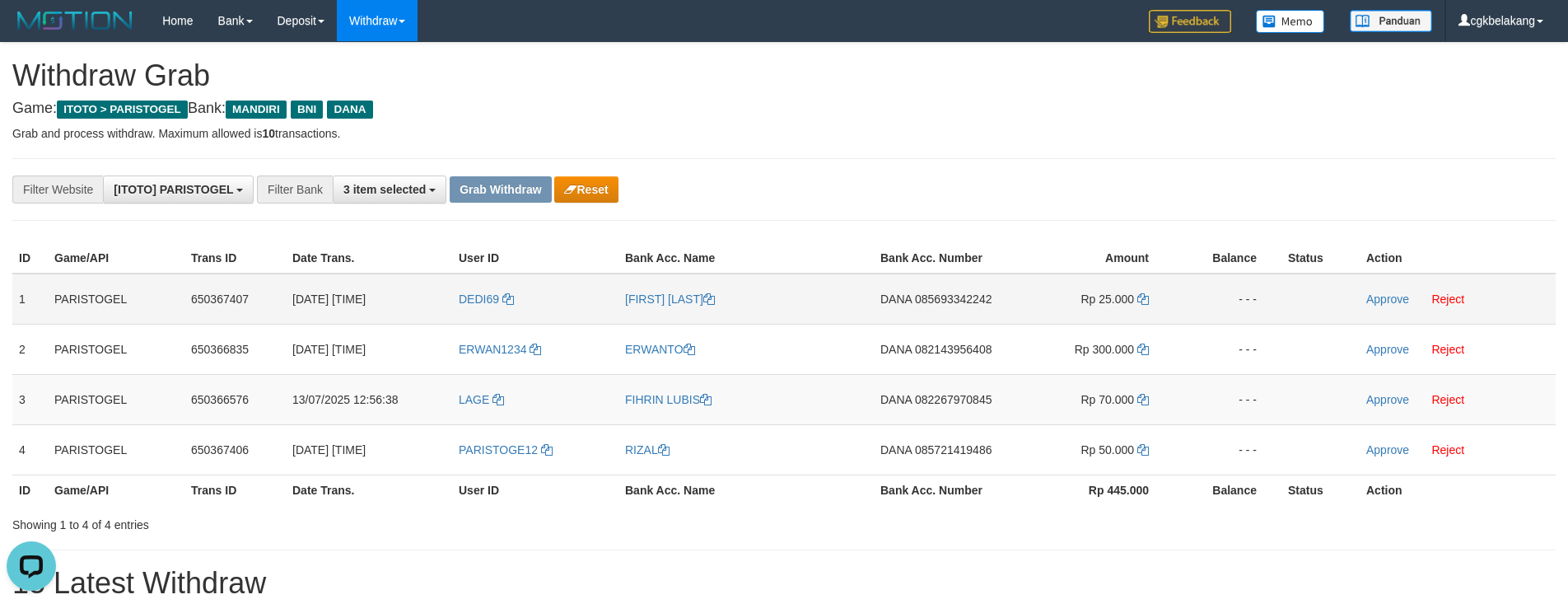 click on "[FIRST] [LAST]" at bounding box center [746, 299] 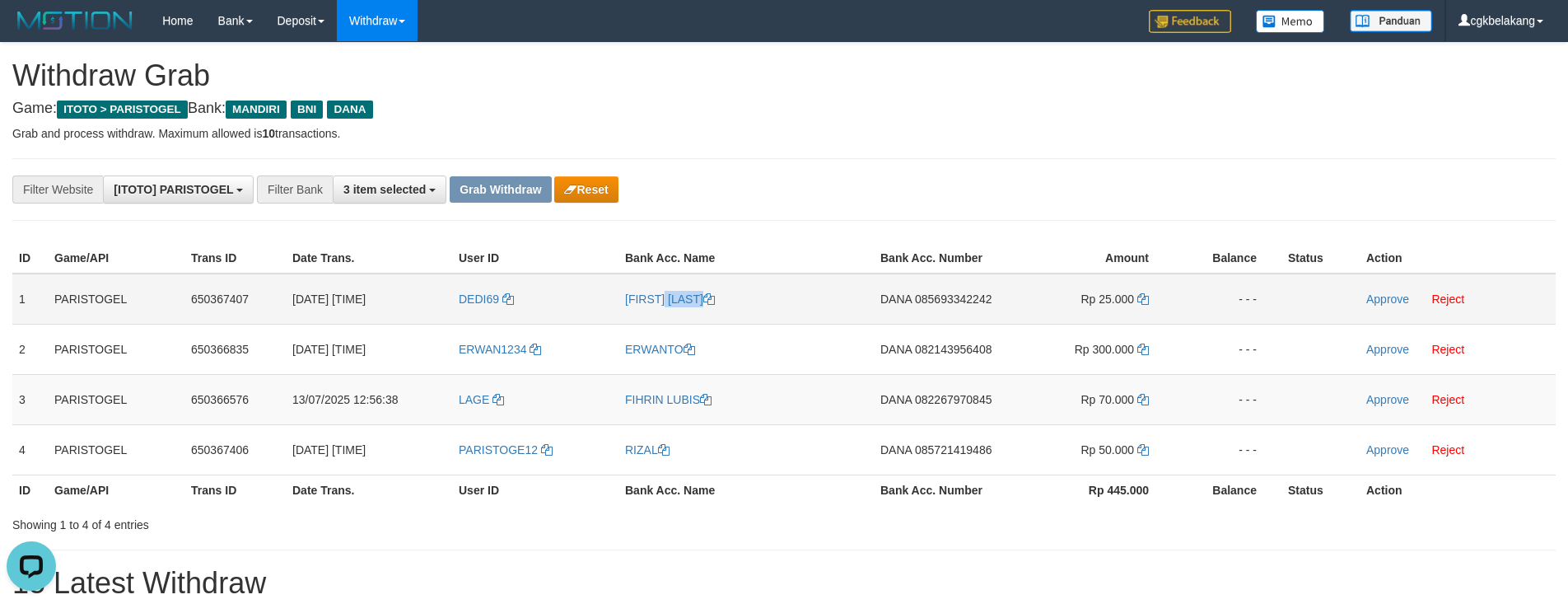 click on "[FIRST] [LAST]" at bounding box center [746, 299] 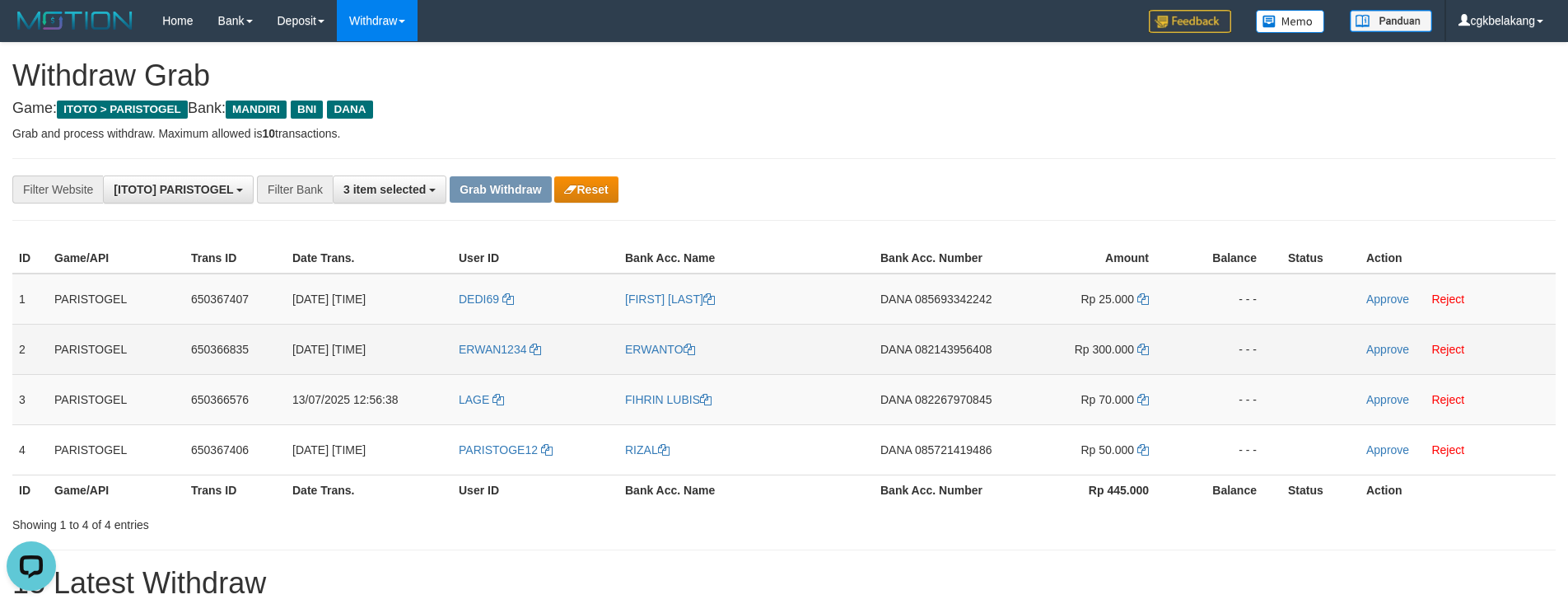 click on "ERWAN1234" at bounding box center (535, 349) 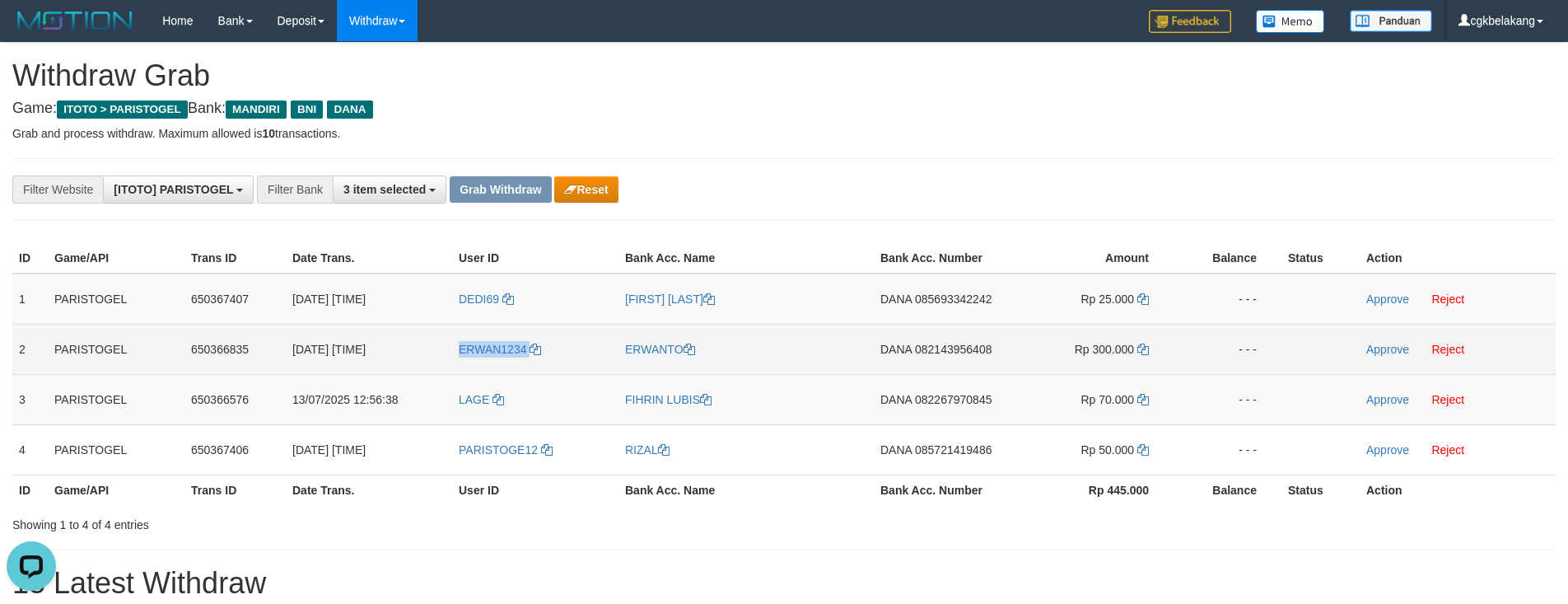 click on "ERWAN1234" at bounding box center [535, 349] 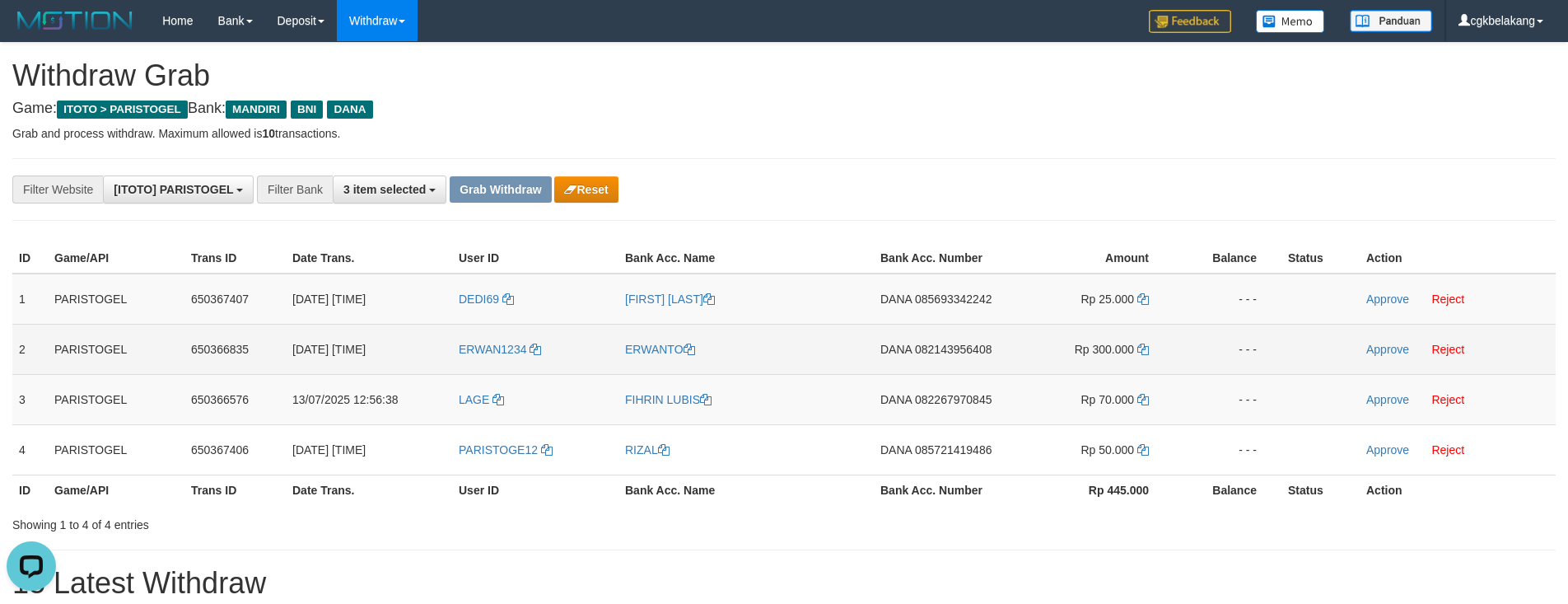 click on "ERWANTO" at bounding box center (746, 349) 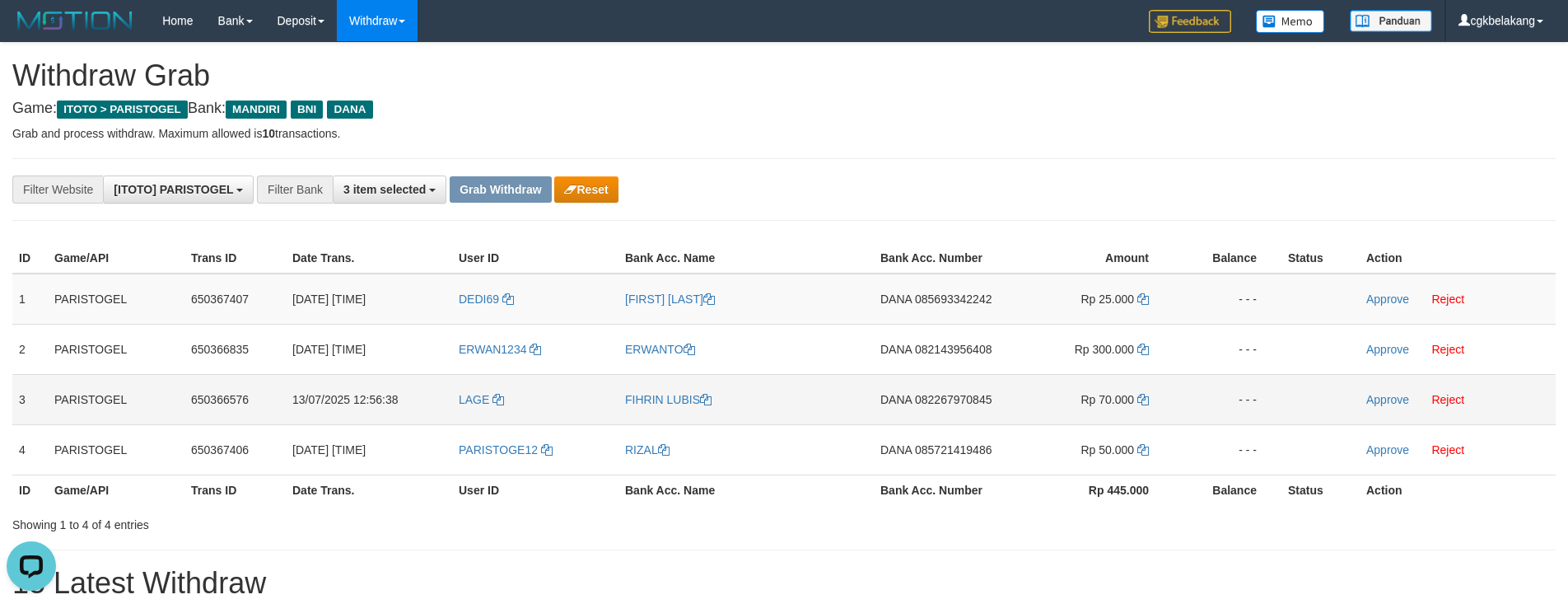 click on "LAGE" at bounding box center [535, 399] 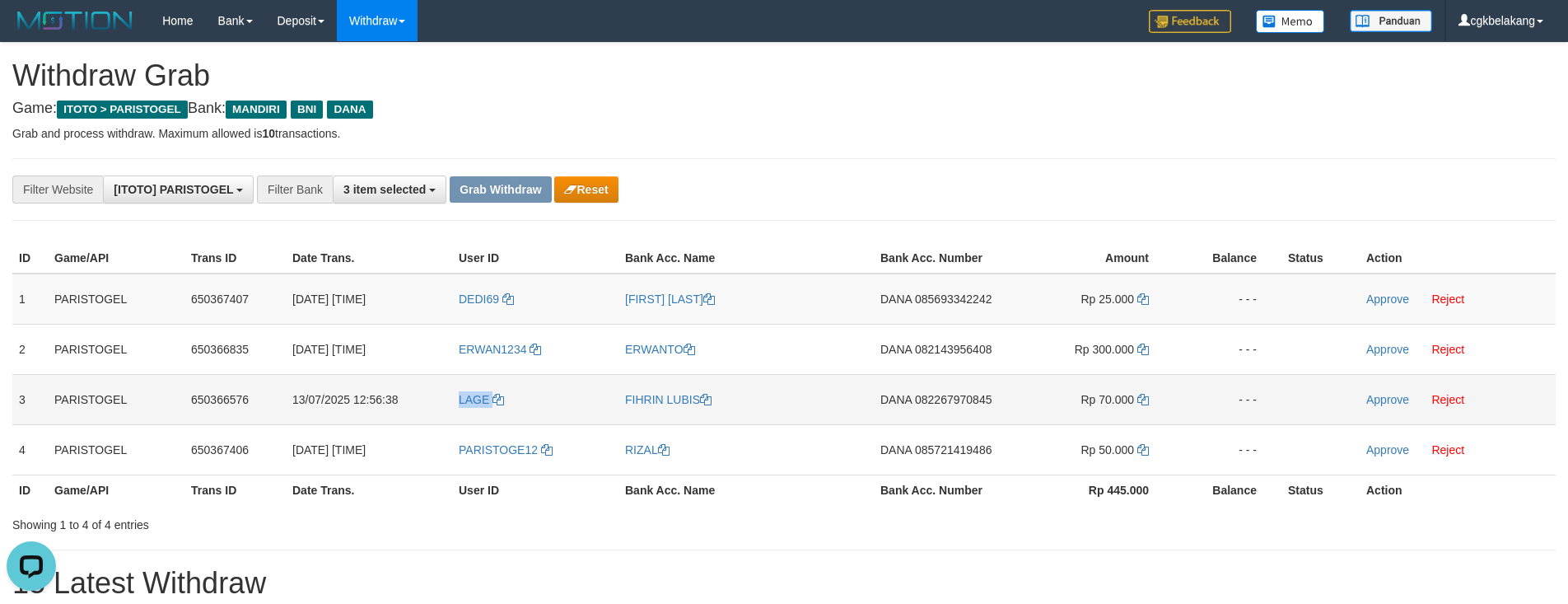 click on "LAGE" at bounding box center (535, 399) 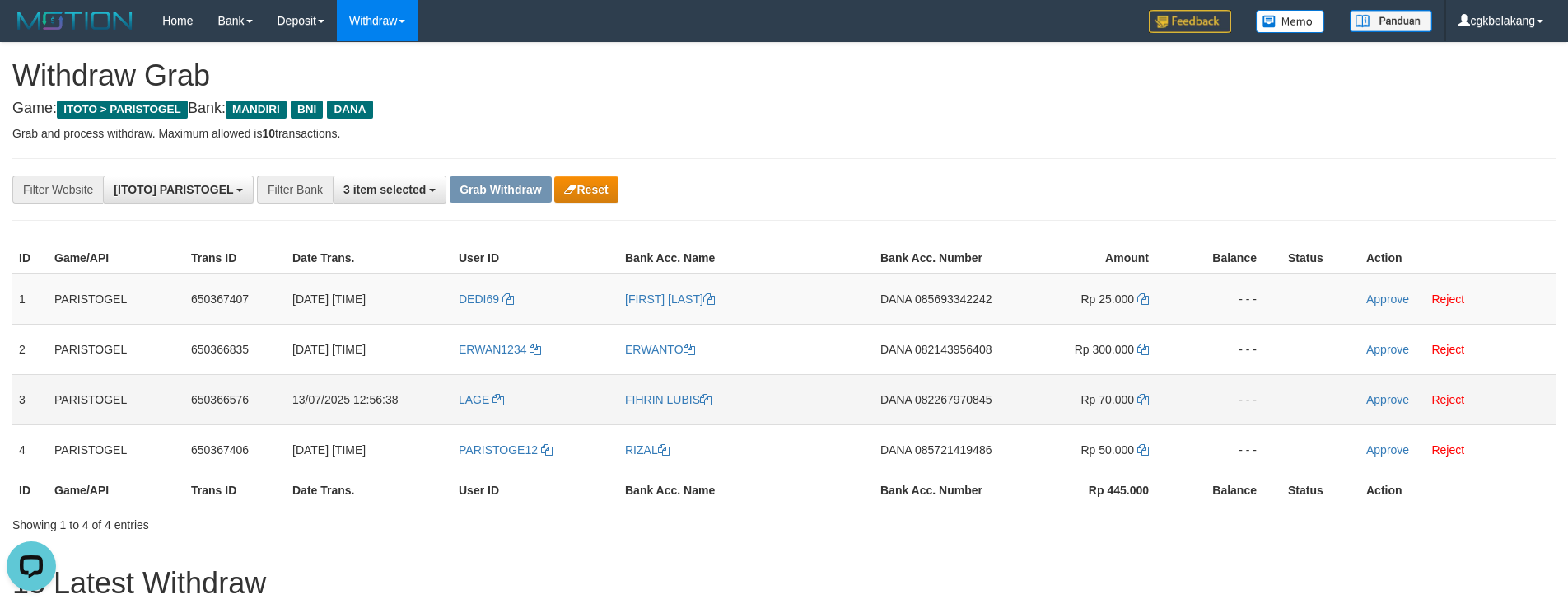 click on "FIHRIN LUBIS" at bounding box center (746, 399) 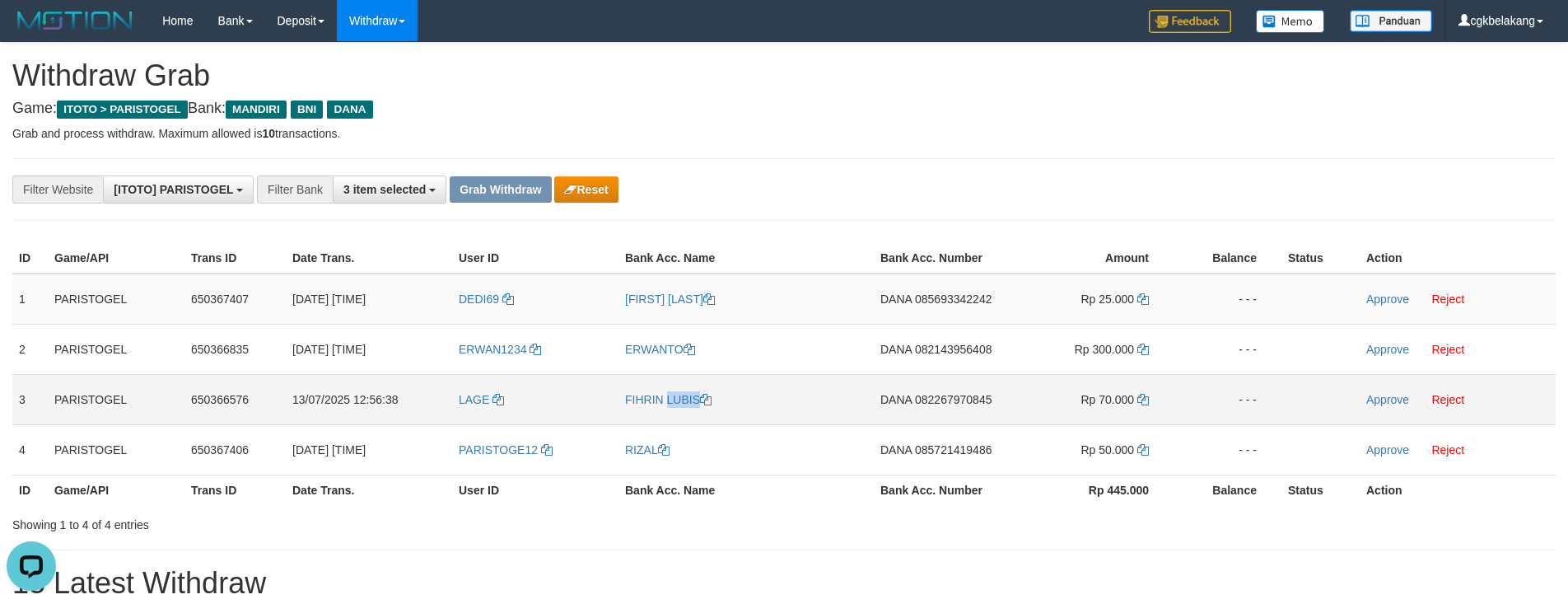 click on "FIHRIN LUBIS" at bounding box center (746, 399) 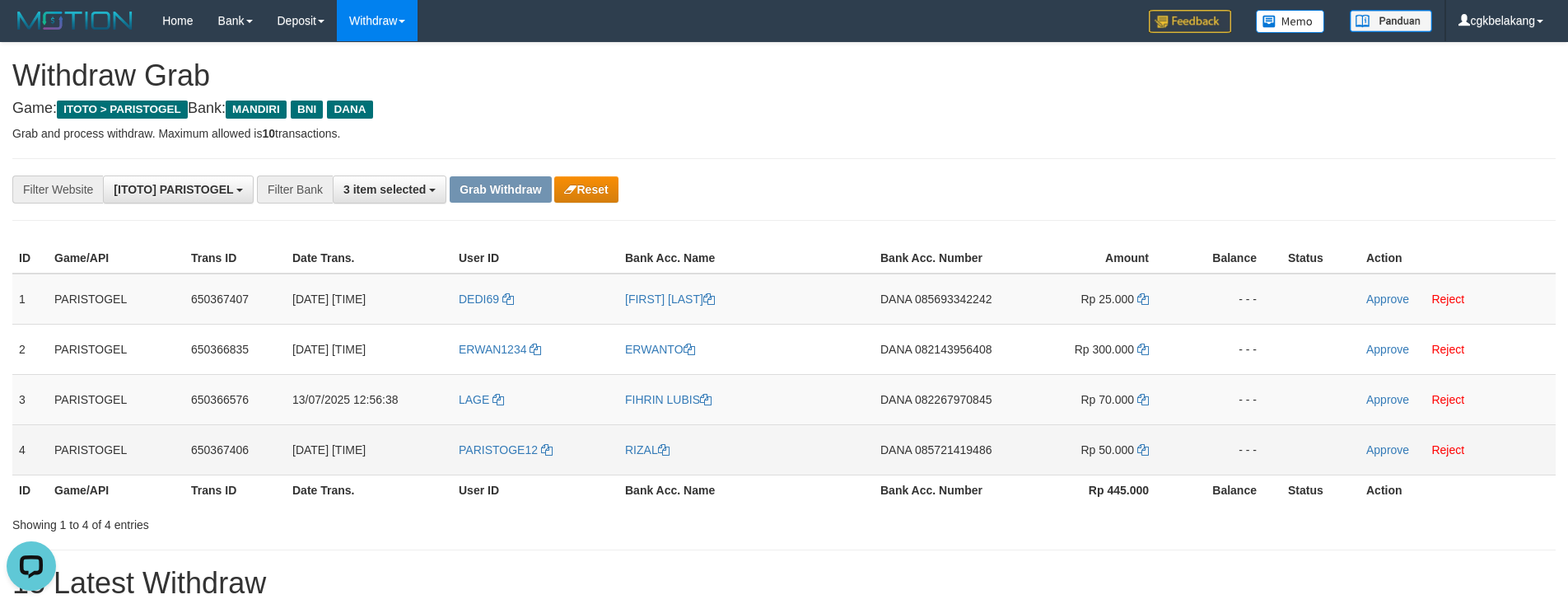 click on "PARISTOGE12" at bounding box center [535, 449] 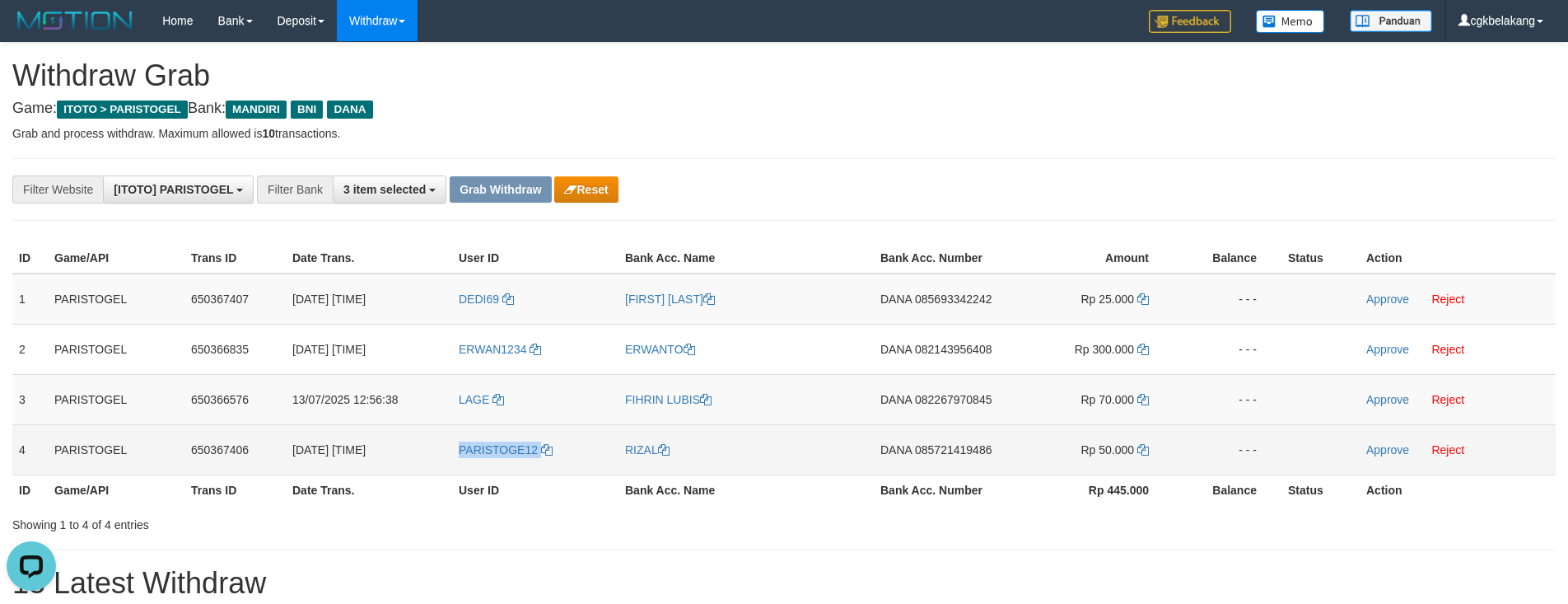 click on "PARISTOGE12" at bounding box center [535, 449] 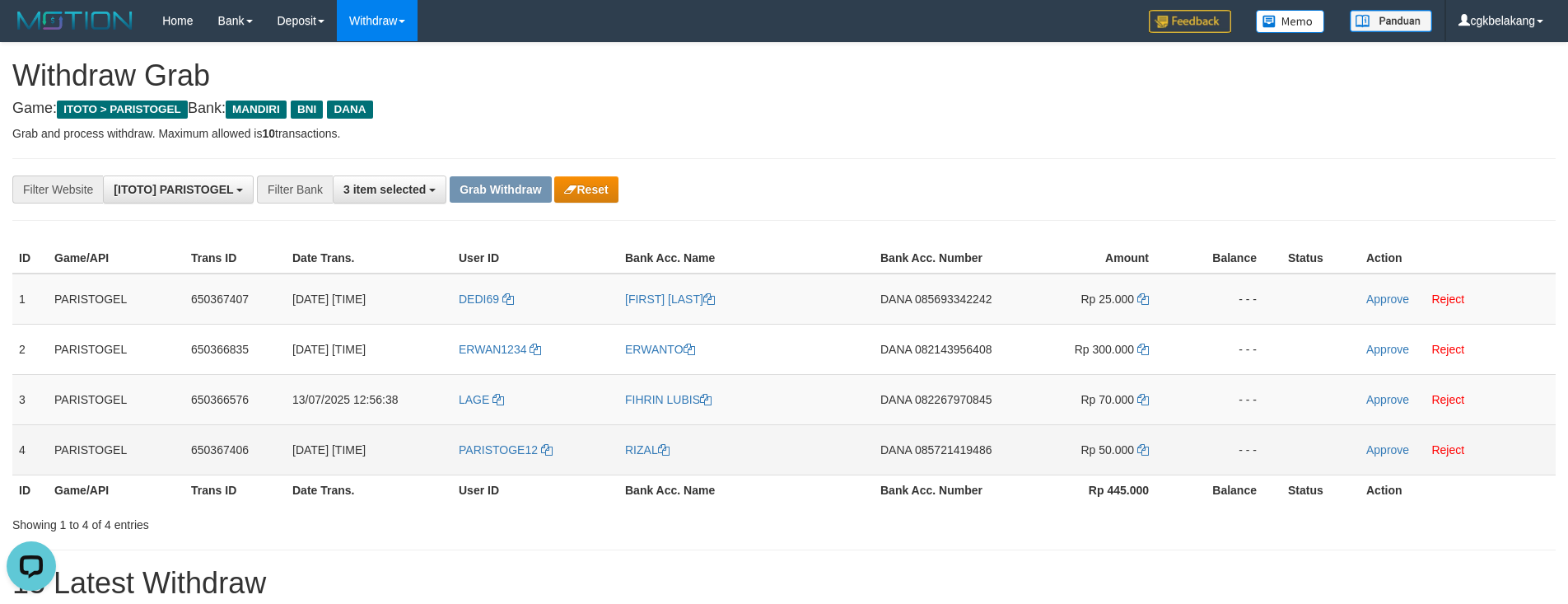 click on "RIZAL" at bounding box center (746, 449) 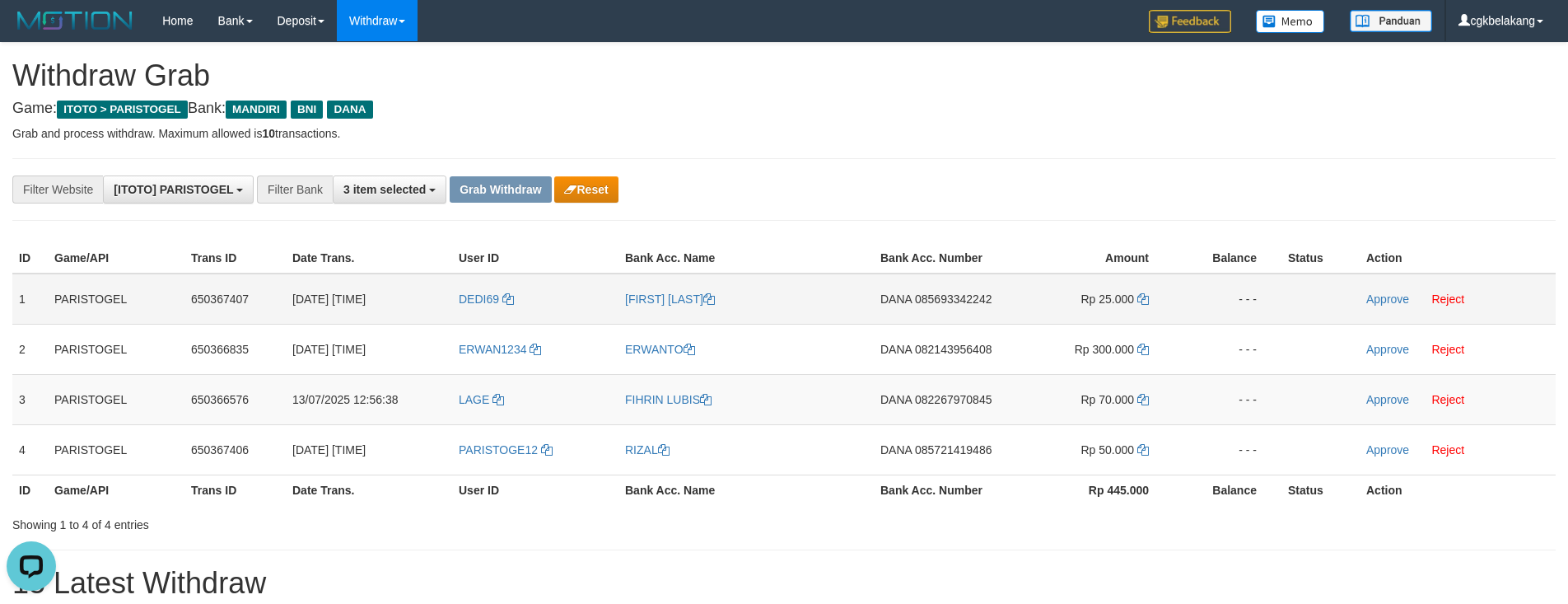 click on "DANA
085693342242" at bounding box center [942, 299] 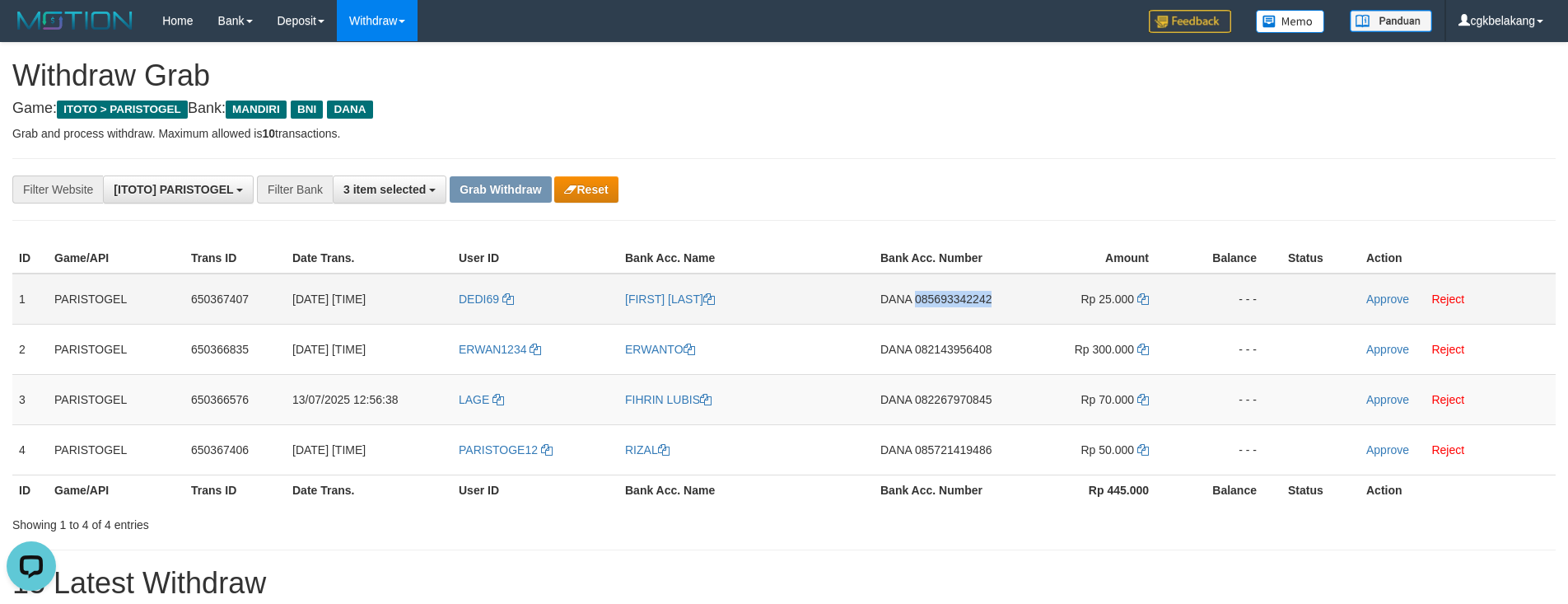 click on "DANA
085693342242" at bounding box center [942, 299] 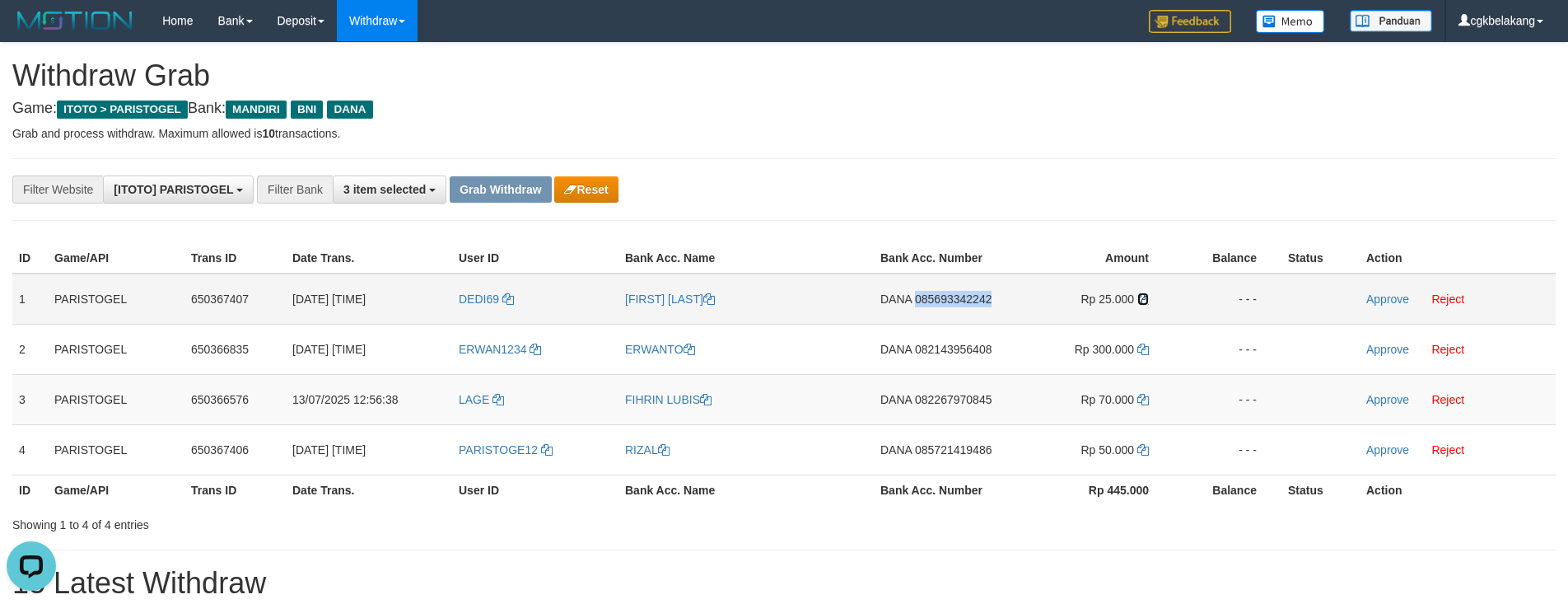 click at bounding box center (1143, 299) 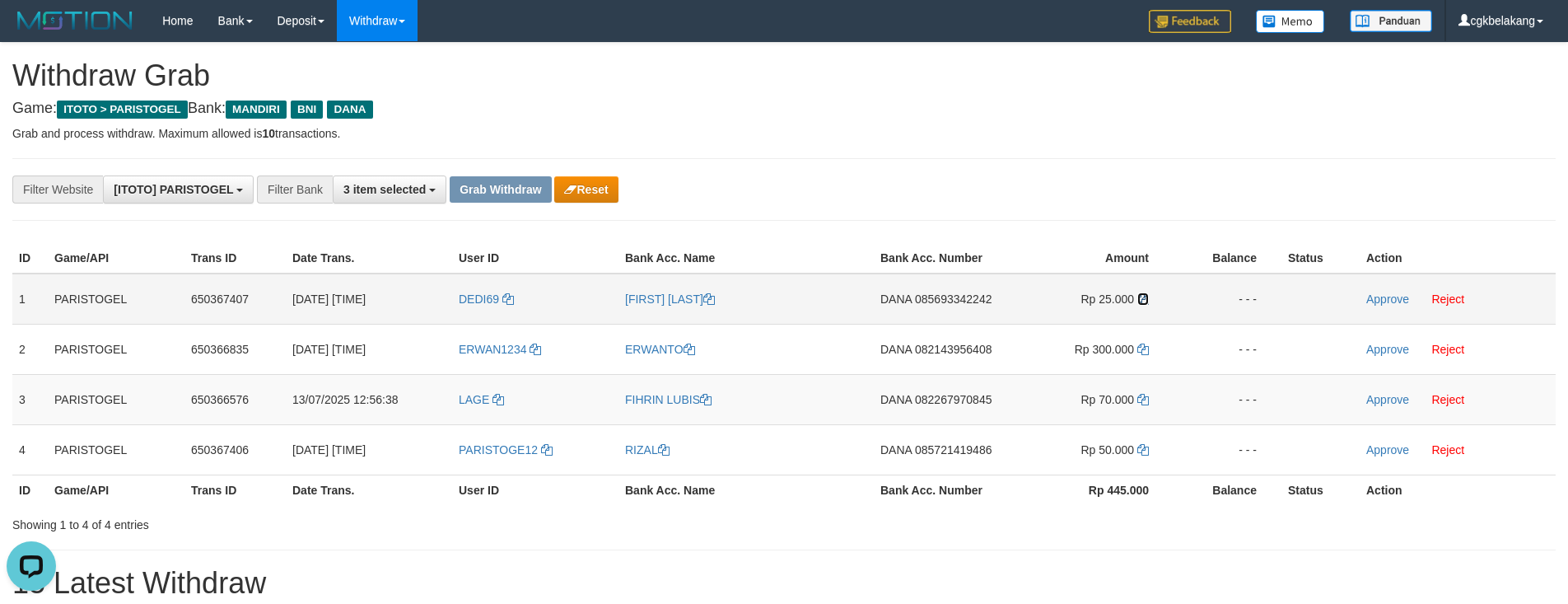 click at bounding box center [1143, 299] 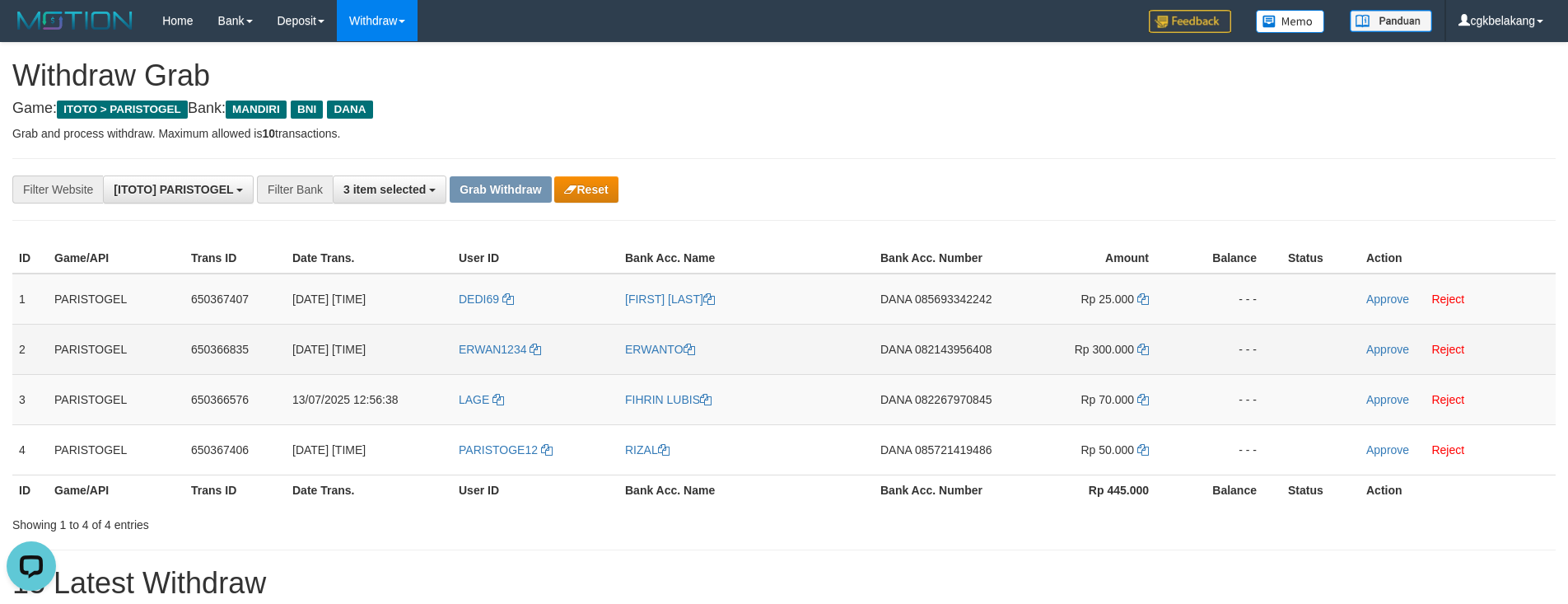 click on "DANA
082143956408" at bounding box center [942, 349] 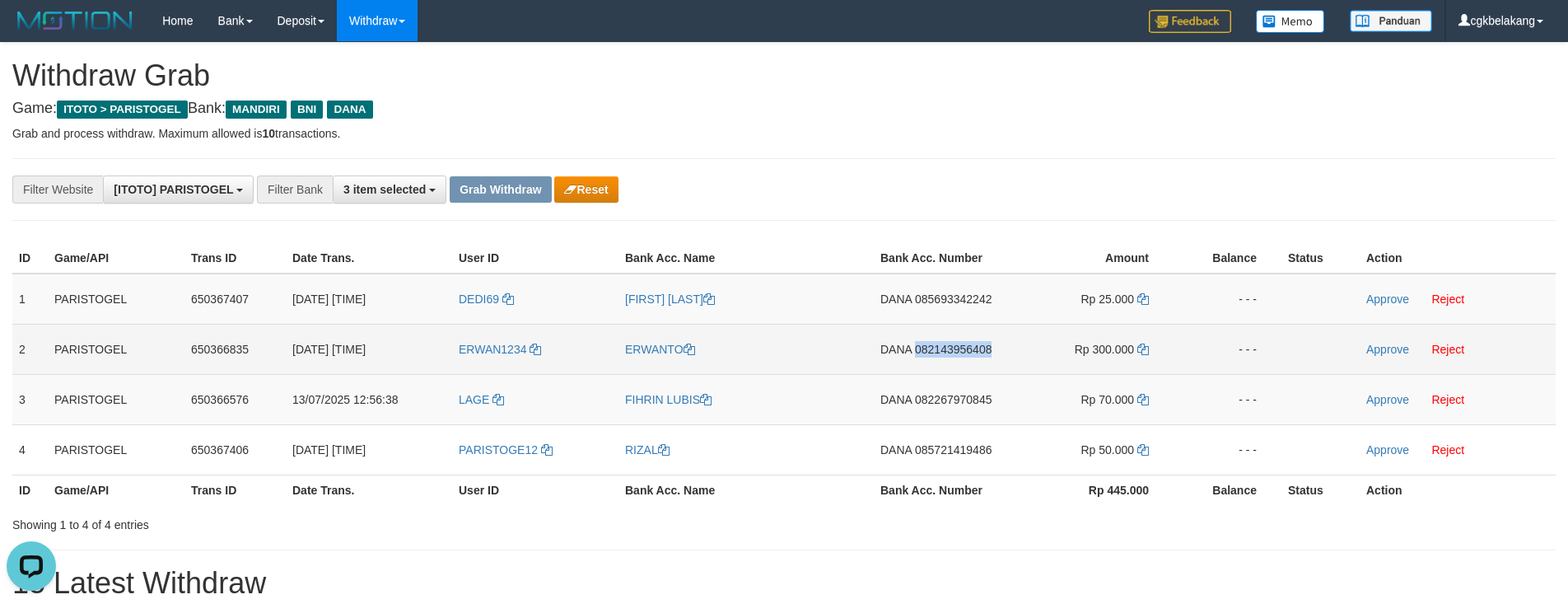 click on "DANA
082143956408" at bounding box center (942, 349) 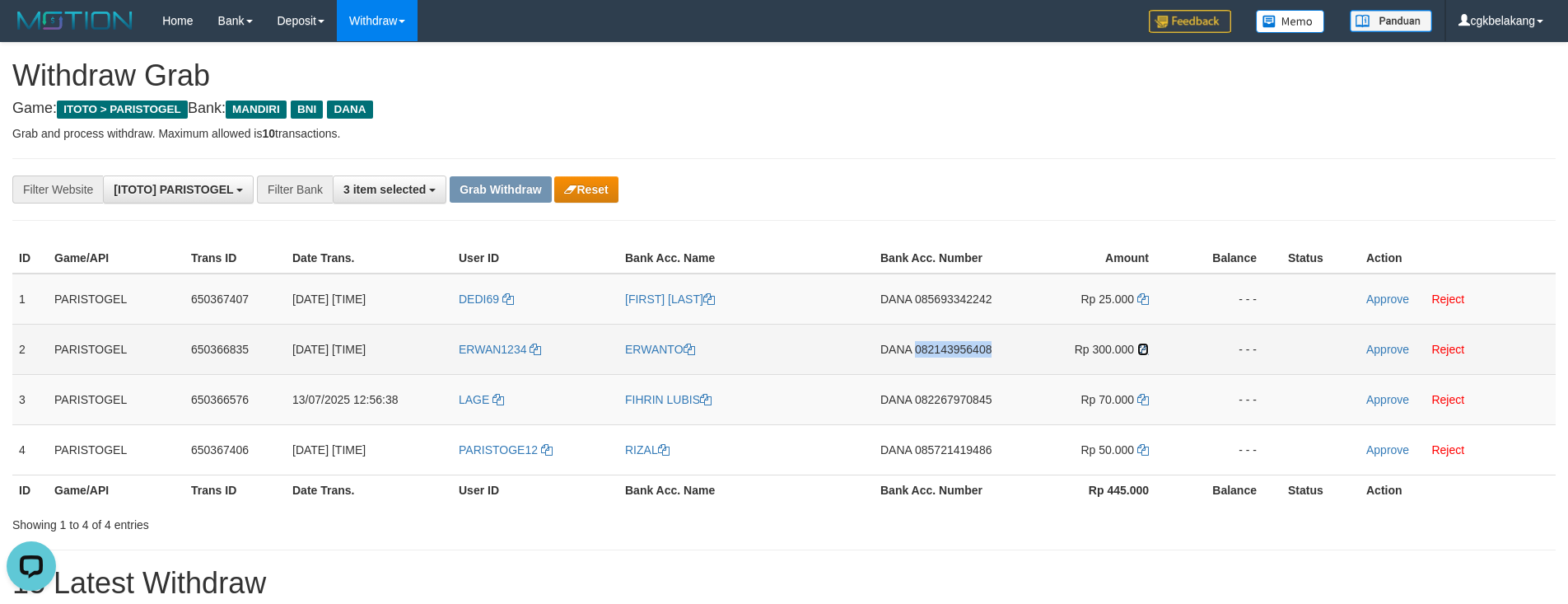 click at bounding box center (1143, 349) 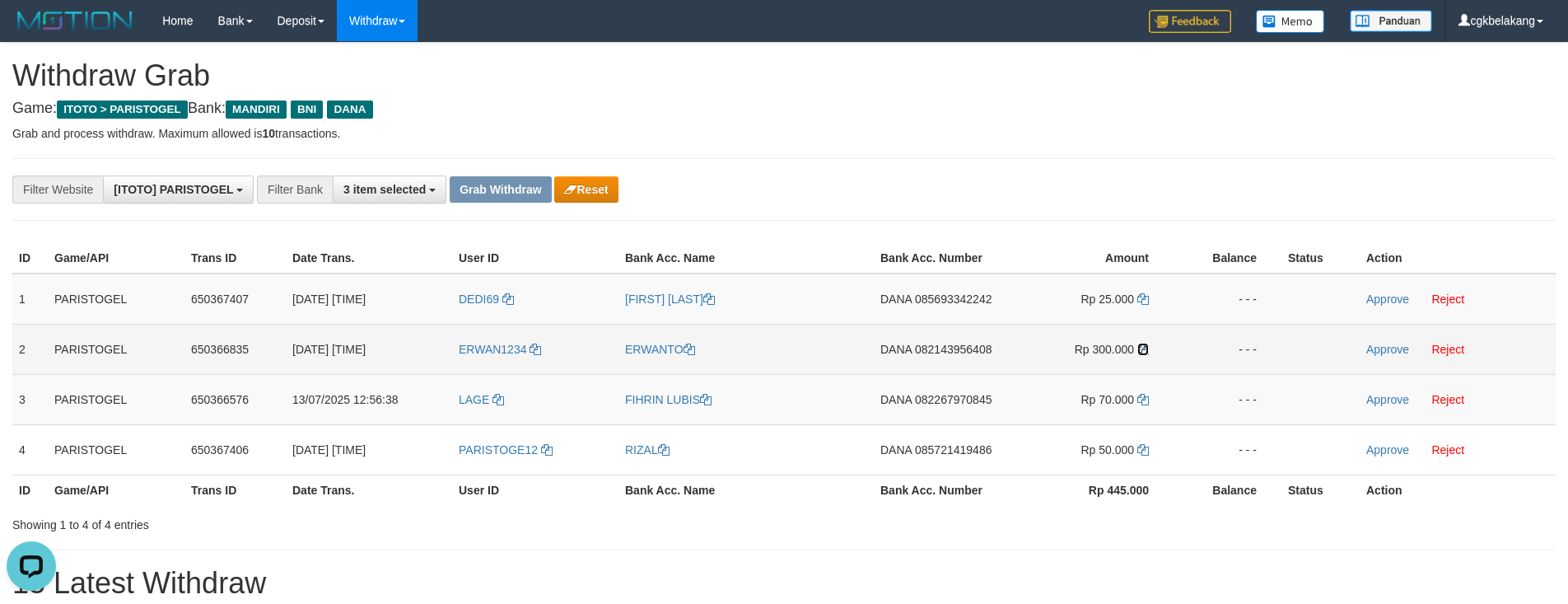 click at bounding box center (1143, 349) 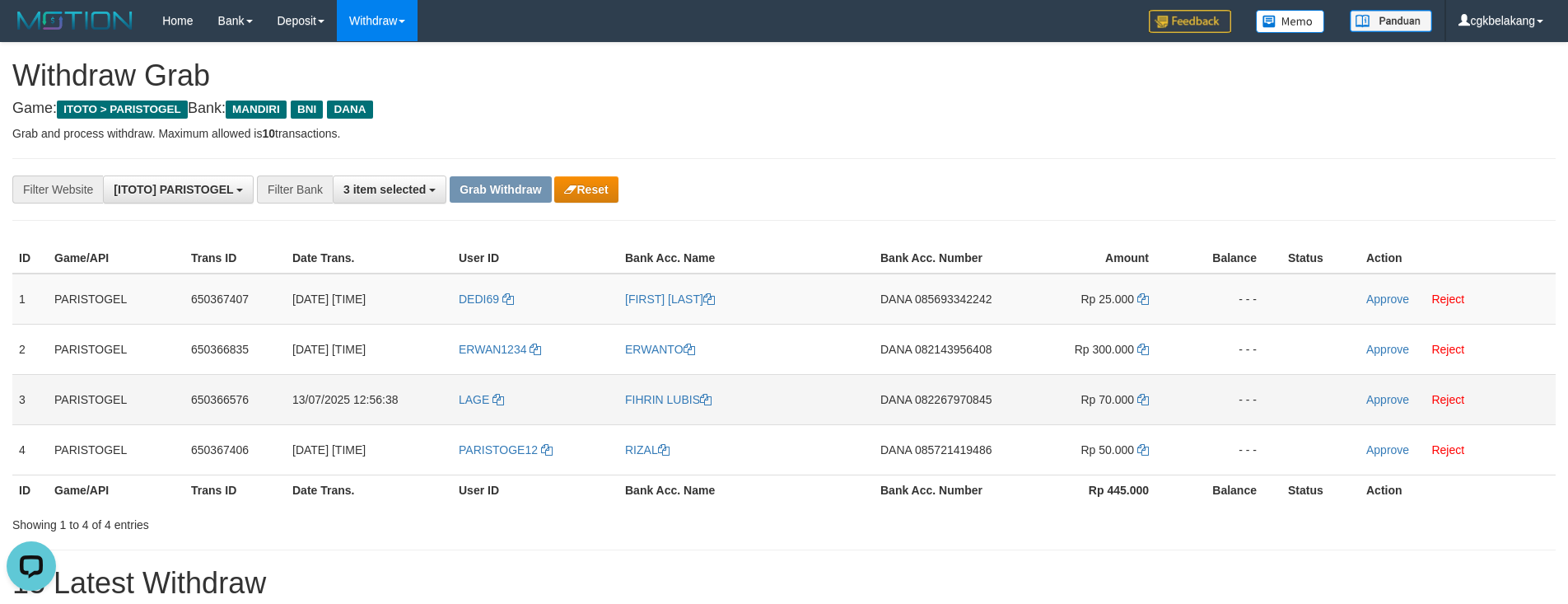click on "DANA
082267970845" at bounding box center (942, 399) 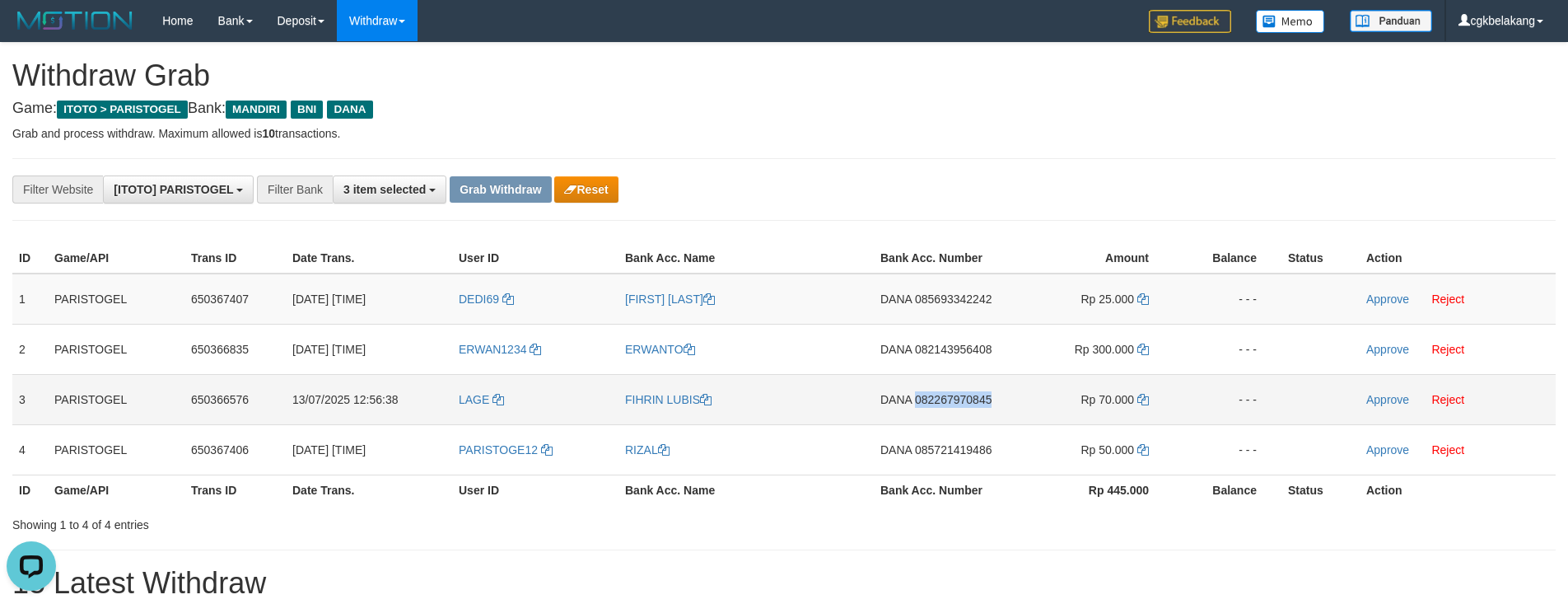click on "DANA
082267970845" at bounding box center (942, 399) 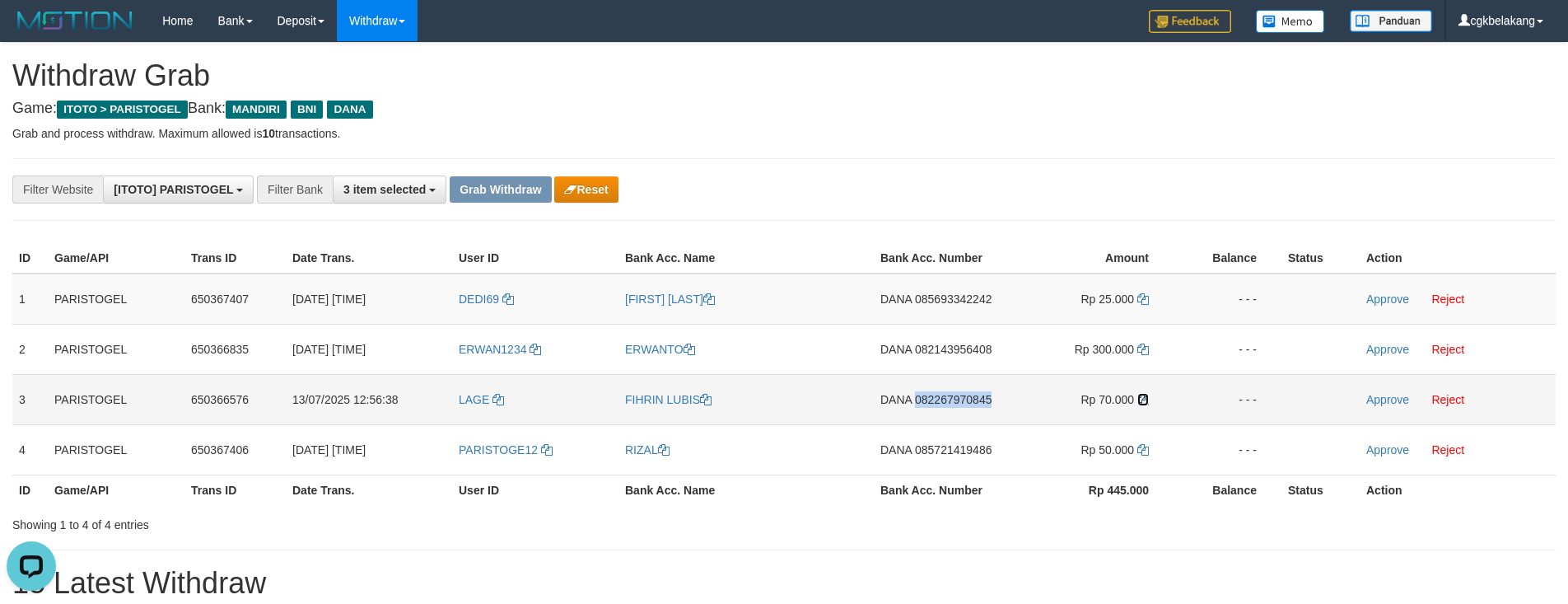 click at bounding box center (1143, 400) 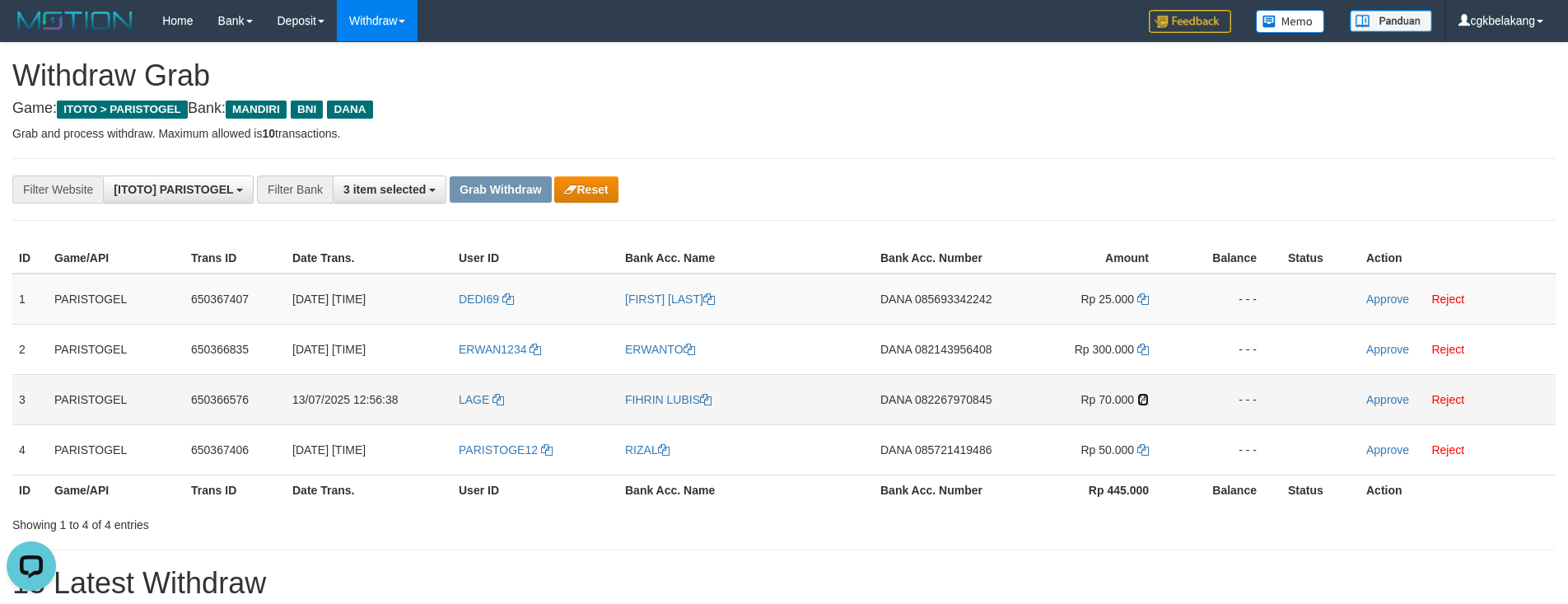 click at bounding box center (1143, 400) 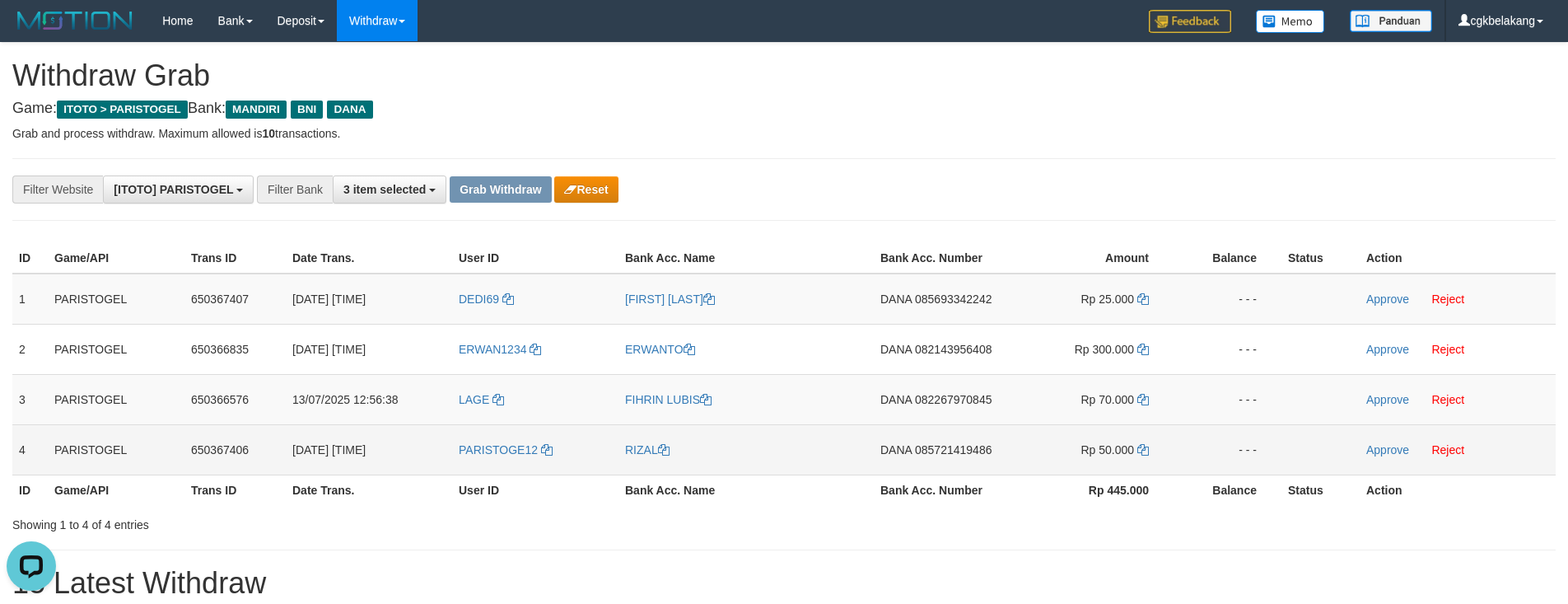 click on "DANA
085721419486" at bounding box center [942, 449] 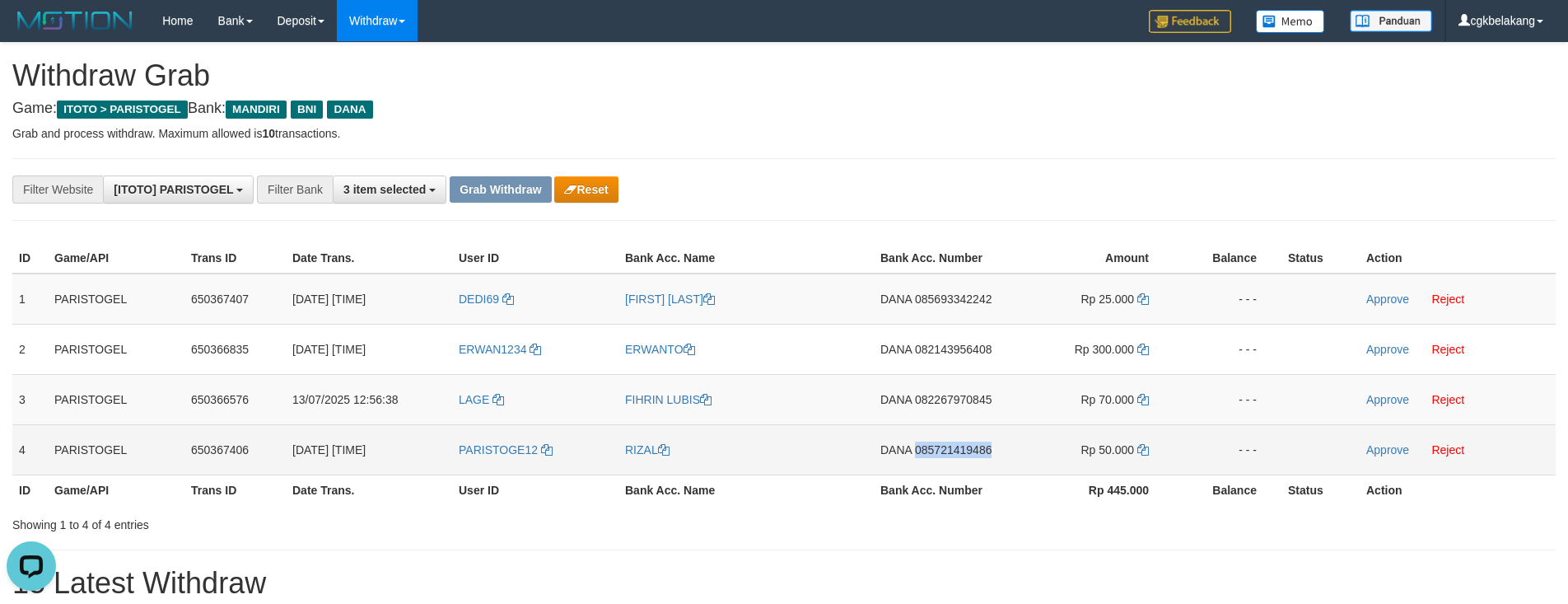 click on "DANA
085721419486" at bounding box center (942, 449) 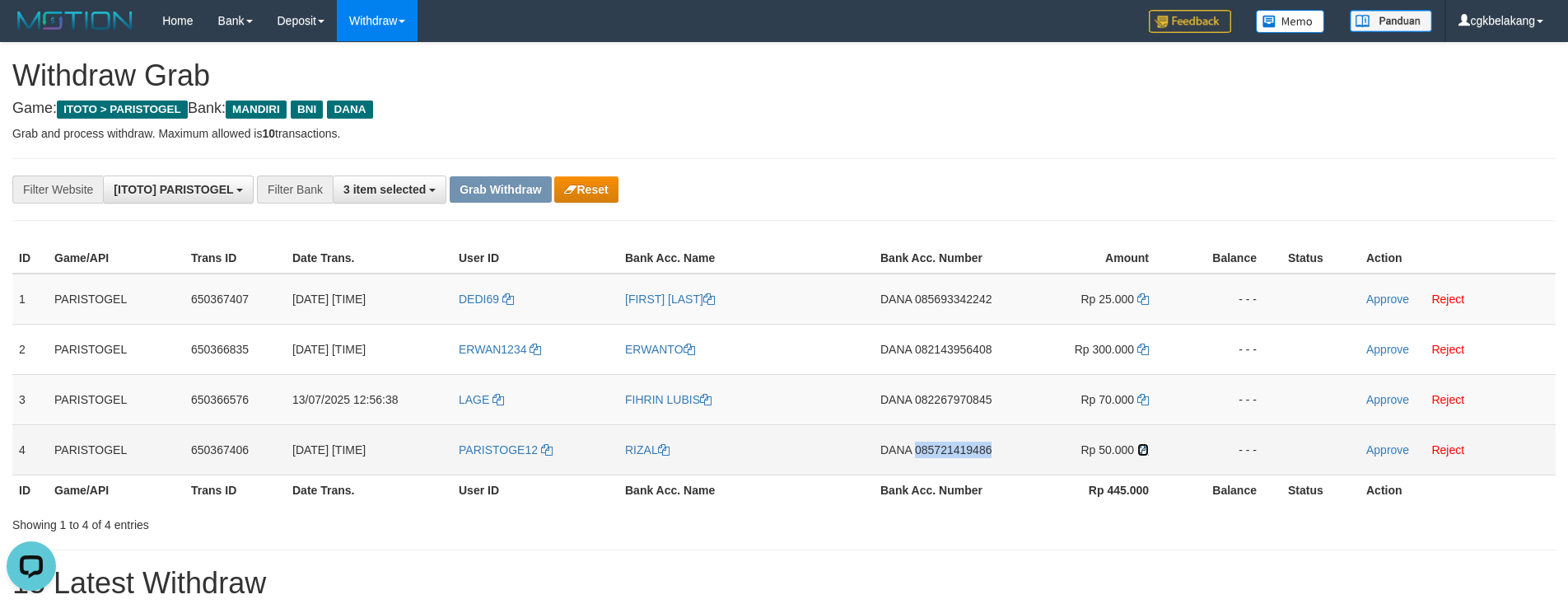 click at bounding box center (1143, 450) 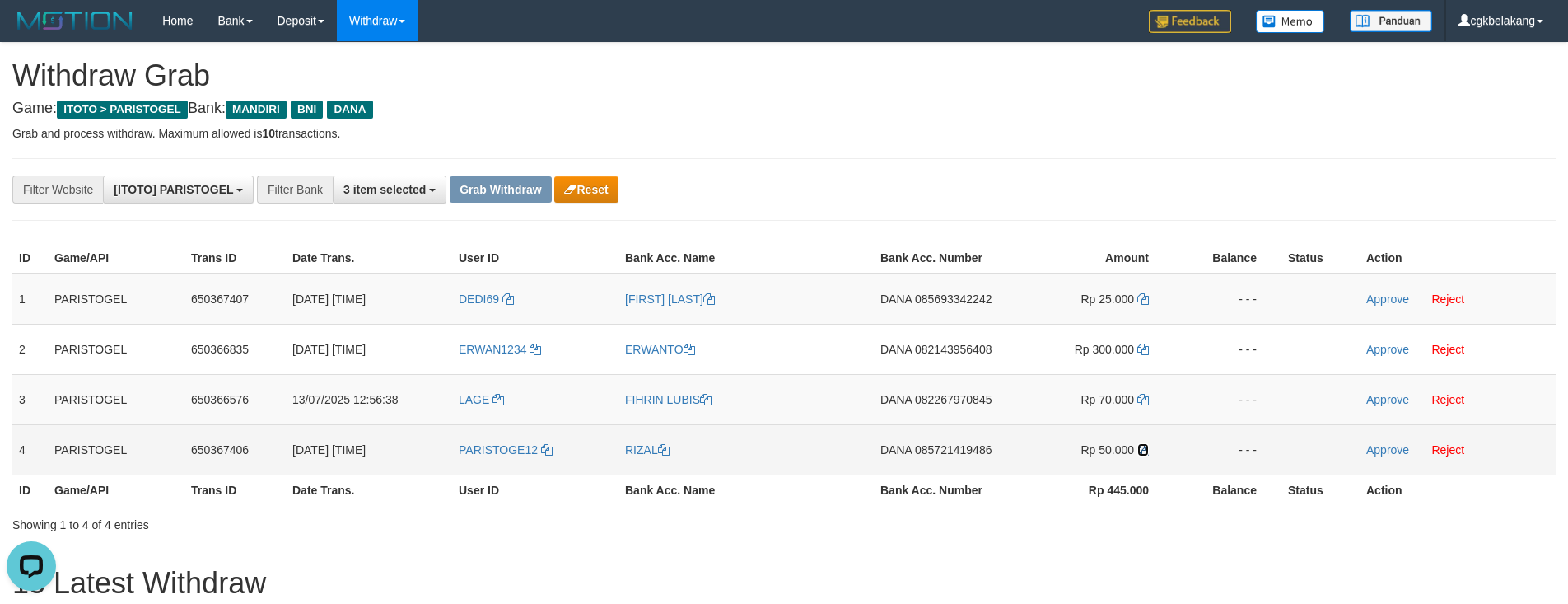 click at bounding box center (1143, 450) 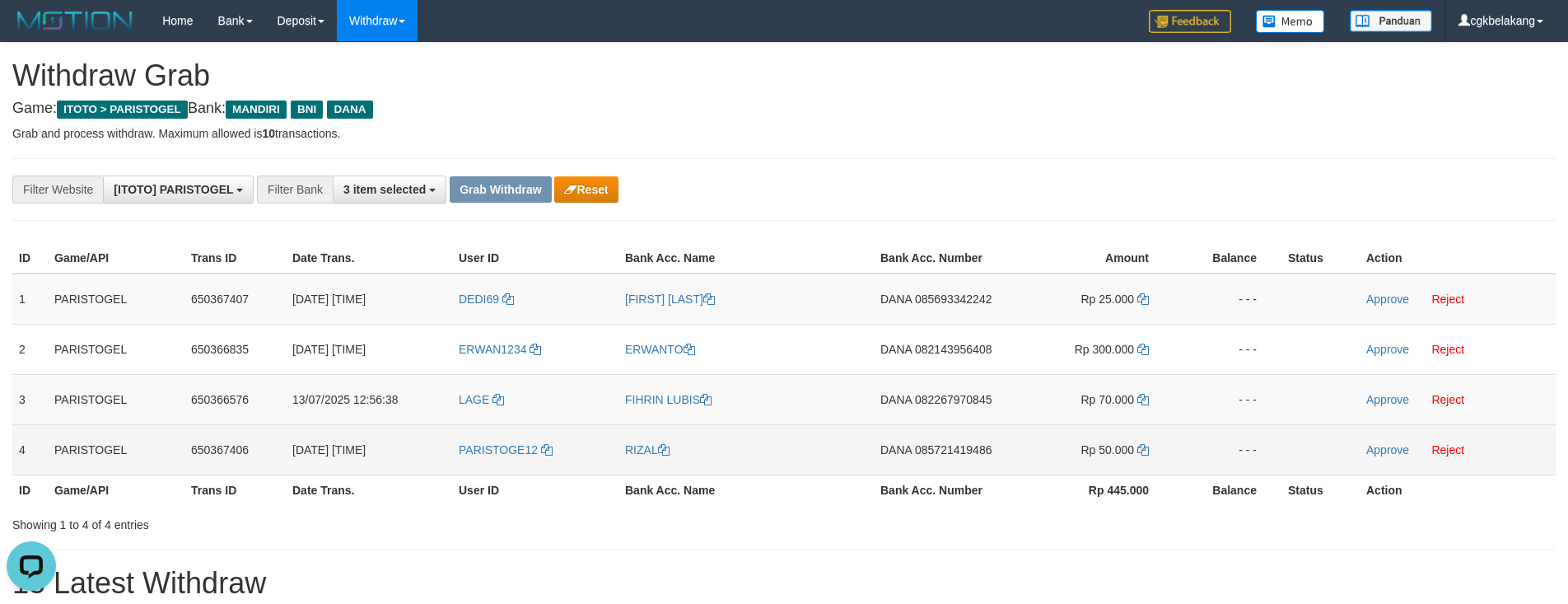 click on "Approve
Reject" at bounding box center (1458, 449) 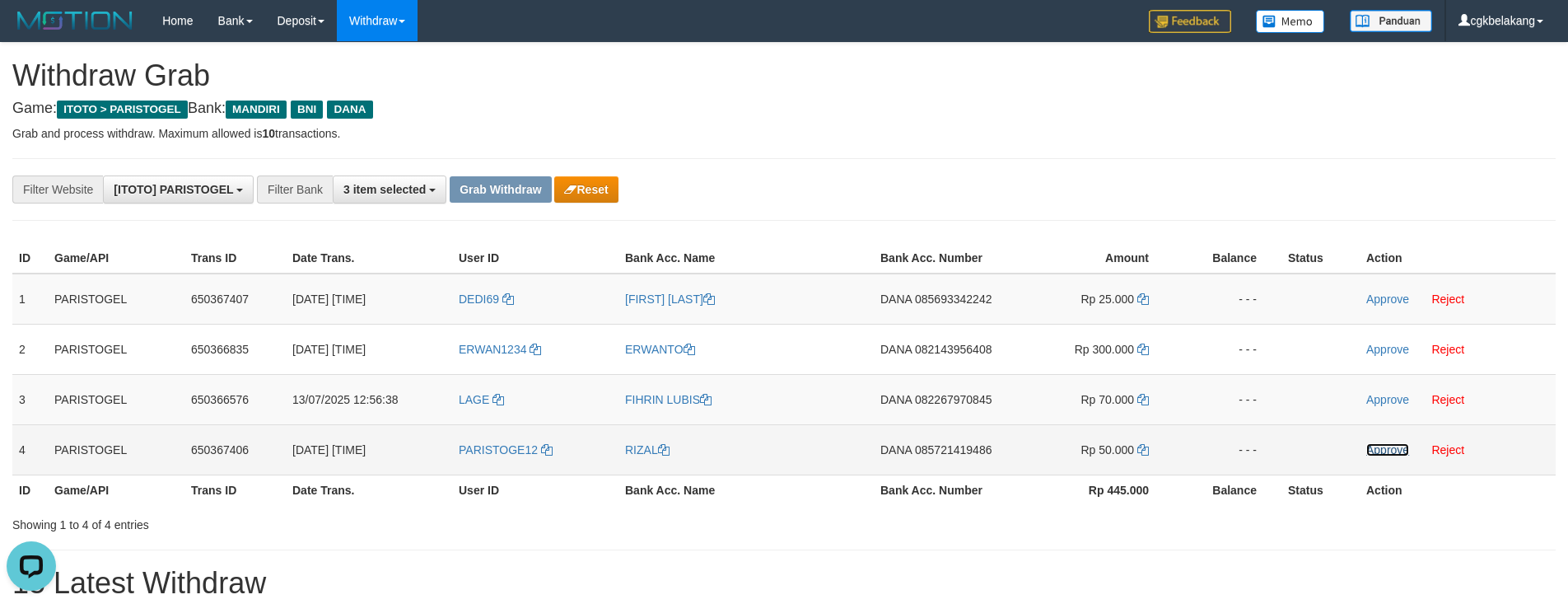 click on "Approve" at bounding box center [1388, 450] 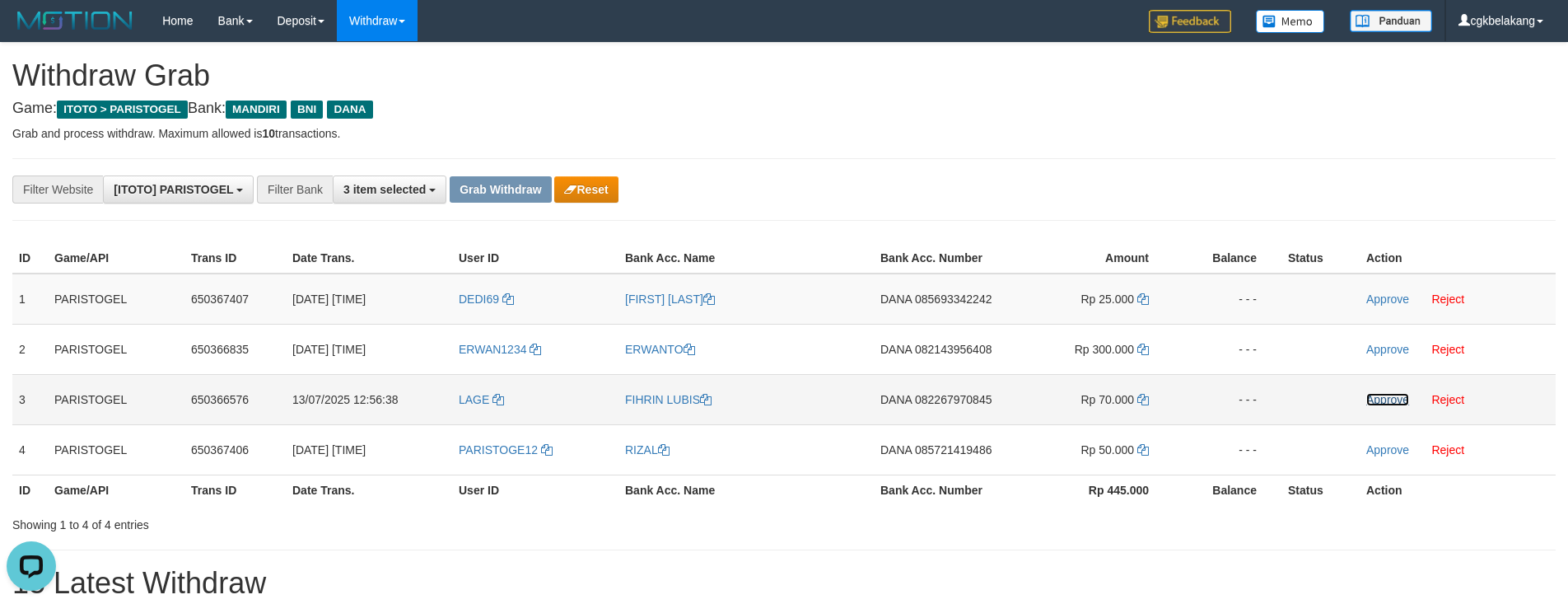 click on "Approve" at bounding box center [1388, 400] 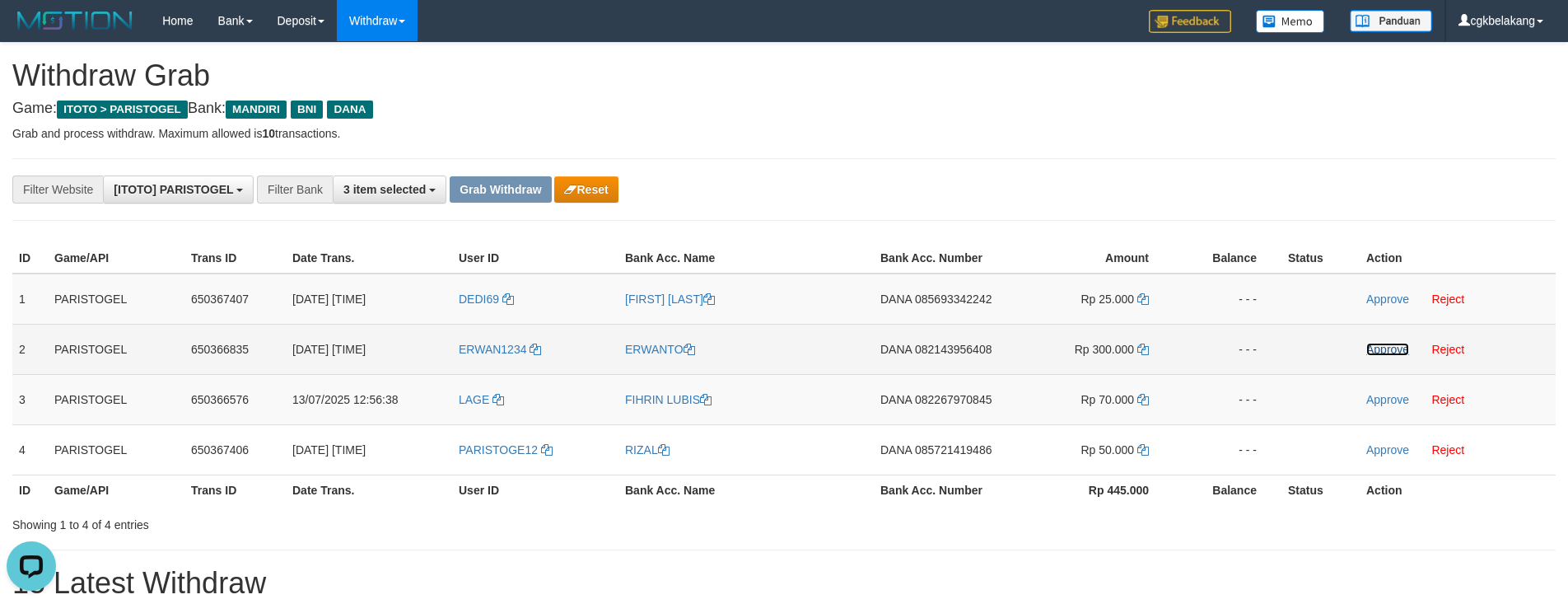 click on "Approve" at bounding box center [1388, 349] 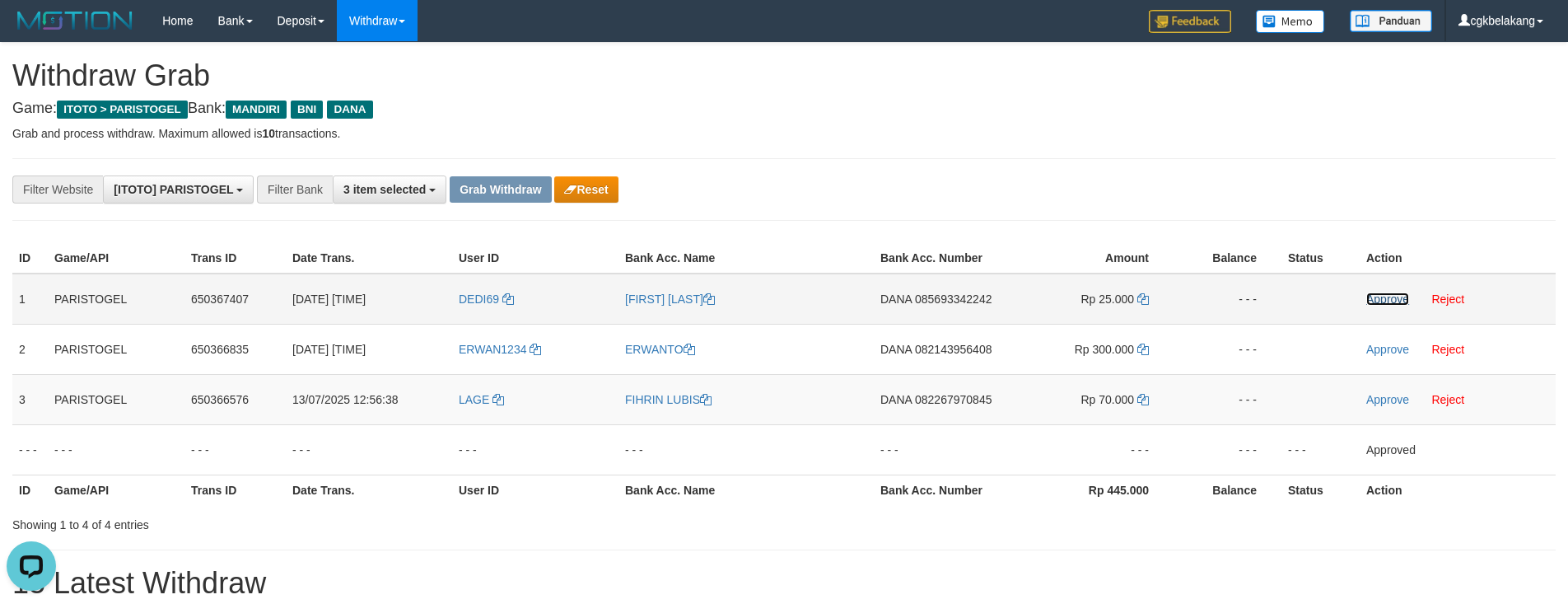 click on "Approve" at bounding box center (1388, 299) 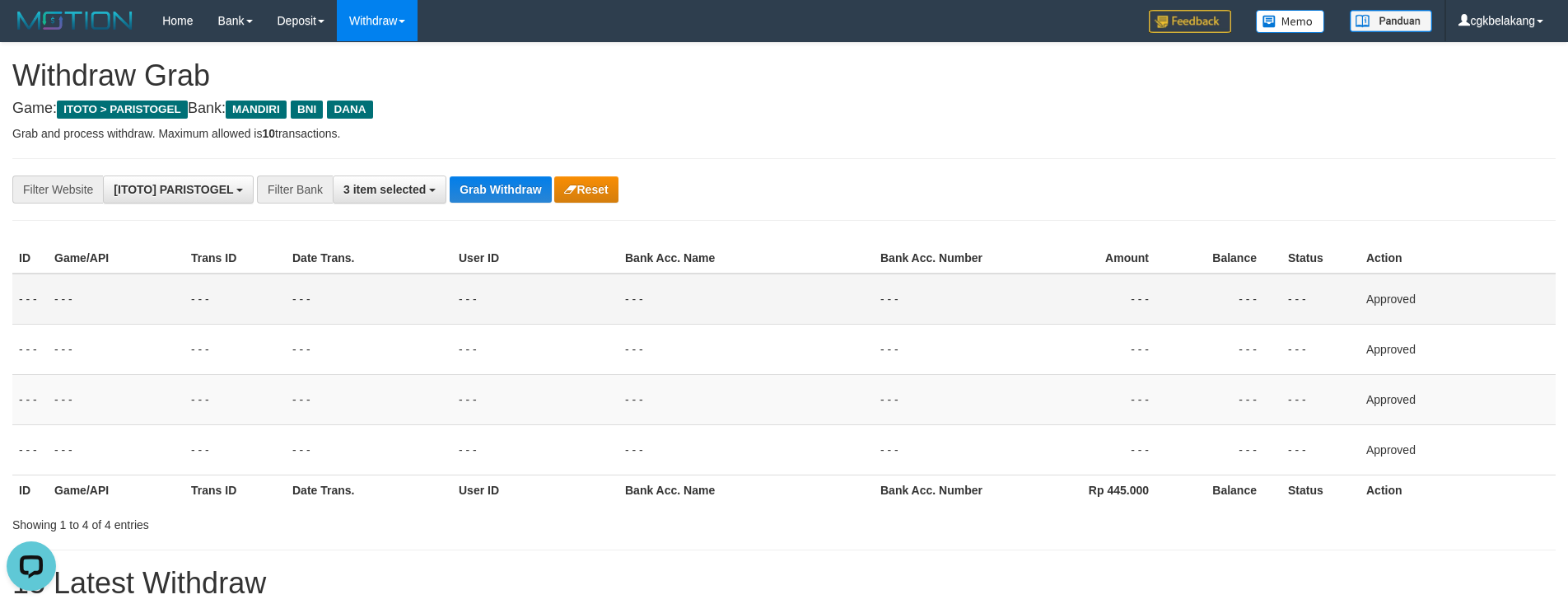 click on "**********" at bounding box center (784, 190) 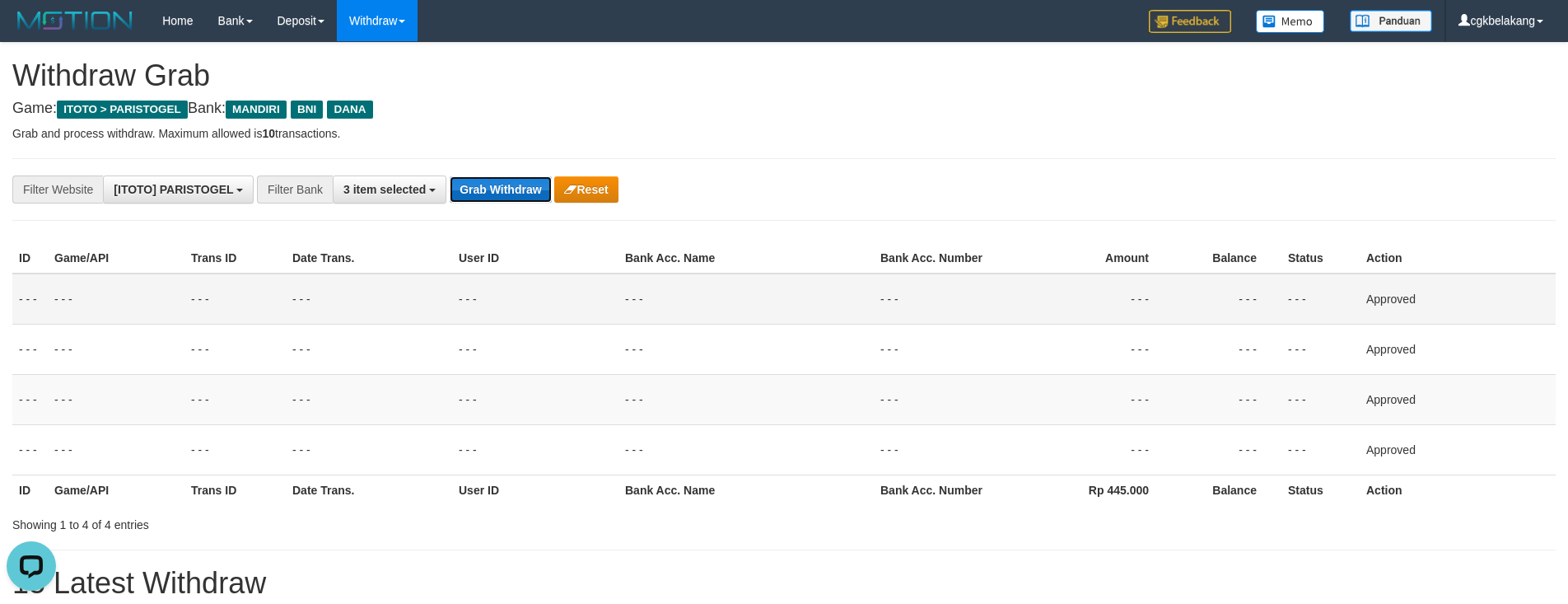 click on "Grab Withdraw" at bounding box center (500, 190) 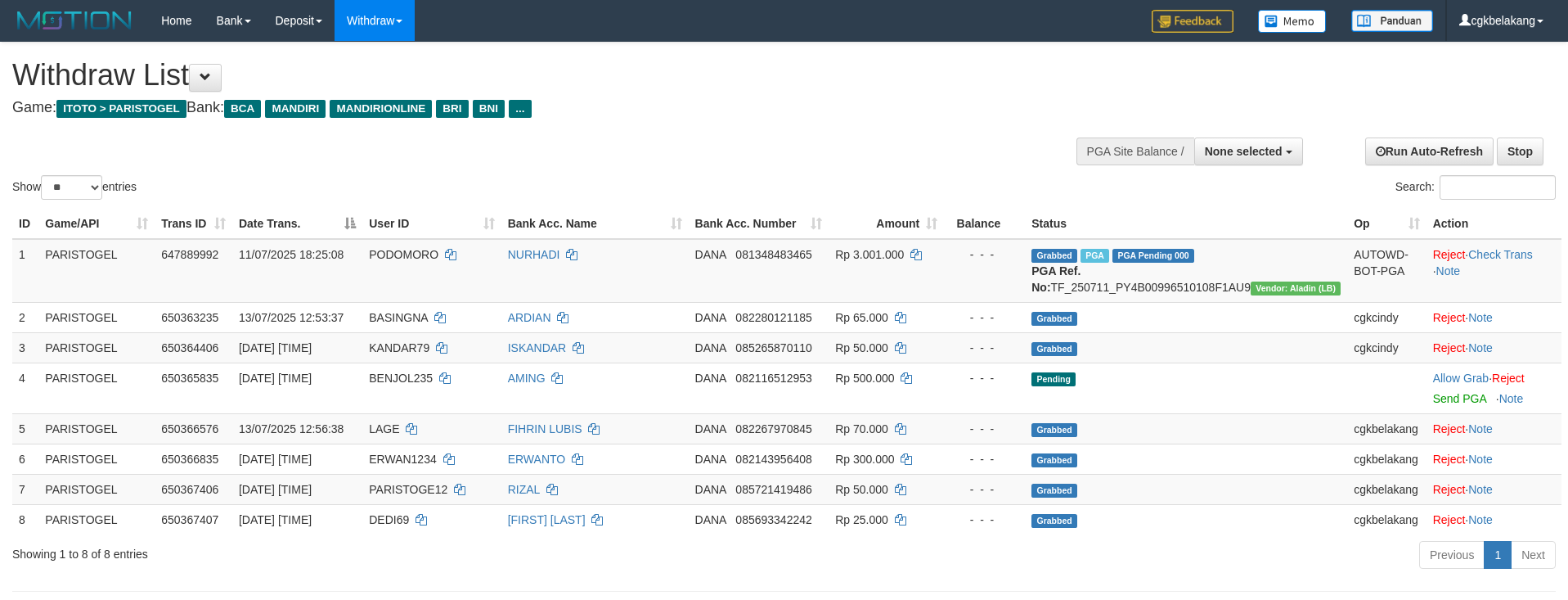 select 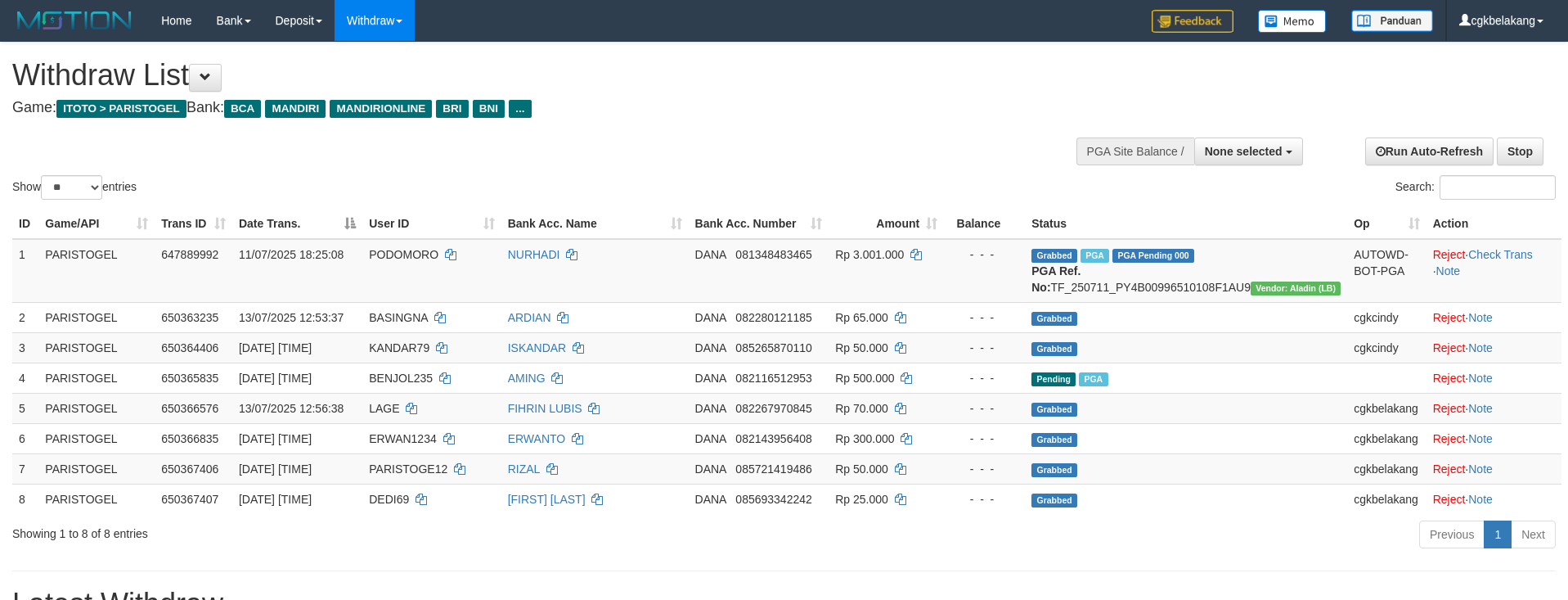 select 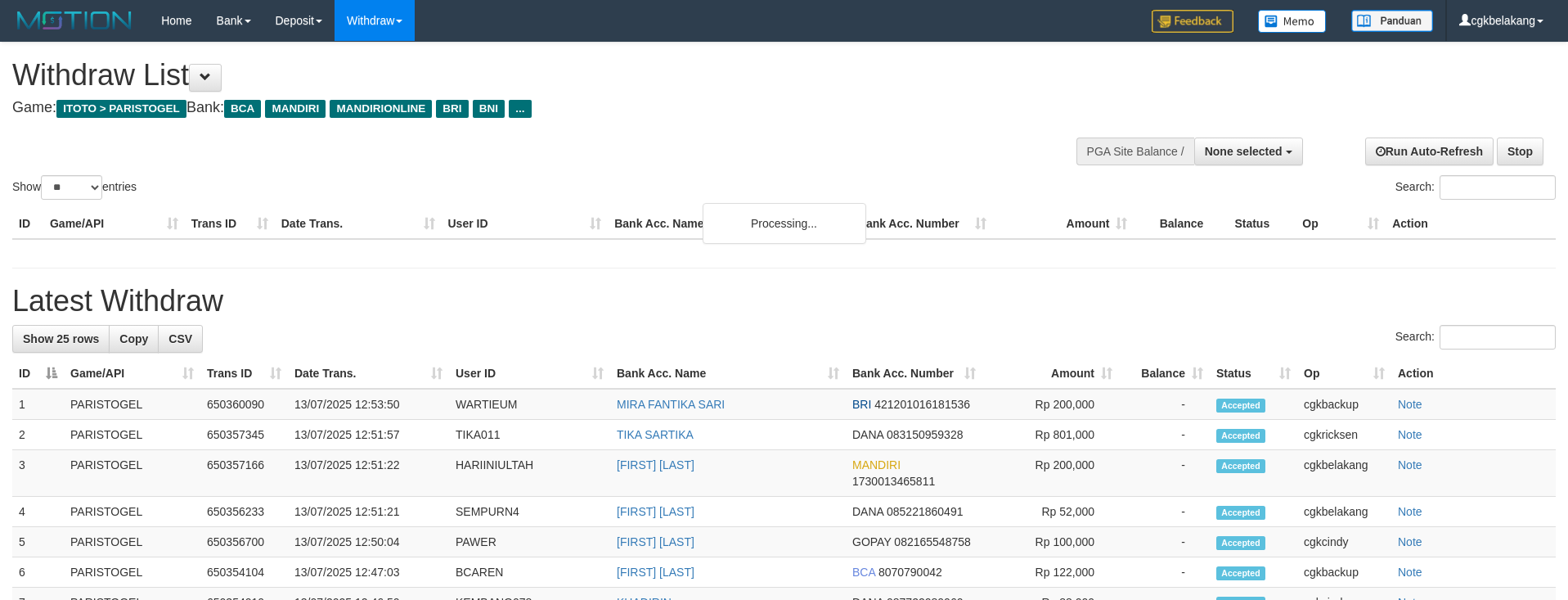 select 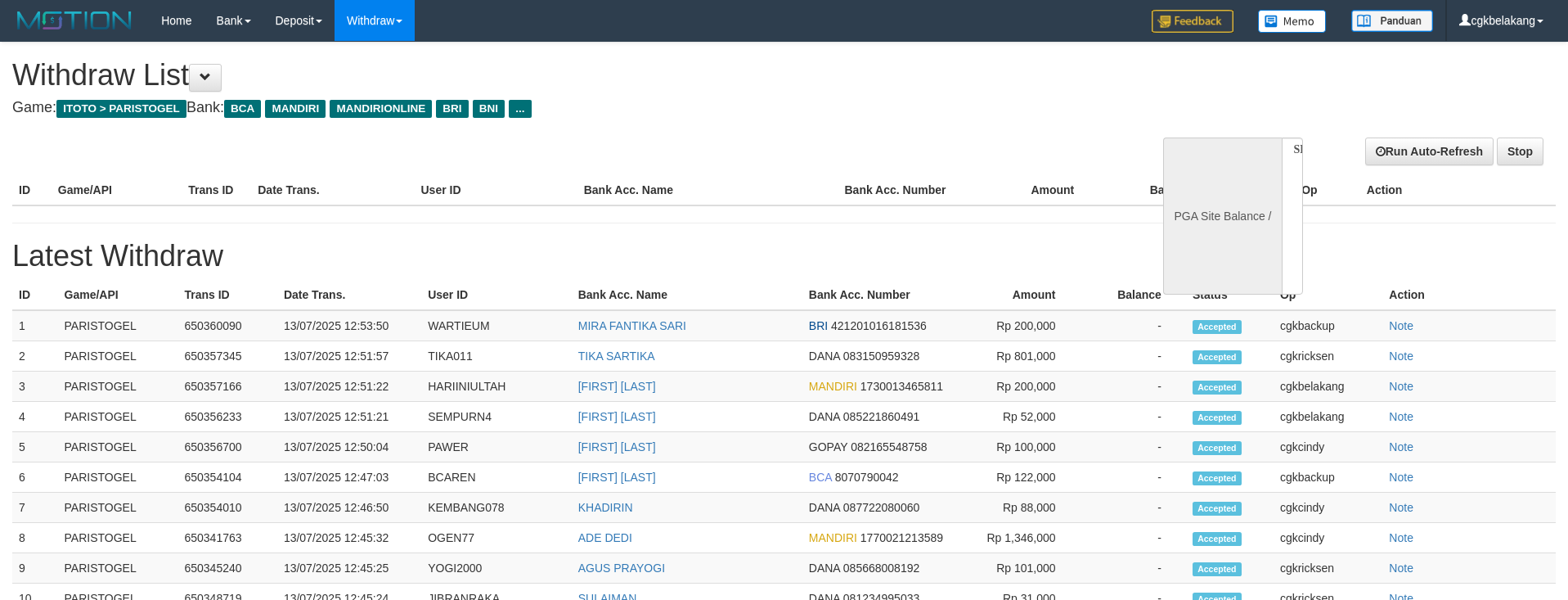 select 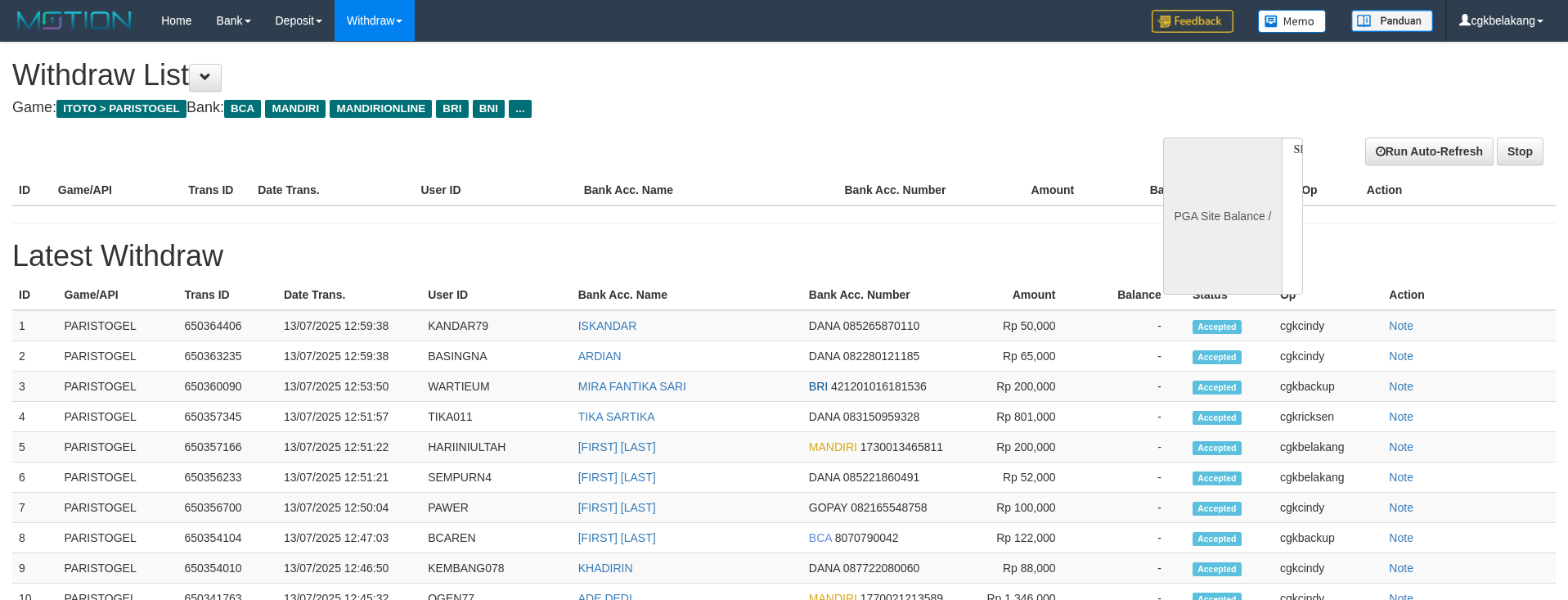 select 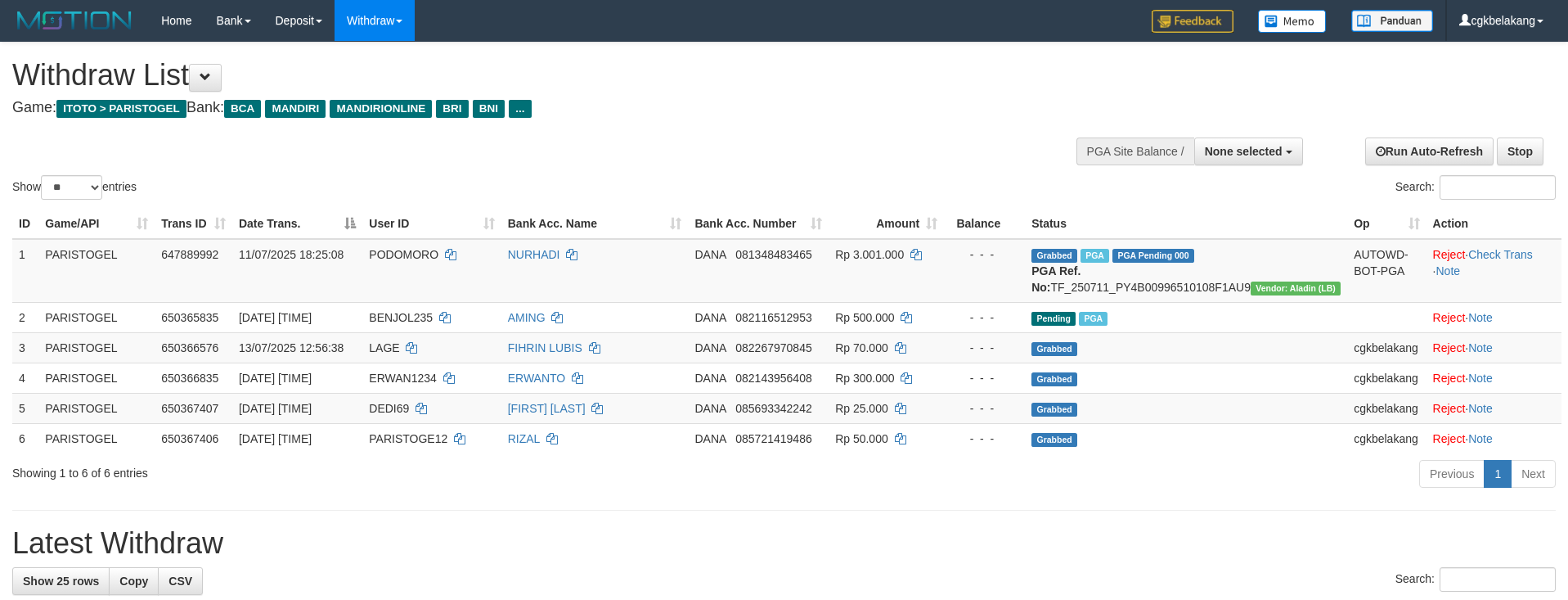 select 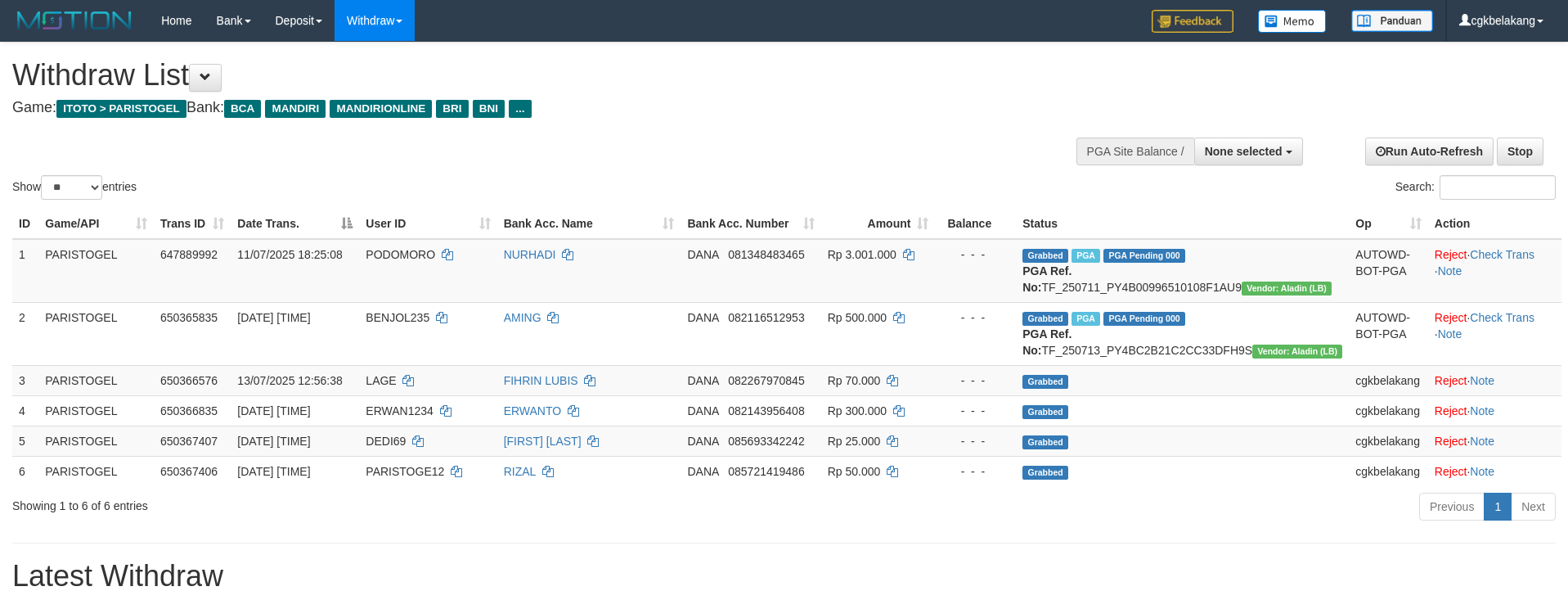 select 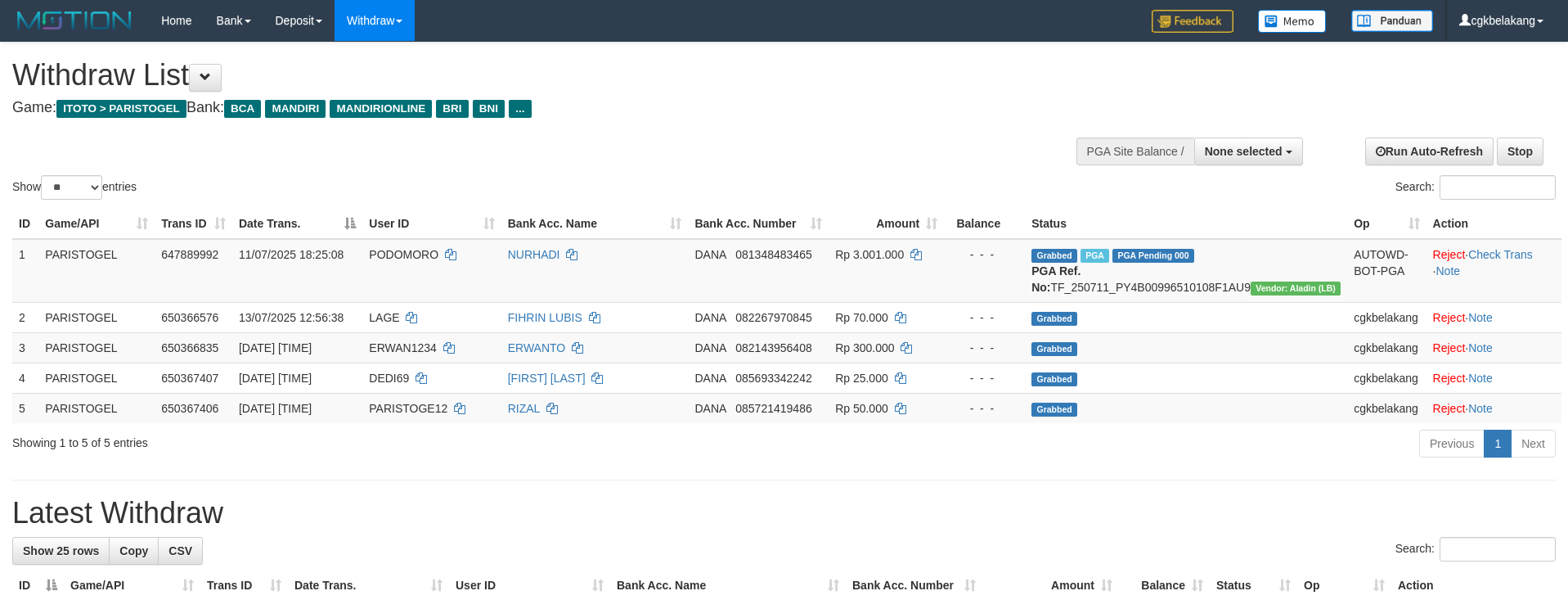 select 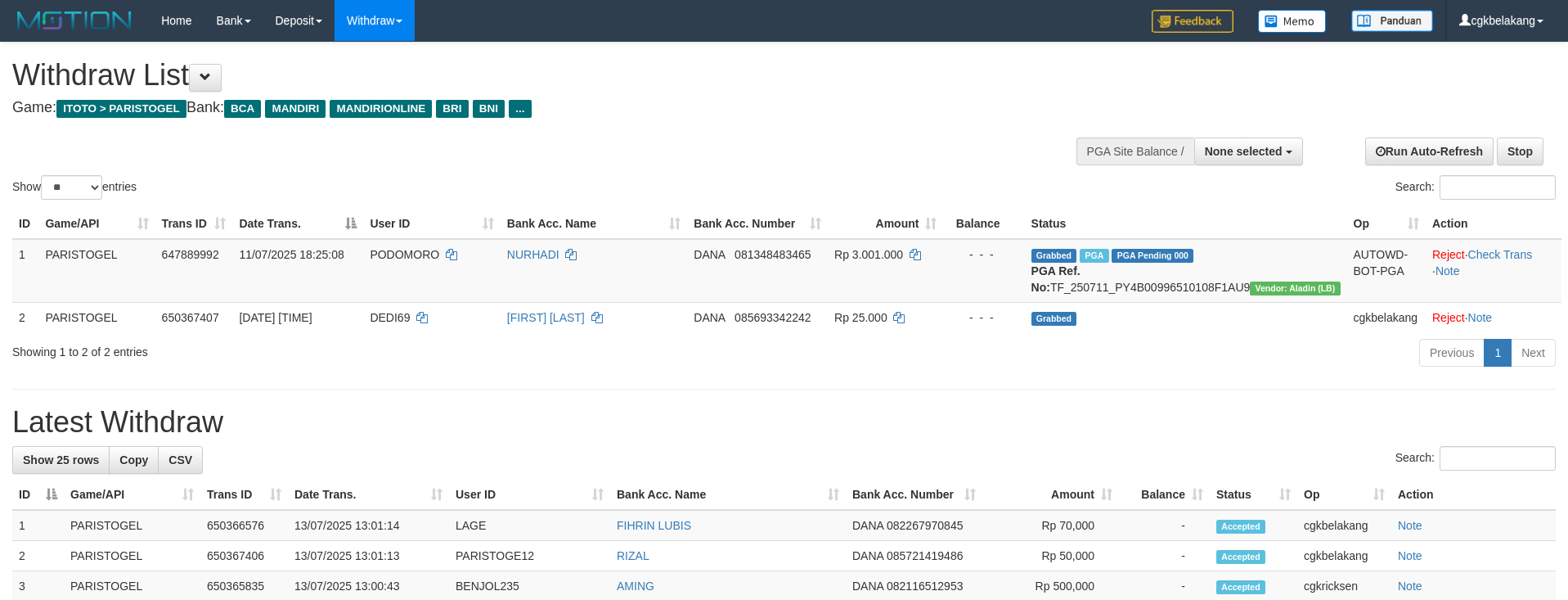 select 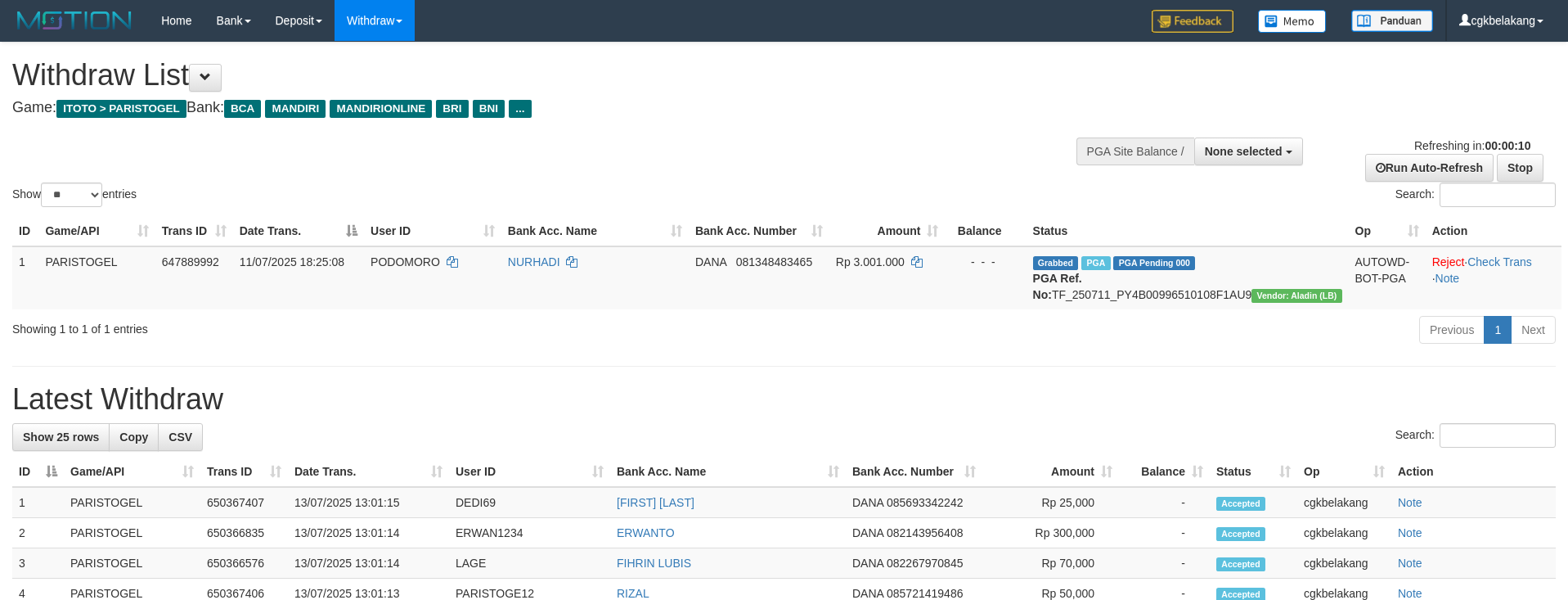 select 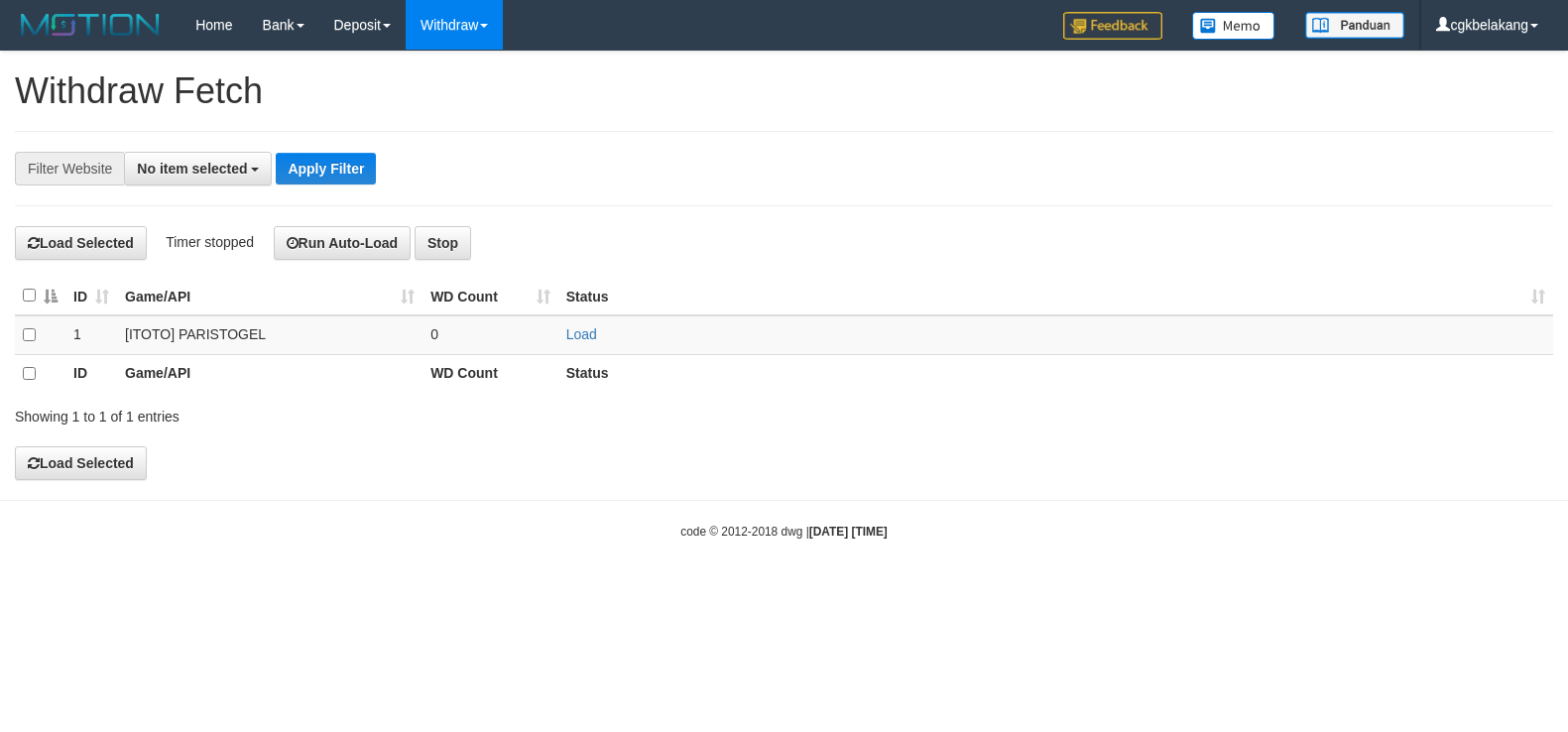 select 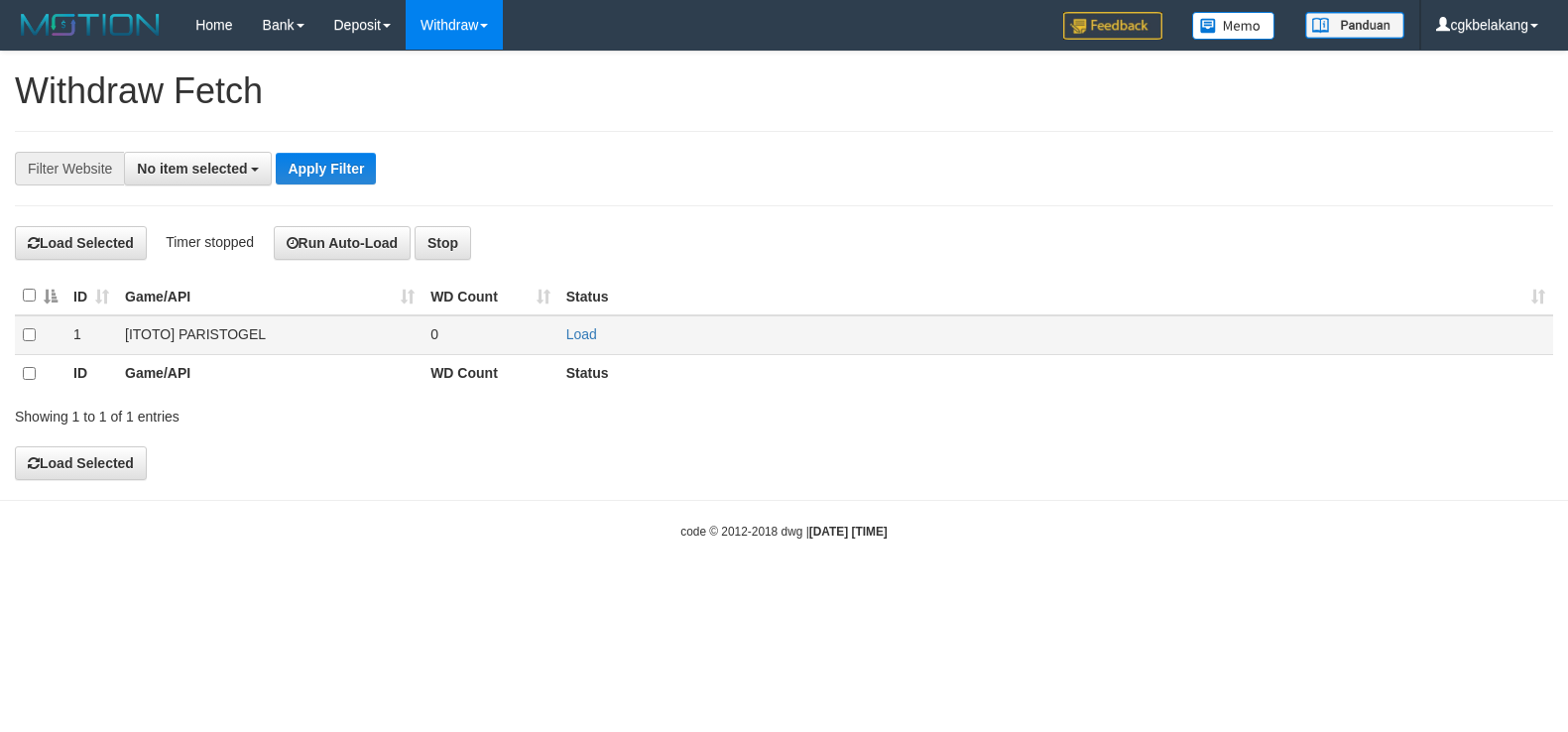 scroll, scrollTop: 0, scrollLeft: 0, axis: both 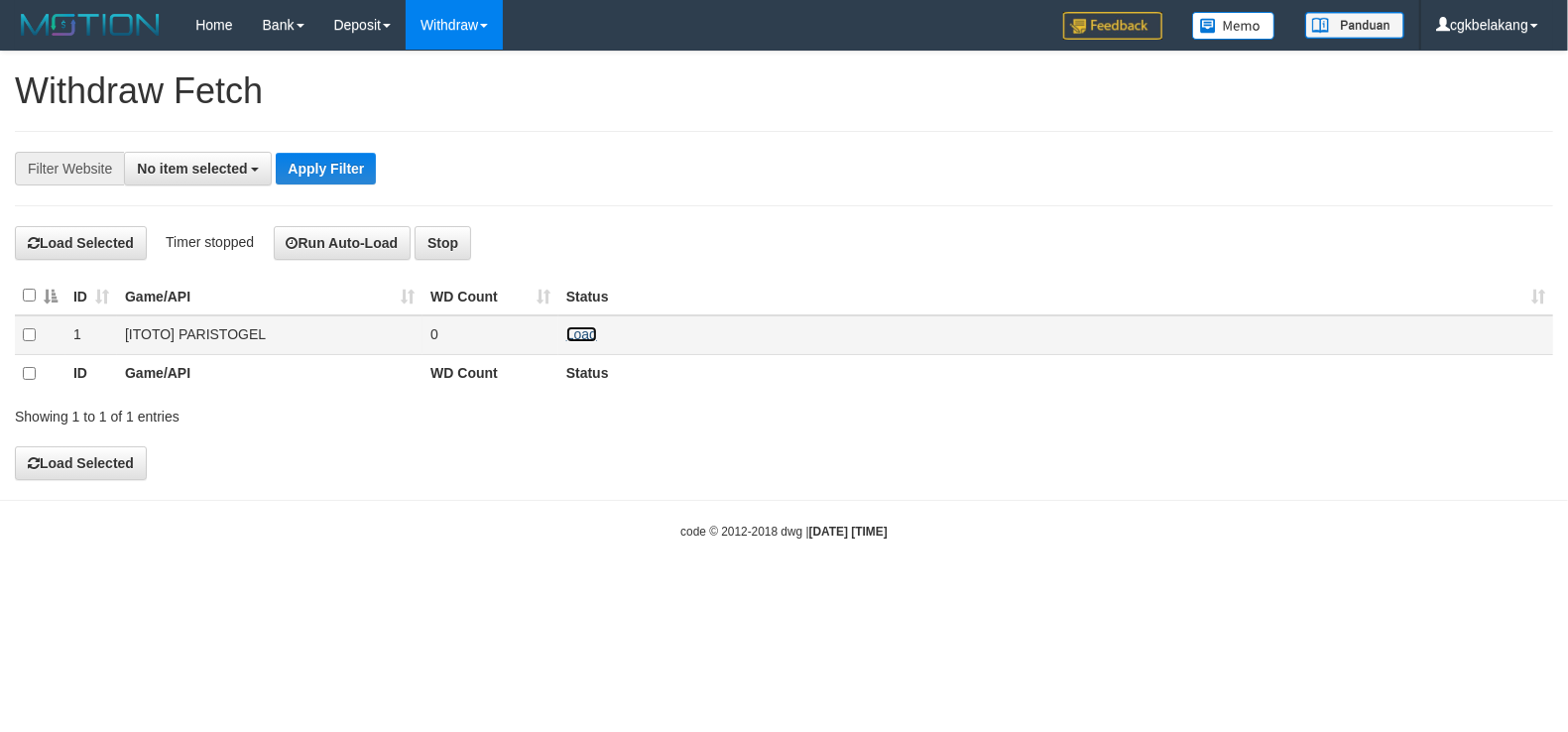 click on "Load" at bounding box center [581, 334] 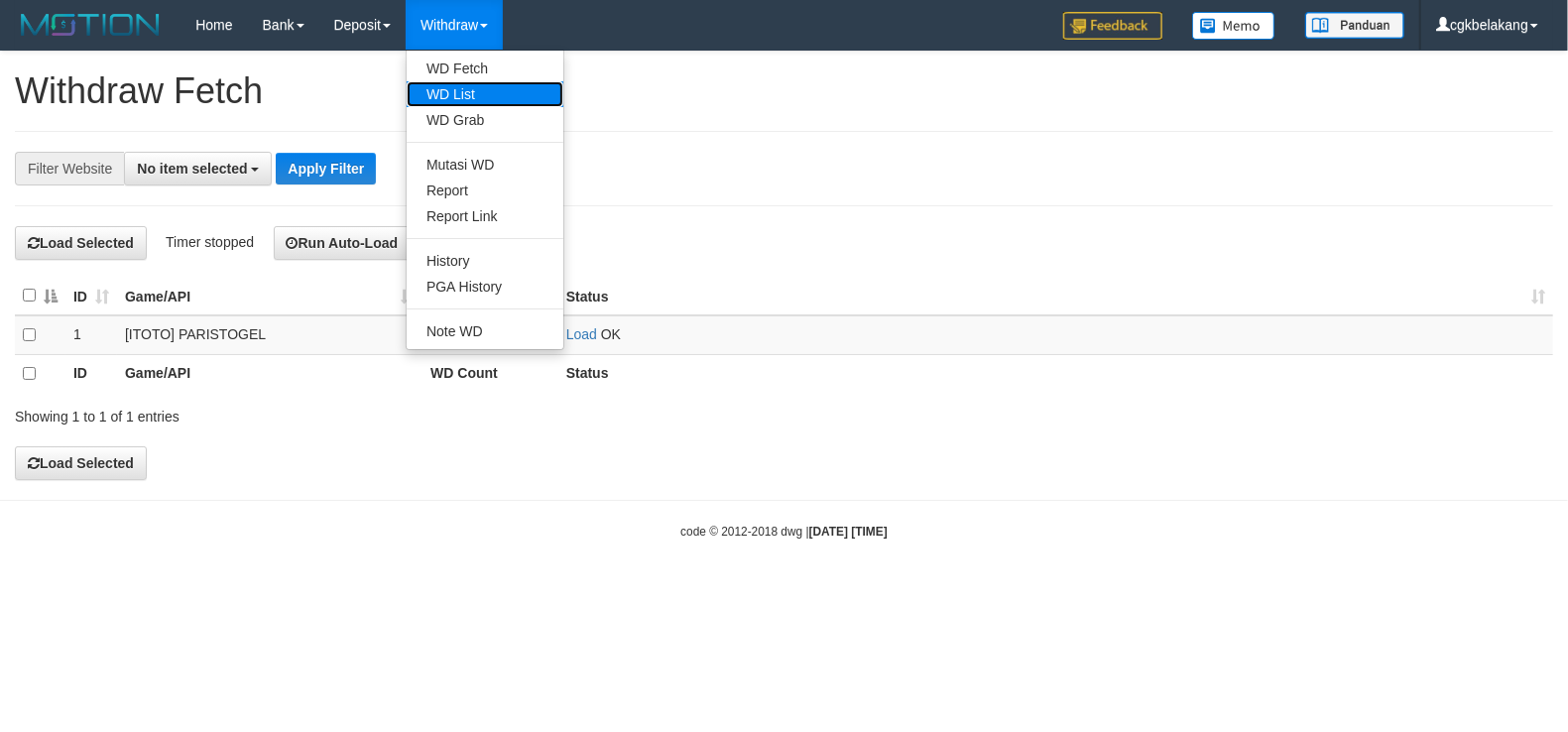 click on "WD List" at bounding box center [485, 94] 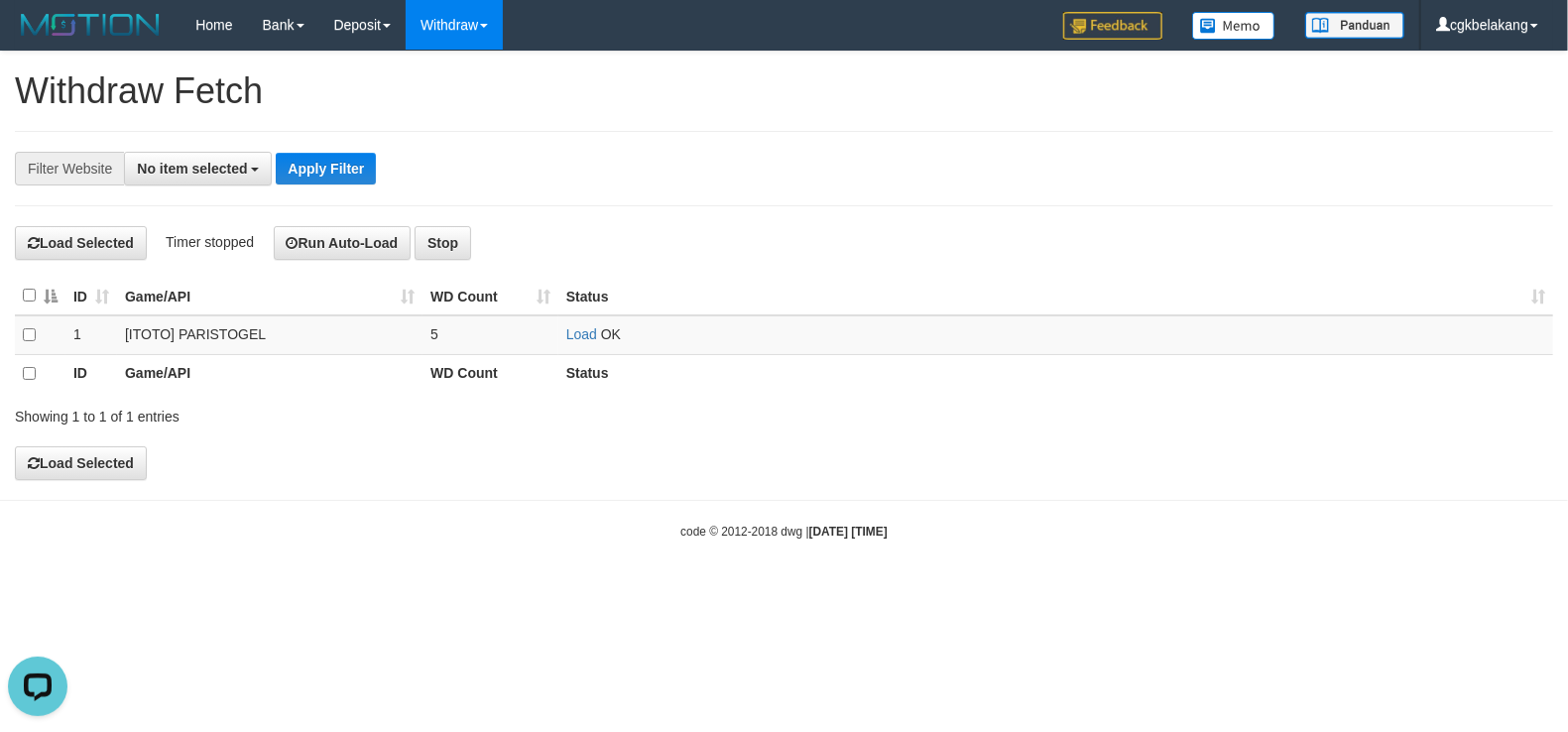 scroll, scrollTop: 0, scrollLeft: 0, axis: both 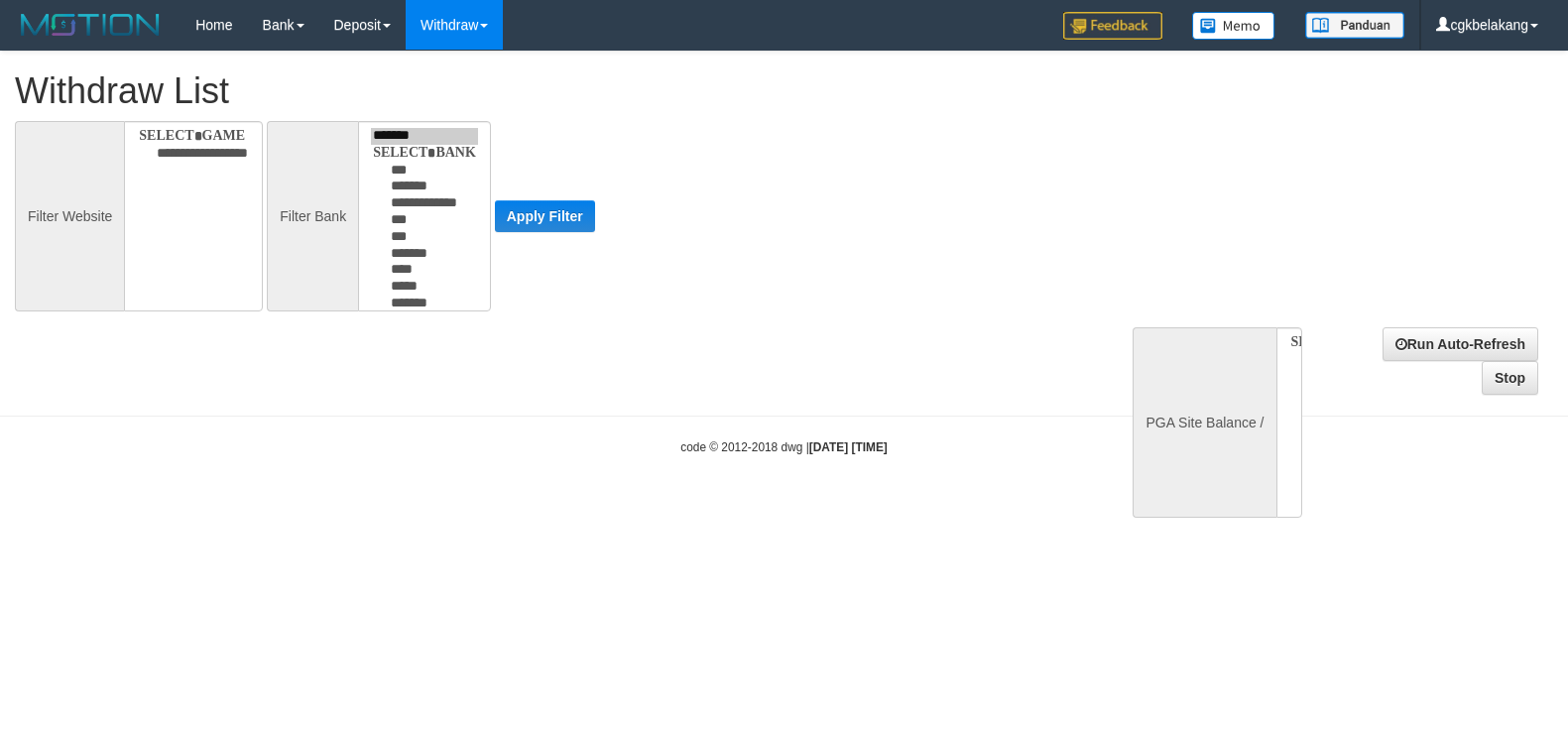 select 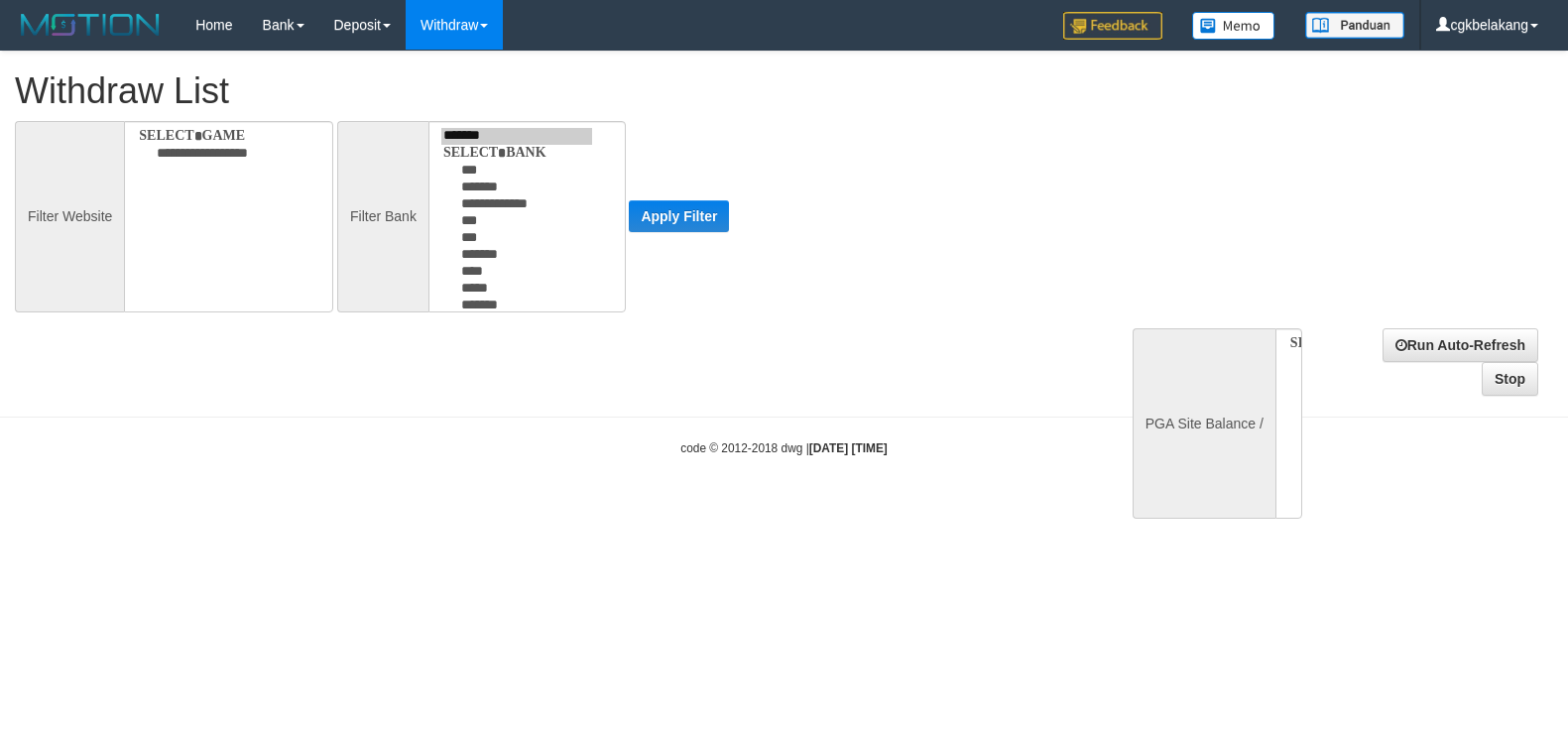 scroll, scrollTop: 0, scrollLeft: 0, axis: both 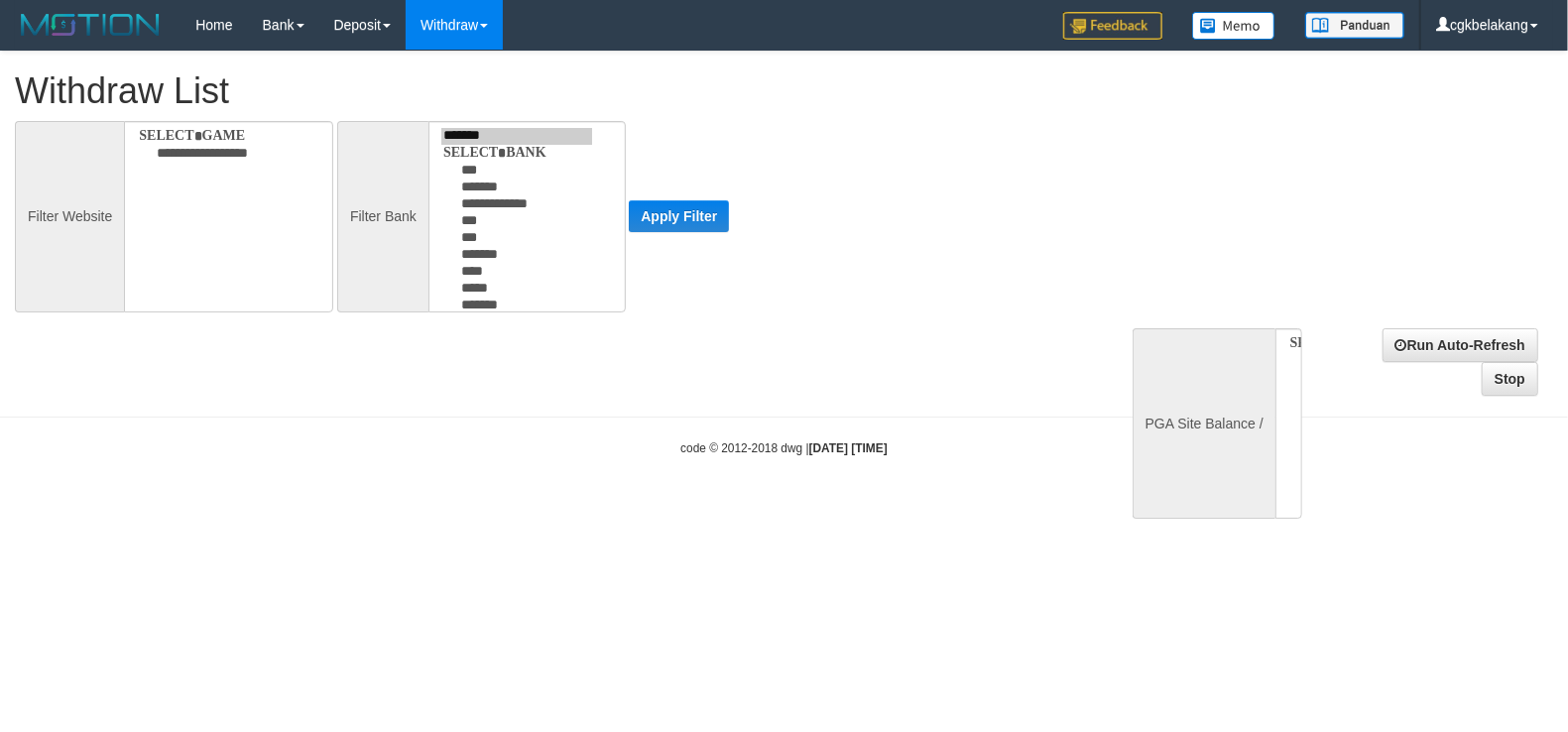 select 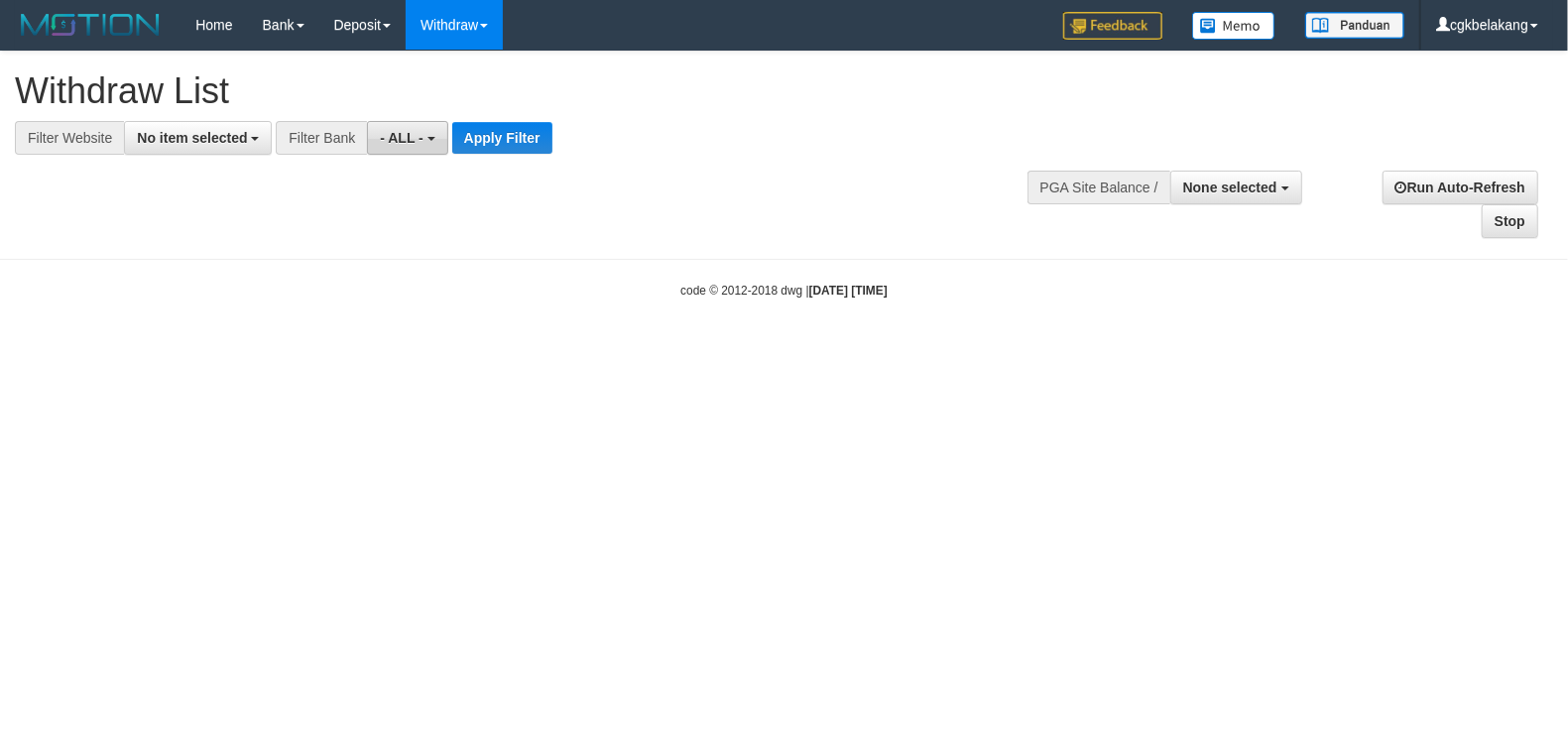 click on "- ALL -" at bounding box center (407, 138) 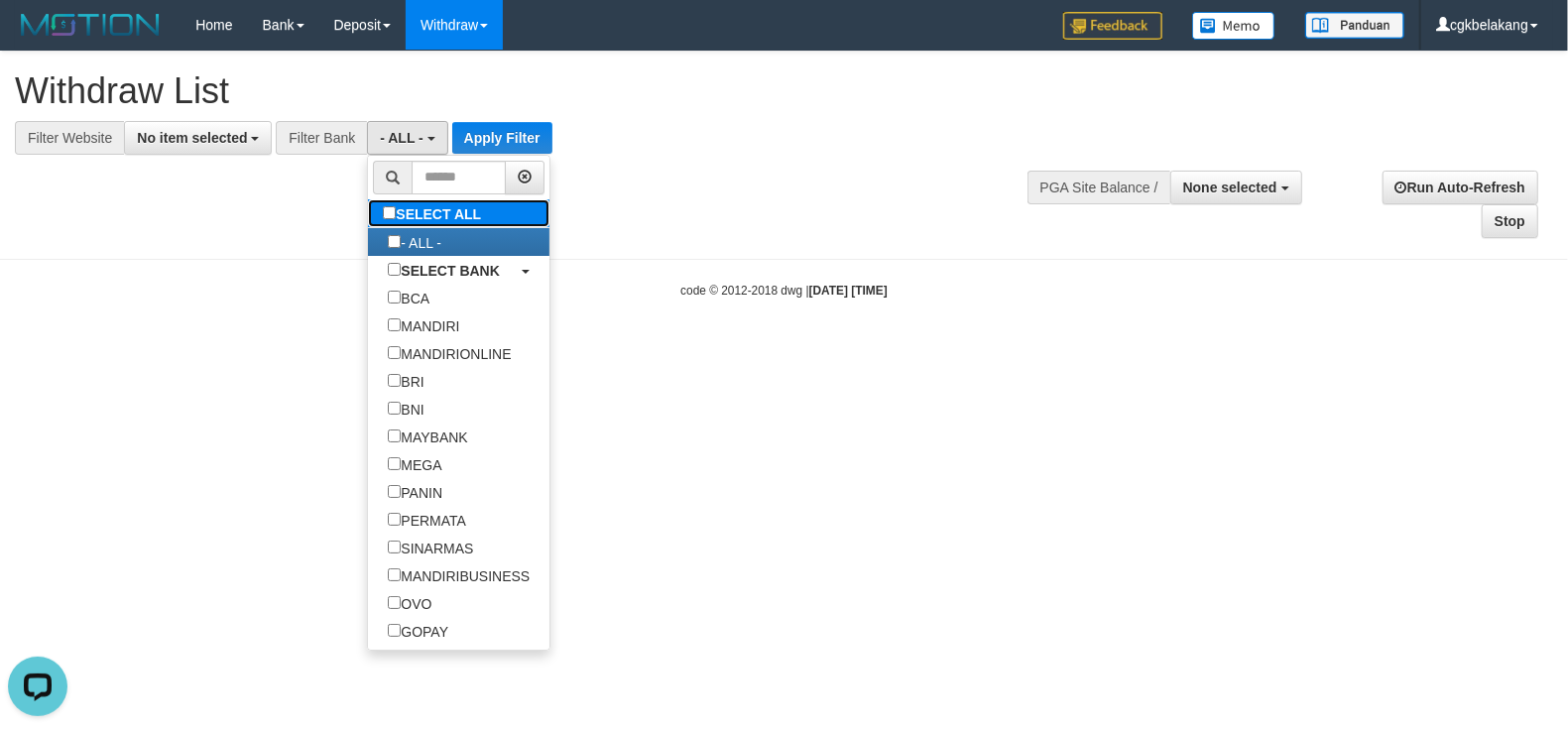 scroll, scrollTop: 0, scrollLeft: 0, axis: both 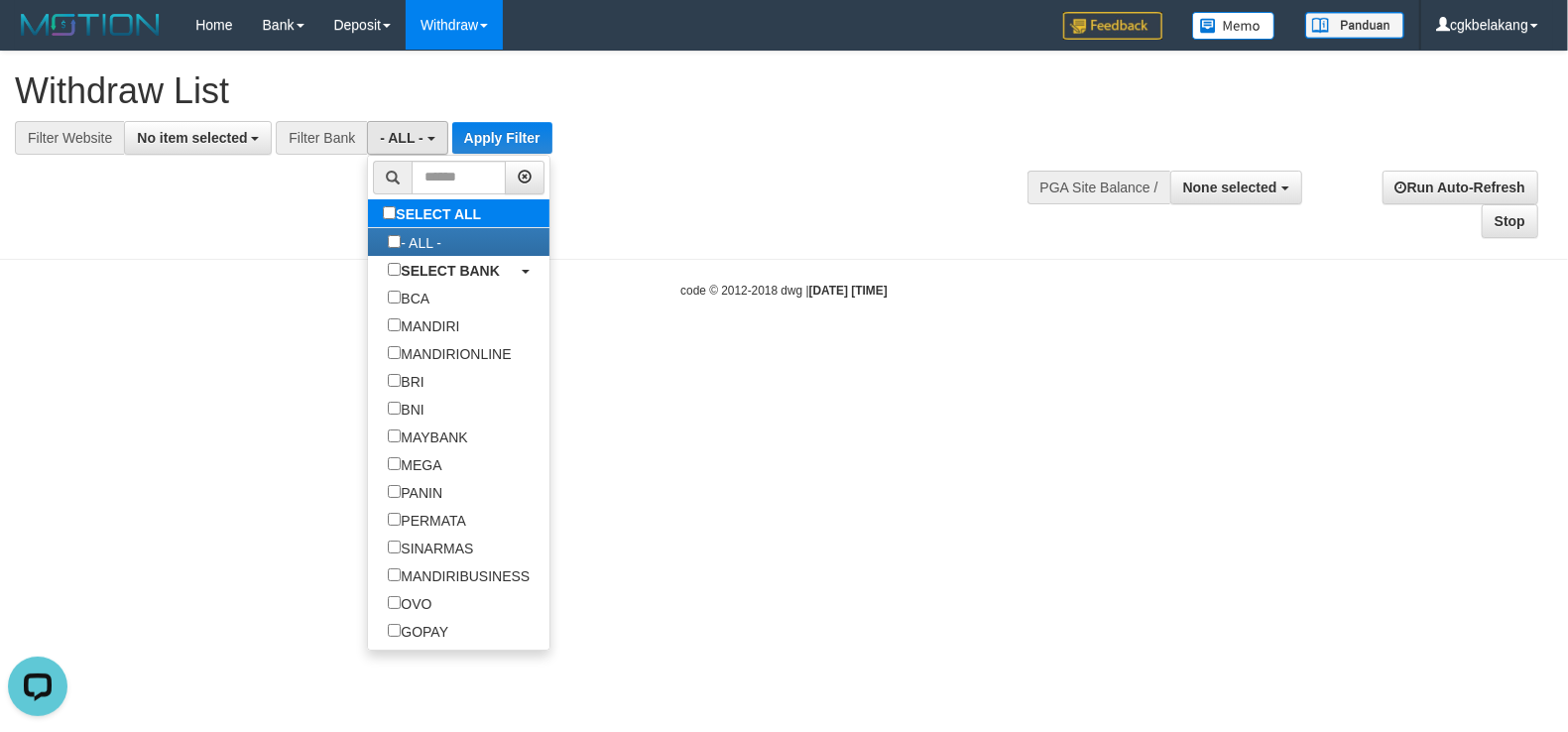 type 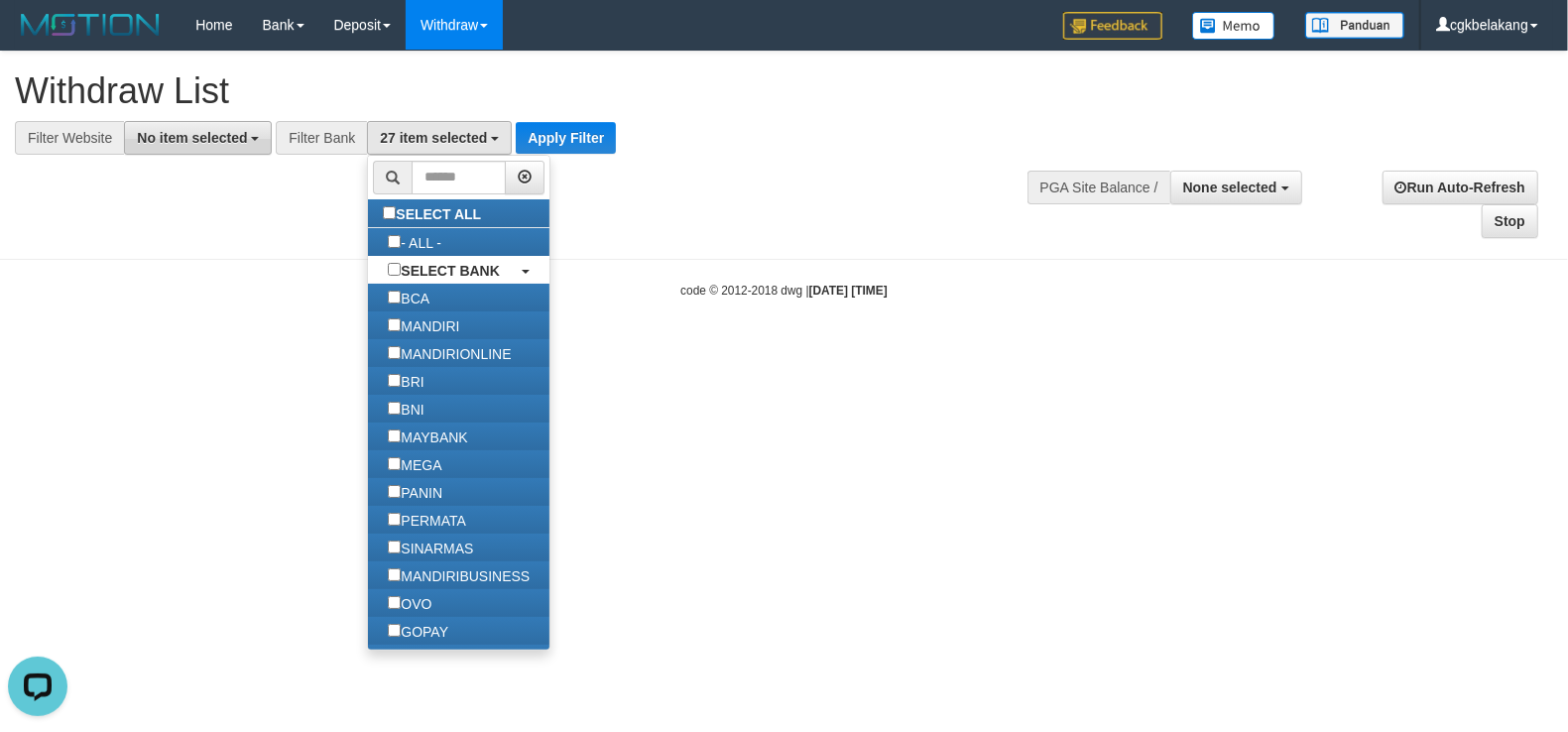 click on "No item selected" at bounding box center (191, 138) 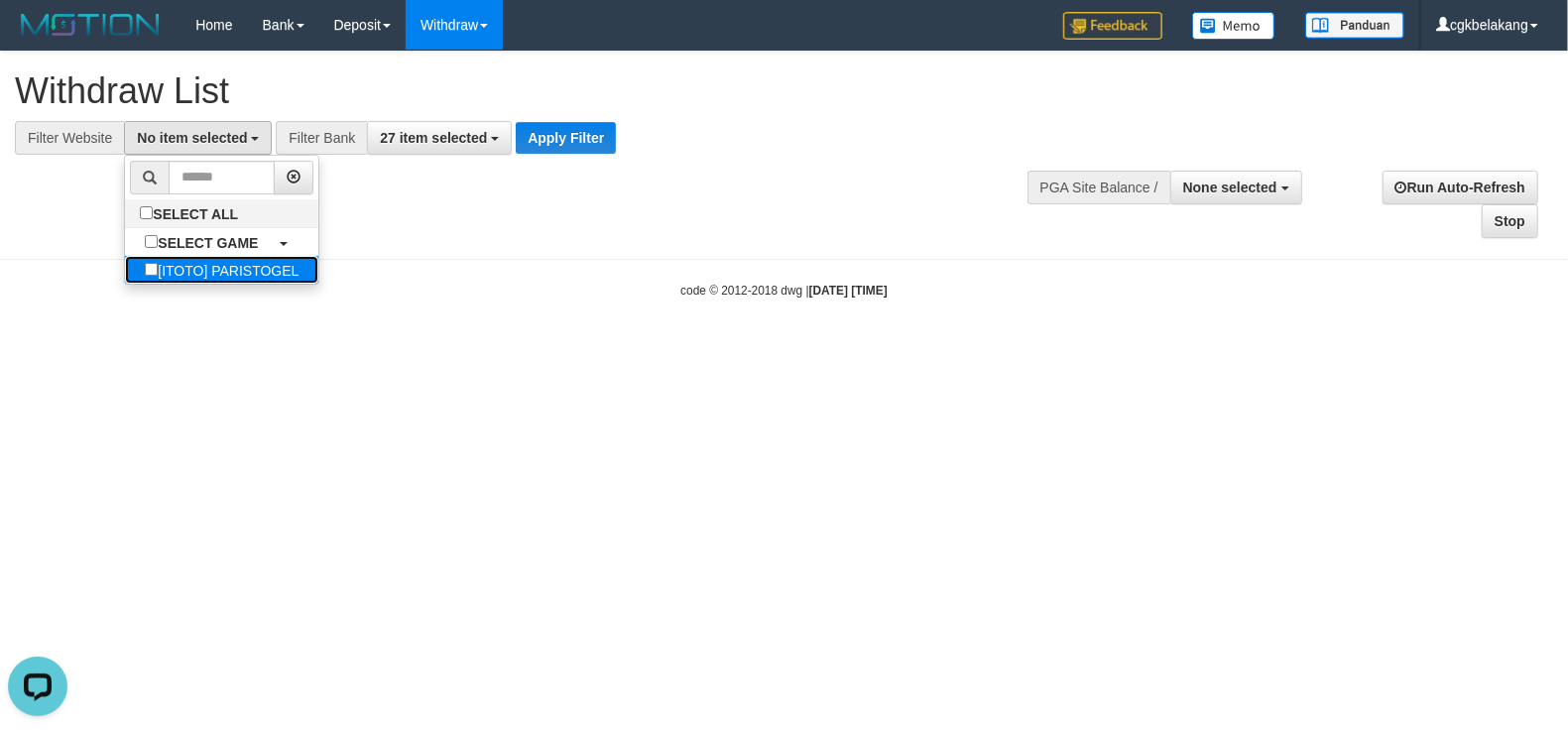 click on "[ITOTO] PARISTOGEL" at bounding box center [221, 270] 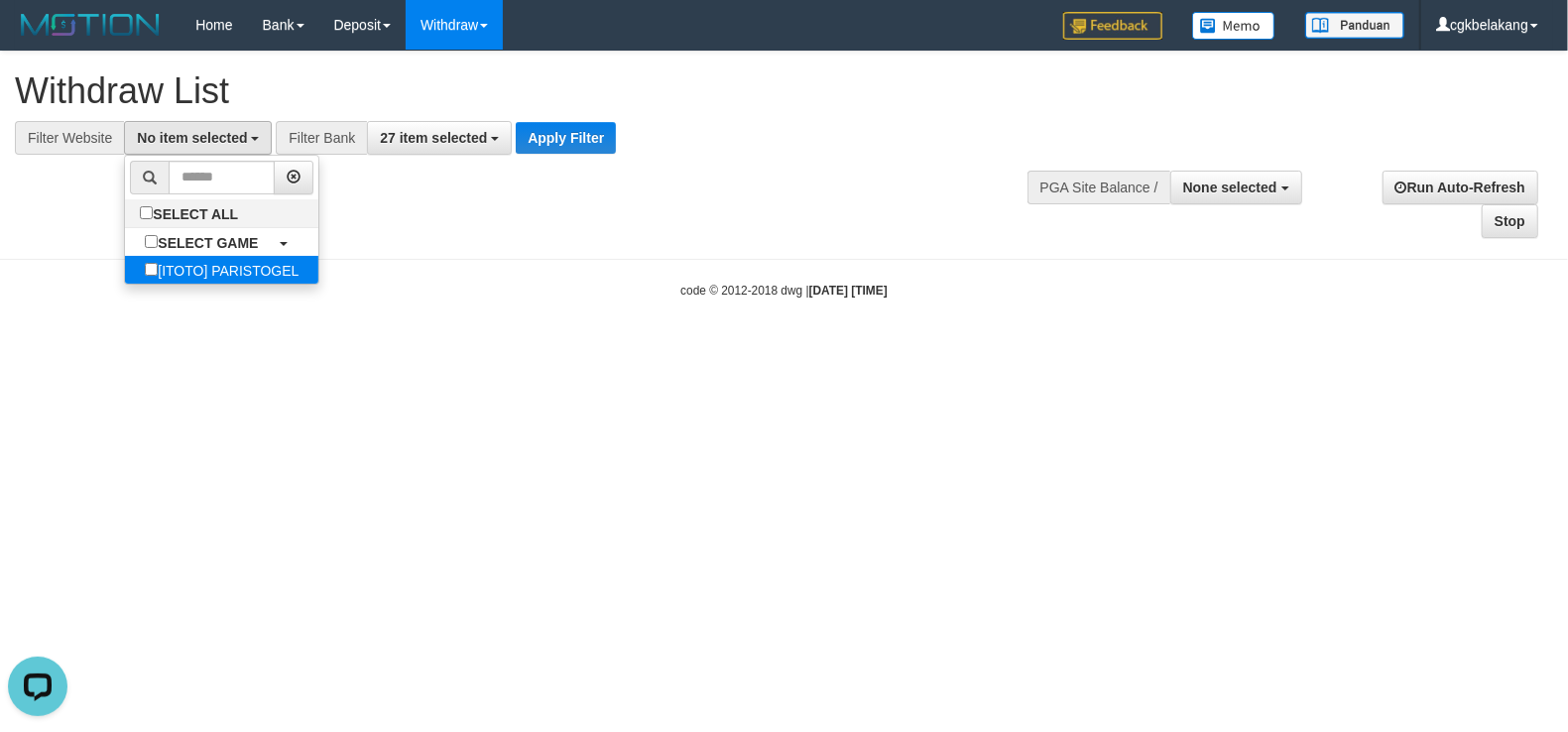 select on "****" 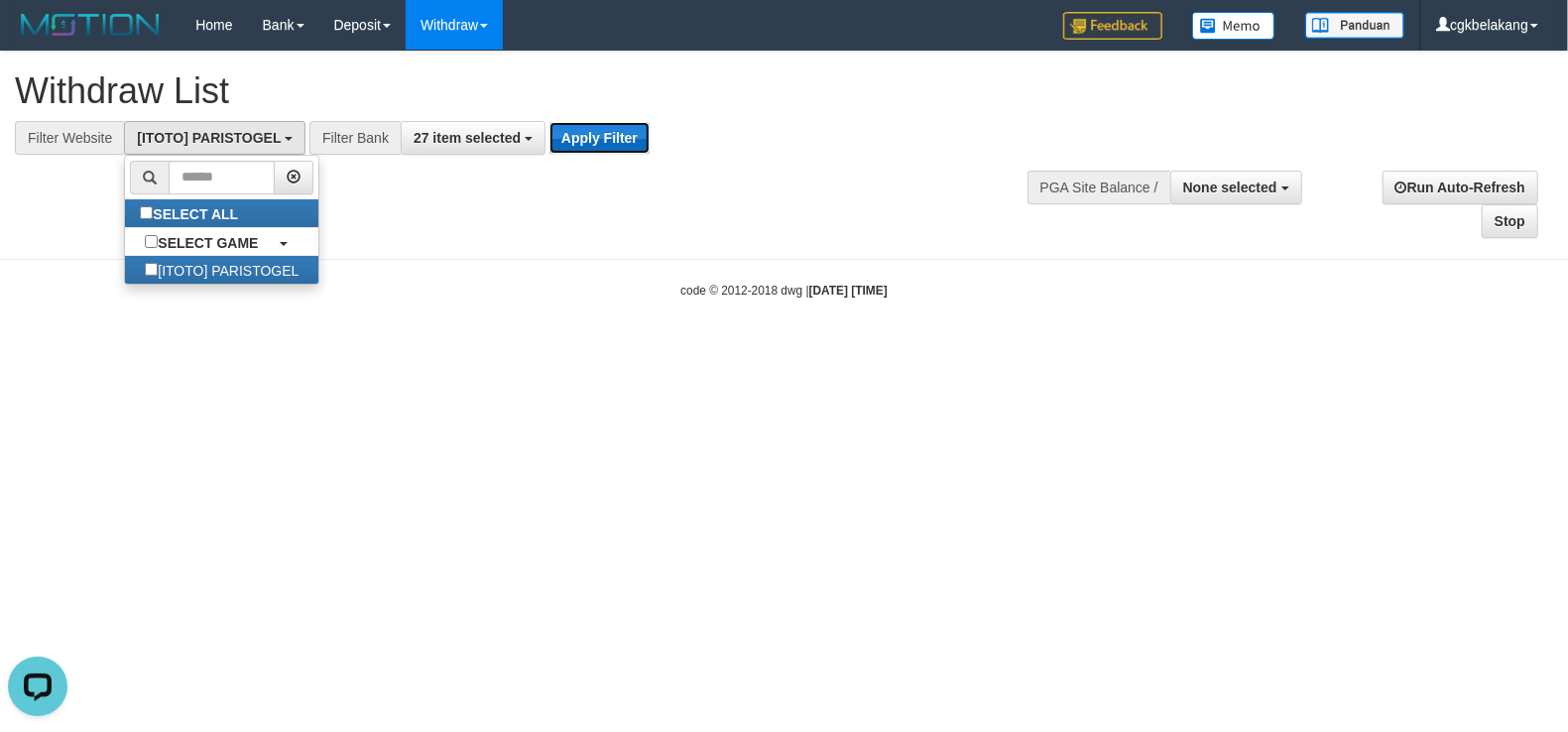 click on "Apply Filter" at bounding box center [599, 138] 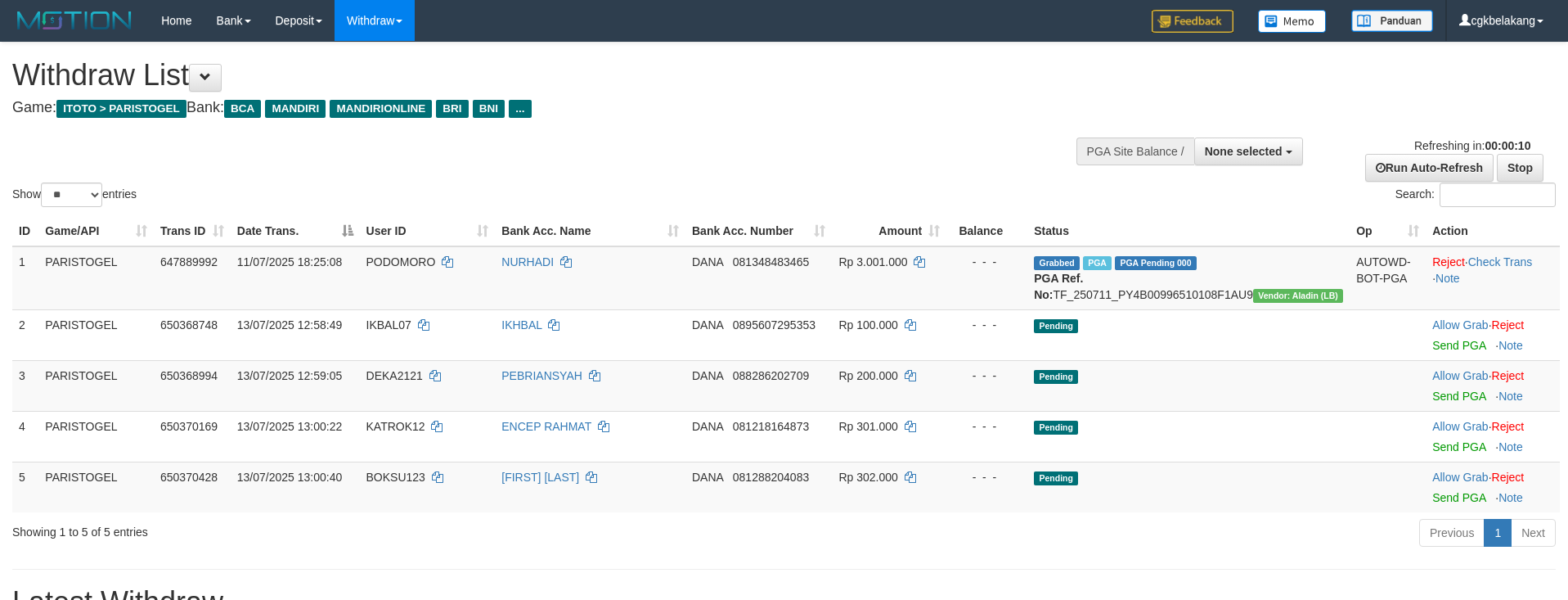 select 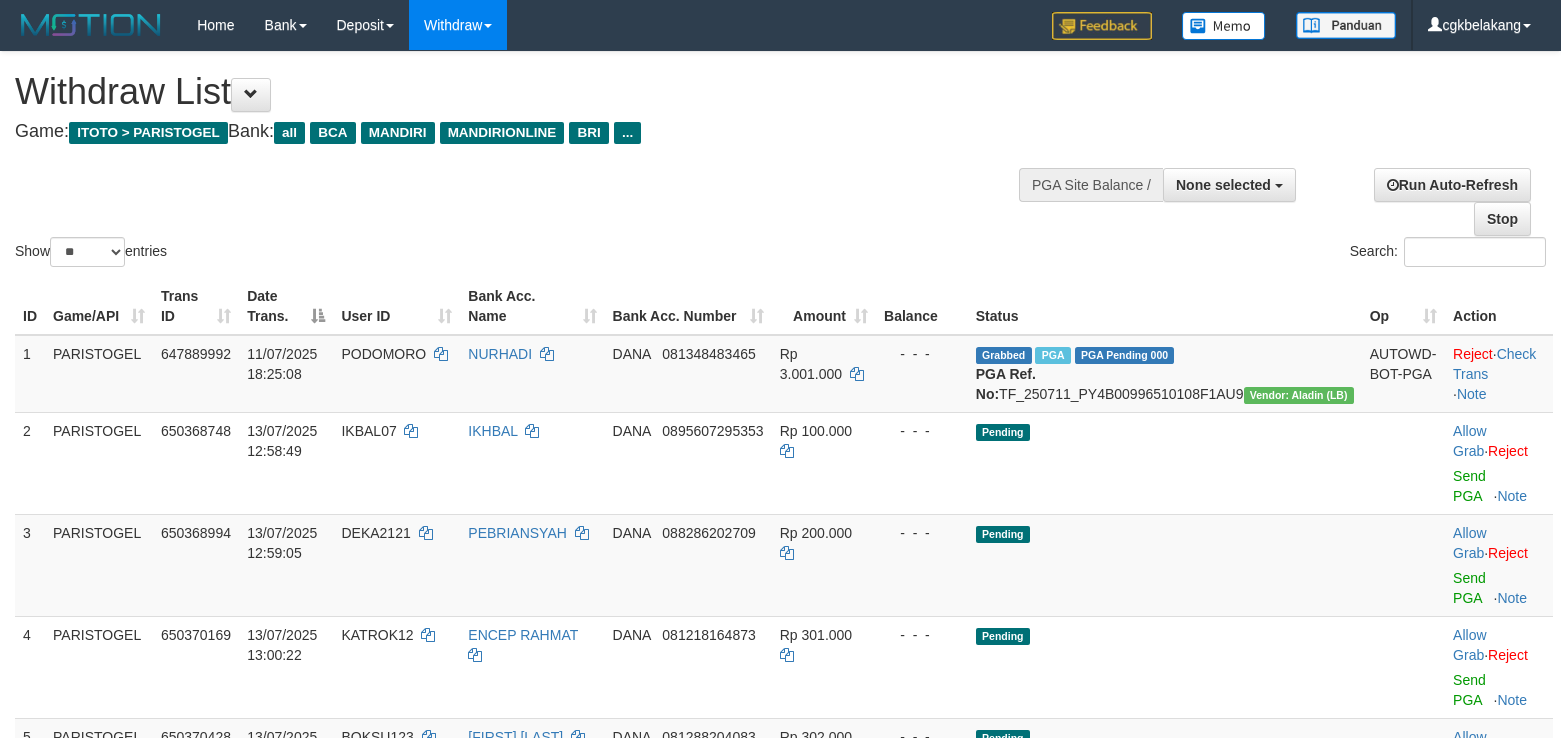select 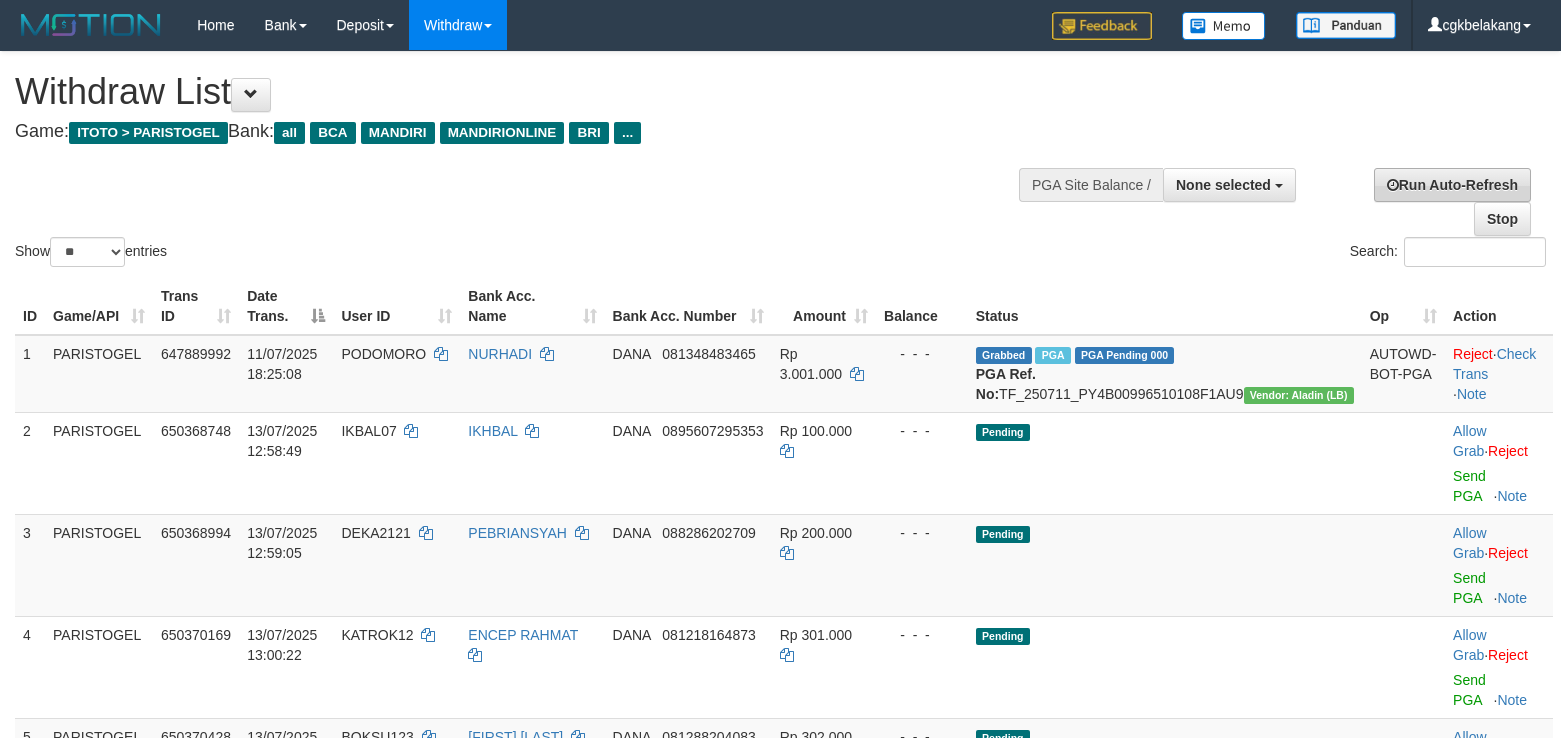 scroll, scrollTop: 0, scrollLeft: 0, axis: both 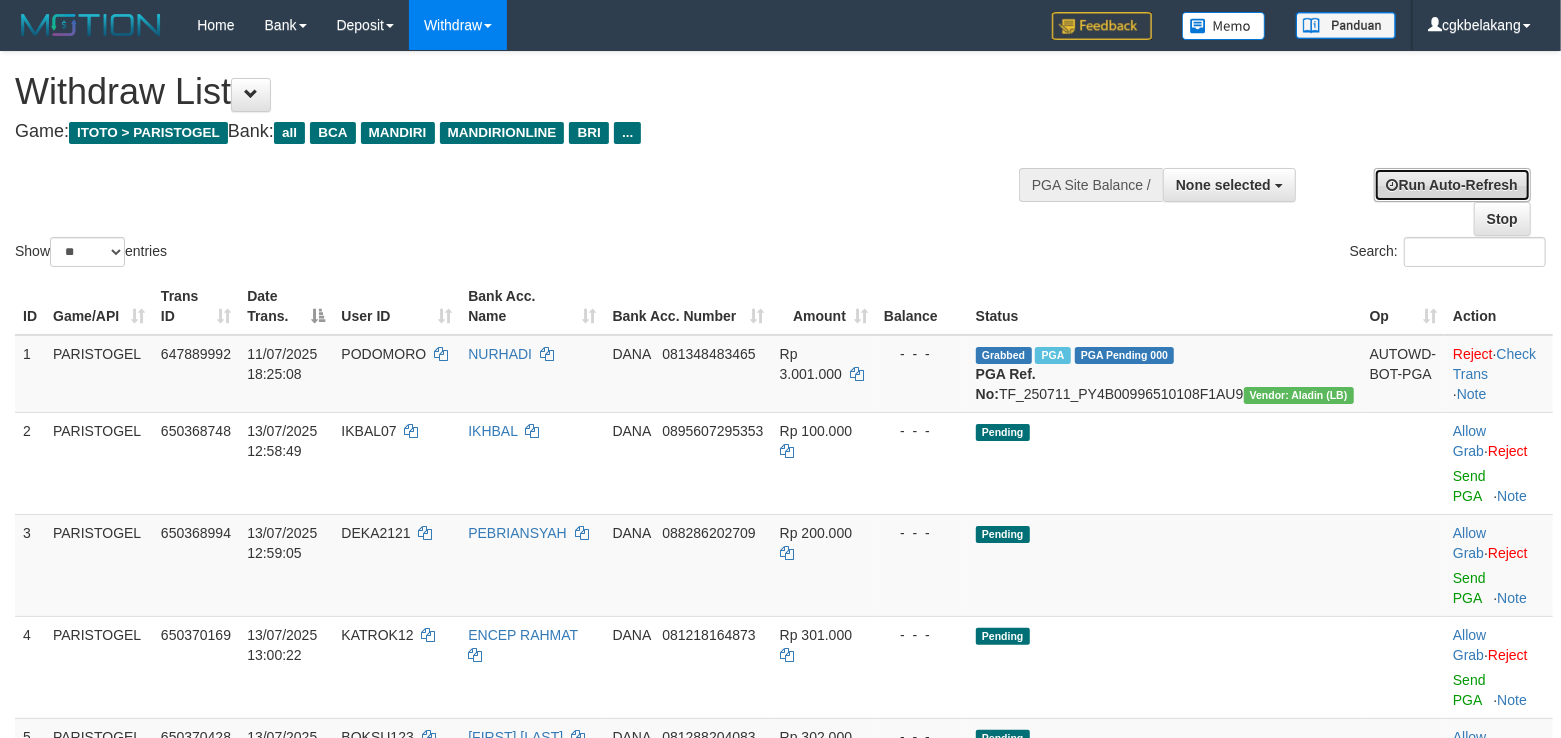 click on "Run Auto-Refresh" at bounding box center (1452, 185) 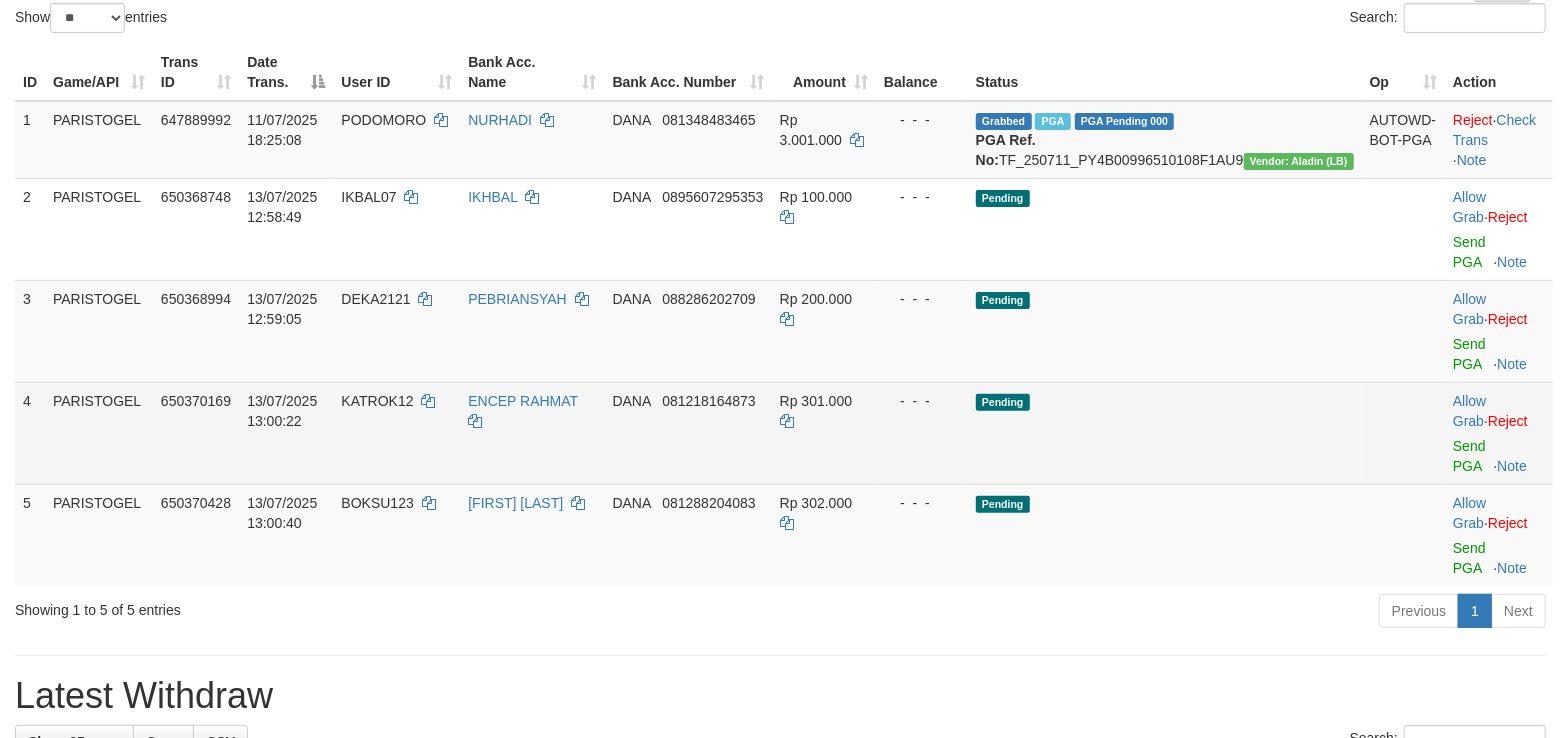 scroll, scrollTop: 266, scrollLeft: 0, axis: vertical 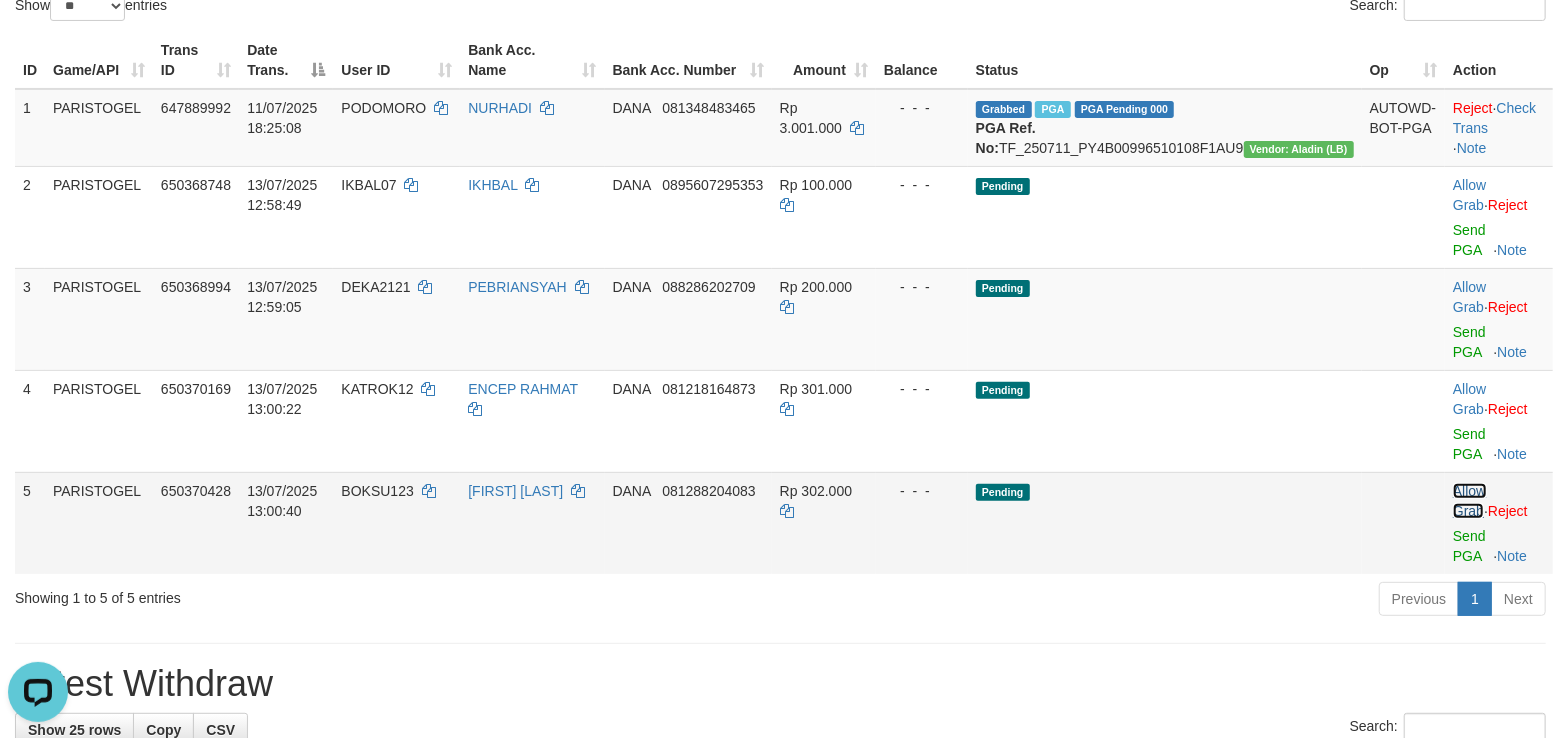 click on "Allow Grab" at bounding box center (1469, 501) 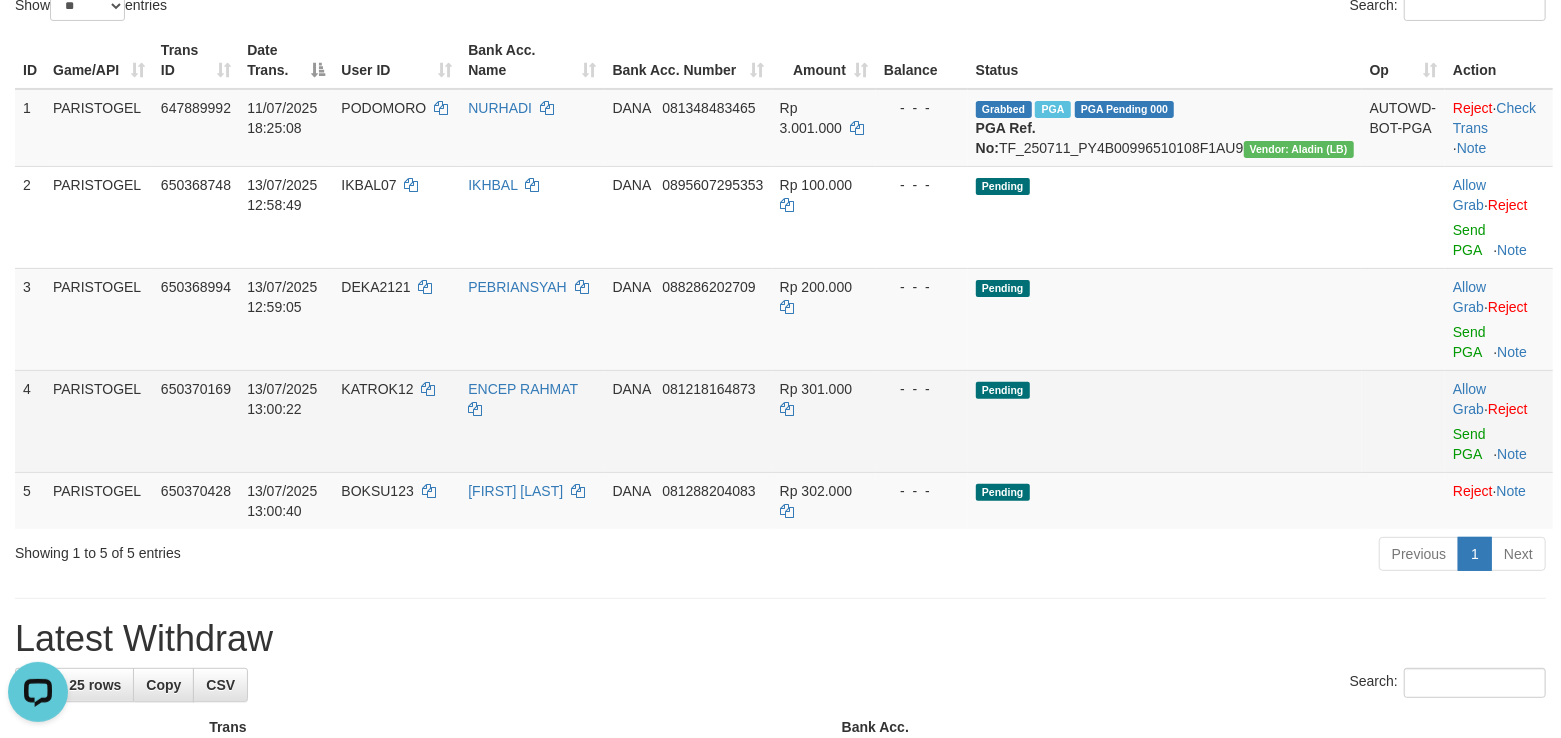 click on "Allow Grab   ·    Reject Send PGA     ·    Note" at bounding box center (1499, 421) 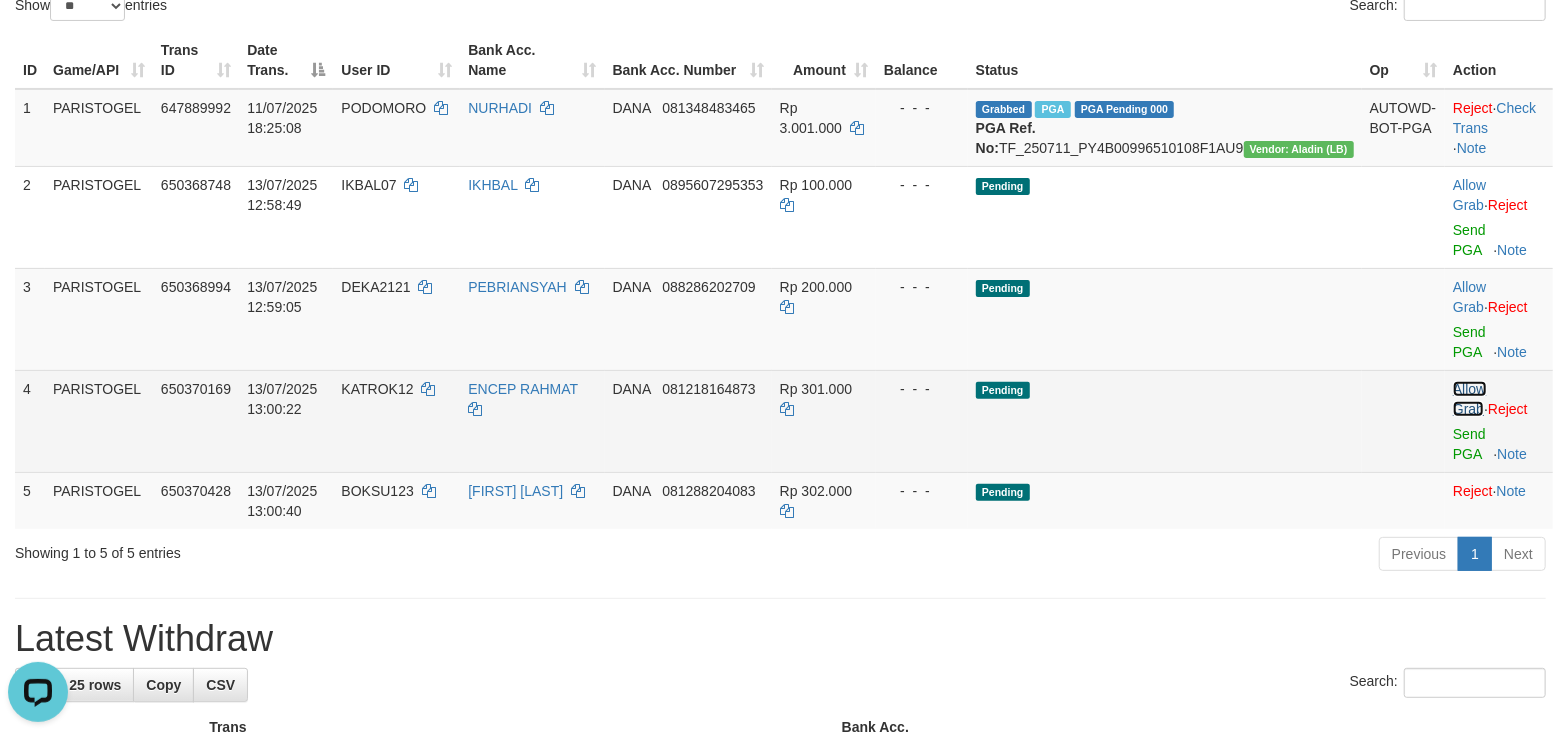 click on "Allow Grab" at bounding box center [1469, 399] 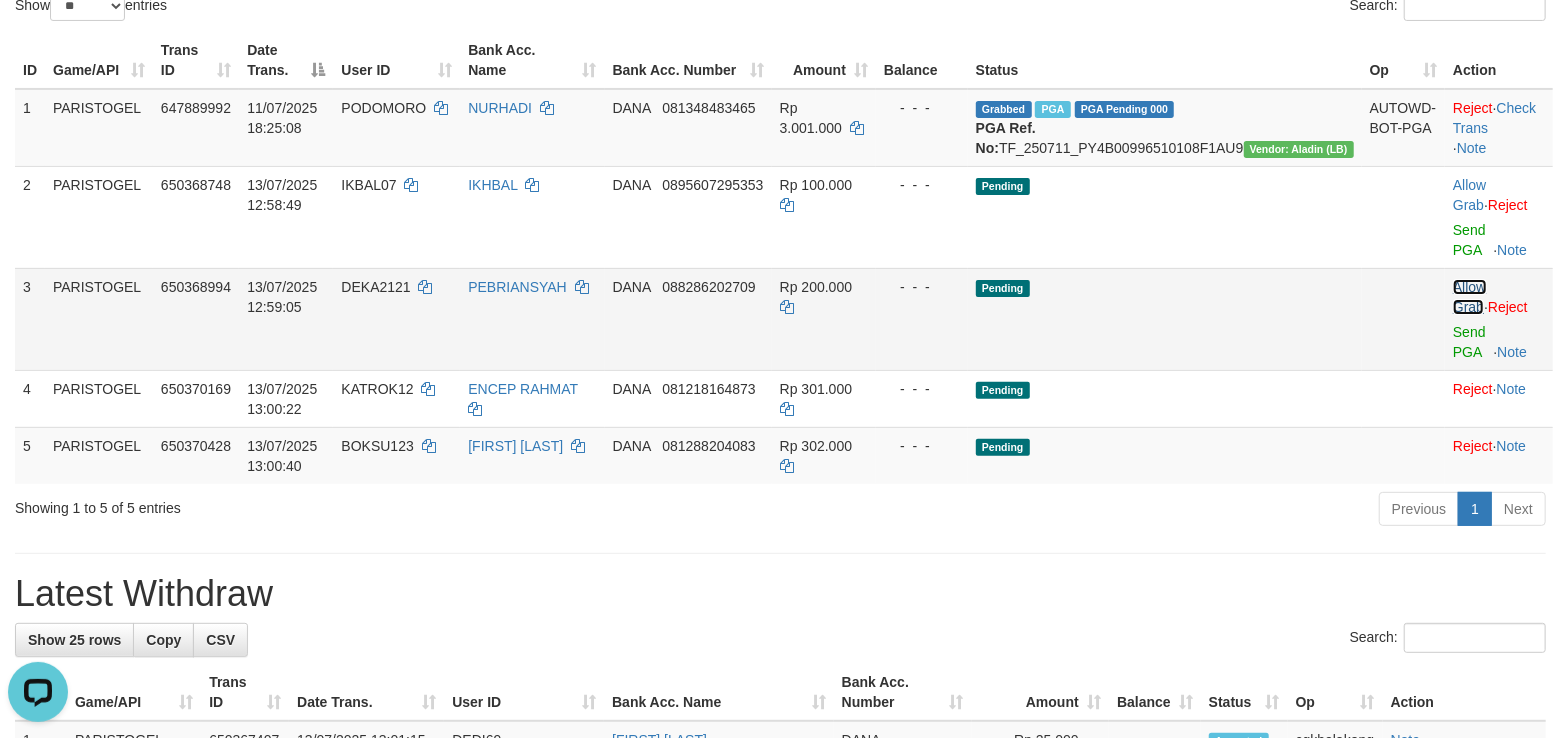click on "Allow Grab" at bounding box center (1469, 297) 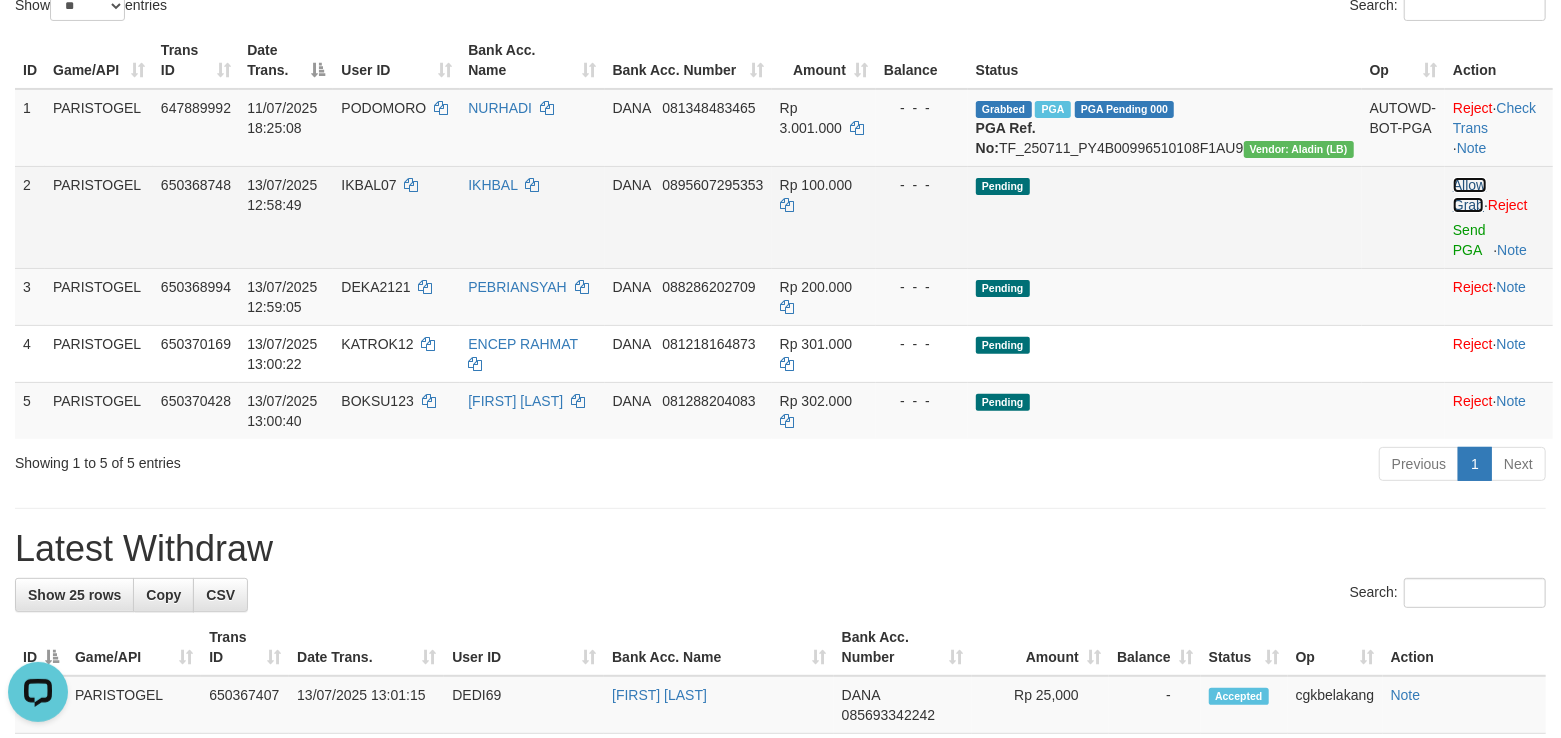 click on "Allow Grab" at bounding box center (1469, 195) 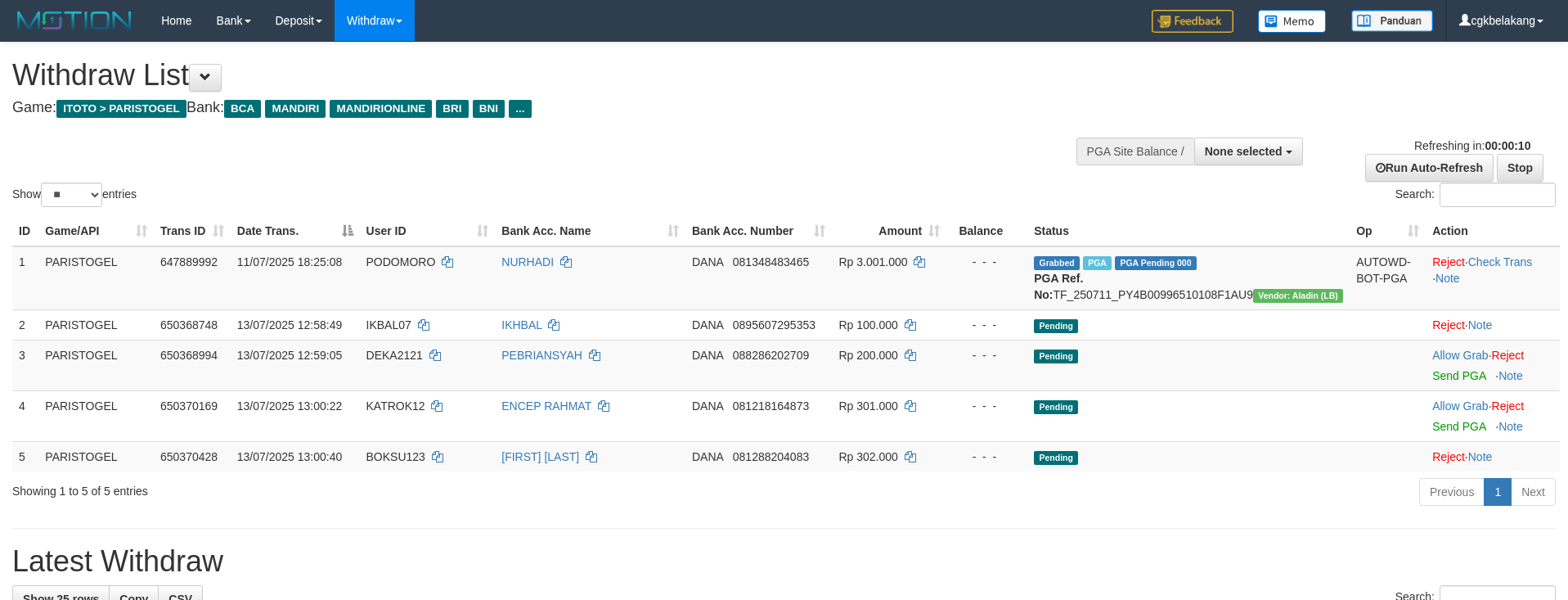 select 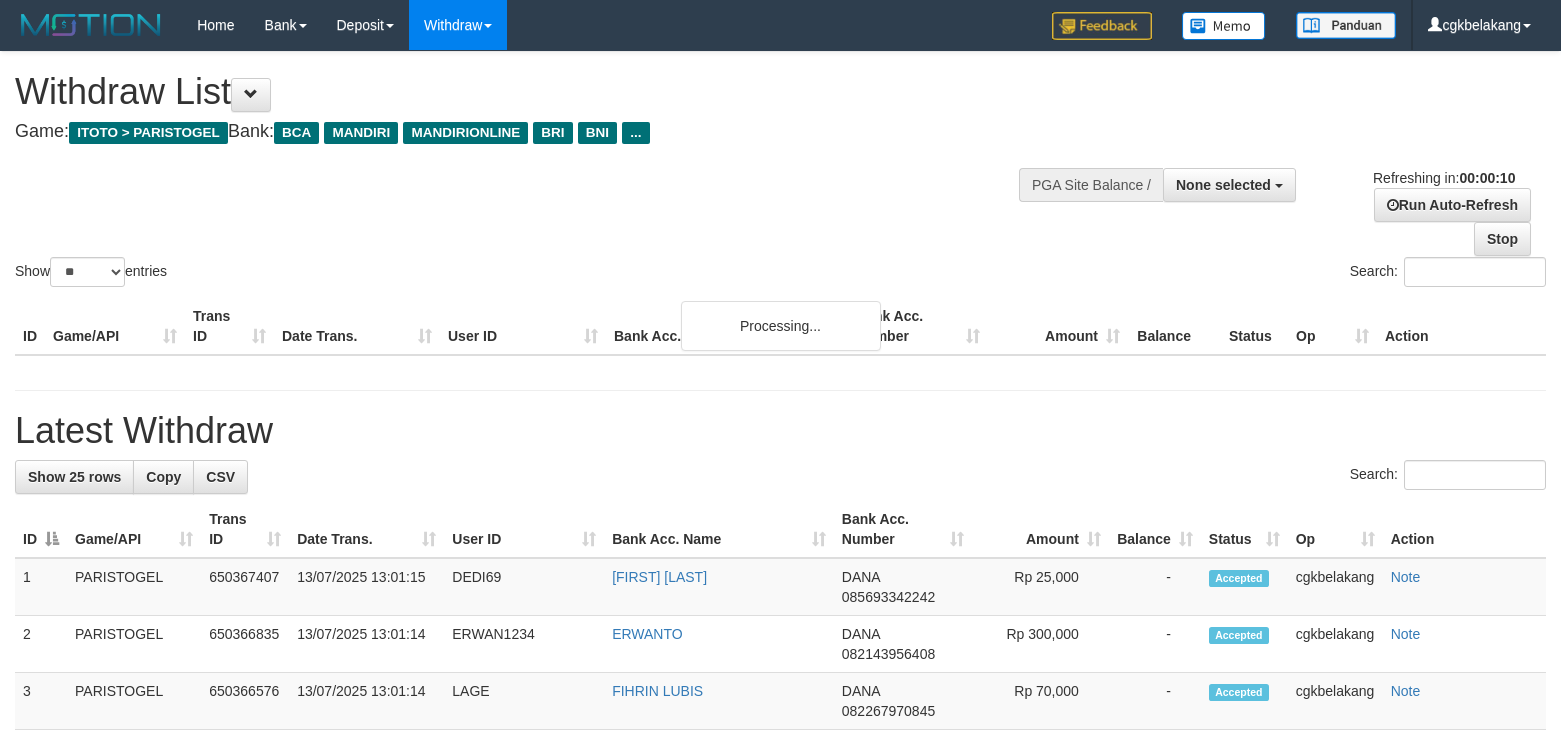 select 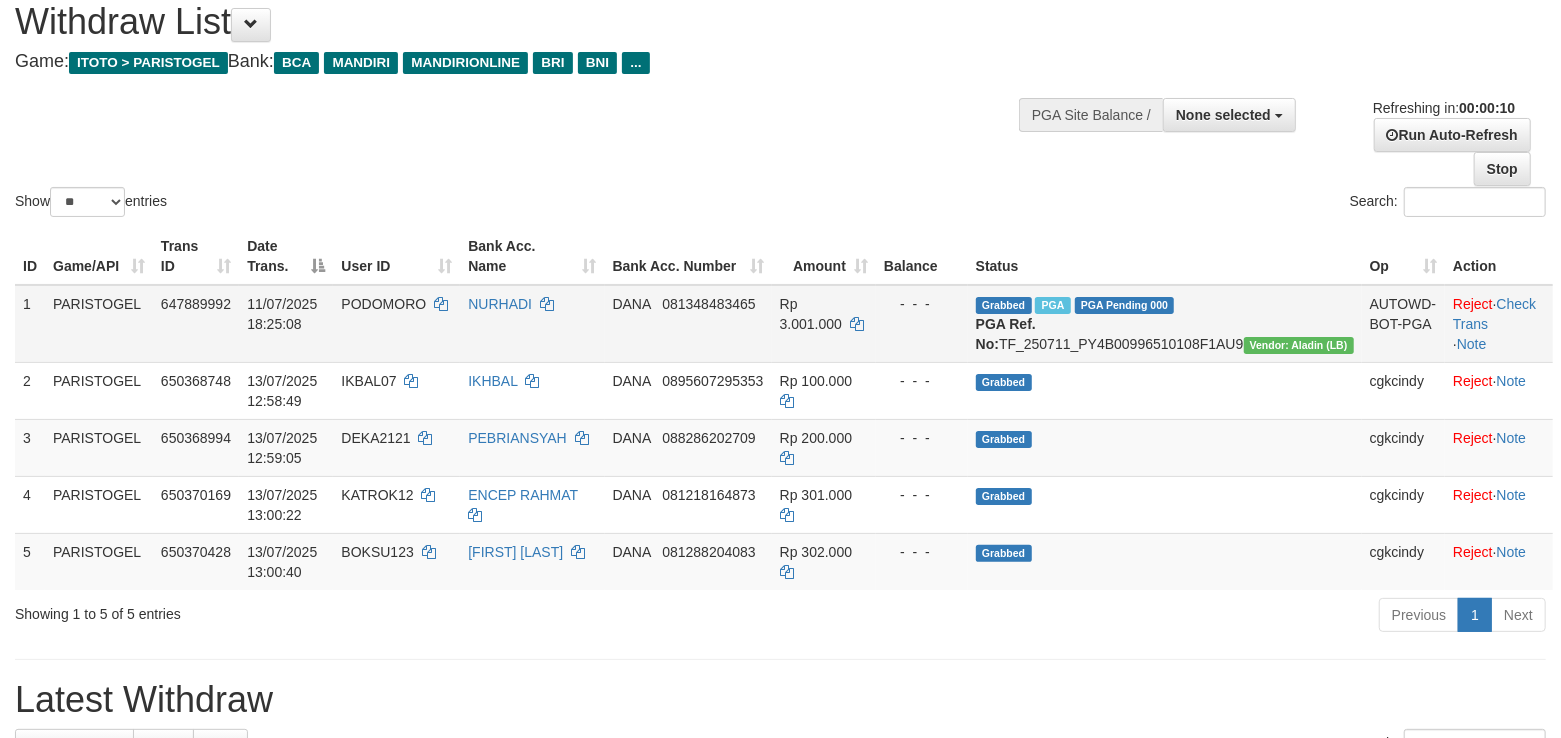 scroll, scrollTop: 133, scrollLeft: 0, axis: vertical 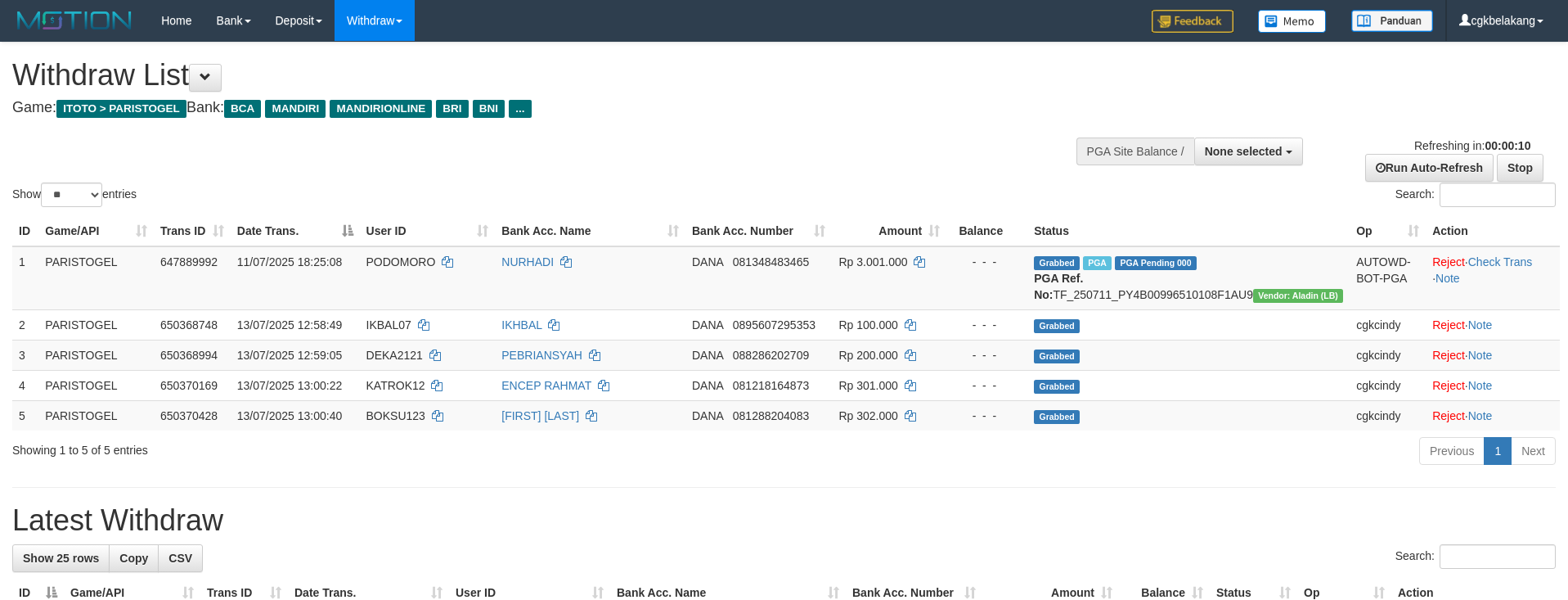 select 